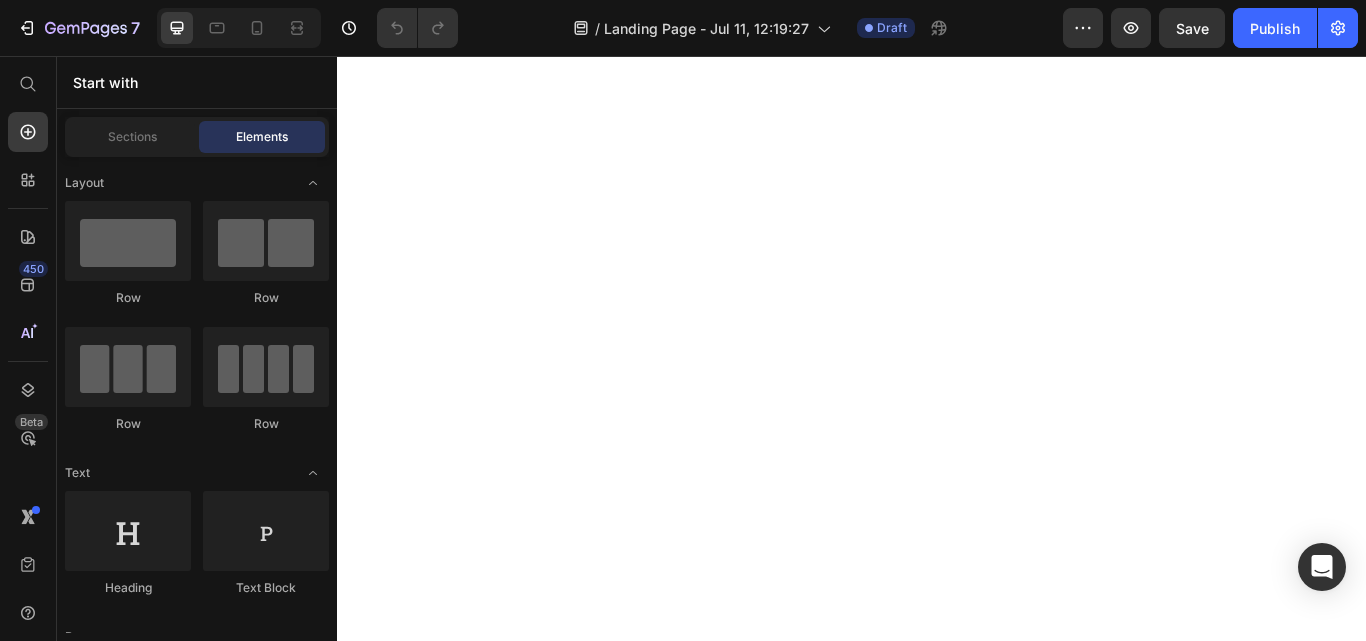 scroll, scrollTop: 0, scrollLeft: 0, axis: both 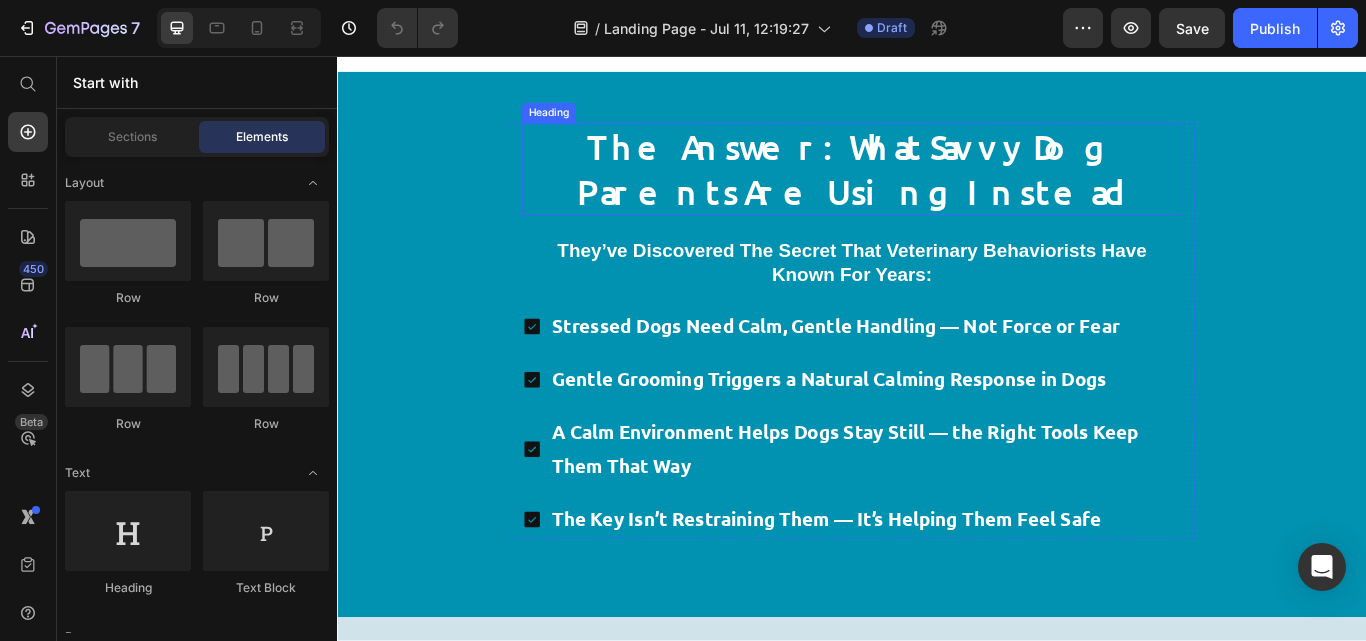 click on "The Answer: What Savvy Dog Parents Are Using Instead" at bounding box center [937, 189] 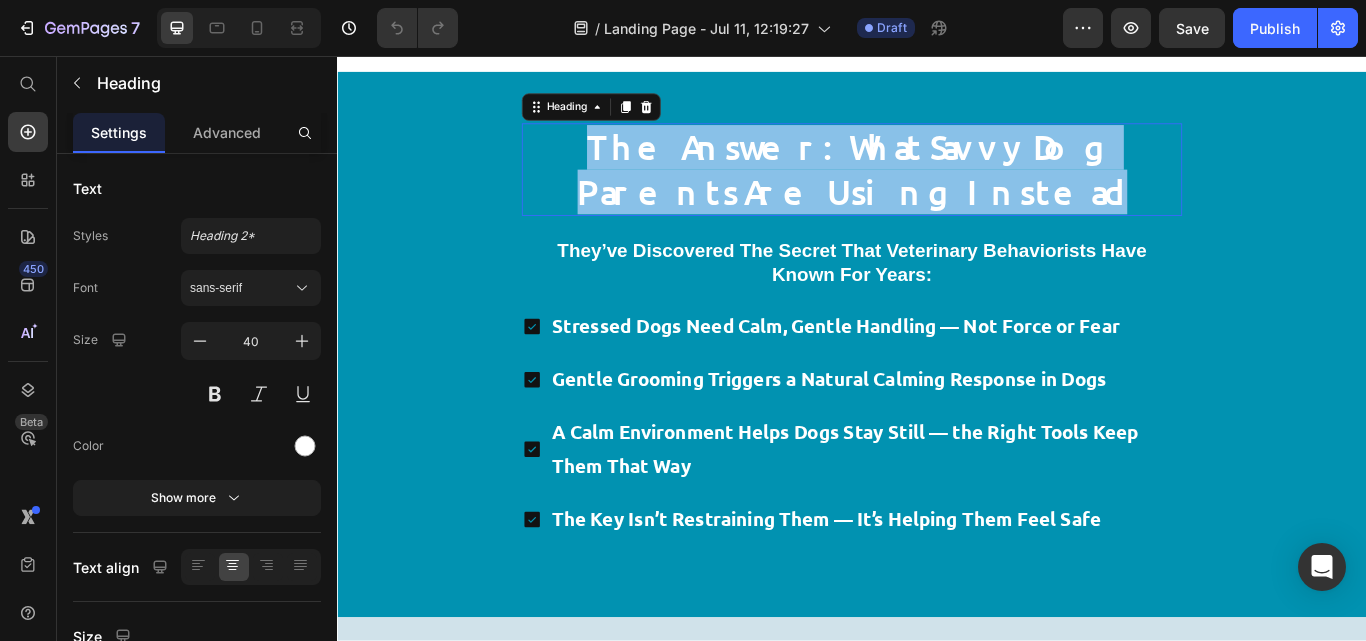 click on "The Answer: What Savvy Dog Parents Are Using Instead" at bounding box center [937, 189] 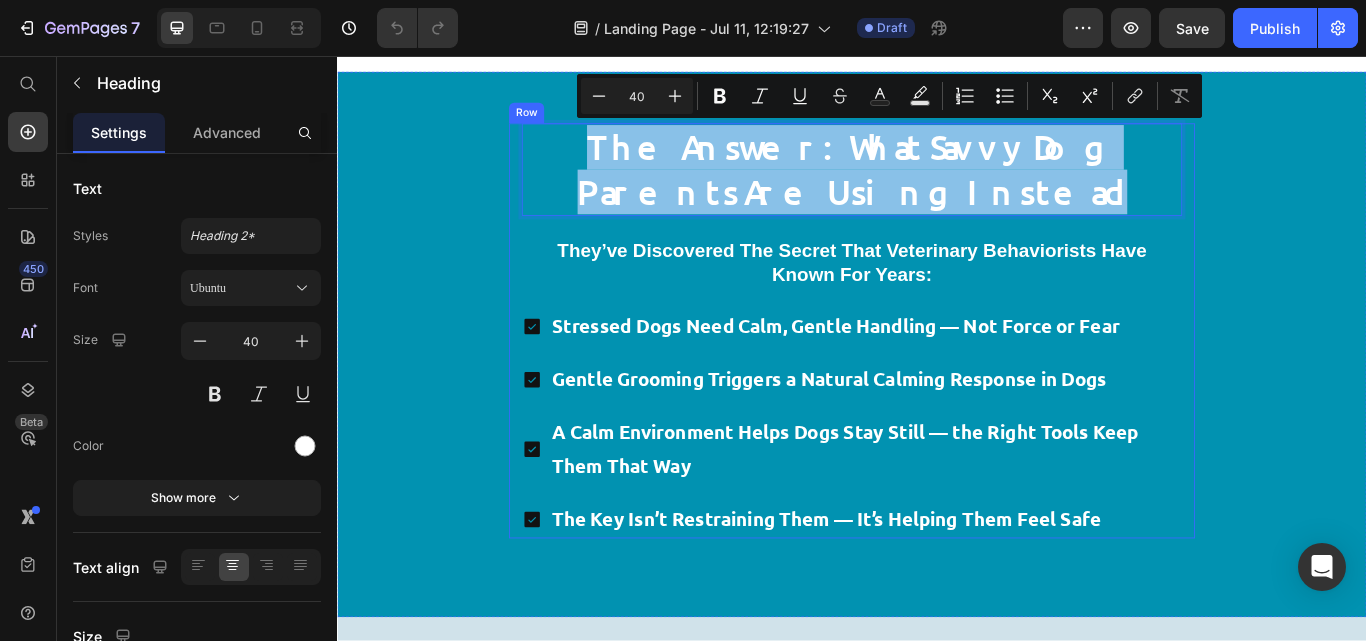 click on "The Answer: What Savvy Dog Parents Are Using Instead Heading   25 They’ve discovered the secret that veterinary behaviorists have known for years: Text Block
Stressed Dogs Need Calm, Gentle Handling — Not Force or Fear
Gentle Grooming Triggers a Natural Calming Response in Dogs
A Calm Environment Helps Dogs Stay Still — the Right Tools Keep Them That Way
The Key Isn’t Restraining Them — It’s Helping Them Feel Safe Item List Row Section 8" at bounding box center (937, 377) 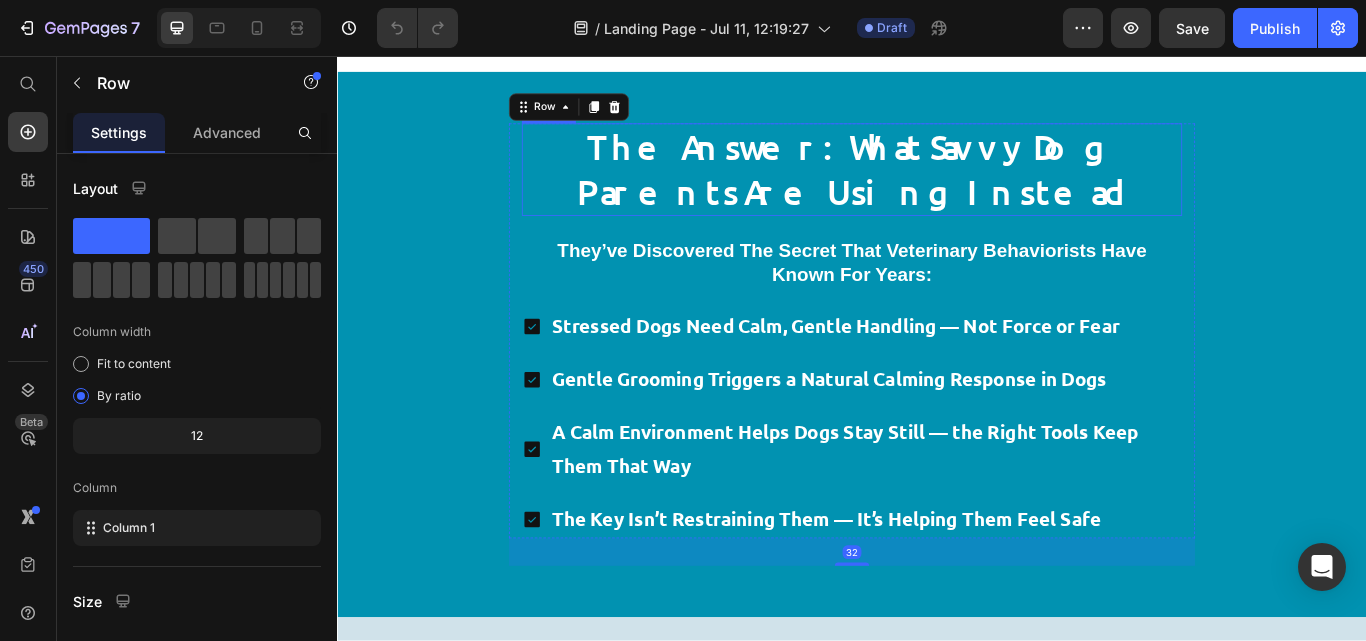 click on "The Answer: What Savvy Dog Parents Are Using Instead" at bounding box center [937, 189] 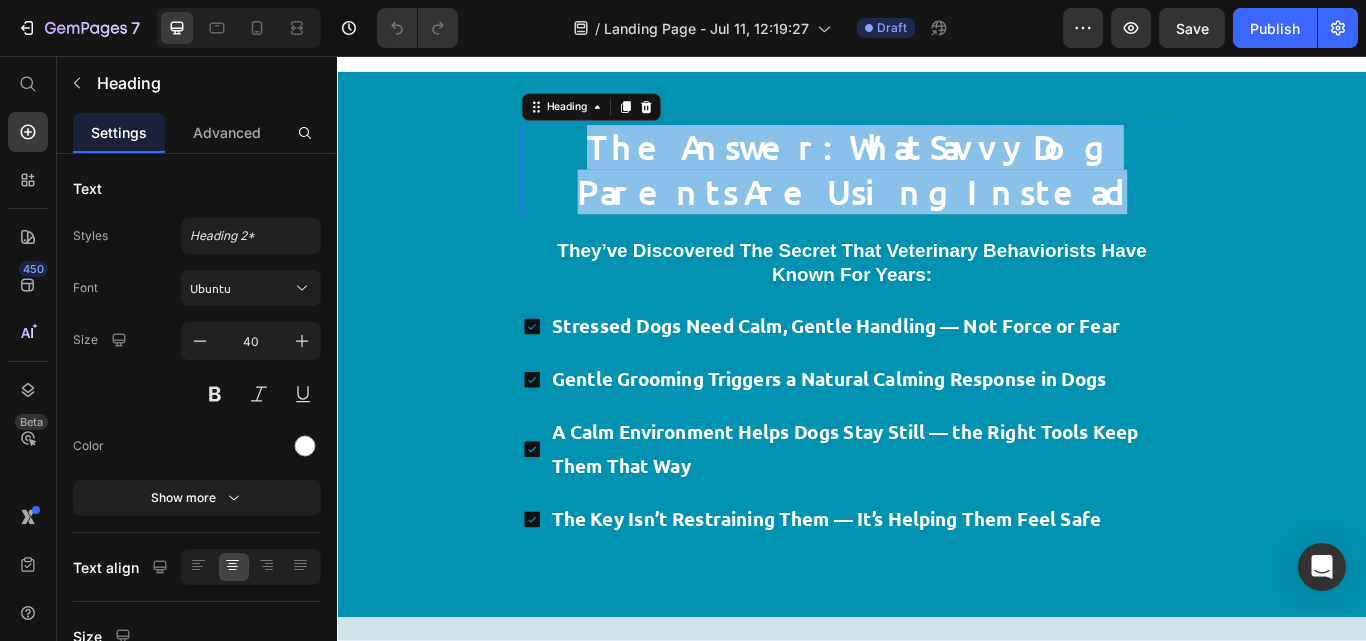 click on "The Answer: What Savvy Dog Parents Are Using Instead" at bounding box center (937, 189) 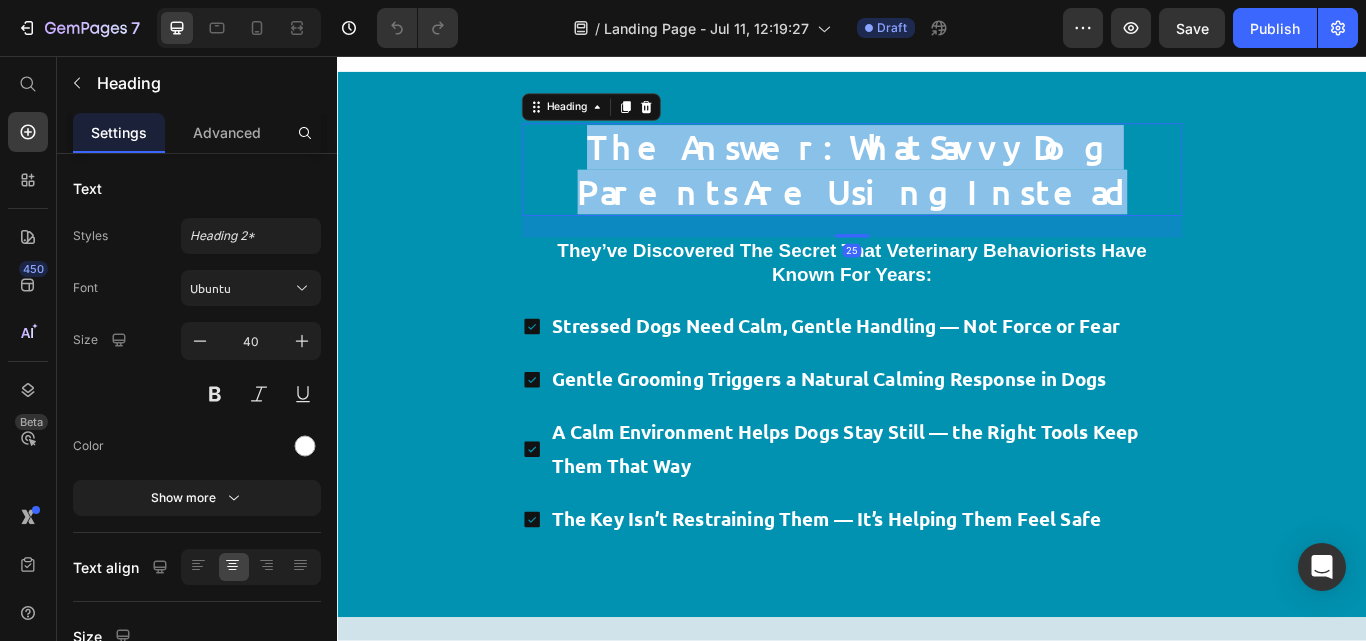 click on "The Answer: What Savvy Dog Parents Are Using Instead" at bounding box center [937, 189] 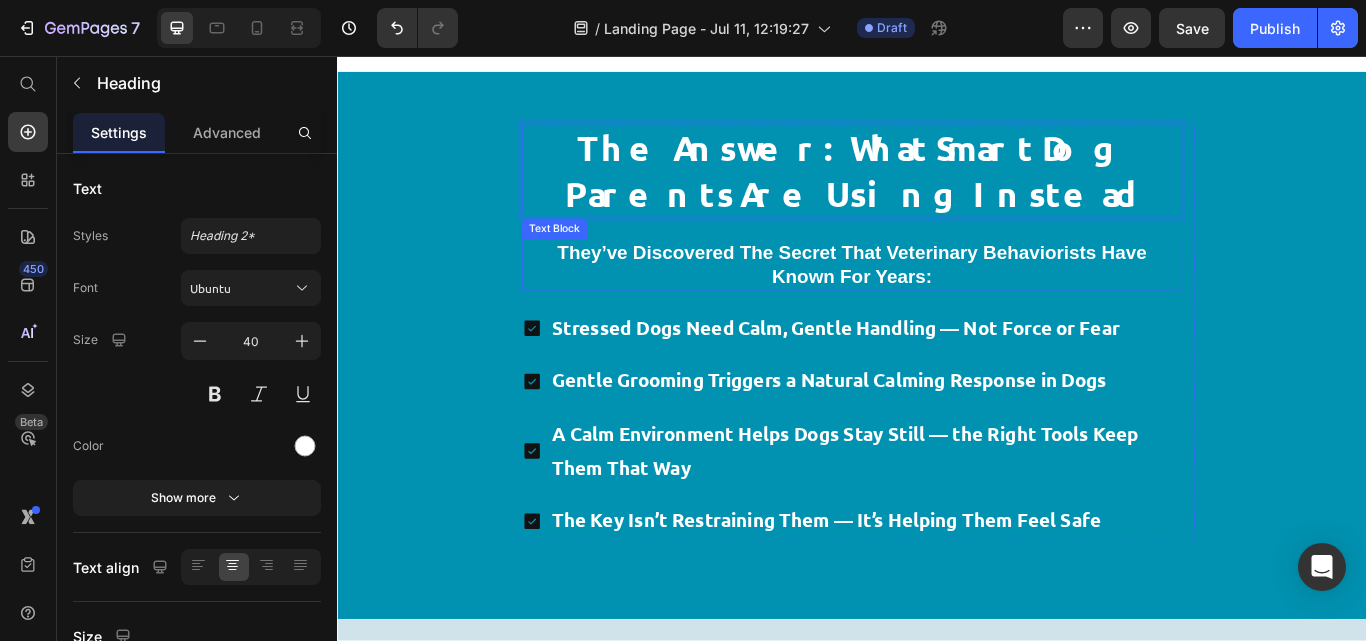 click on "They’ve discovered the secret that veterinary behaviorists have known for years:" at bounding box center (936, 300) 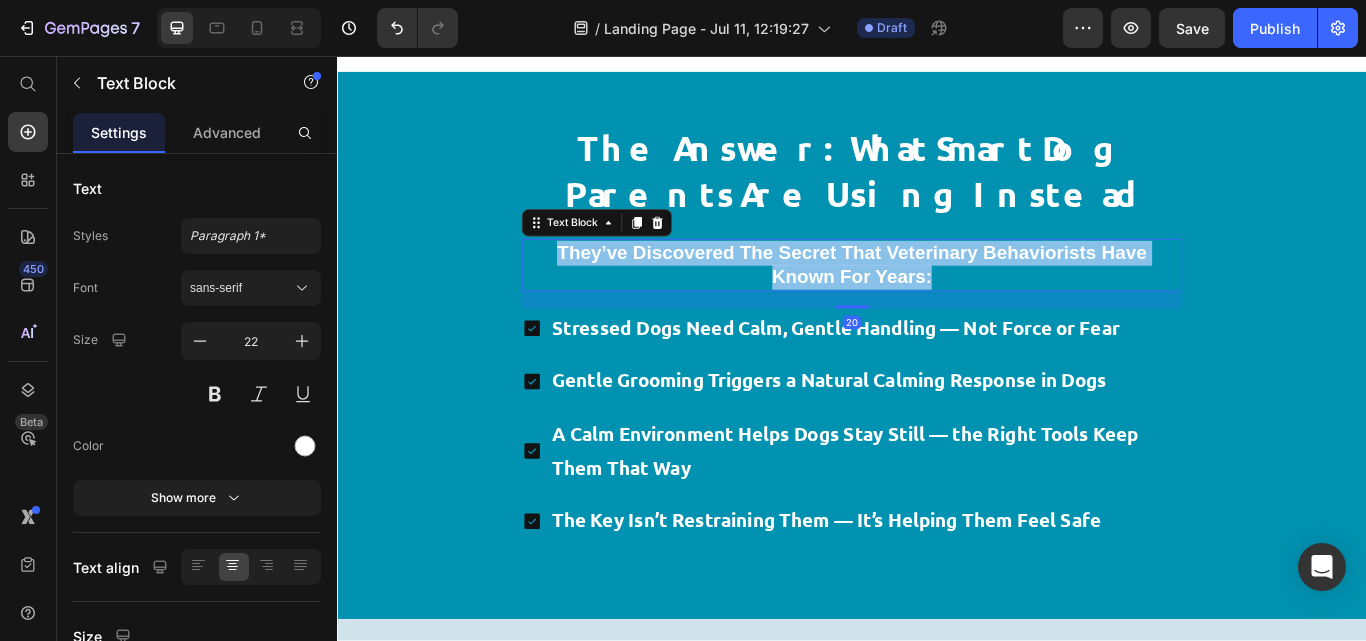 click on "They’ve discovered the secret that veterinary behaviorists have known for years:" at bounding box center [936, 300] 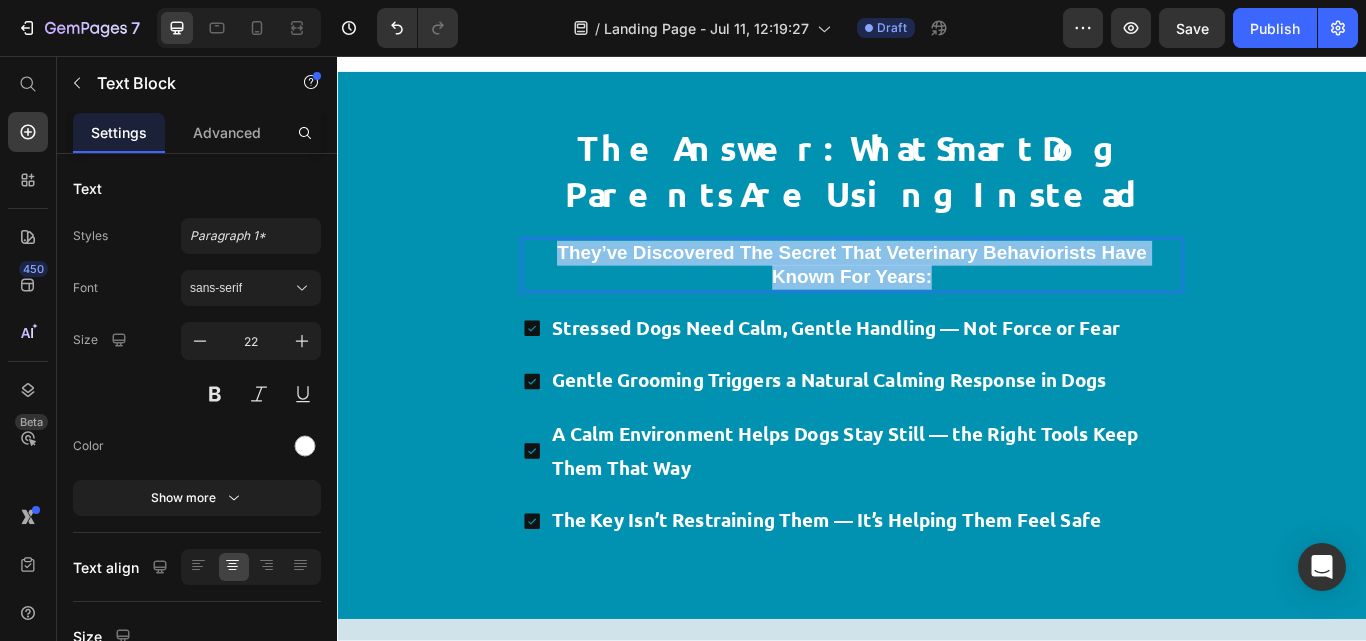 click on "They’ve discovered the secret that veterinary behaviorists have known for years:" at bounding box center (936, 300) 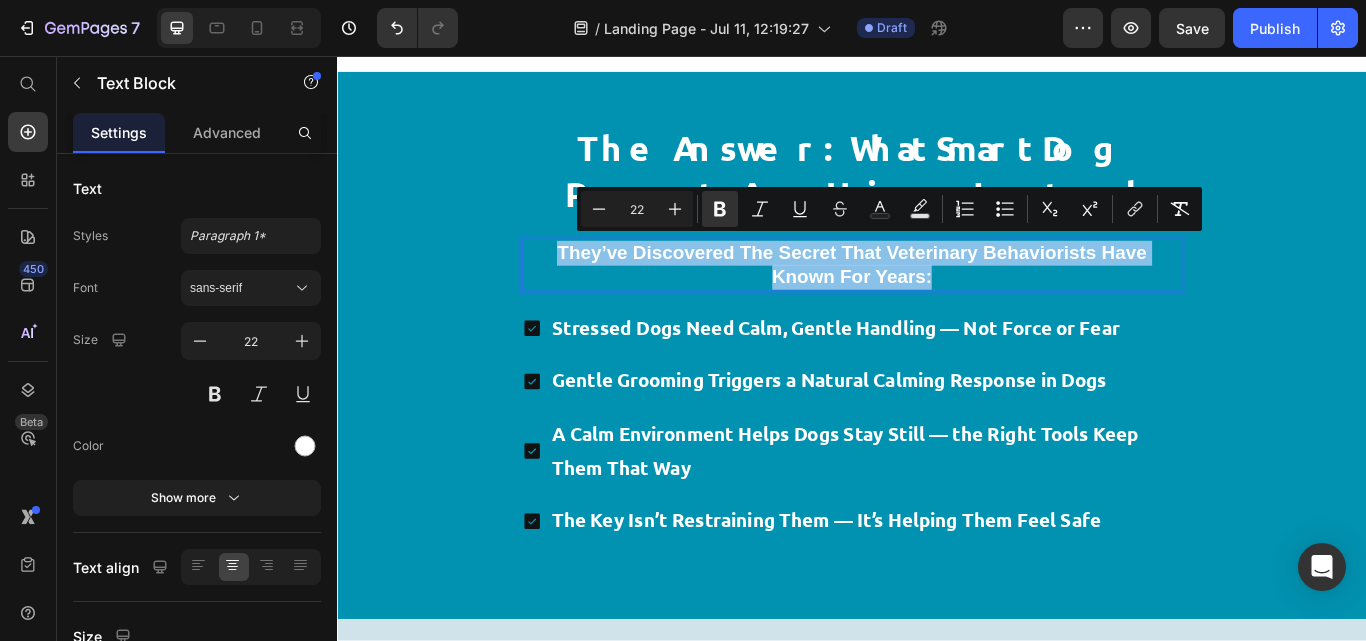 copy on "They’ve discovered the secret that veterinary behaviorists have known for years:" 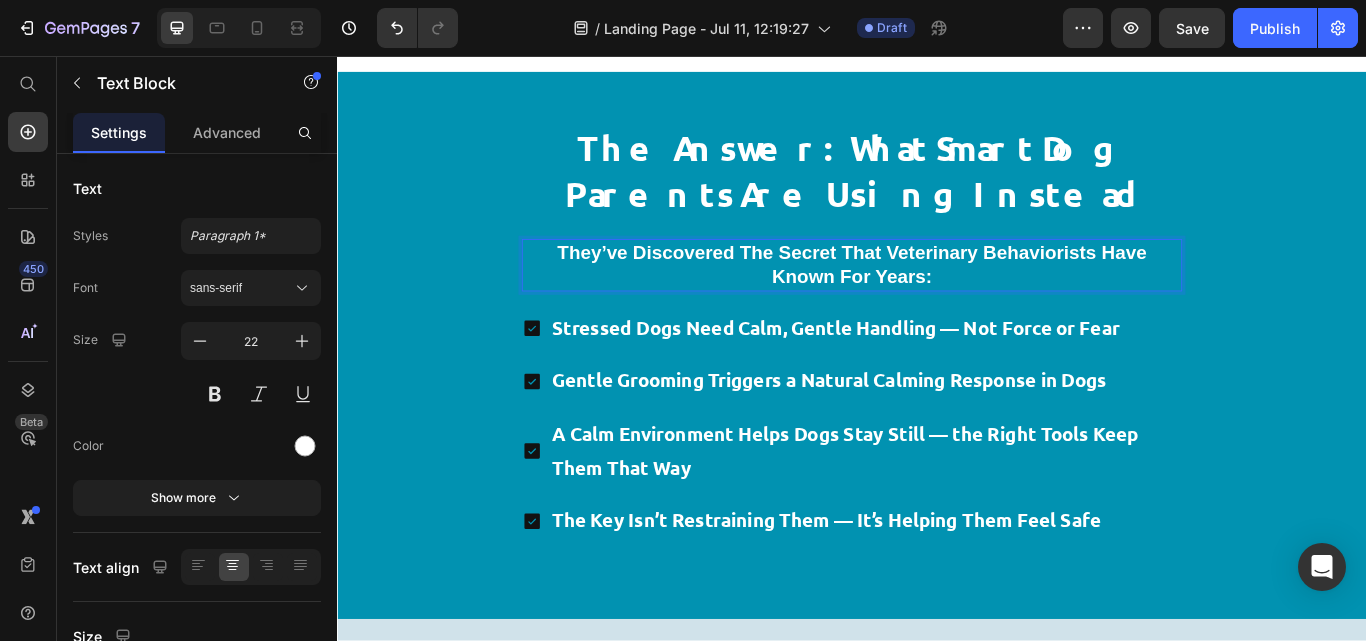 click on "They’ve discovered the secret that veterinary behaviorists have known for years:" at bounding box center (937, 300) 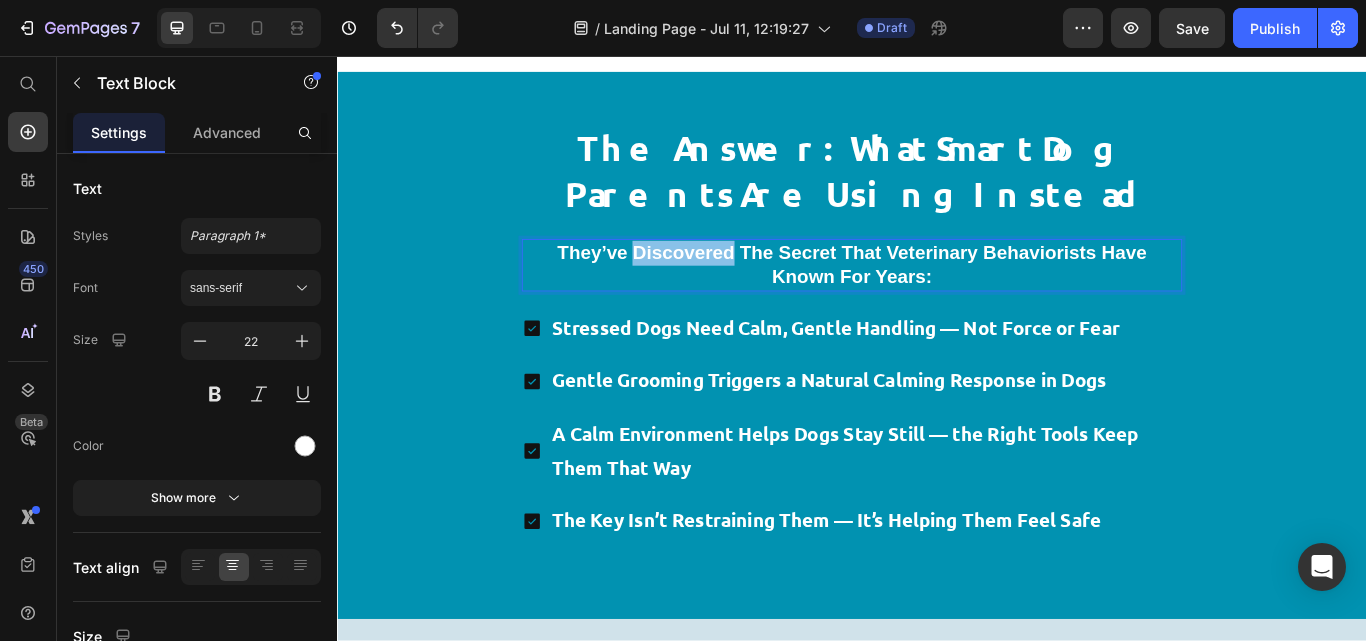click on "They’ve discovered the secret that veterinary behaviorists have known for years:" at bounding box center (937, 300) 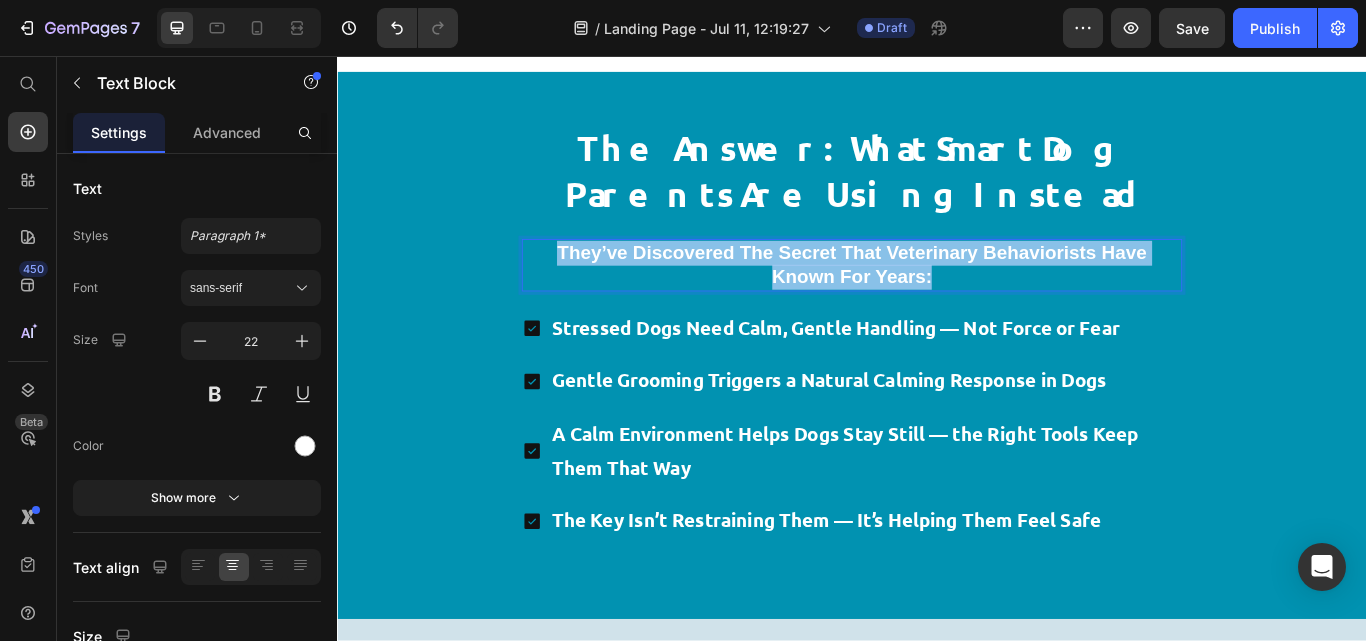 click on "They’ve discovered the secret that veterinary behaviorists have known for years:" at bounding box center (937, 300) 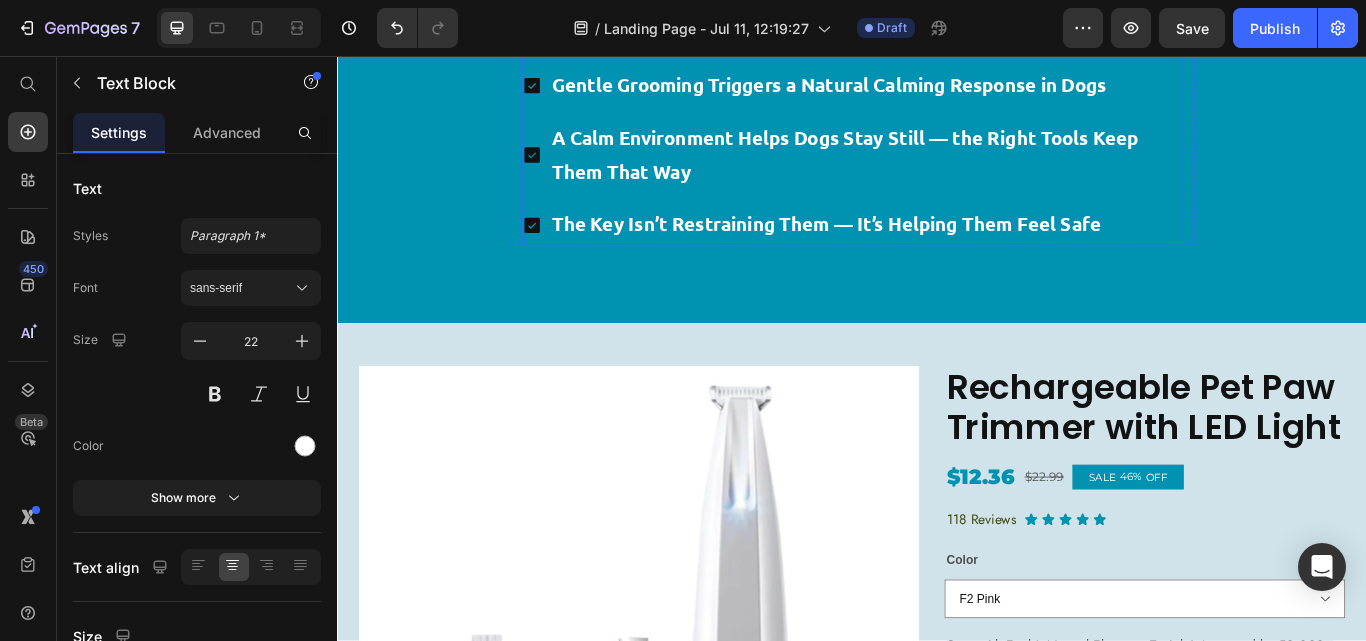 scroll, scrollTop: 3800, scrollLeft: 0, axis: vertical 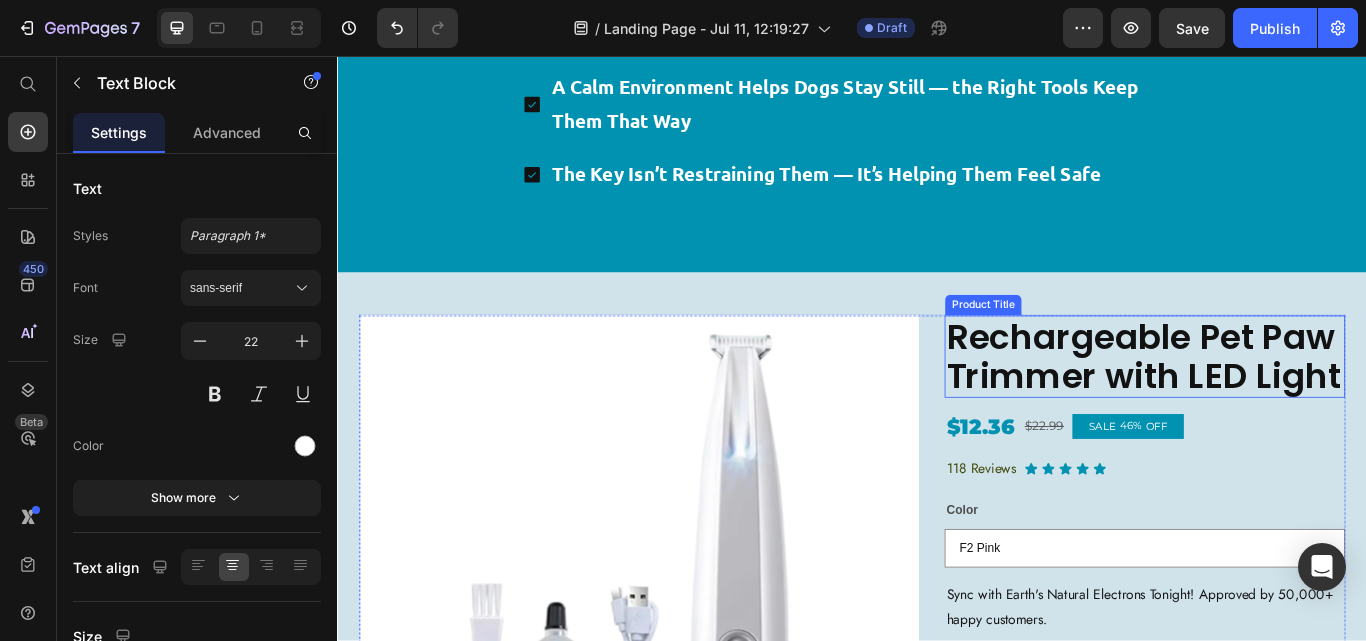 click on "Rechargeable Pet Paw Trimmer with LED Light" at bounding box center (1278, 407) 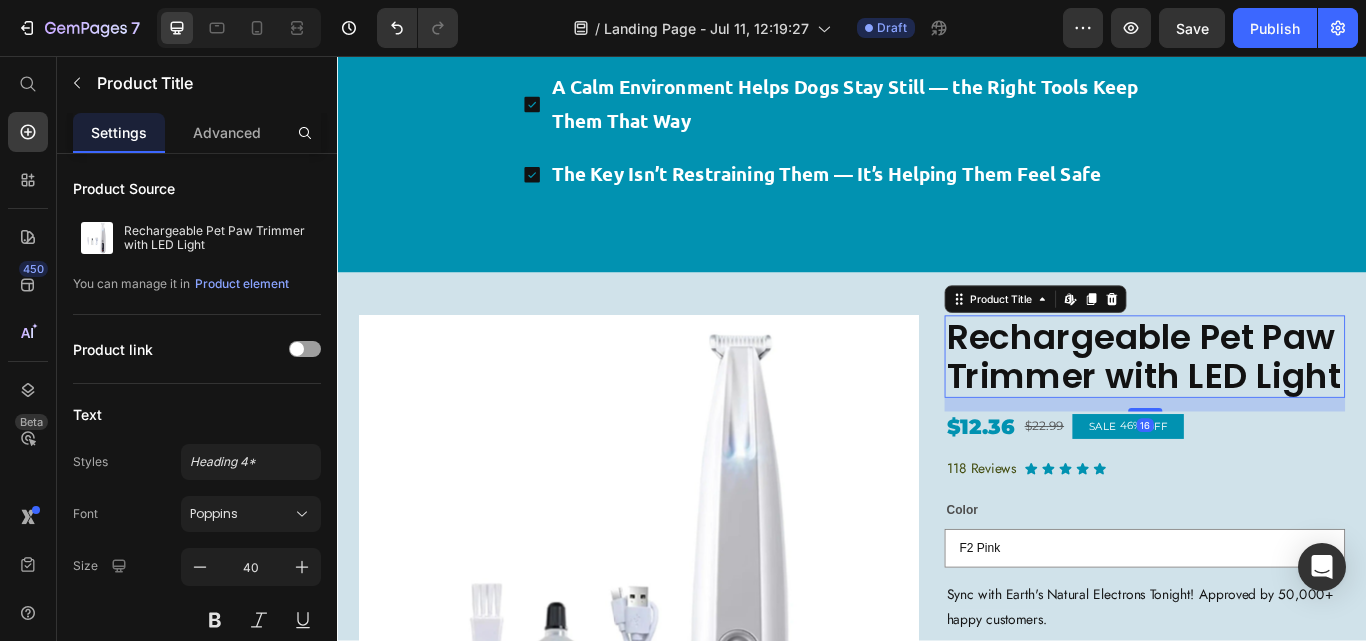 click on "Rechargeable Pet Paw Trimmer with LED Light" at bounding box center (1278, 407) 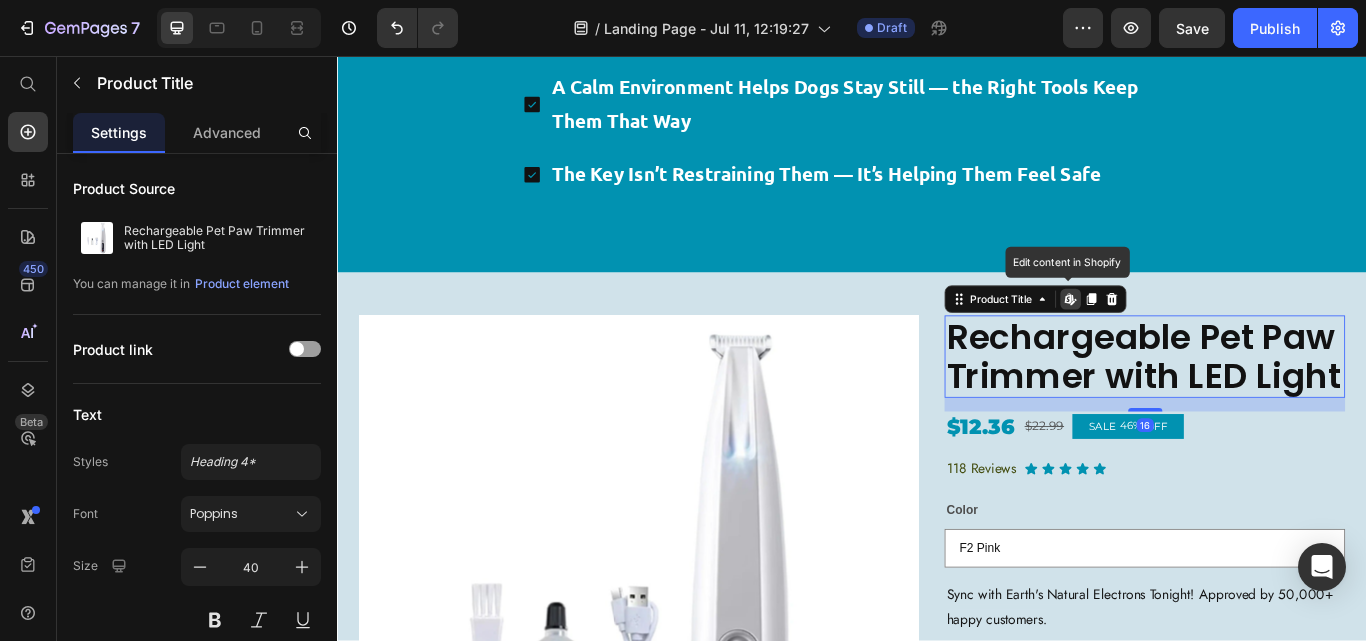 click on "Rechargeable Pet Paw Trimmer with LED Light" at bounding box center [1278, 407] 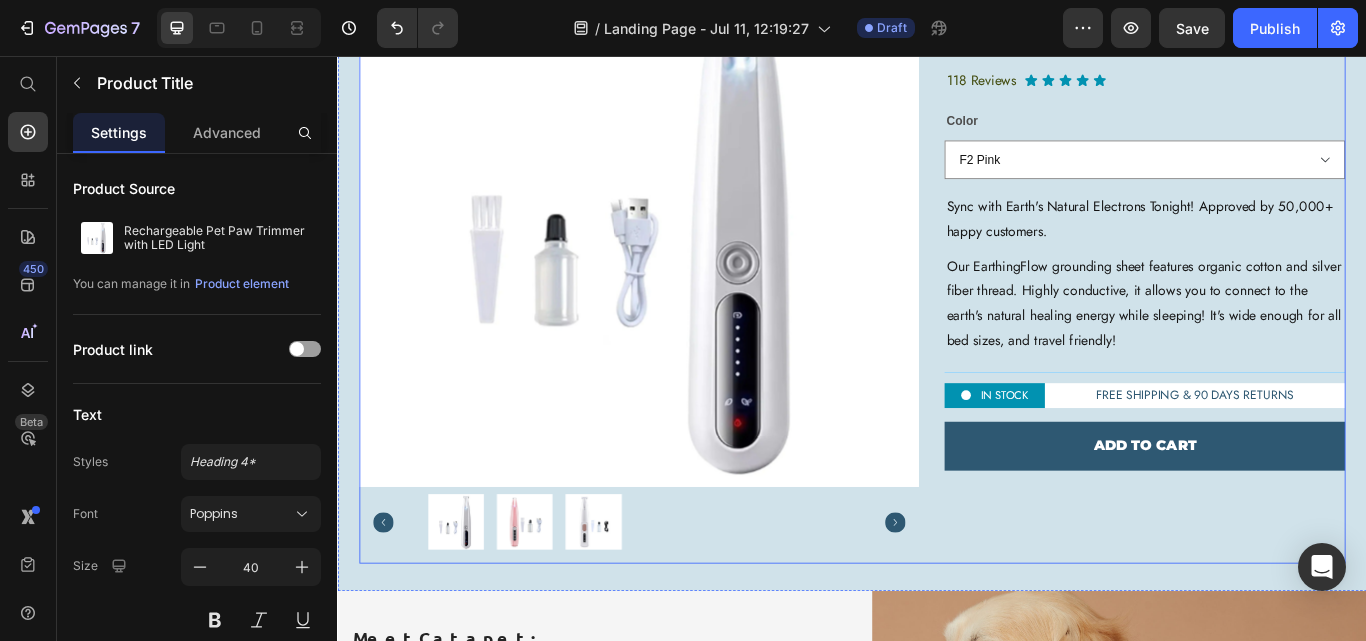 scroll, scrollTop: 4807, scrollLeft: 0, axis: vertical 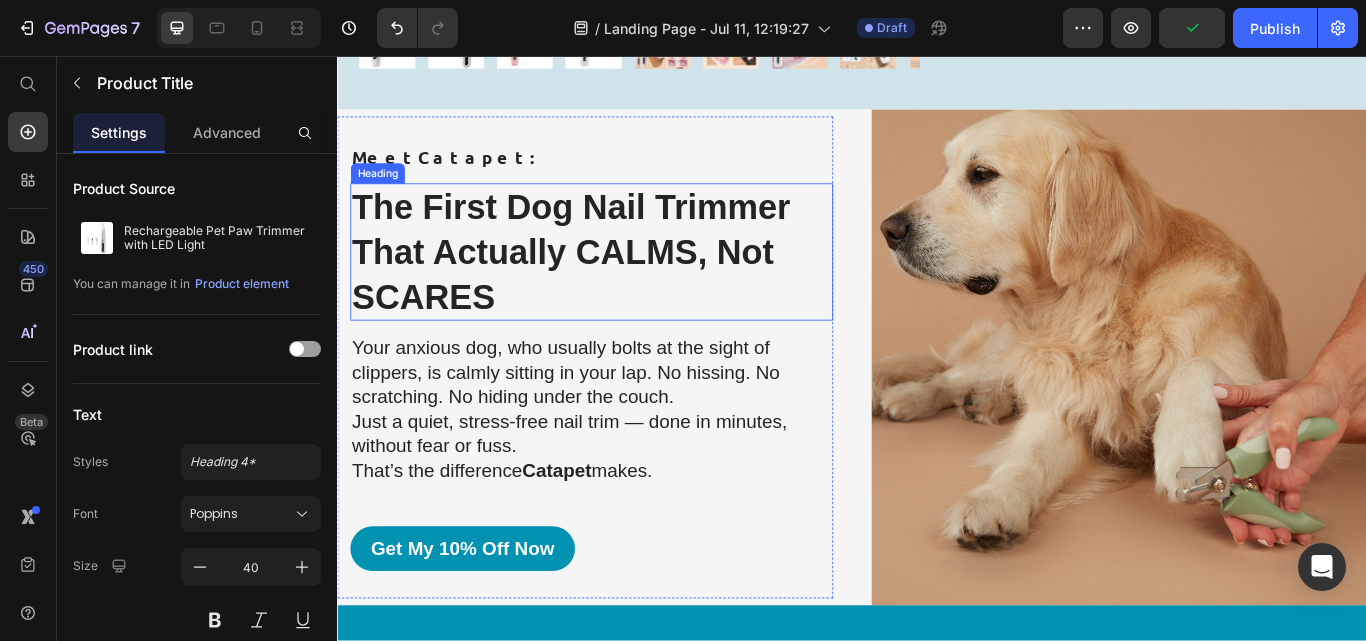 click on "The First Dog Nail Trimmer That Actually CALMS, Not SCARES" at bounding box center (633, 285) 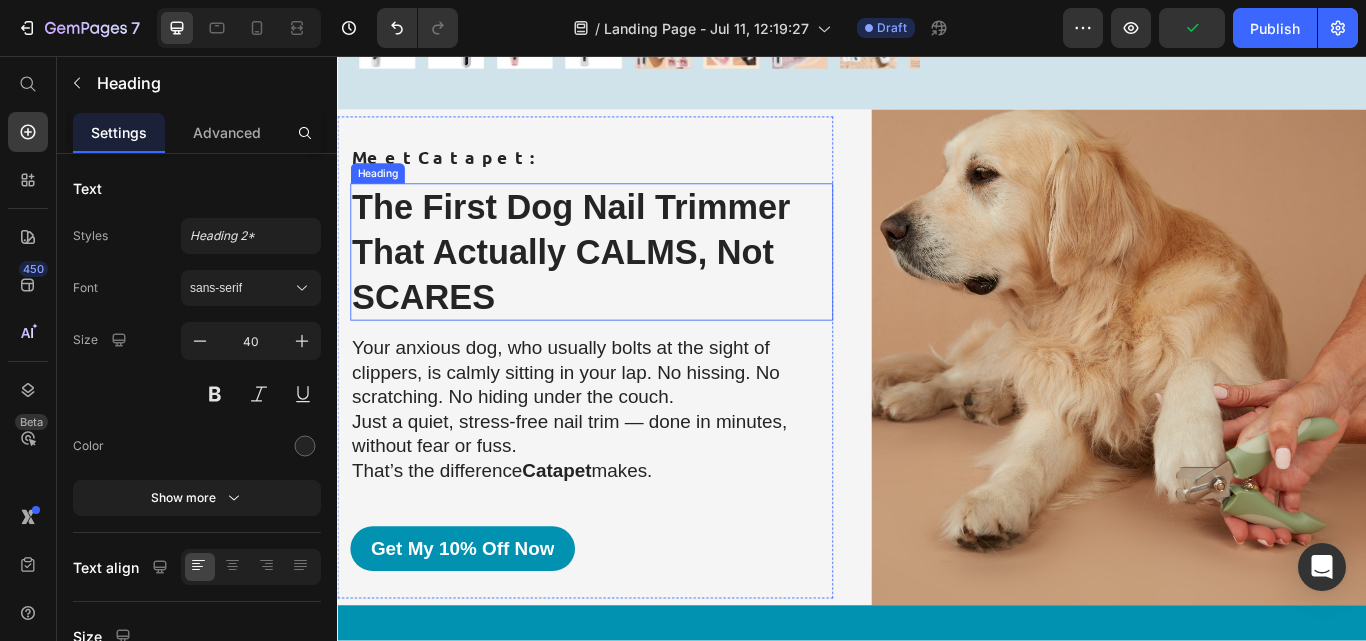 click on "The First Dog Nail Trimmer That Actually CALMS, Not SCARES" at bounding box center (633, 285) 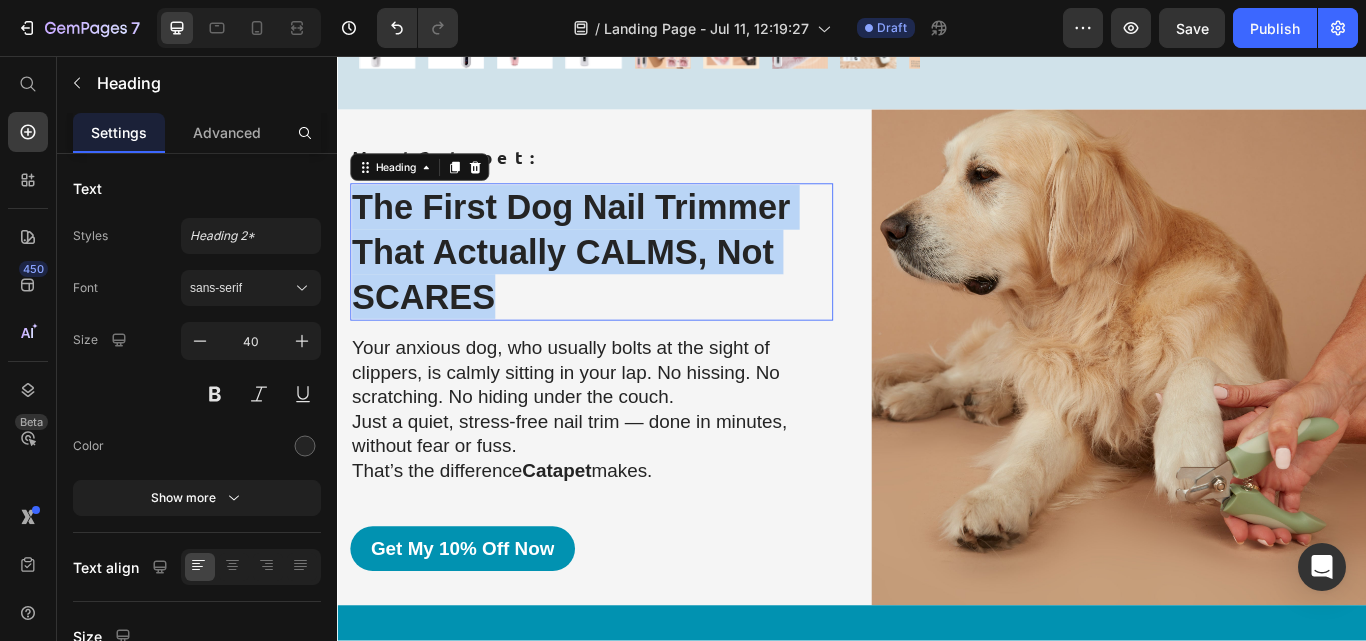 click on "The First Dog Nail Trimmer That Actually CALMS, Not SCARES" at bounding box center (633, 285) 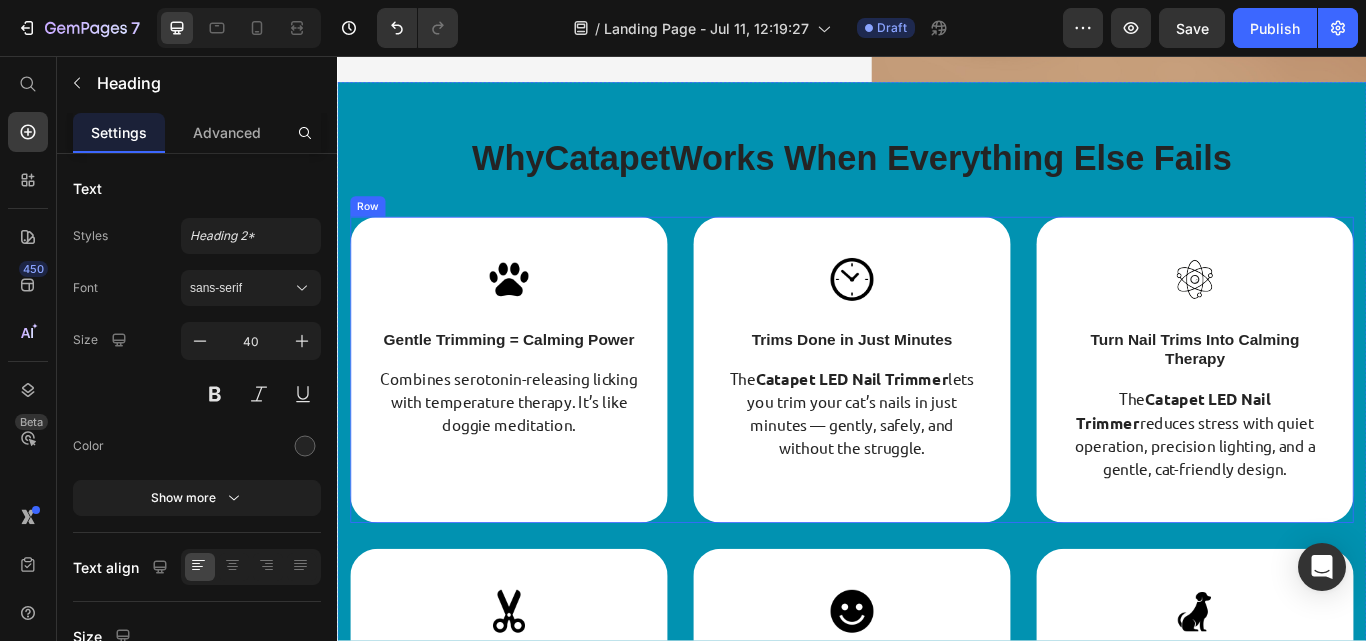 scroll, scrollTop: 5421, scrollLeft: 0, axis: vertical 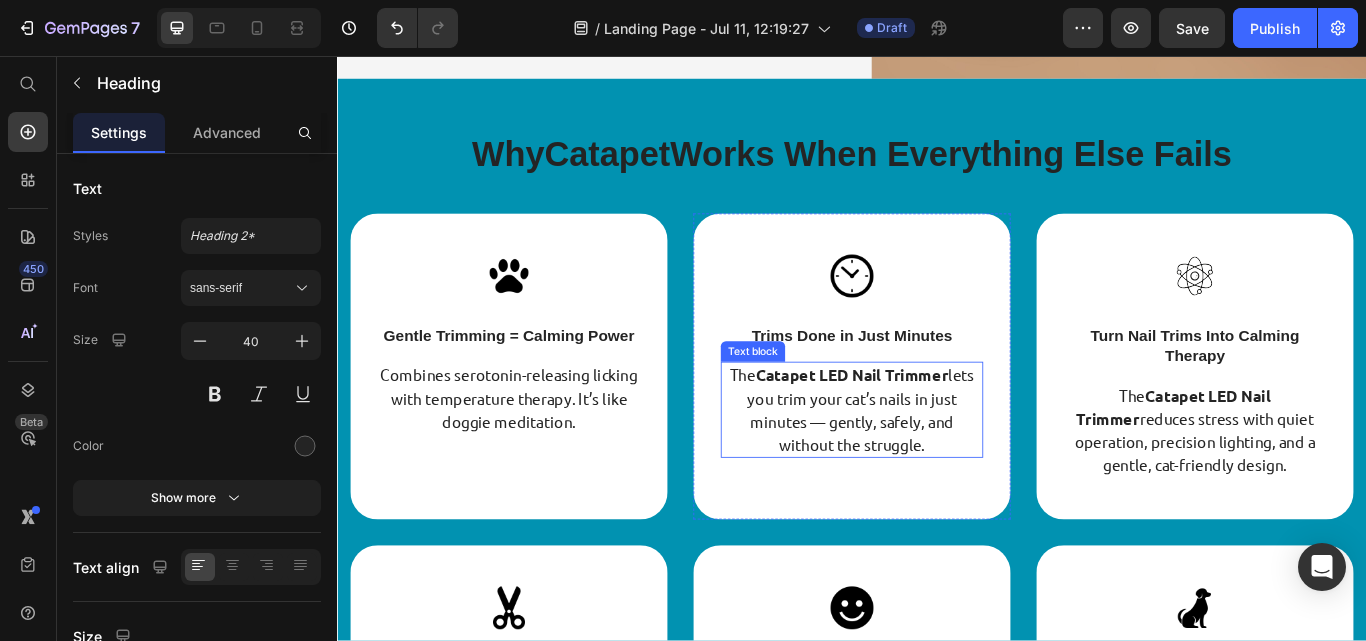 click on "The  Catapet LED Nail Trimmer  lets you trim your cat’s nails in just minutes — gently, safely, and without the struggle." at bounding box center [937, 469] 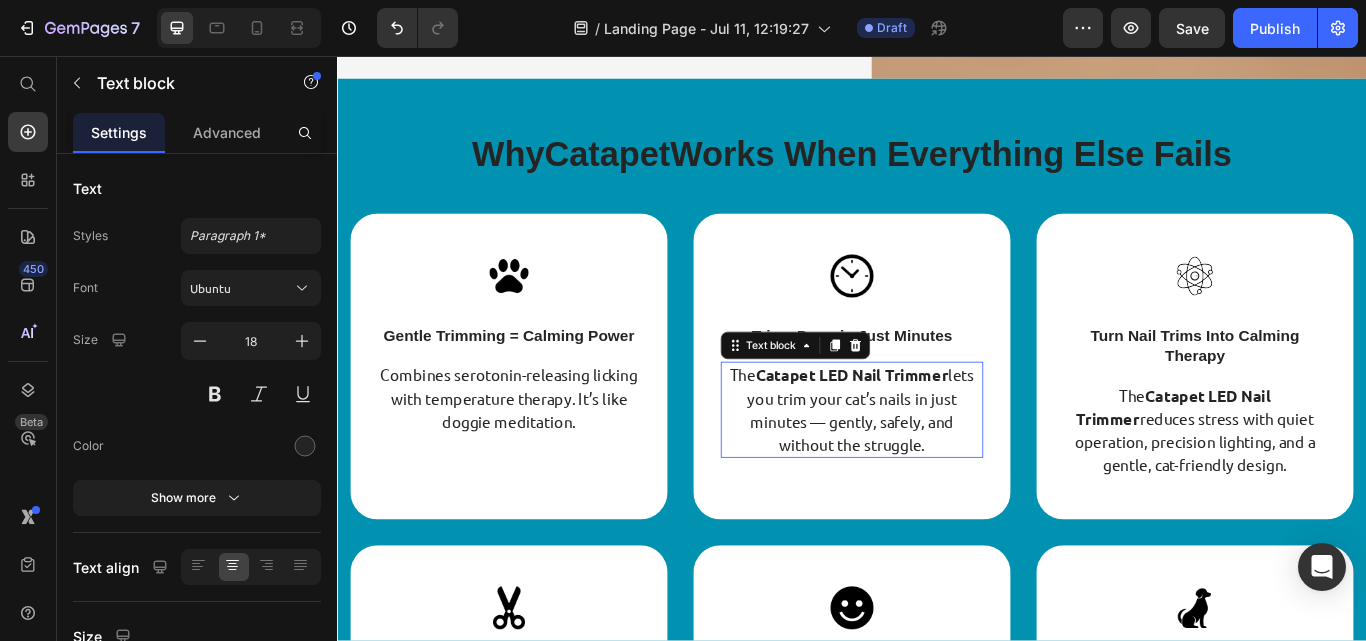 click on "The  Catapet LED Nail Trimmer  lets you trim your cat’s nails in just minutes — gently, safely, and without the struggle." at bounding box center [937, 469] 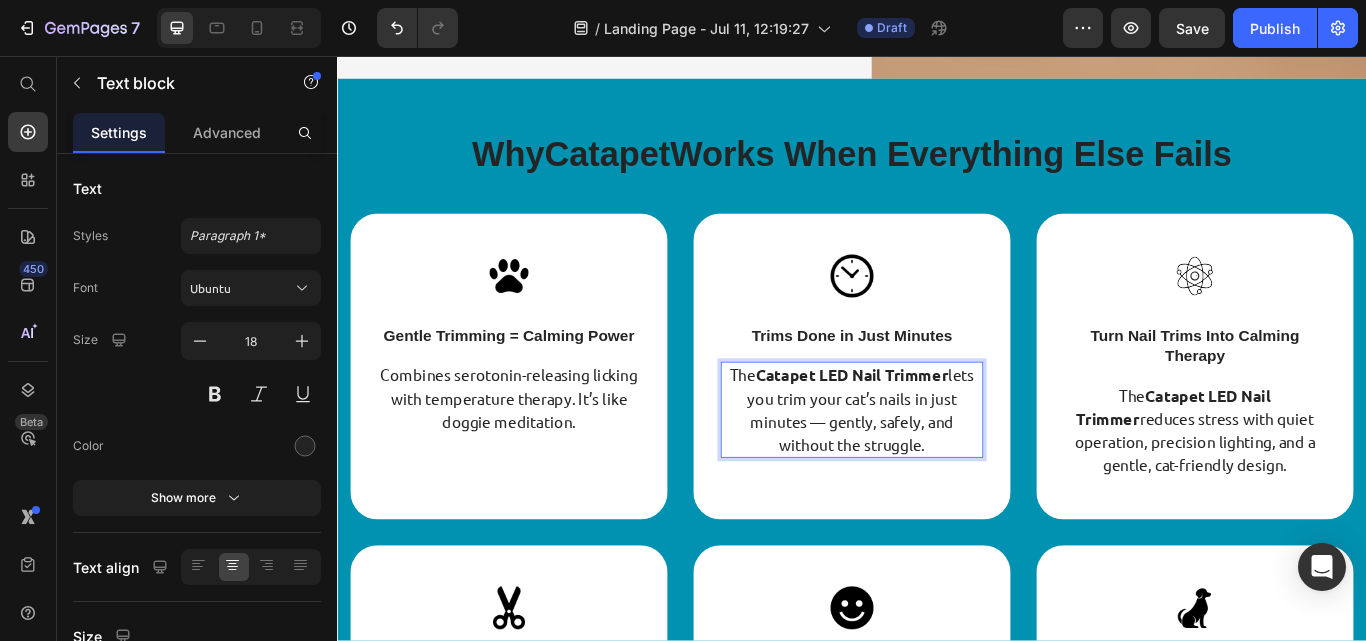 click on "The  Catapet LED Nail Trimmer  lets you trim your cat’s nails in just minutes — gently, safely, and without the struggle." at bounding box center (937, 469) 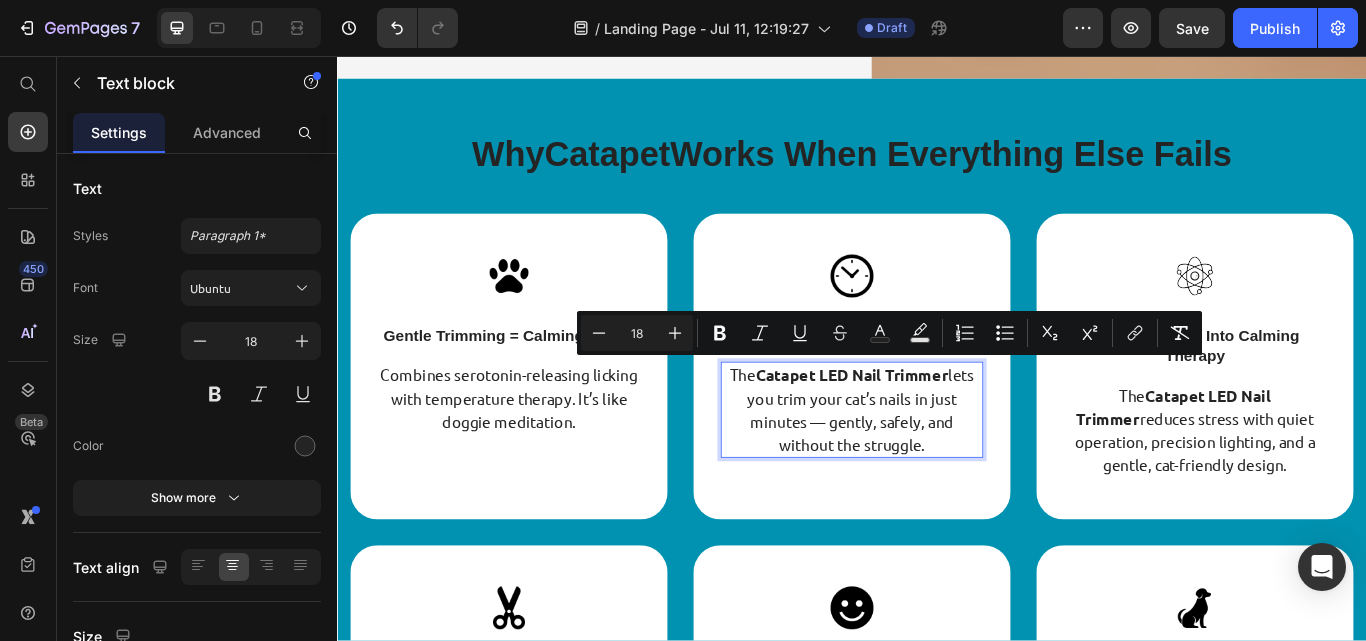 copy on "The  Catapet LED Nail Trimmer  lets you trim your cat’s nails in just minutes — gently, safely, and without the struggle." 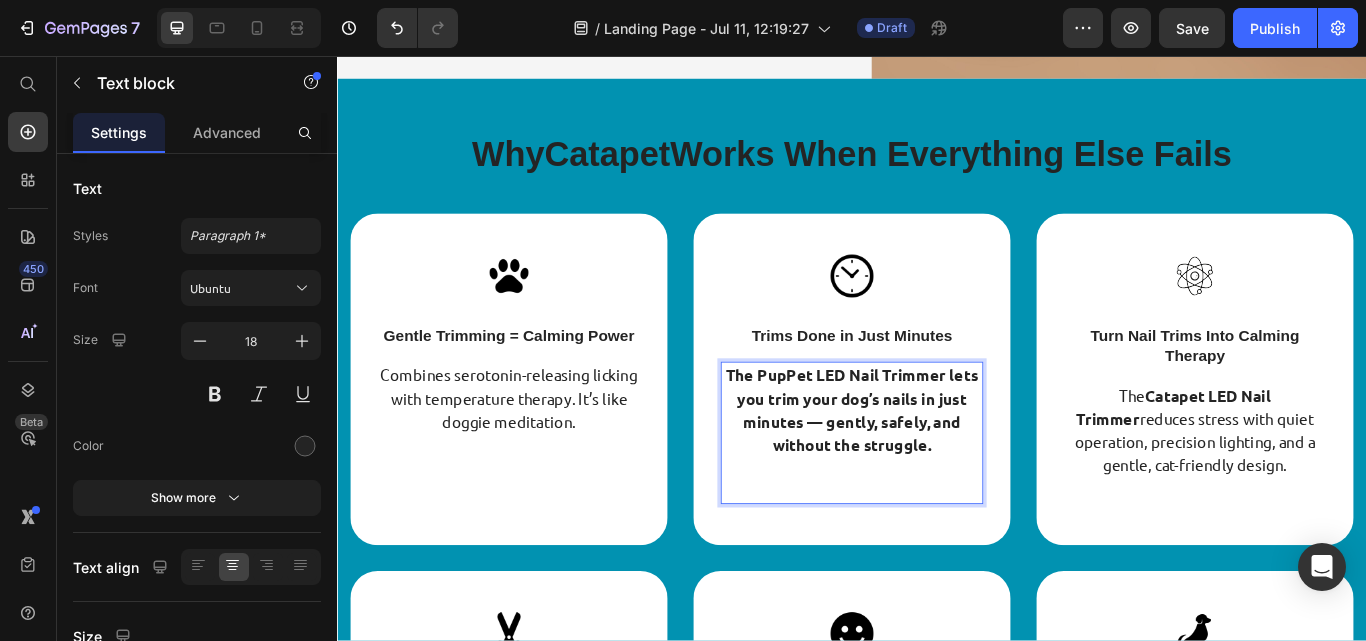 click on "The PupPet LED Nail Trimmer lets you trim your dog’s nails in just minutes — gently, safely, and without the struggle." at bounding box center (937, 469) 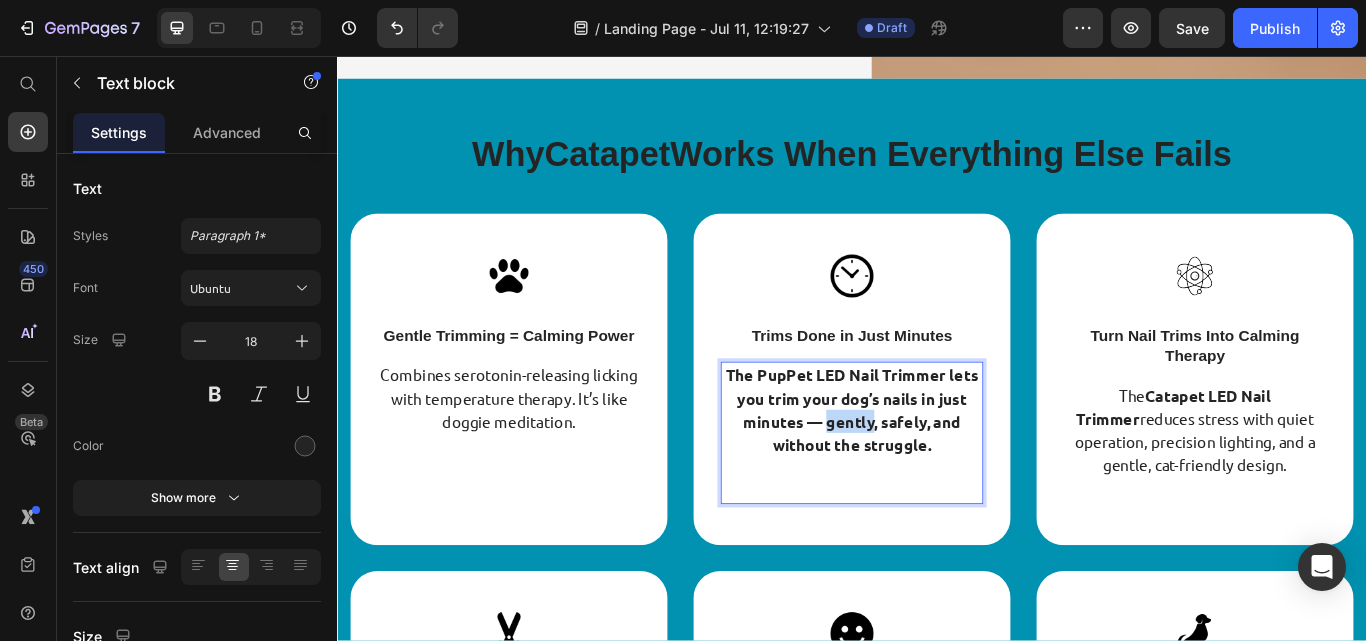 click on "The PupPet LED Nail Trimmer lets you trim your dog’s nails in just minutes — gently, safely, and without the struggle." at bounding box center [937, 469] 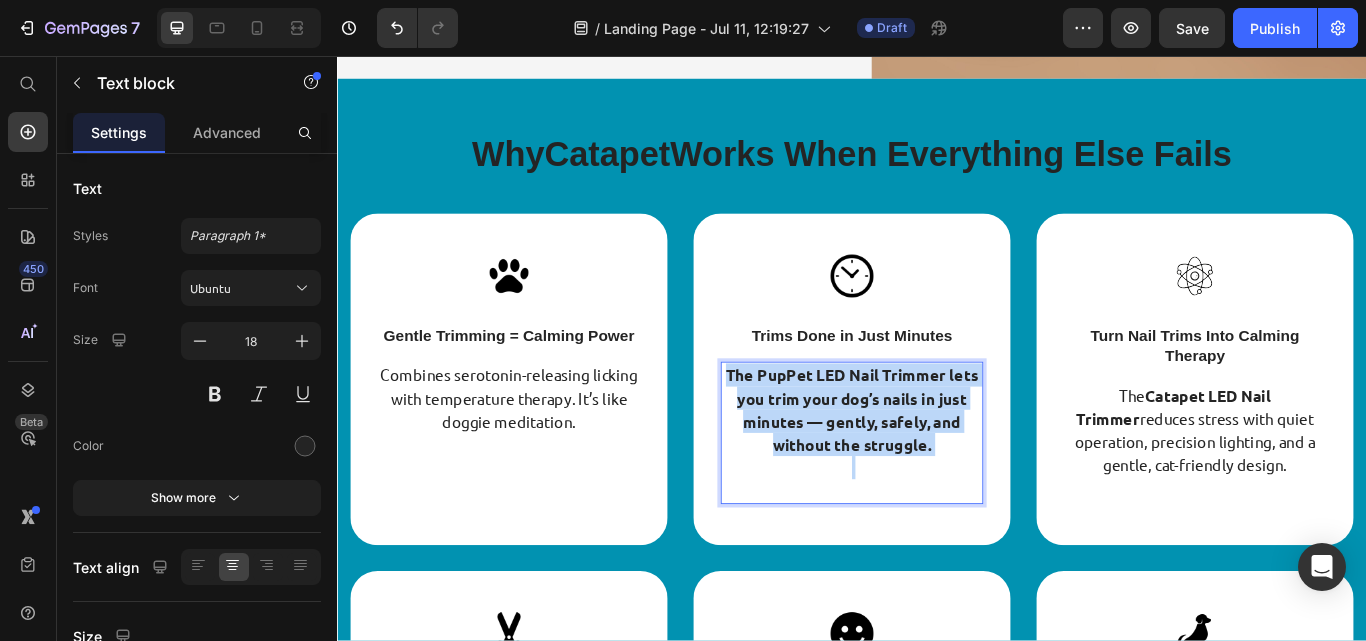 click on "The PupPet LED Nail Trimmer lets you trim your dog’s nails in just minutes — gently, safely, and without the struggle." at bounding box center [937, 469] 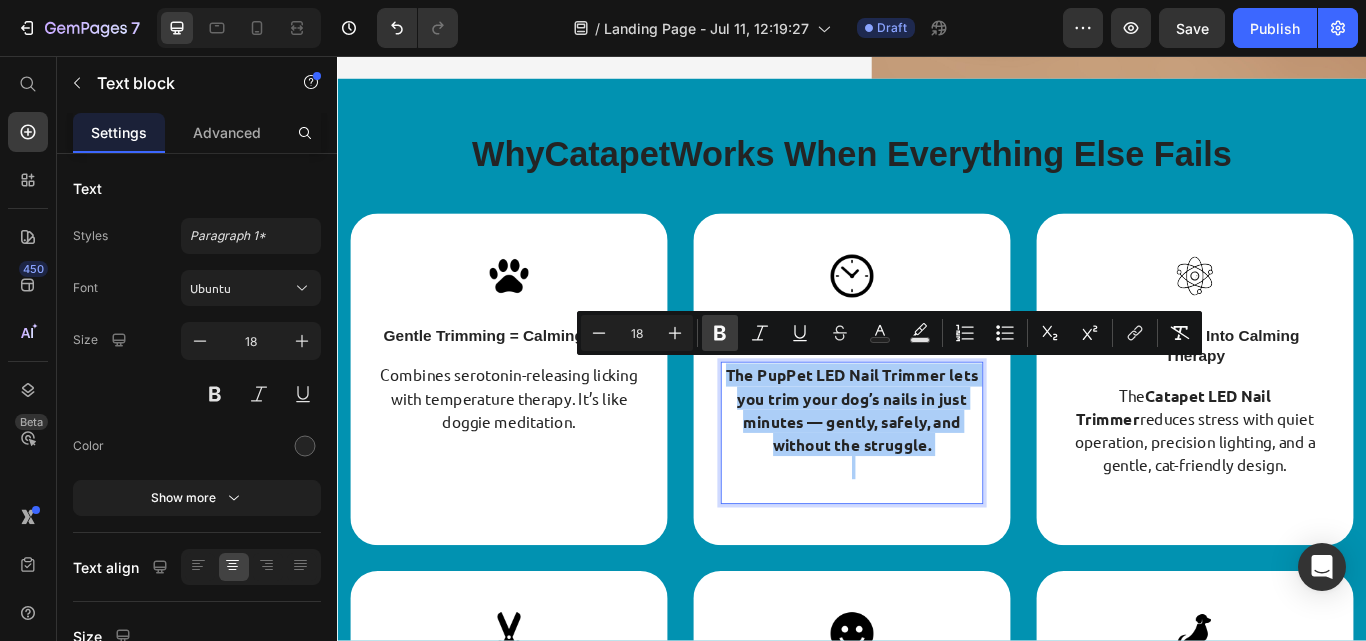 click on "Bold" at bounding box center (720, 333) 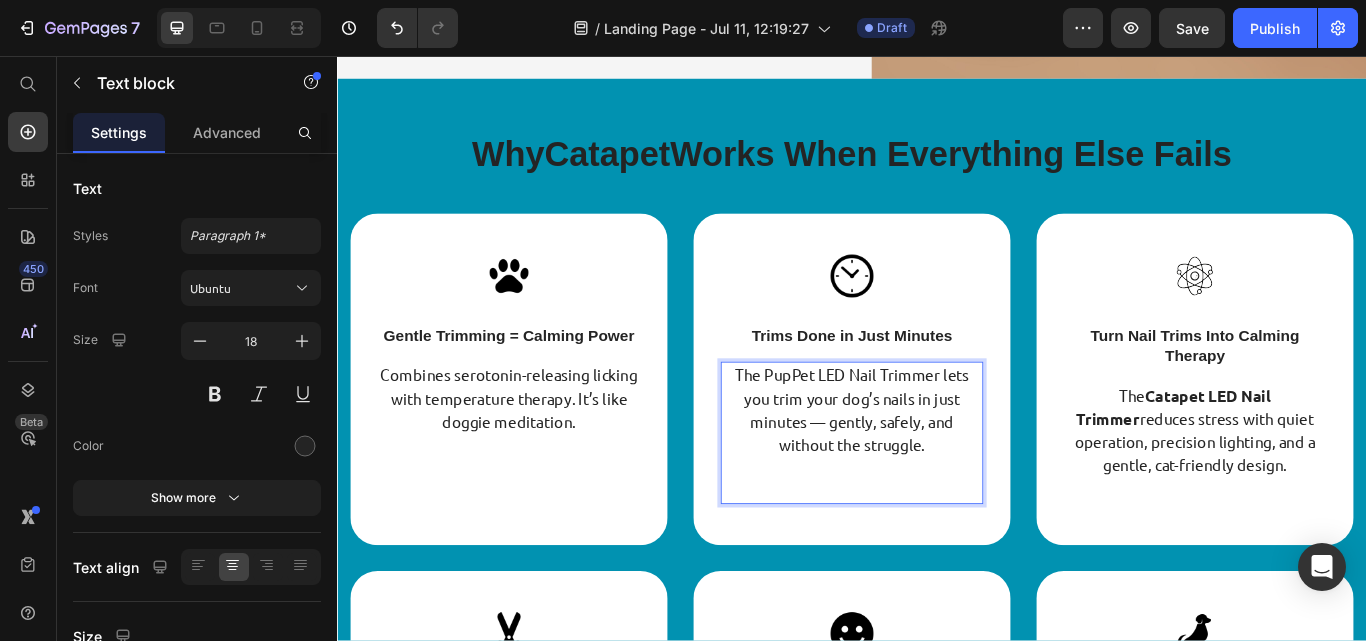 click at bounding box center [937, 550] 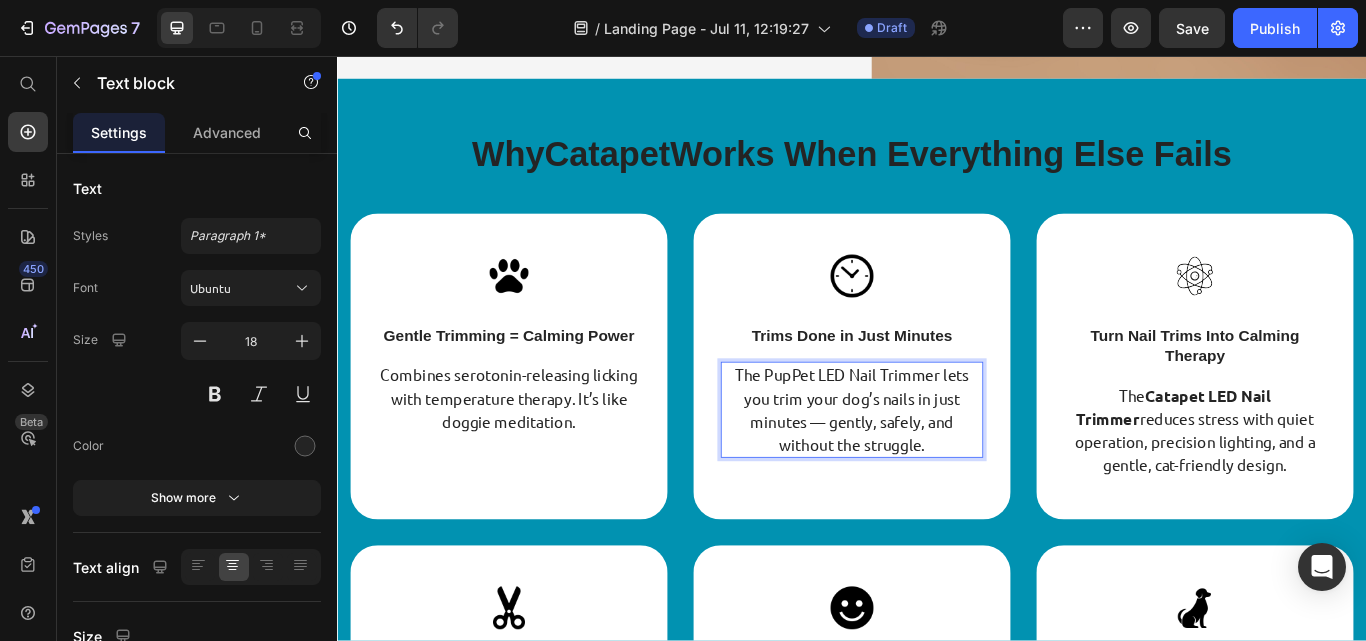click on "The PupPet LED Nail Trimmer lets you trim your dog’s nails in just minutes — gently, safely, and without the struggle." at bounding box center (937, 469) 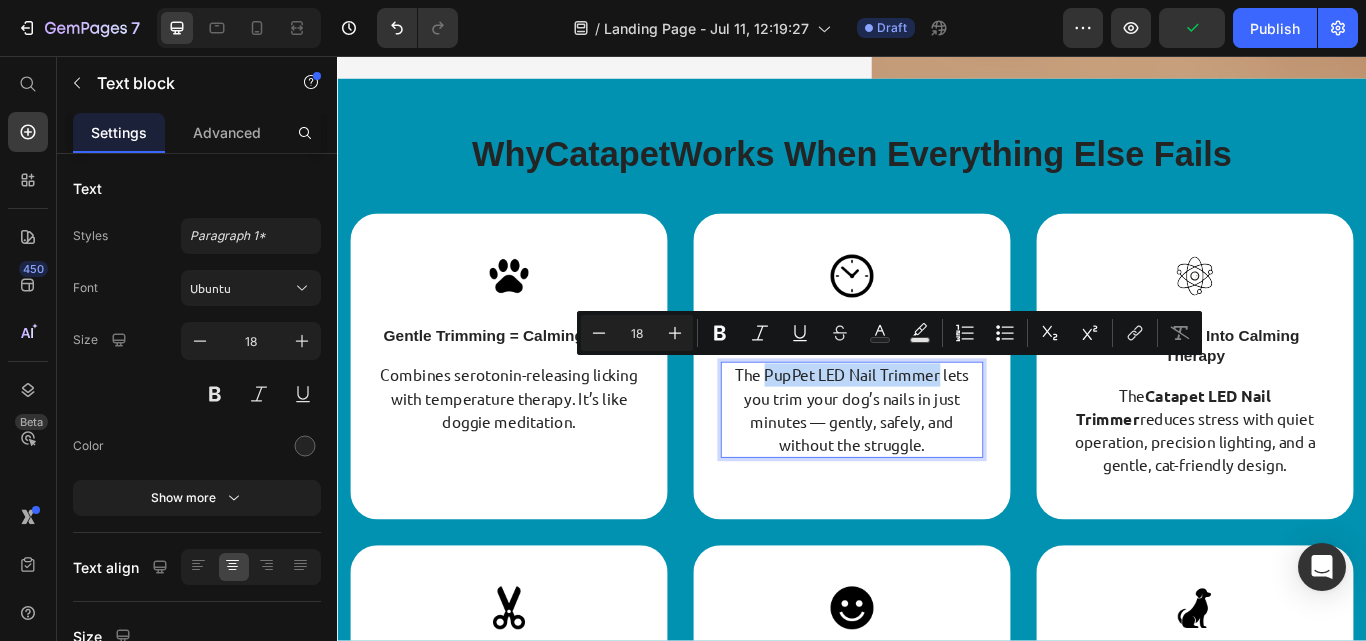 drag, startPoint x: 827, startPoint y: 415, endPoint x: 1034, endPoint y: 424, distance: 207.19556 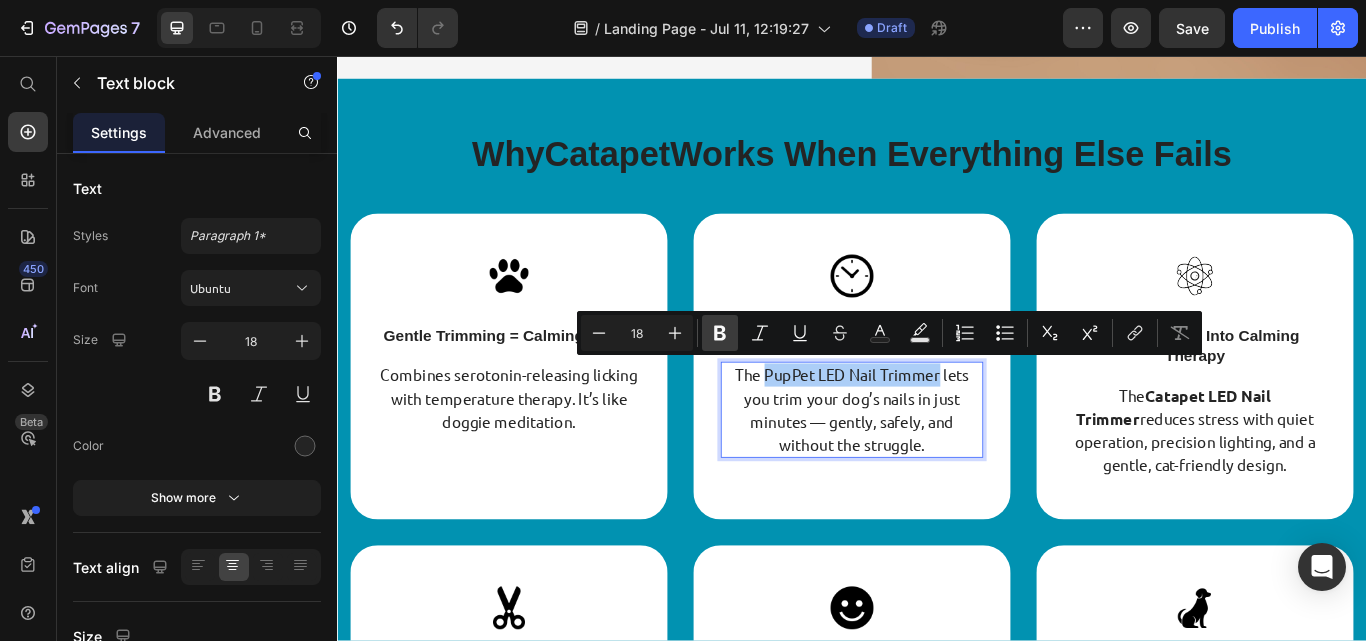 click 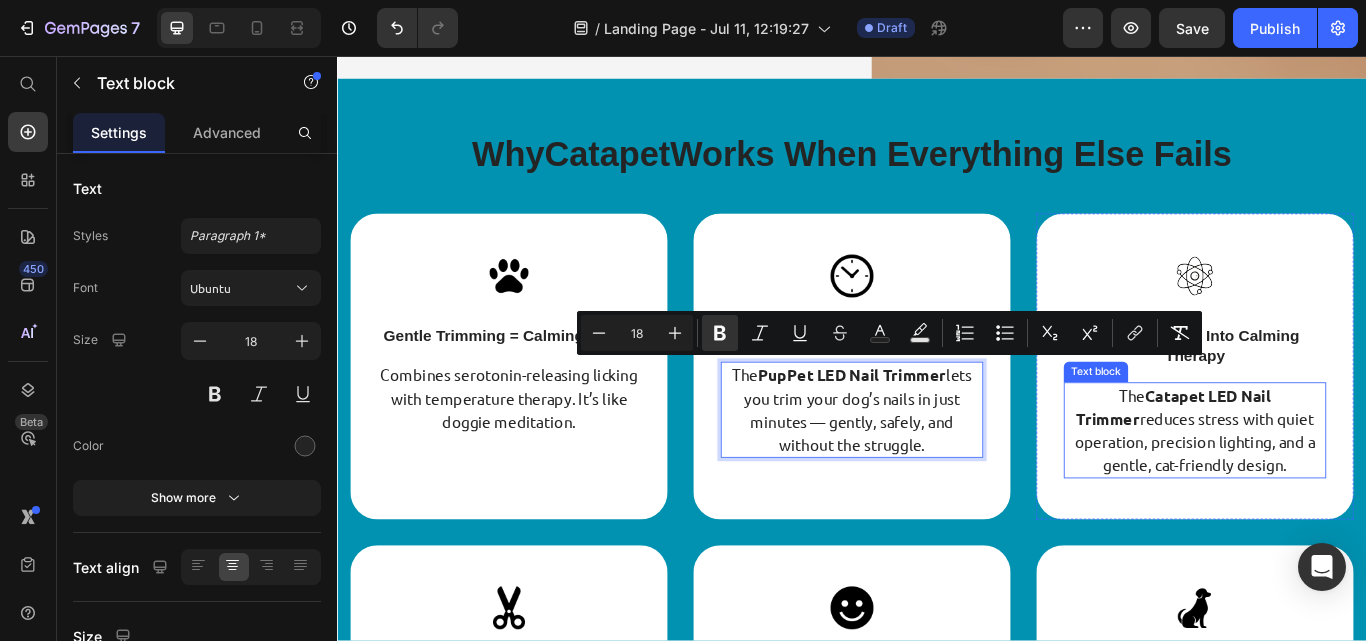 click on "Catapet LED Nail Trimmer" at bounding box center (1312, 466) 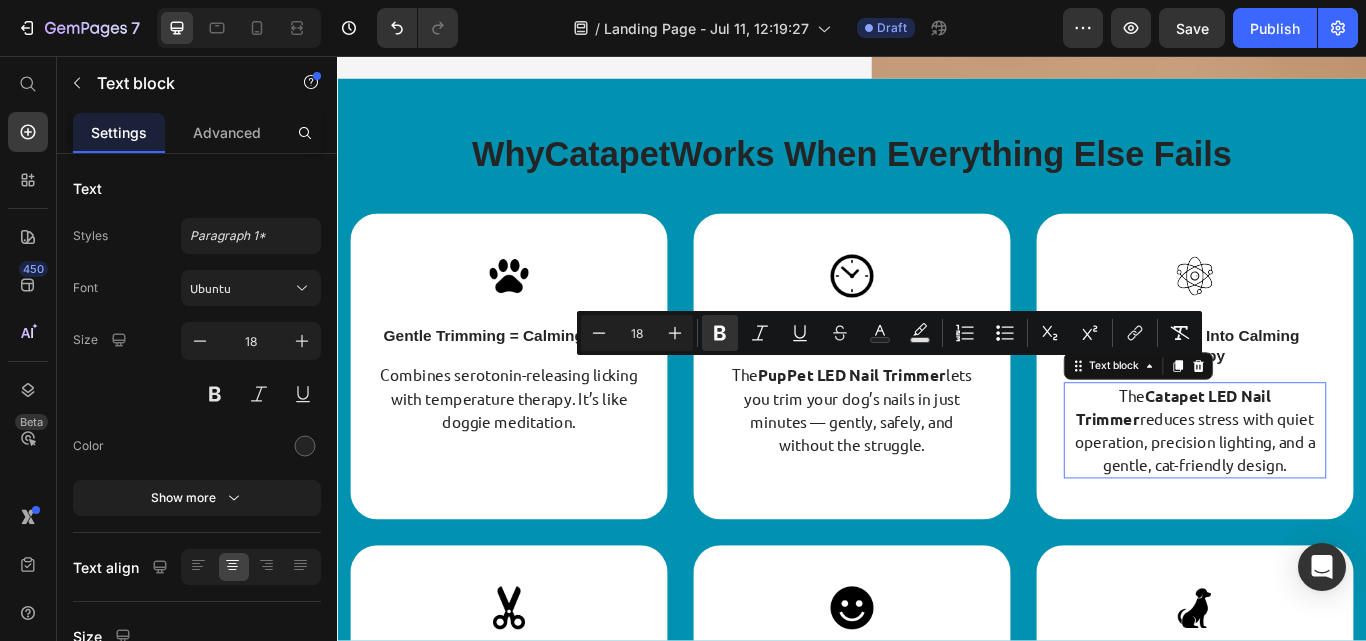 click on "Catapet LED Nail Trimmer" at bounding box center [1312, 466] 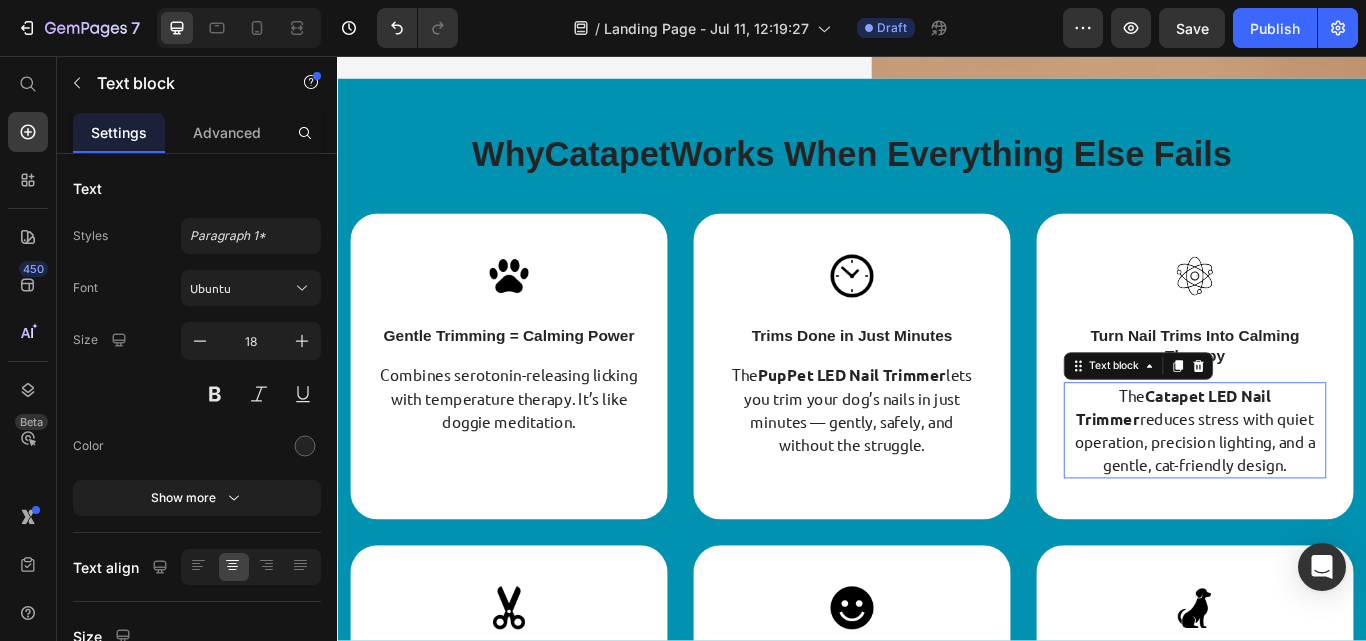 click on "Catapet LED Nail Trimmer" at bounding box center (1312, 466) 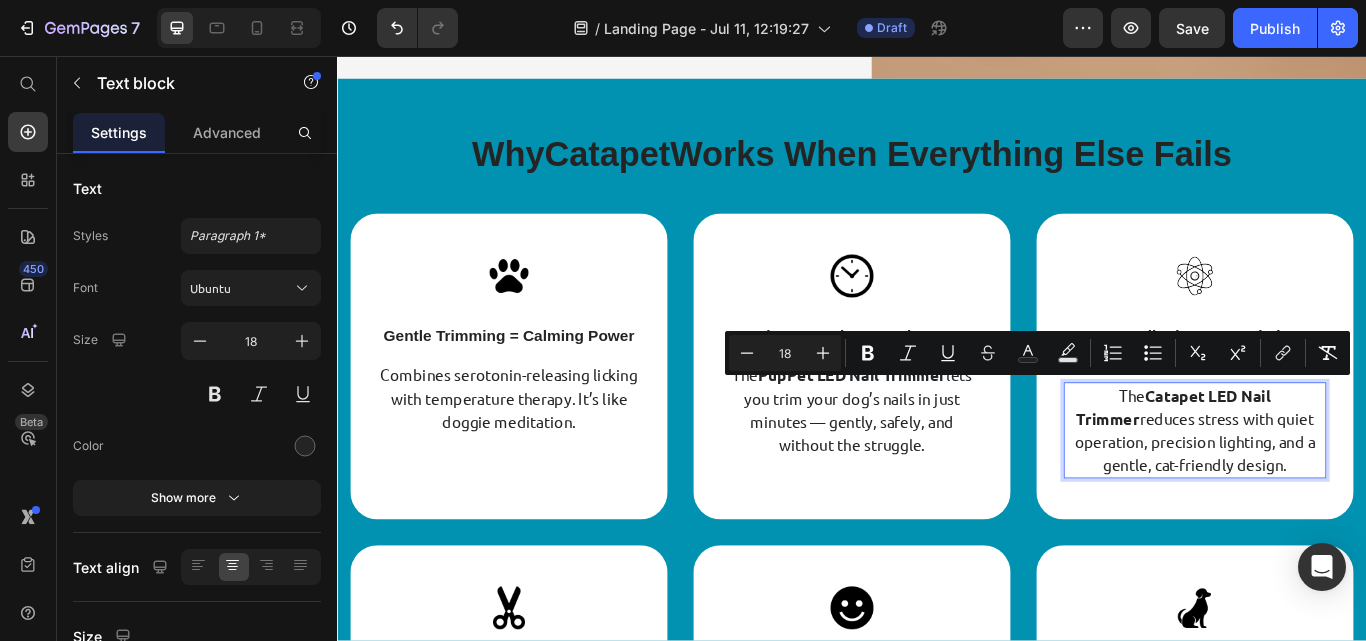 click on "Catapet LED Nail Trimmer" at bounding box center (1312, 466) 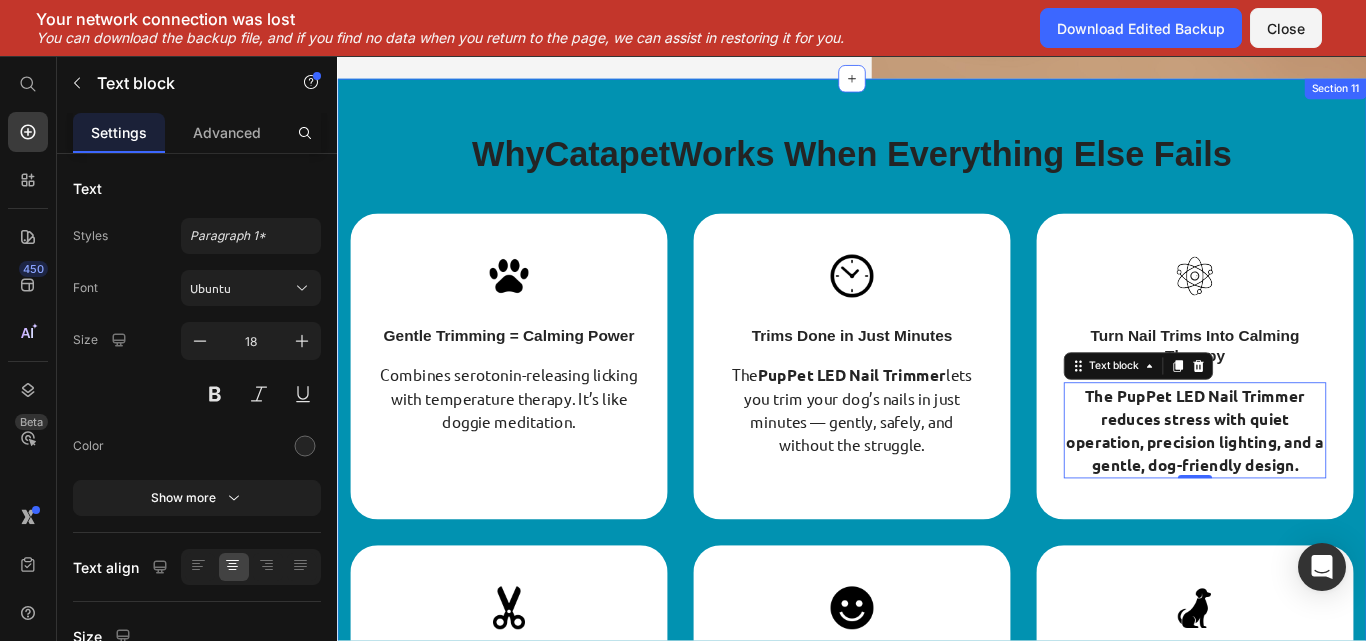 click on "Why  Catapet  Works When Everything Else Fails Heading Row Image Gentle Trimming = Calming Power Text block Combines serotonin-releasing licking with temperature therapy. It’s like doggie meditation. Text block Row Image Trims Done in Just Minutes Text block The  PupPet LED Nail Trimmer  lets you trim your dog’s nails in just minutes — gently, safely, and without the struggle. Text block Row Image Turn Nail Trims Into Calming Therapy Text block The PupPet LED Nail Trimmer reduces stress with quiet operation, precision lighting, and a gentle, dog-friendly design. Text block Text block Row Row Image Made for Delicate Paws, Not Power Cuts Text block Unlike bulky clippers made for dogs, the  Catapet LED Nail Trimmer  is designed specifically for cats — gentle, quiet, and precise, not forceful or harsh. Text block Text block Row Image No Mess. No Stress. Just Results. Text block With  Catapet , nail trims are quick, clean, and stress-free — no flying clippings, no noise, no chasing your cat around the house. Text block" at bounding box center (937, 578) 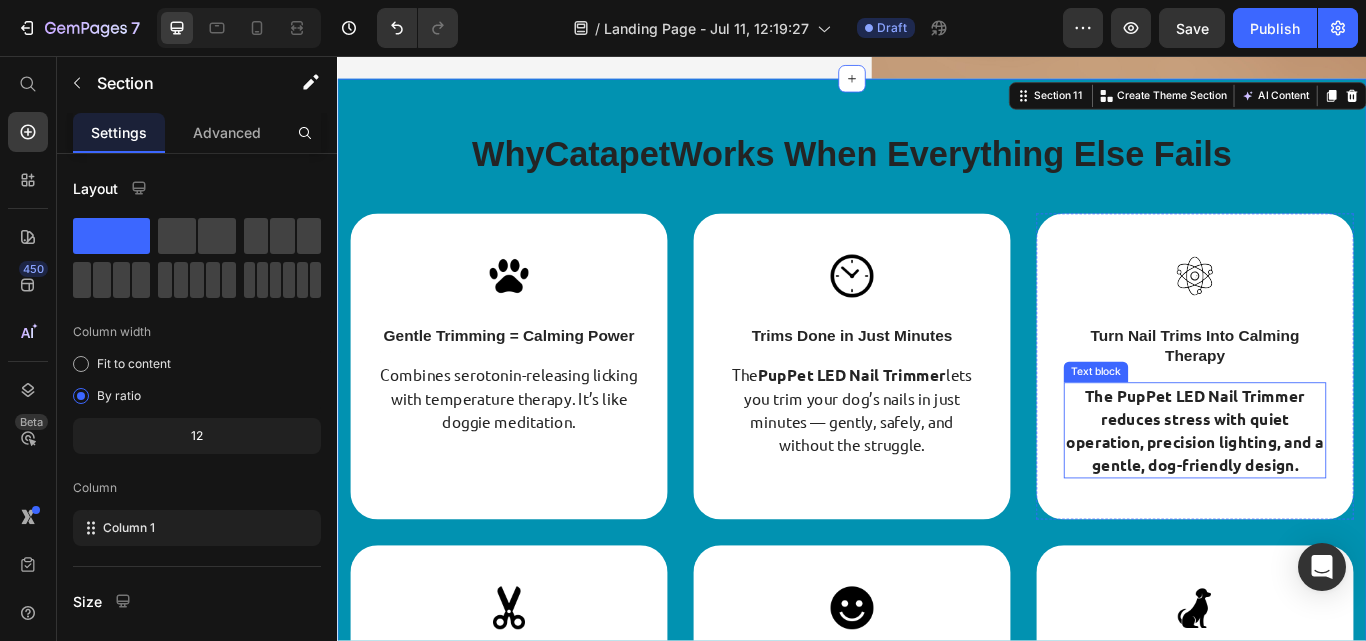 click on "The PupPet LED Nail Trimmer reduces stress with quiet operation, precision lighting, and a gentle, dog-friendly design." at bounding box center [1337, 493] 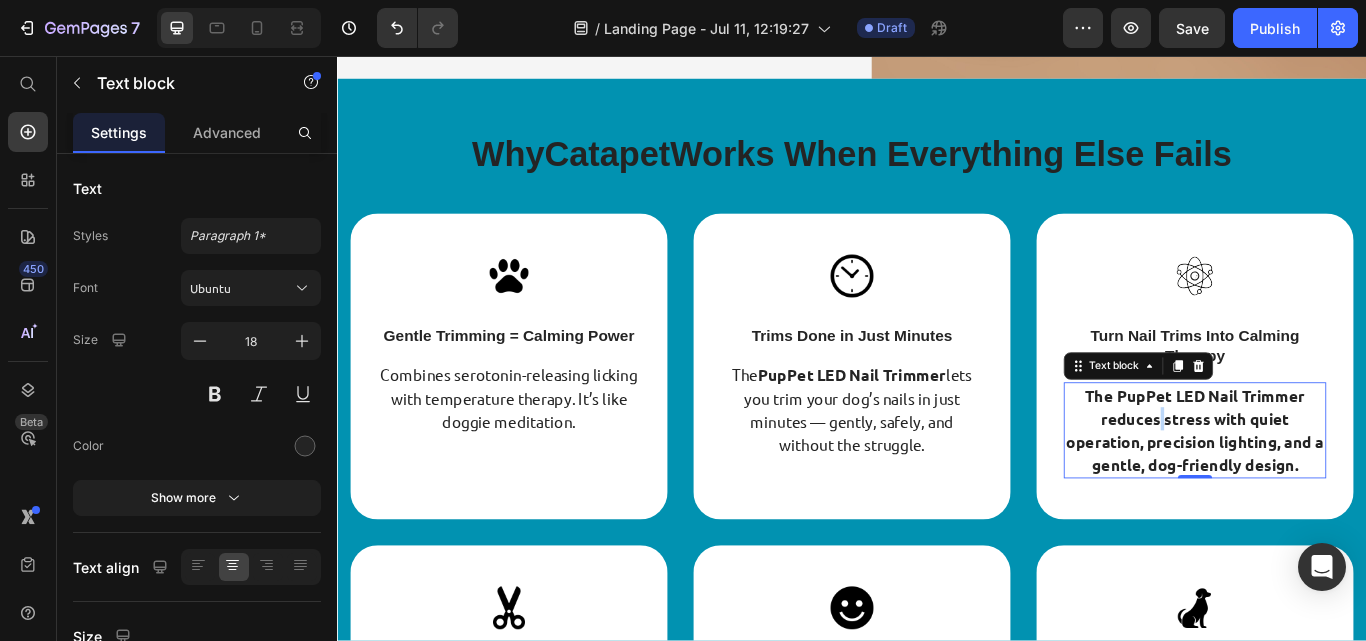 click on "The PupPet LED Nail Trimmer reduces stress with quiet operation, precision lighting, and a gentle, dog-friendly design." at bounding box center (1337, 493) 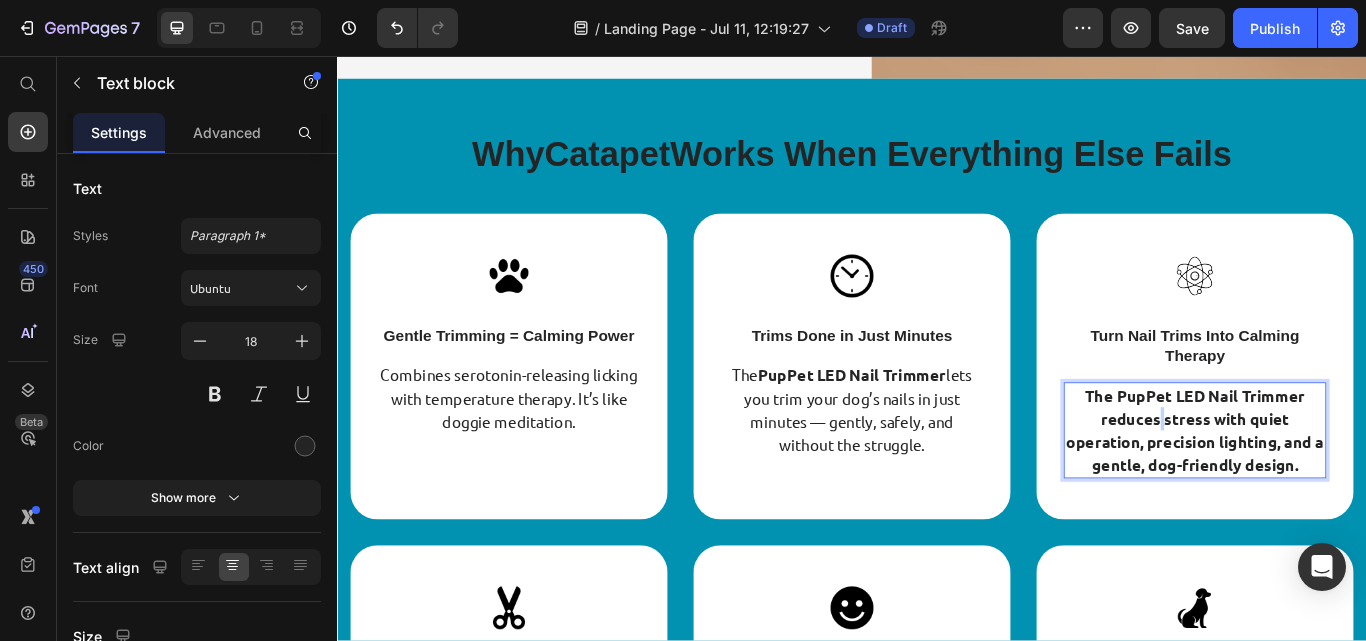 click on "The PupPet LED Nail Trimmer reduces stress with quiet operation, precision lighting, and a gentle, dog-friendly design." at bounding box center [1337, 493] 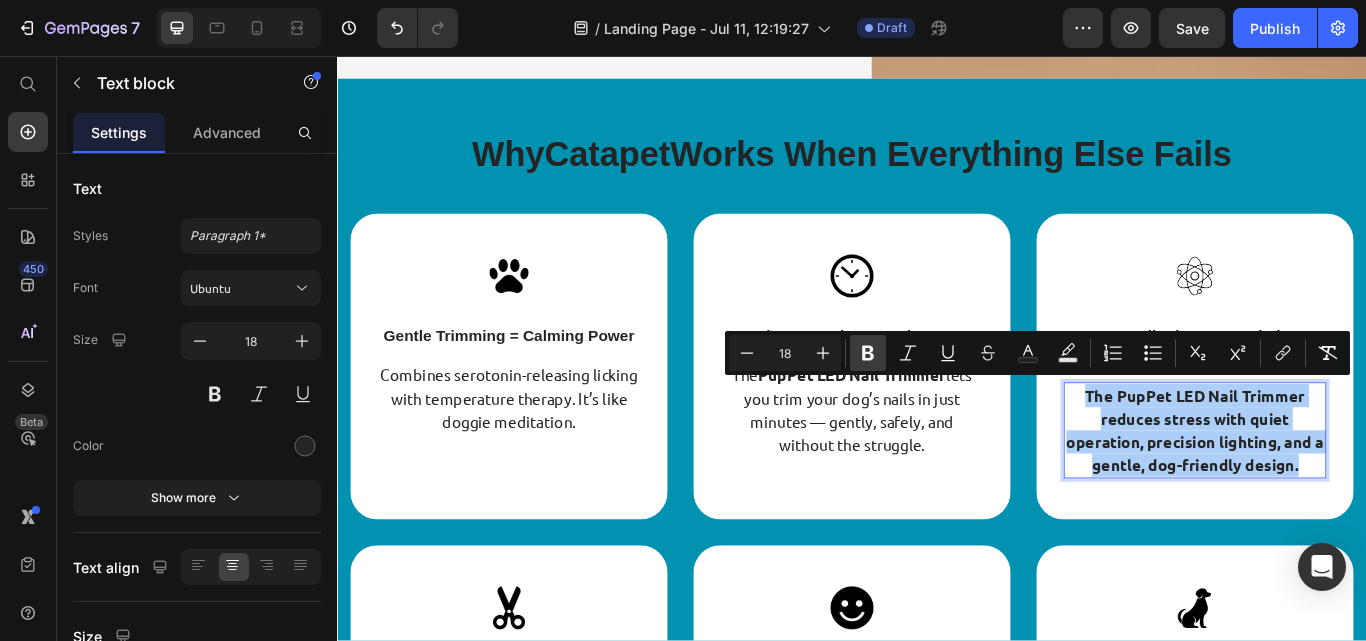 click 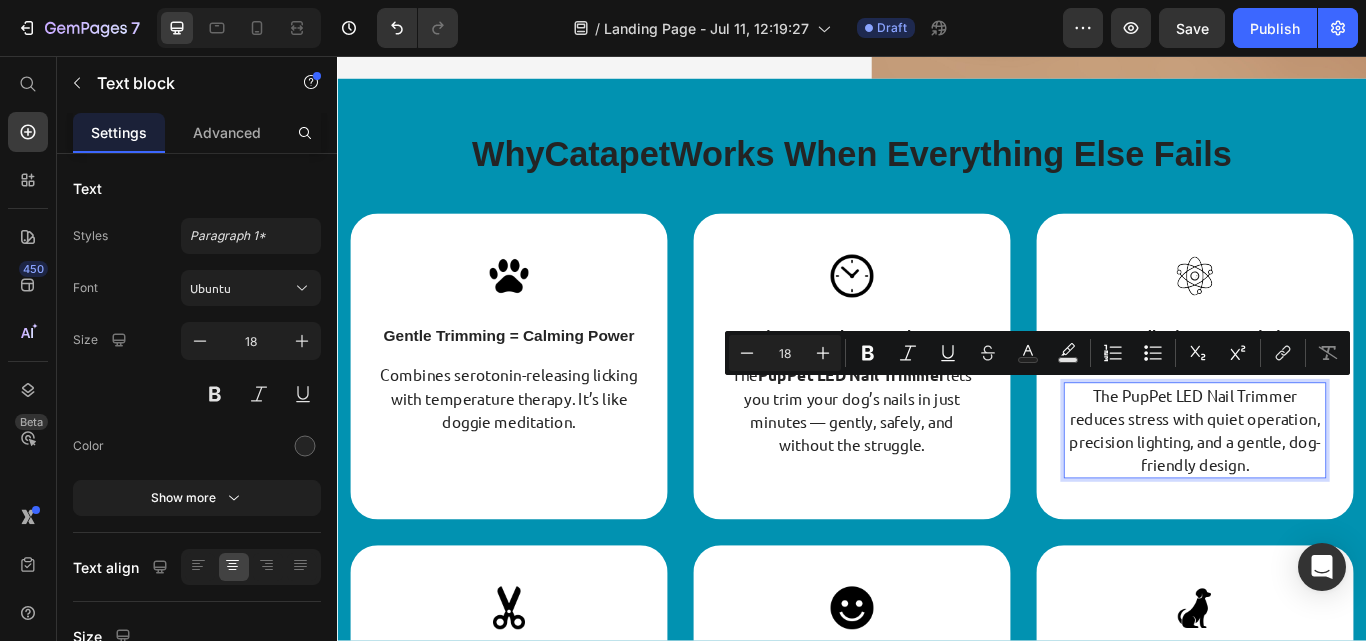 click on "The PupPet LED Nail Trimmer reduces stress with quiet operation, precision lighting, and a gentle, dog-friendly design." at bounding box center (1337, 493) 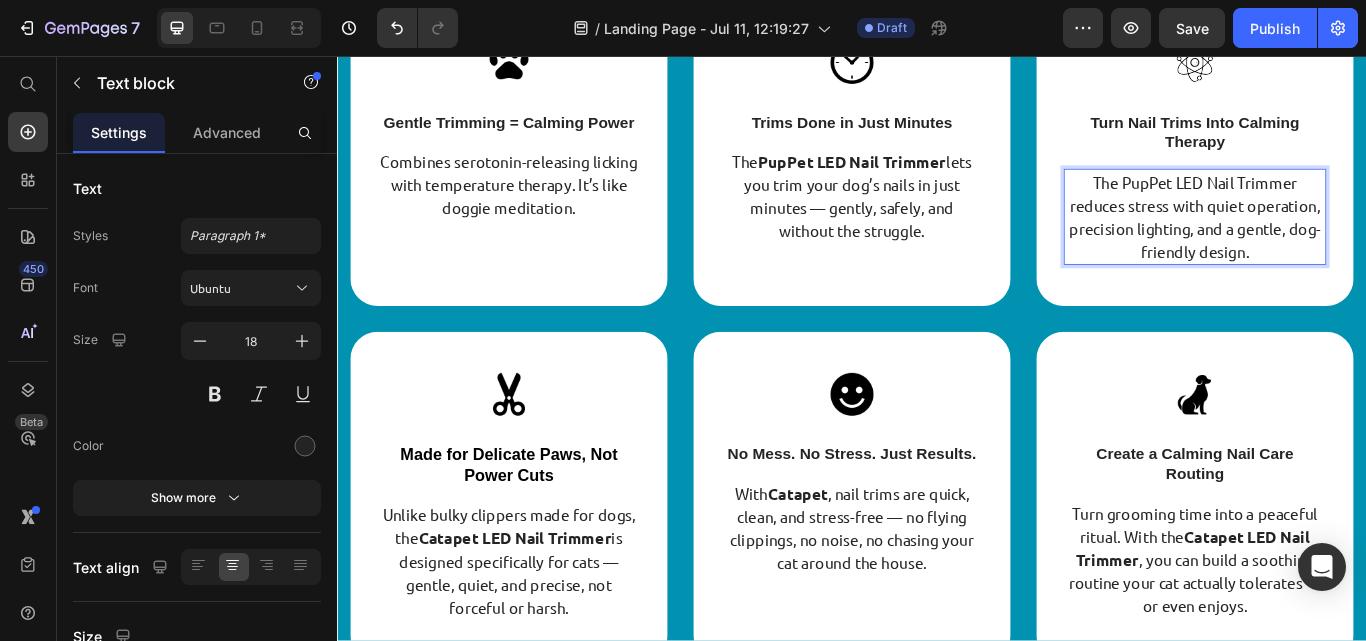 scroll, scrollTop: 5724, scrollLeft: 0, axis: vertical 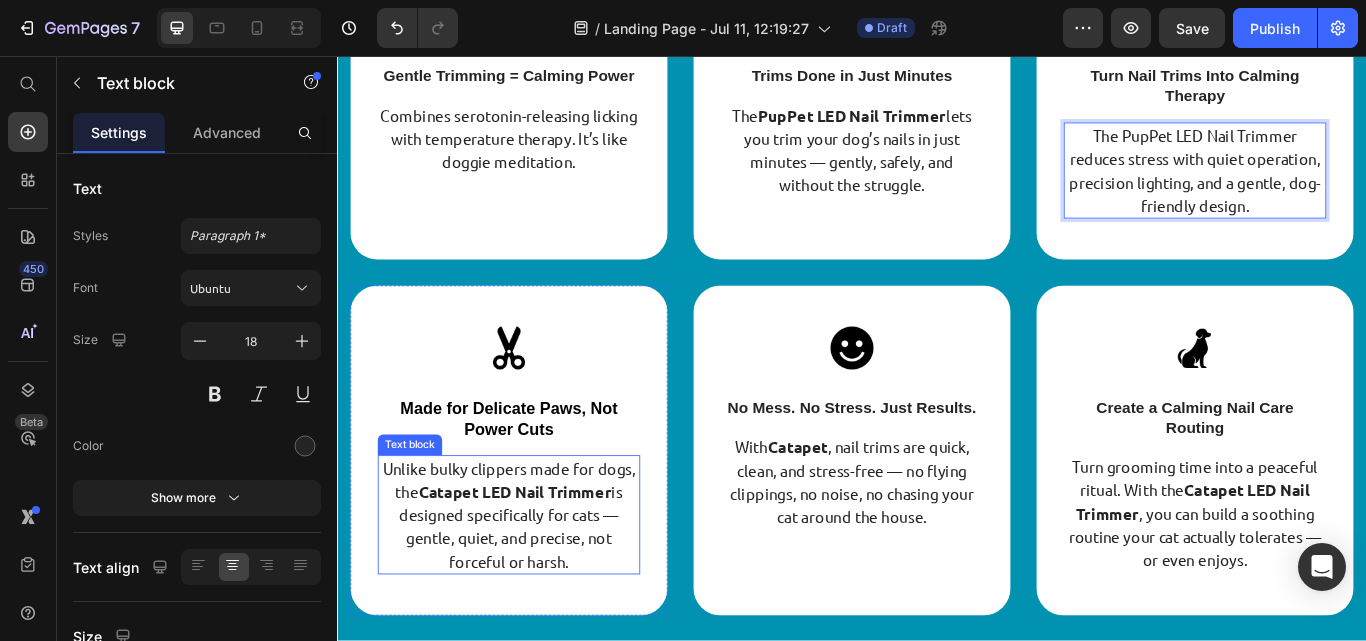 click on "Catapet LED Nail Trimmer" at bounding box center [544, 564] 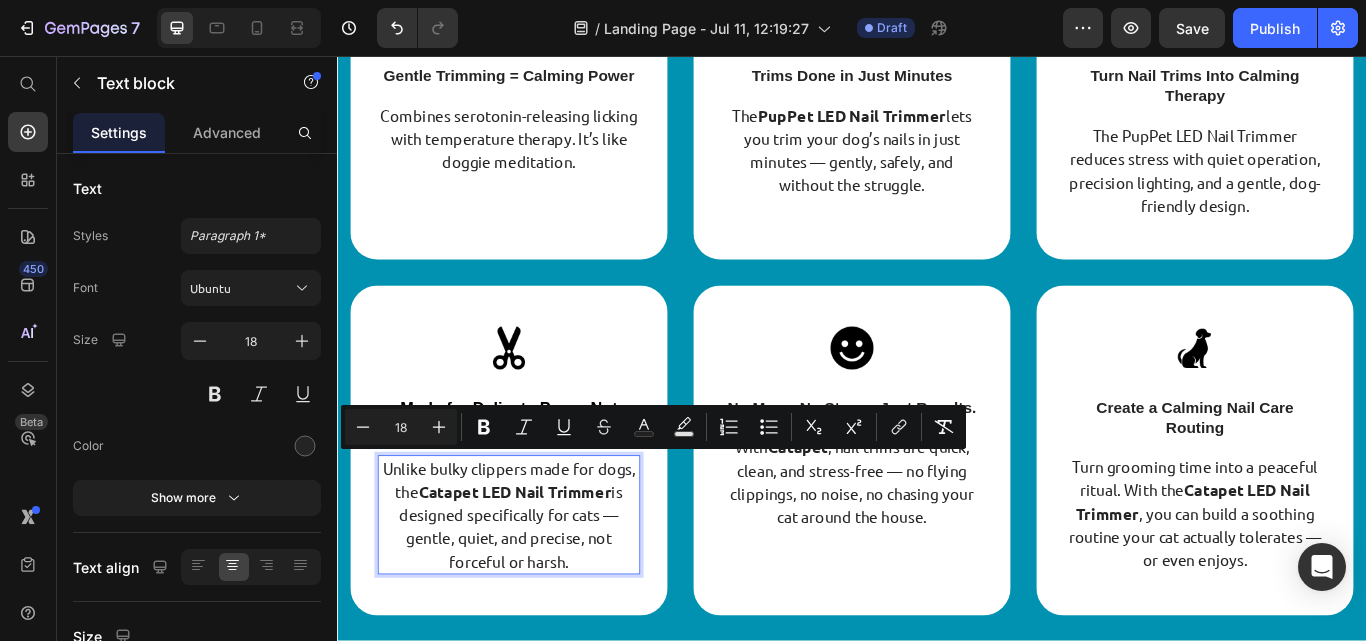 copy on "Unlike bulky clippers made for dogs, the  Catapet LED Nail Trimmer  is designed specifically for cats — gentle, quiet, and precise, not forceful or harsh." 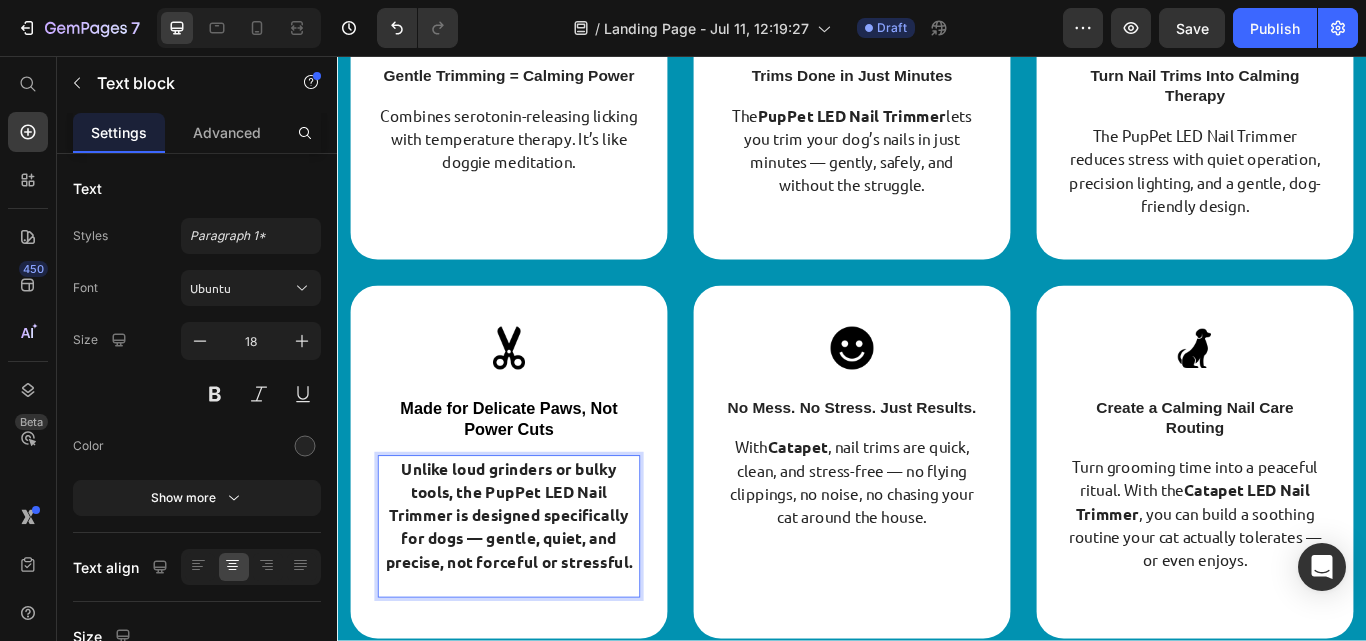 scroll, scrollTop: 170, scrollLeft: 0, axis: vertical 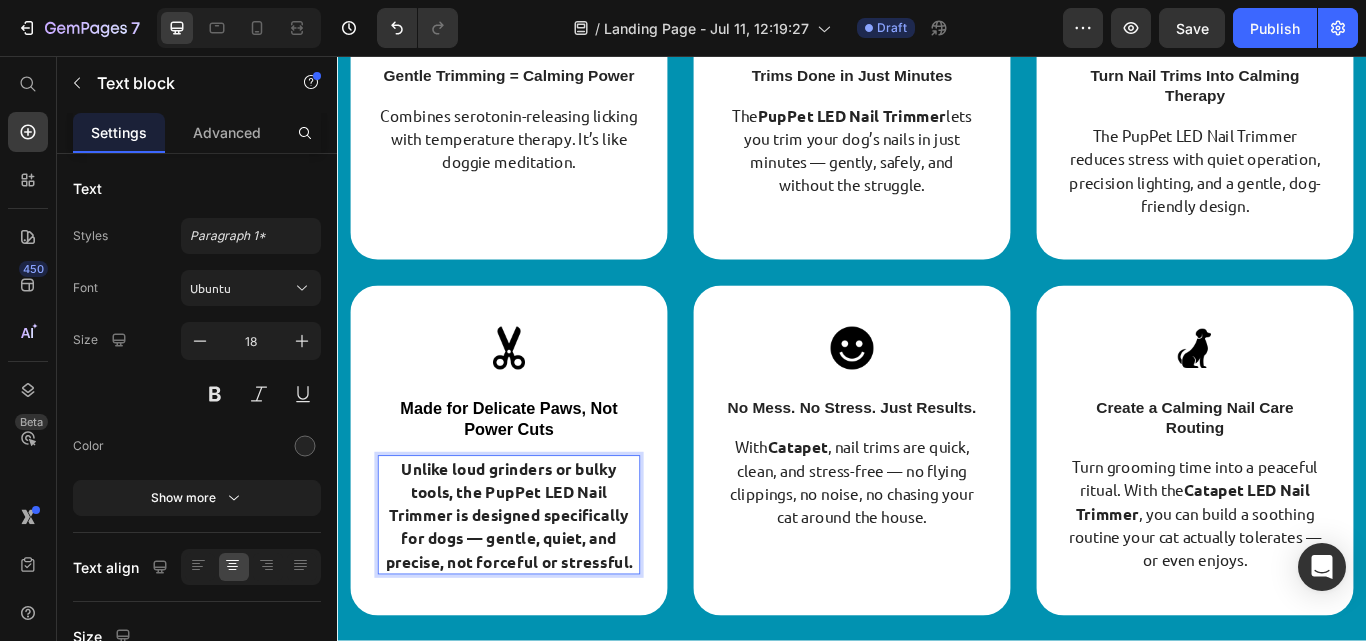 click on "Unlike loud grinders or bulky tools, the PupPet LED Nail Trimmer is designed specifically for dogs — gentle, quiet, and precise, not forceful or stressful." at bounding box center [537, 591] 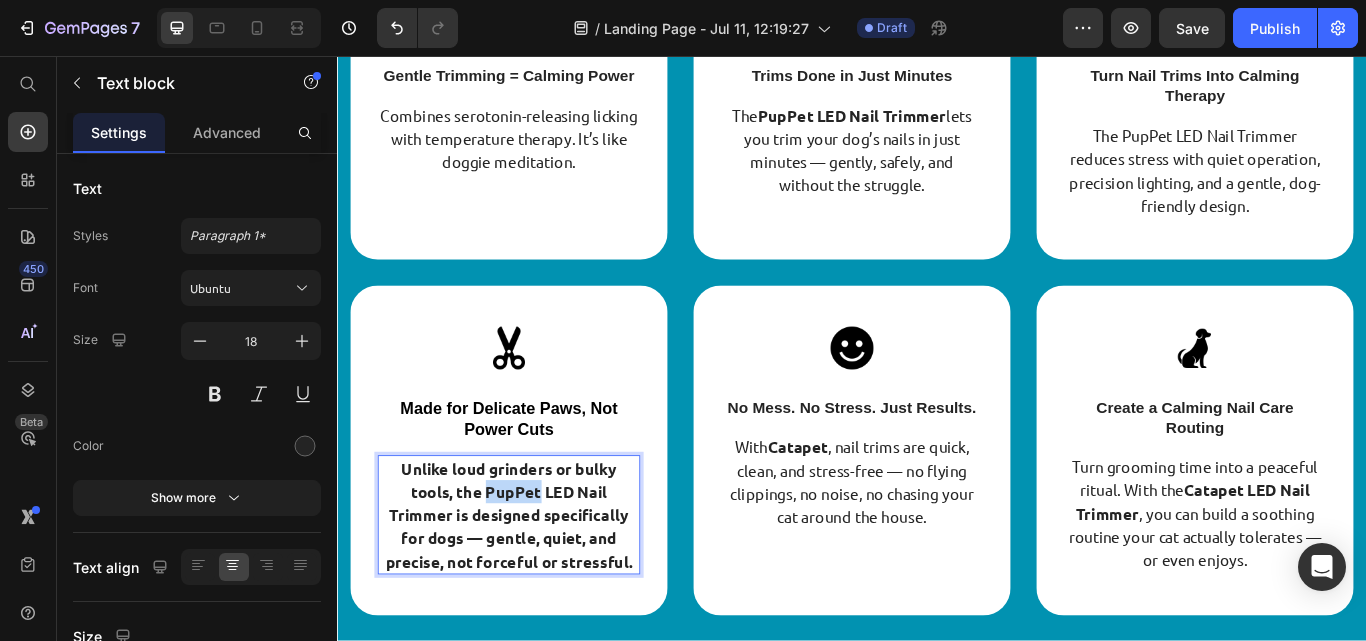 click on "Unlike loud grinders or bulky tools, the PupPet LED Nail Trimmer is designed specifically for dogs — gentle, quiet, and precise, not forceful or stressful." at bounding box center [537, 591] 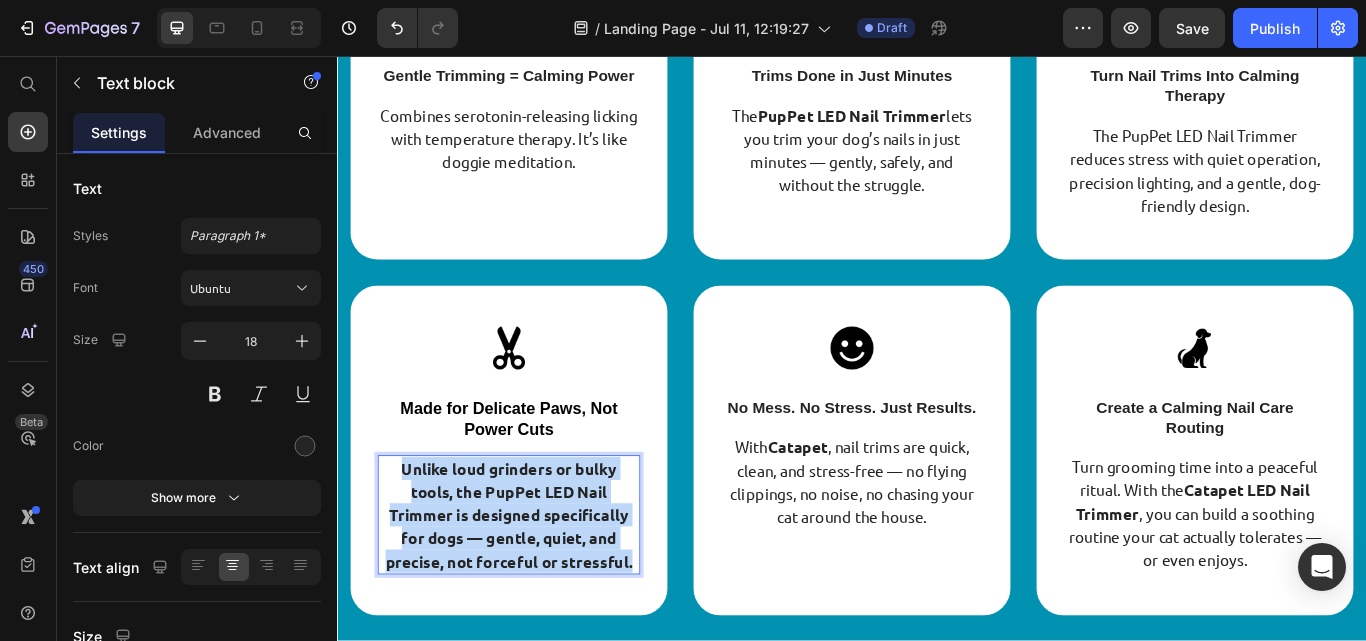 click on "Unlike loud grinders or bulky tools, the PupPet LED Nail Trimmer is designed specifically for dogs — gentle, quiet, and precise, not forceful or stressful." at bounding box center (537, 591) 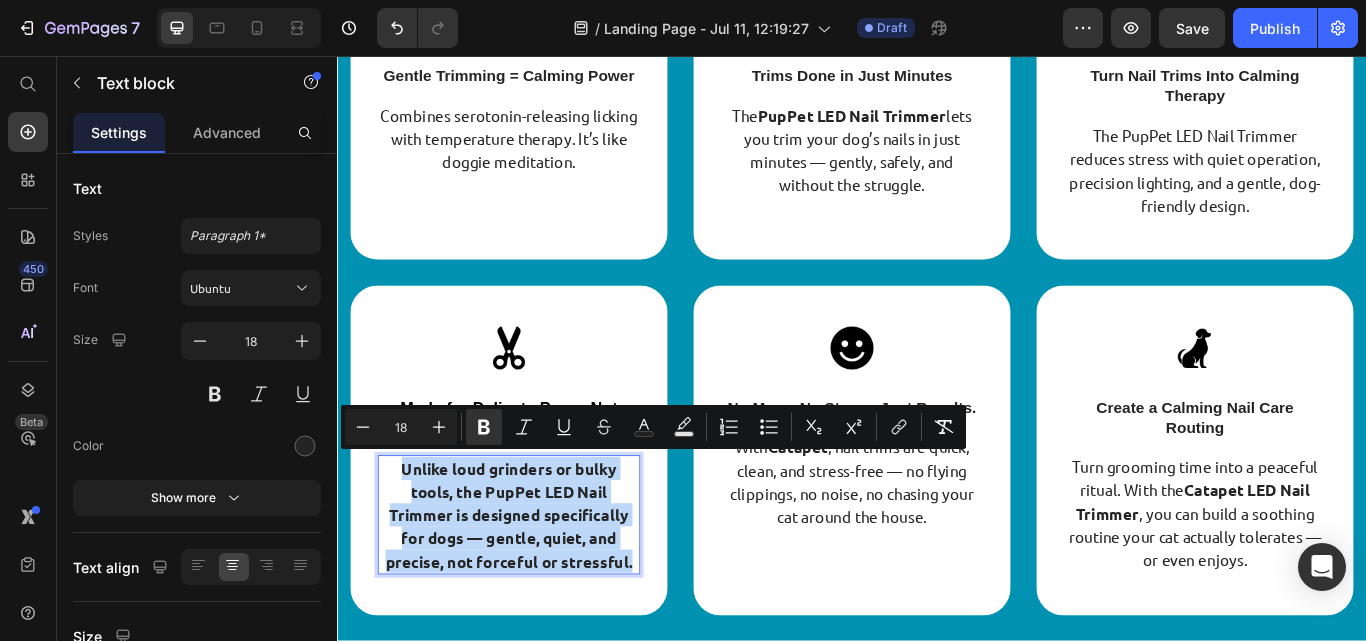click on "Unlike loud grinders or bulky tools, the PupPet LED Nail Trimmer is designed specifically for dogs — gentle, quiet, and precise, not forceful or stressful." at bounding box center [537, 591] 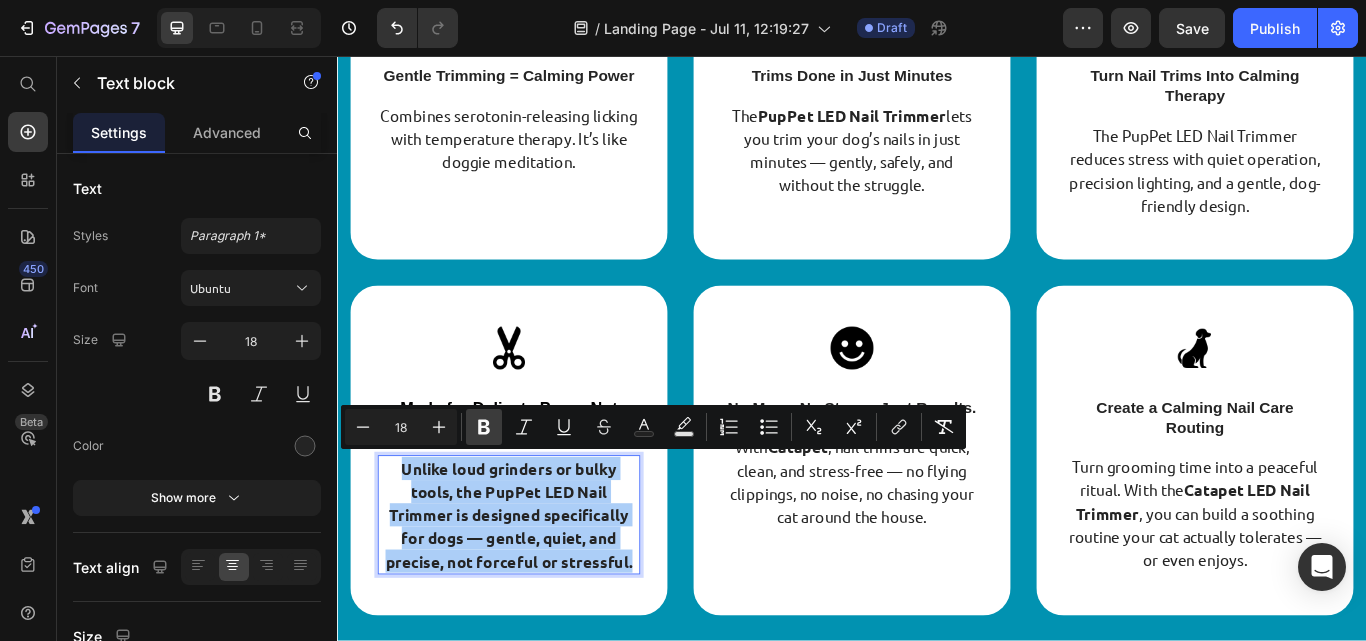 click on "Bold" at bounding box center (484, 427) 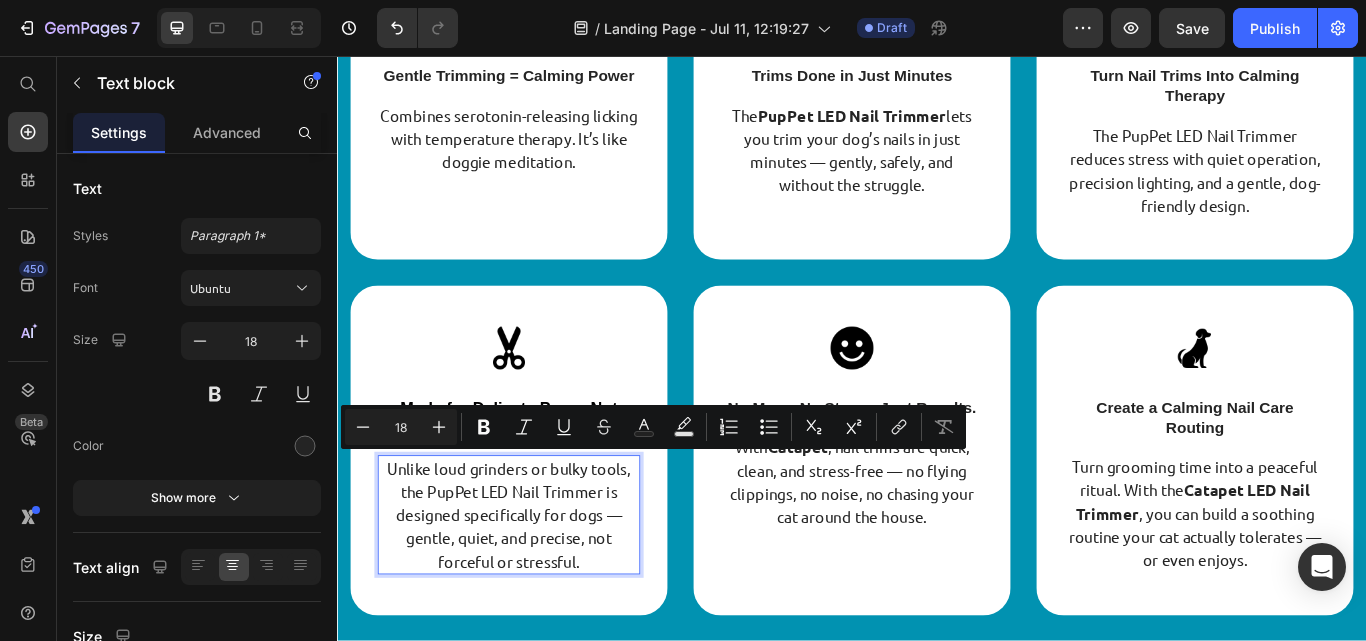 click on "Unlike loud grinders or bulky tools, the PupPet LED Nail Trimmer is designed specifically for dogs — gentle, quiet, and precise, not forceful or stressful." at bounding box center (537, 591) 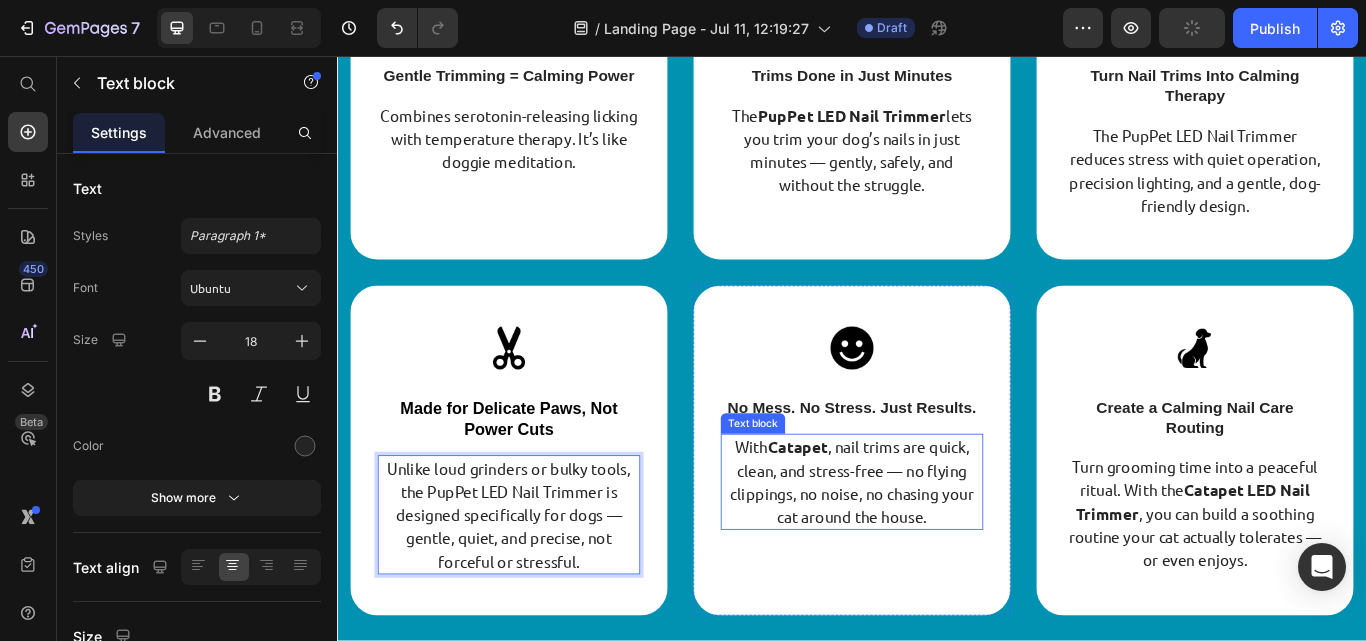 click on "With  Catapet , nail trims are quick, clean, and stress-free — no flying clippings, no noise, no chasing your cat around the house." at bounding box center [937, 553] 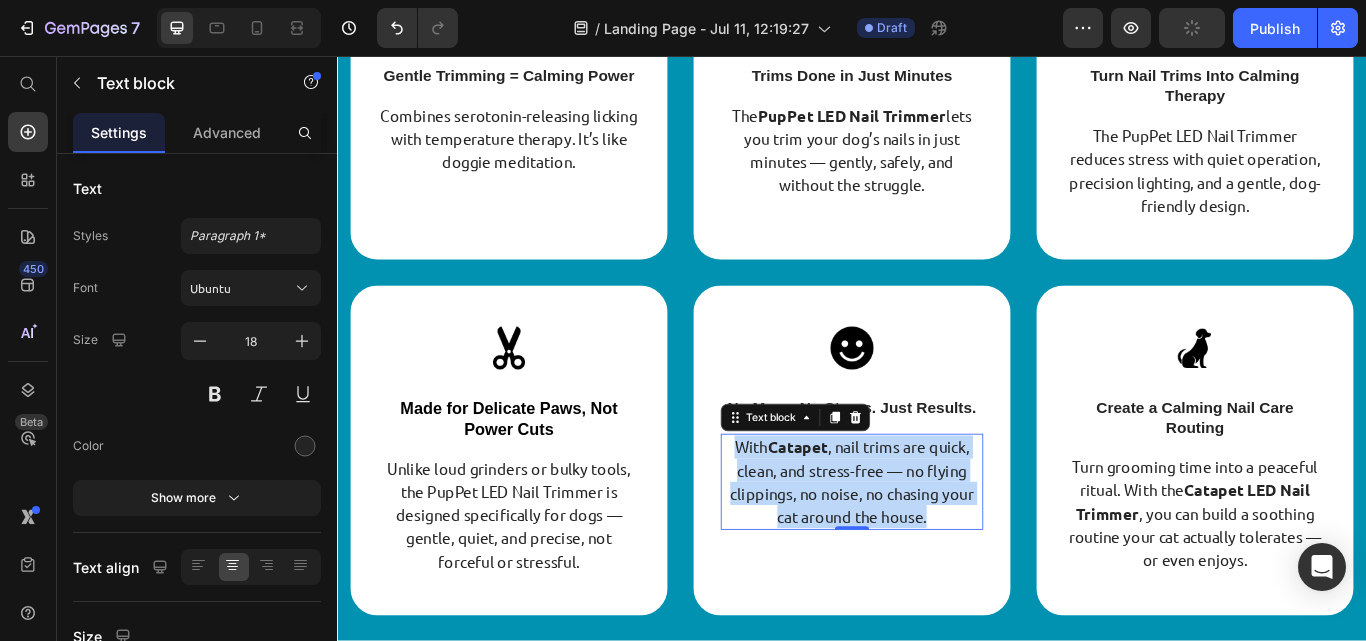 scroll, scrollTop: 0, scrollLeft: 0, axis: both 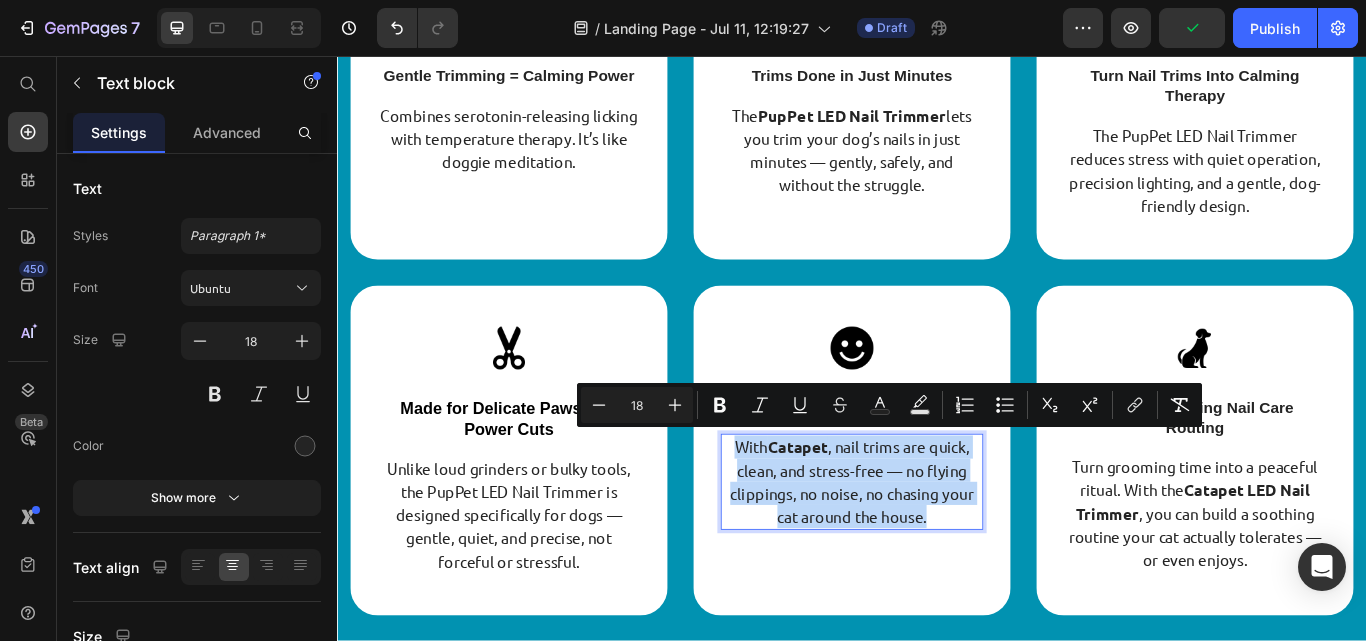 copy on "With  Catapet , nail trims are quick, clean, and stress-free — no flying clippings, no noise, no chasing your cat around the house." 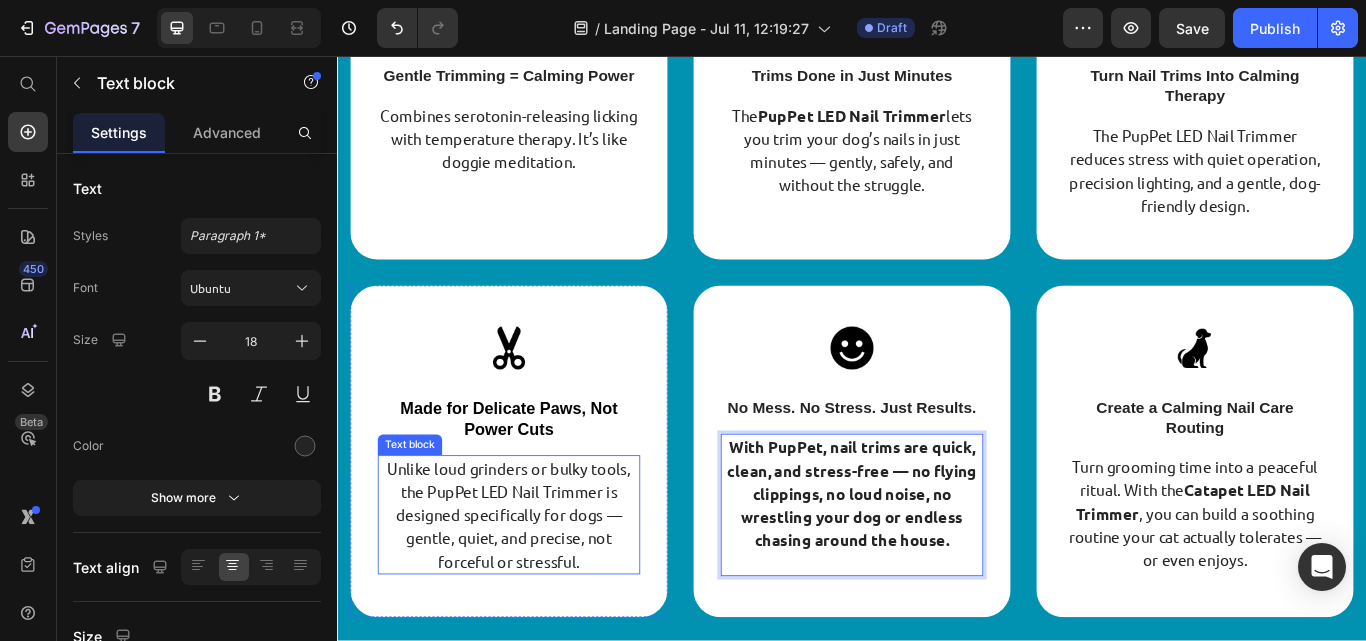 scroll, scrollTop: 95, scrollLeft: 0, axis: vertical 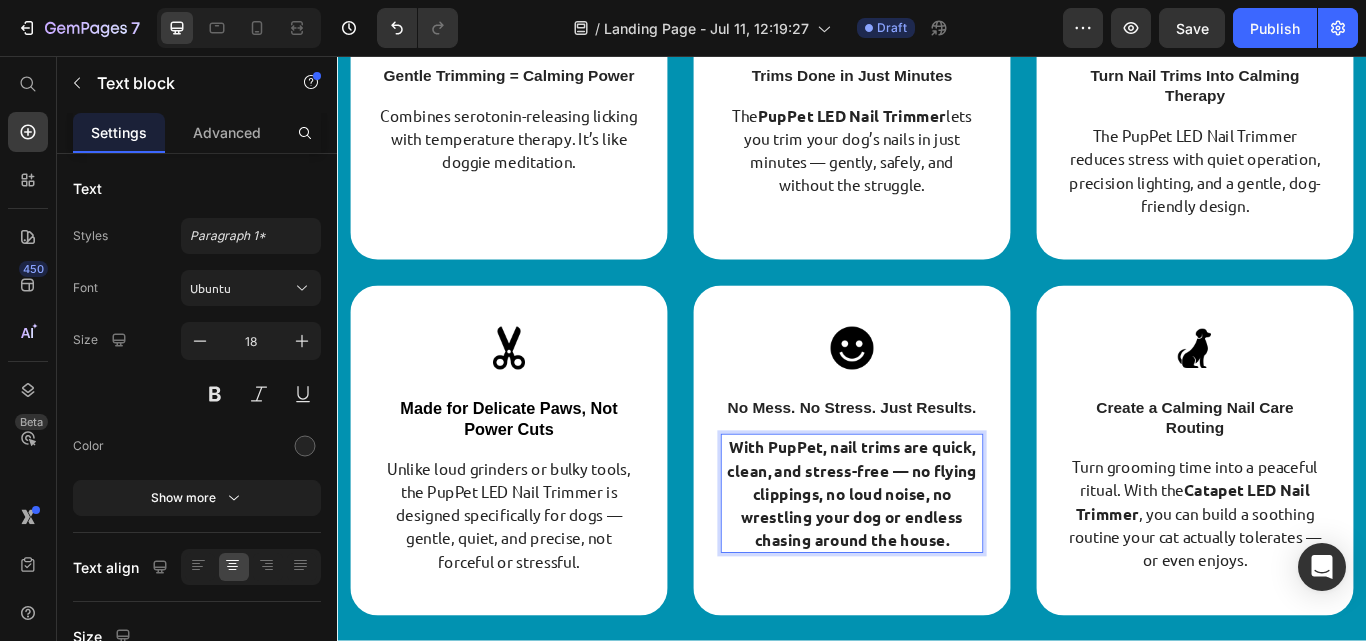 click on "With PupPet, nail trims are quick, clean, and stress-free — no flying clippings, no loud noise, no wrestling your dog or endless chasing around the house." at bounding box center [937, 566] 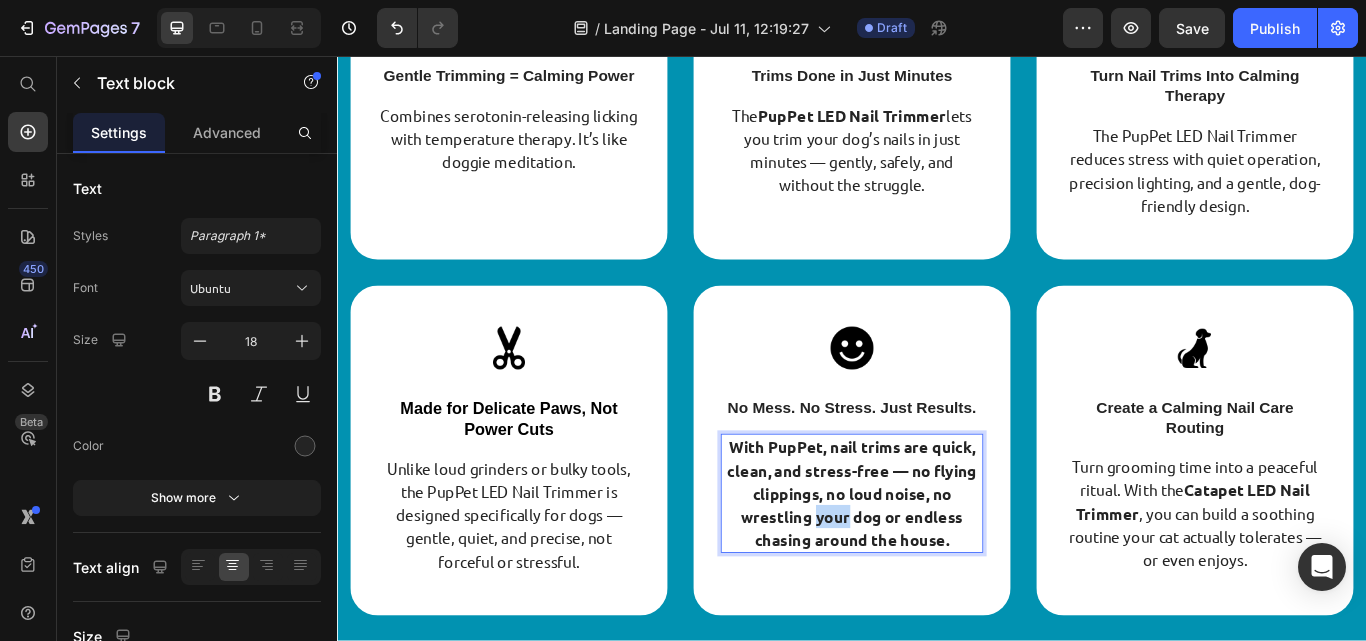 click on "With PupPet, nail trims are quick, clean, and stress-free — no flying clippings, no loud noise, no wrestling your dog or endless chasing around the house." at bounding box center [937, 566] 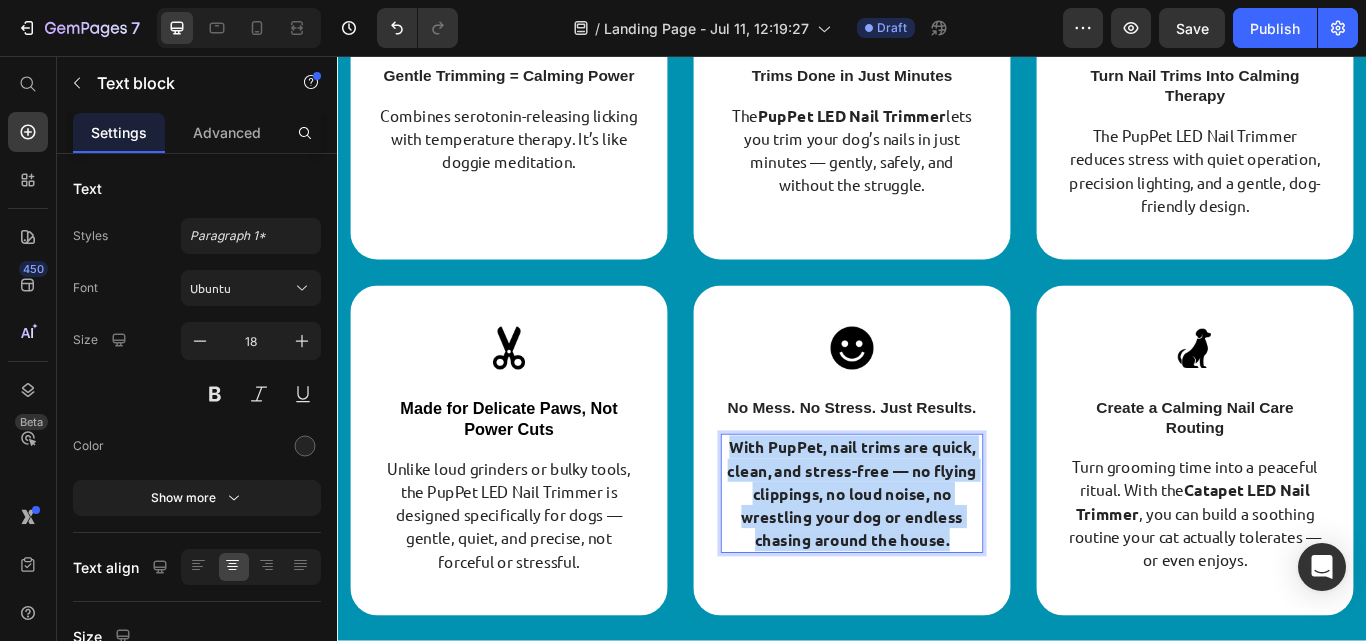 click on "With PupPet, nail trims are quick, clean, and stress-free — no flying clippings, no loud noise, no wrestling your dog or endless chasing around the house." at bounding box center [937, 566] 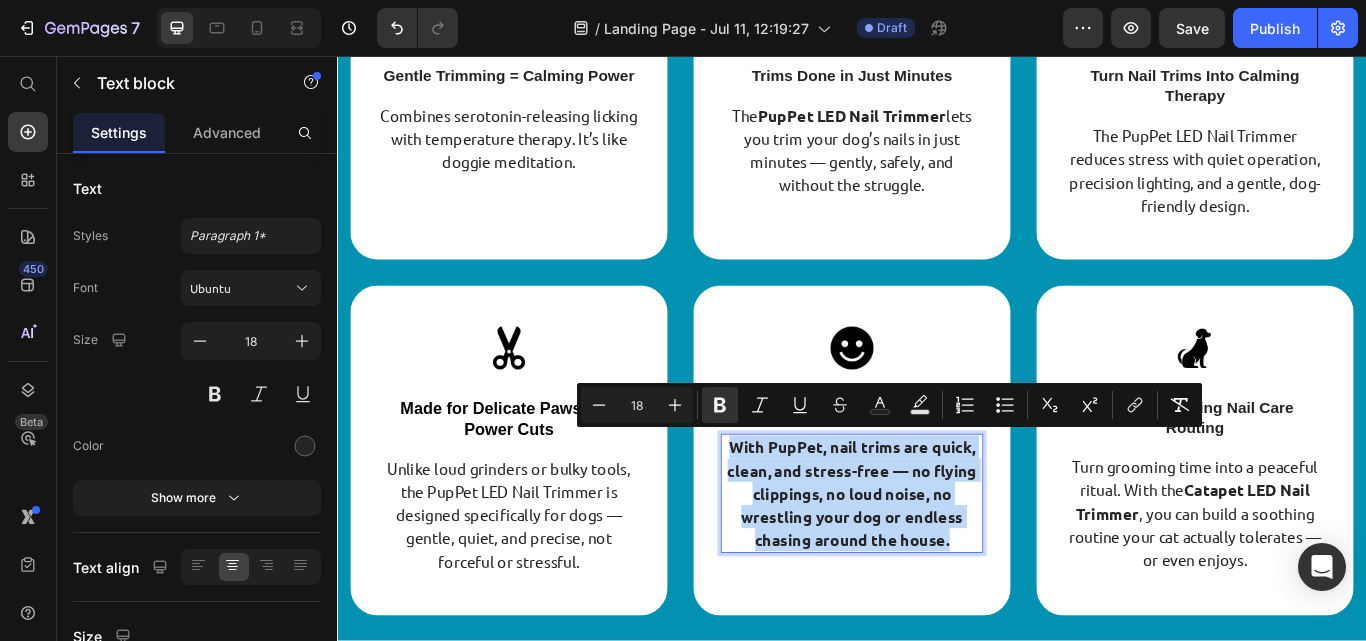 click on "With PupPet, nail trims are quick, clean, and stress-free — no flying clippings, no loud noise, no wrestling your dog or endless chasing around the house." at bounding box center [937, 566] 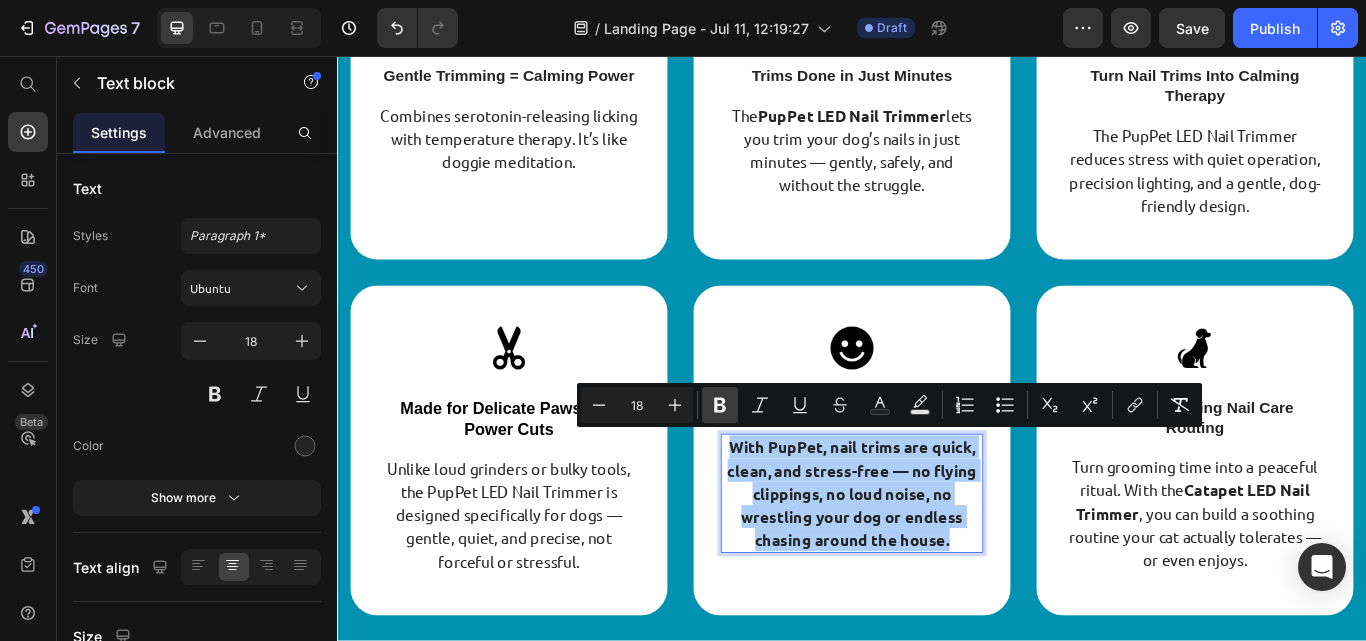 click on "Bold" at bounding box center [720, 405] 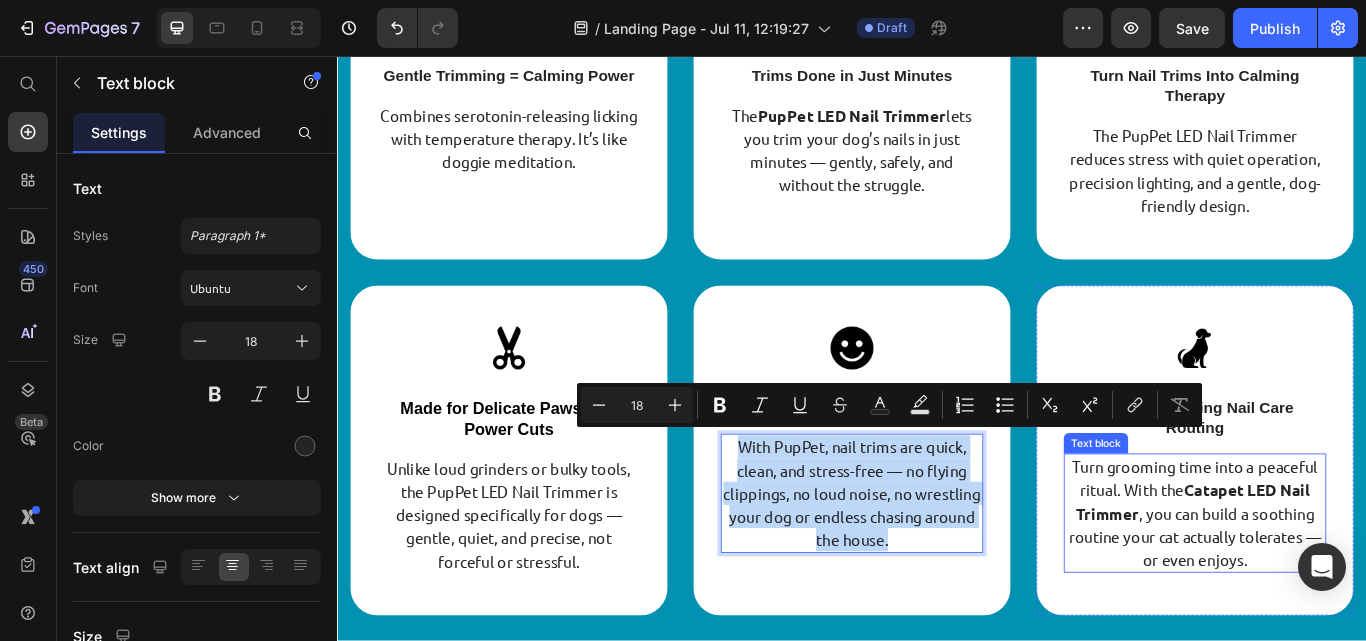 click on "Turn grooming time into a peaceful ritual. With the  Catapet LED Nail Trimmer , you can build a soothing routine your cat actually tolerates — or even enjoys." at bounding box center [1337, 589] 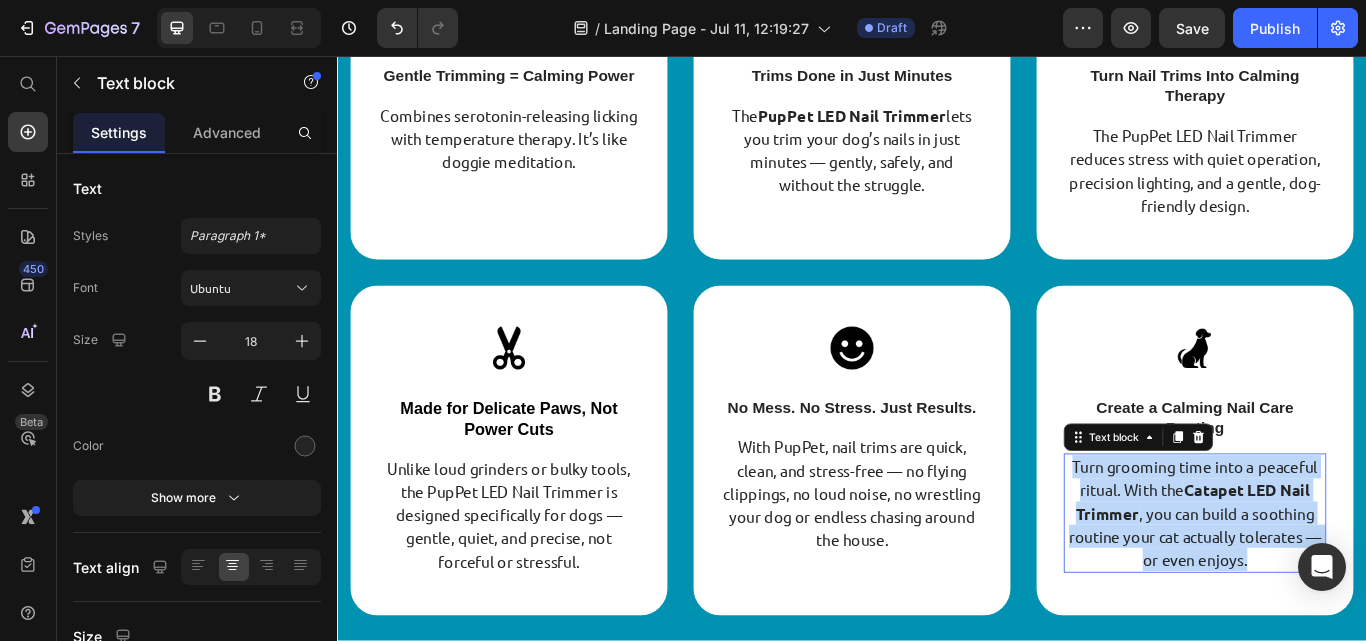 scroll, scrollTop: 0, scrollLeft: 0, axis: both 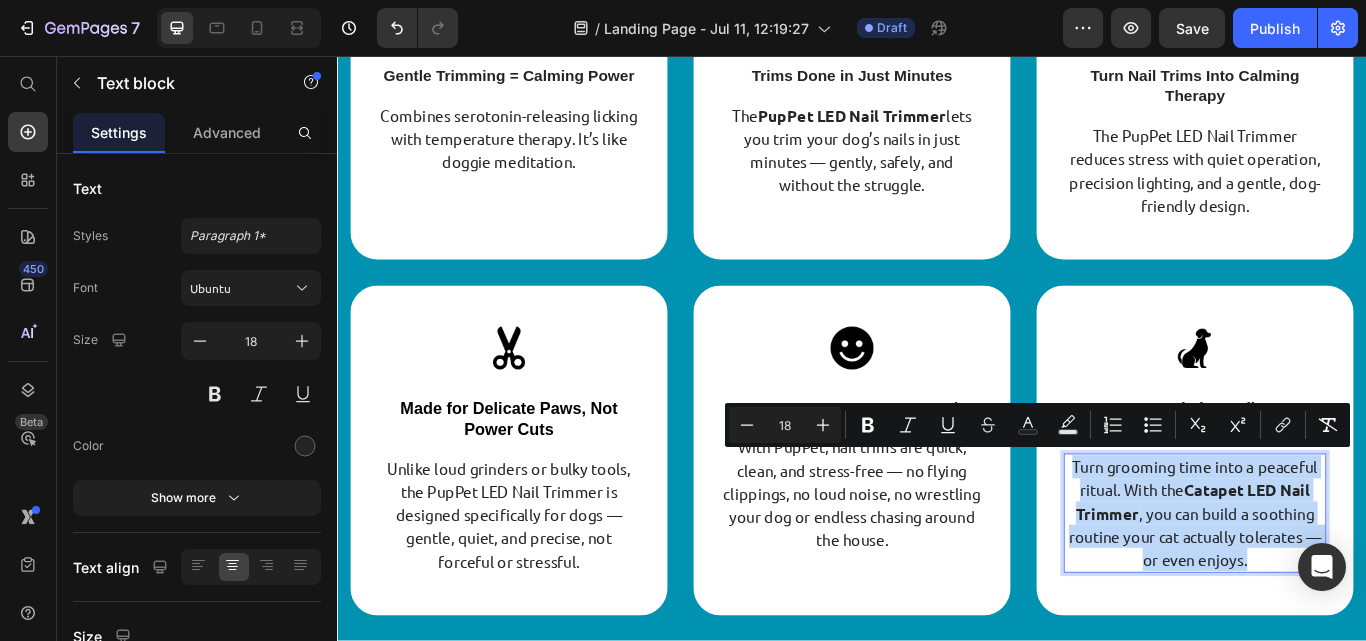 click on "Turn grooming time into a peaceful ritual. With the  Catapet LED Nail Trimmer , you can build a soothing routine your cat actually tolerates — or even enjoys." at bounding box center [1337, 589] 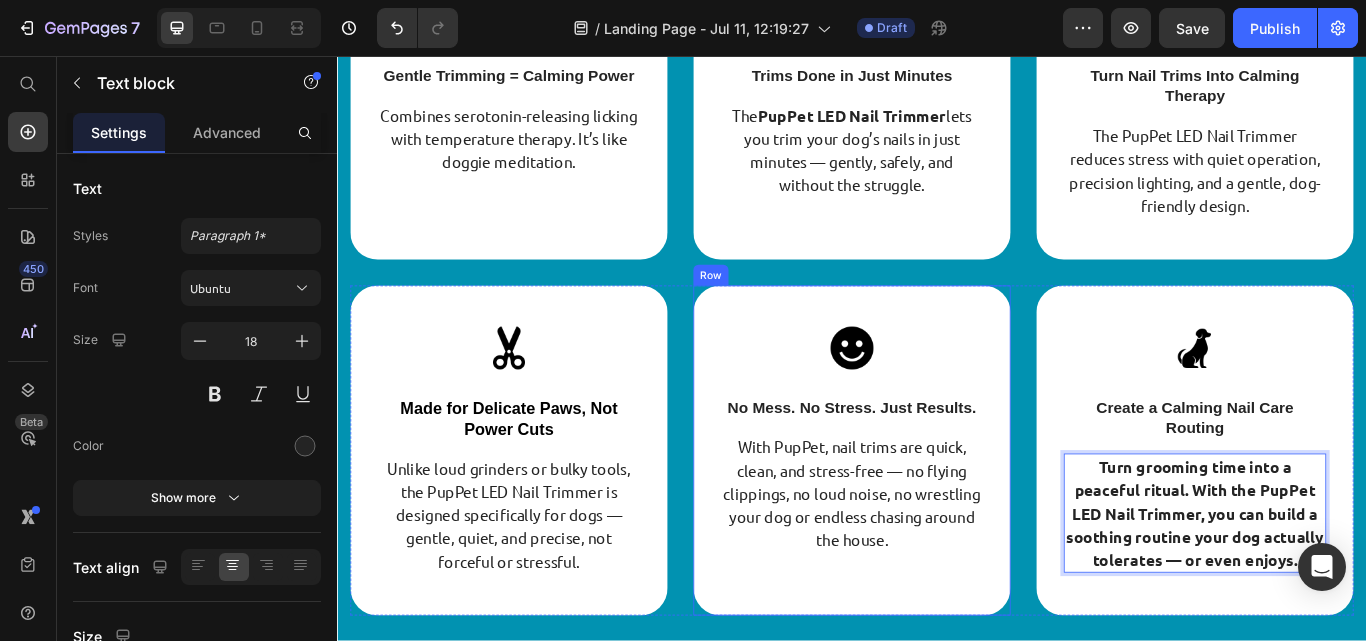 scroll, scrollTop: 164, scrollLeft: 0, axis: vertical 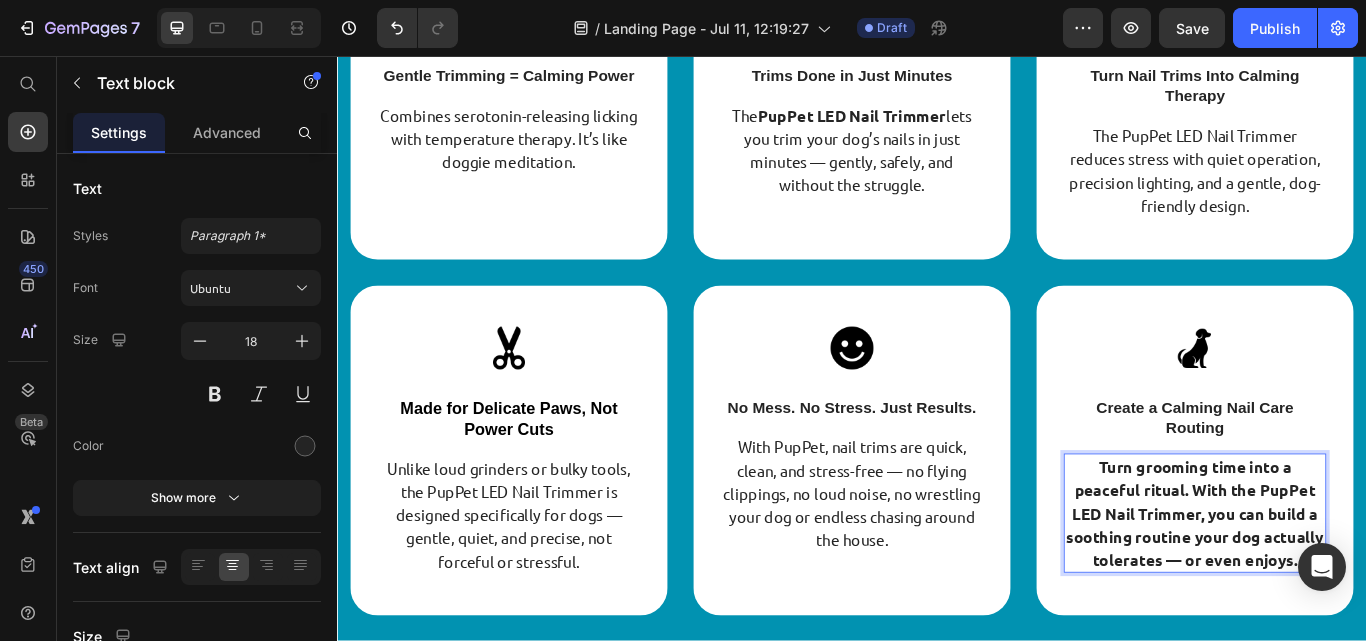 click on "Turn grooming time into a peaceful ritual. With the PupPet LED Nail Trimmer, you can build a soothing routine your dog actually tolerates — or even enjoys." at bounding box center (1337, 589) 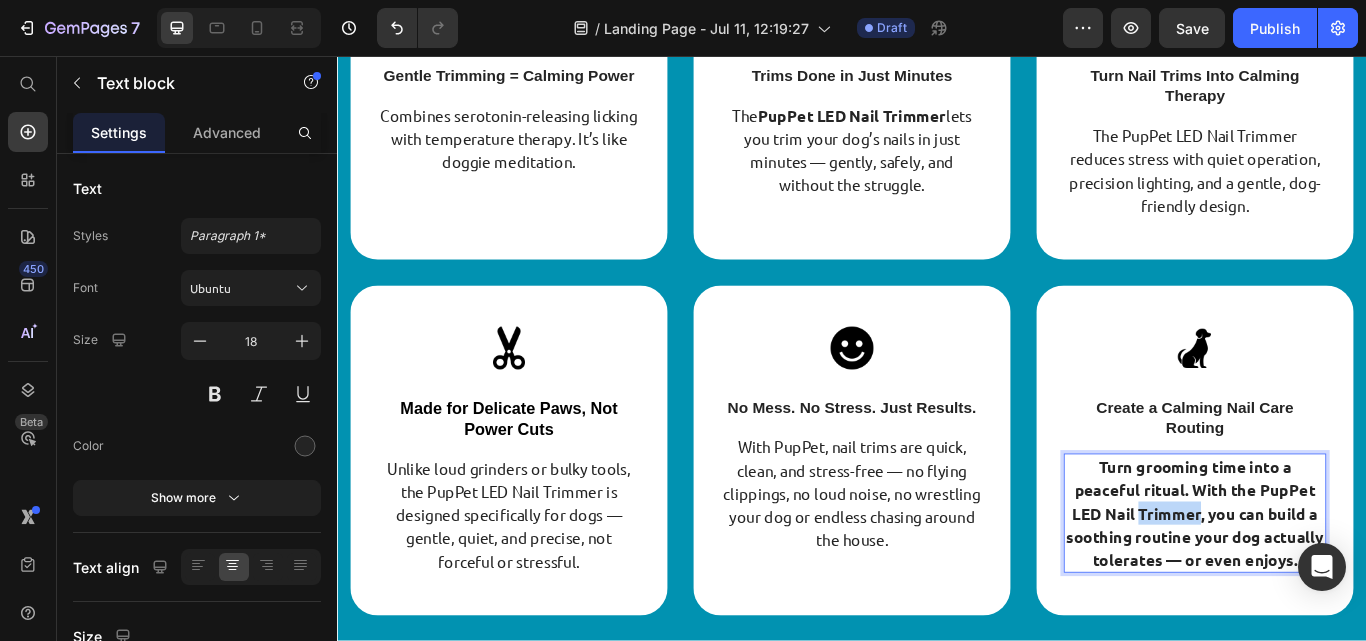click on "Turn grooming time into a peaceful ritual. With the PupPet LED Nail Trimmer, you can build a soothing routine your dog actually tolerates — or even enjoys." at bounding box center [1337, 589] 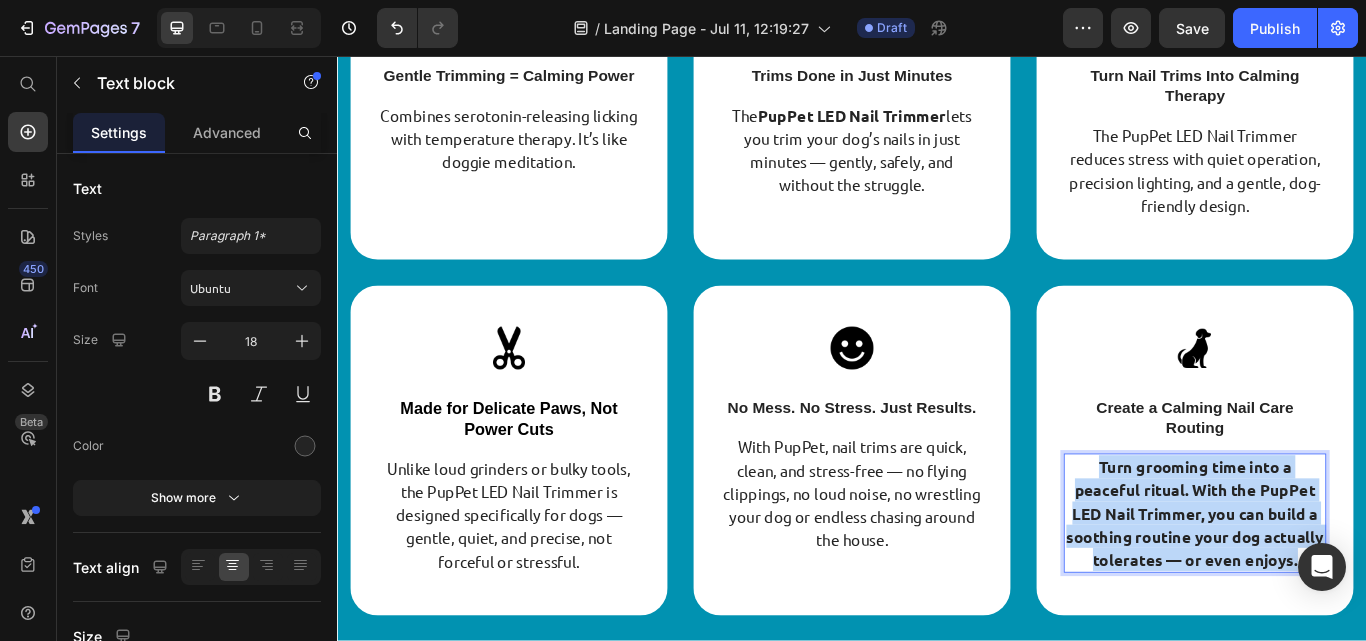 click on "Turn grooming time into a peaceful ritual. With the PupPet LED Nail Trimmer, you can build a soothing routine your dog actually tolerates — or even enjoys." at bounding box center (1337, 589) 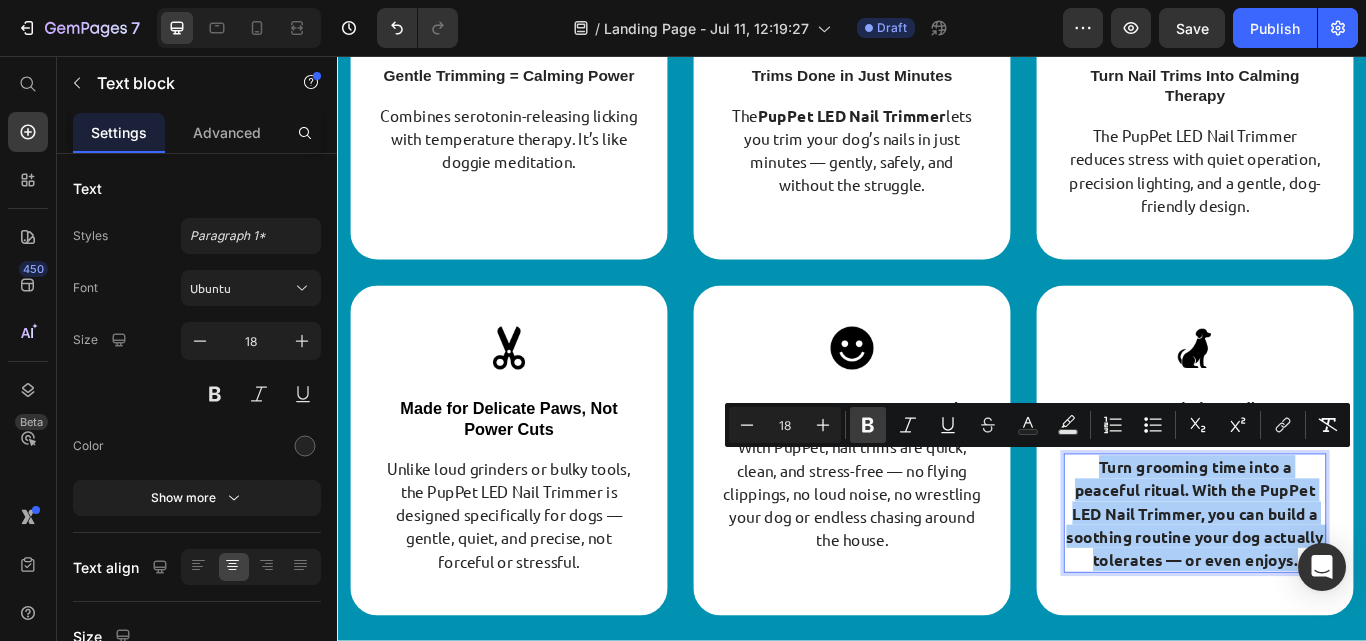 click on "Bold" at bounding box center [868, 425] 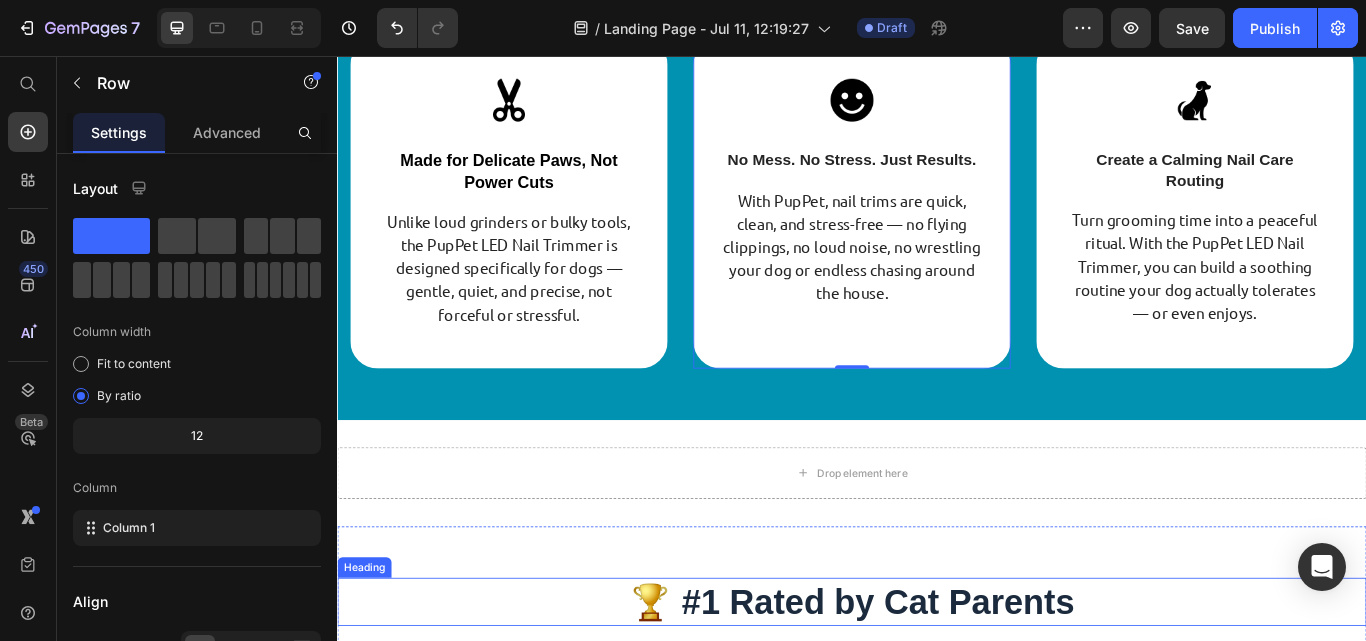 scroll, scrollTop: 6372, scrollLeft: 0, axis: vertical 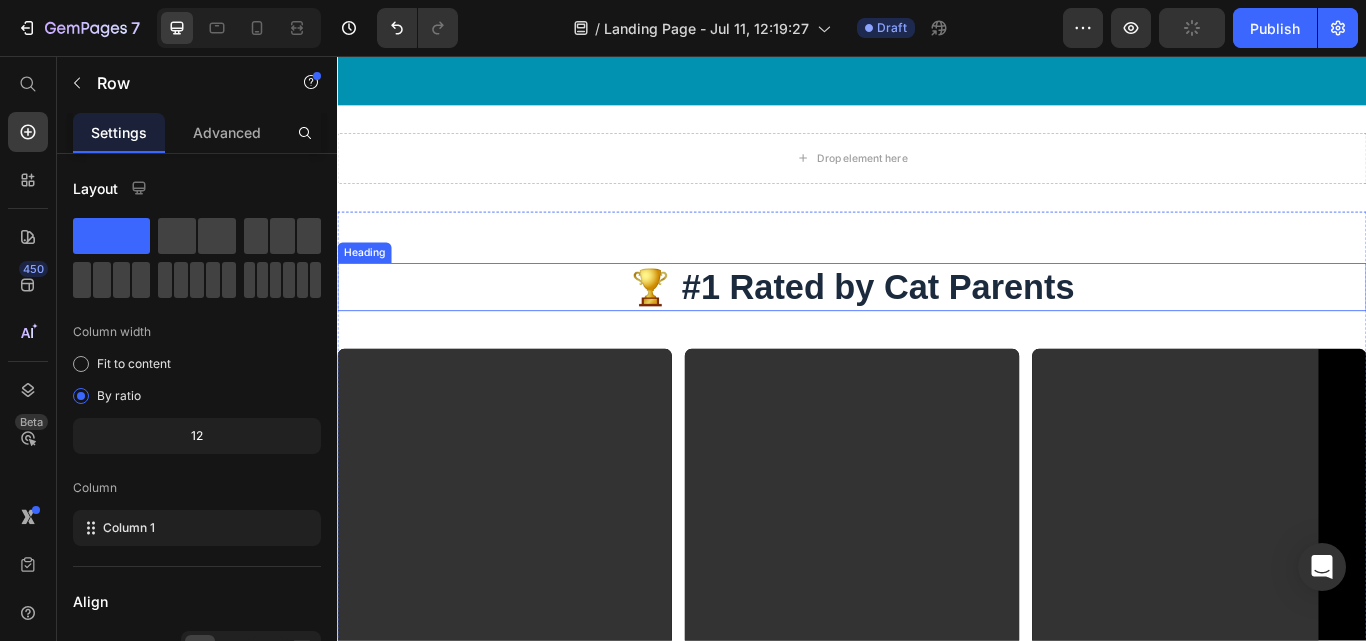click on "🏆 #1 Rated by Cat Parents" at bounding box center (937, 326) 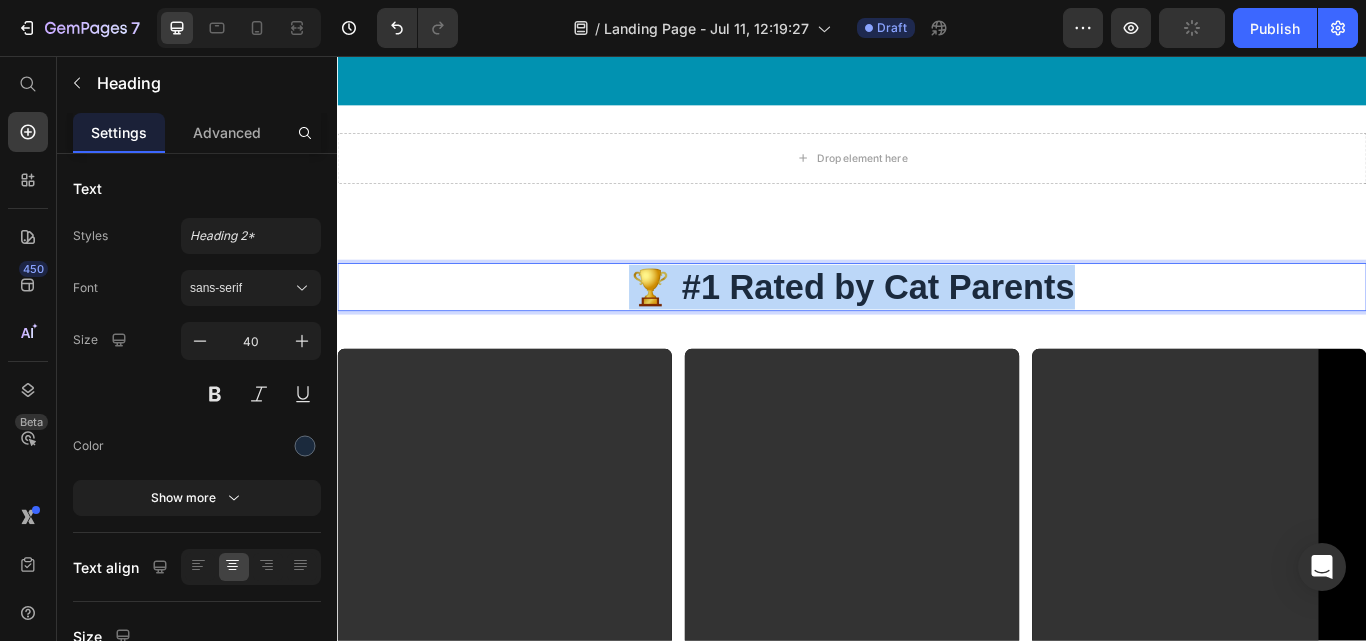 click on "🏆 #1 Rated by Cat Parents" at bounding box center (937, 326) 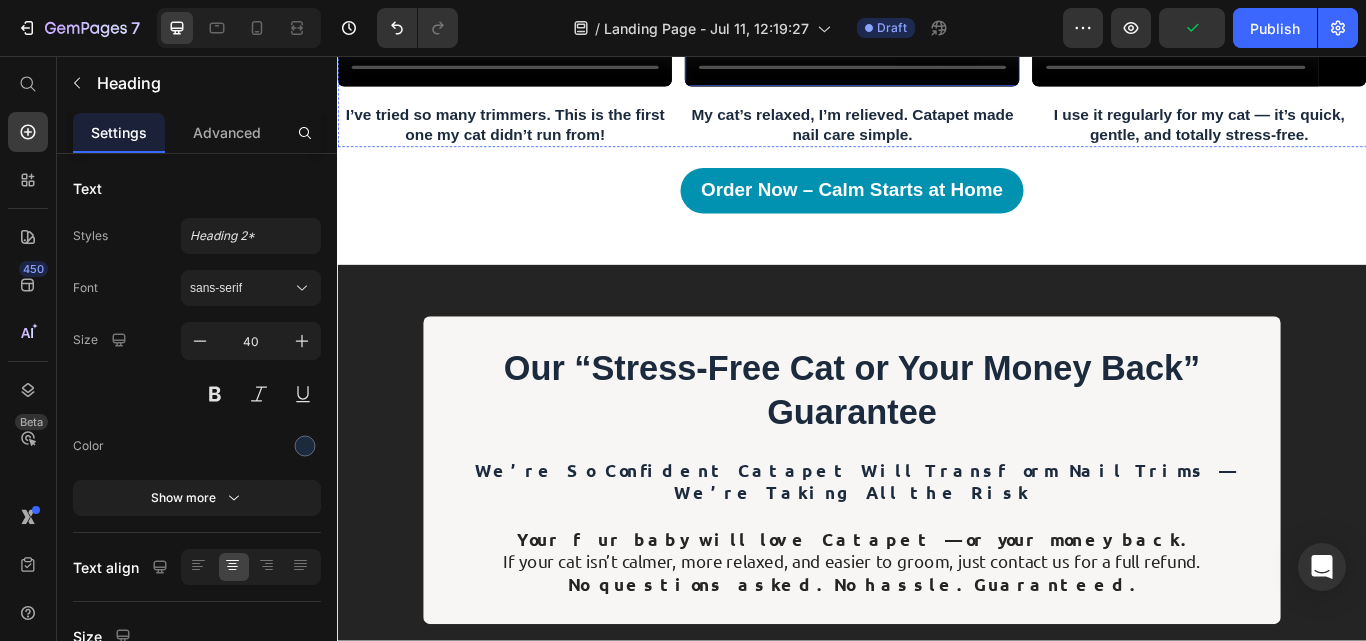 scroll, scrollTop: 7397, scrollLeft: 0, axis: vertical 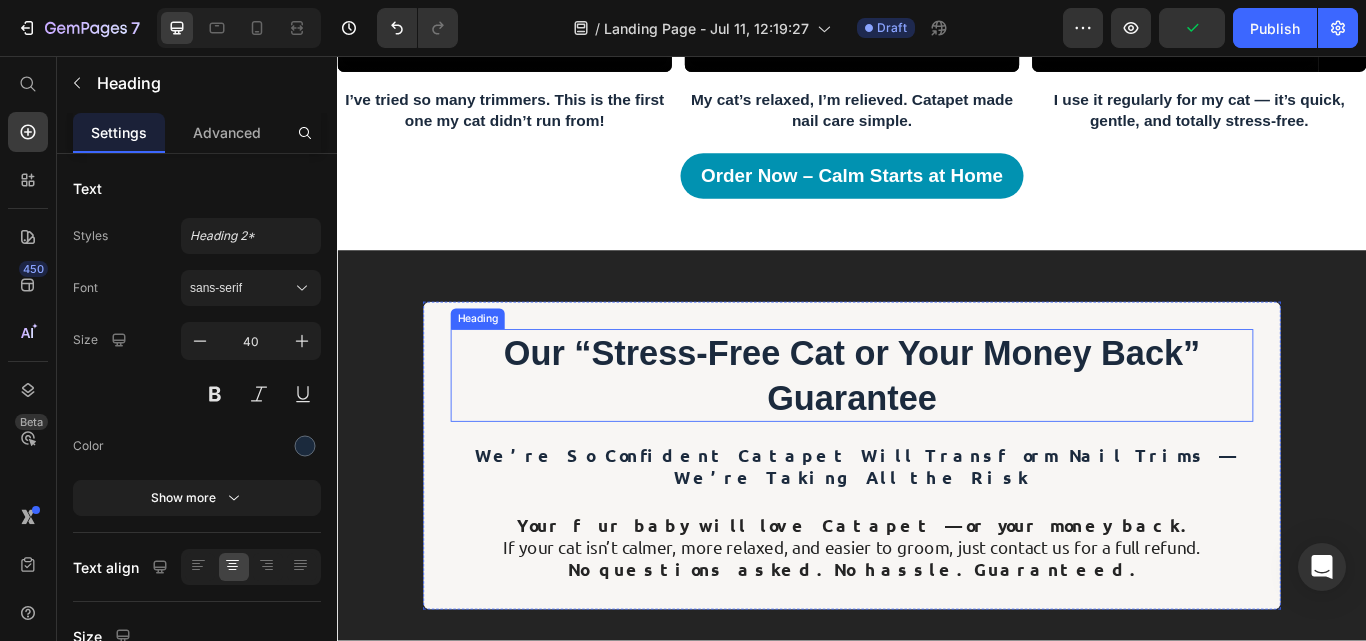 click on "Our “Stress-Free Cat or Your Money Back” Guarantee" at bounding box center (937, 429) 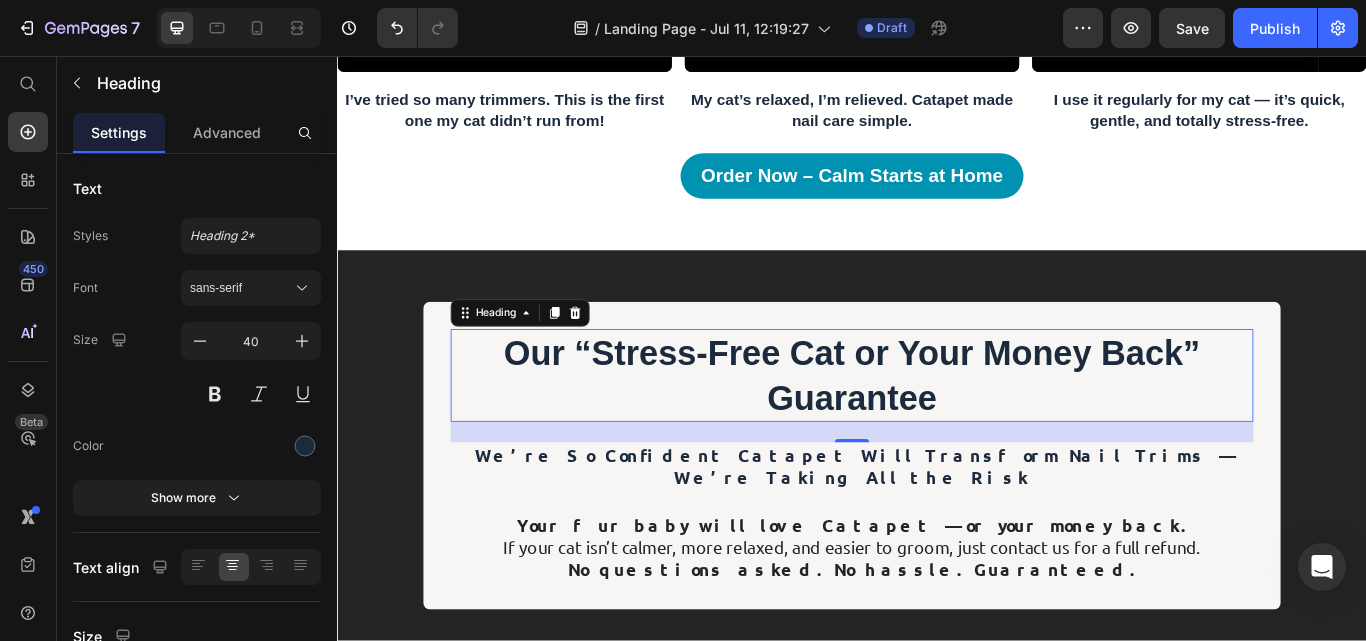click on "Our “Stress-Free Cat or Your Money Back” Guarantee" at bounding box center [937, 429] 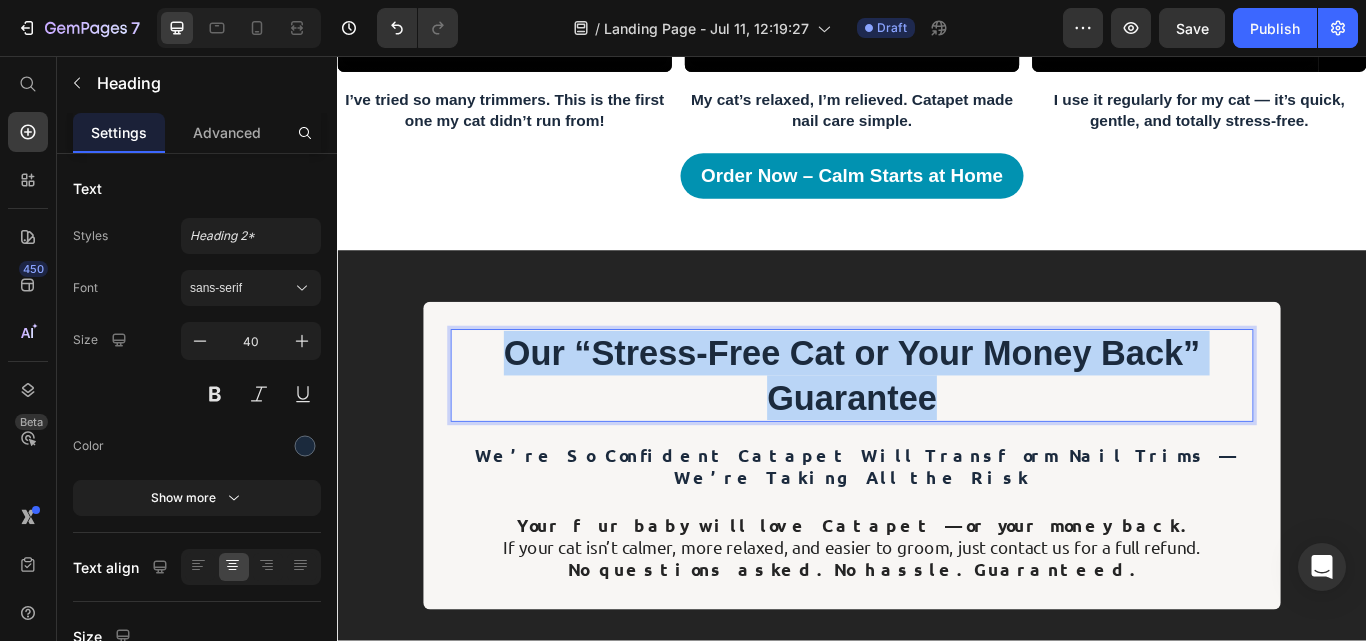 click on "Our “Stress-Free Cat or Your Money Back” Guarantee" at bounding box center [937, 429] 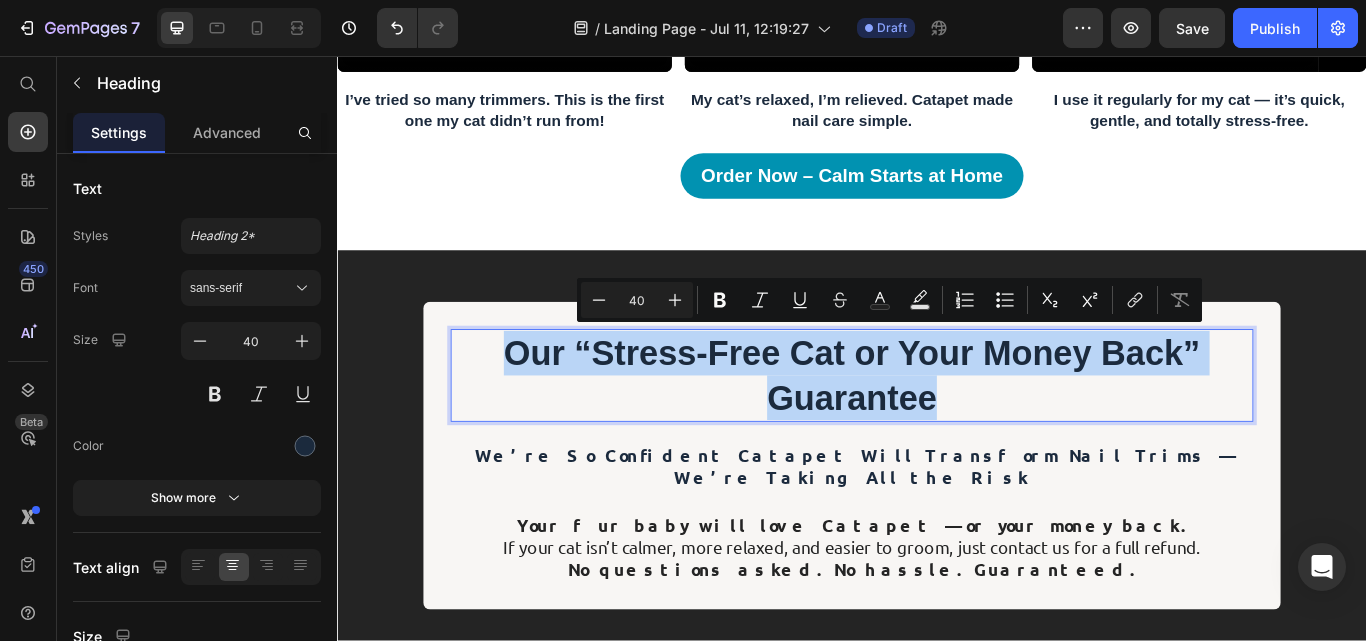 copy on "Our “Stress-Free Cat or Your Money Back” Guarantee" 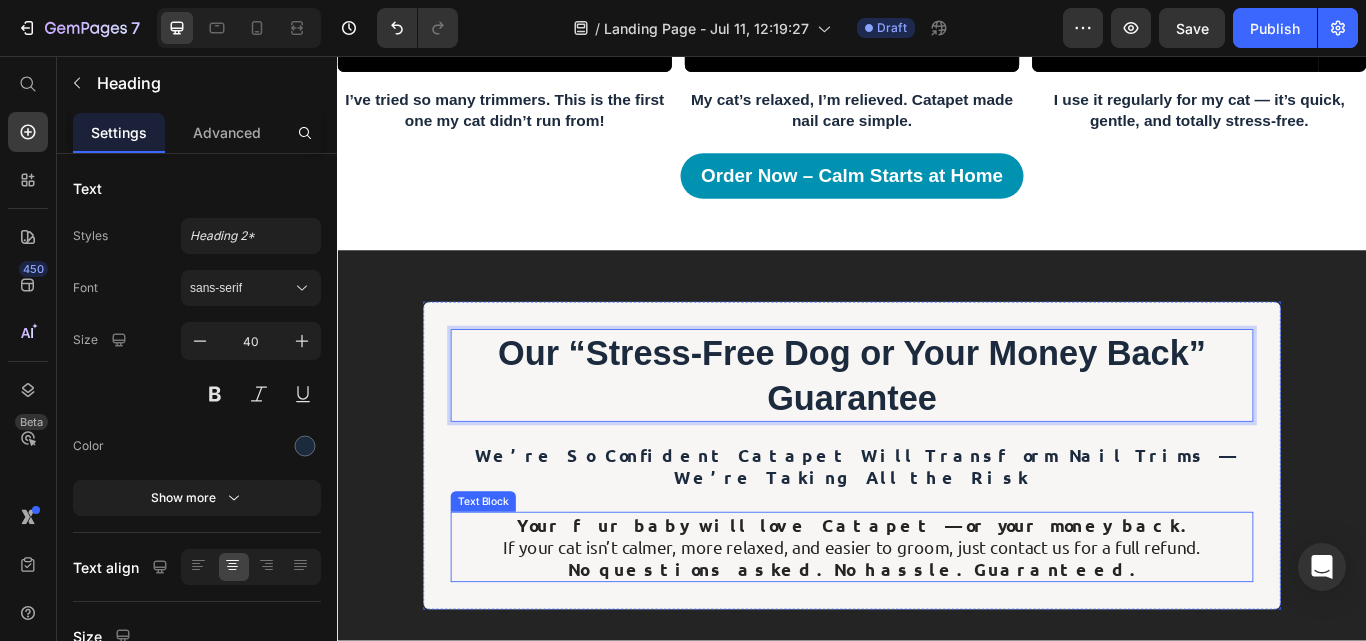 click on "Your fur baby will love Catapet — or your money back." at bounding box center (937, 603) 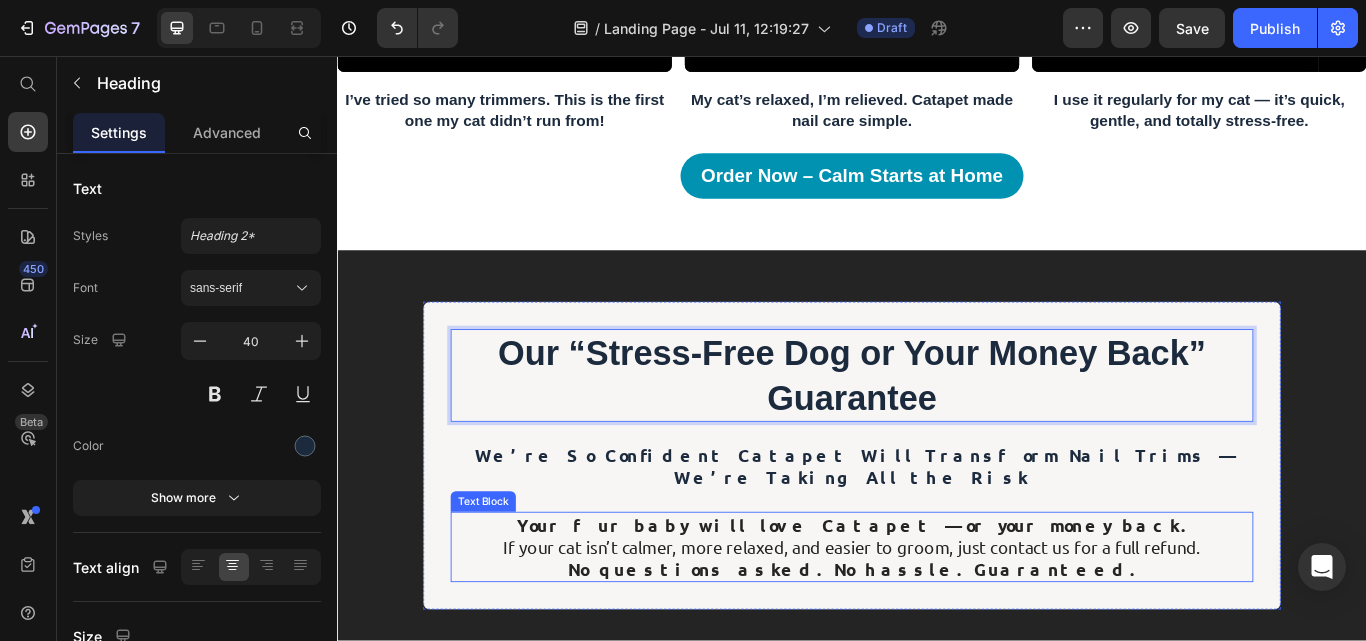 click on "Your fur baby will love Catapet — or your money back." at bounding box center [937, 603] 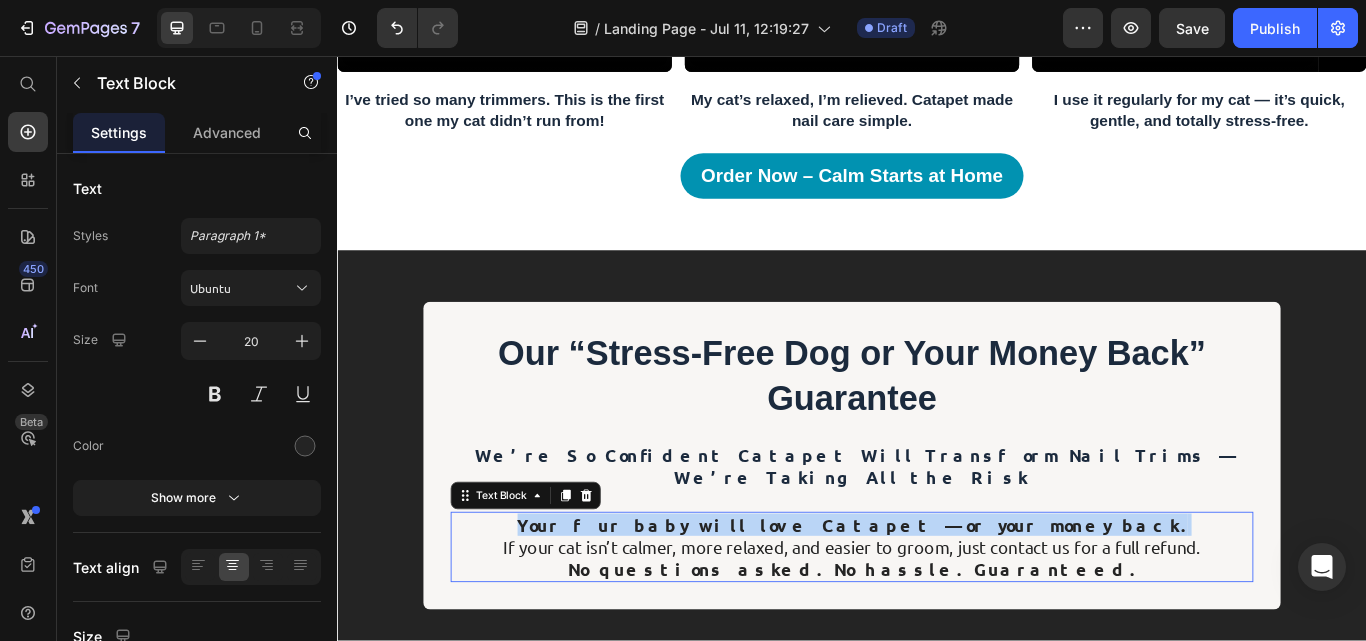 click on "Your fur baby will love Catapet — or your money back." at bounding box center [937, 603] 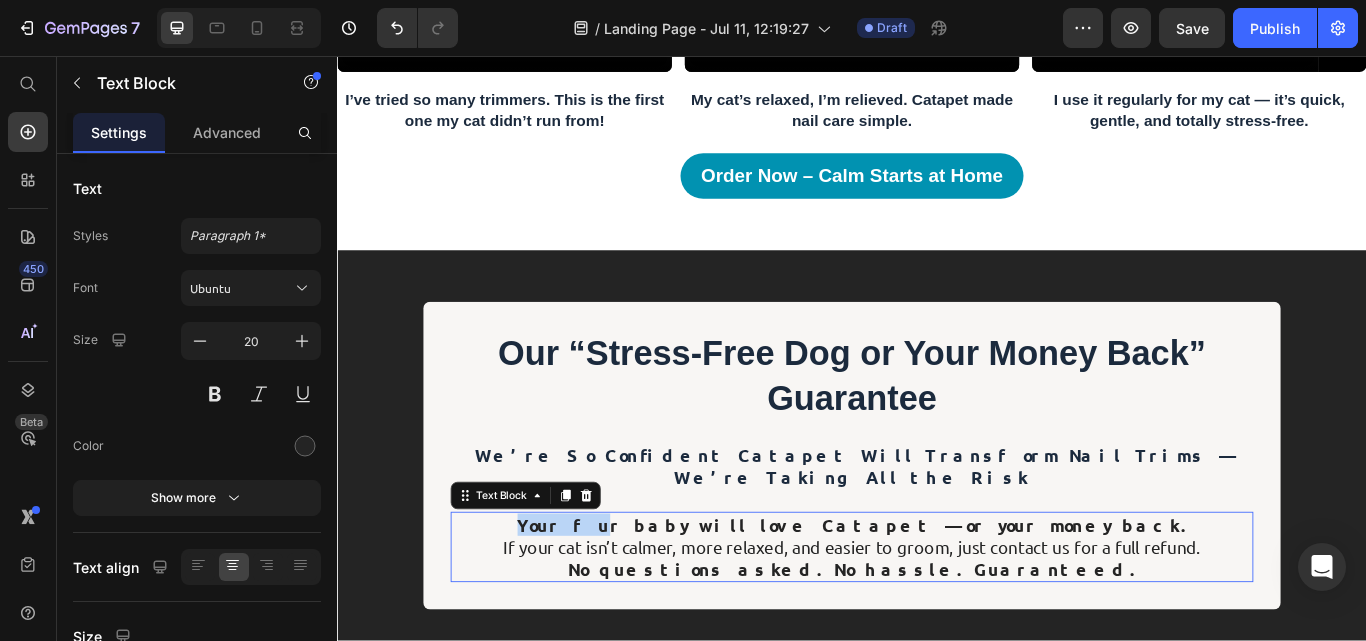 click on "Your fur baby will love Catapet — or your money back." at bounding box center (937, 603) 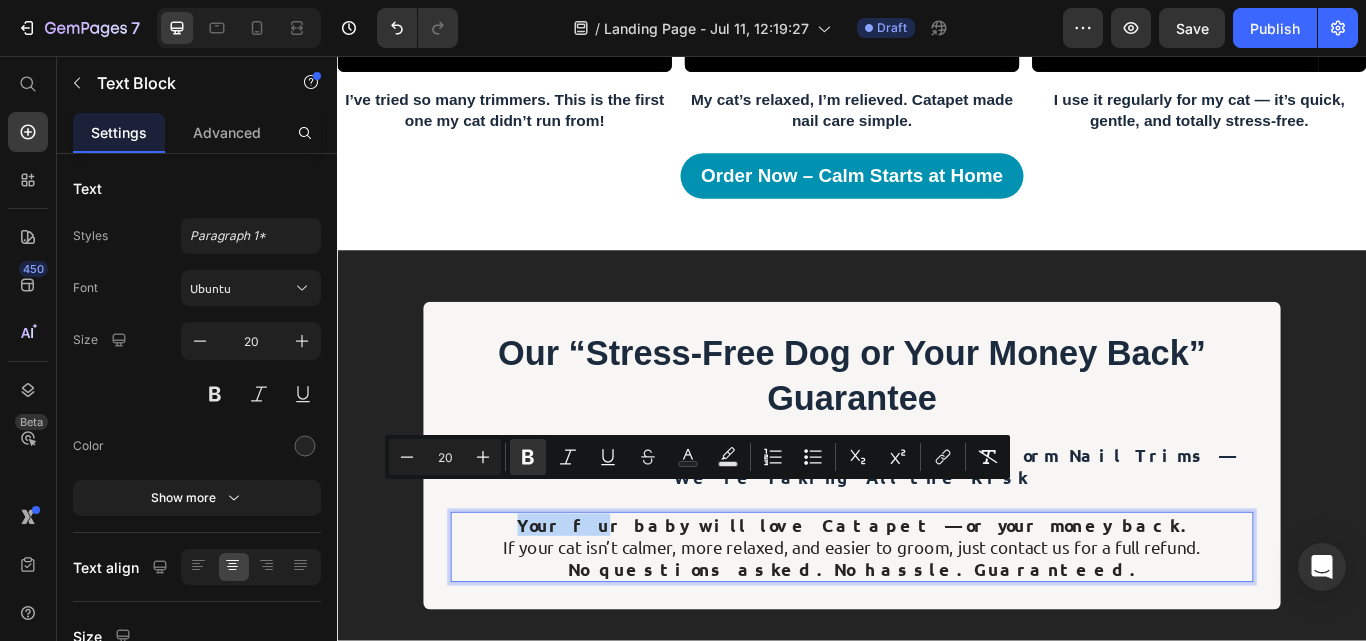 click on "Your fur baby will love Catapet — or your money back." at bounding box center (937, 603) 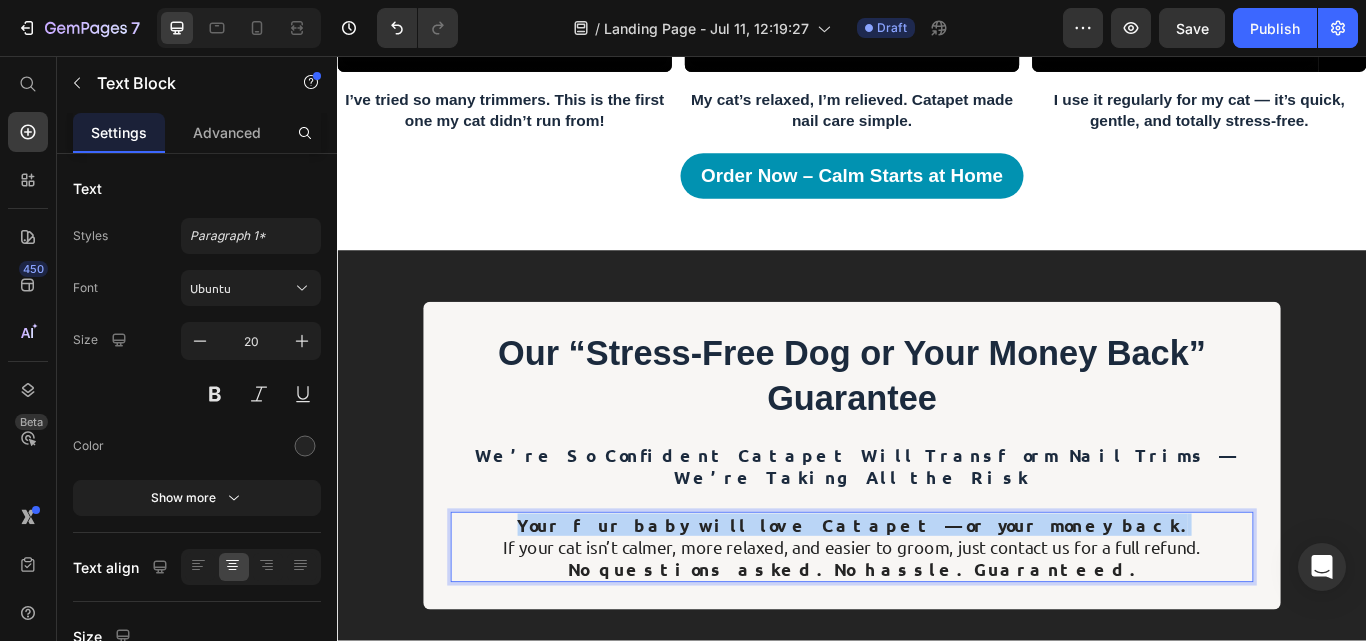 click on "Your fur baby will love Catapet — or your money back." at bounding box center [937, 603] 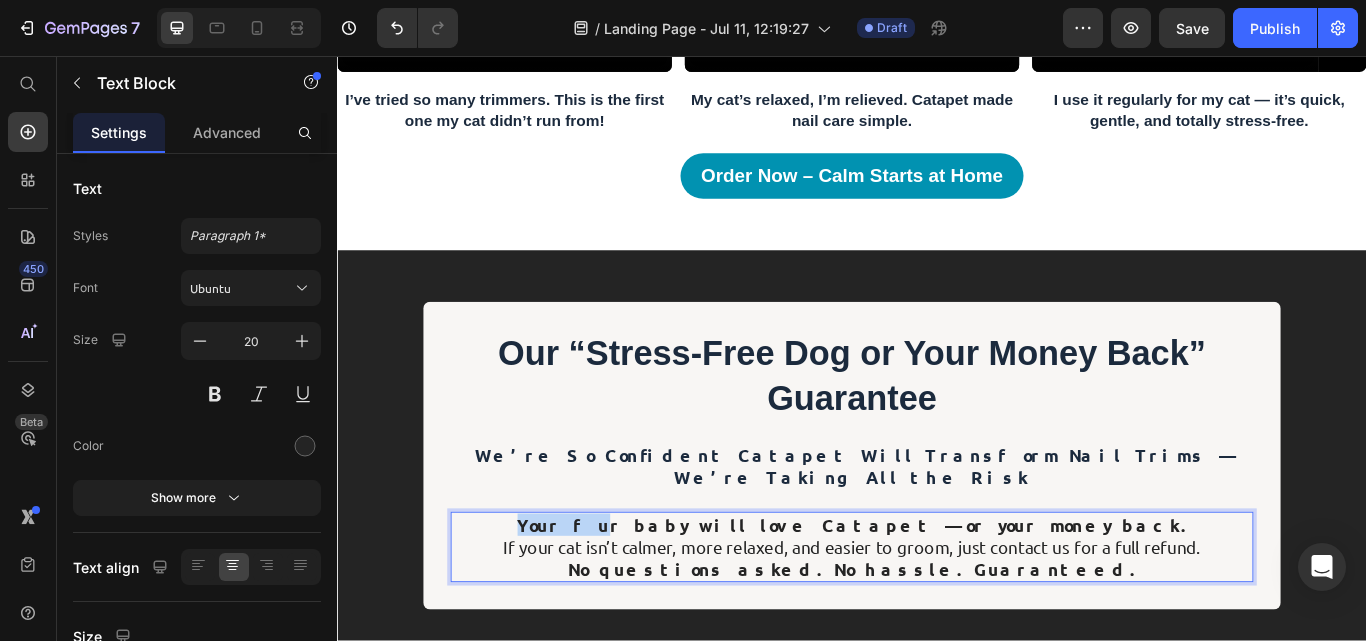 click on "Your fur baby will love Catapet — or your money back." at bounding box center [937, 603] 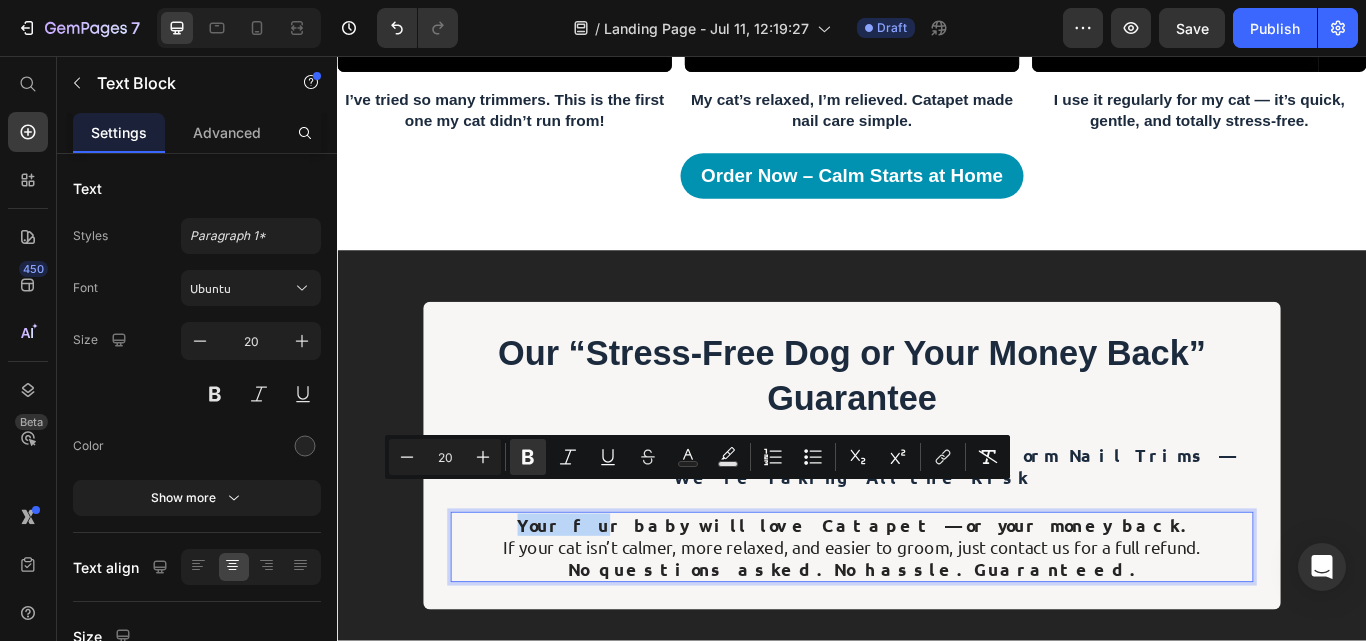 click on "Your fur baby will love Catapet — or your money back. If your cat isn’t calmer, more relaxed, and easier to groom, just contact us for a full refund. No questions asked. No hassle. Guaranteed." at bounding box center [937, 629] 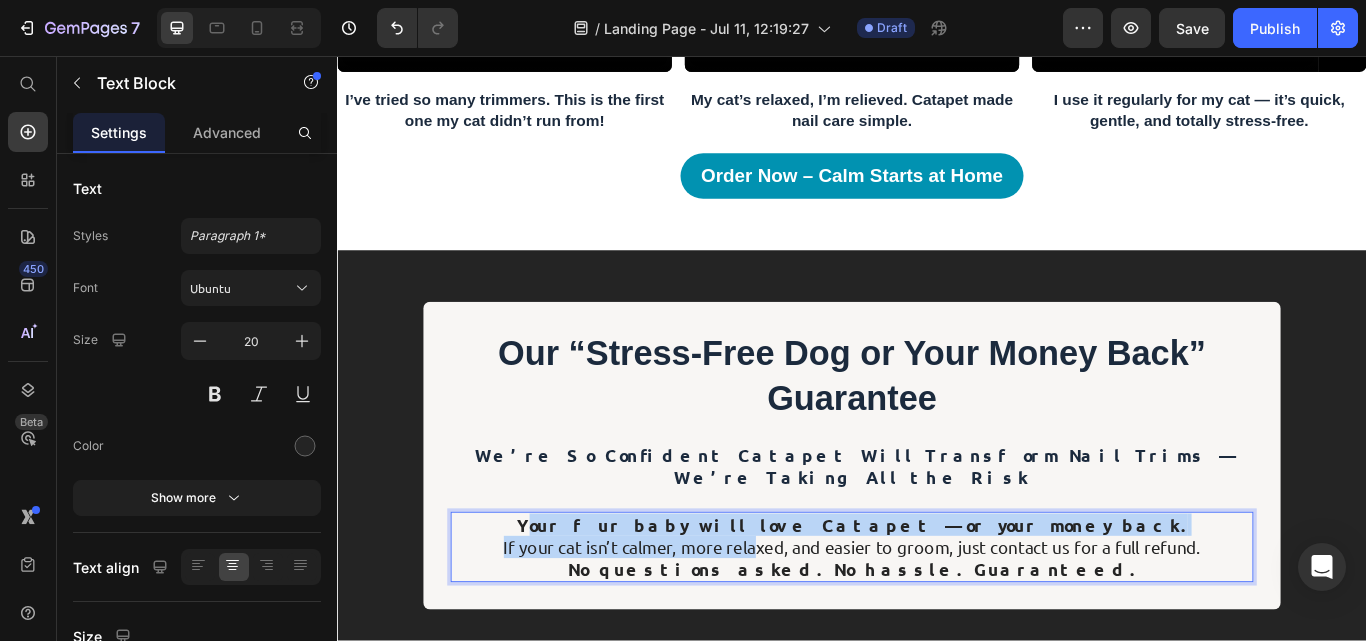 drag, startPoint x: 681, startPoint y: 563, endPoint x: 815, endPoint y: 584, distance: 135.63554 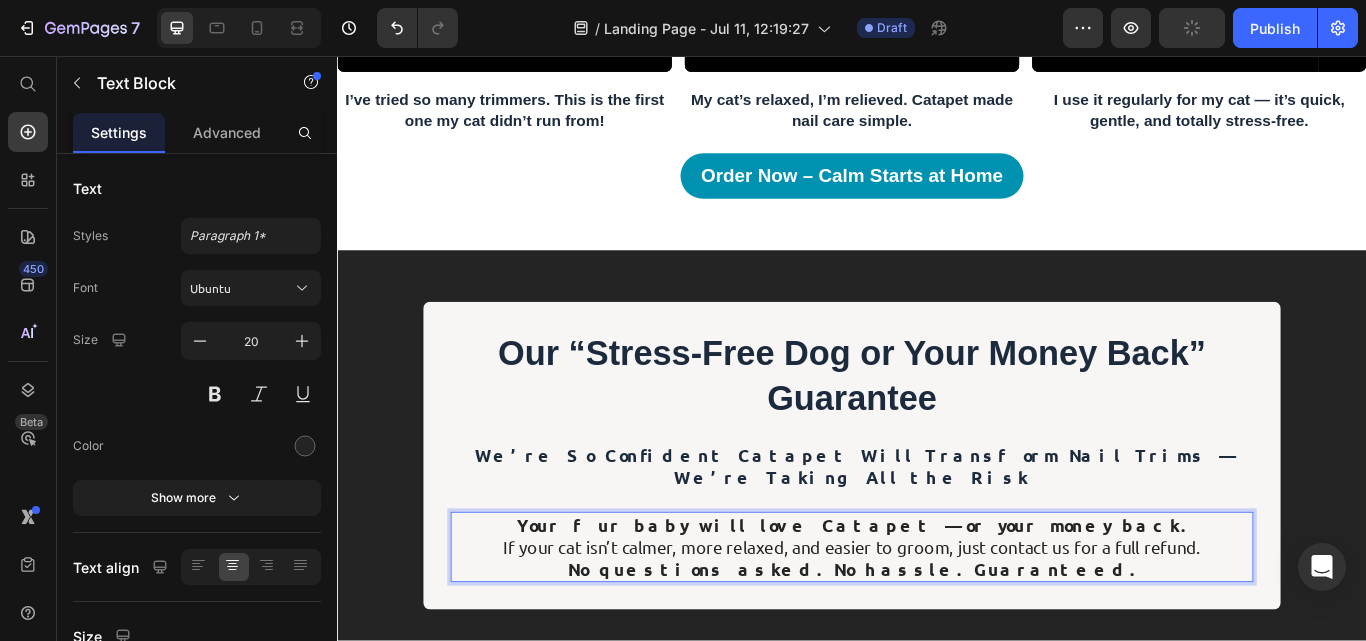 click on "Your fur baby will love Catapet — or your money back. If your cat isn’t calmer, more relaxed, and easier to groom, just contact us for a full refund. No questions asked. No hassle. Guaranteed." at bounding box center [937, 629] 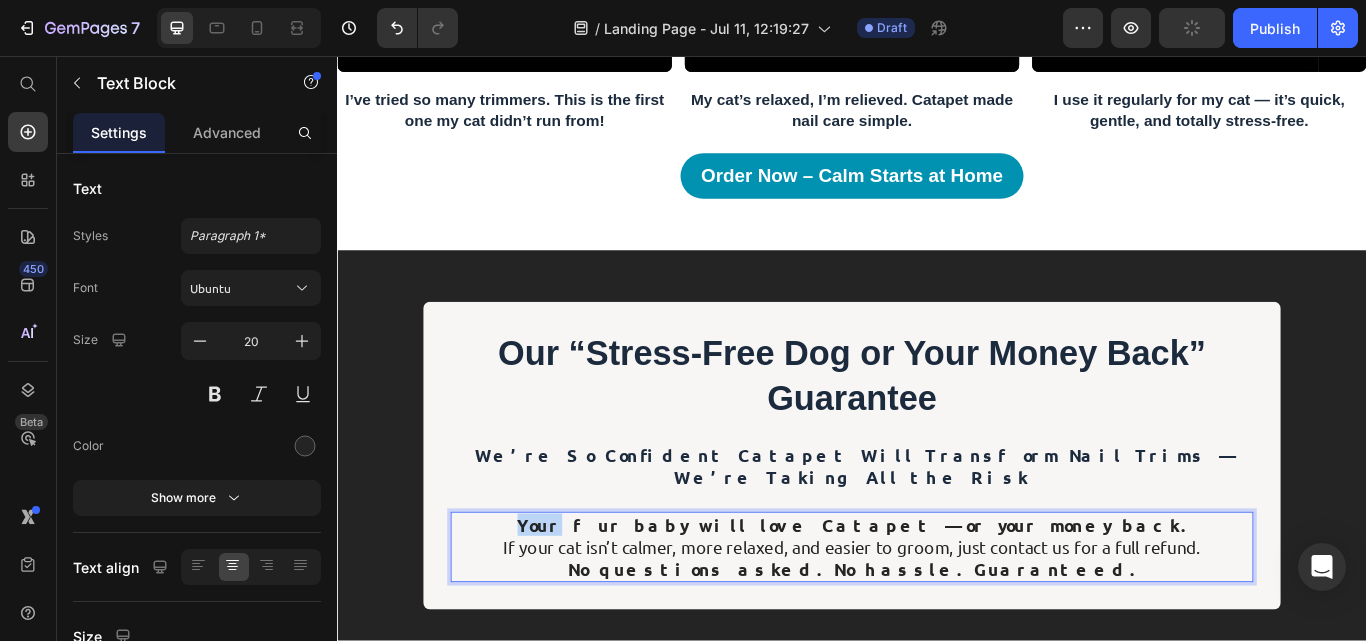 click on "Your fur baby will love Catapet — or your money back. If your cat isn’t calmer, more relaxed, and easier to groom, just contact us for a full refund. No questions asked. No hassle. Guaranteed." at bounding box center [937, 629] 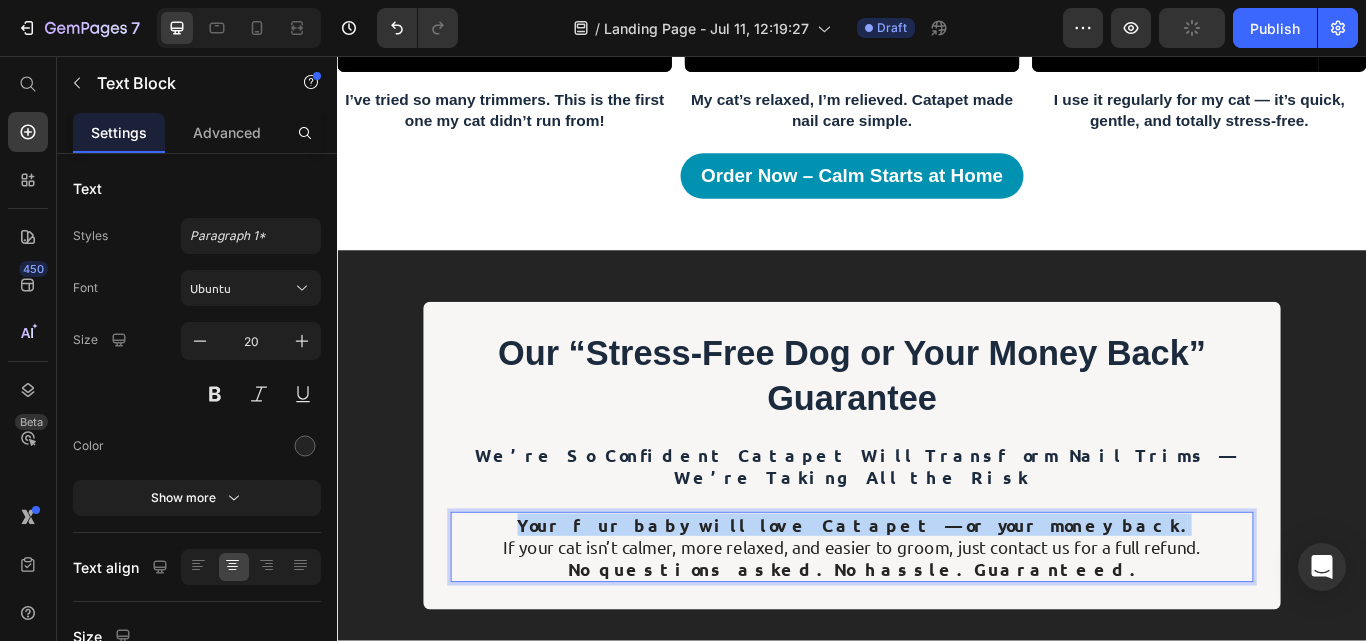 click on "Your fur baby will love Catapet — or your money back. If your cat isn’t calmer, more relaxed, and easier to groom, just contact us for a full refund. No questions asked. No hassle. Guaranteed." at bounding box center (937, 629) 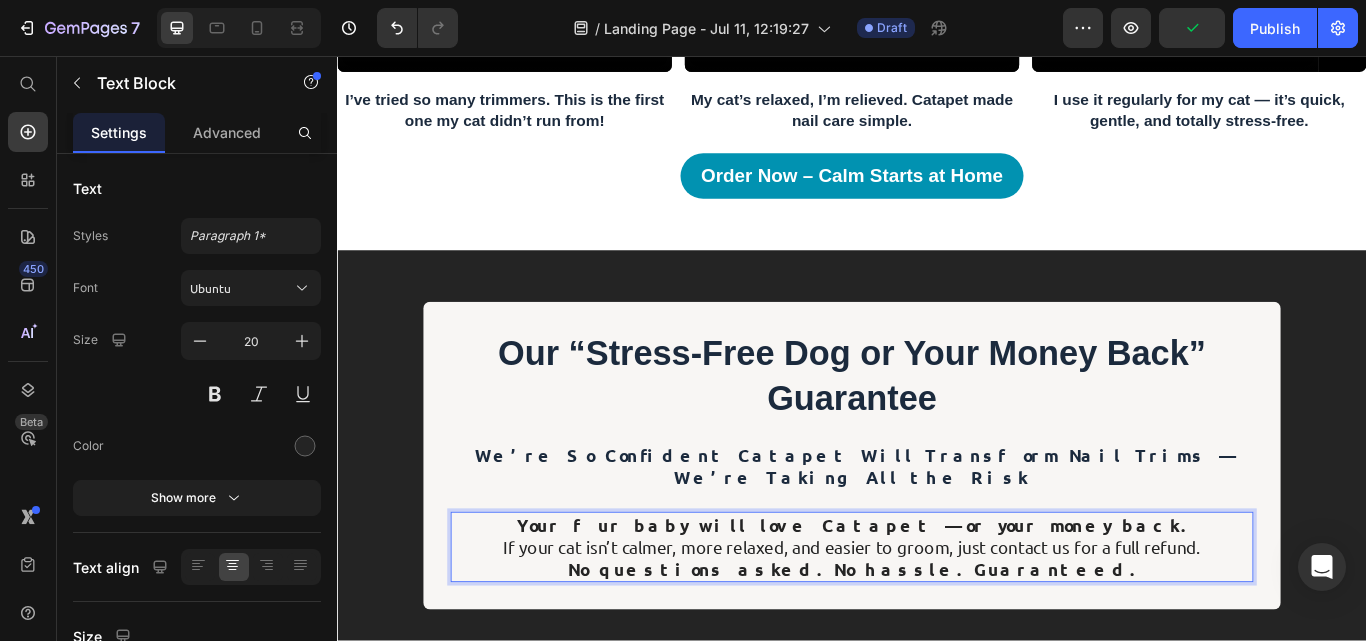 click on "Your fur baby will love Catapet — or your money back. If your cat isn’t calmer, more relaxed, and easier to groom, just contact us for a full refund. No questions asked. No hassle. Guaranteed." at bounding box center (937, 629) 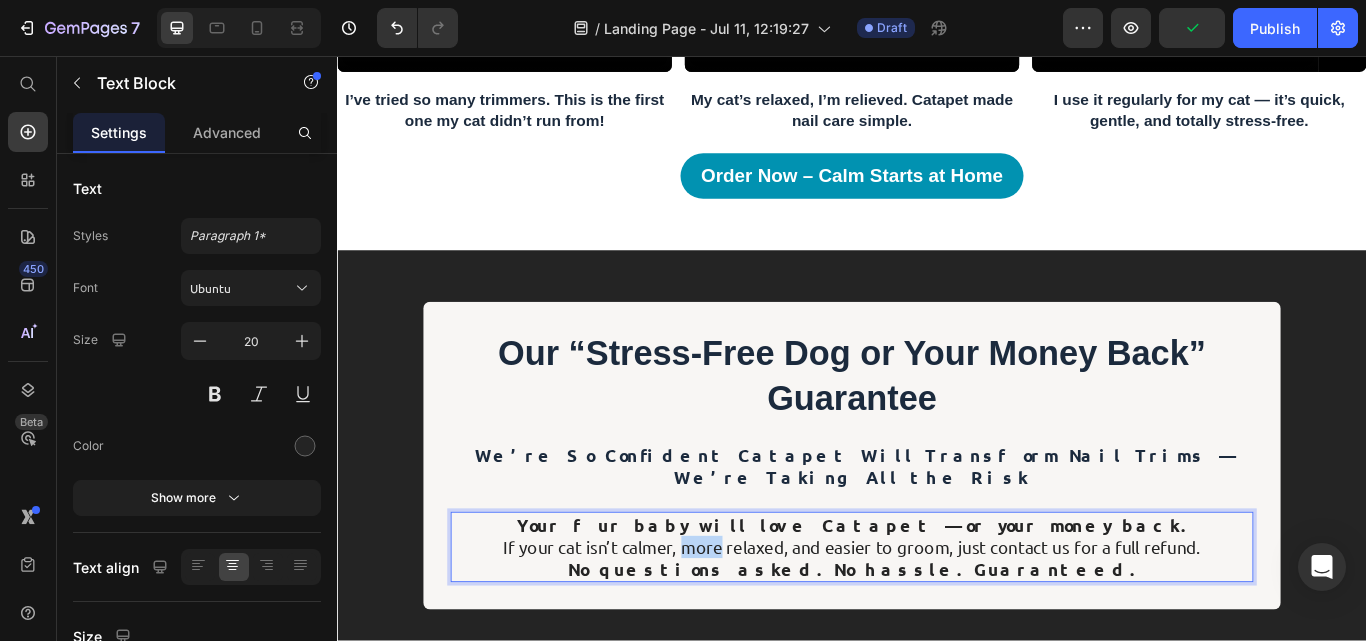 click on "Your fur baby will love Catapet — or your money back. If your cat isn’t calmer, more relaxed, and easier to groom, just contact us for a full refund. No questions asked. No hassle. Guaranteed." at bounding box center [937, 629] 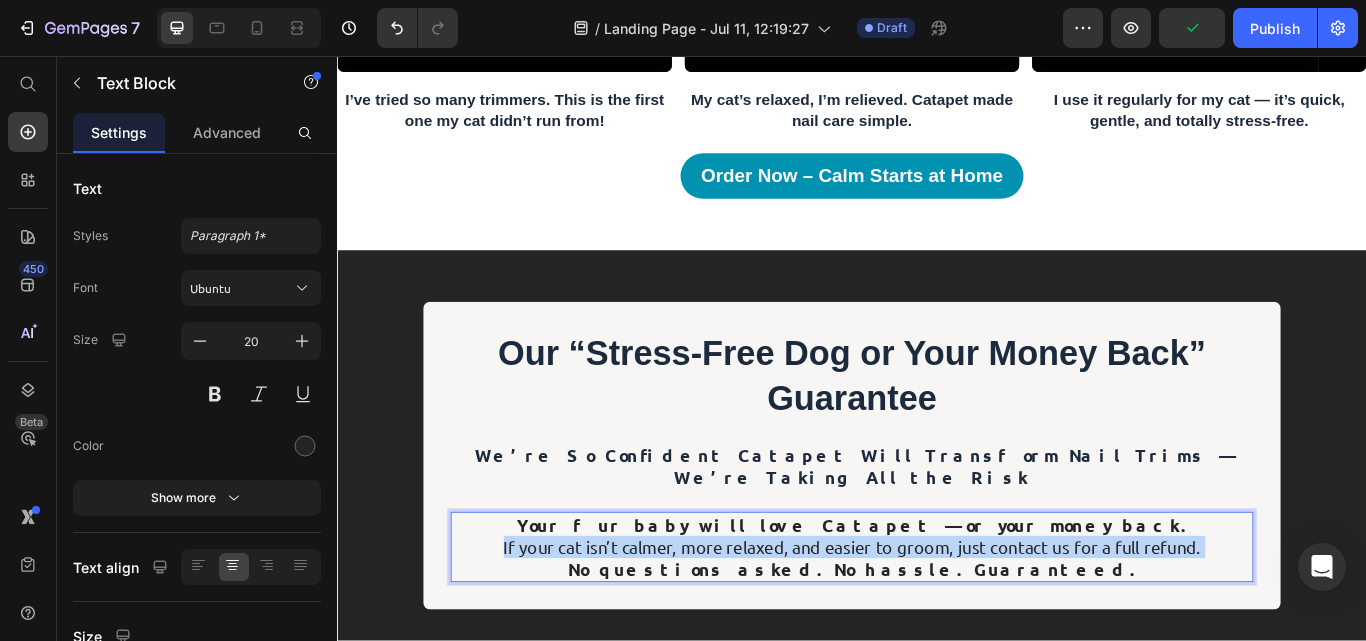 click on "Your fur baby will love Catapet — or your money back. If your cat isn’t calmer, more relaxed, and easier to groom, just contact us for a full refund. No questions asked. No hassle. Guaranteed." at bounding box center [937, 629] 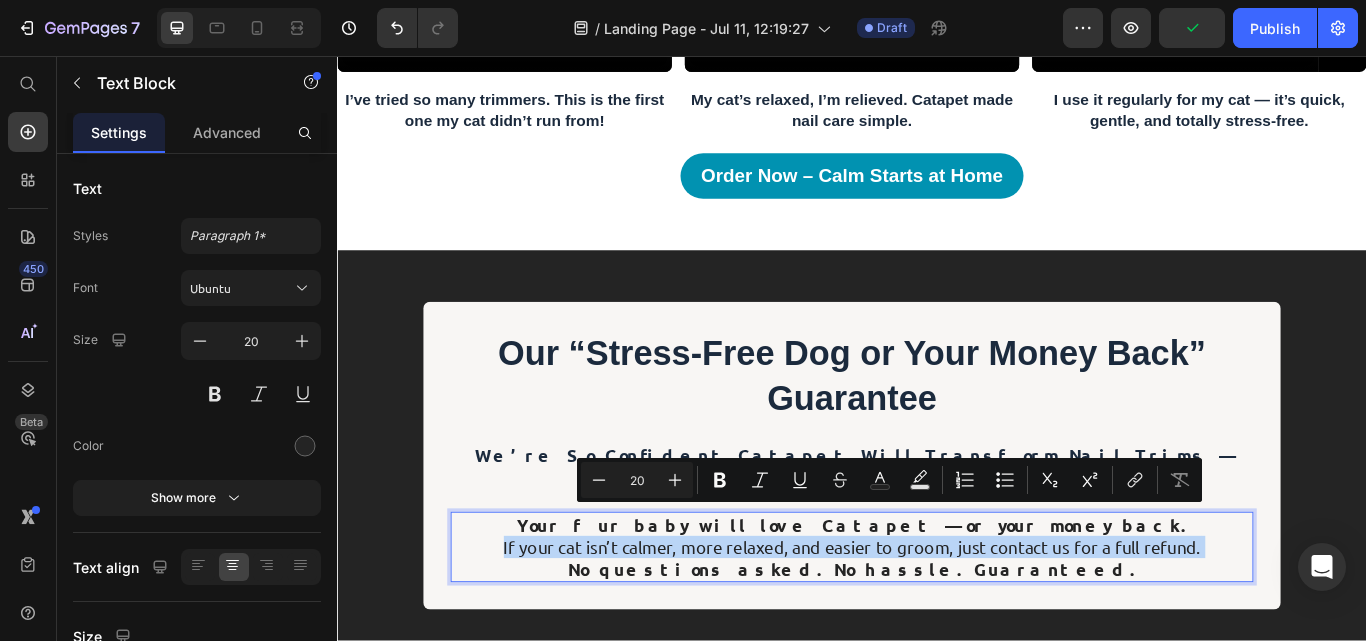 click on "Your fur baby will love Catapet — or your money back. If your cat isn’t calmer, more relaxed, and easier to groom, just contact us for a full refund. No questions asked. No hassle. Guaranteed." at bounding box center (937, 629) 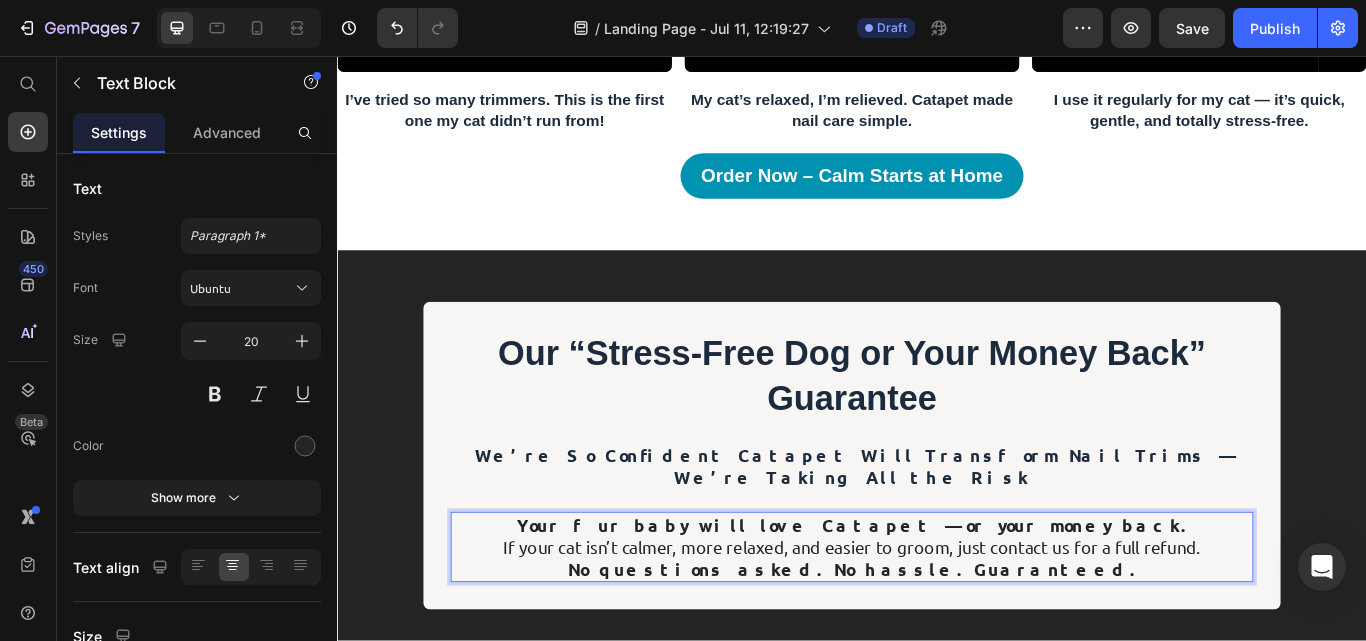 click on "Your fur baby will love Catapet — or your money back. If your cat isn’t calmer, more relaxed, and easier to groom, just contact us for a full refund. No questions asked. No hassle. Guaranteed." at bounding box center [937, 629] 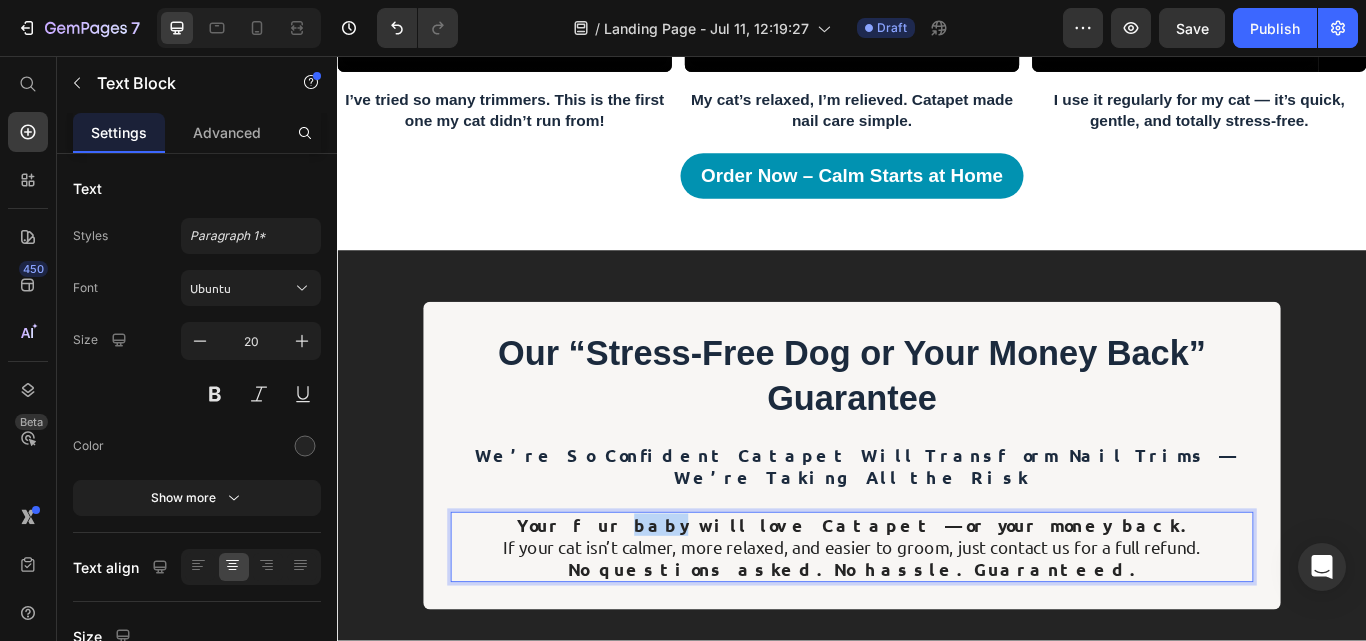 click on "Your fur baby will love Catapet — or your money back." at bounding box center [937, 603] 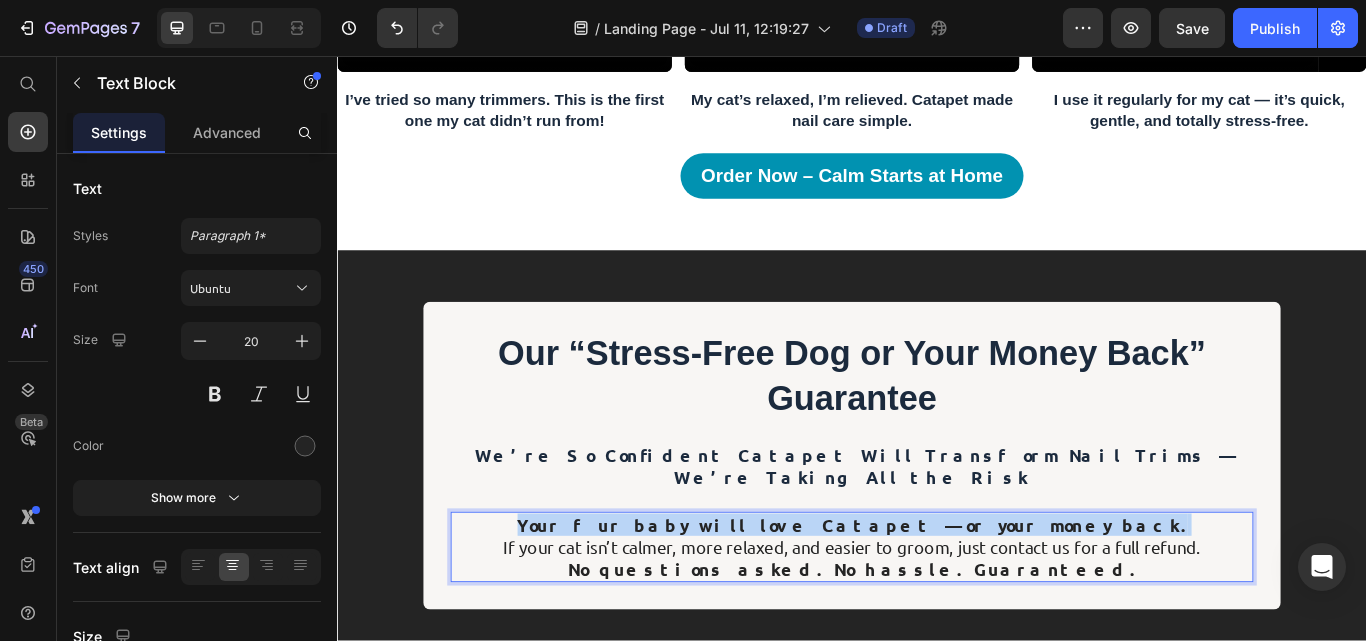 click on "Your fur baby will love Catapet — or your money back." at bounding box center (937, 603) 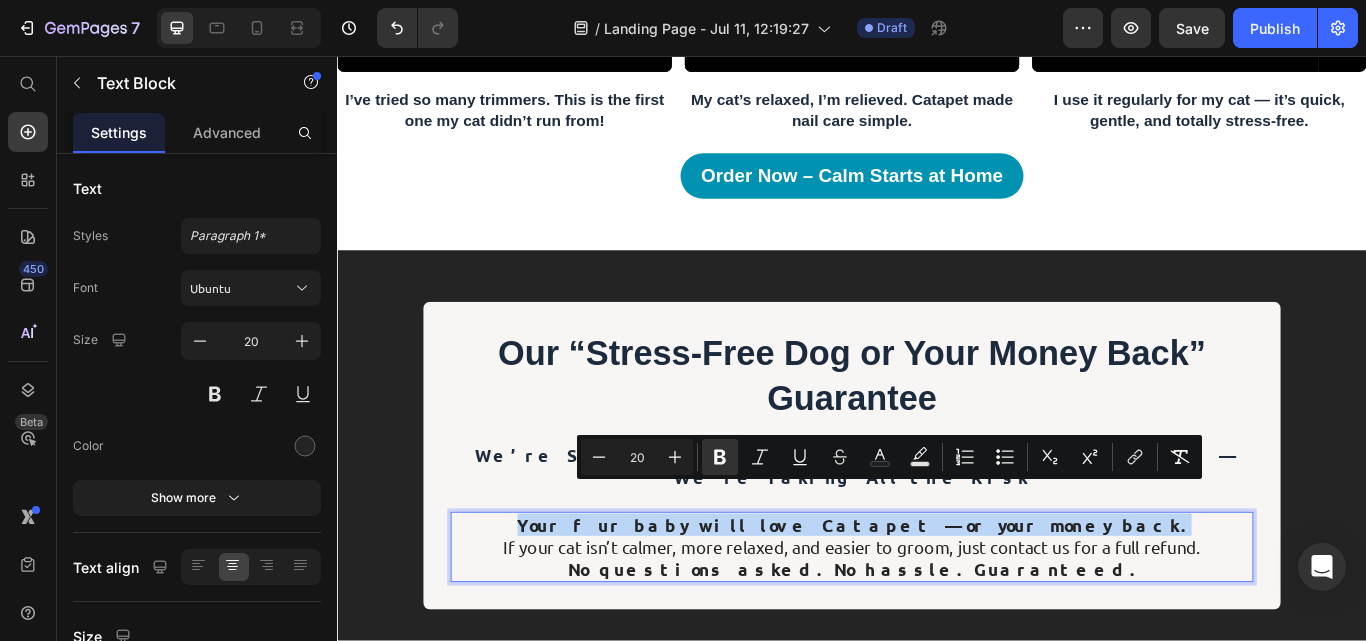 copy on "Your fur baby will love Catapet — or your money back." 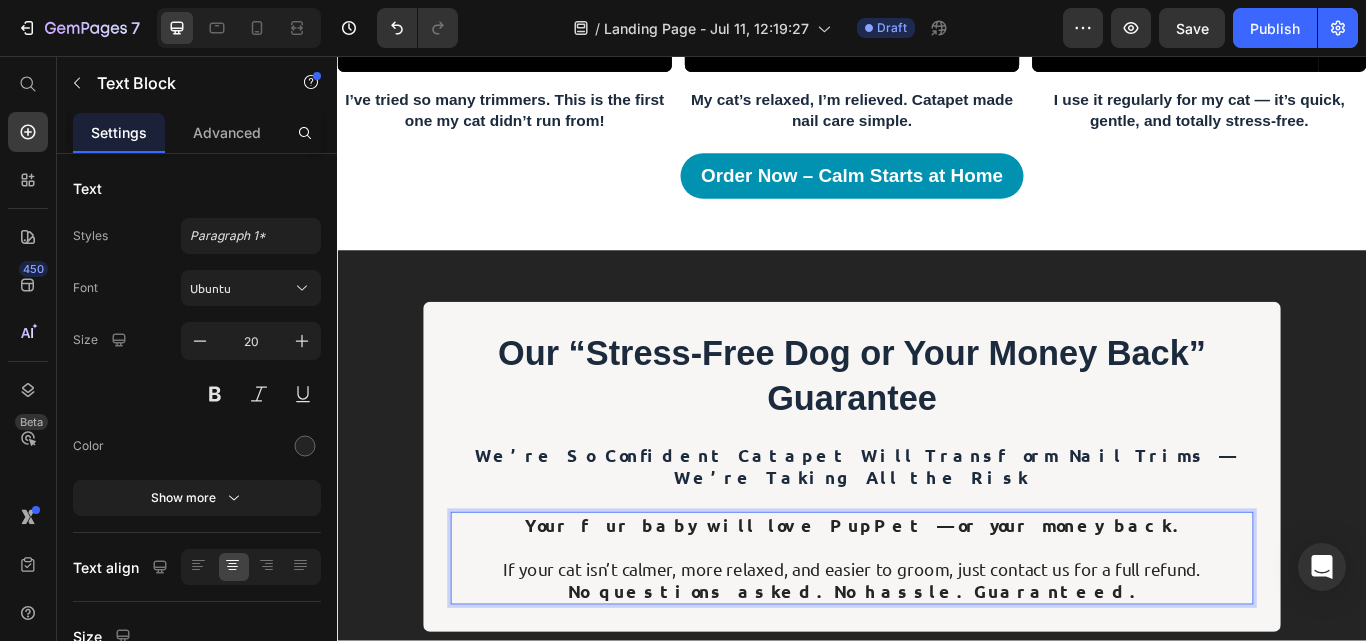 scroll, scrollTop: 10, scrollLeft: 0, axis: vertical 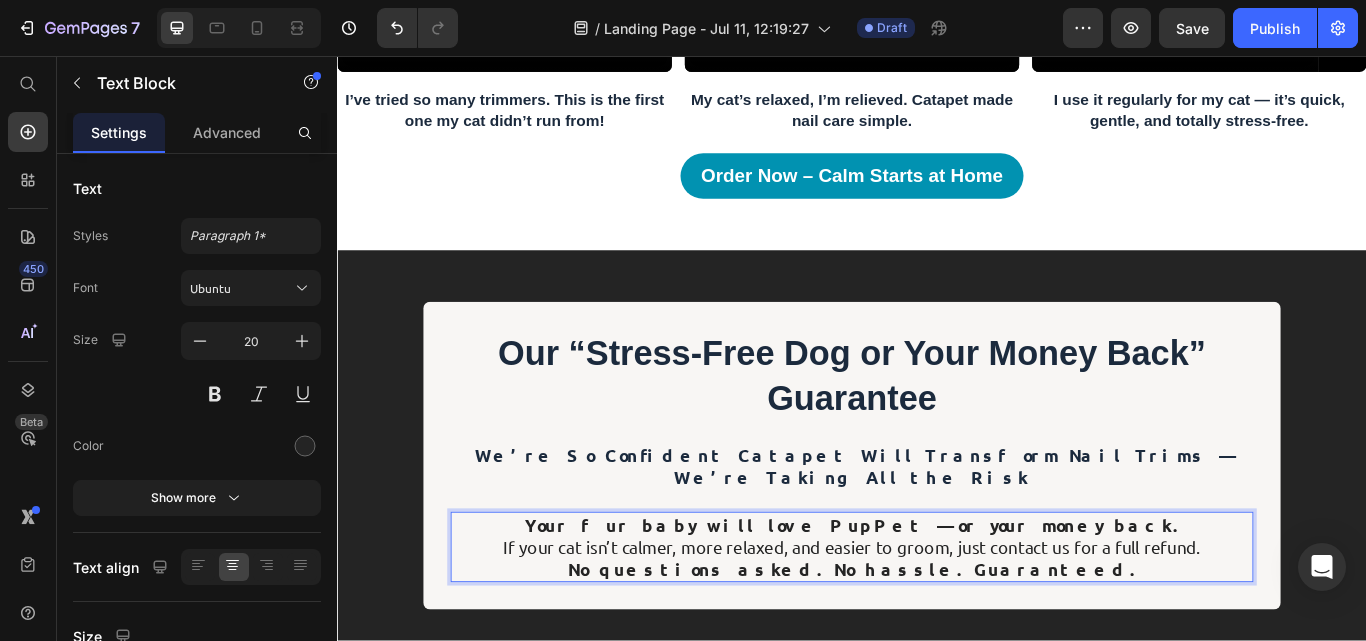 click on "If your cat isn’t calmer, more relaxed, and easier to groom, just contact us for a full refund. No questions asked. No hassle. Guaranteed." at bounding box center (937, 642) 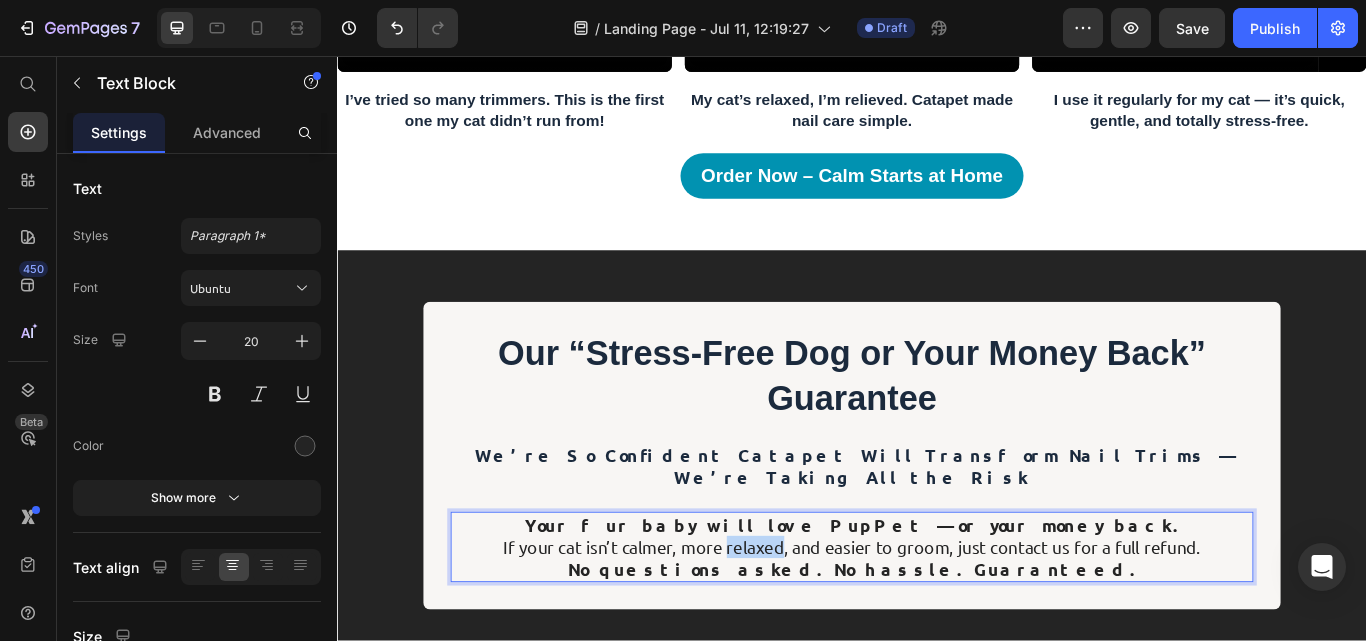click on "If your cat isn’t calmer, more relaxed, and easier to groom, just contact us for a full refund. No questions asked. No hassle. Guaranteed." at bounding box center (937, 642) 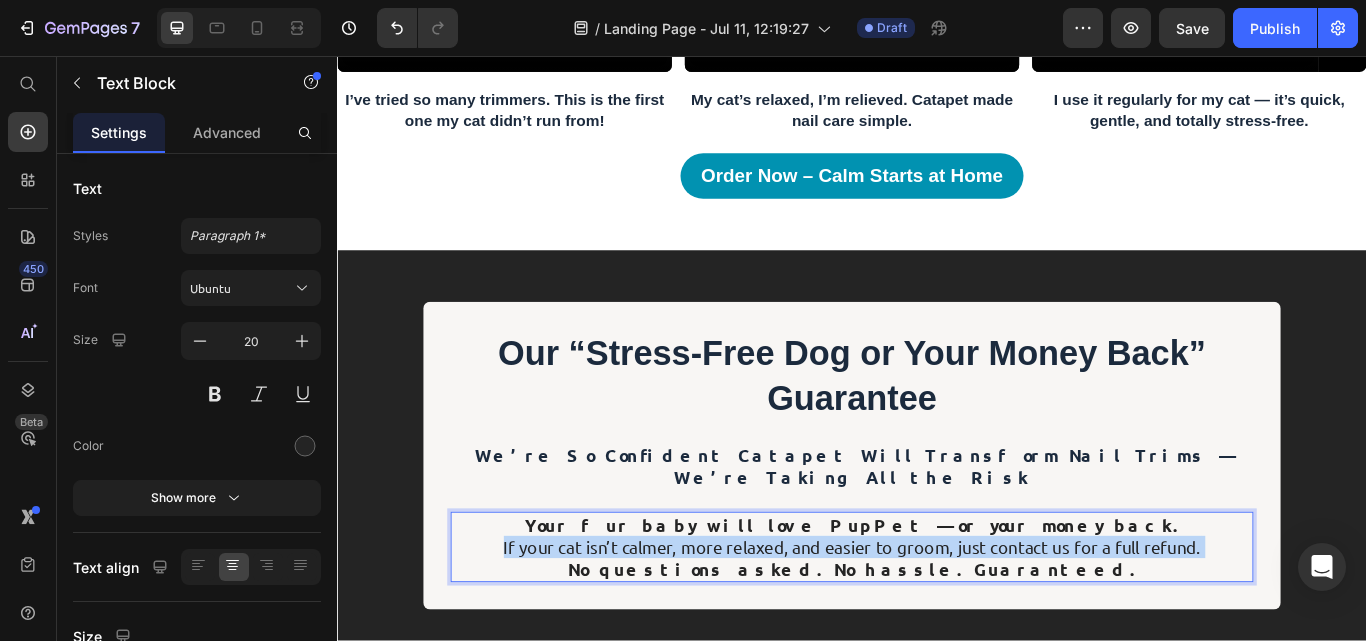 click on "If your cat isn’t calmer, more relaxed, and easier to groom, just contact us for a full refund. No questions asked. No hassle. Guaranteed." at bounding box center (937, 642) 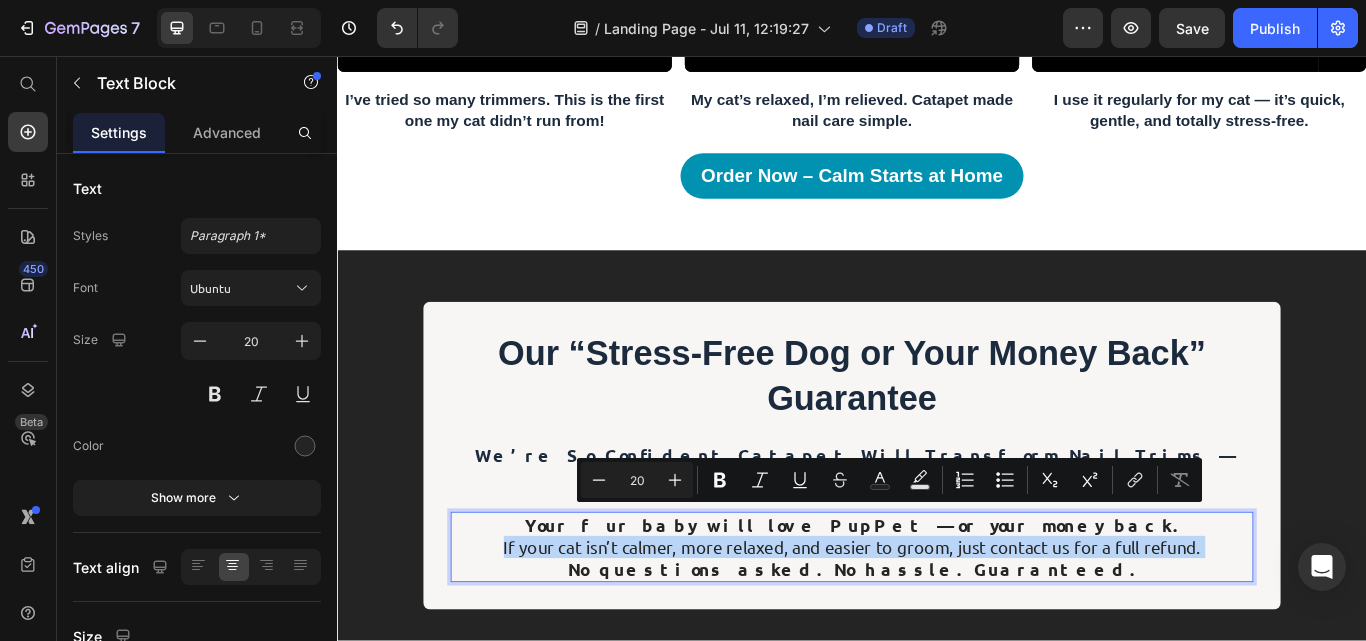 copy on "If your cat isn’t calmer, more relaxed, and easier to groom, just contact us for a full refund." 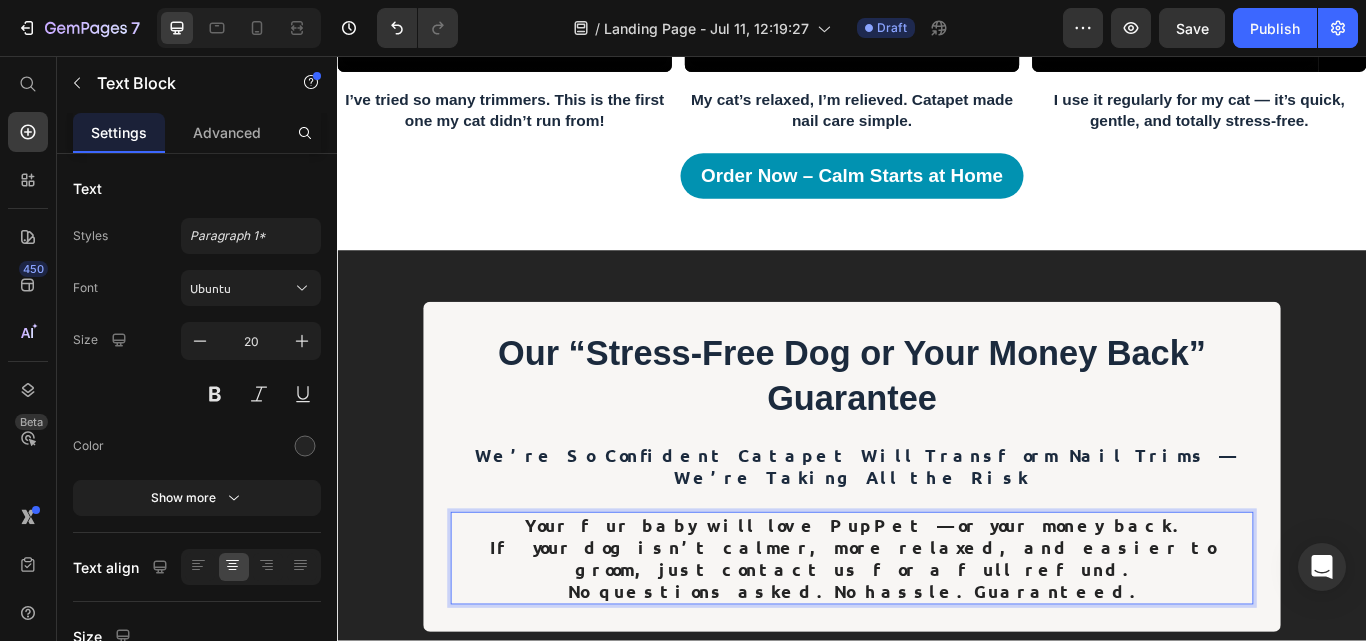 scroll, scrollTop: 56, scrollLeft: 0, axis: vertical 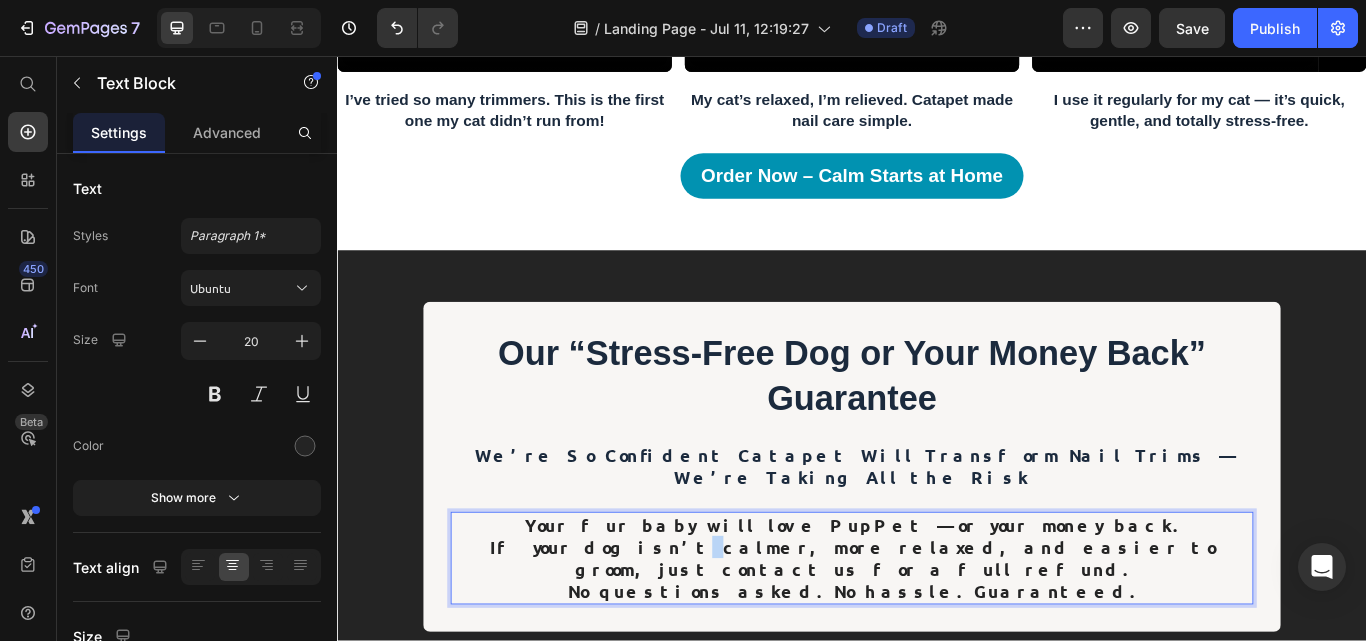 click on "If your dog isn’t calmer, more relaxed, and easier to groom, just contact us for a full refund." at bounding box center (937, 642) 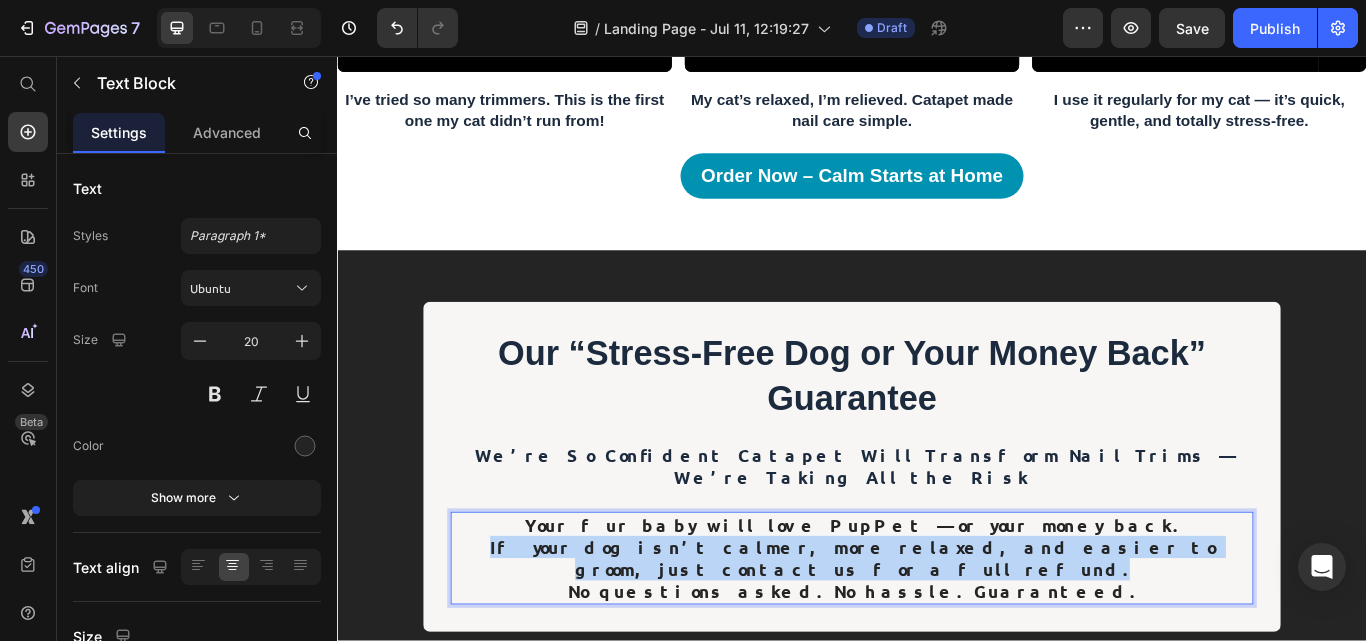 click on "If your dog isn’t calmer, more relaxed, and easier to groom, just contact us for a full refund." at bounding box center [937, 642] 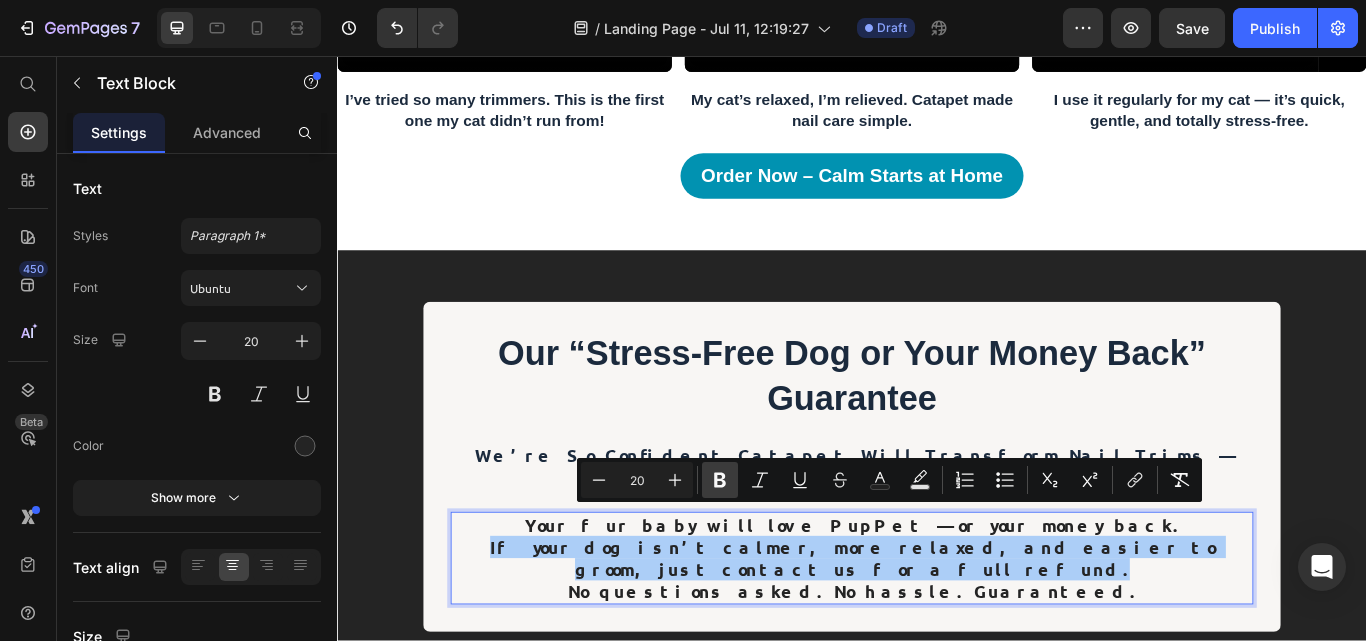 click on "Bold" at bounding box center [720, 480] 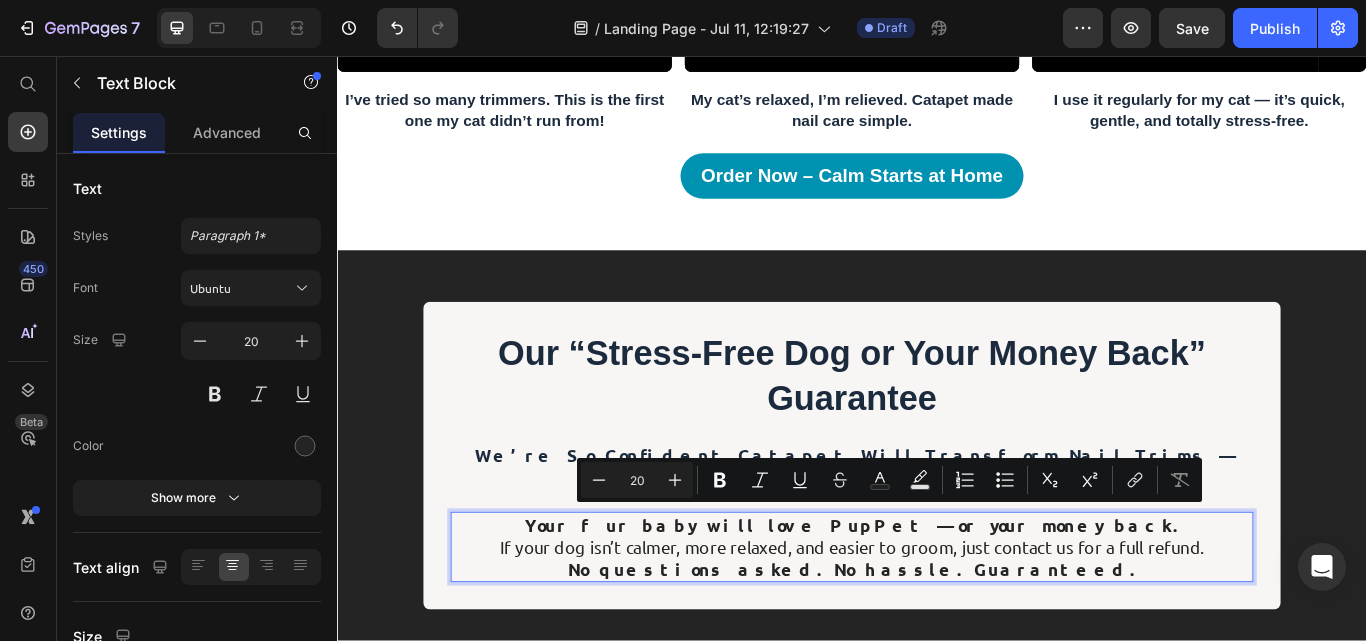 click on "No questions asked. No hassle. Guaranteed." at bounding box center (937, 655) 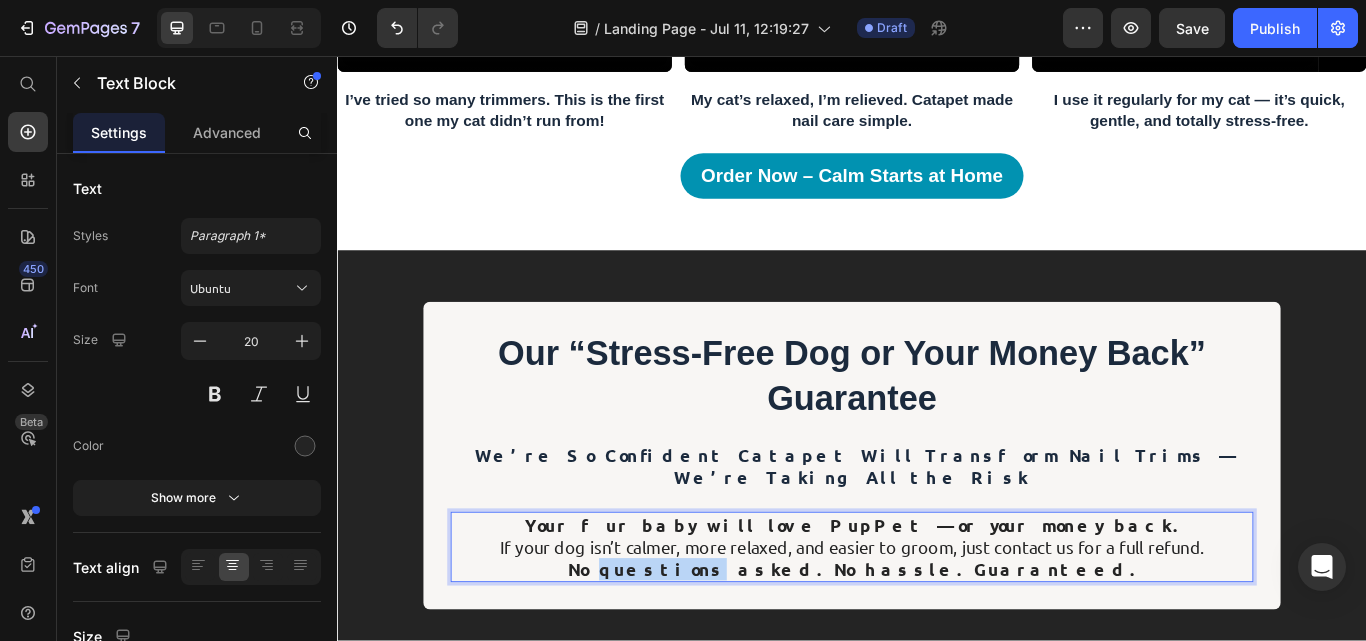click on "No questions asked. No hassle. Guaranteed." at bounding box center (937, 655) 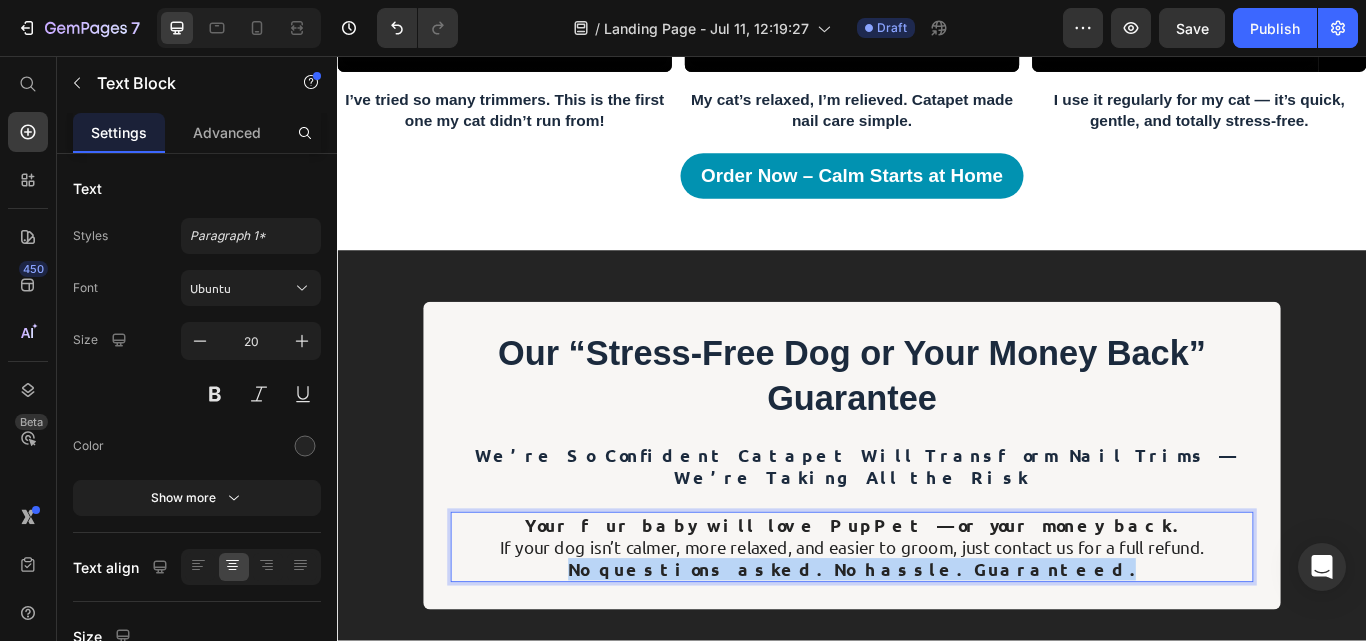 click on "No questions asked. No hassle. Guaranteed." at bounding box center [937, 655] 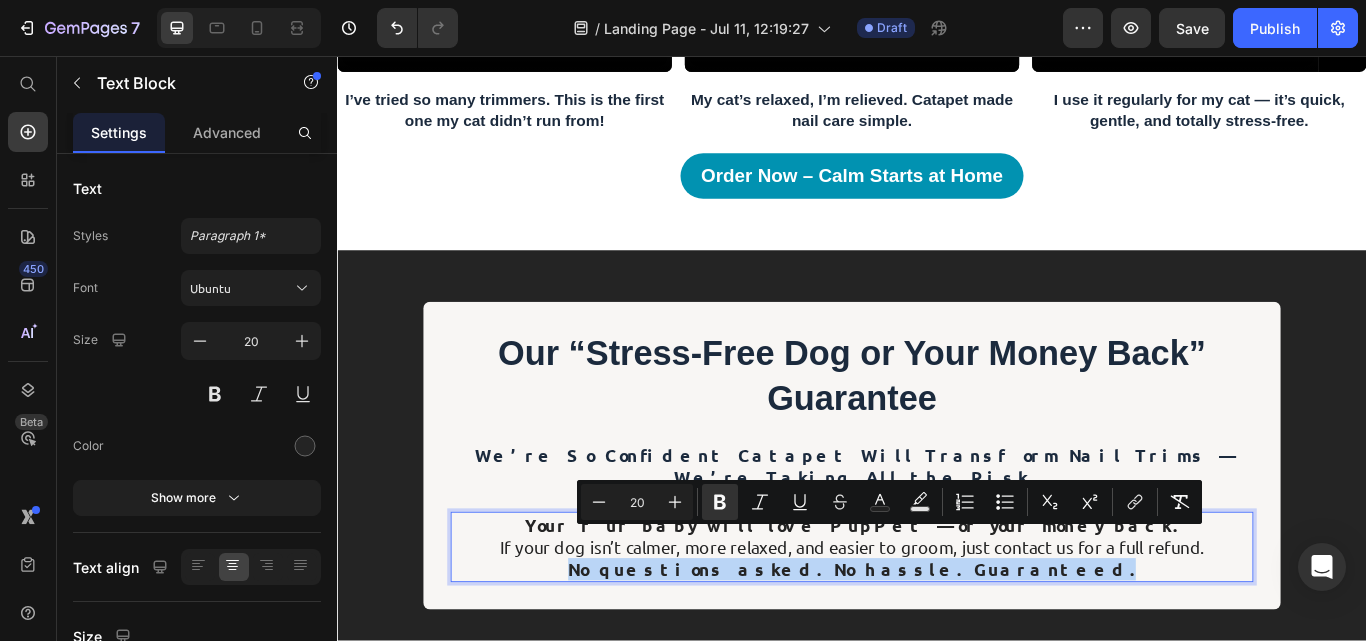 copy on "No questions asked. No hassle. Guaranteed." 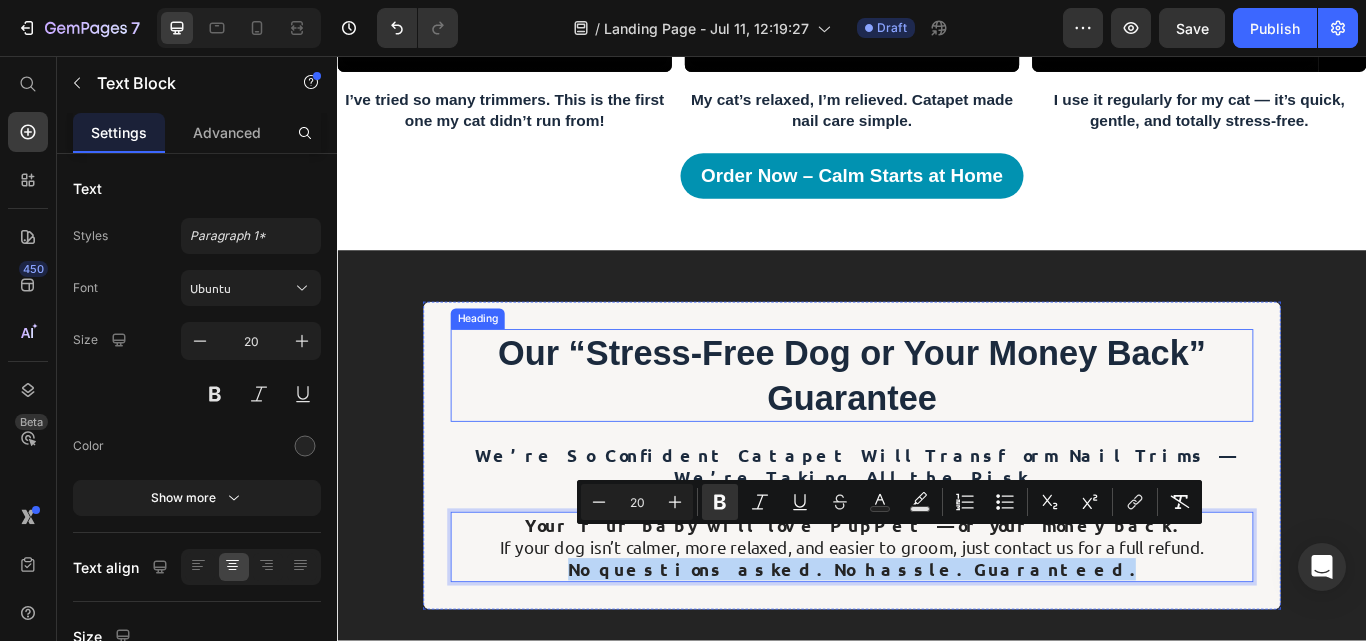 click on "⁠⁠⁠⁠⁠⁠⁠ Our “Stress-Free Dog or Your Money Back” Guarantee" at bounding box center [937, 429] 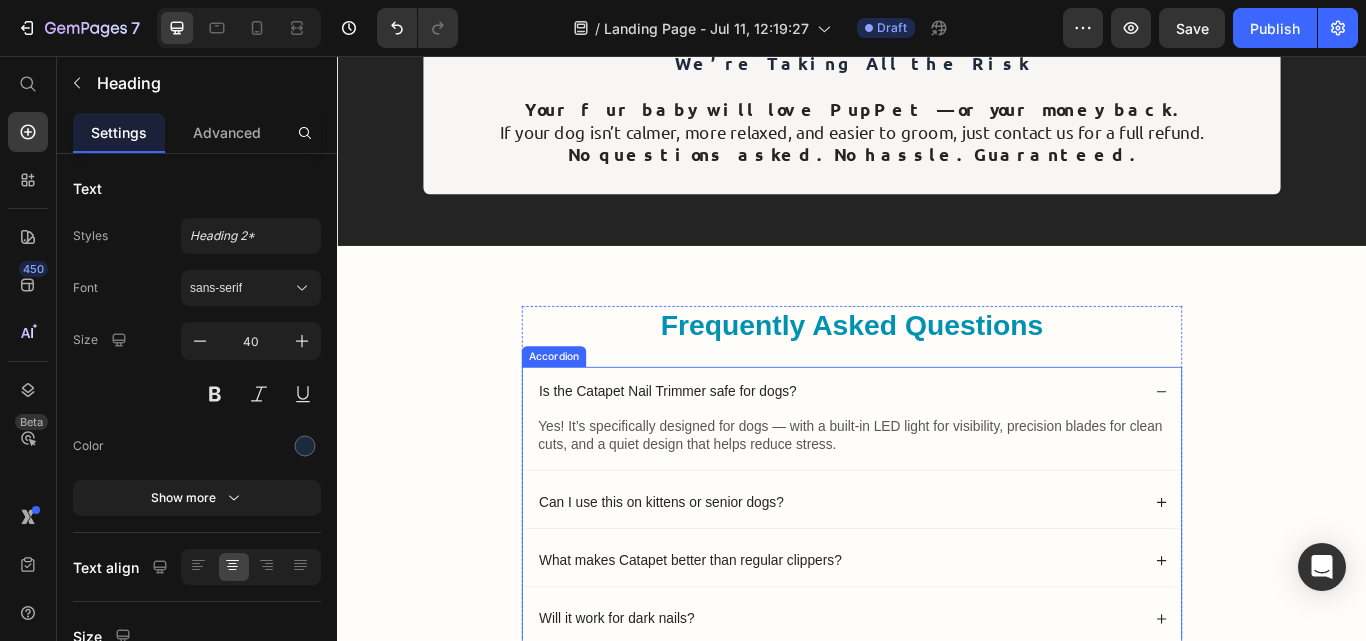 scroll, scrollTop: 7885, scrollLeft: 0, axis: vertical 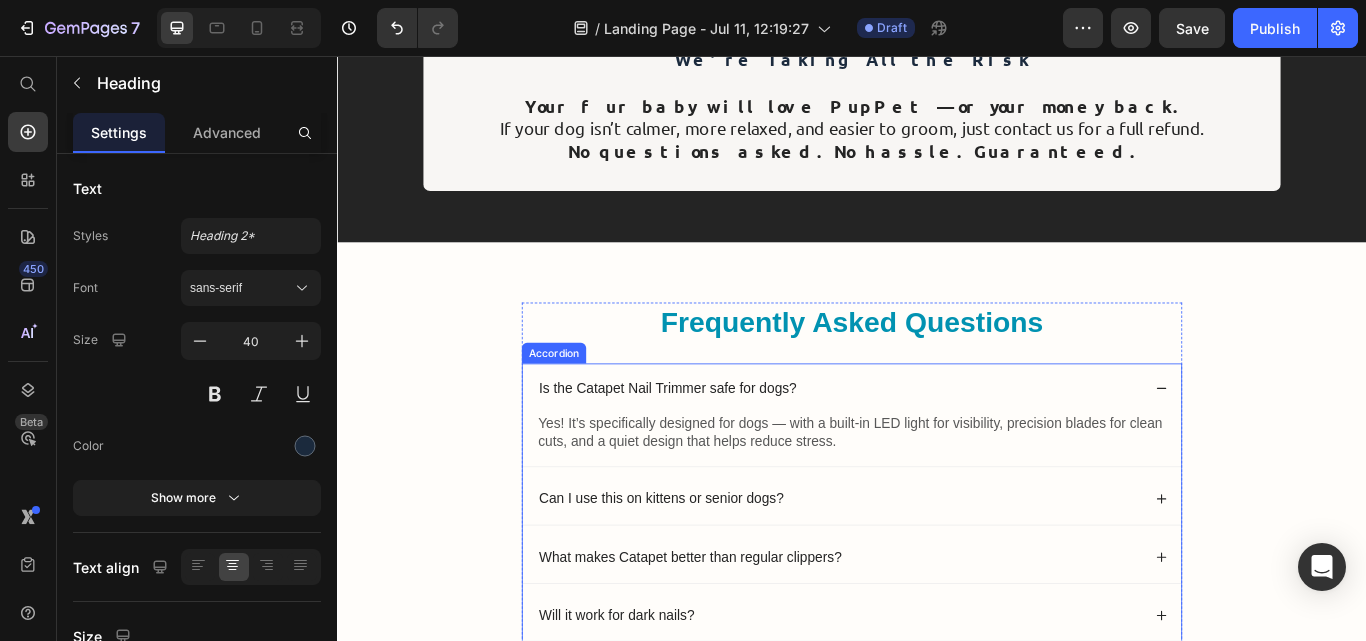 click on "Can I use this on kittens or senior dogs?" at bounding box center (715, 573) 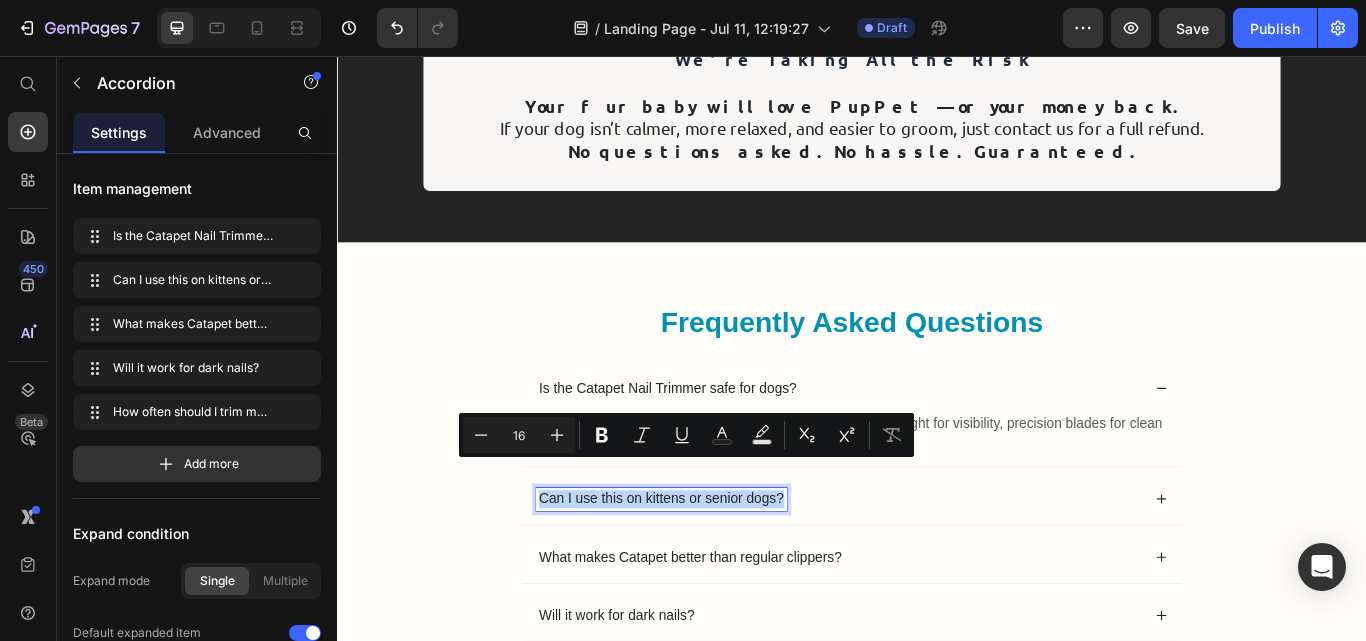 copy on "Can I use this on kittens or senior dogs?" 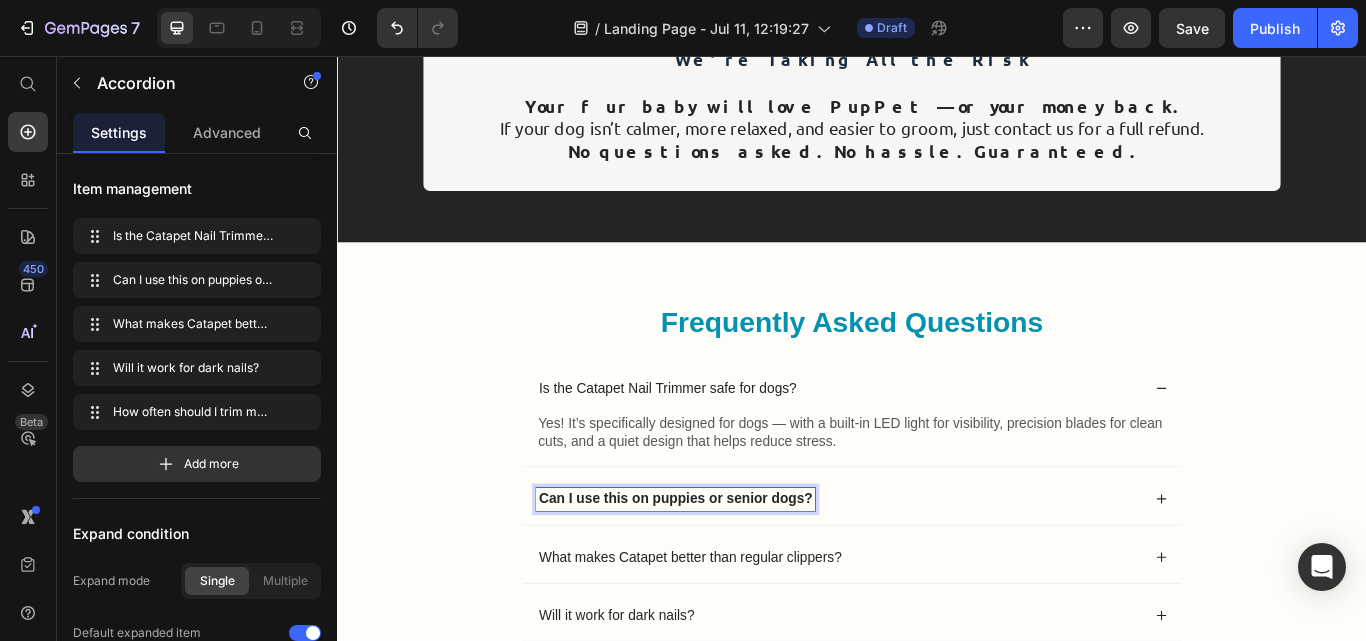 click on "Can I use this on puppies or senior dogs?" at bounding box center [731, 572] 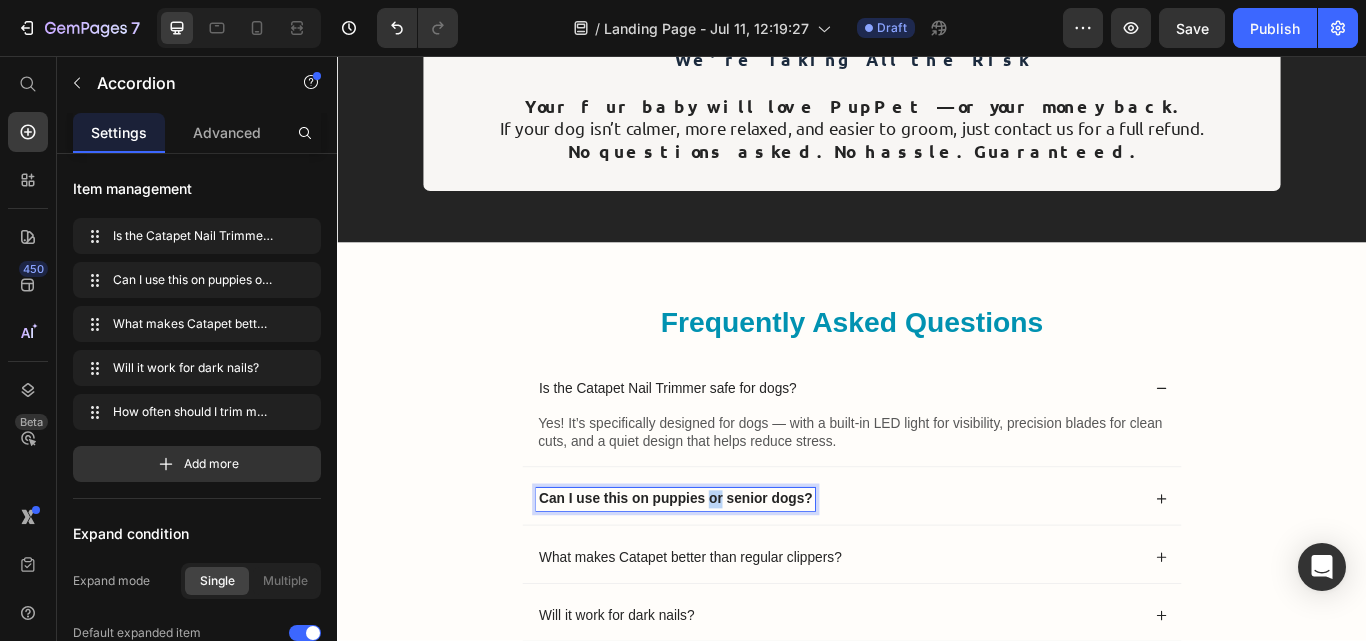 click on "Can I use this on puppies or senior dogs?" at bounding box center [731, 572] 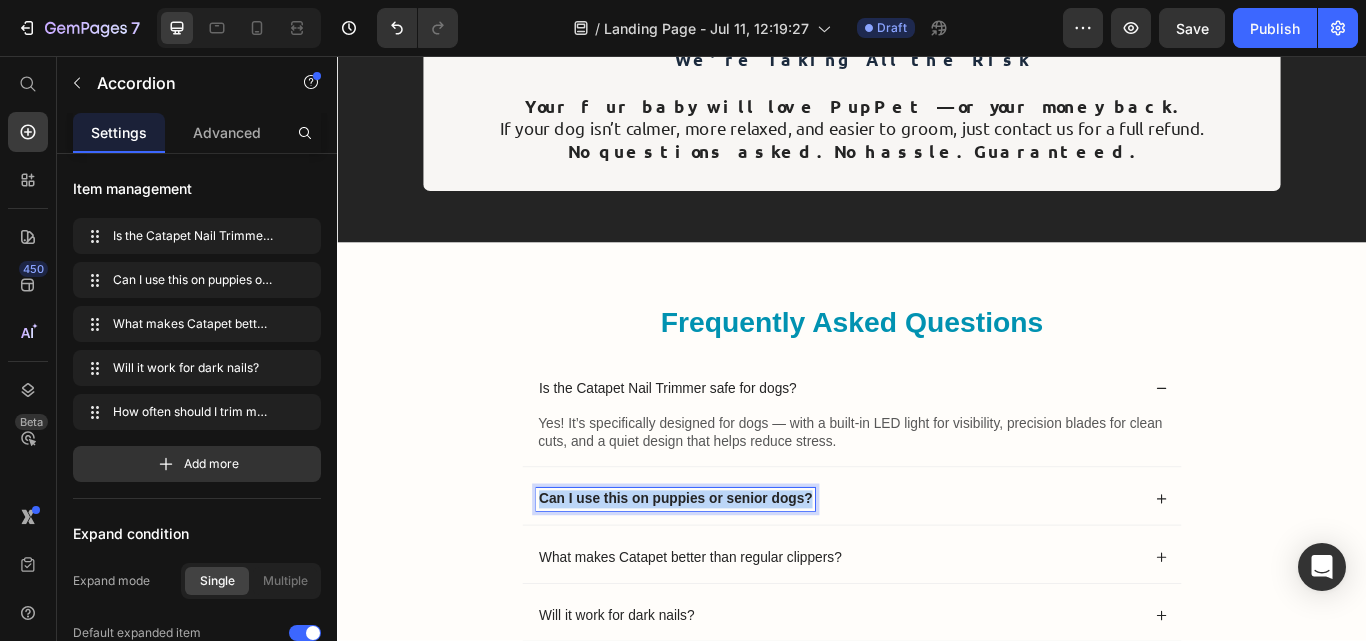 click on "Can I use this on puppies or senior dogs?" at bounding box center (731, 572) 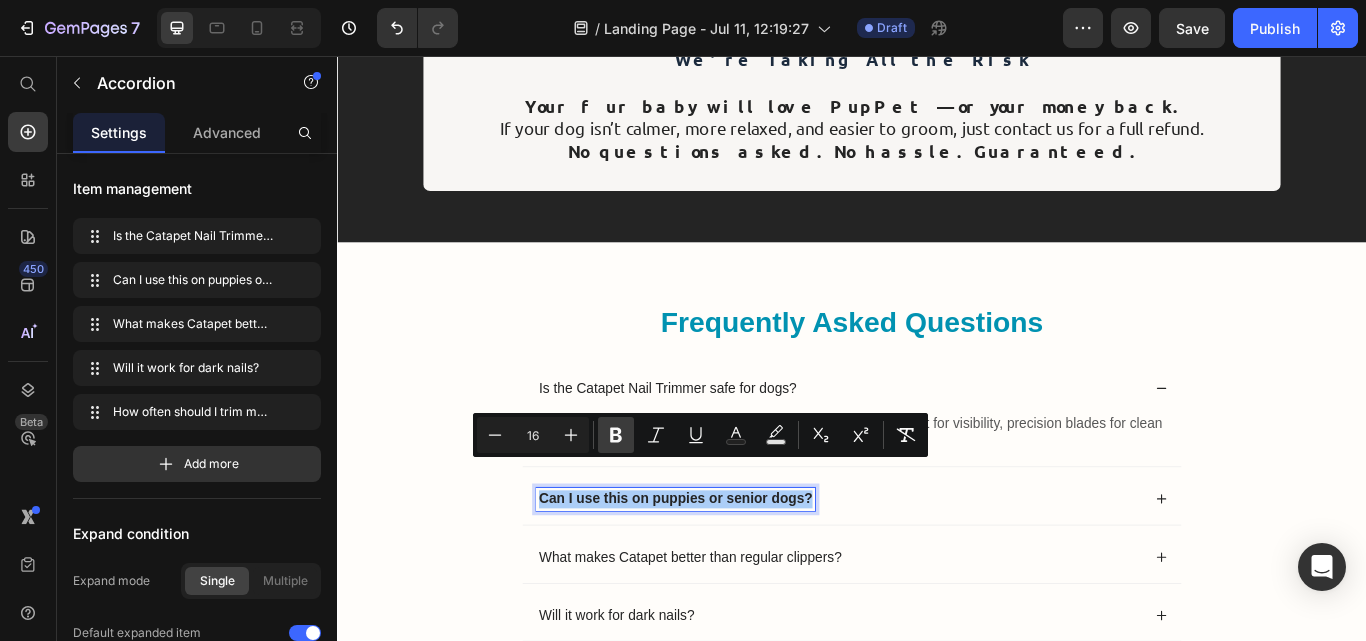click 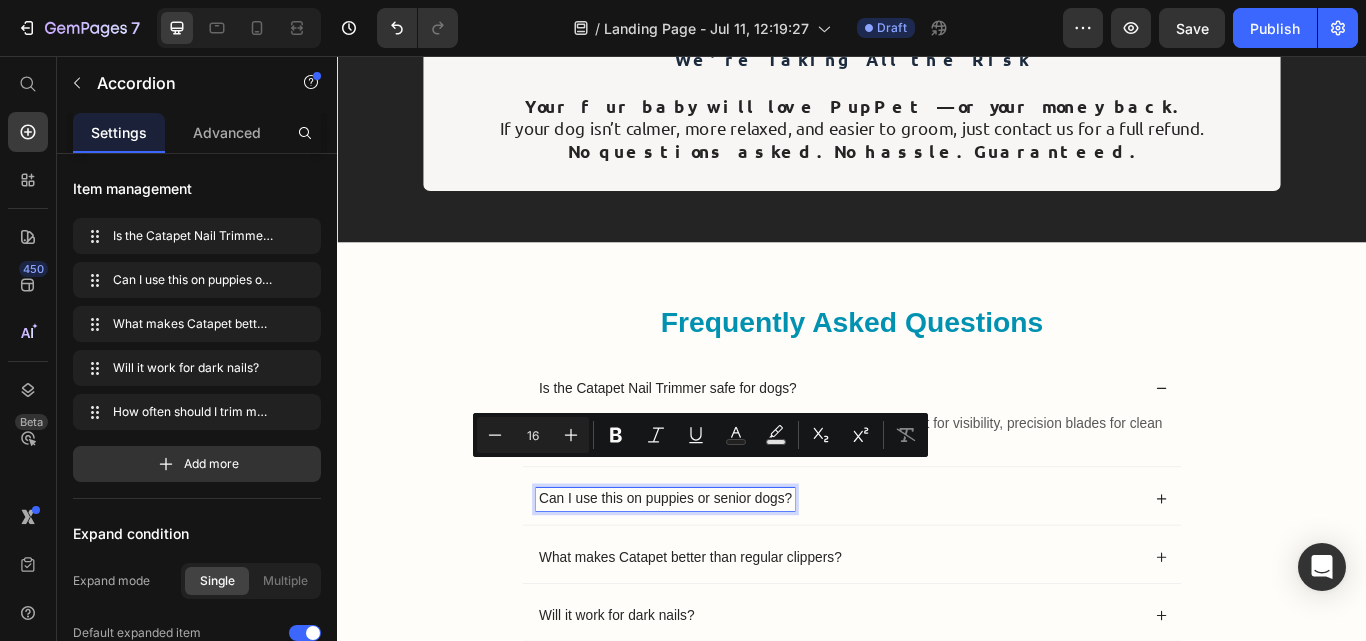 click 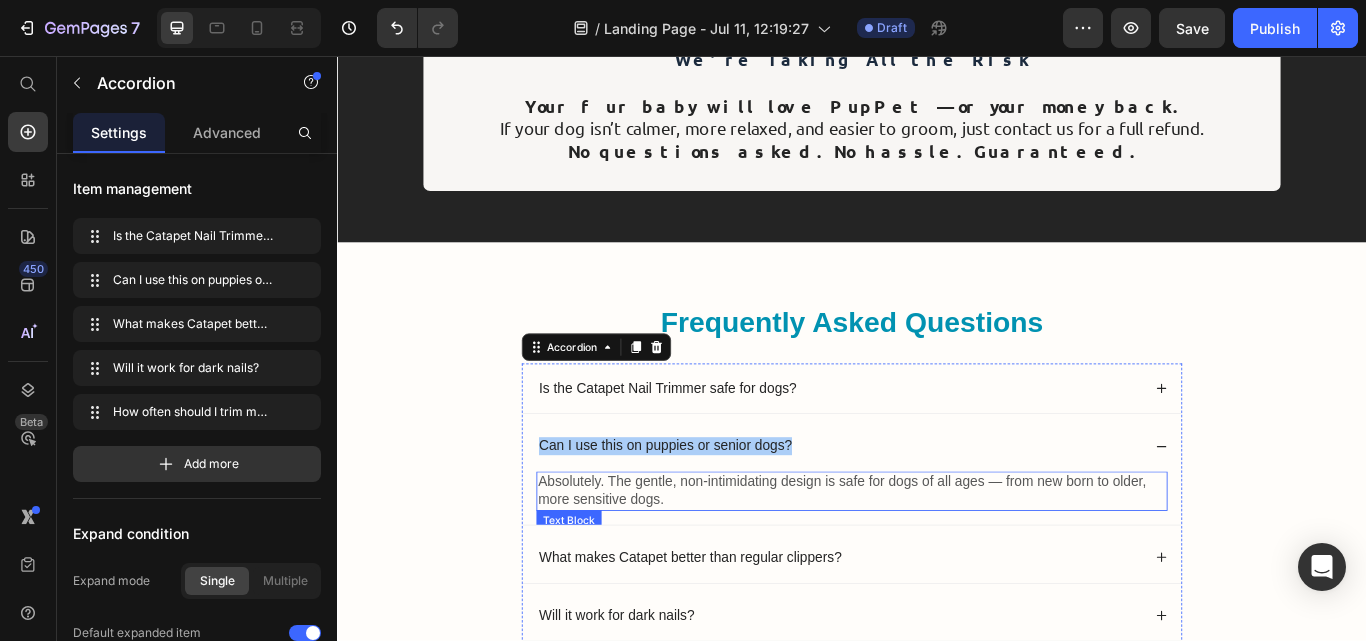 click on "Absolutely. The gentle, non-intimidating design is safe for dogs of all ages — from new born to older, more sensitive dogs." at bounding box center [937, 564] 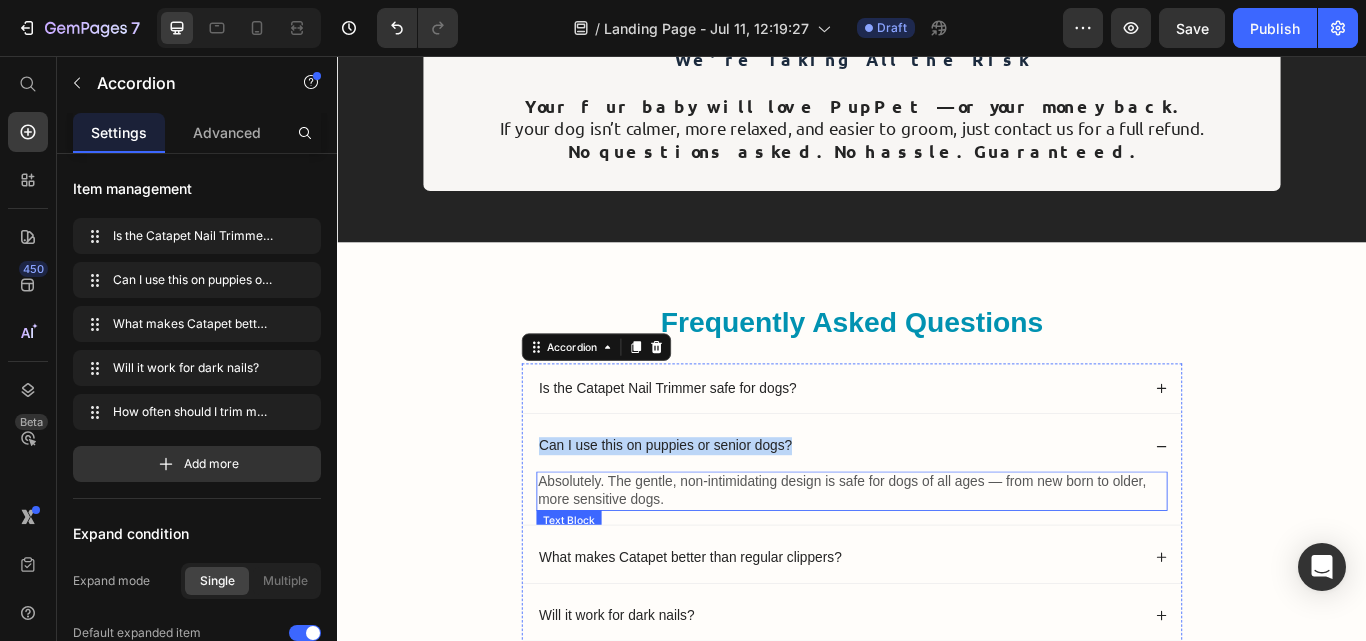 click on "Absolutely. The gentle, non-intimidating design is safe for dogs of all ages — from new born to older, more sensitive dogs." at bounding box center [937, 564] 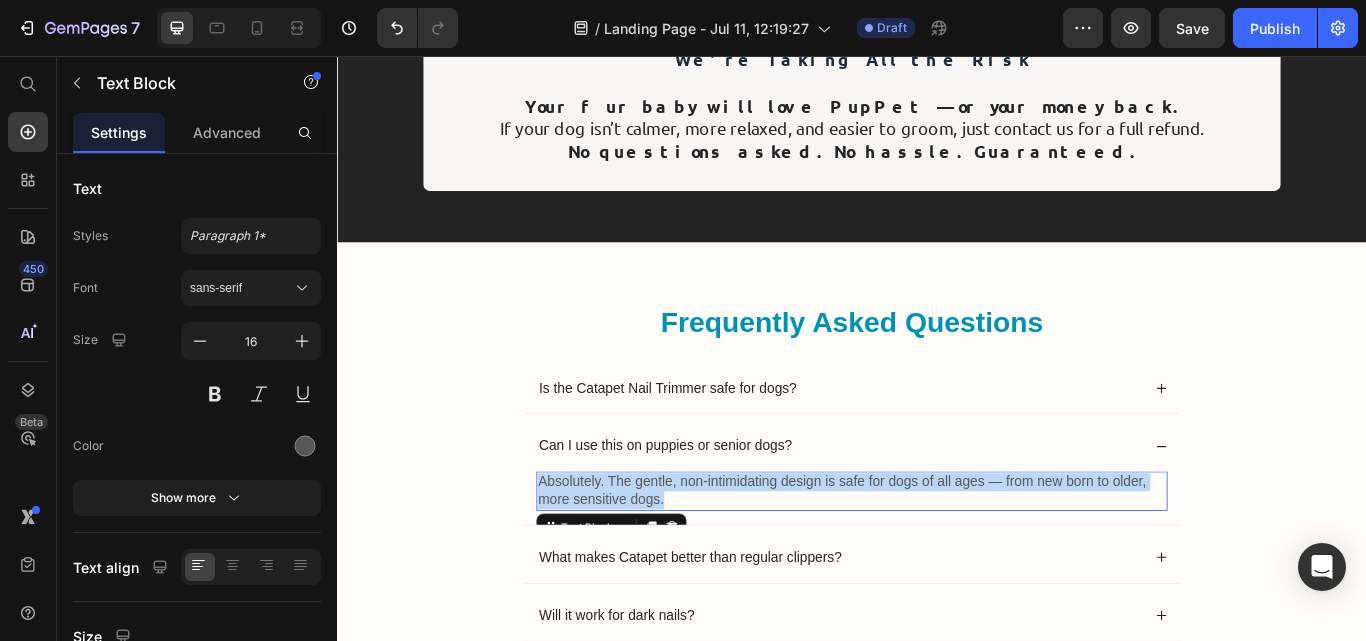 click on "Absolutely. The gentle, non-intimidating design is safe for dogs of all ages — from new born to older, more sensitive dogs." at bounding box center [937, 564] 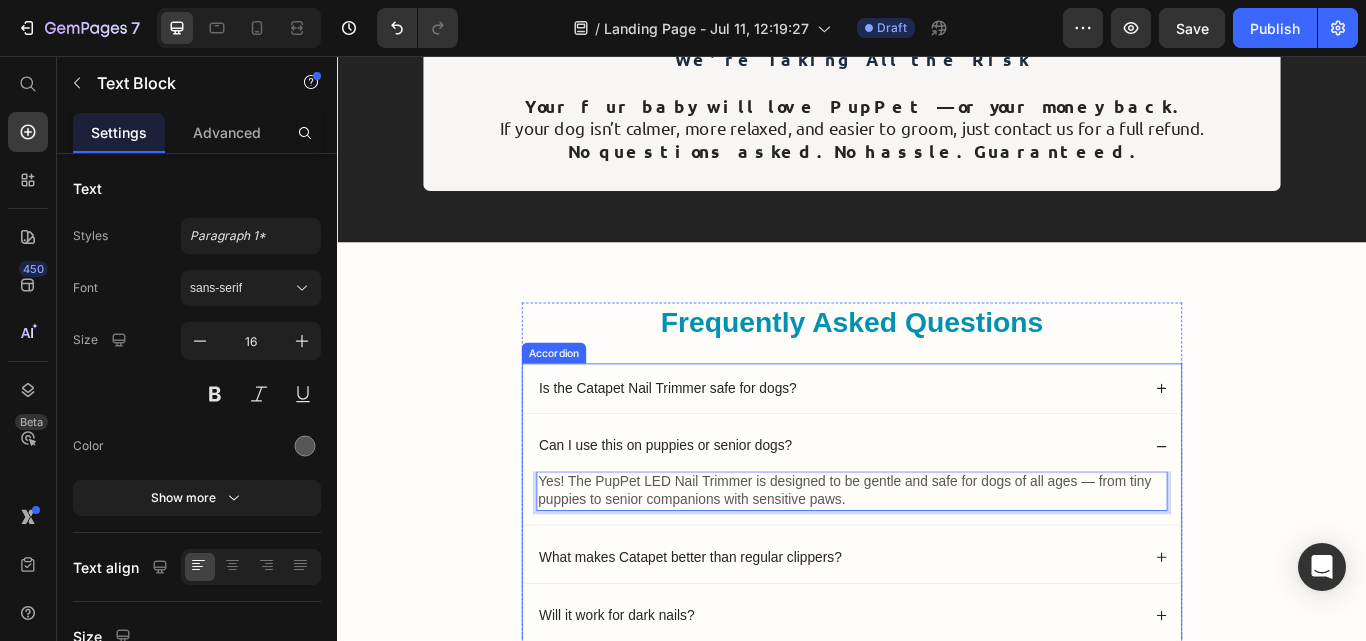 click on "What makes Catapet better than regular clippers?" at bounding box center (748, 641) 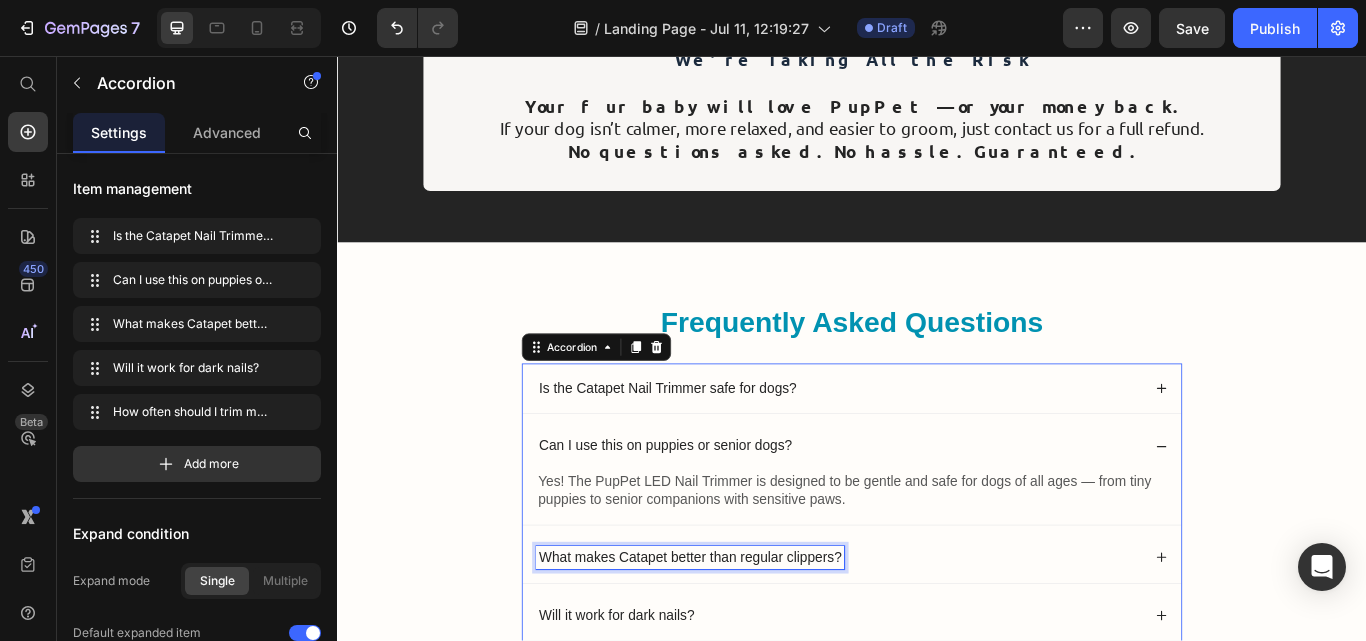 click on "What makes Catapet better than regular clippers?" at bounding box center [748, 641] 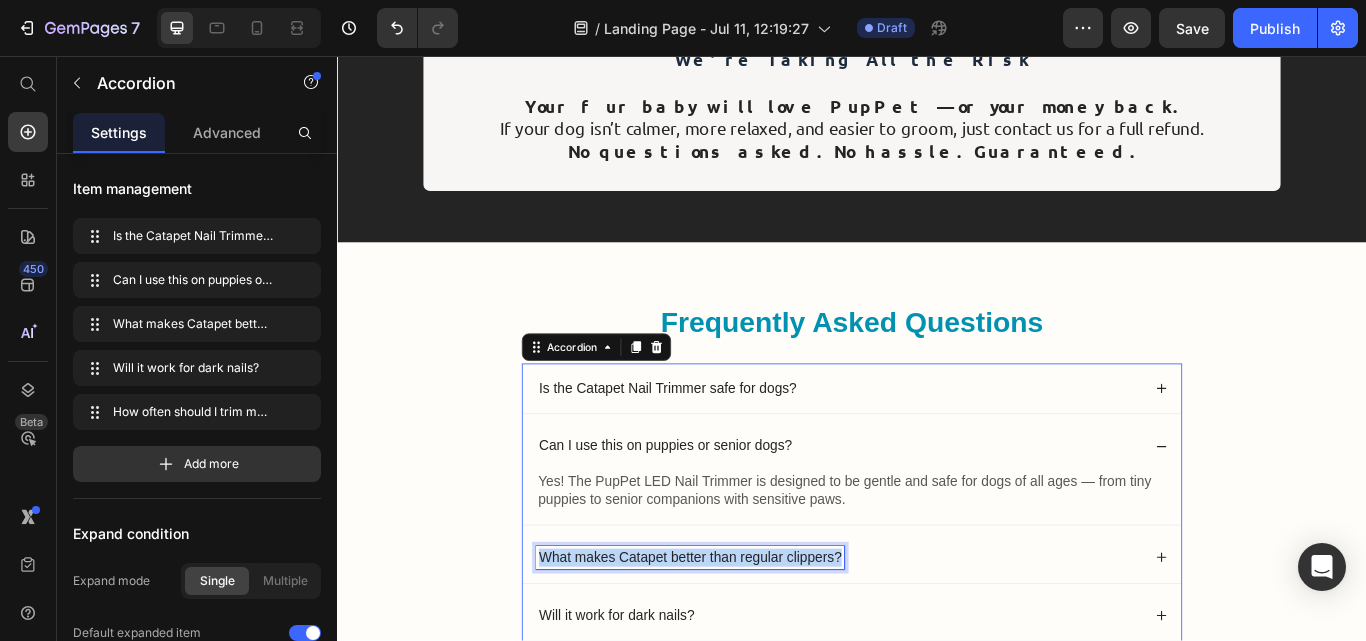 click on "What makes Catapet better than regular clippers?" at bounding box center (748, 641) 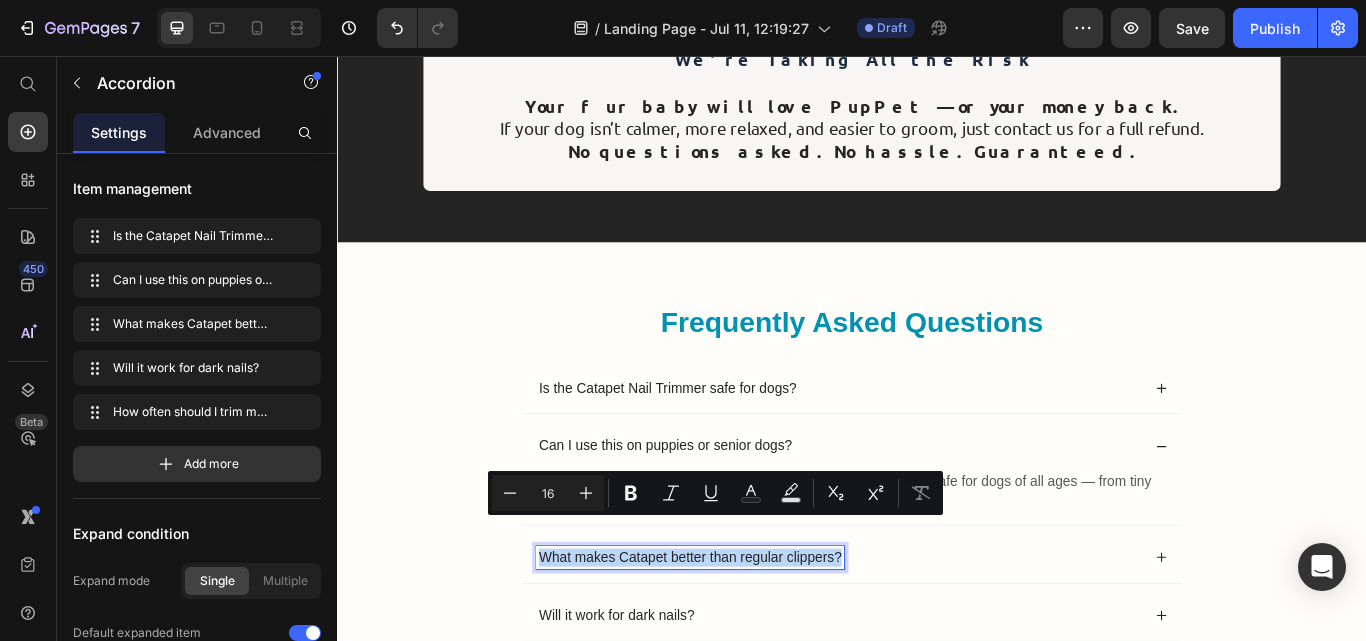 click on "What makes Catapet better than regular clippers?" at bounding box center [748, 641] 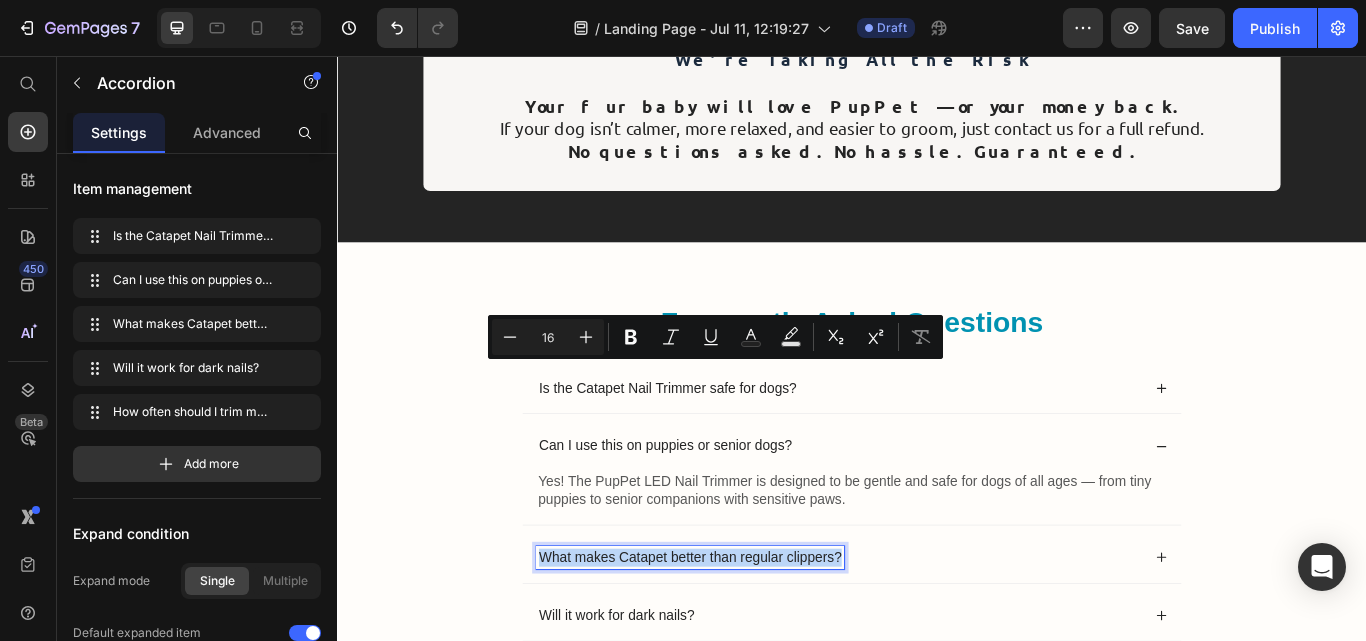 scroll, scrollTop: 8067, scrollLeft: 0, axis: vertical 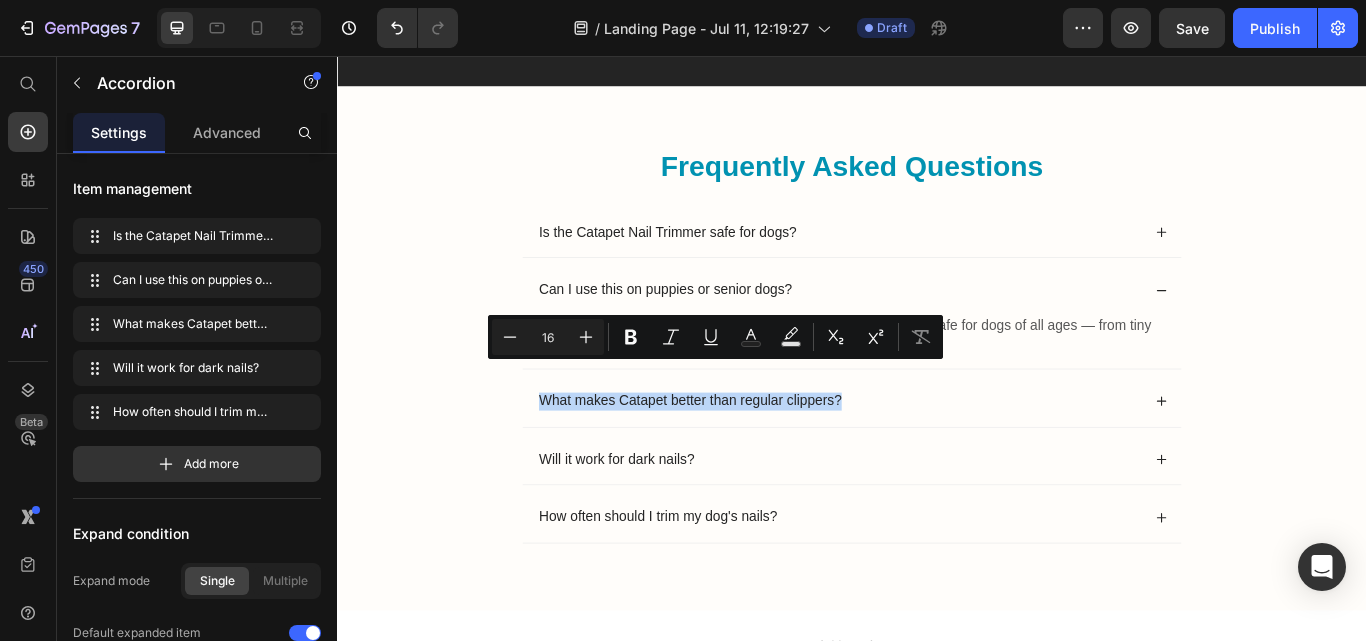 click on "What makes Catapet better than regular clippers?" at bounding box center (922, 459) 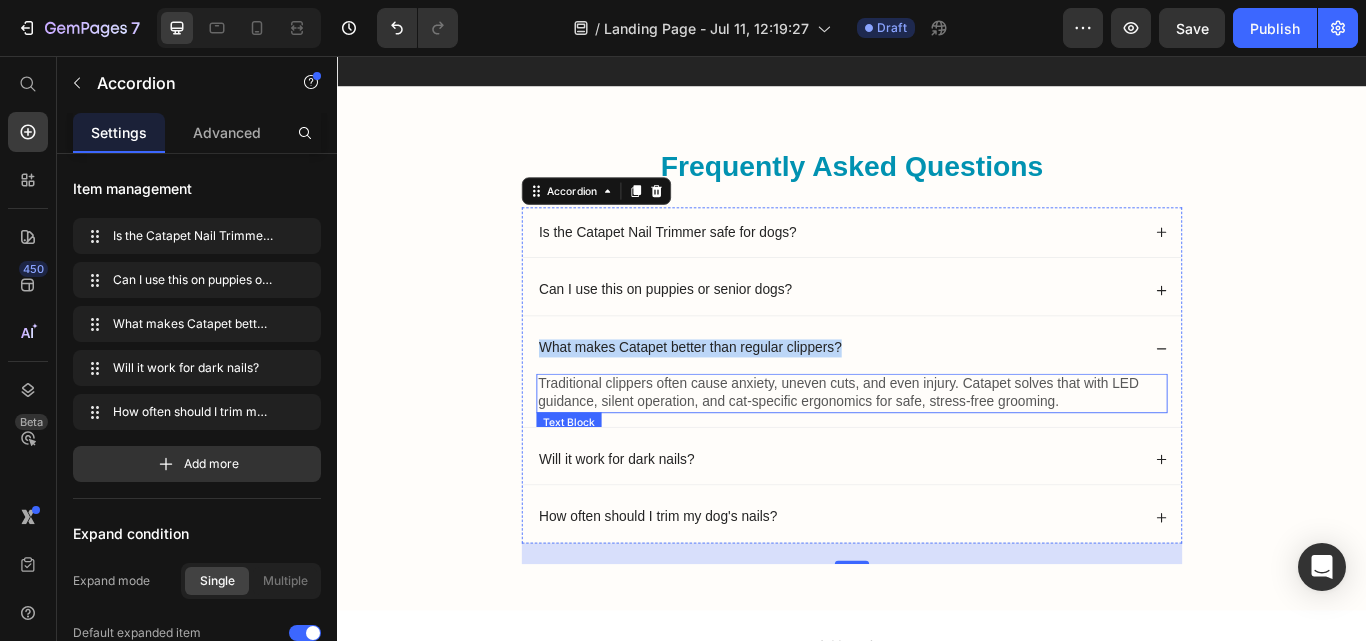 click on "Traditional clippers often cause anxiety, uneven cuts, and even injury. Catapet solves that with LED guidance, silent operation, and cat-specific ergonomics for safe, stress-free grooming." at bounding box center [937, 450] 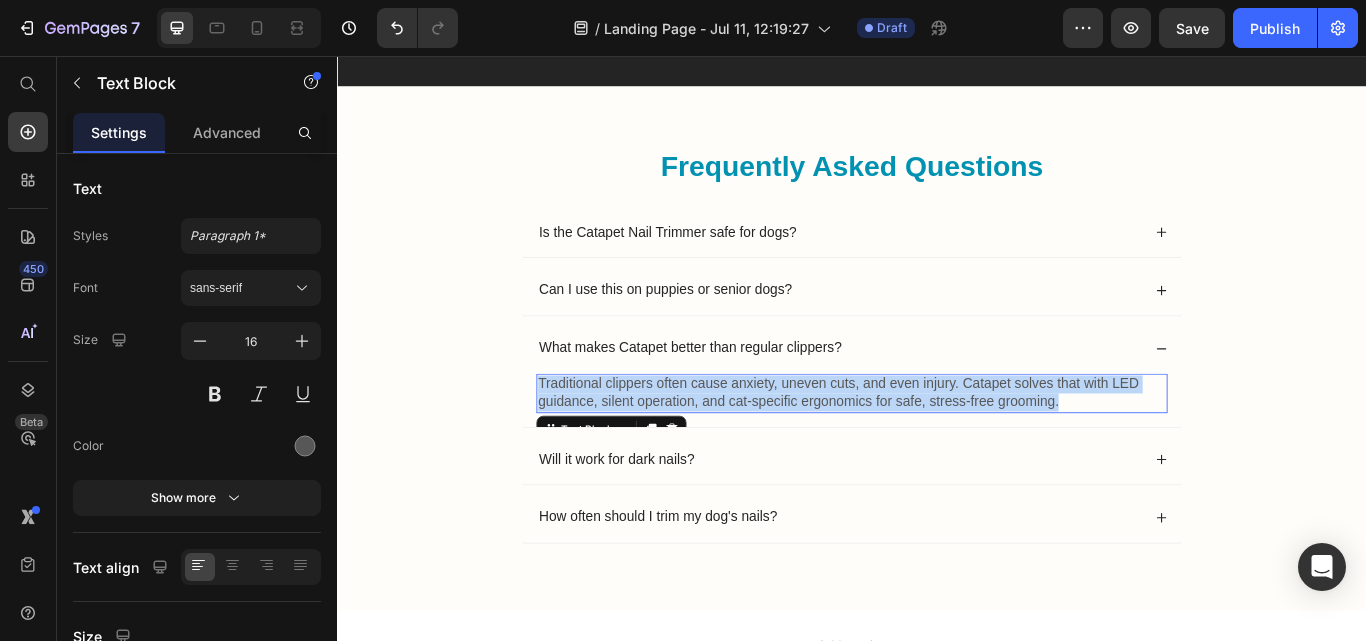 click on "Traditional clippers often cause anxiety, uneven cuts, and even injury. Catapet solves that with LED guidance, silent operation, and cat-specific ergonomics for safe, stress-free grooming." at bounding box center (937, 450) 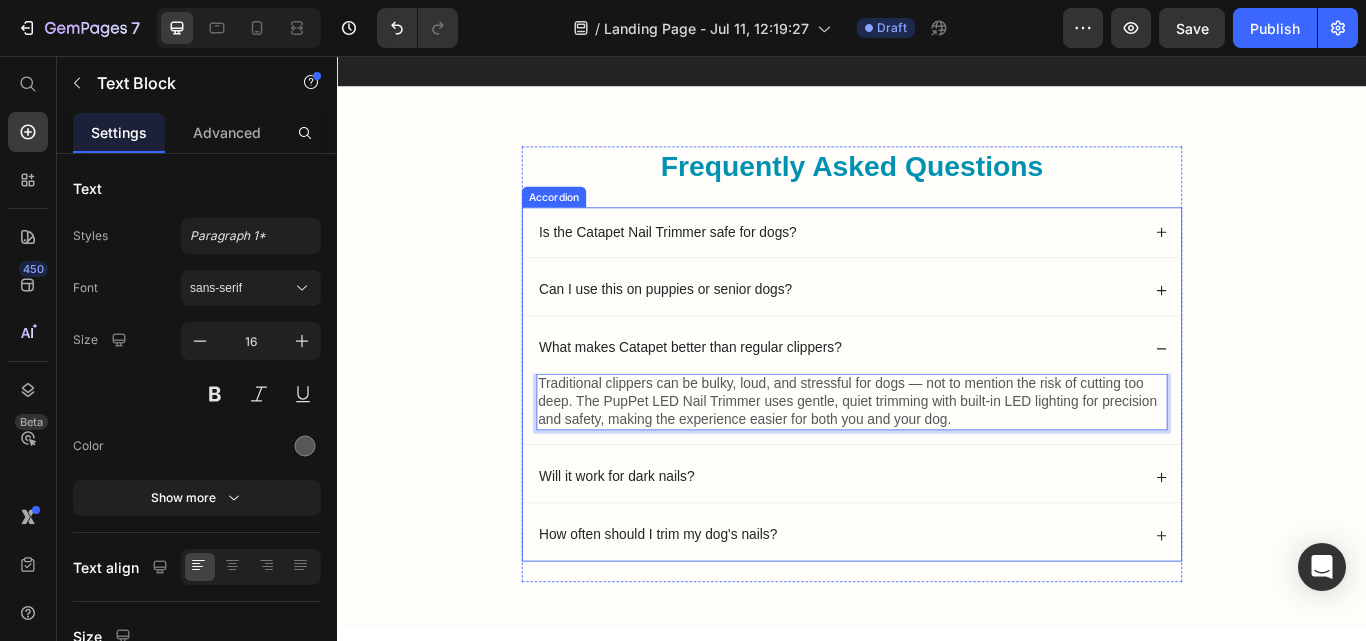 click on "What makes Catapet better than regular clippers?" at bounding box center [748, 397] 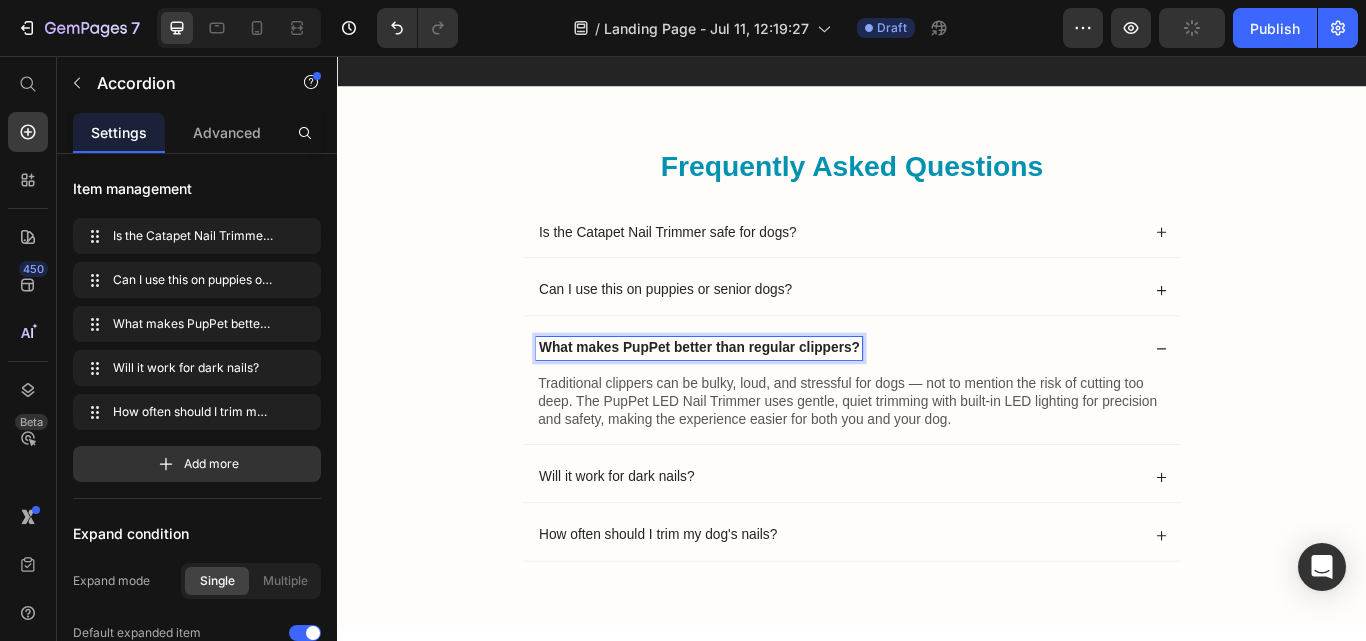 click on "What makes PupPet better than regular clippers?" at bounding box center (759, 396) 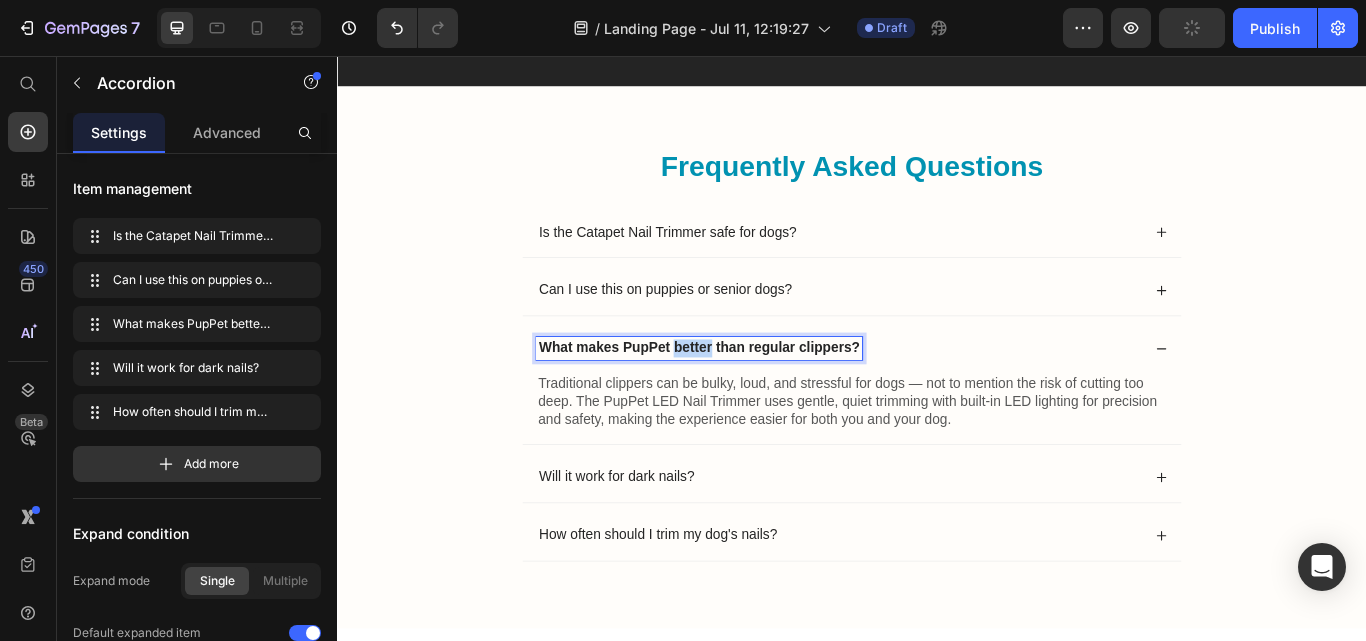 click on "What makes PupPet better than regular clippers?" at bounding box center [759, 396] 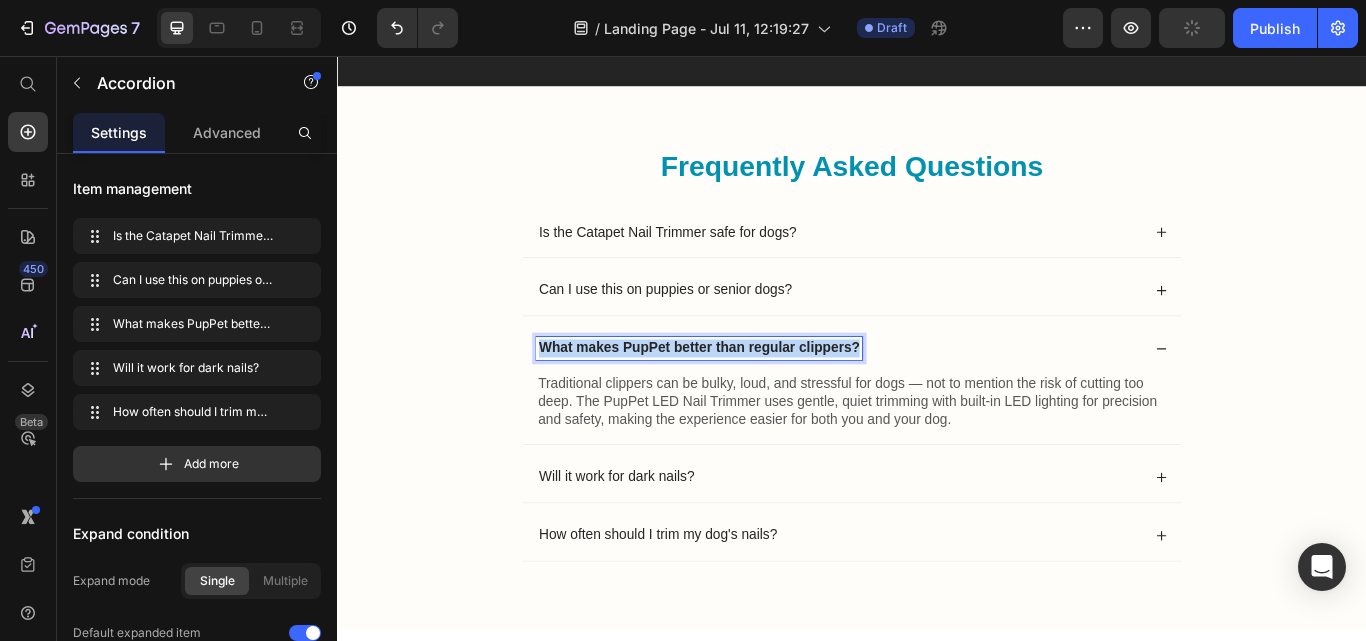 click on "What makes PupPet better than regular clippers?" at bounding box center (759, 396) 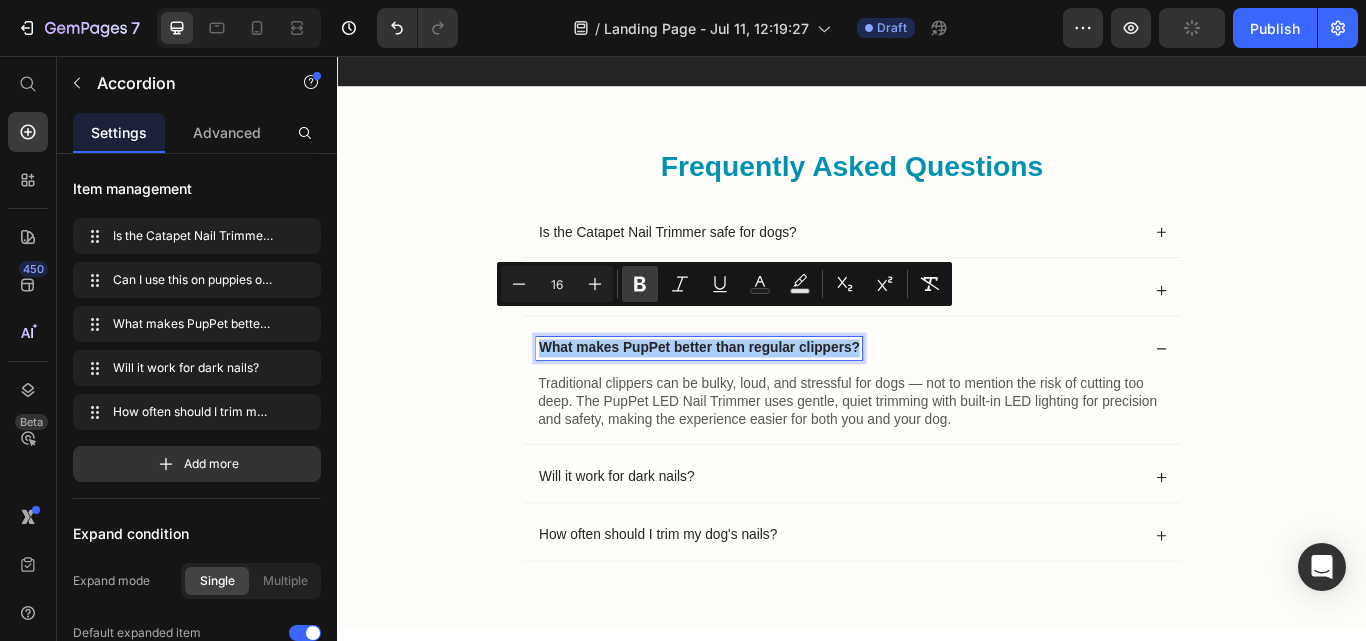 click 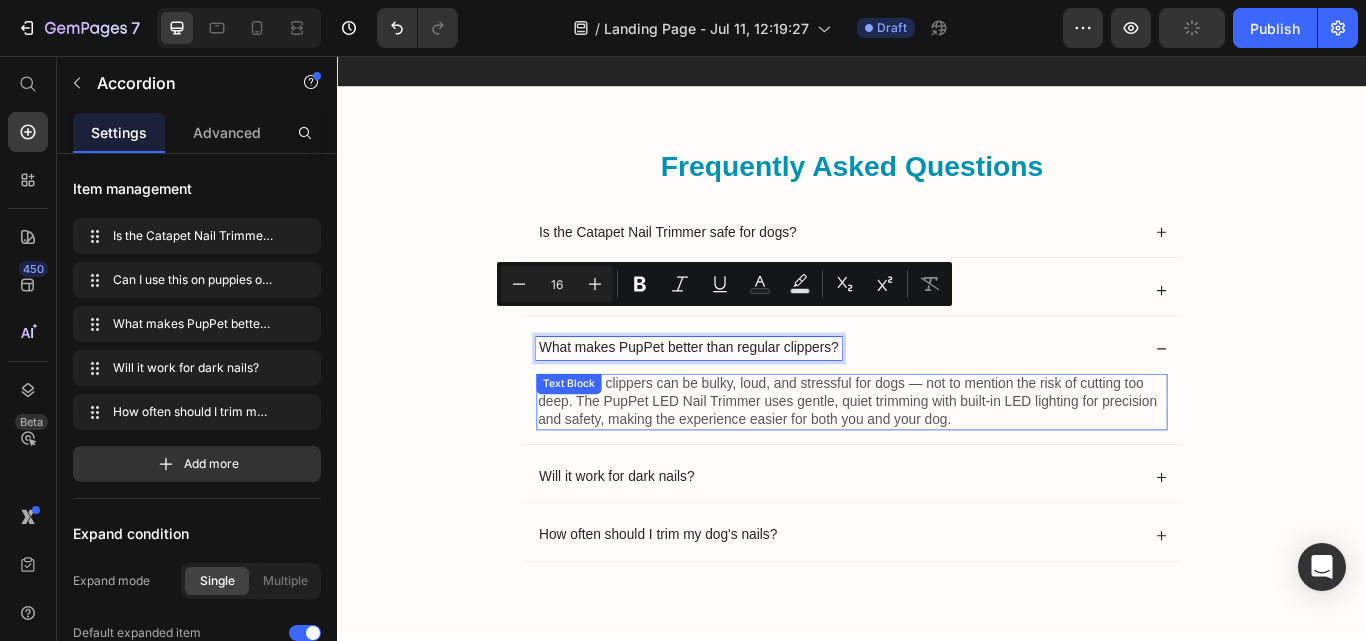 click on "Will it work for dark nails?" at bounding box center (662, 547) 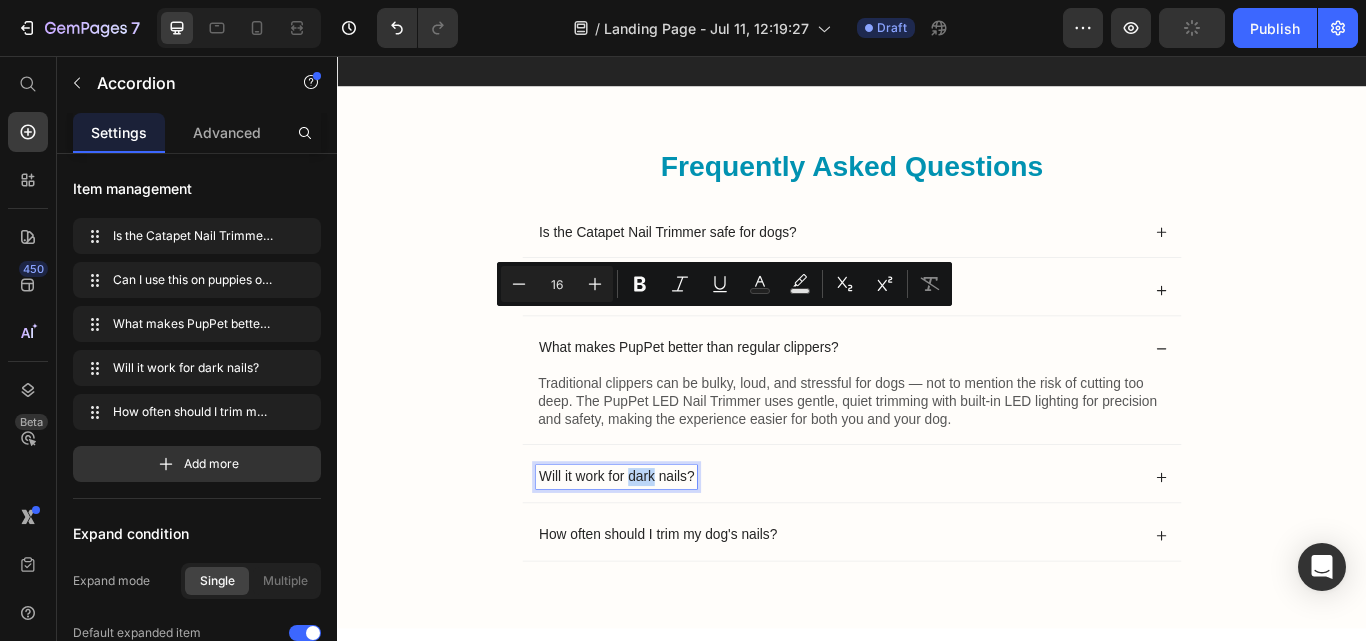 drag, startPoint x: 695, startPoint y: 506, endPoint x: 992, endPoint y: 360, distance: 330.94562 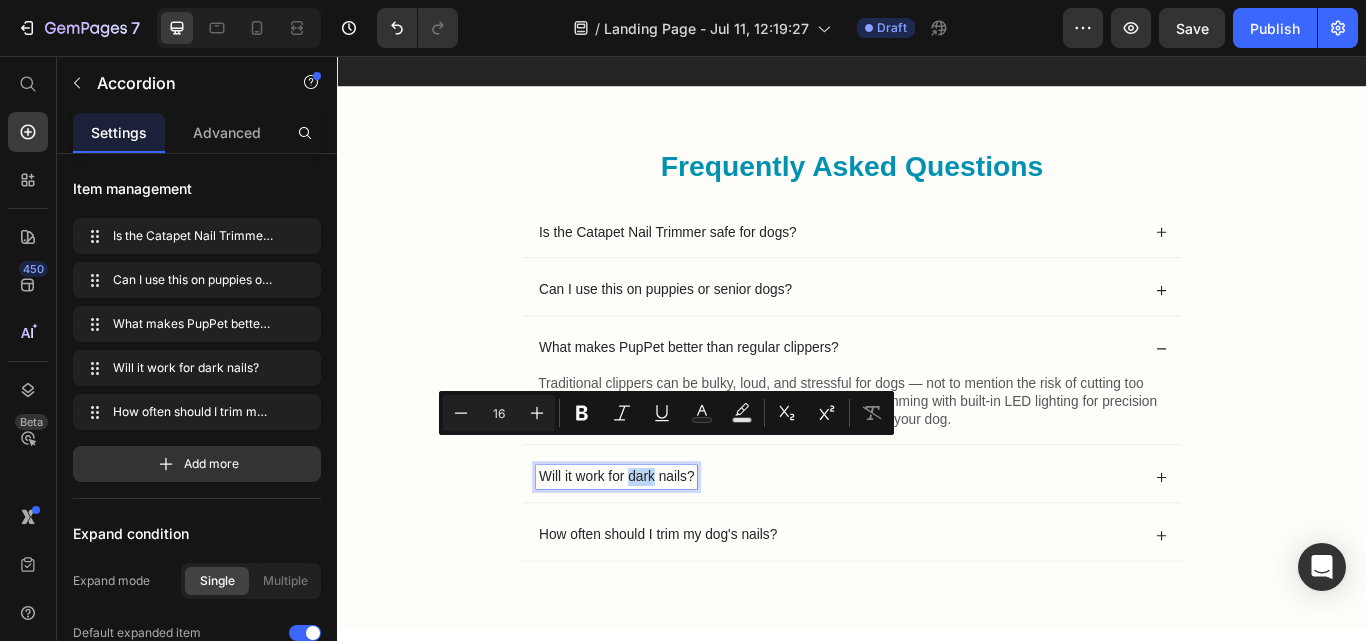 click on "Will it work for dark nails?" at bounding box center [662, 547] 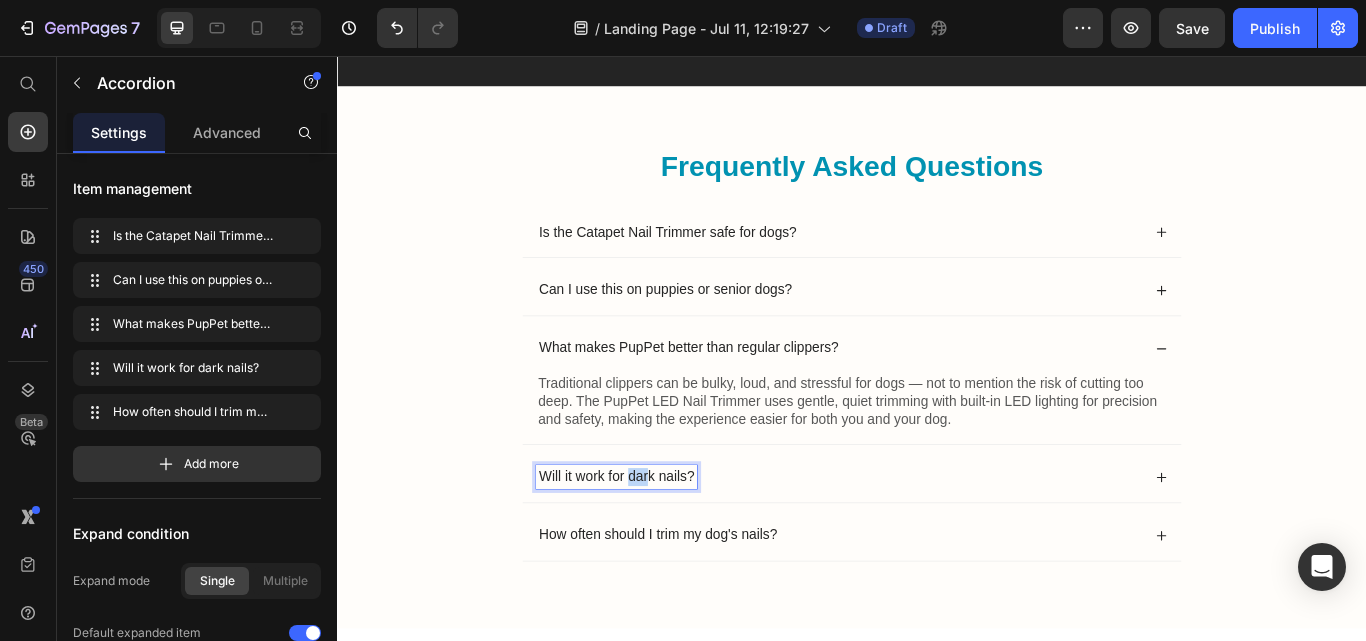 drag, startPoint x: 992, startPoint y: 360, endPoint x: 695, endPoint y: 506, distance: 330.94562 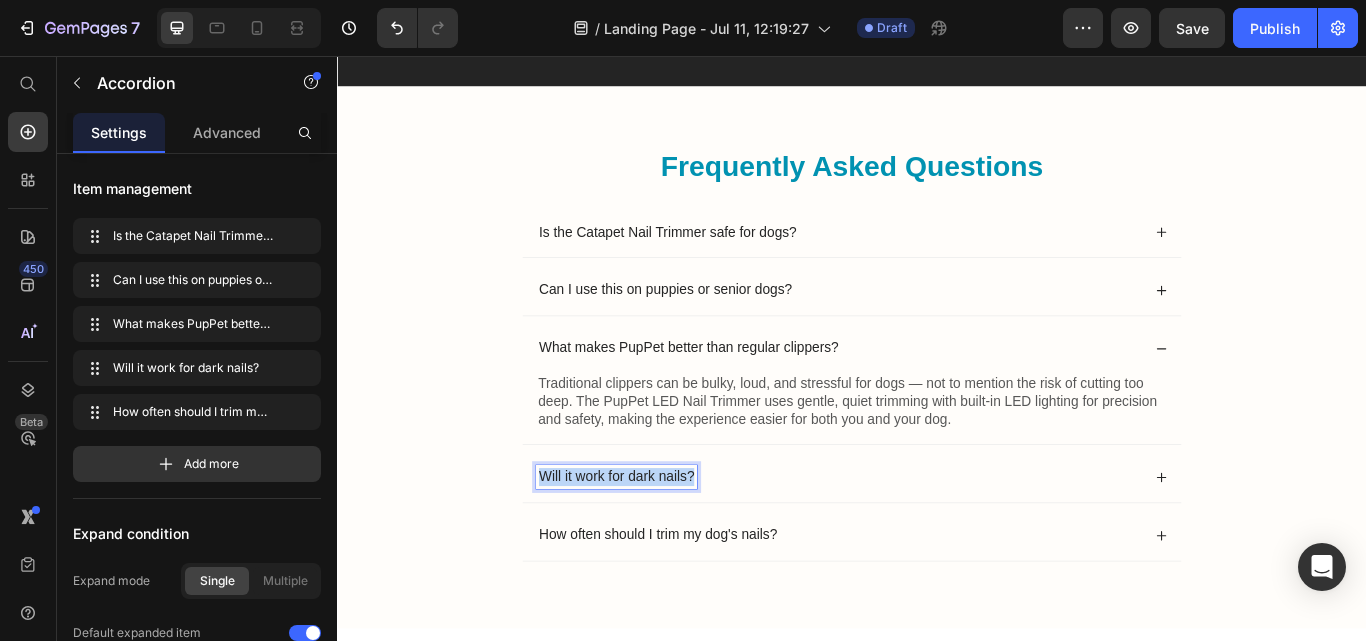 click on "Will it work for dark nails?" at bounding box center (662, 547) 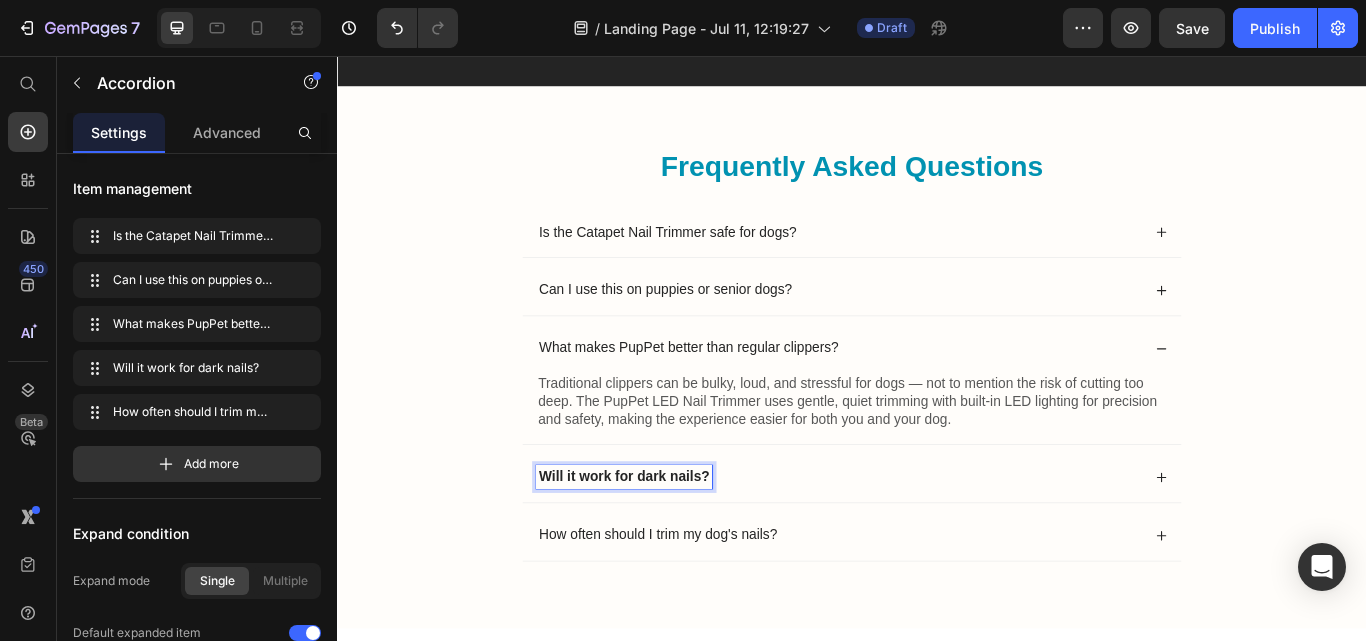click on "Will it work for dark nails?" at bounding box center [671, 546] 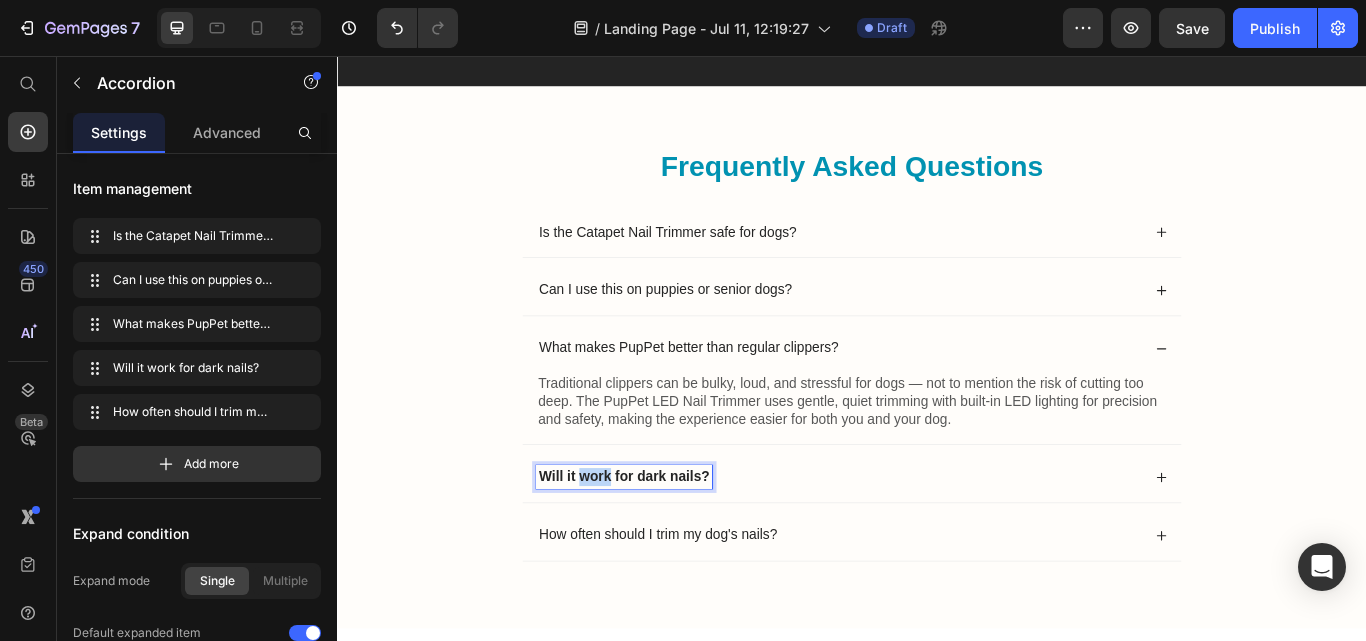 click on "Will it work for dark nails?" at bounding box center [671, 546] 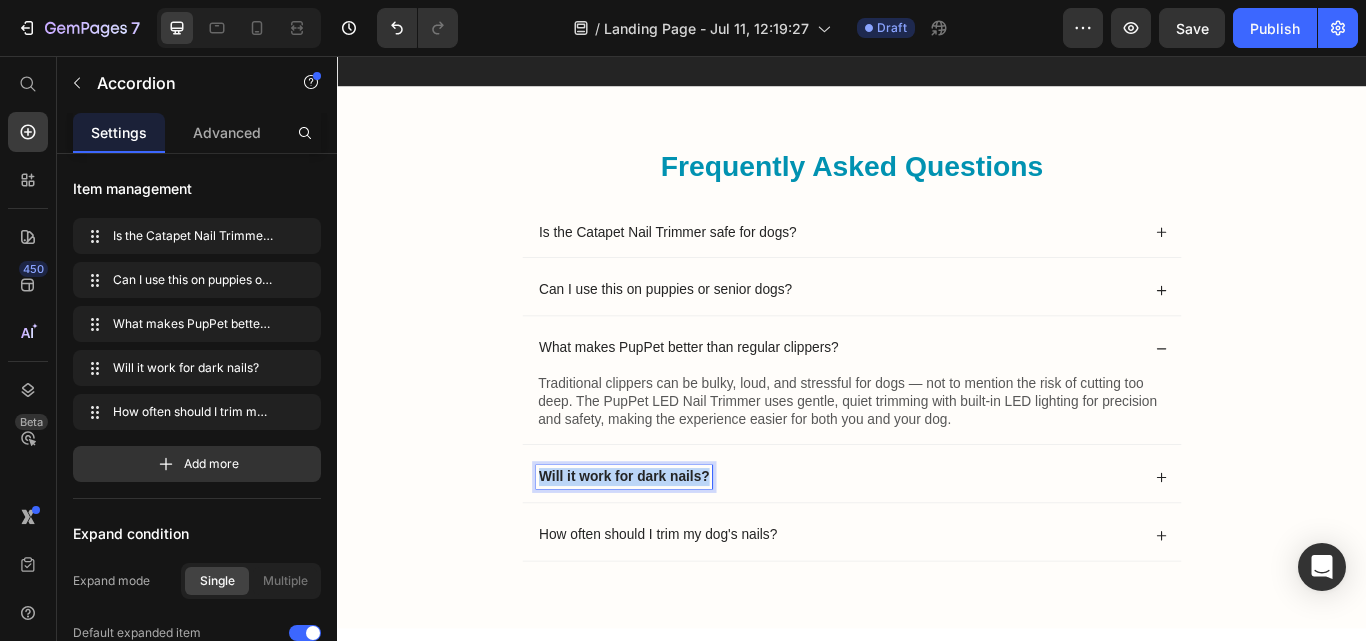 click on "Will it work for dark nails?" at bounding box center [671, 546] 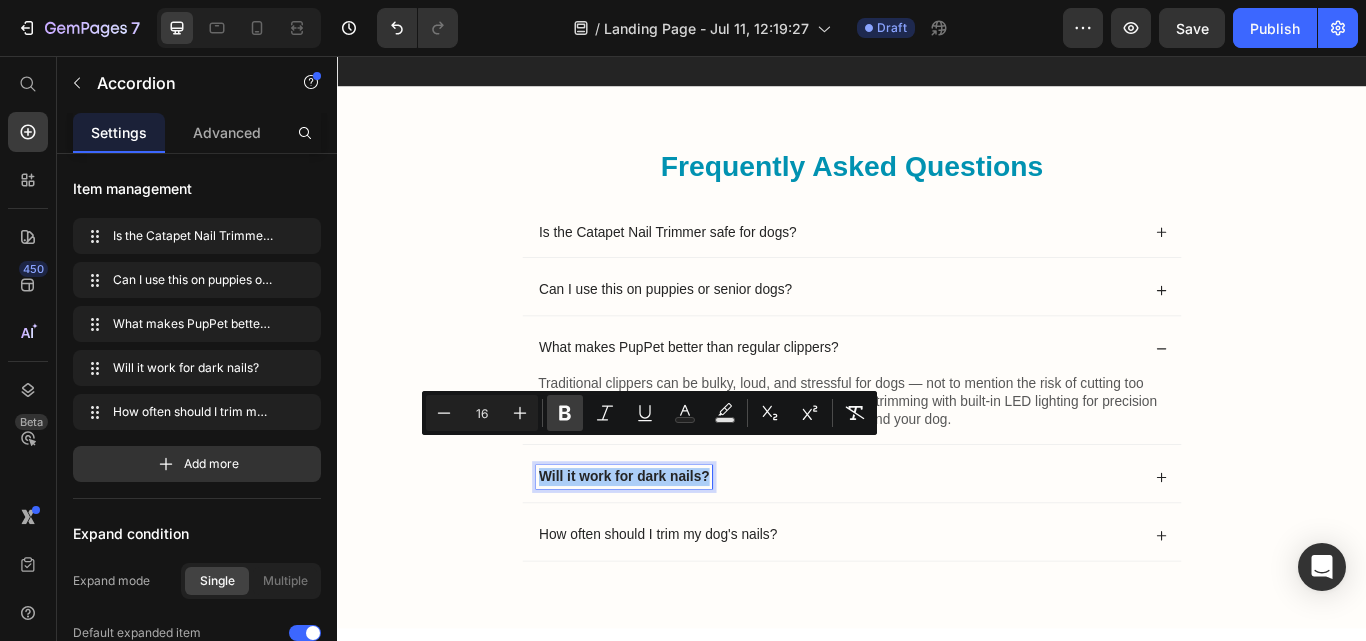 click on "Bold" at bounding box center (565, 413) 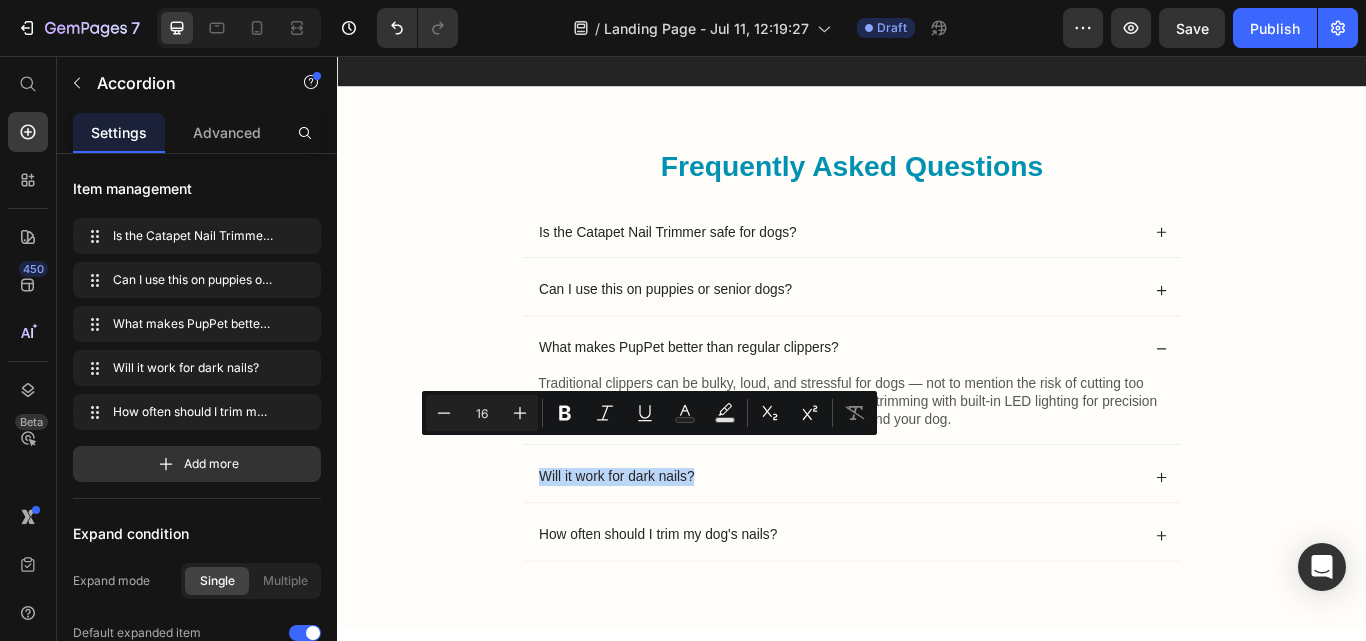 click on "How often should I trim my dog's nails?" at bounding box center (937, 615) 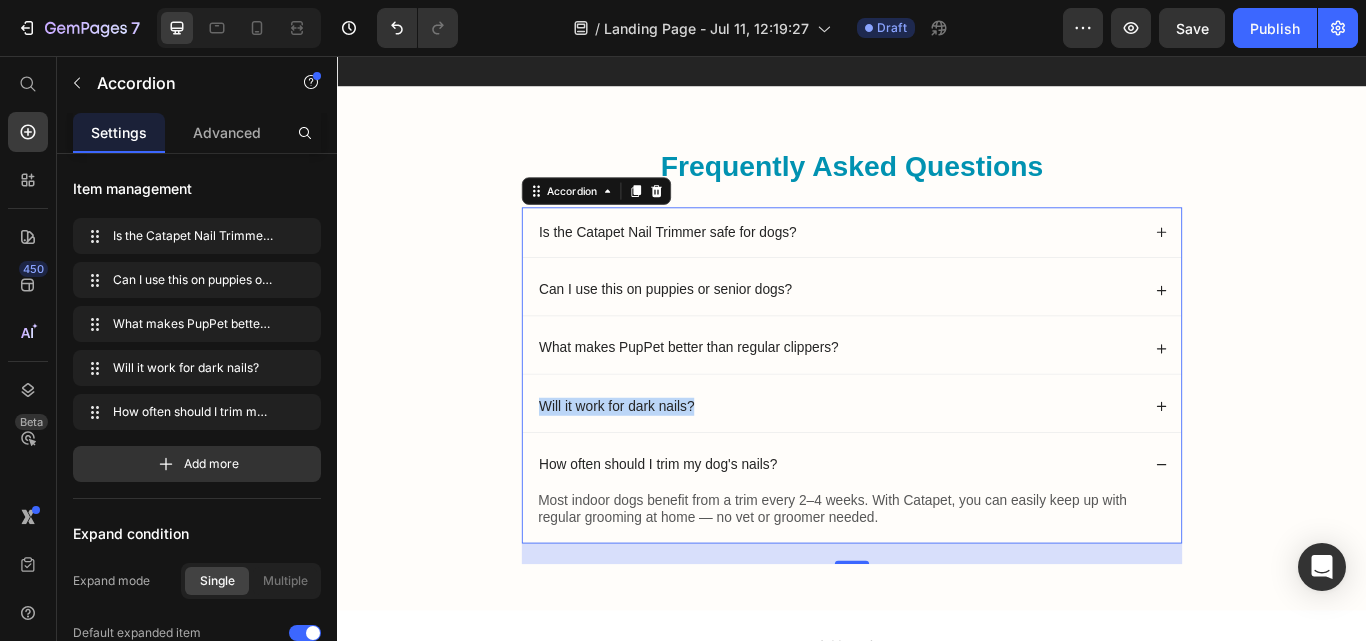 click on "Will it work for dark nails?" at bounding box center (937, 465) 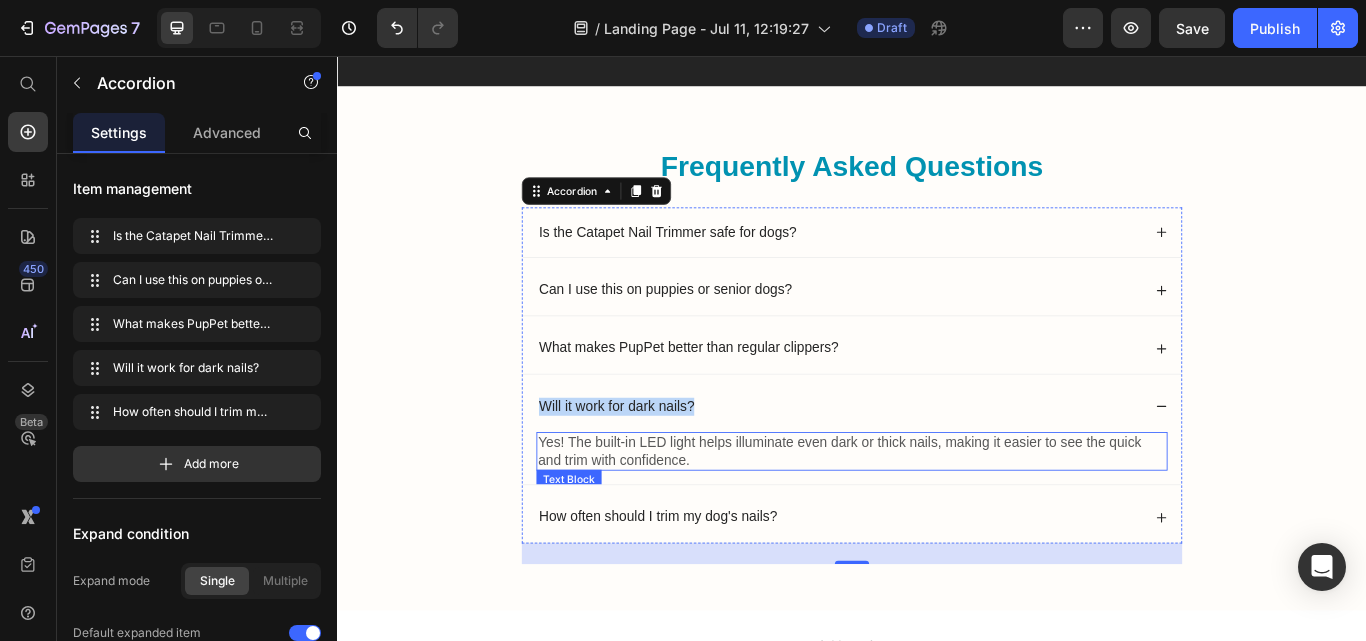 click on "Yes! The built-in LED light helps illuminate even dark or thick nails, making it easier to see the quick and trim with confidence." at bounding box center (937, 518) 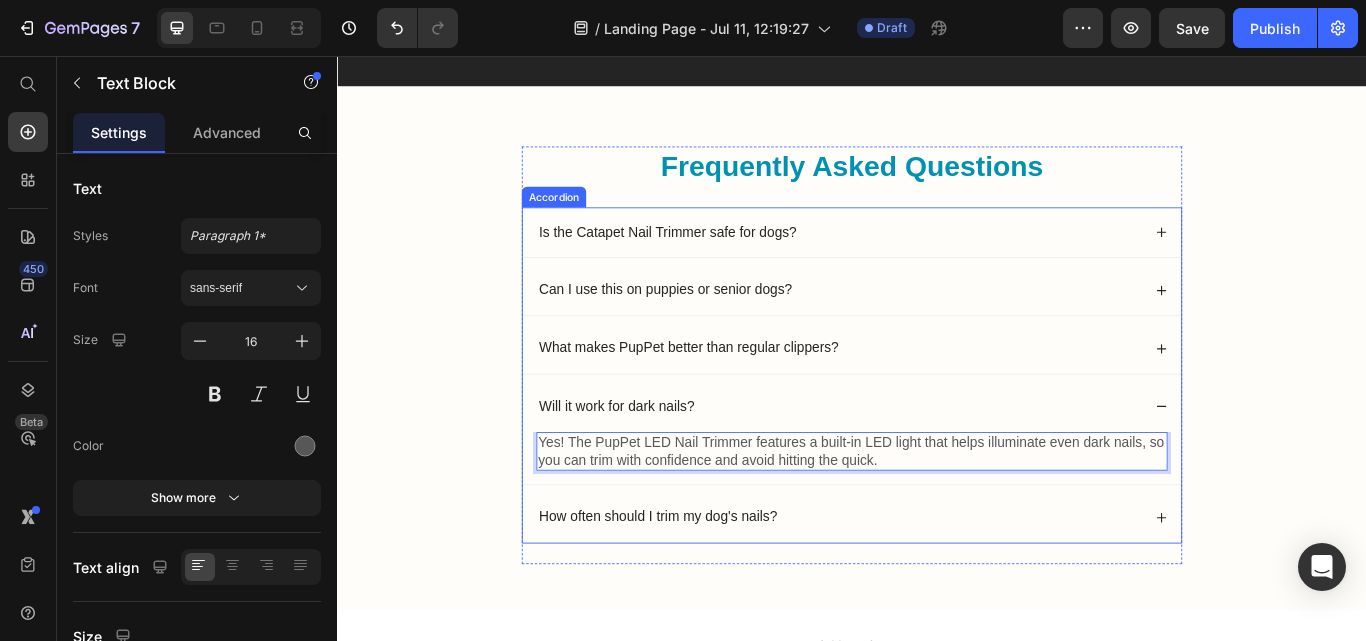 click on "How often should I trim my dog's nails?" at bounding box center [922, 594] 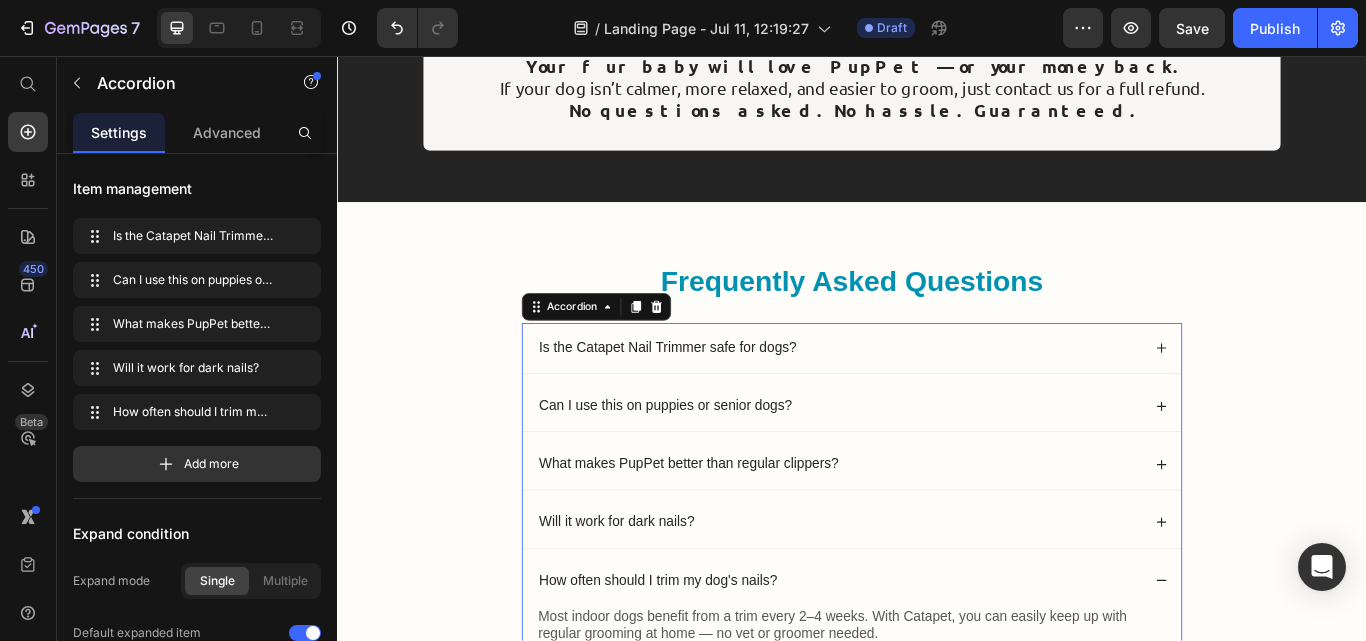 scroll, scrollTop: 7969, scrollLeft: 0, axis: vertical 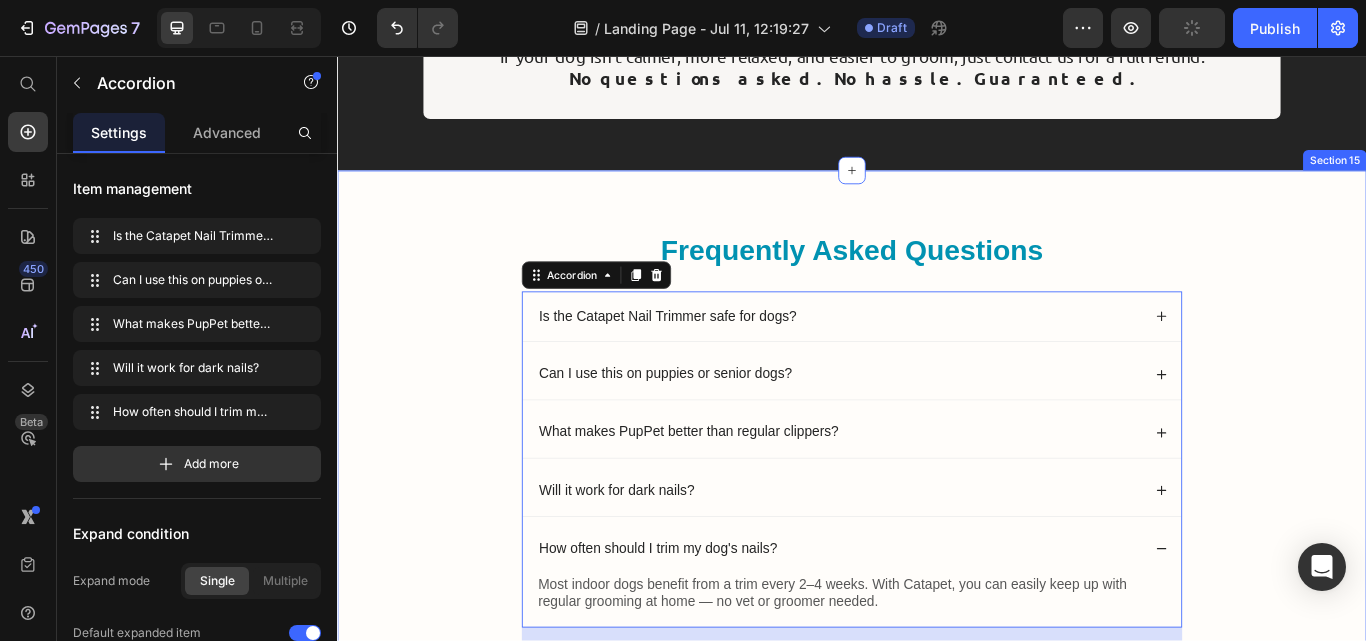 click on "Frequently Asked Questions Heading
Is the Catapet Nail Trimmer safe for dogs?
Can I use this on puppies or senior dogs?
What makes PupPet better than regular clippers?
Will it work for dark nails?
How often should I trim my dog's nails? Most indoor dogs benefit from a trim every [TIME]–[TIME] weeks. With Catapet, you can easily keep up with regular grooming at home — no vet or groomer needed. Text Block Accordion   24 Row" at bounding box center [937, 511] 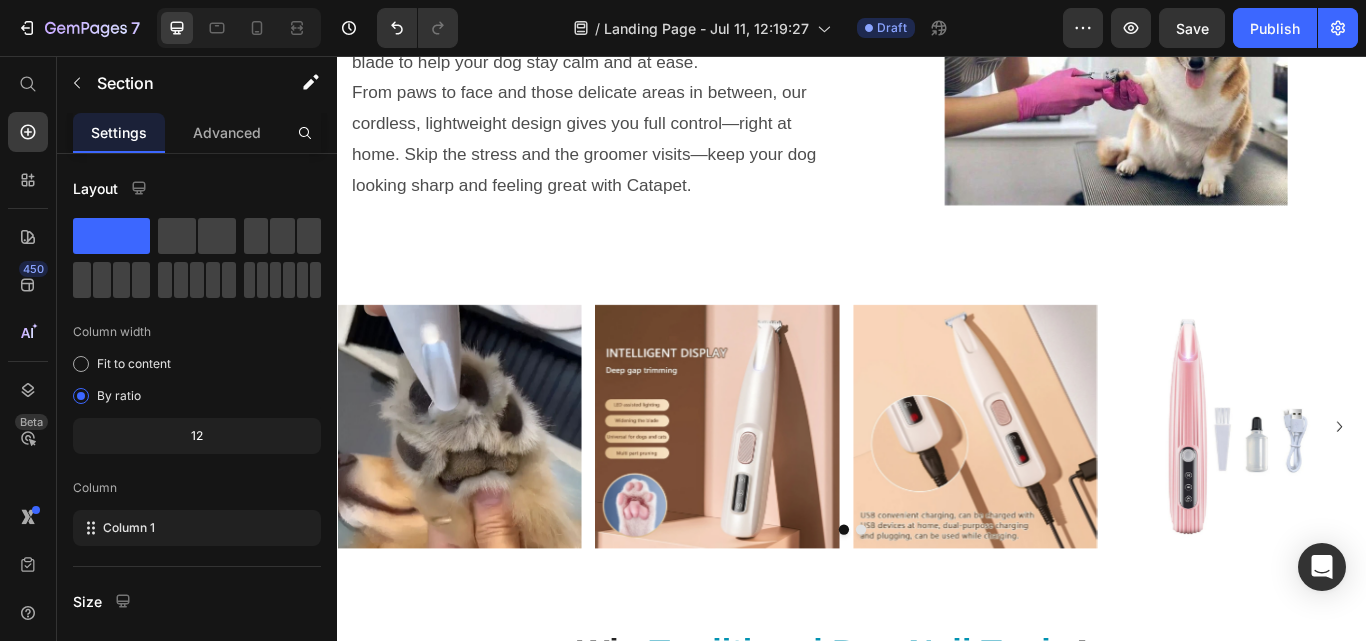 scroll, scrollTop: 1795, scrollLeft: 0, axis: vertical 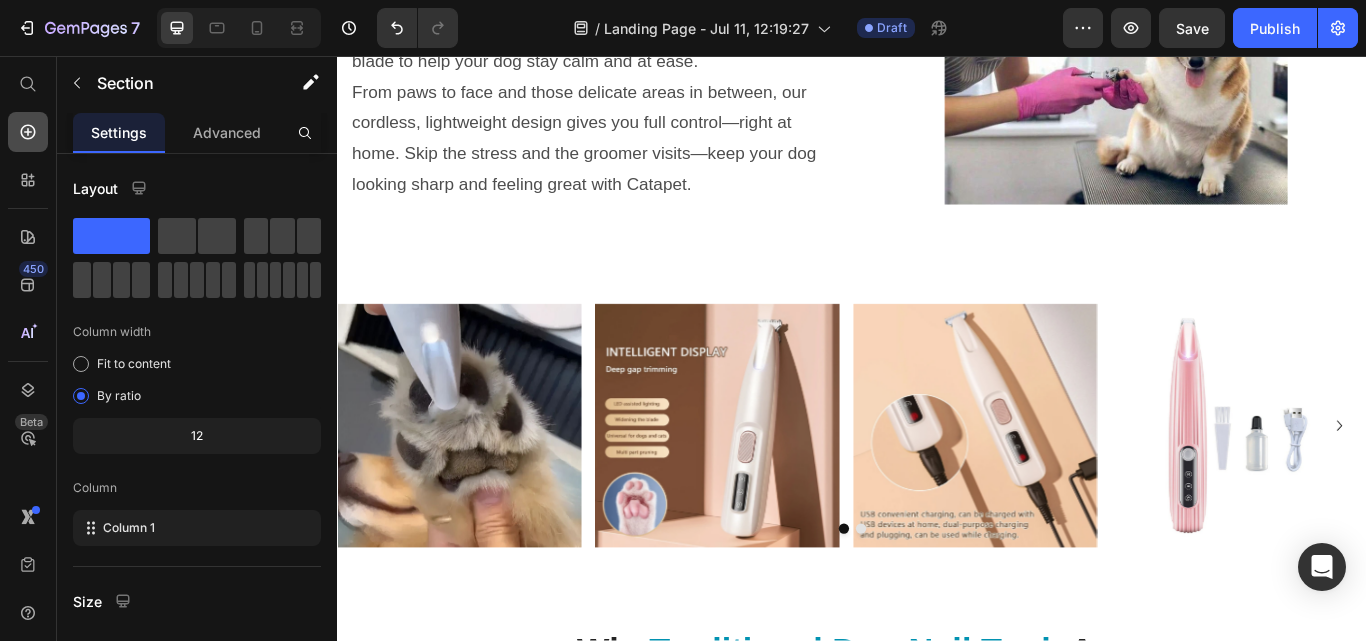 click 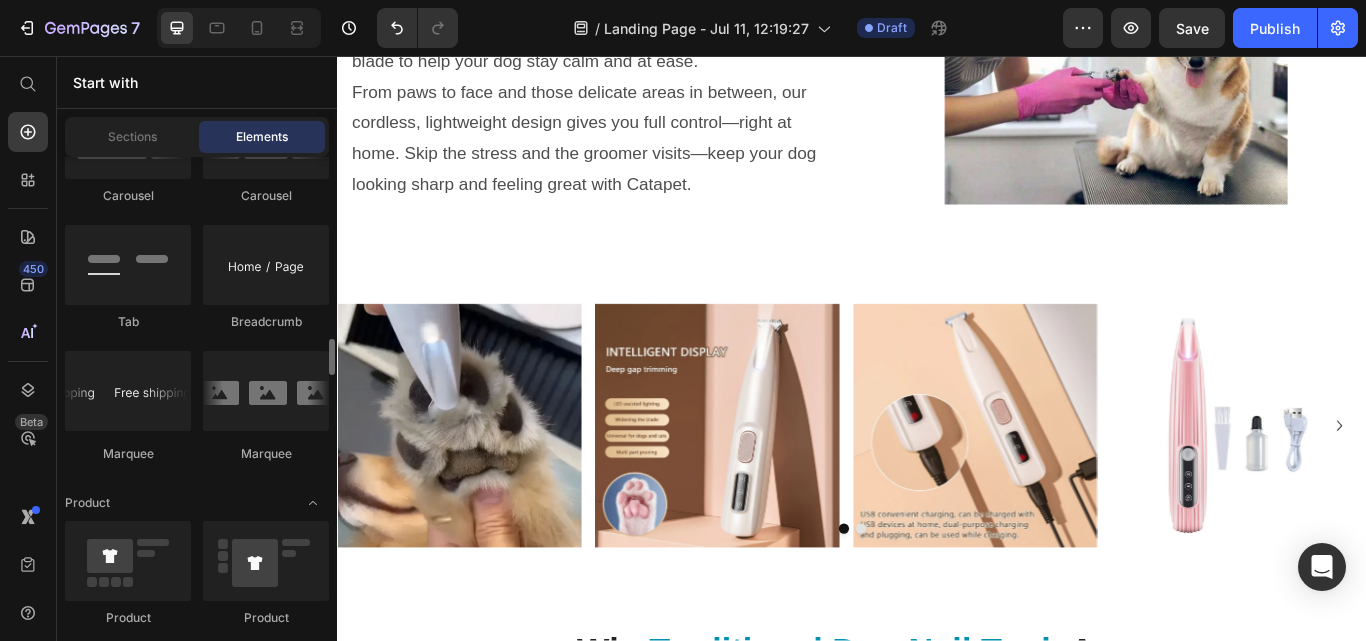 scroll, scrollTop: 2353, scrollLeft: 0, axis: vertical 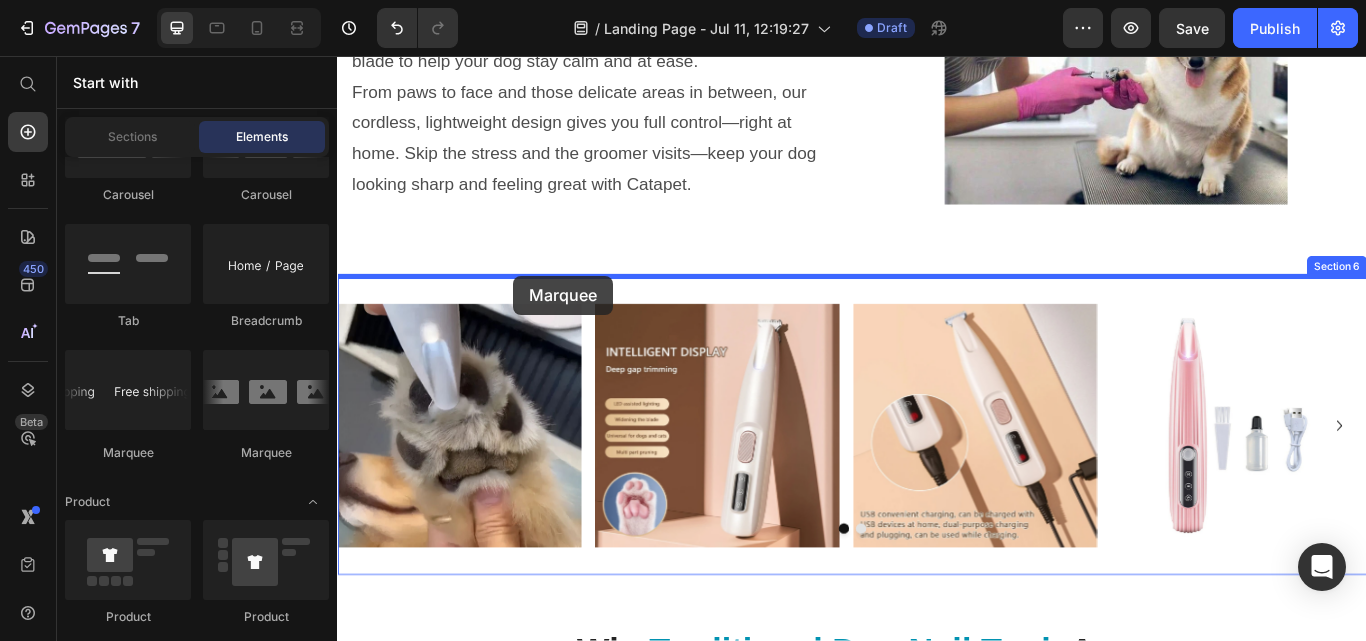drag, startPoint x: 481, startPoint y: 295, endPoint x: 542, endPoint y: 312, distance: 63.324562 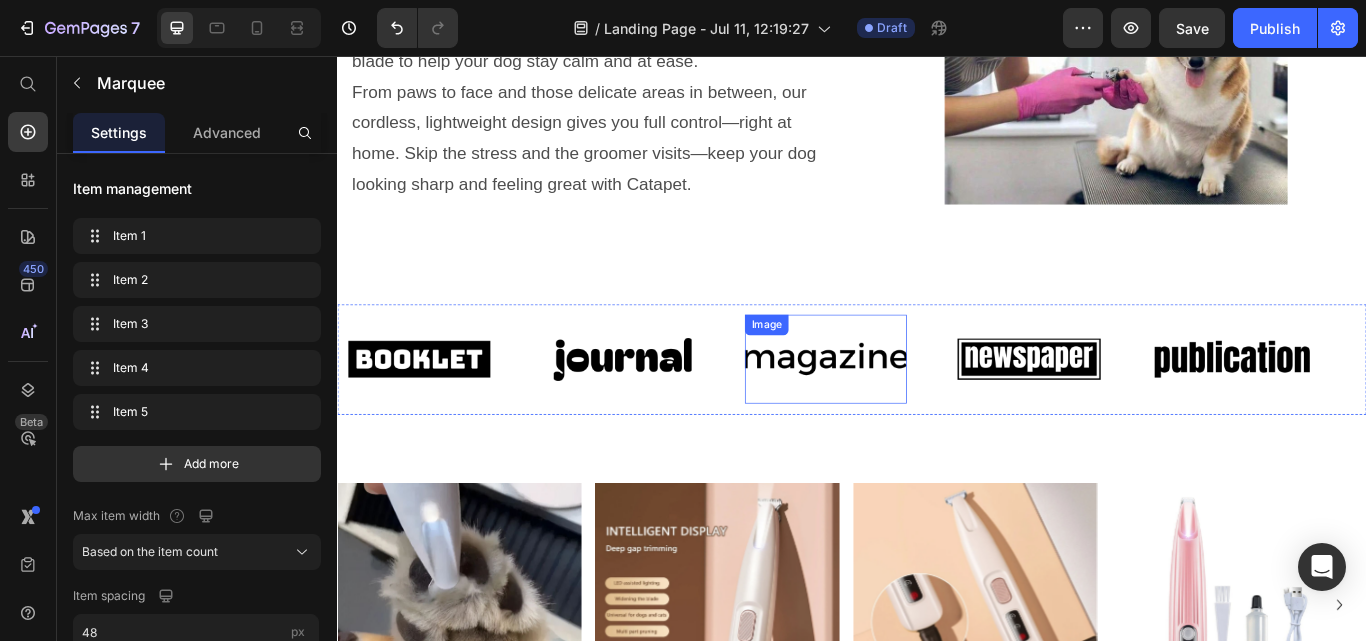 click on "Image" at bounding box center [906, 410] 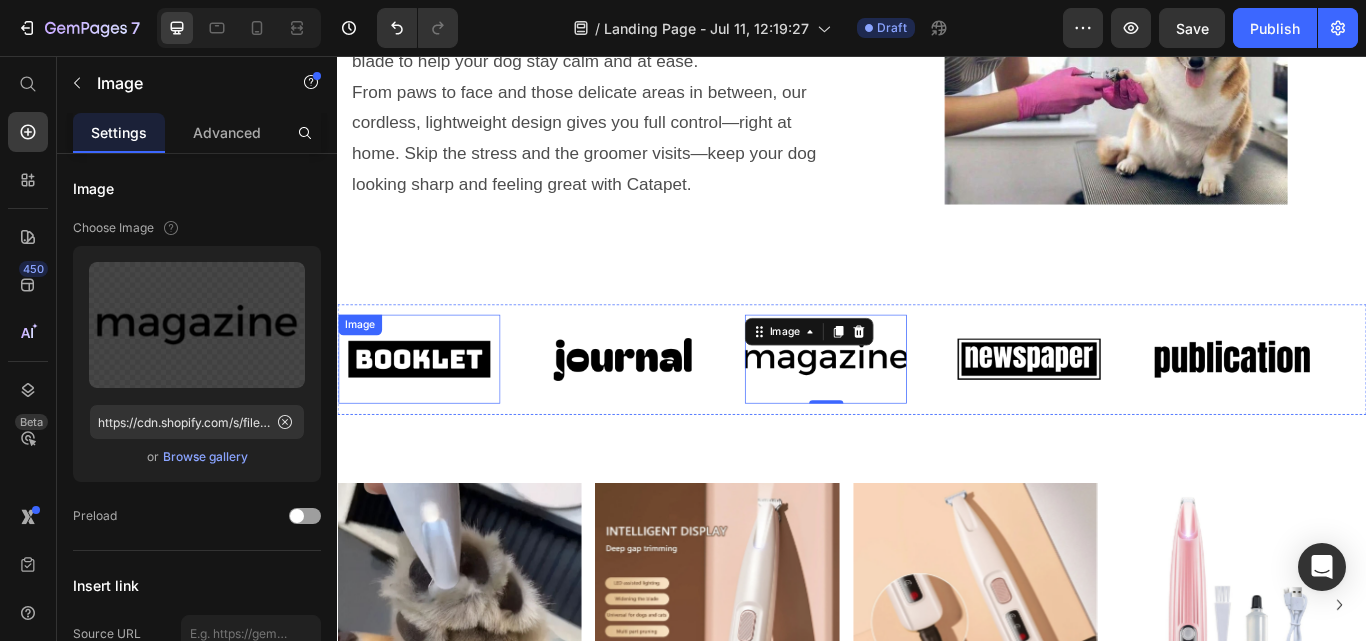 click at bounding box center [432, 410] 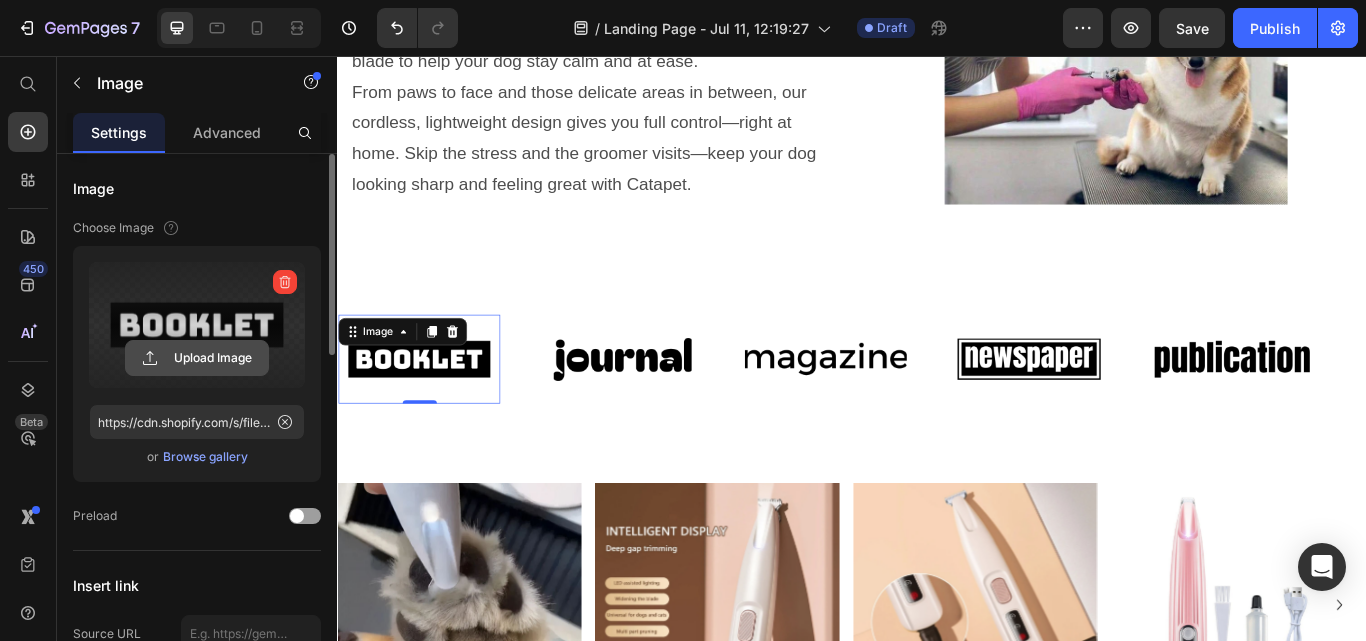 click 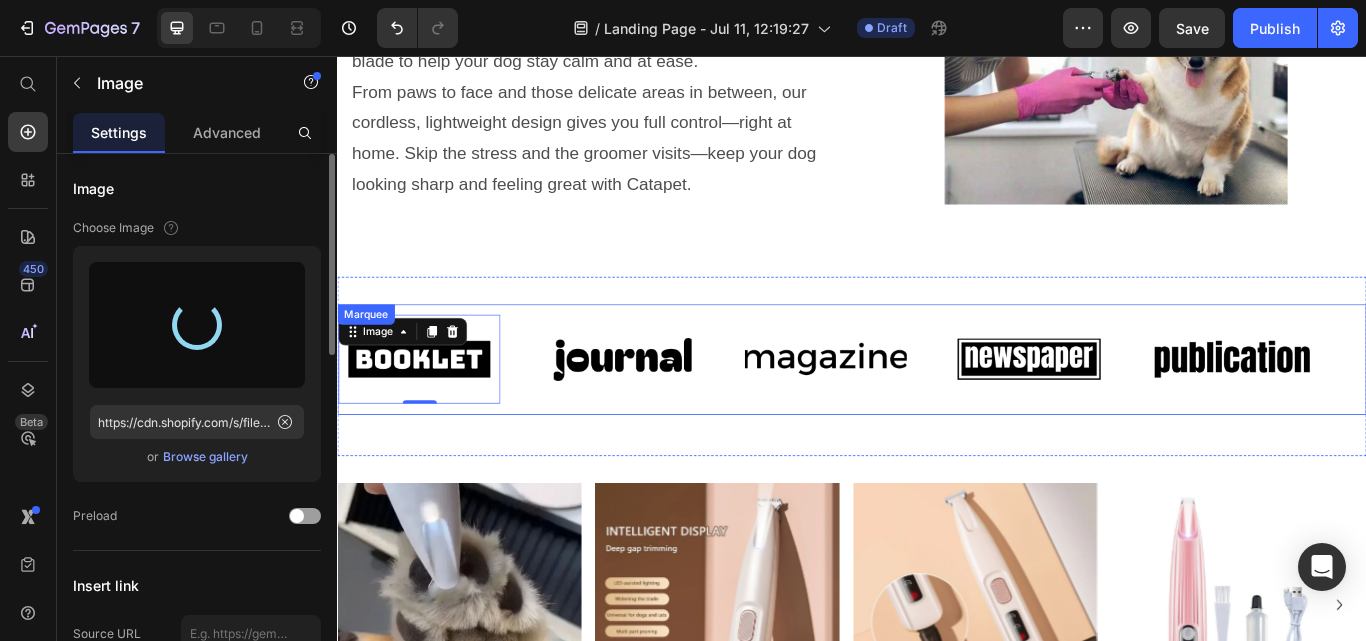 type on "https://cdn.shopify.com/s/files/1/0945/2109/8562/files/gempages_574703779312567408-d30c4ea1-3efe-4e79-b9d1-1bf283066157.jpg" 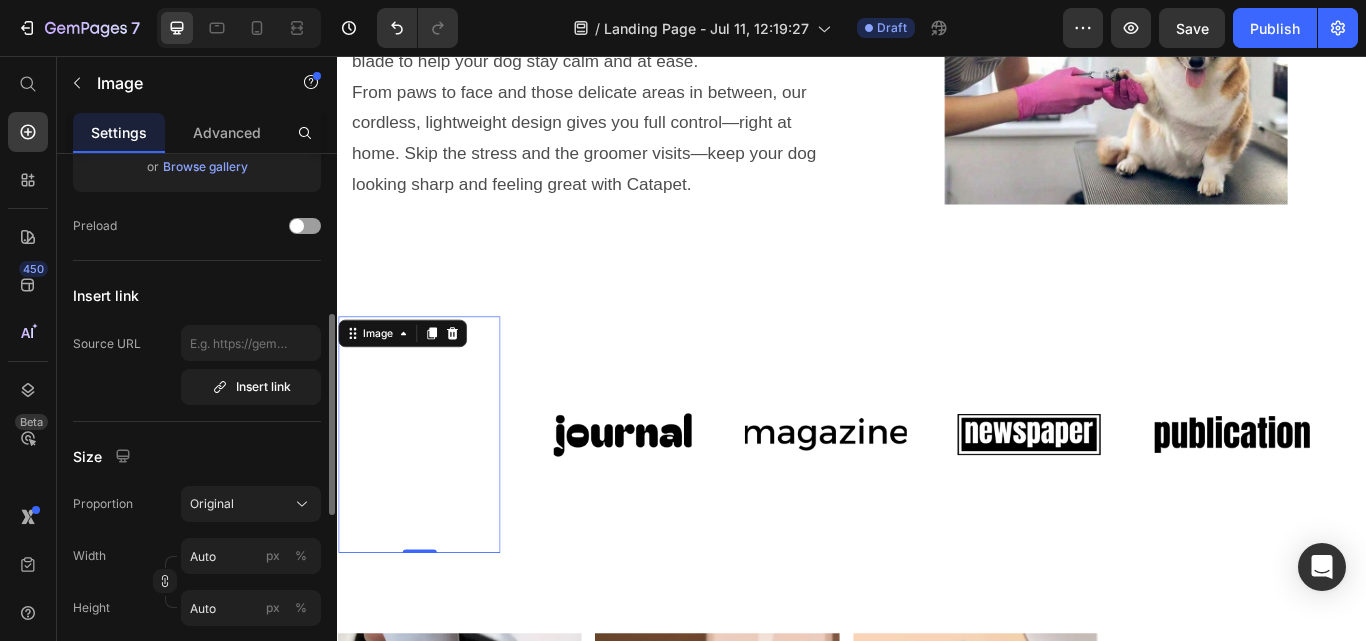 scroll, scrollTop: 331, scrollLeft: 0, axis: vertical 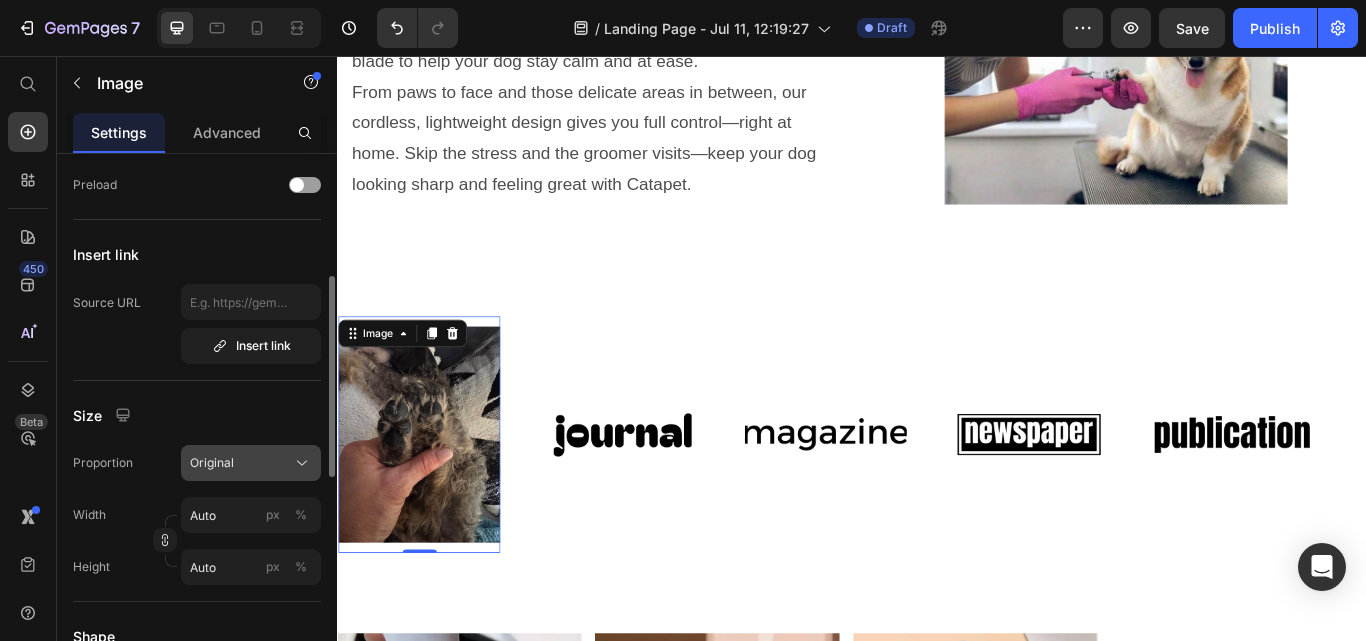 click 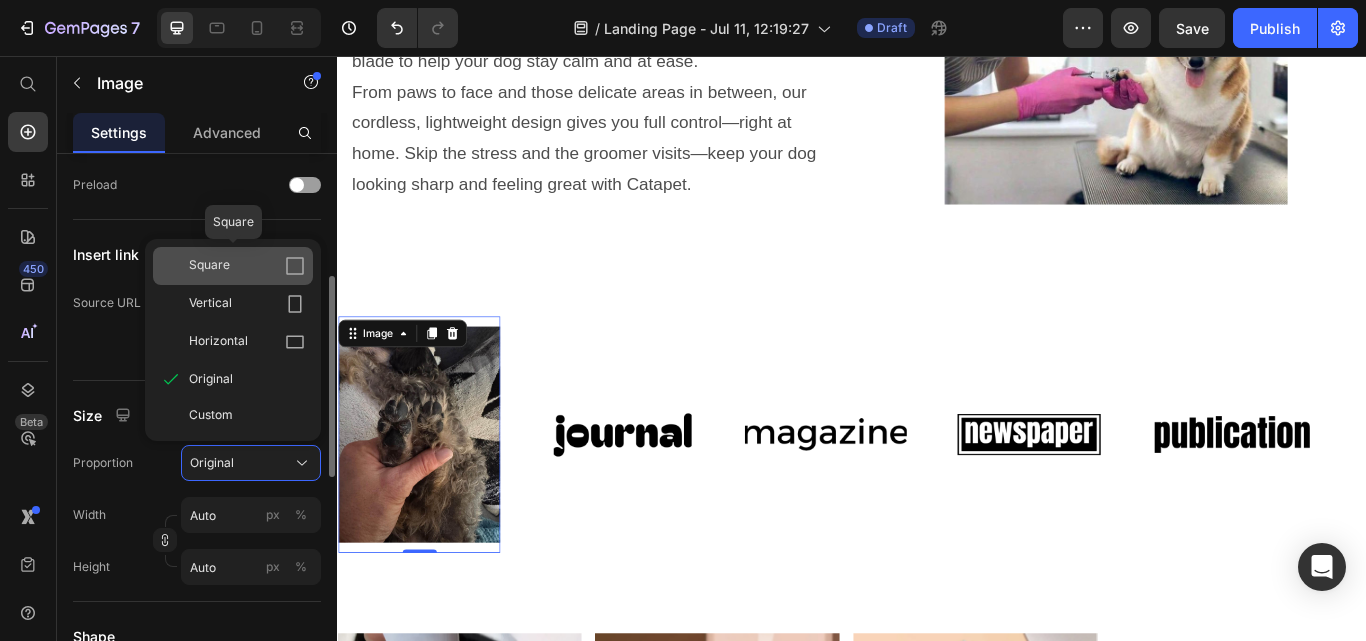 click on "Square" 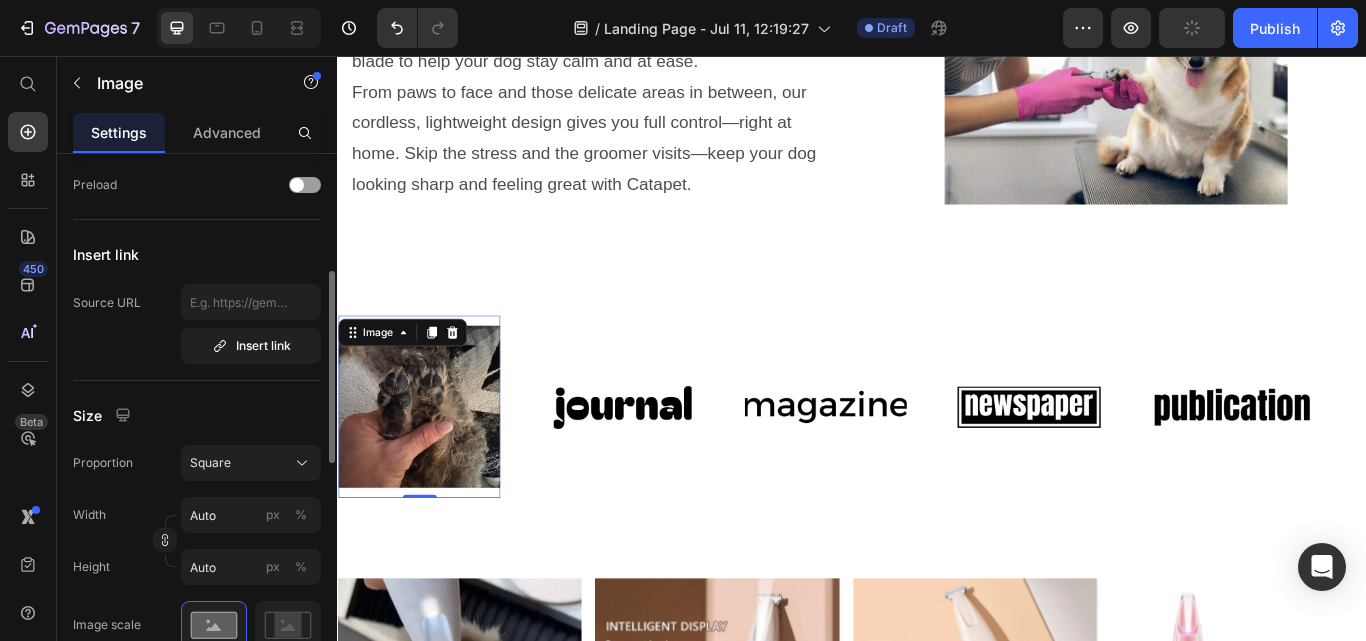 type 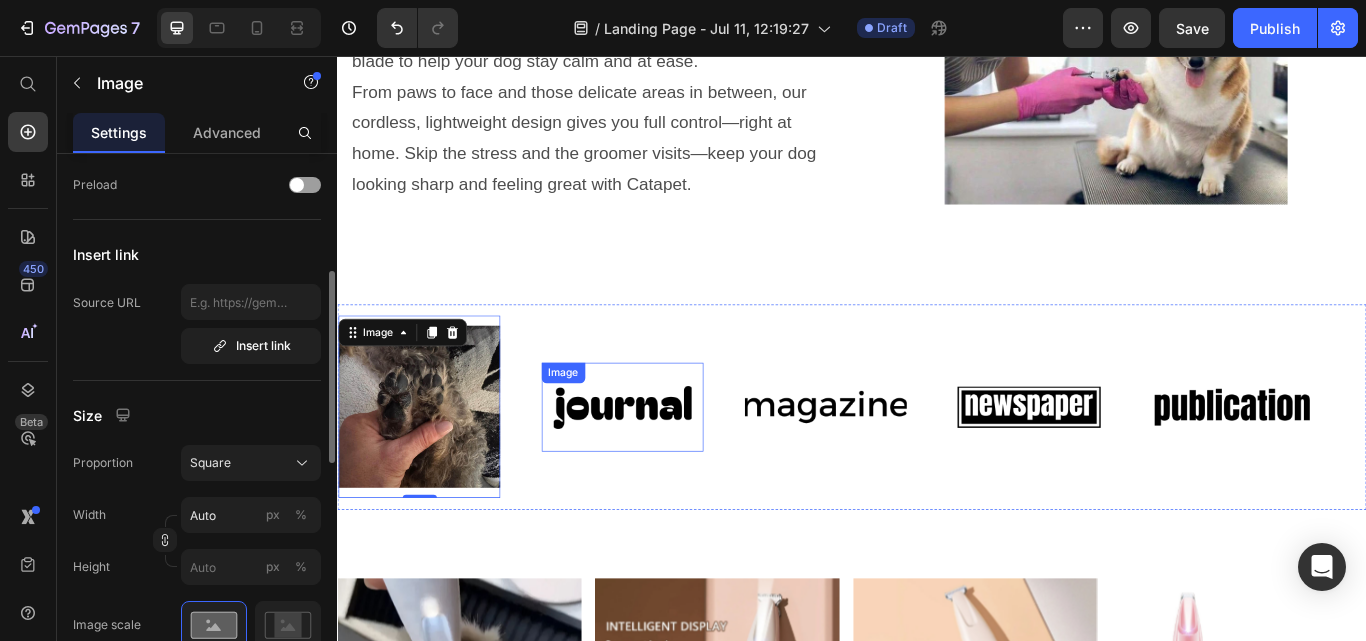 click at bounding box center [669, 466] 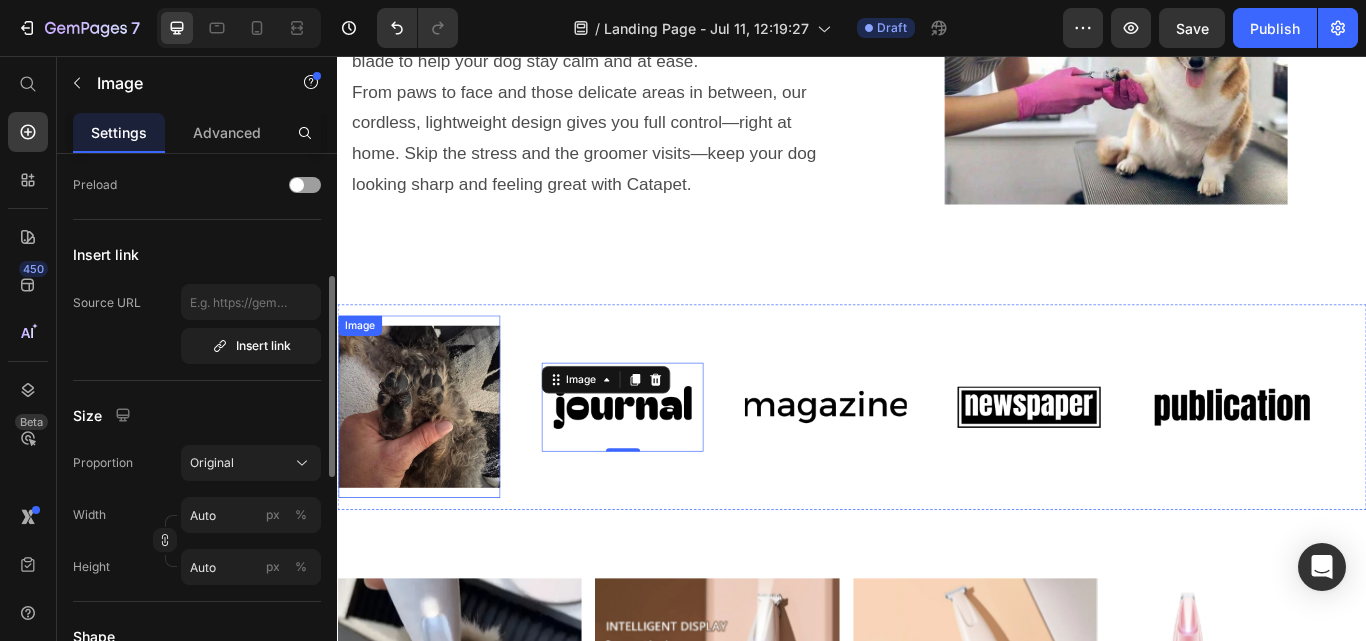 click at bounding box center (432, 465) 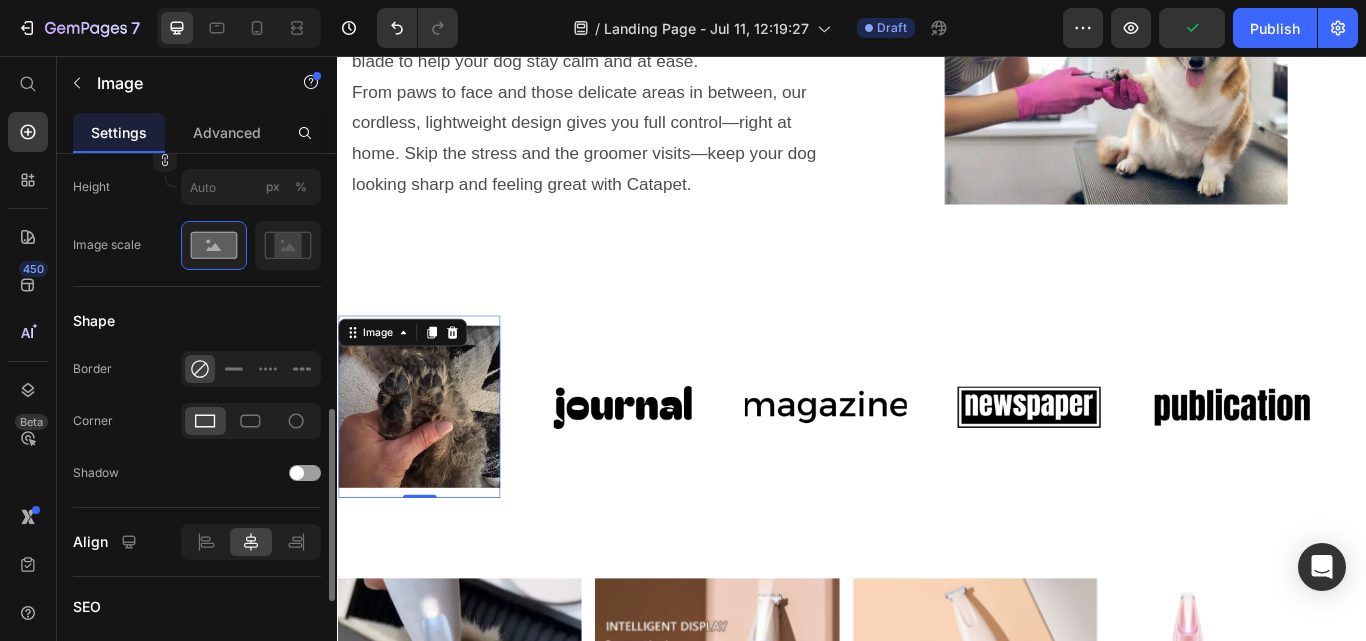 scroll, scrollTop: 713, scrollLeft: 0, axis: vertical 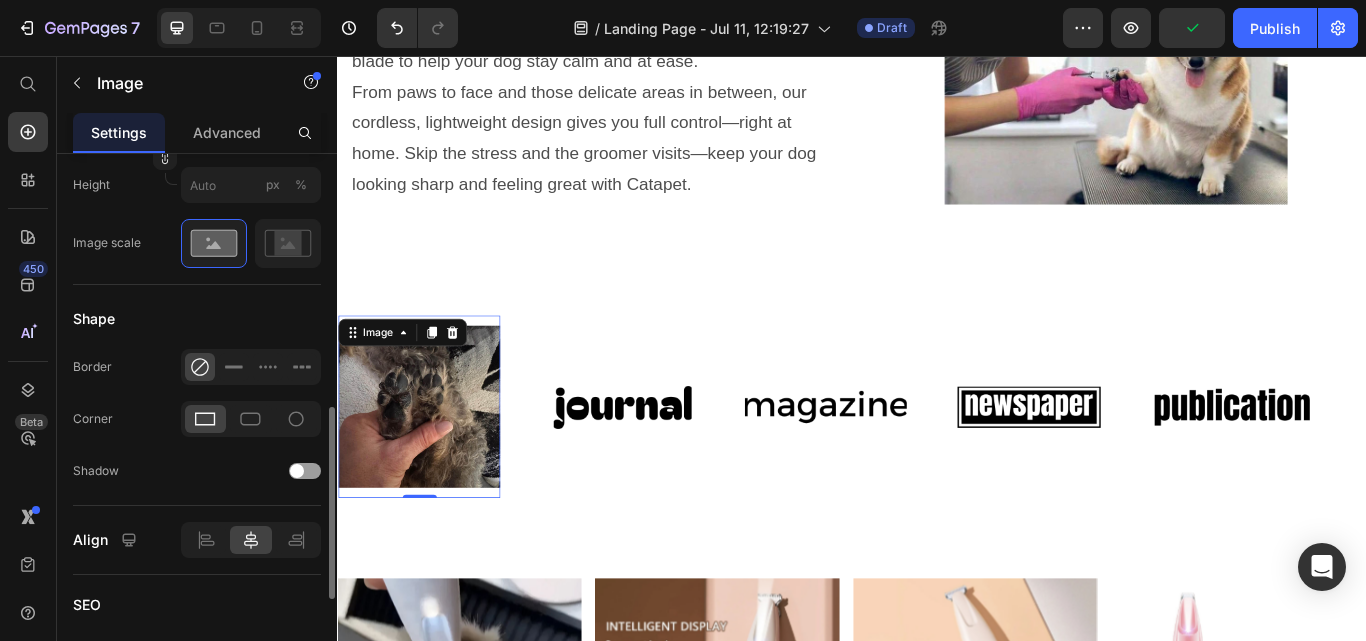 click at bounding box center (432, 465) 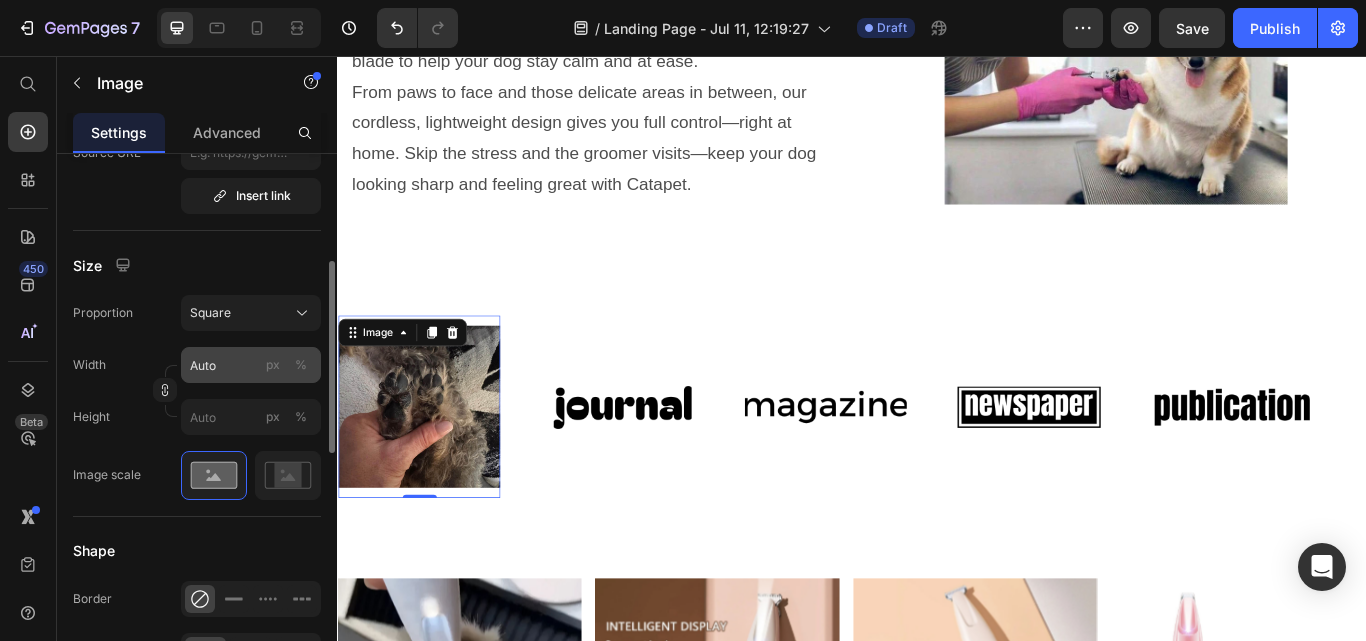 scroll, scrollTop: 433, scrollLeft: 0, axis: vertical 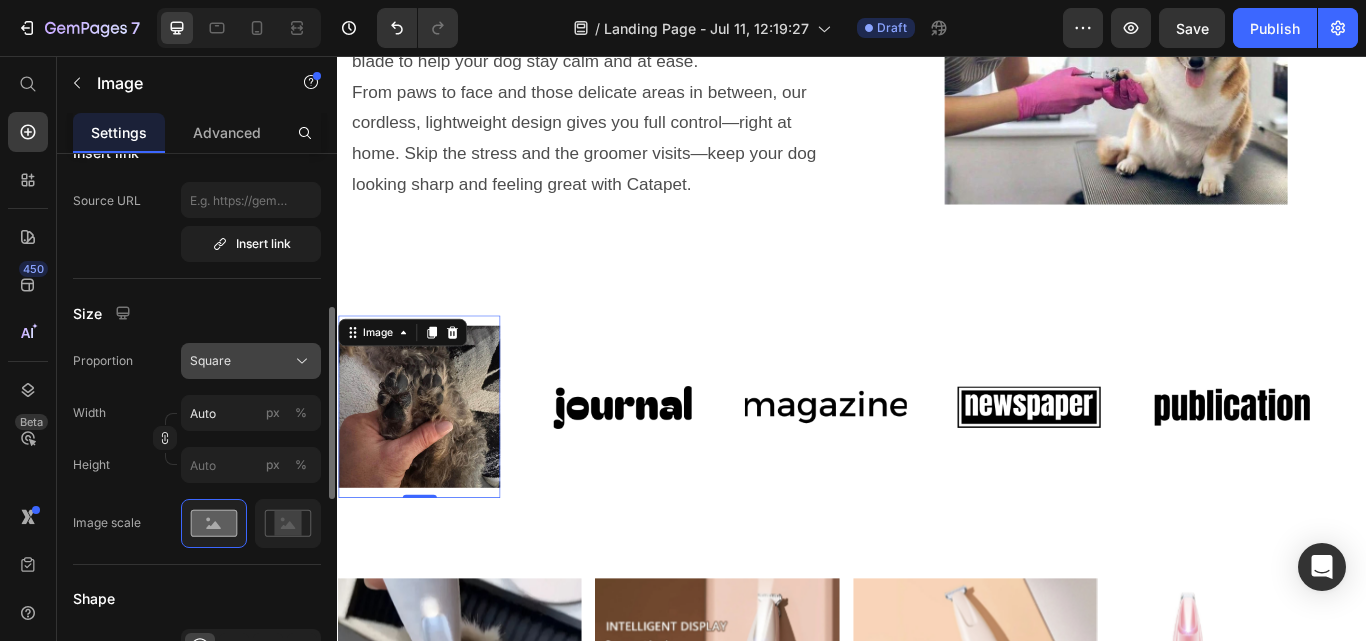 click on "Square" at bounding box center (251, 361) 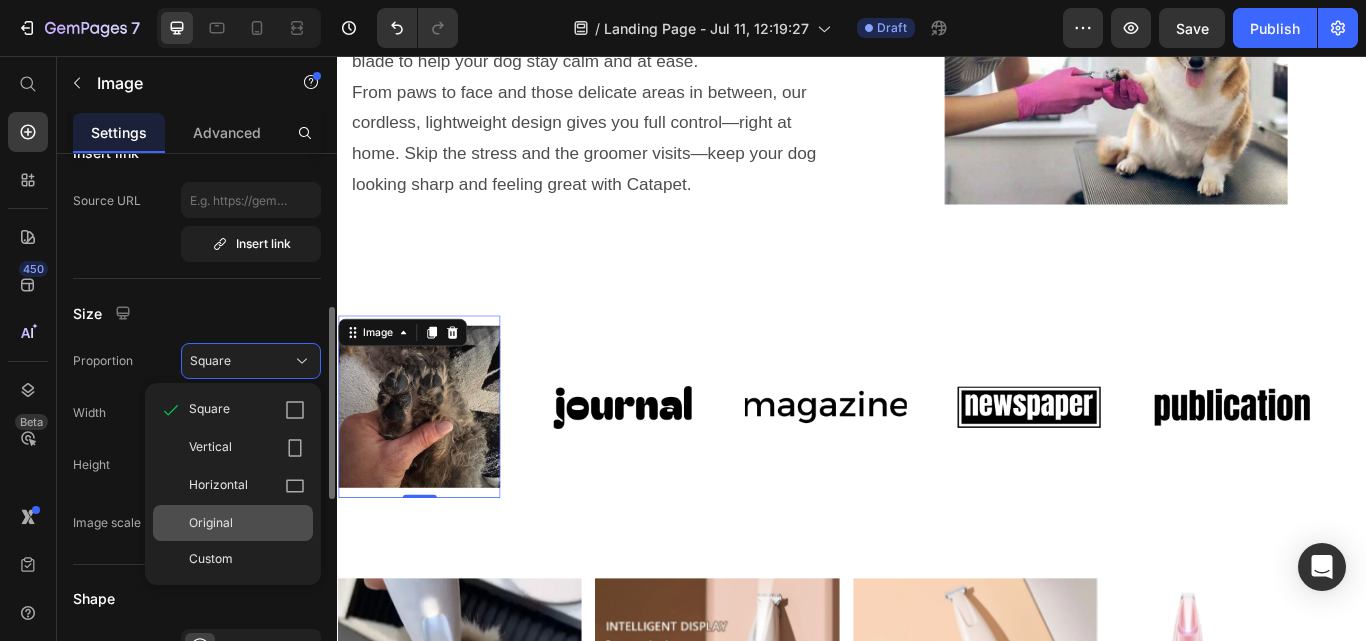 click on "Original" 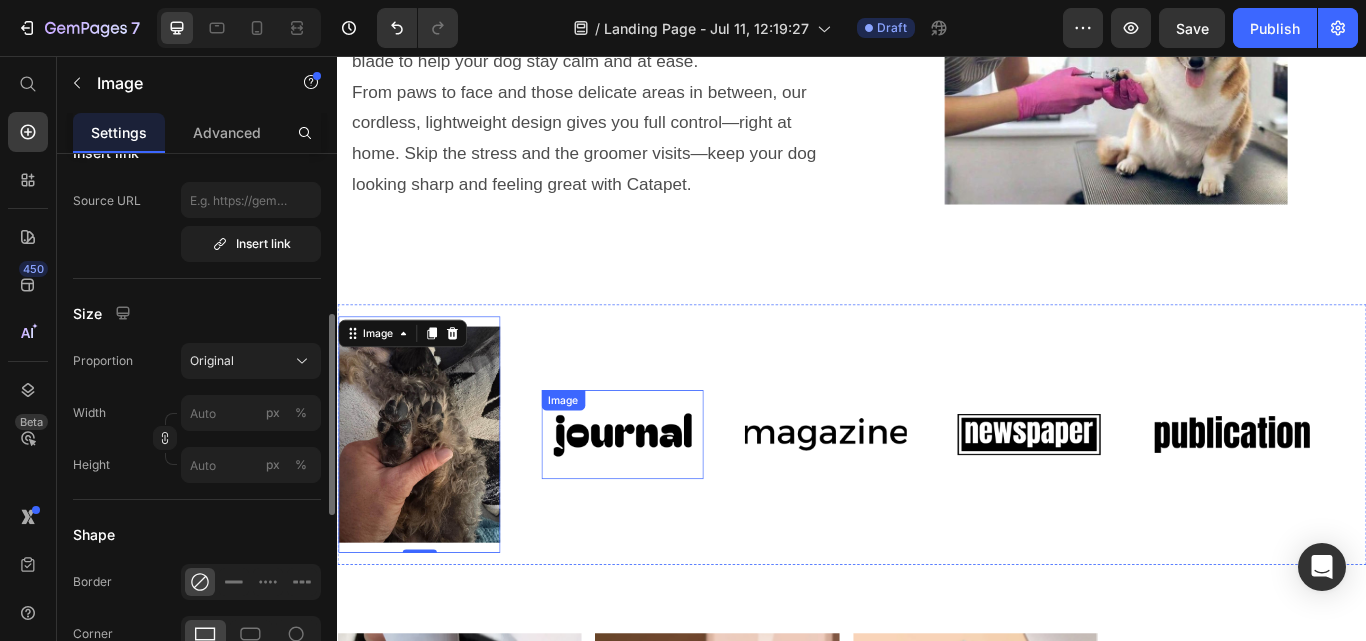 click at bounding box center [669, 498] 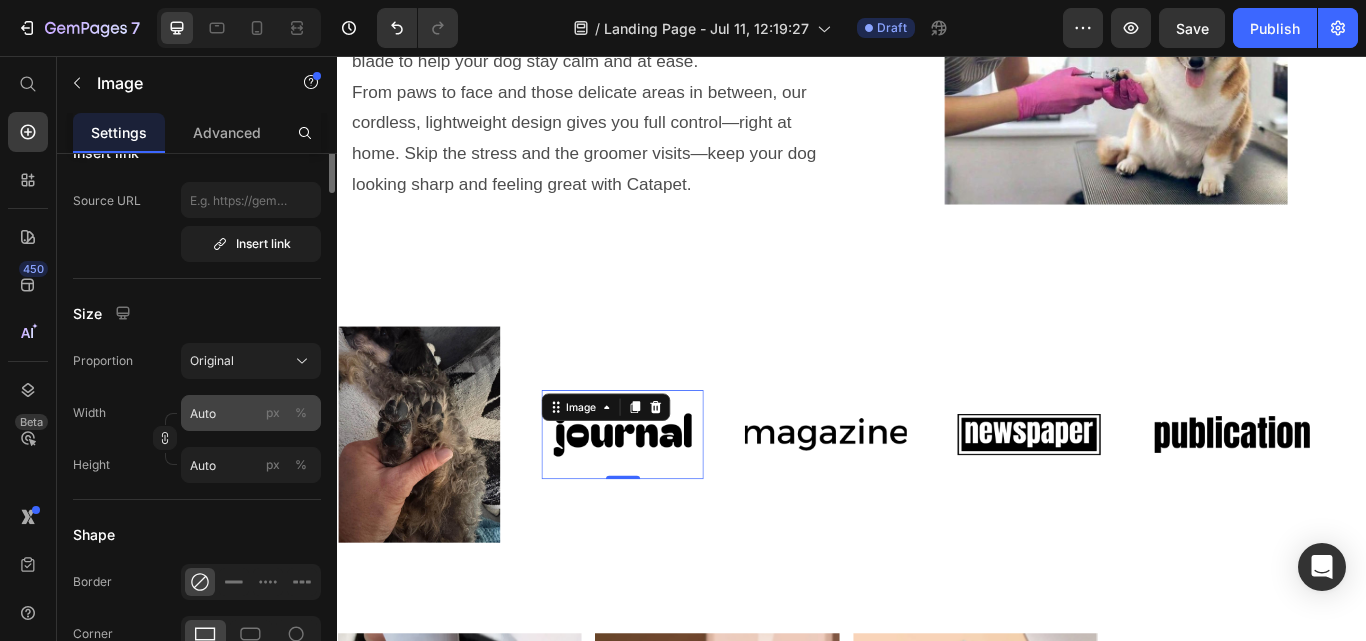 scroll, scrollTop: 0, scrollLeft: 0, axis: both 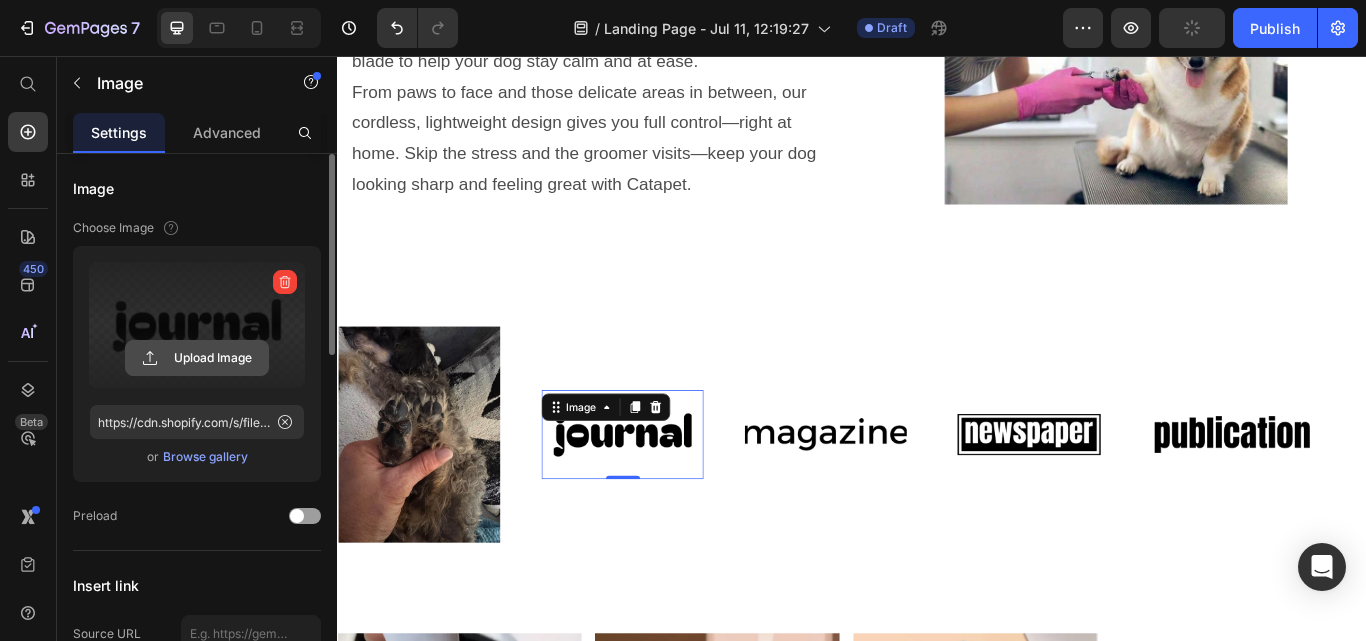 click 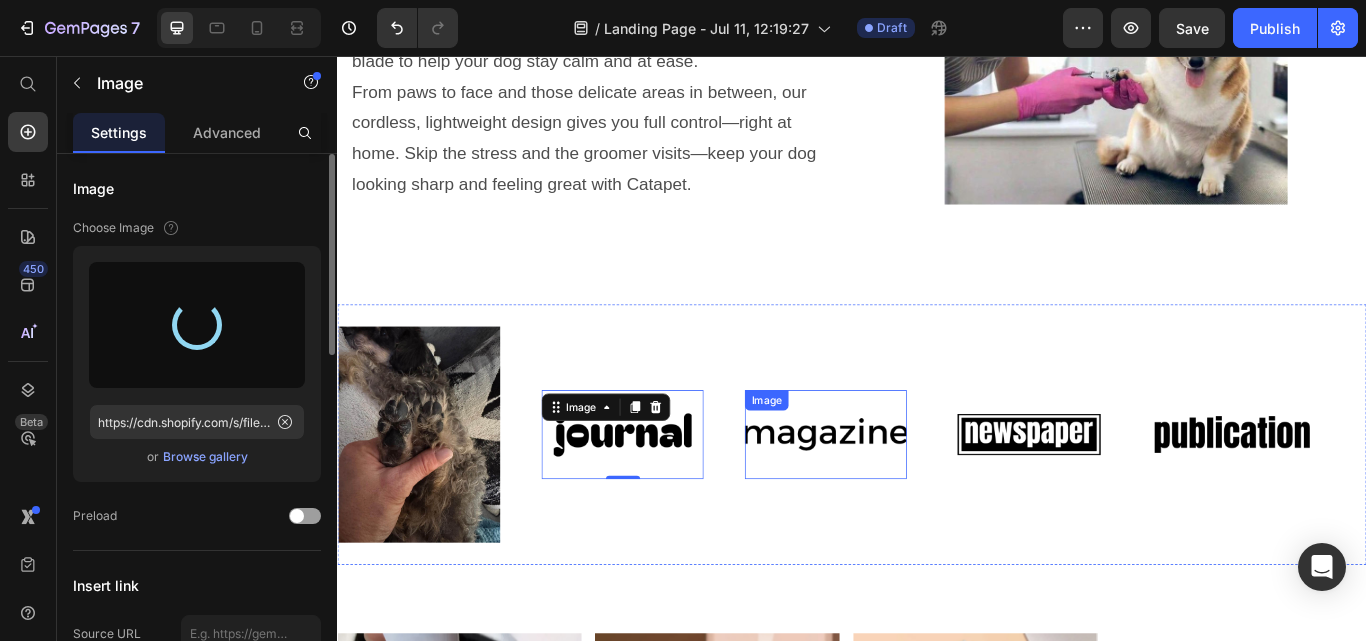 click at bounding box center [906, 498] 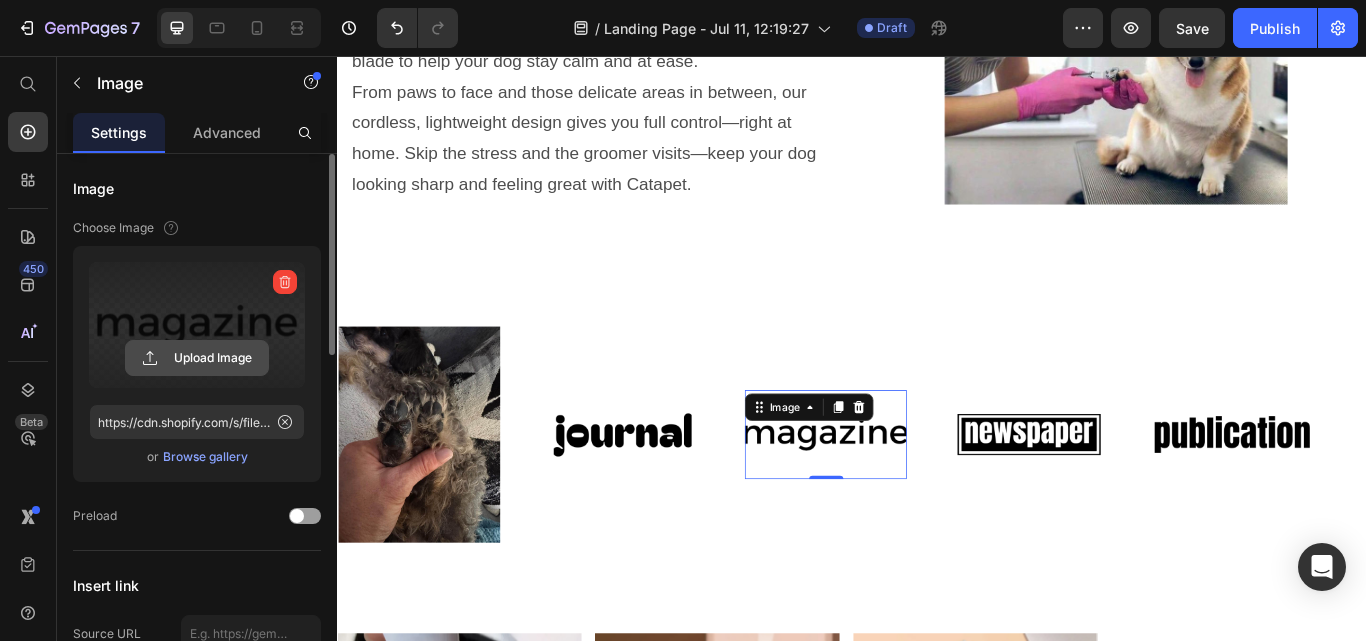 click 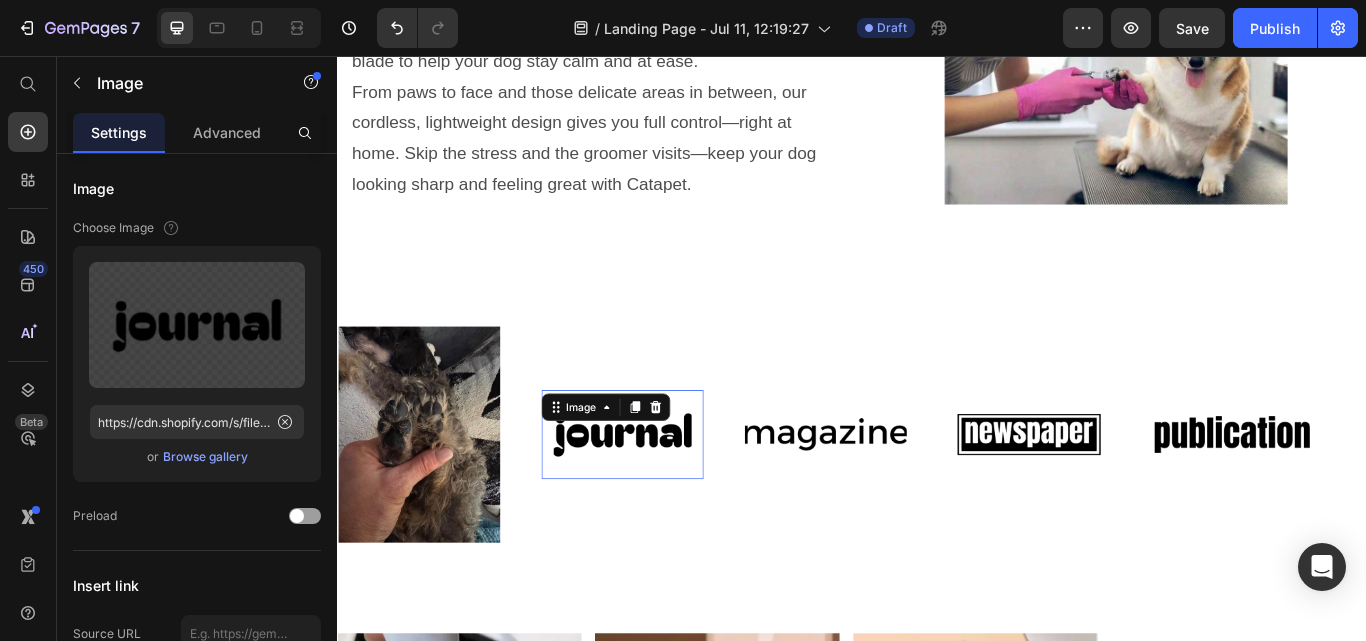 click at bounding box center (669, 498) 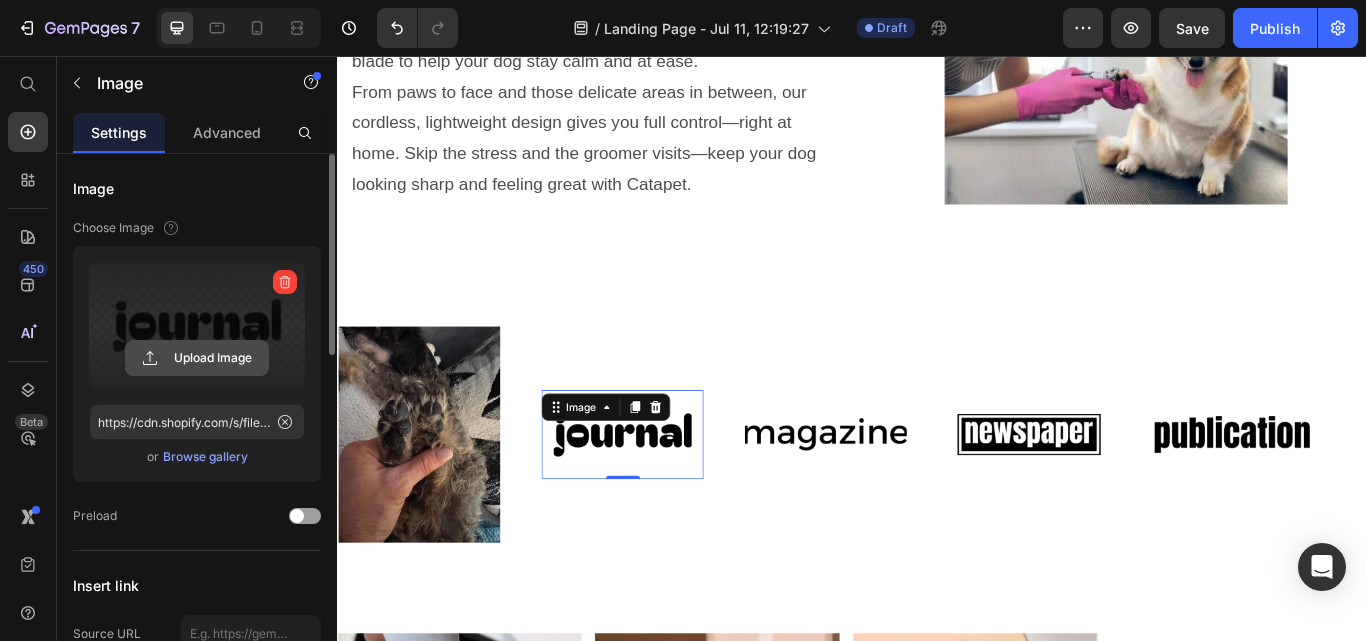 click 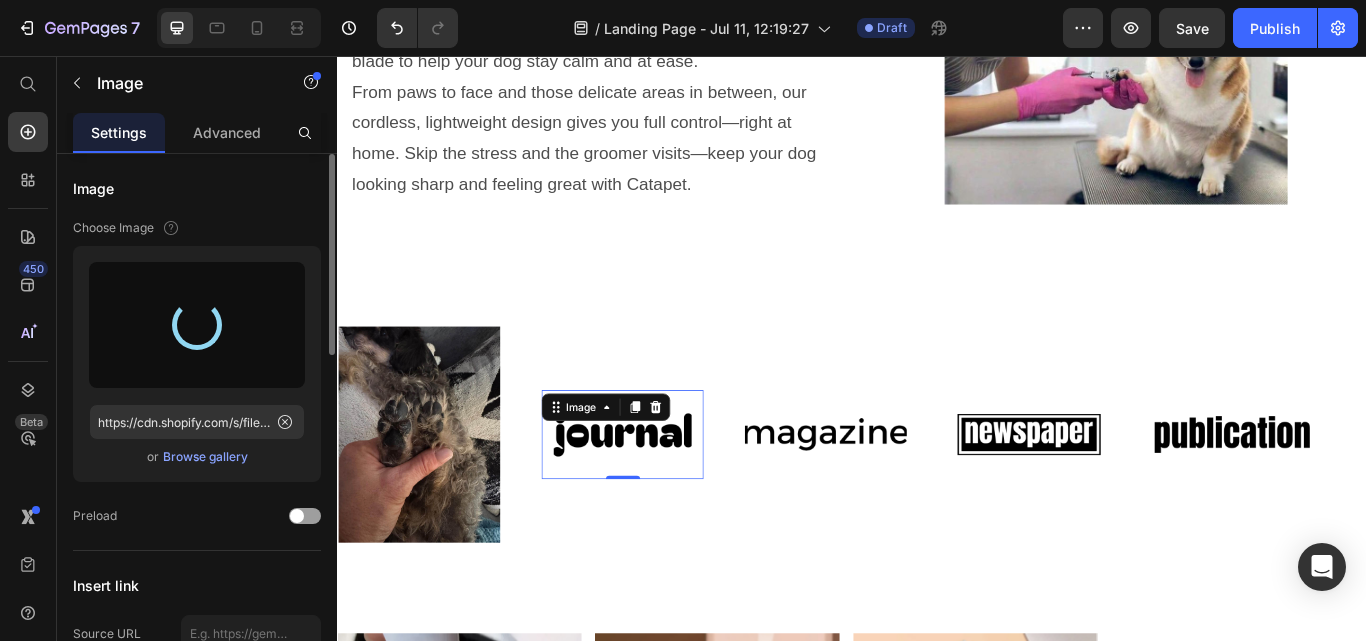 type on "https://cdn.shopify.com/s/files/1/0945/2109/8562/files/gempages_574703779312567408-d444d5b7-6fd0-470c-98c7-56505c836fd5.jpg" 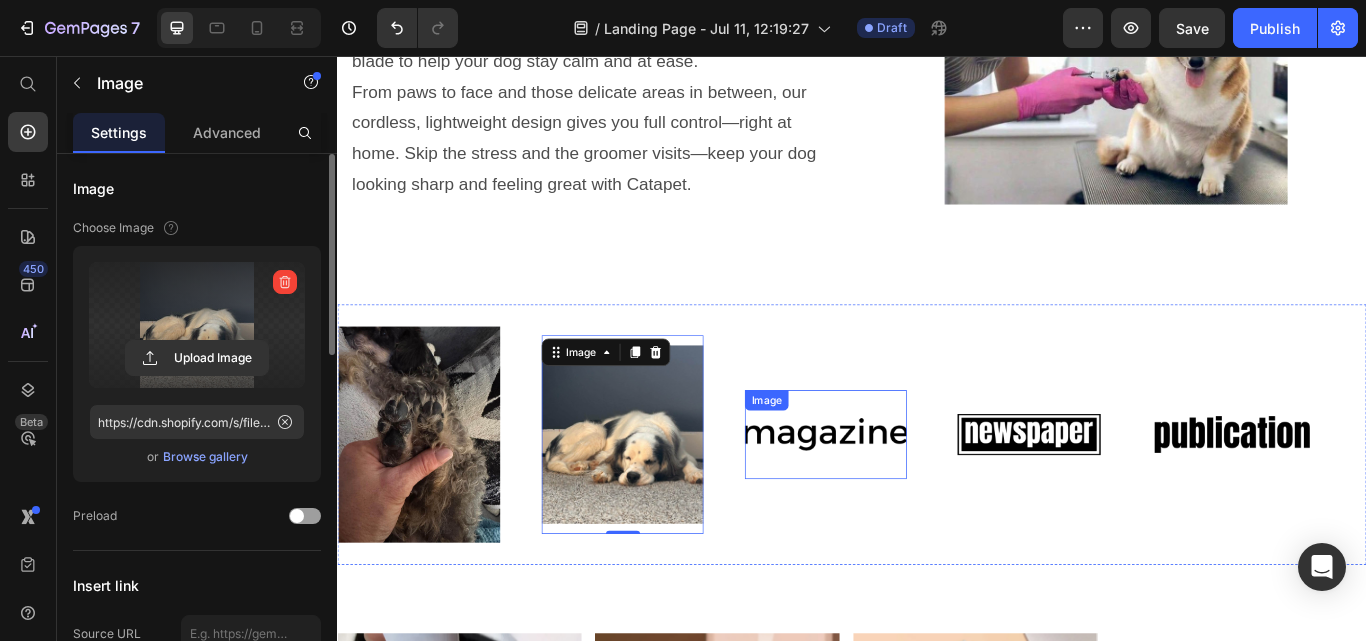 click at bounding box center (906, 498) 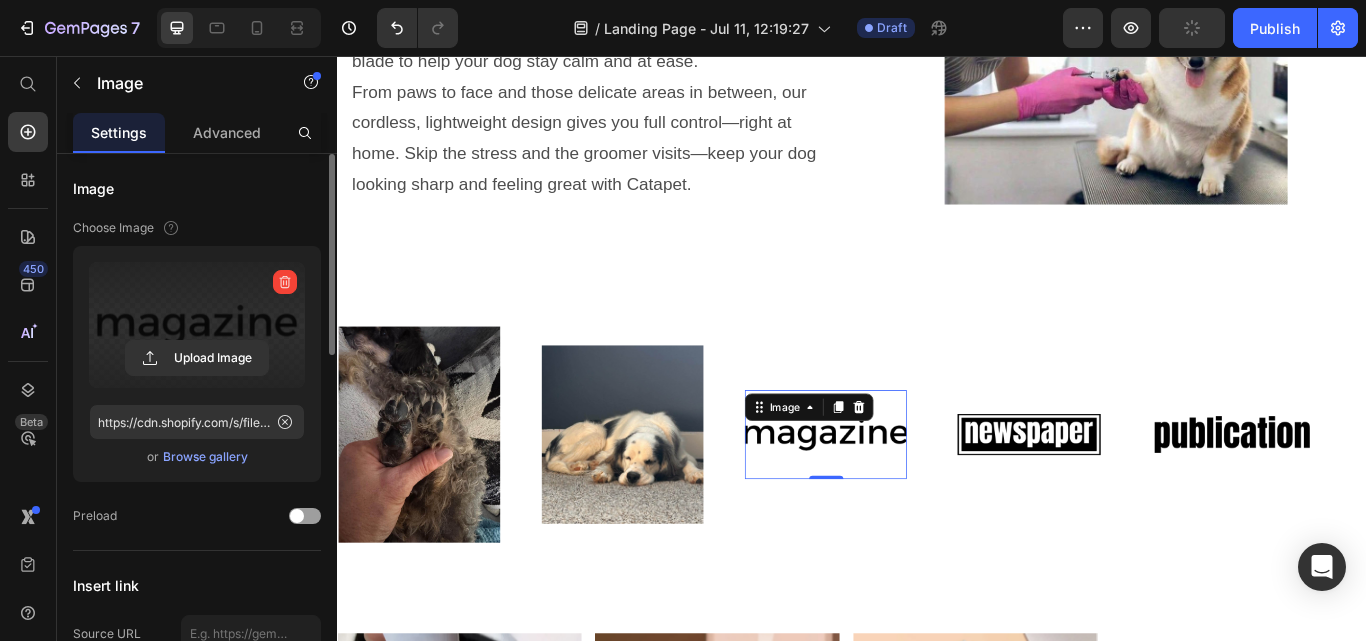 click at bounding box center [197, 325] 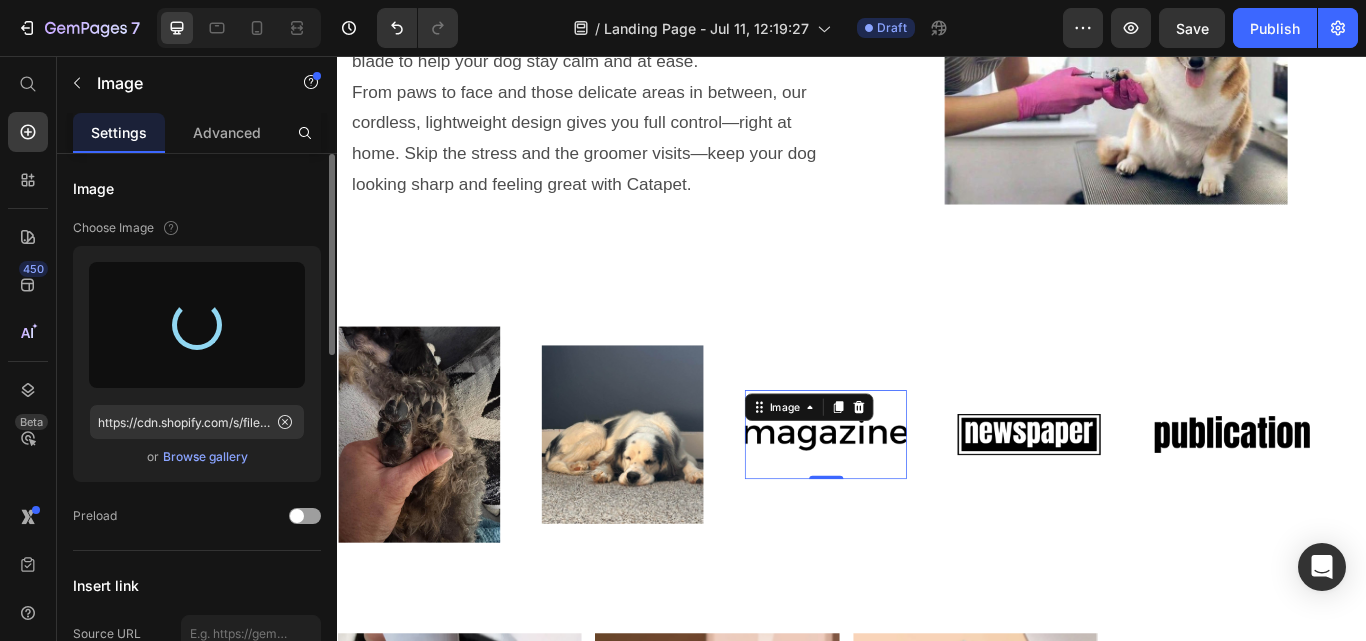 type on "https://cdn.shopify.com/s/files/1/0945/2109/8562/files/gempages_574703779312567408-0a6bb275-4139-4f33-bdf8-9ee8c7997d96.jpg" 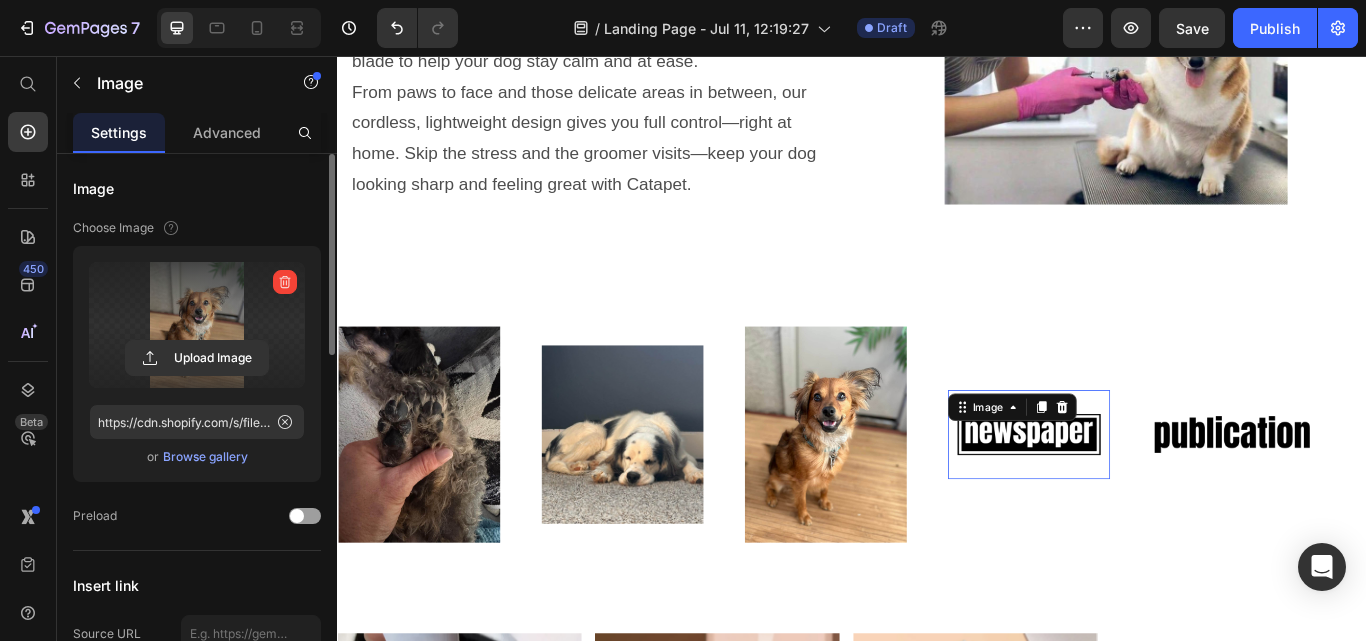 click at bounding box center (1143, 498) 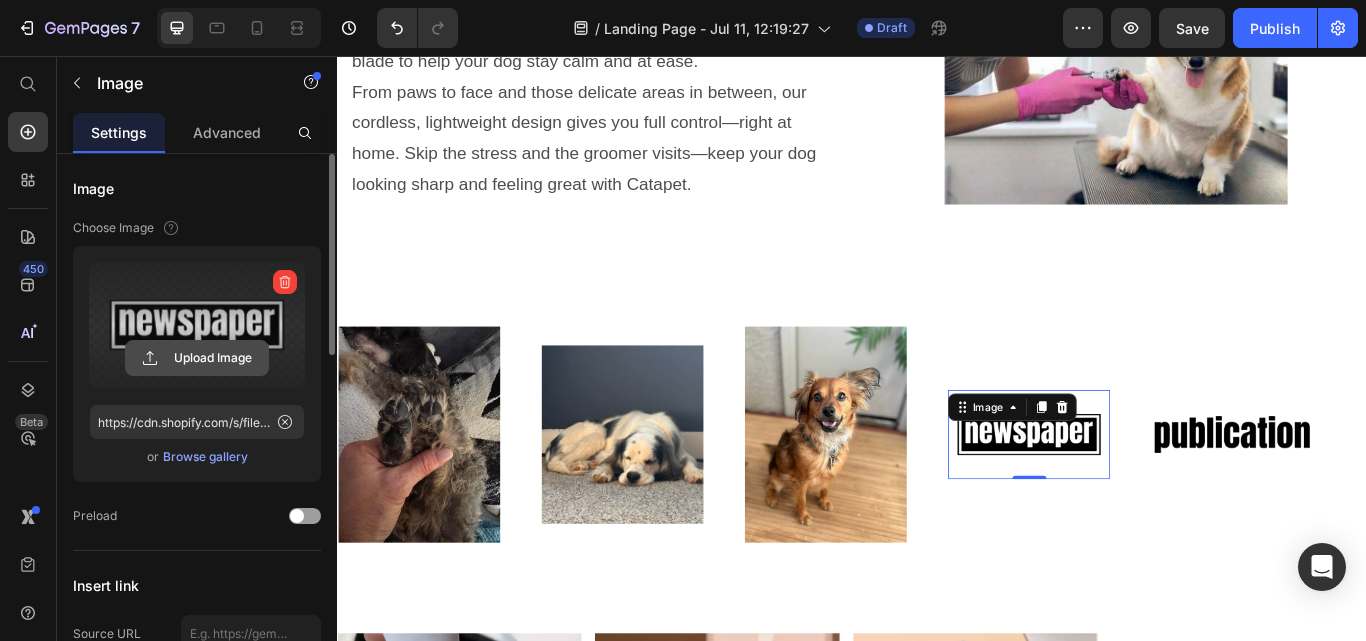 click 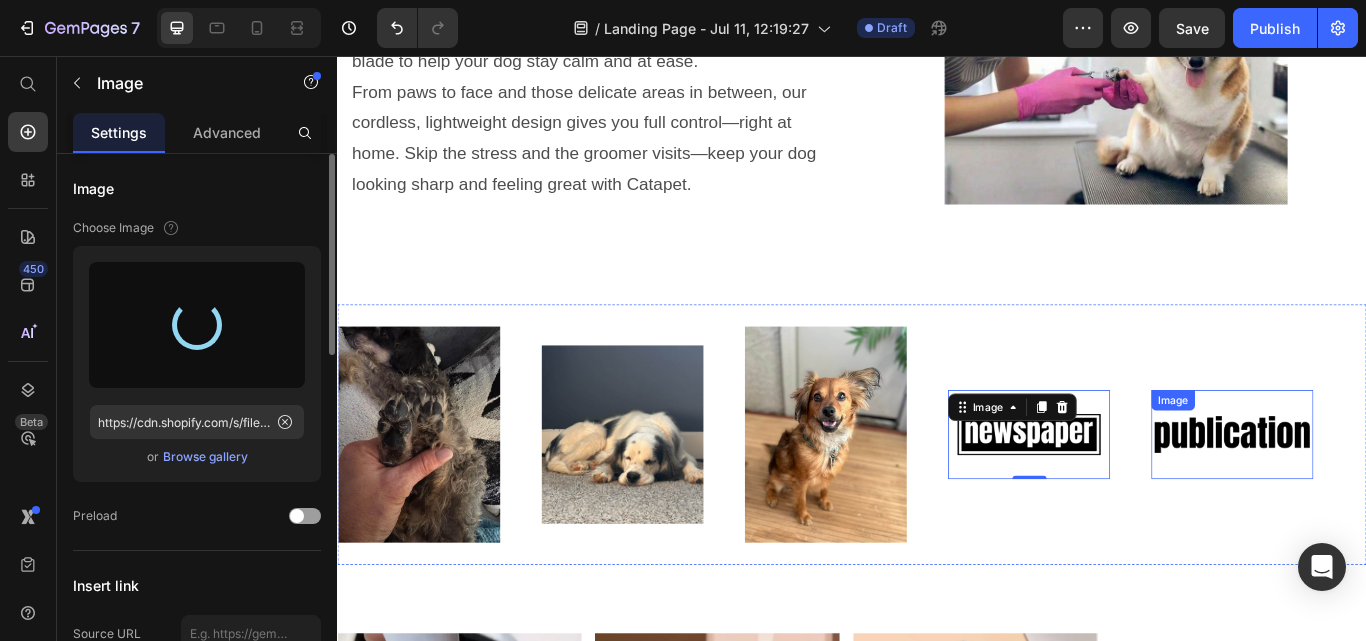 type on "https://cdn.shopify.com/s/files/1/0945/2109/8562/files/gempages_574703779312567408-fd106068-5e85-4ad7-a91b-fc3f9aff0100.jpg" 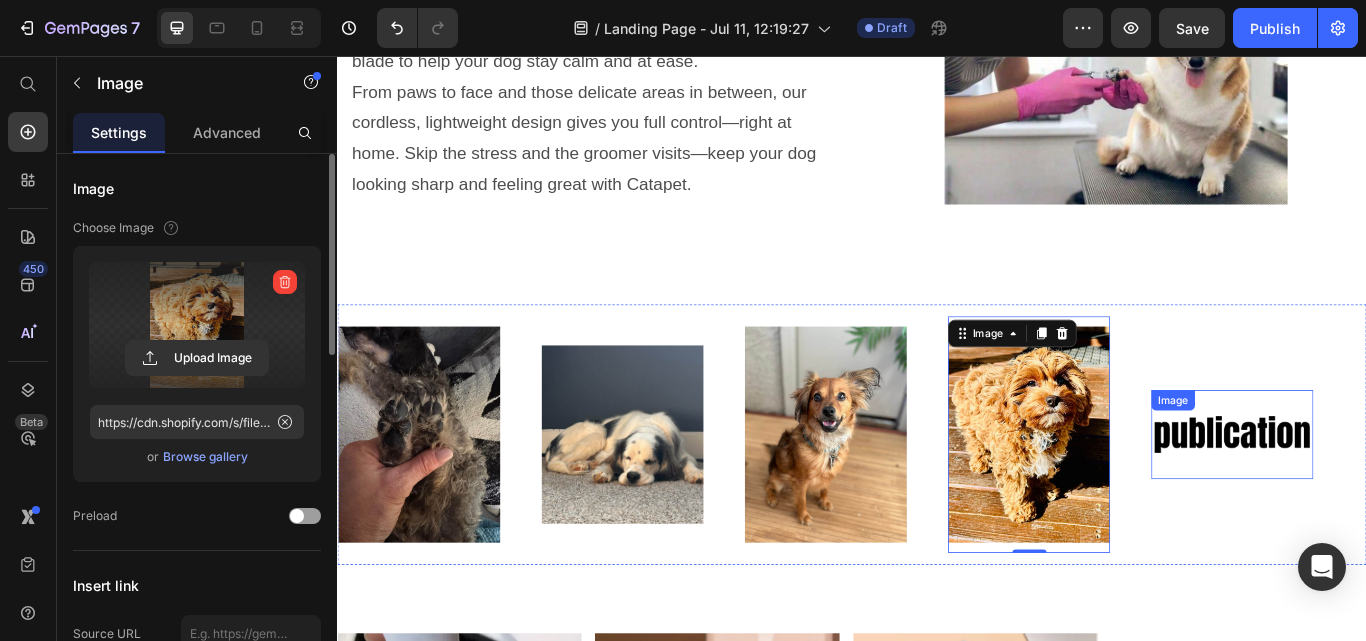 click at bounding box center [1380, 498] 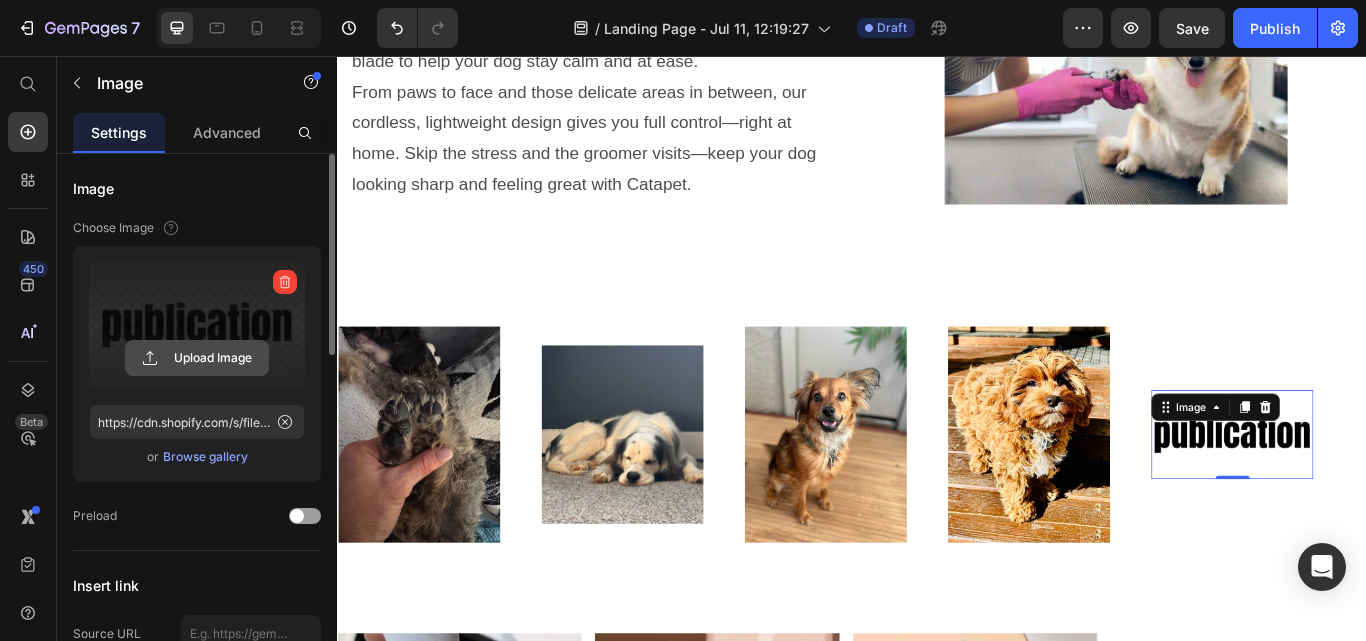 click 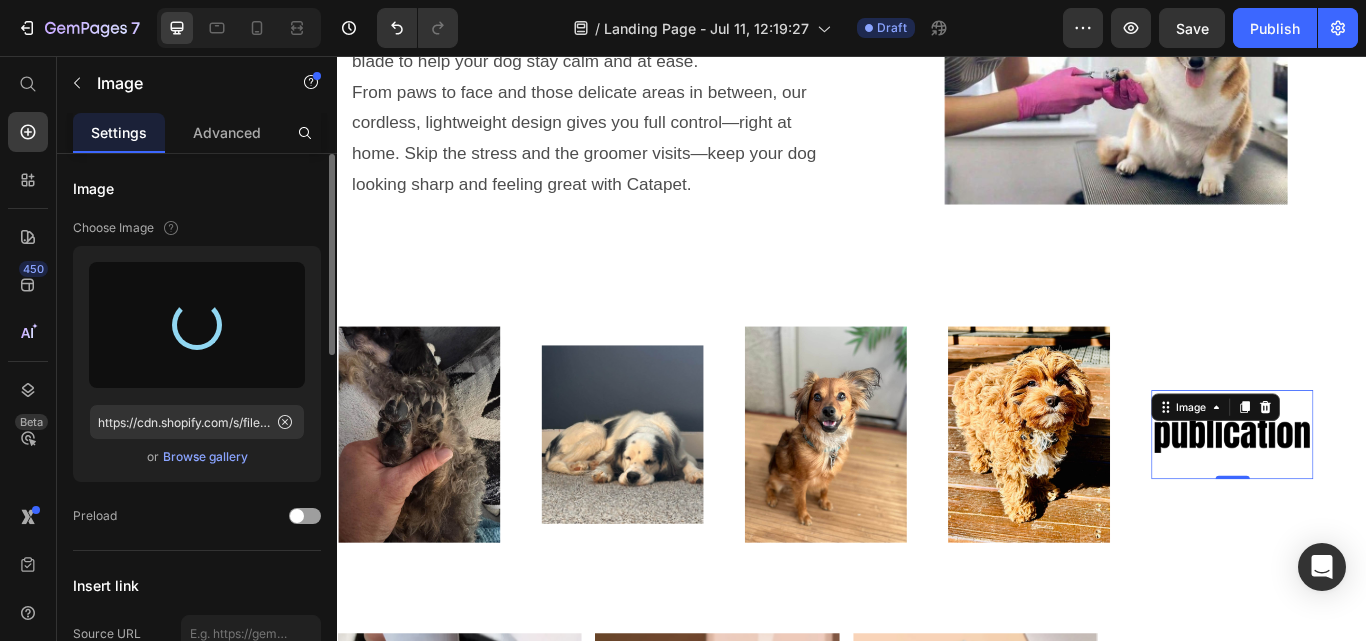 type on "https://cdn.shopify.com/s/files/1/0945/2109/8562/files/gempages_574703779312567408-d30c4ea1-3efe-4e79-b9d1-1bf283066157.jpg" 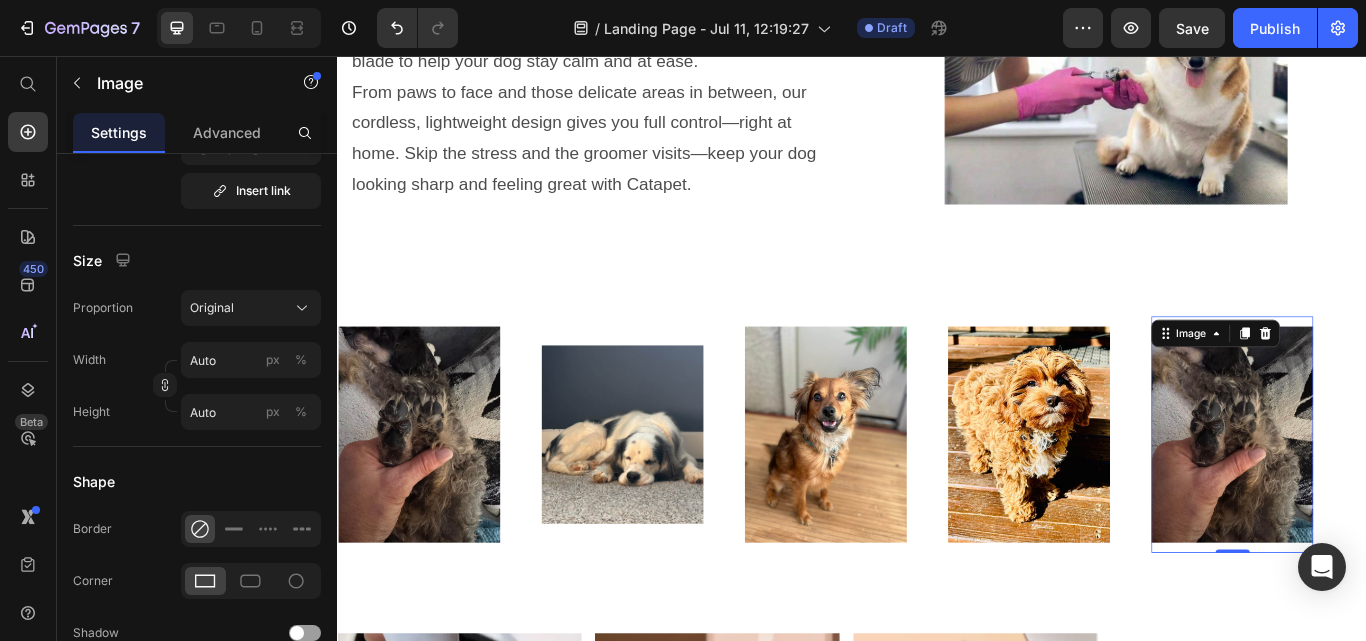 scroll, scrollTop: 0, scrollLeft: 0, axis: both 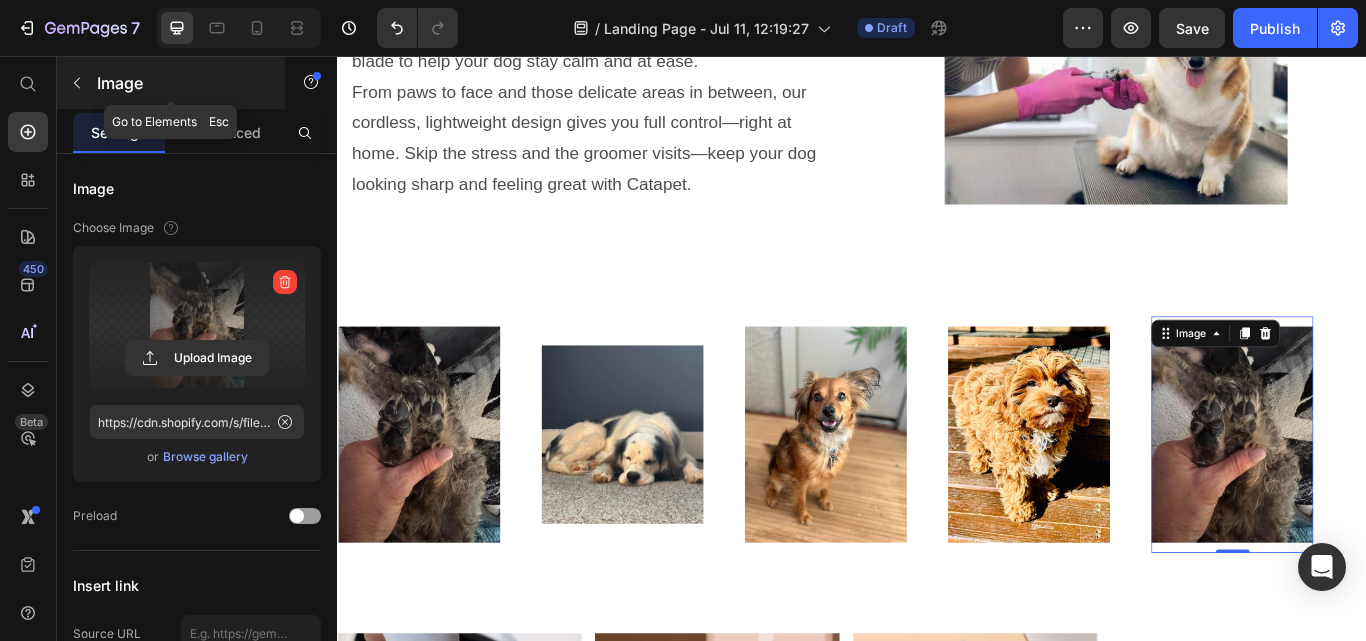 click 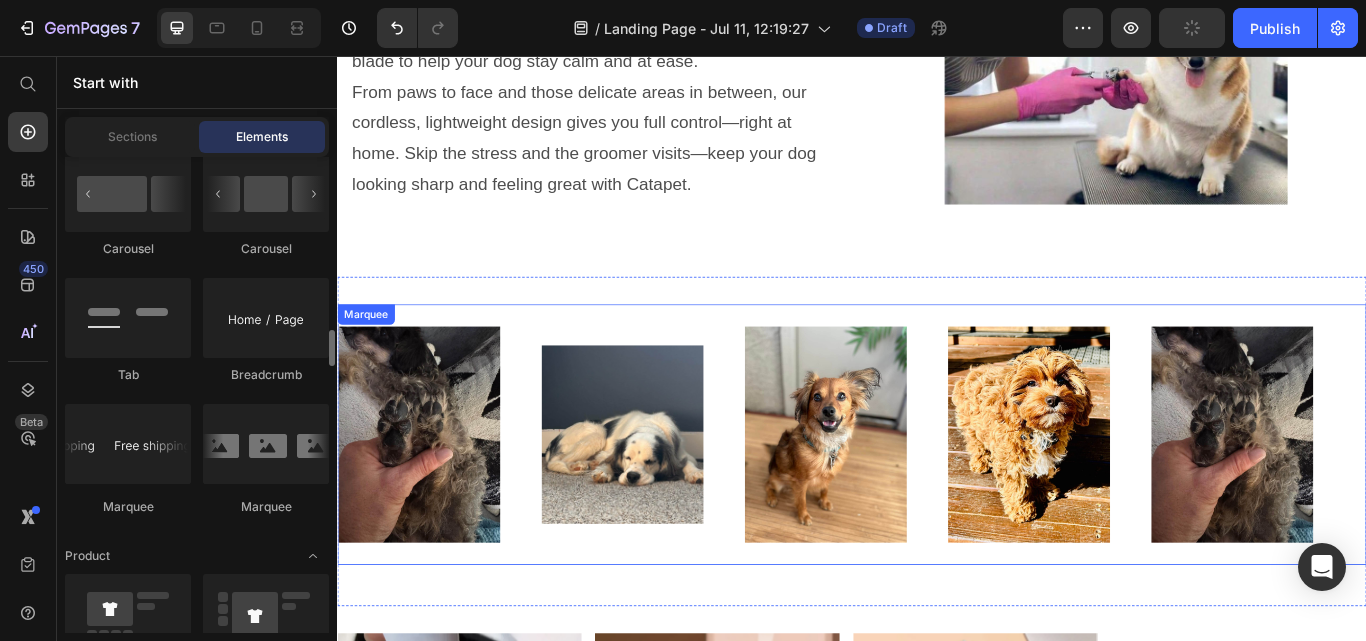 scroll, scrollTop: 2295, scrollLeft: 0, axis: vertical 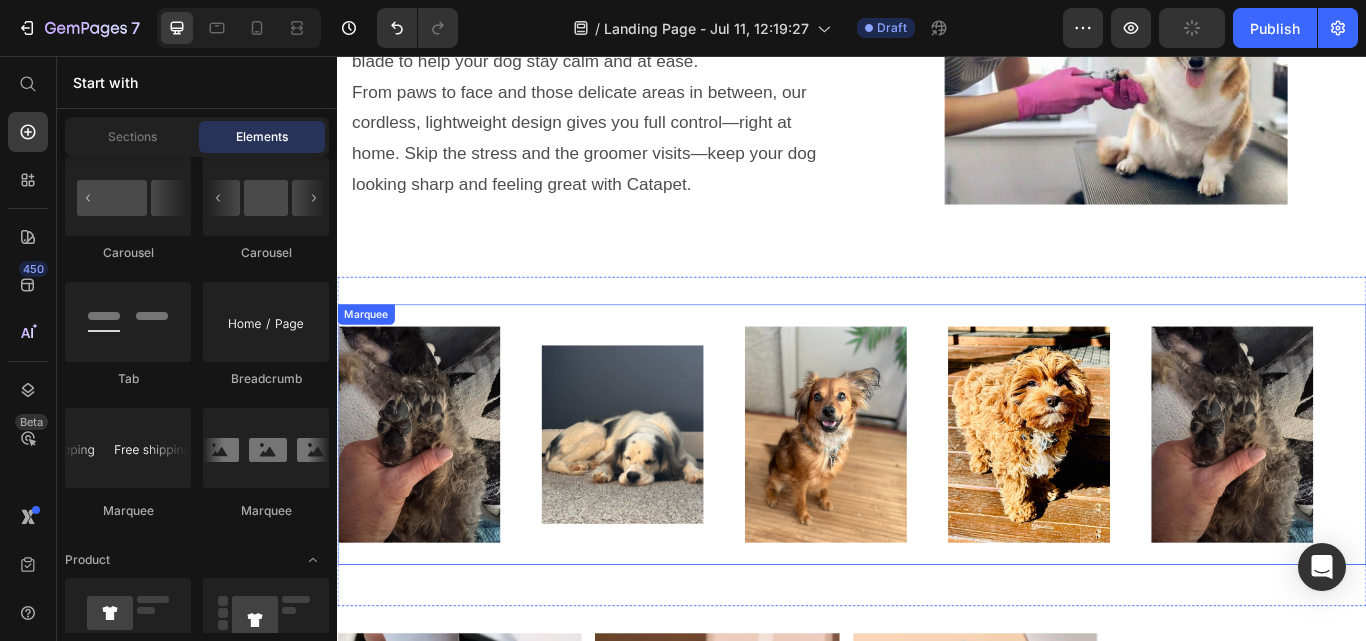 click on "Image Image Image Image Image" at bounding box center [930, 498] 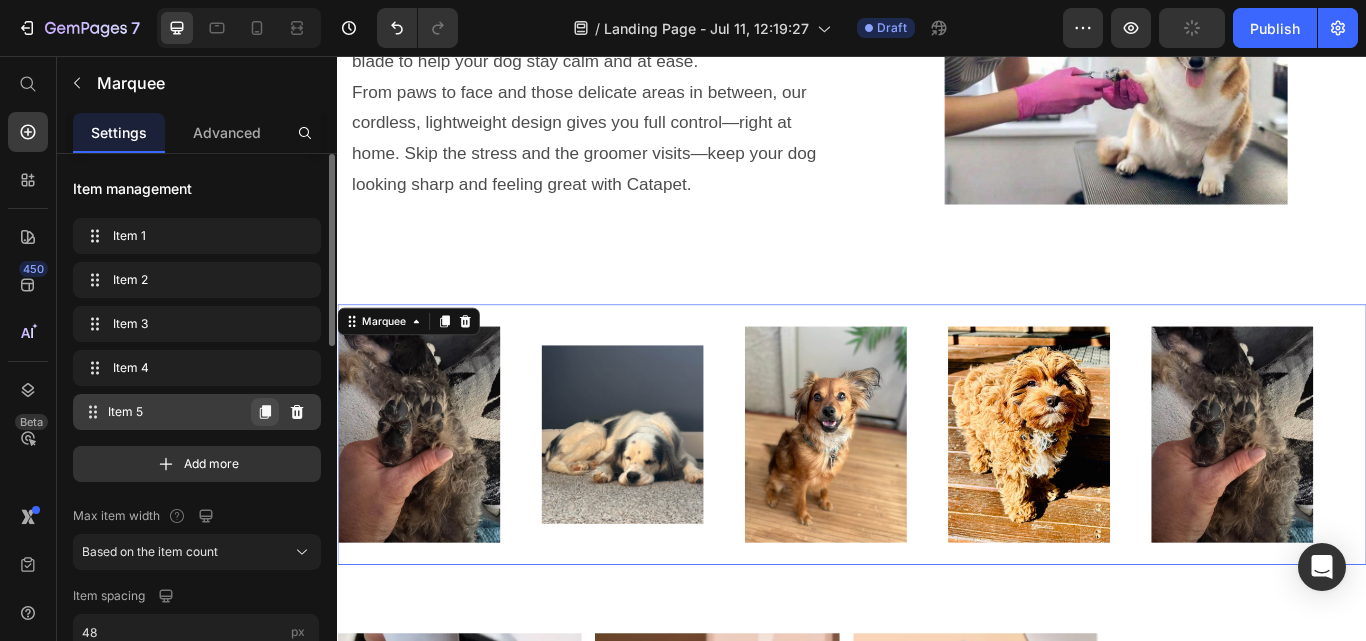 click 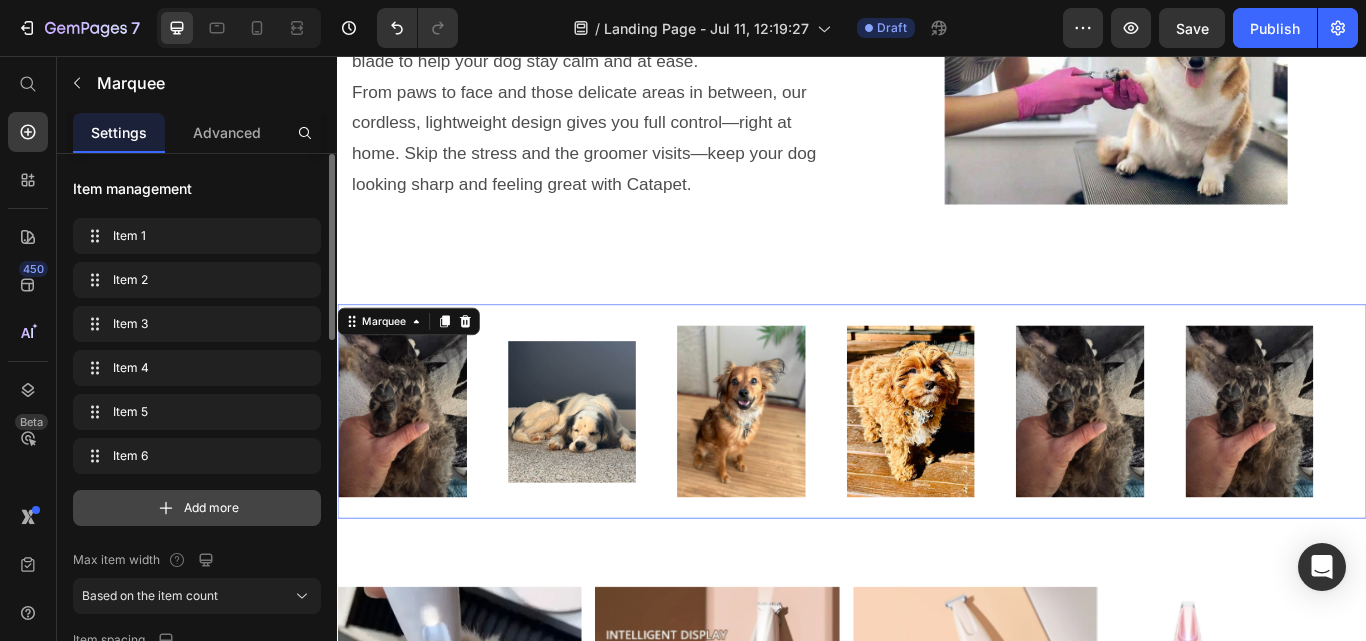 click 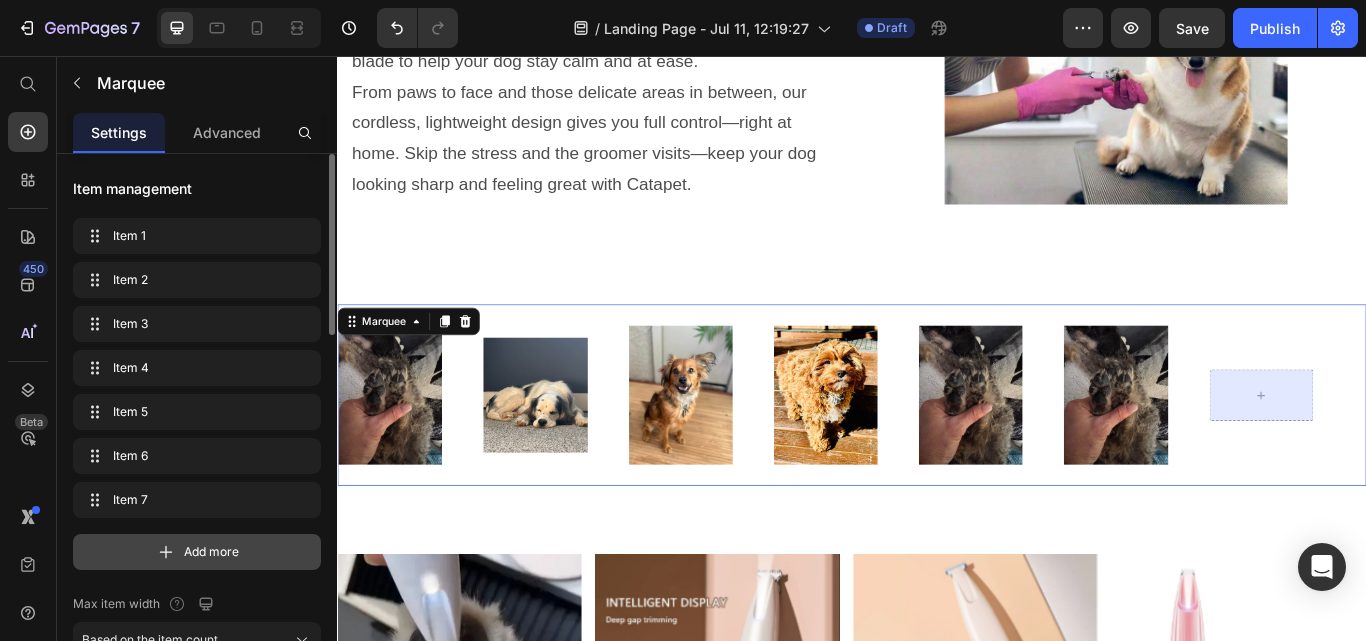 drag, startPoint x: 163, startPoint y: 552, endPoint x: 931, endPoint y: 345, distance: 795.4075 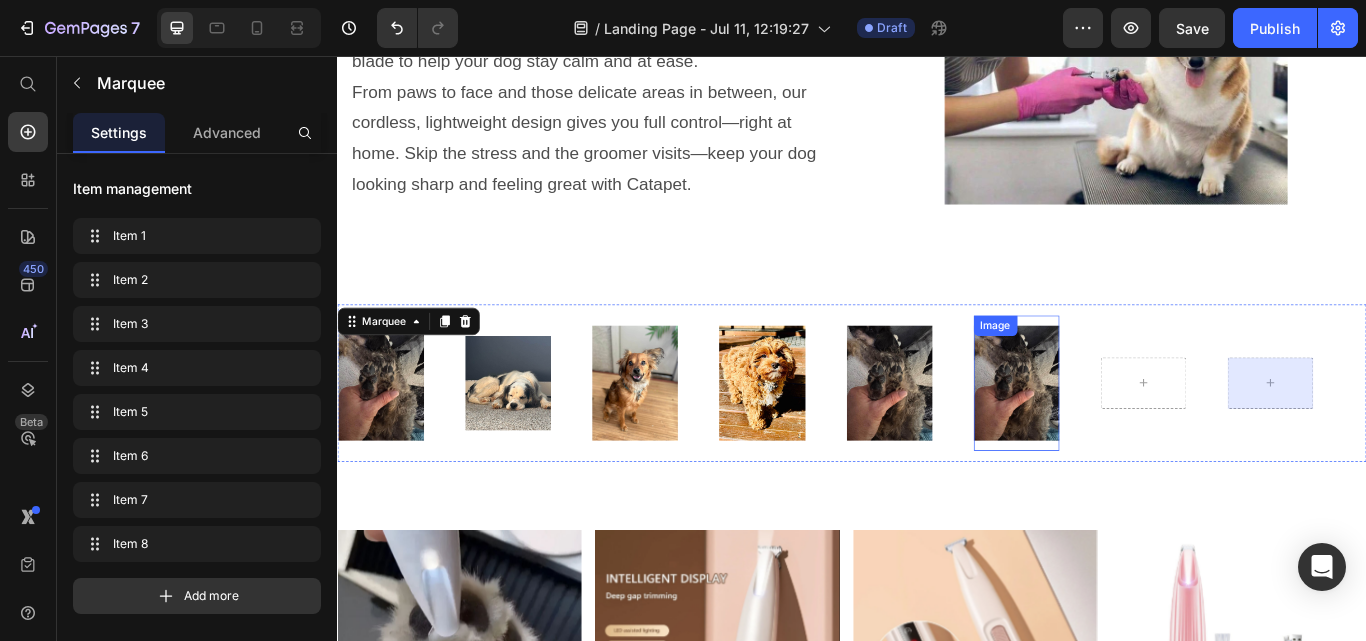 click at bounding box center (1129, 438) 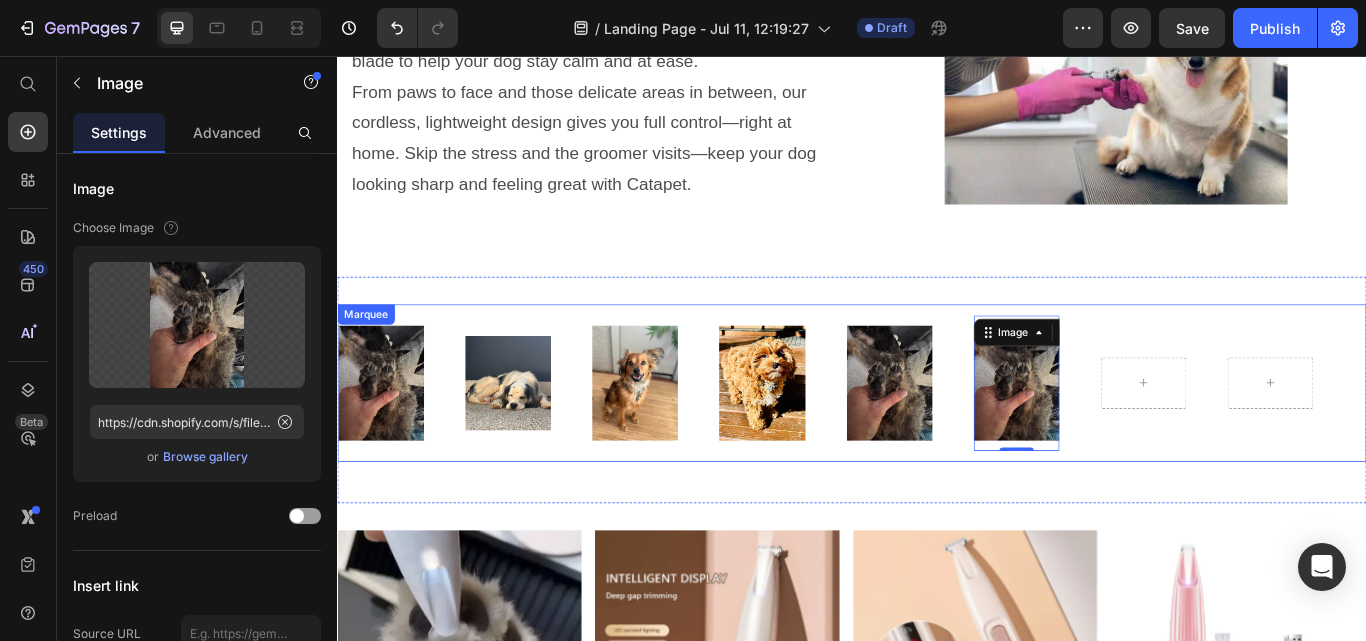 scroll, scrollTop: 2053, scrollLeft: 0, axis: vertical 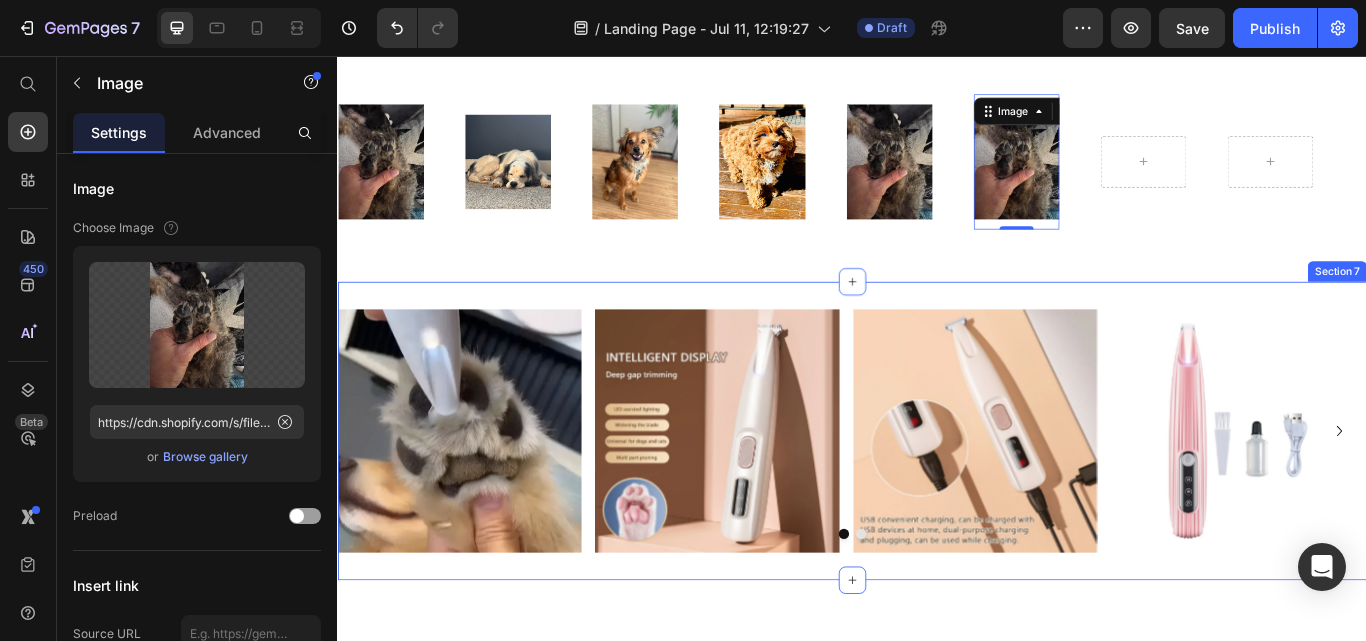 click on "Image Image Image Image Image Image Image Image
Carousel Section 7" at bounding box center [937, 494] 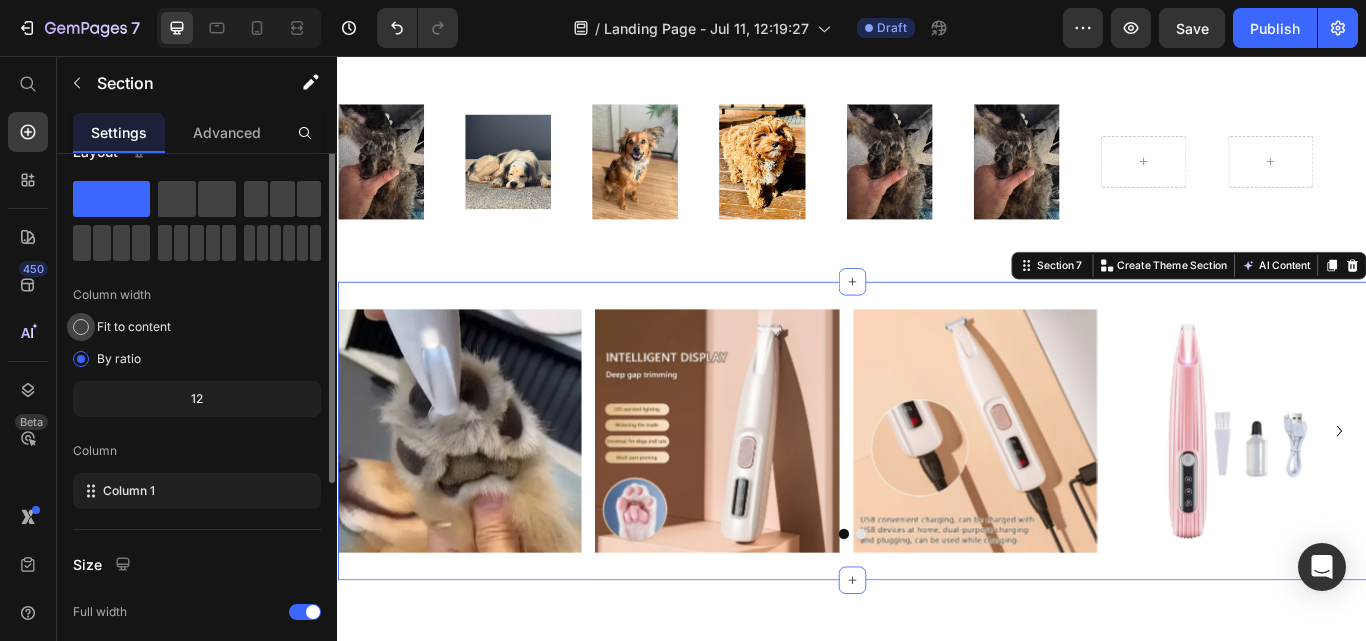 scroll, scrollTop: 0, scrollLeft: 0, axis: both 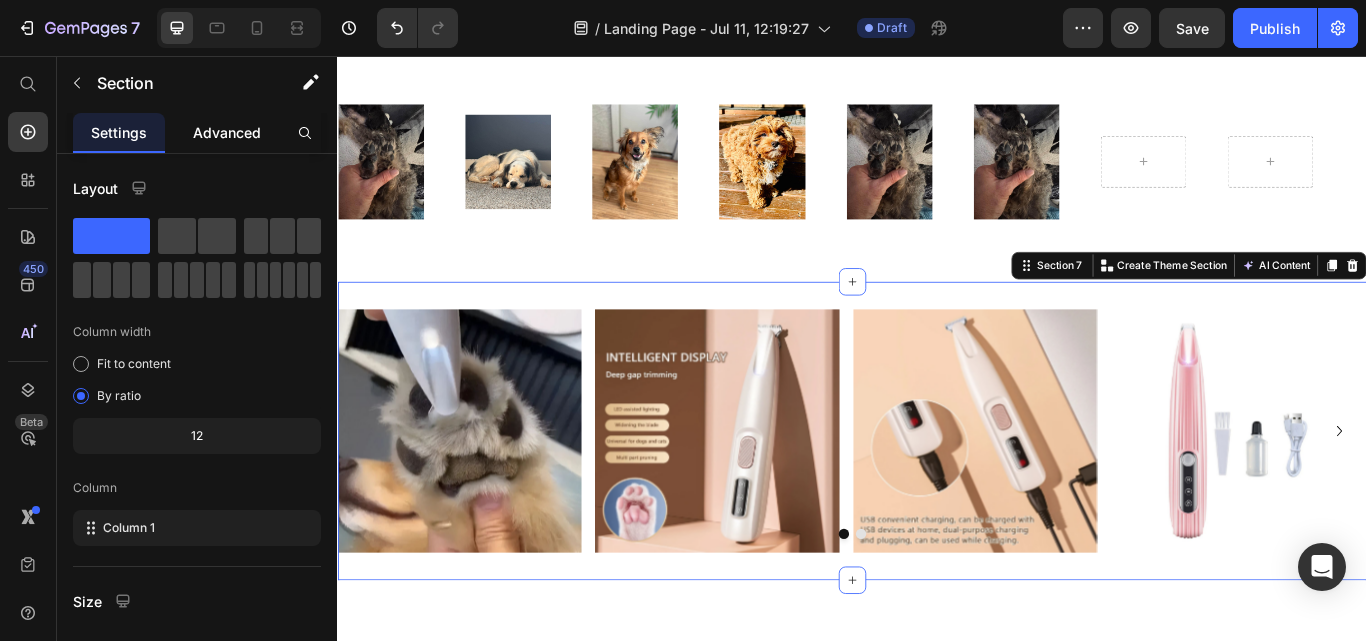 click on "Advanced" at bounding box center [227, 132] 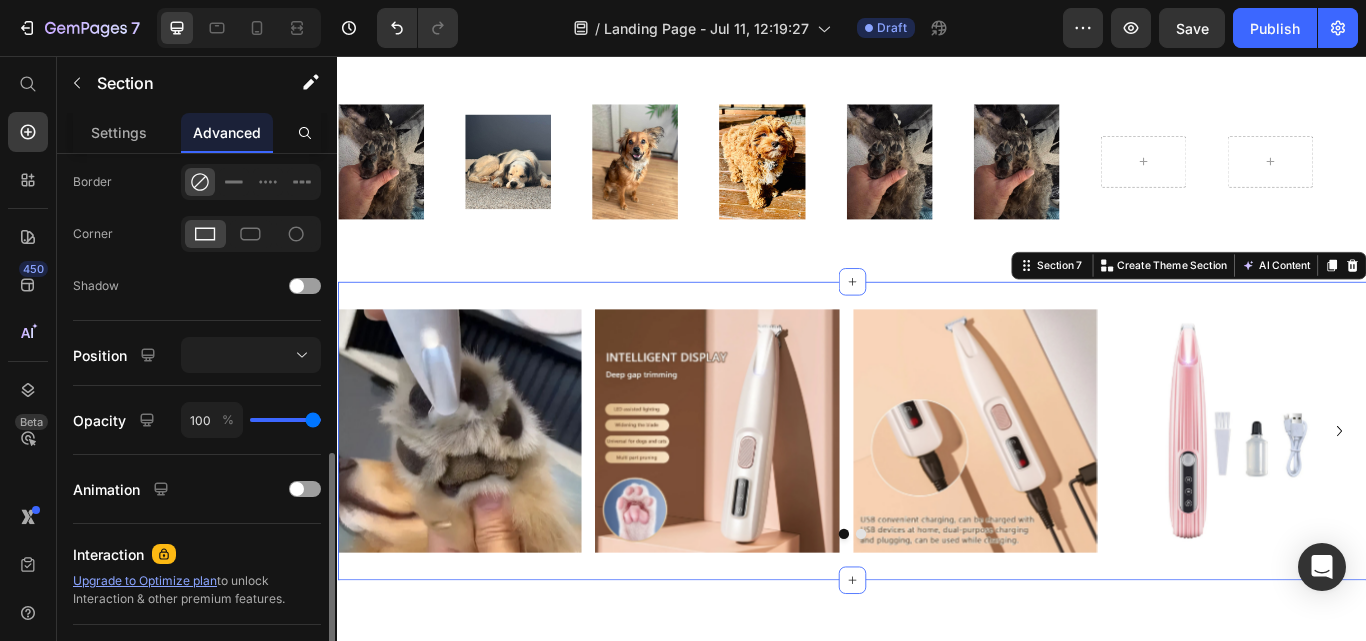 scroll, scrollTop: 601, scrollLeft: 0, axis: vertical 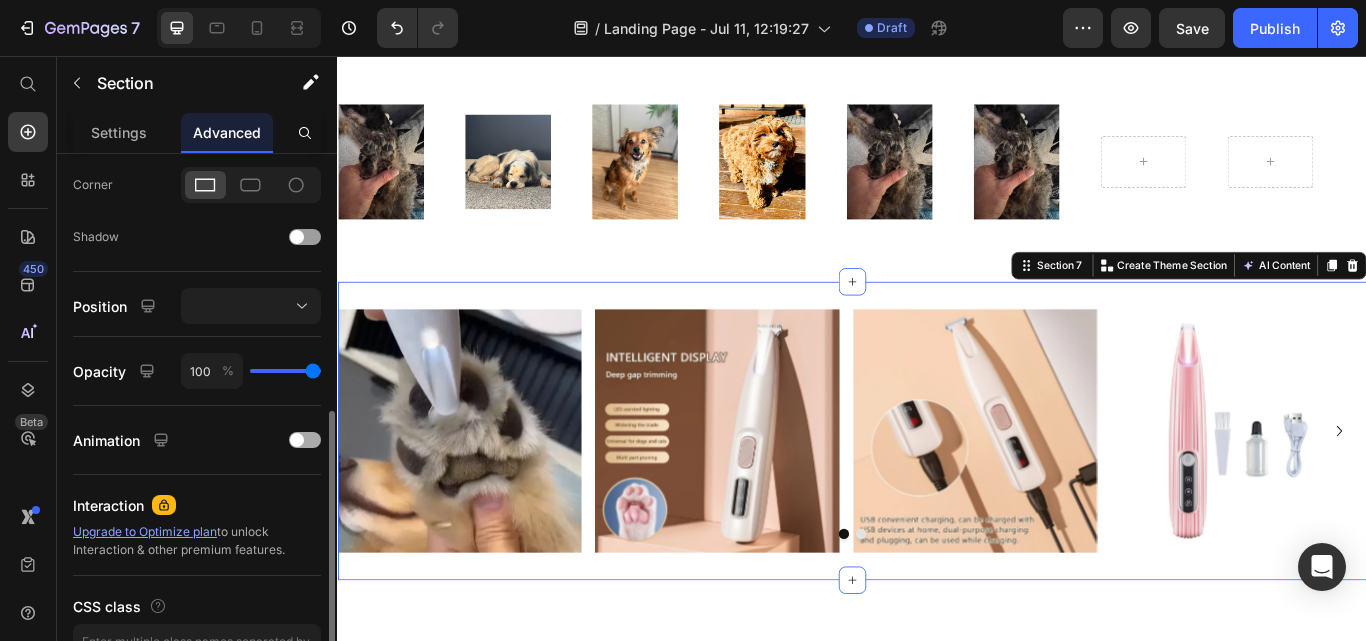 click at bounding box center (305, 440) 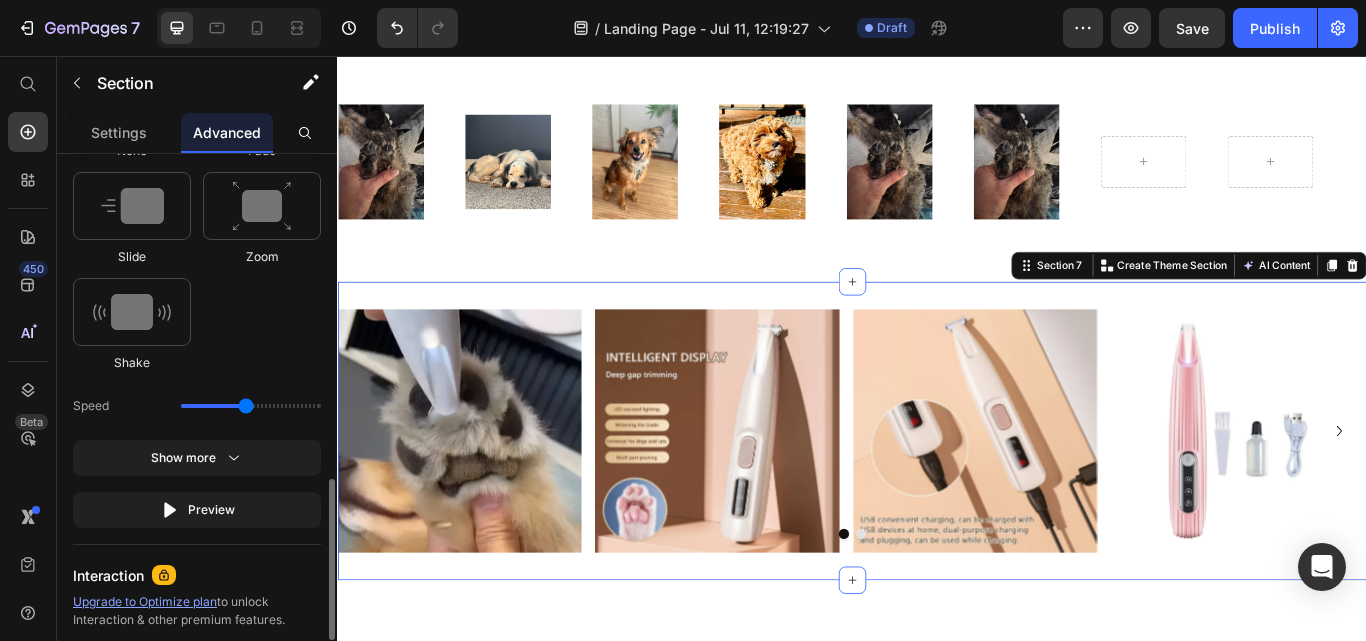 scroll, scrollTop: 1112, scrollLeft: 0, axis: vertical 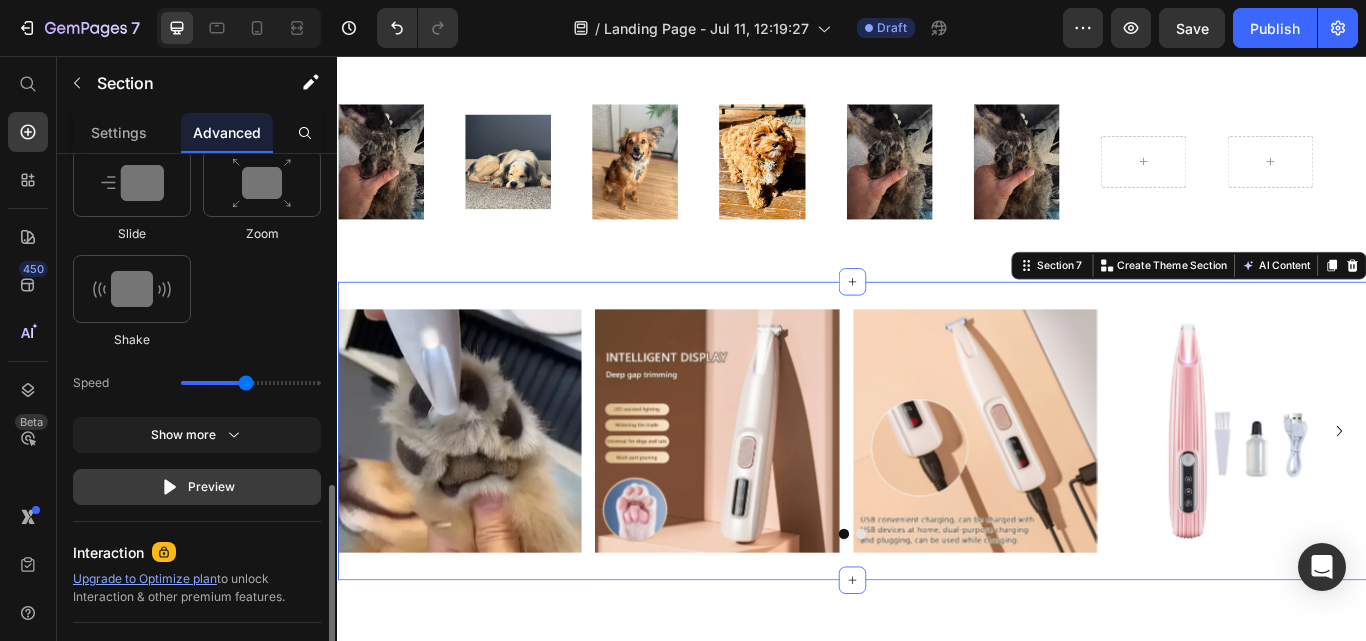 click 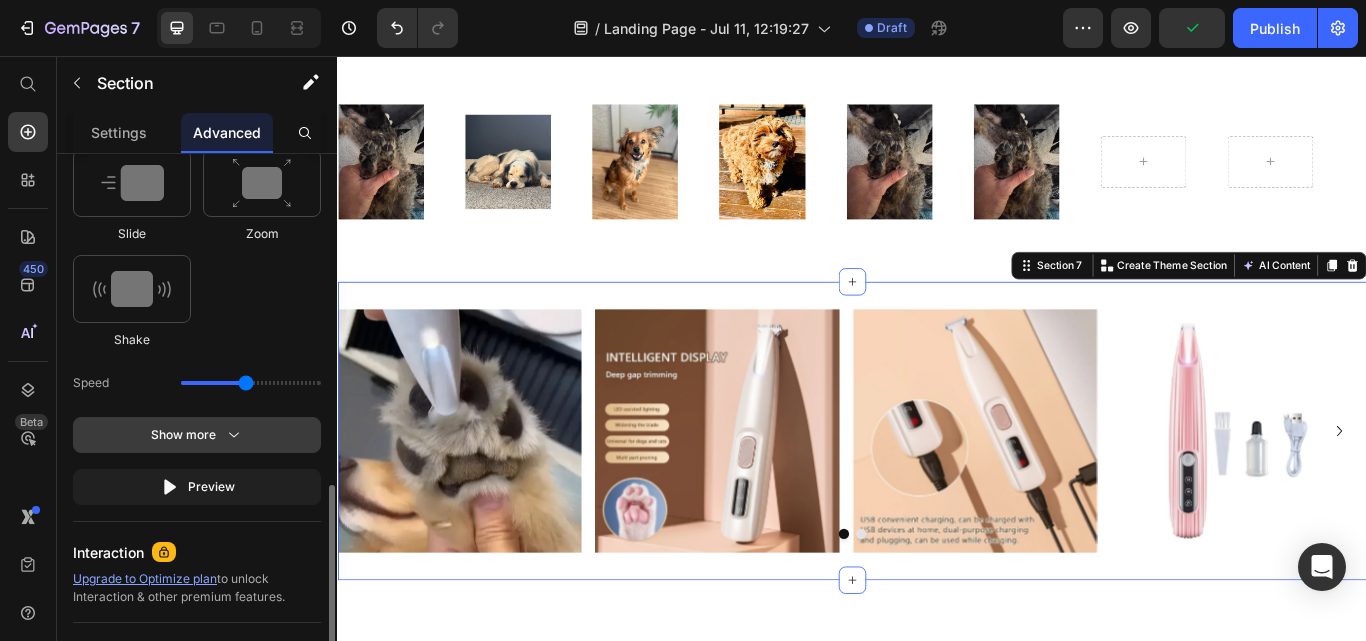 click on "Show more" 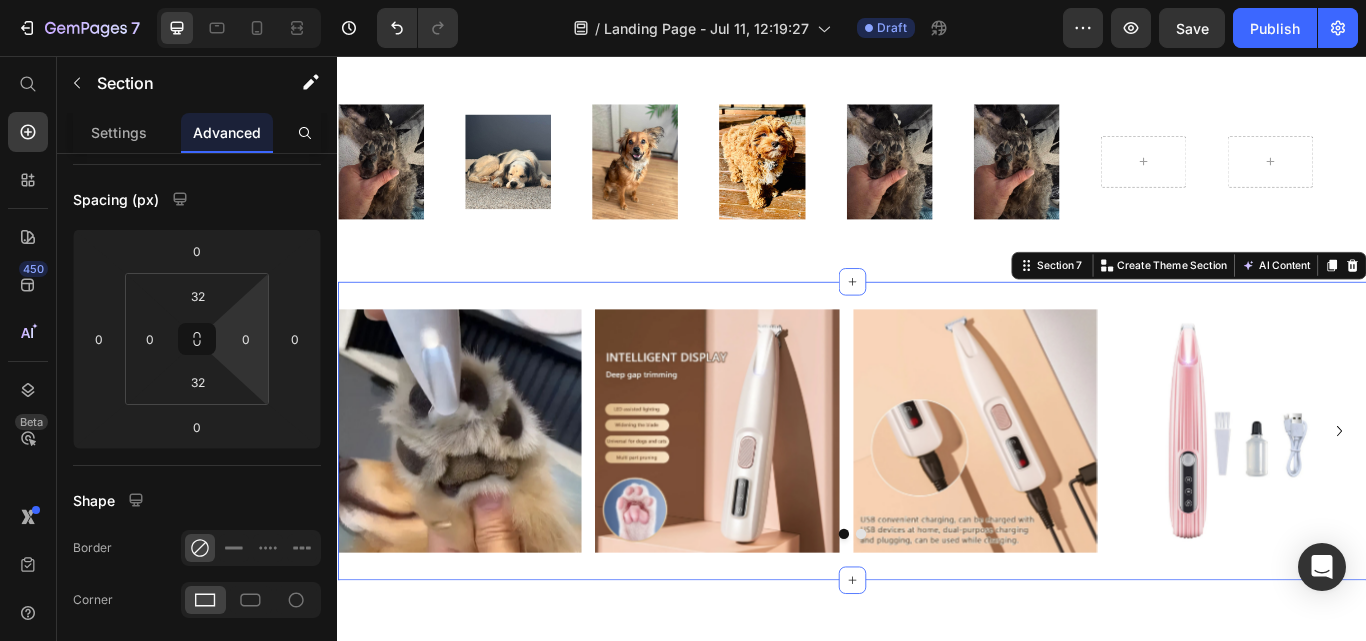 scroll, scrollTop: 0, scrollLeft: 0, axis: both 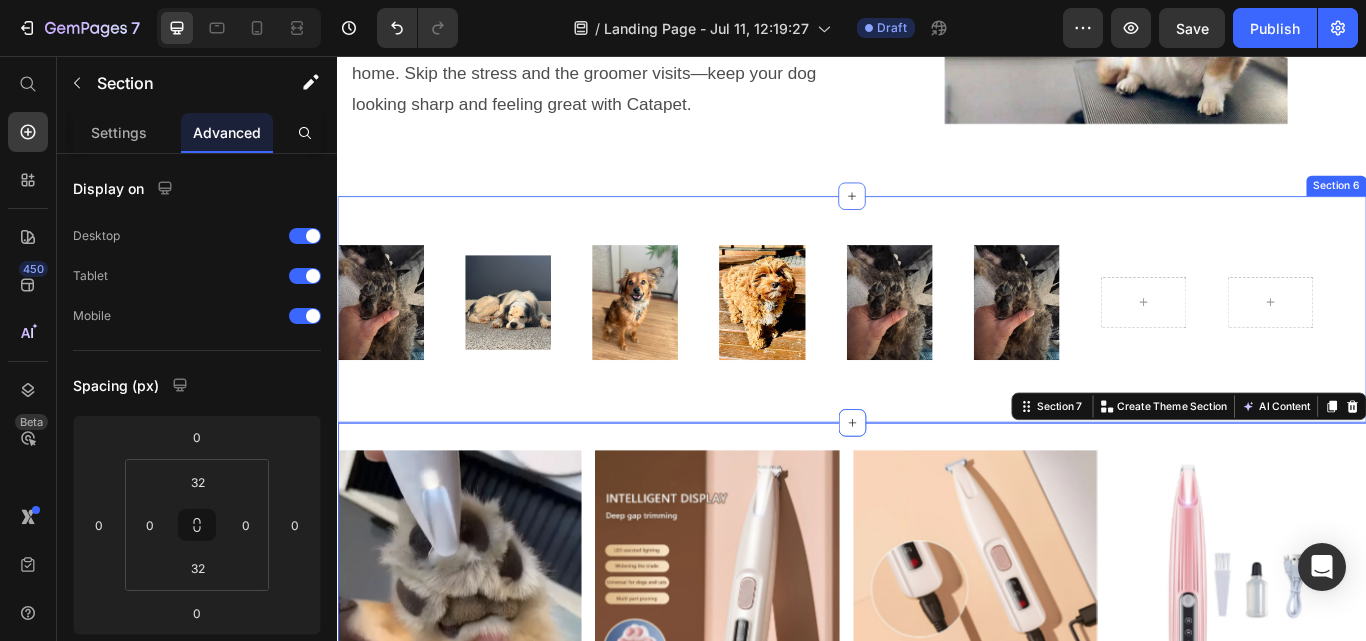 click on "Image Image Image Image Image Image
Image Image Image Image Image Image
Marquee Section 6" at bounding box center [937, 352] 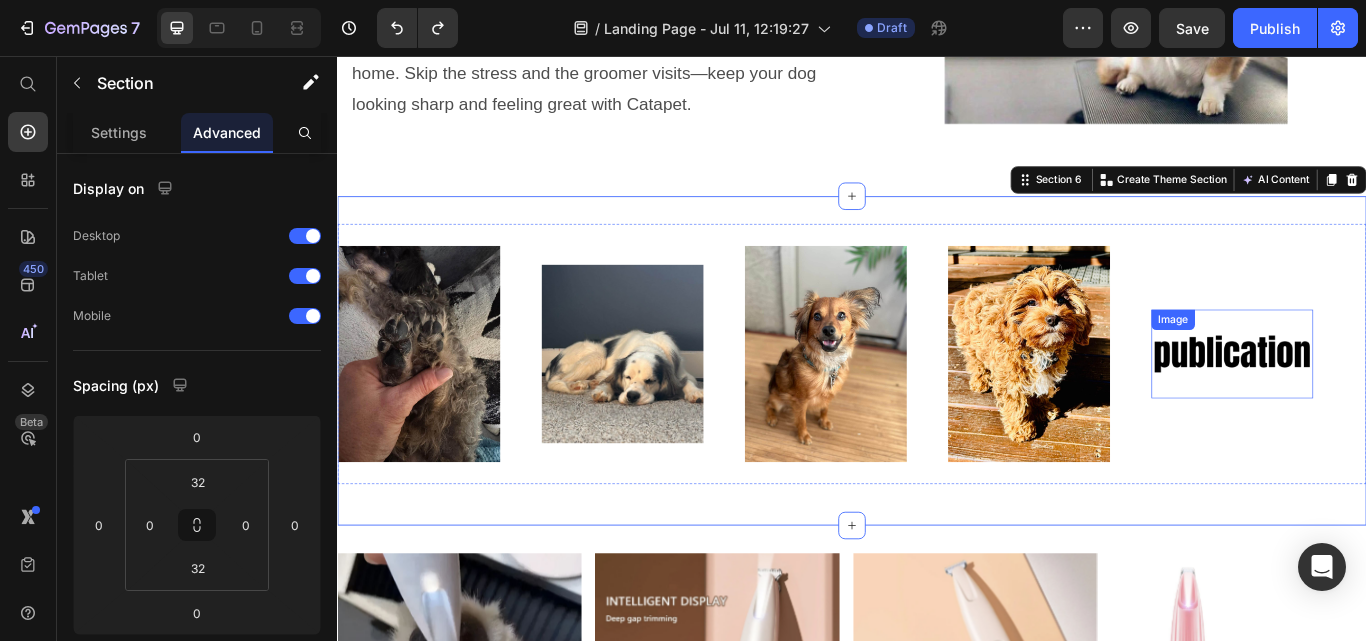 click at bounding box center (1380, 404) 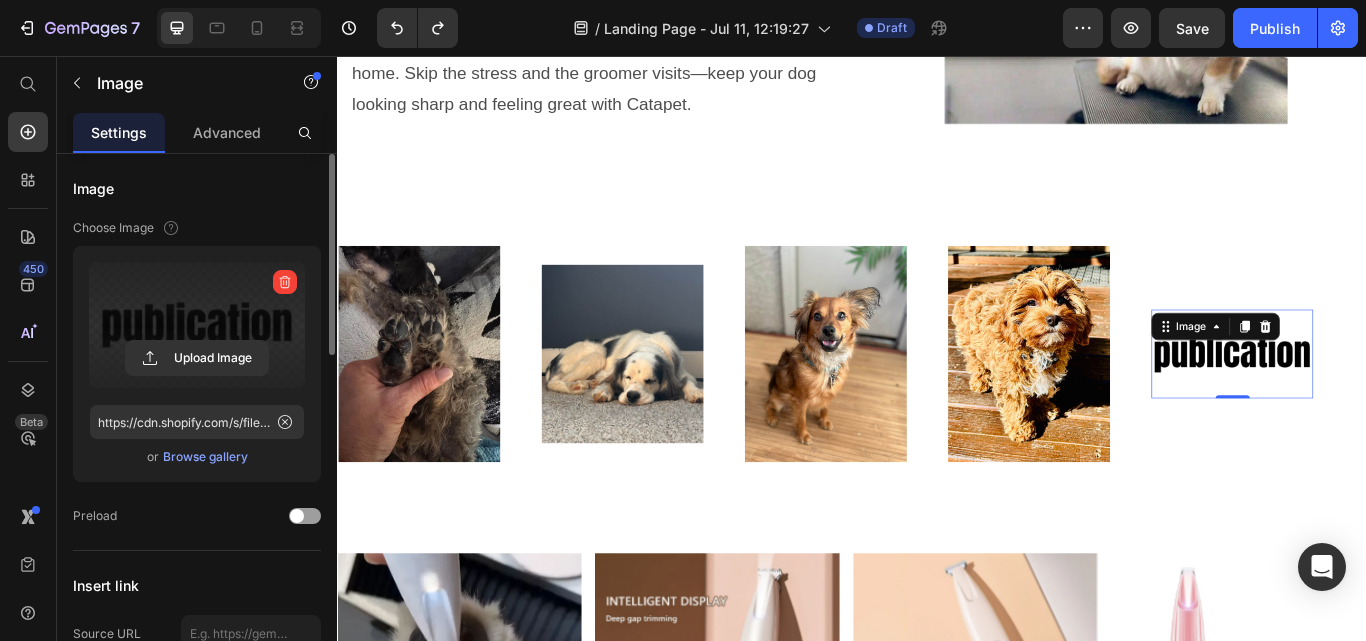 click at bounding box center [197, 325] 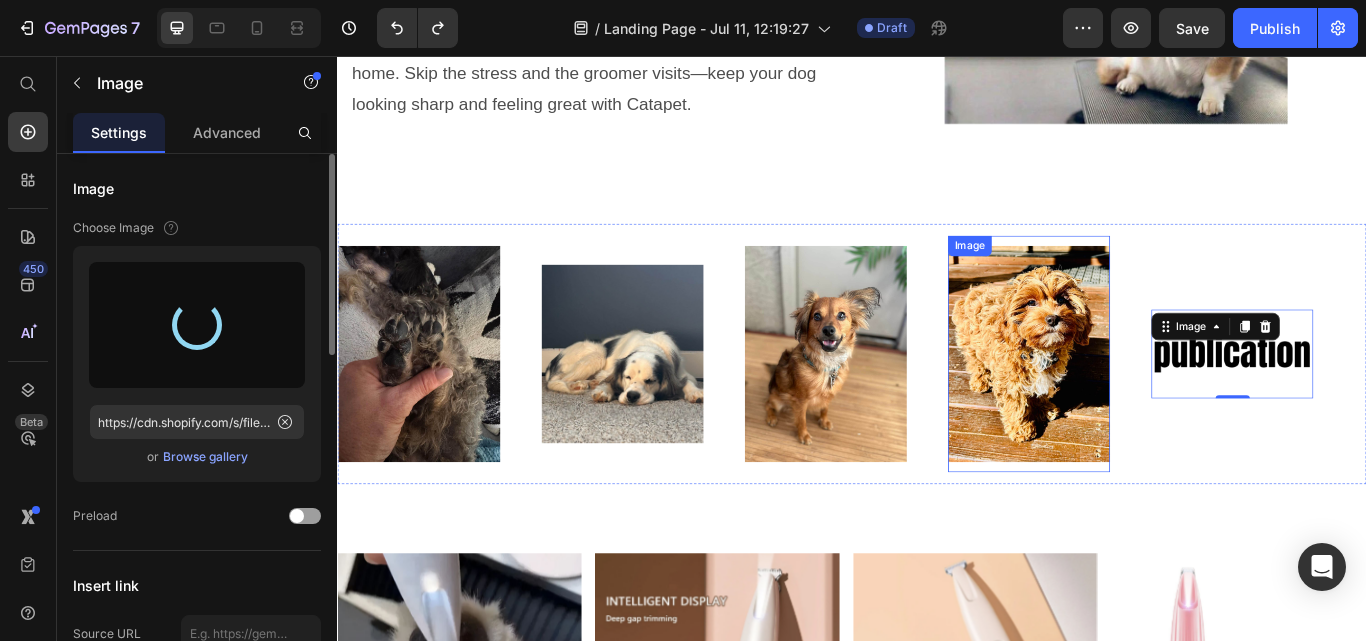 type on "https://cdn.shopify.com/s/files/1/0945/2109/8562/files/gempages_574703779312567408-27683127-231a-4028-8d8d-22b9ae30770f.jpg" 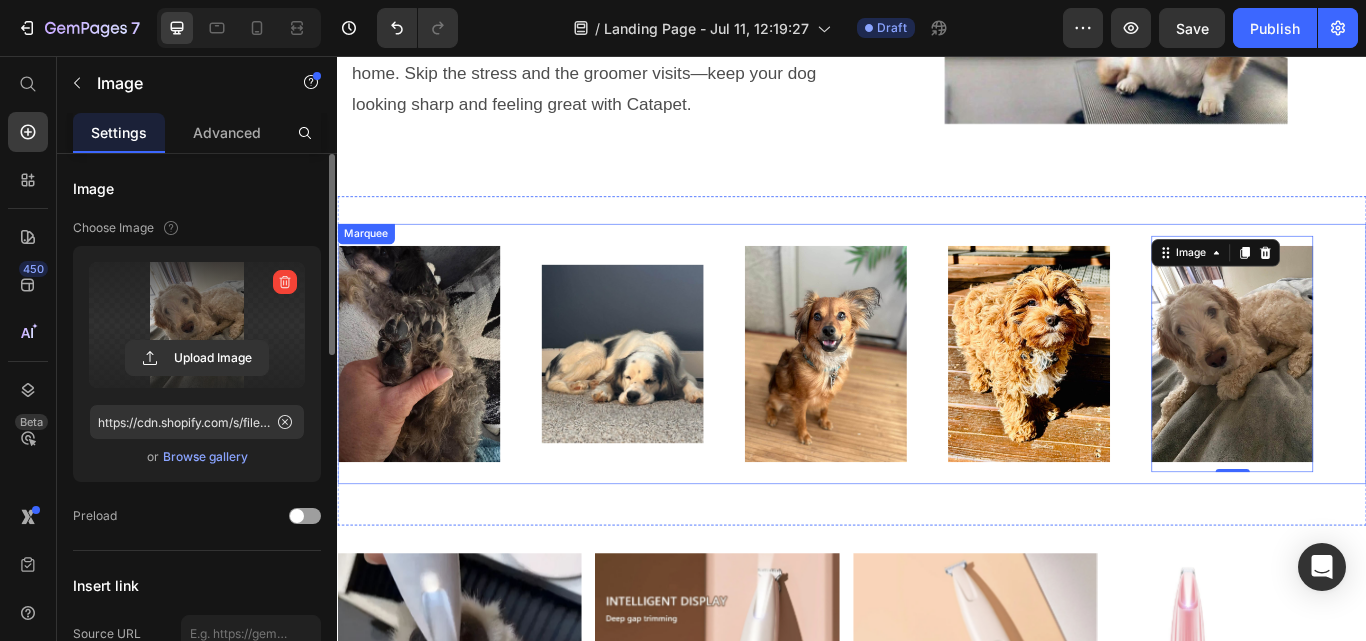 click on "Image Image Image Image Image   0" at bounding box center [930, 404] 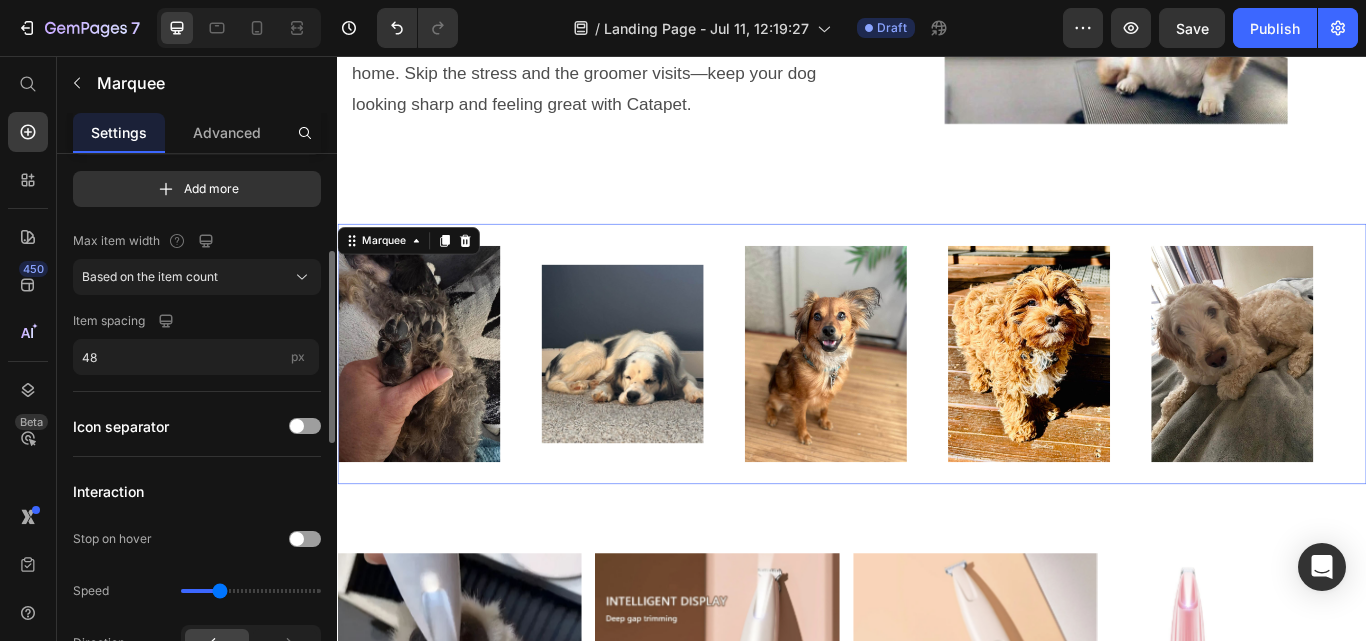 scroll, scrollTop: 276, scrollLeft: 0, axis: vertical 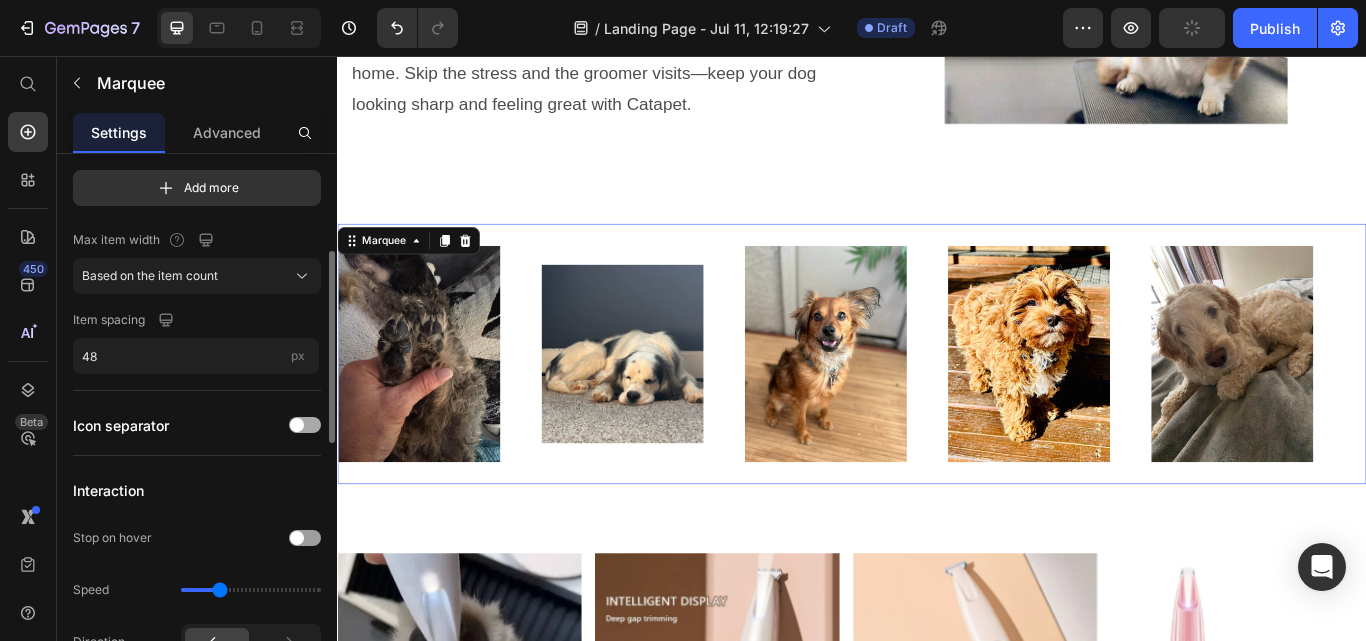click at bounding box center [305, 425] 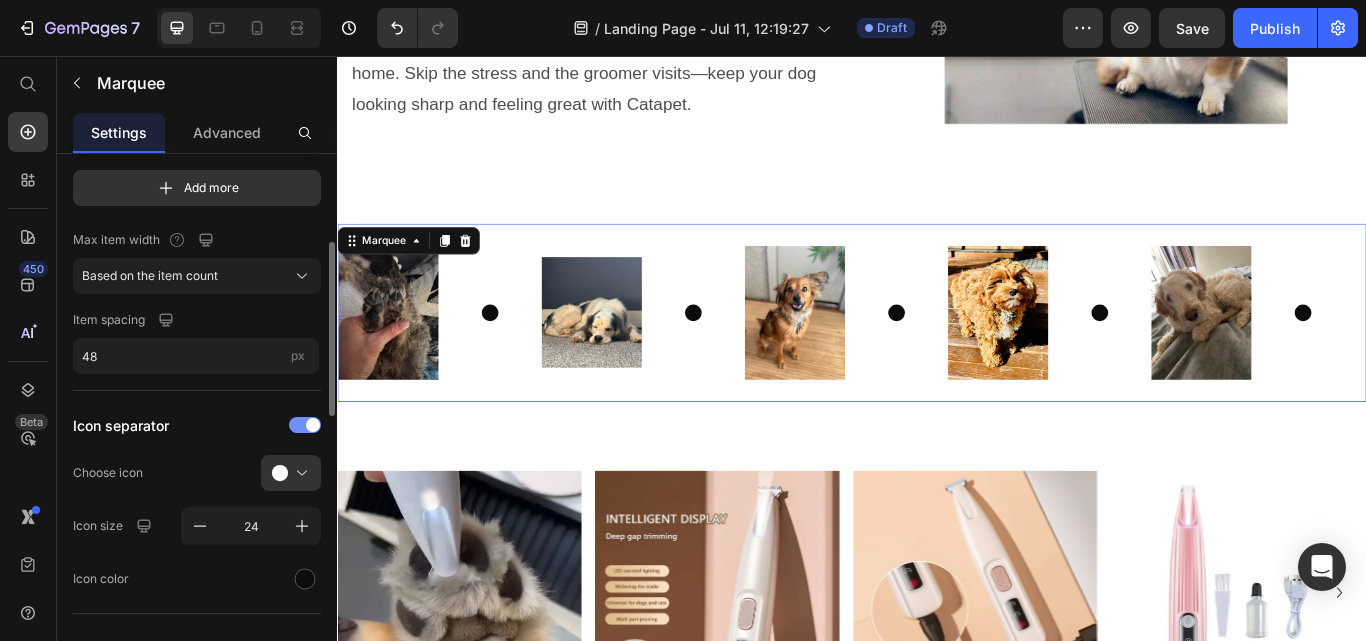 click at bounding box center (305, 425) 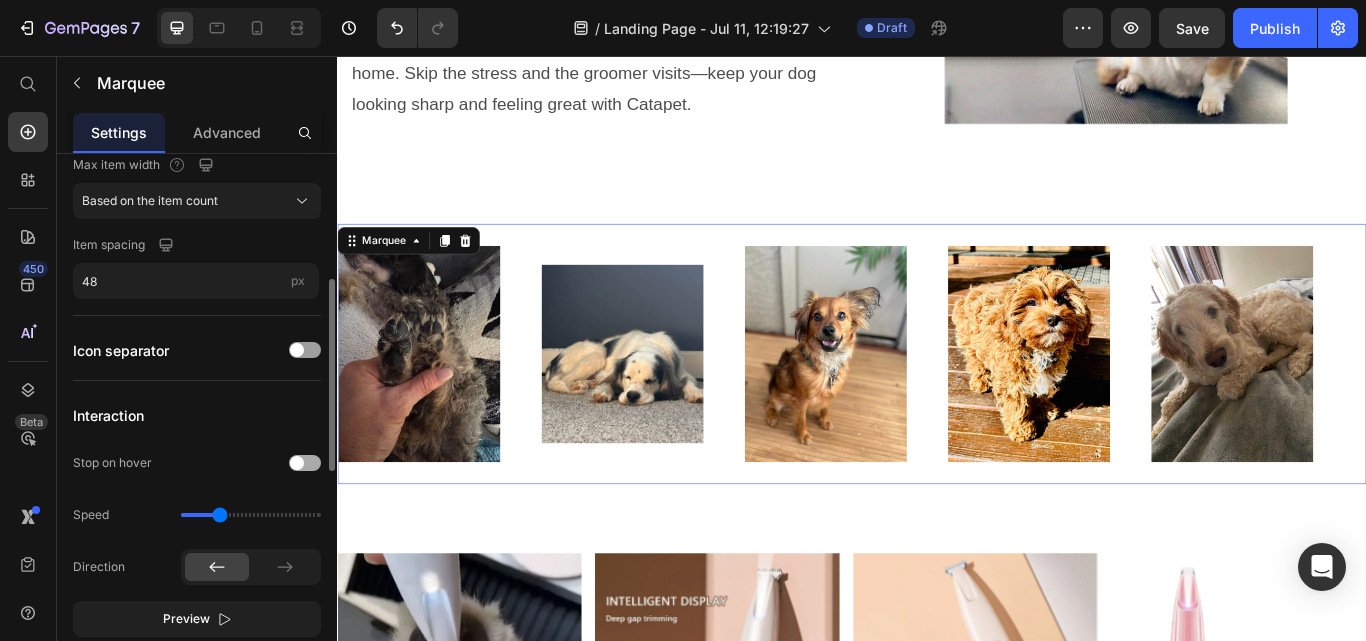 scroll, scrollTop: 352, scrollLeft: 0, axis: vertical 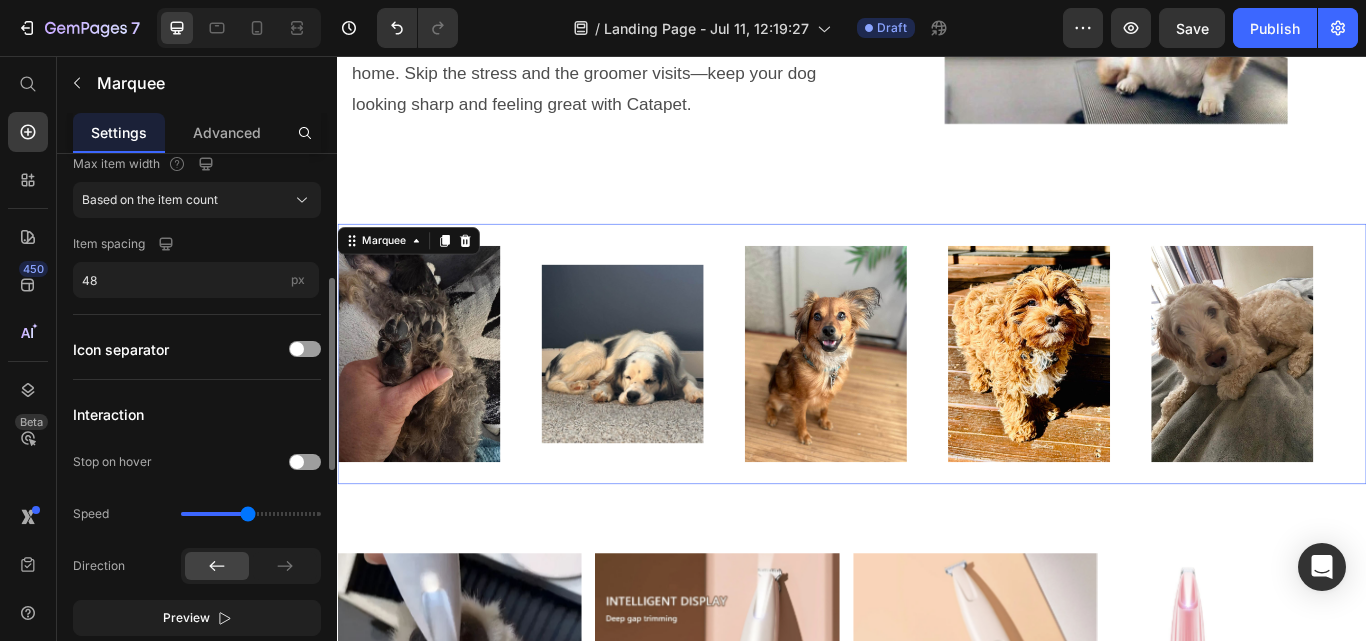 drag, startPoint x: 223, startPoint y: 511, endPoint x: 249, endPoint y: 511, distance: 26 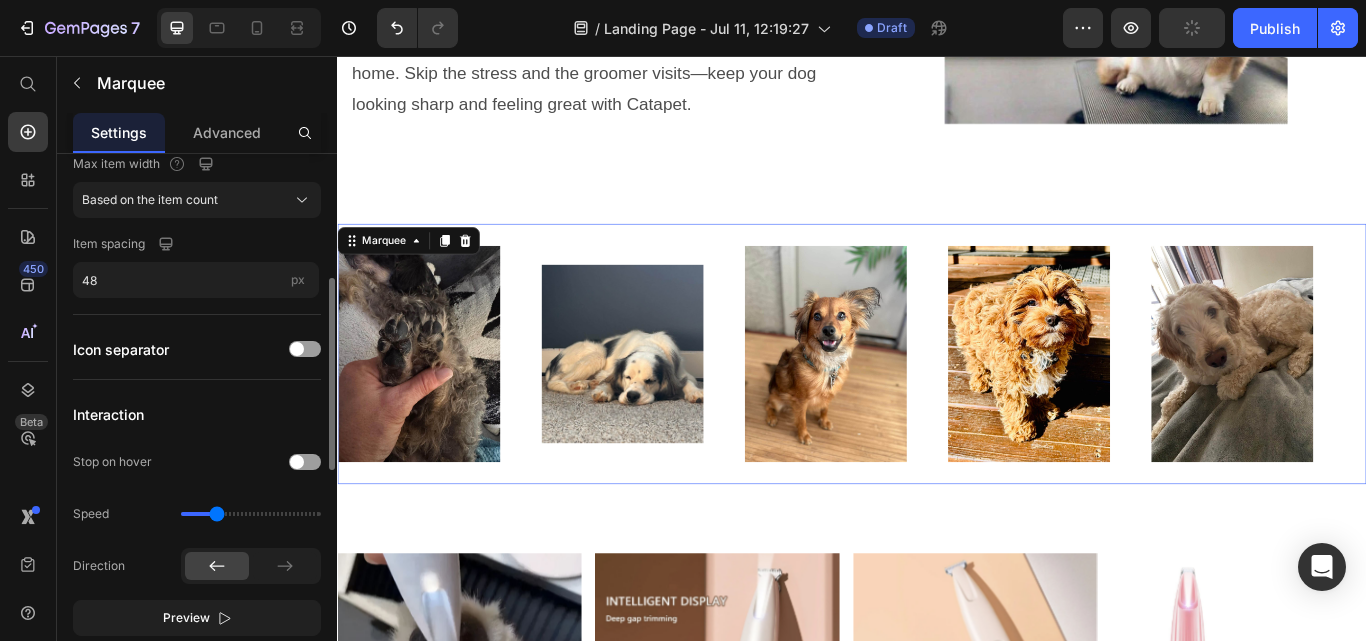 drag, startPoint x: 242, startPoint y: 515, endPoint x: 217, endPoint y: 515, distance: 25 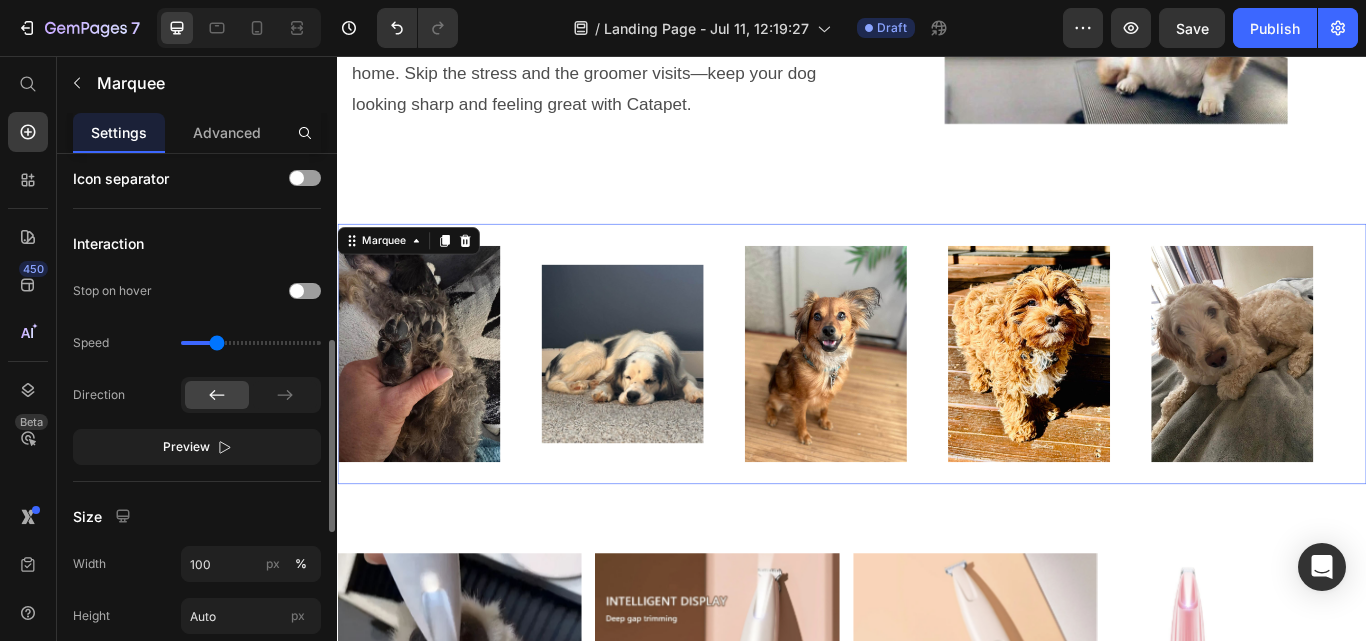 scroll, scrollTop: 524, scrollLeft: 0, axis: vertical 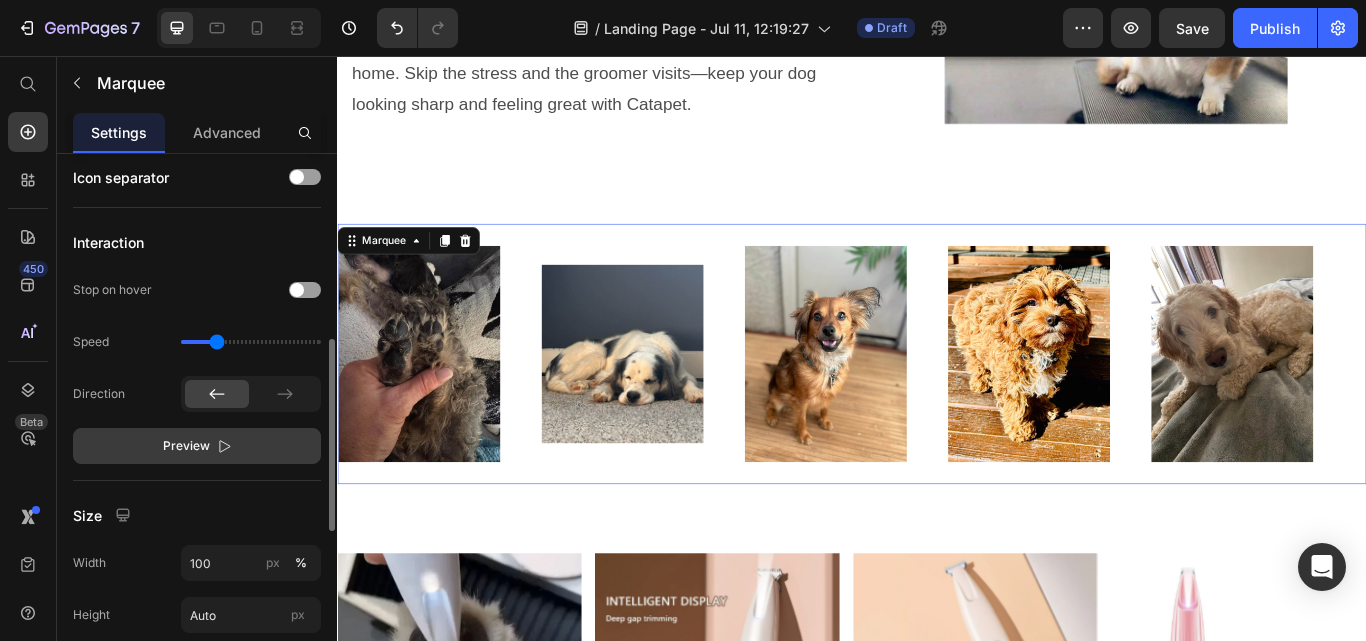 click 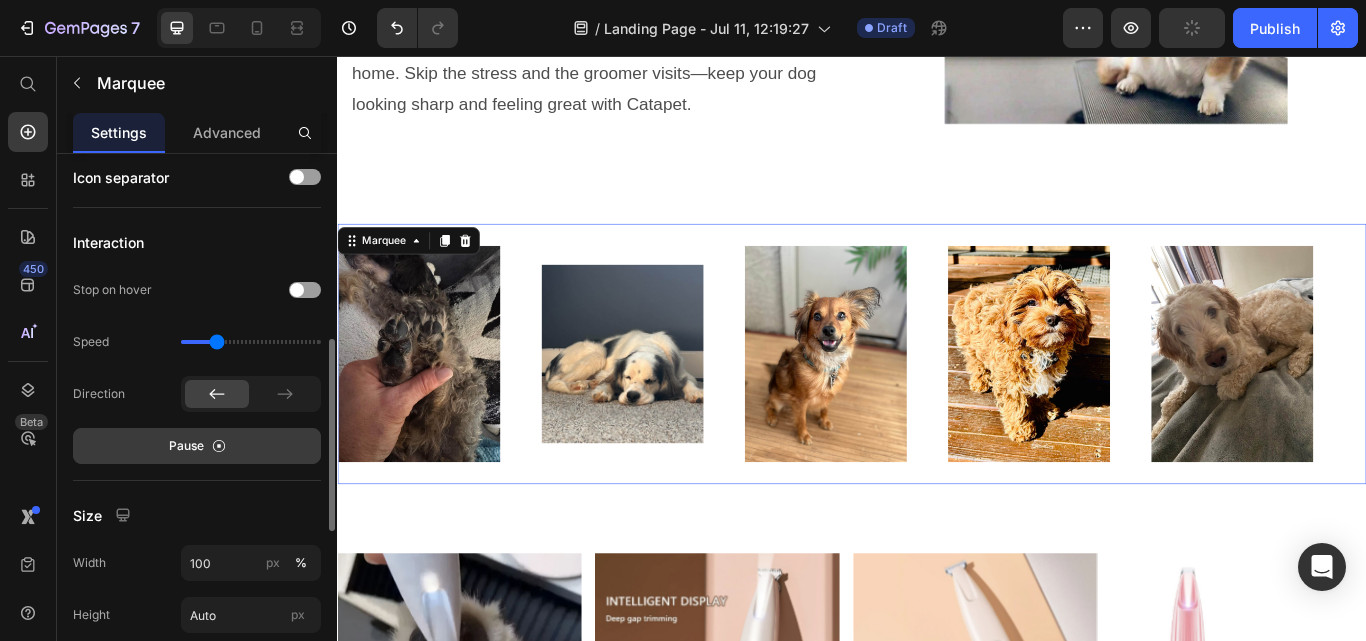 click 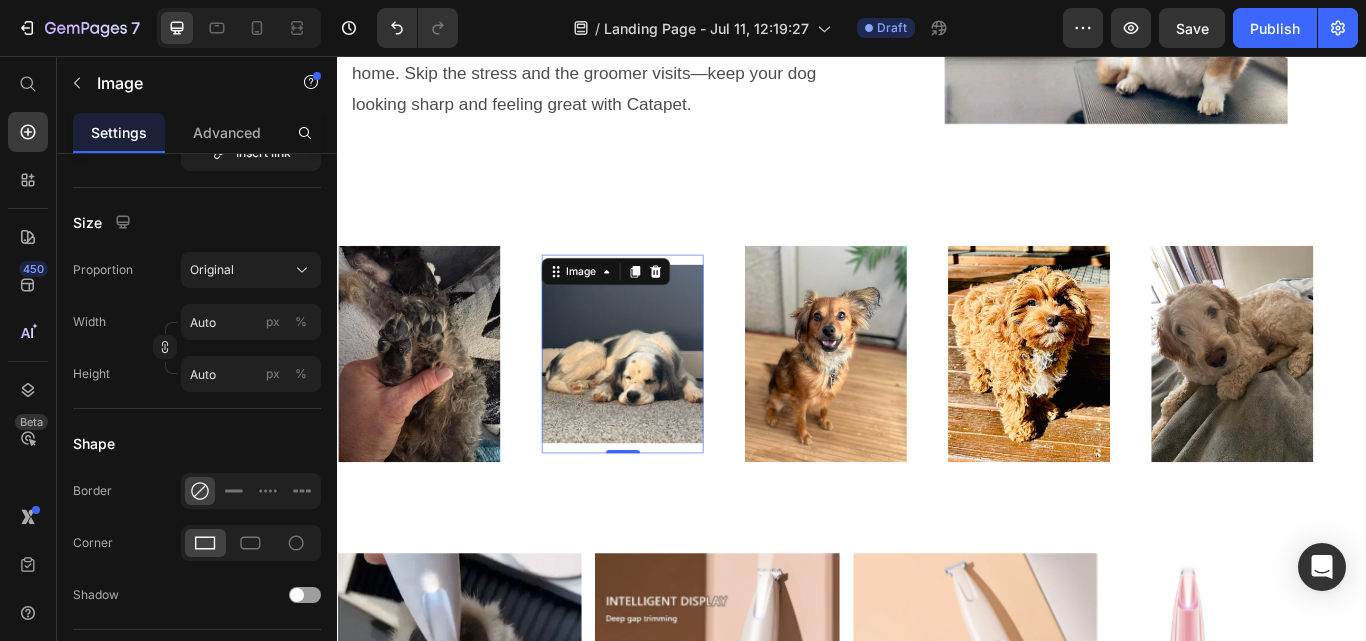 scroll, scrollTop: 0, scrollLeft: 0, axis: both 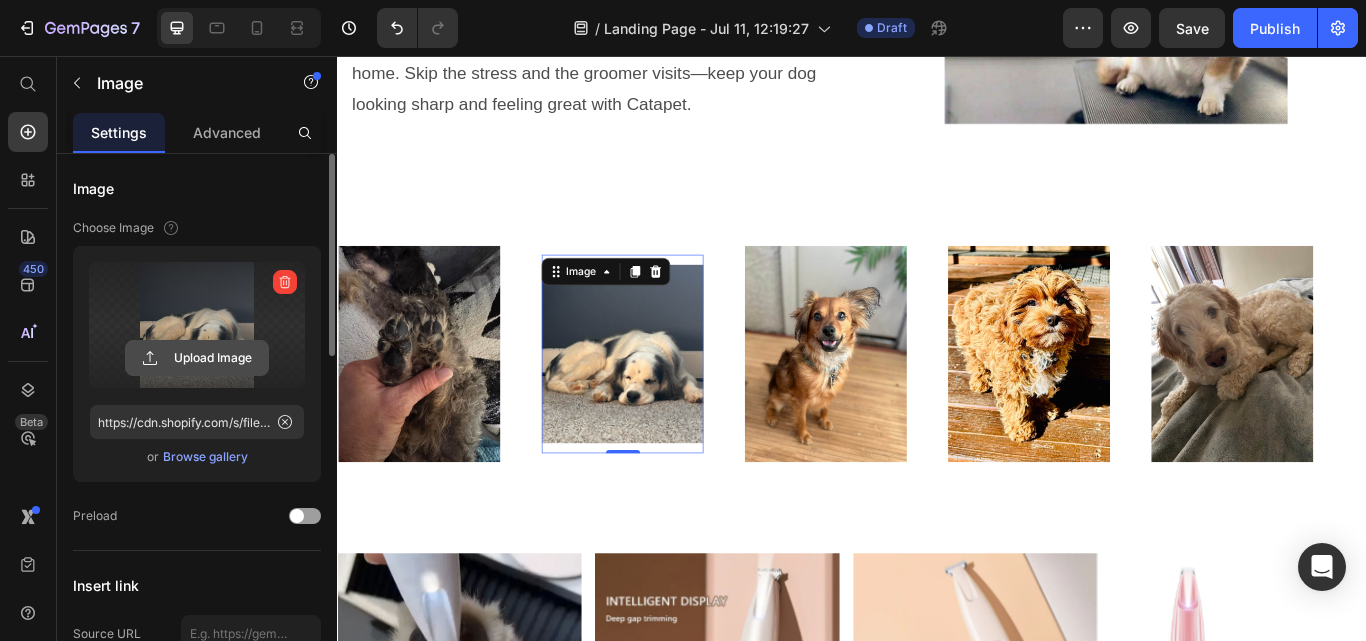 click 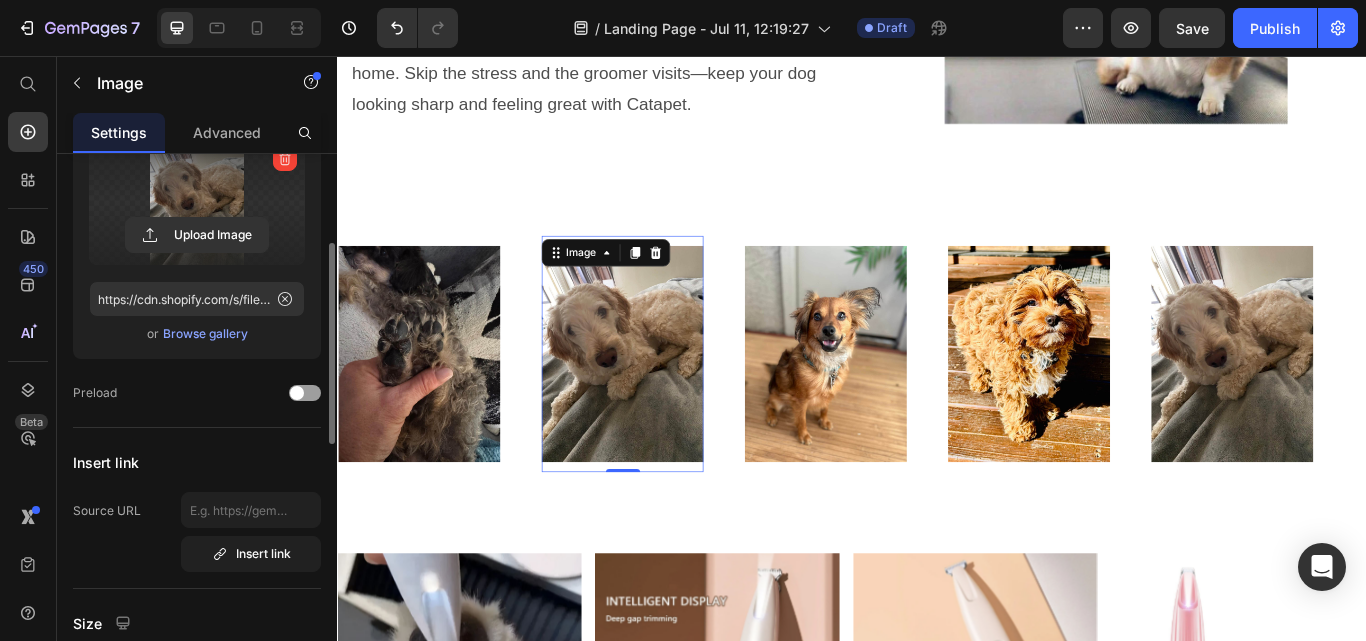 scroll, scrollTop: 157, scrollLeft: 0, axis: vertical 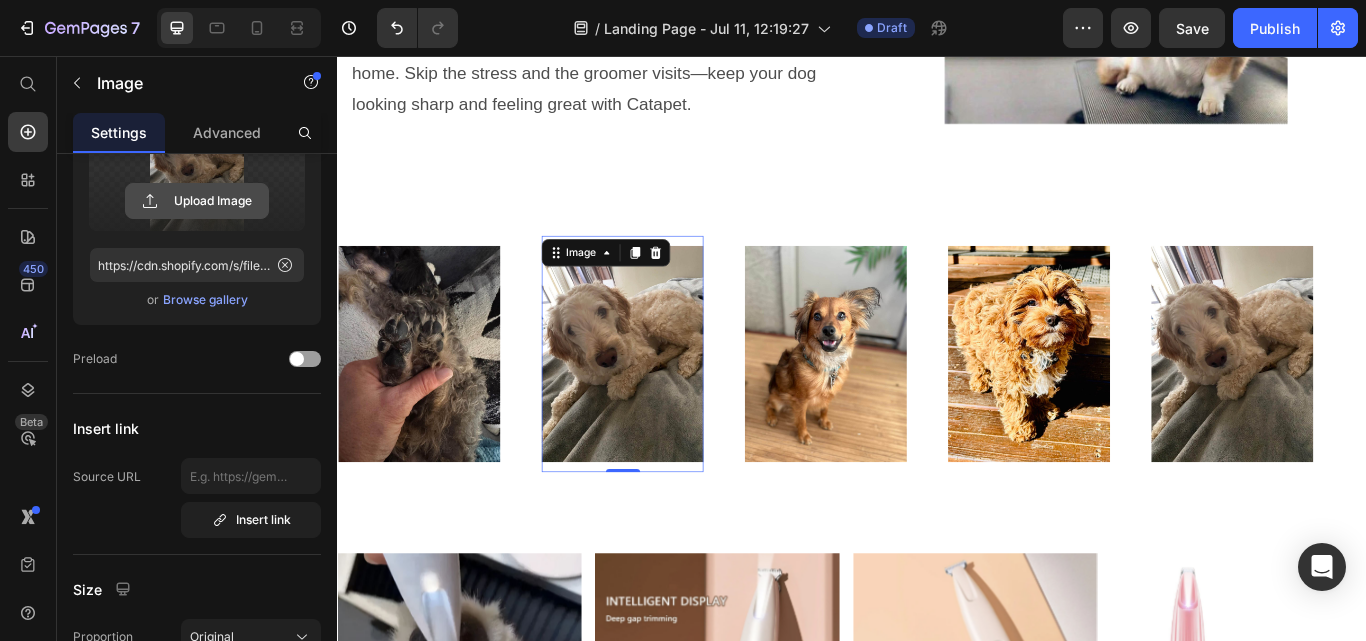 click 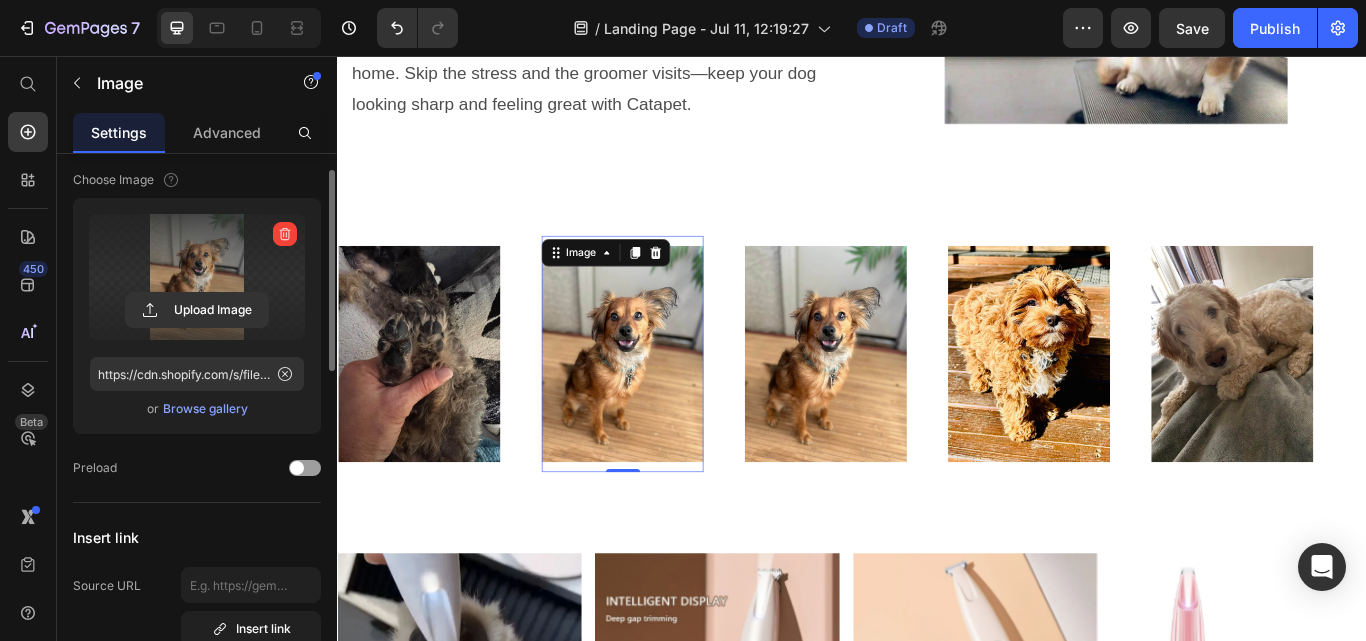 scroll, scrollTop: 47, scrollLeft: 0, axis: vertical 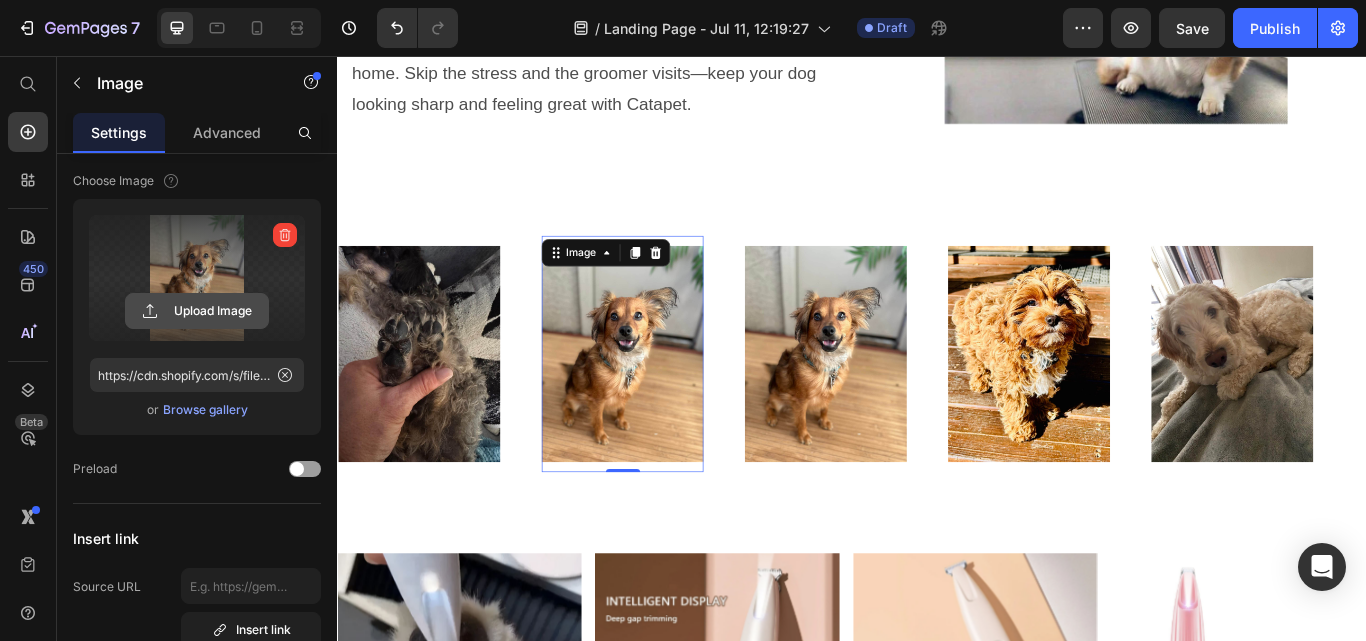 click 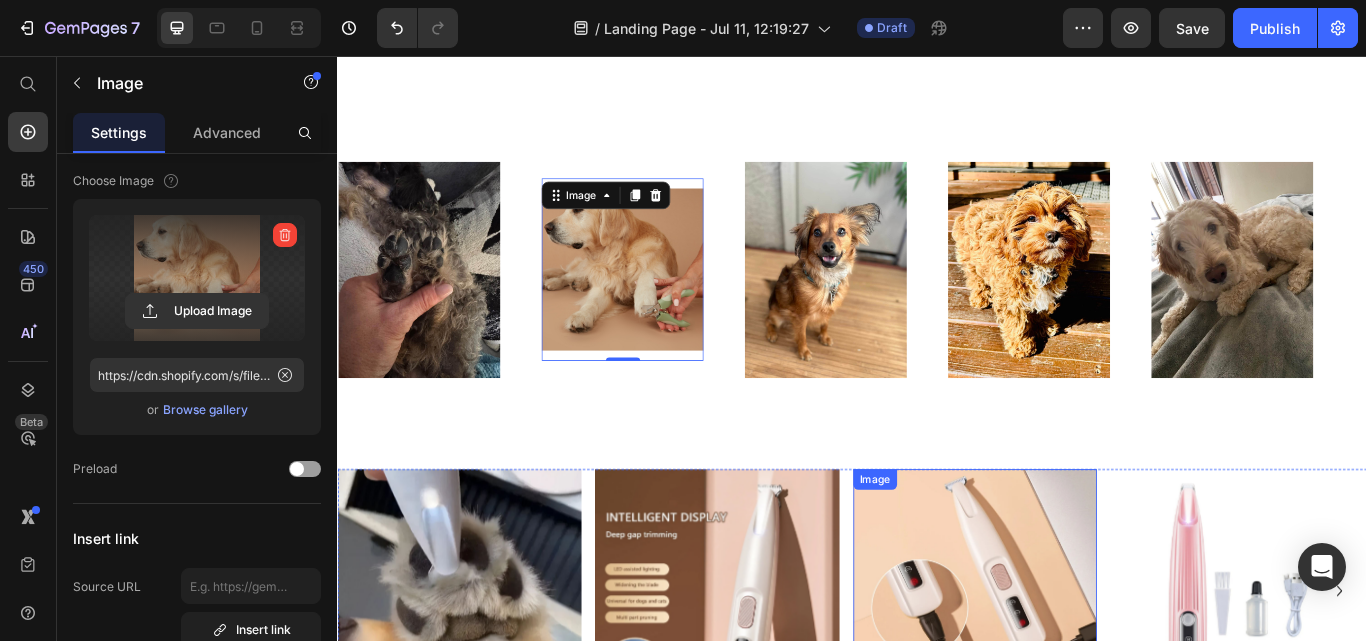 scroll, scrollTop: 2029, scrollLeft: 0, axis: vertical 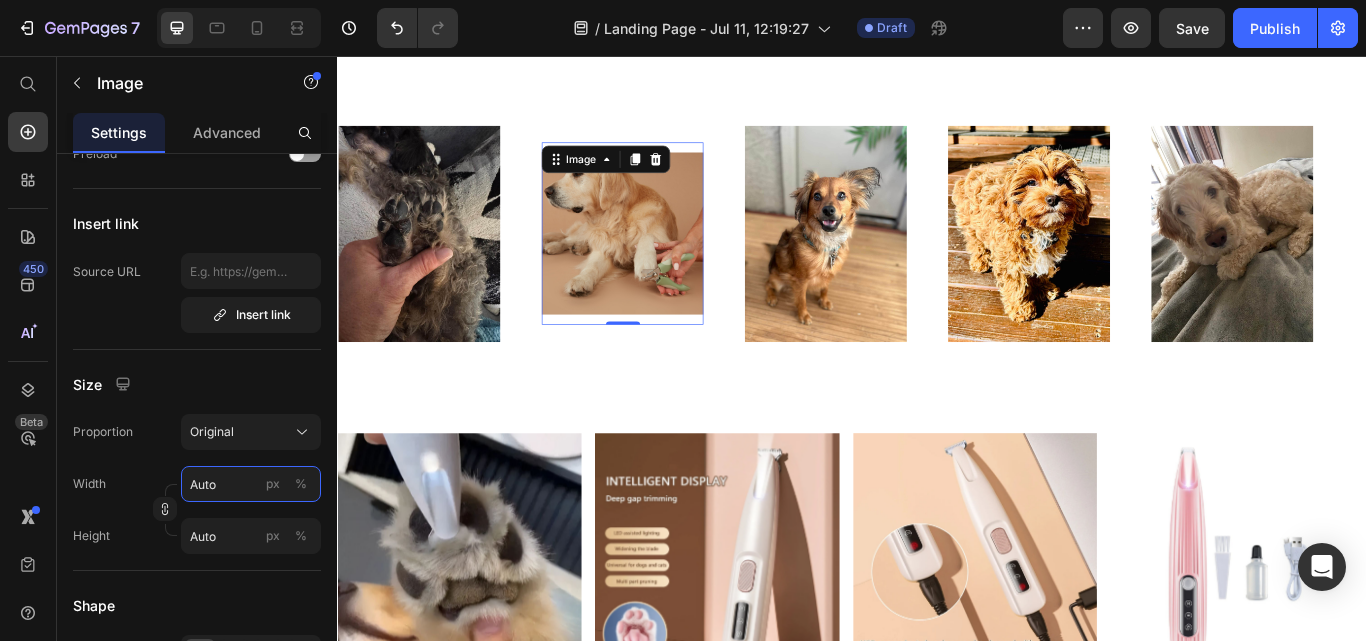 click on "Auto" at bounding box center [251, 484] 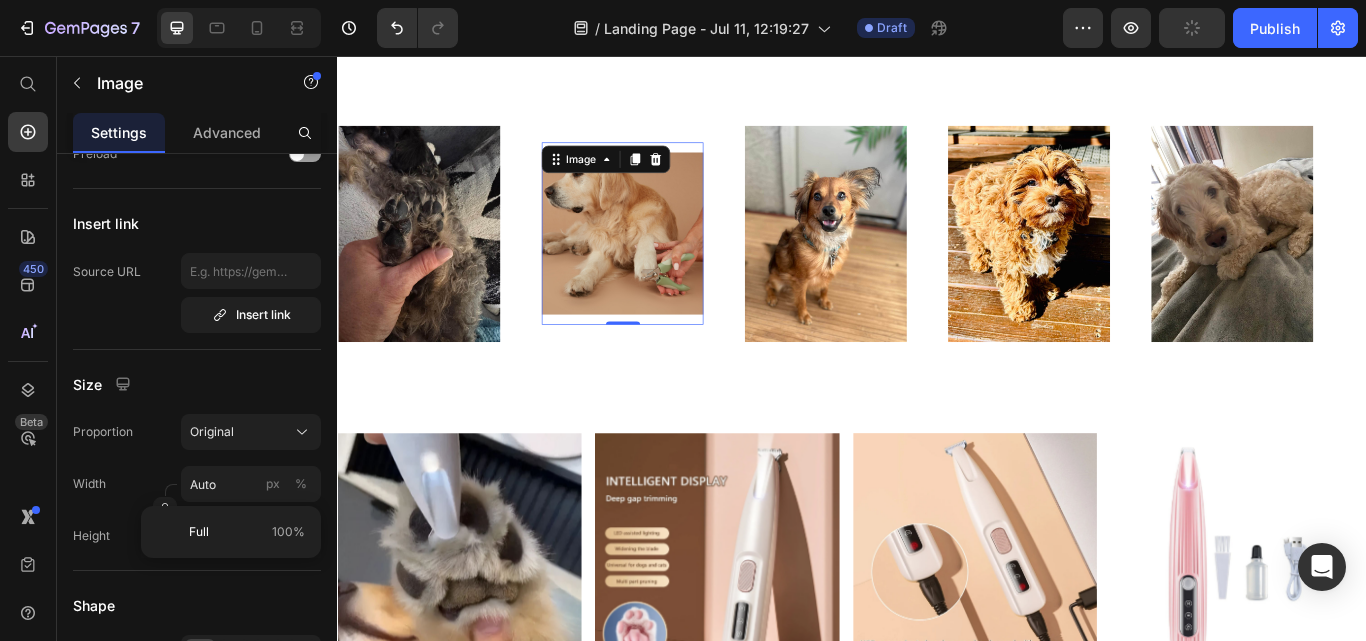 click at bounding box center [666, 263] 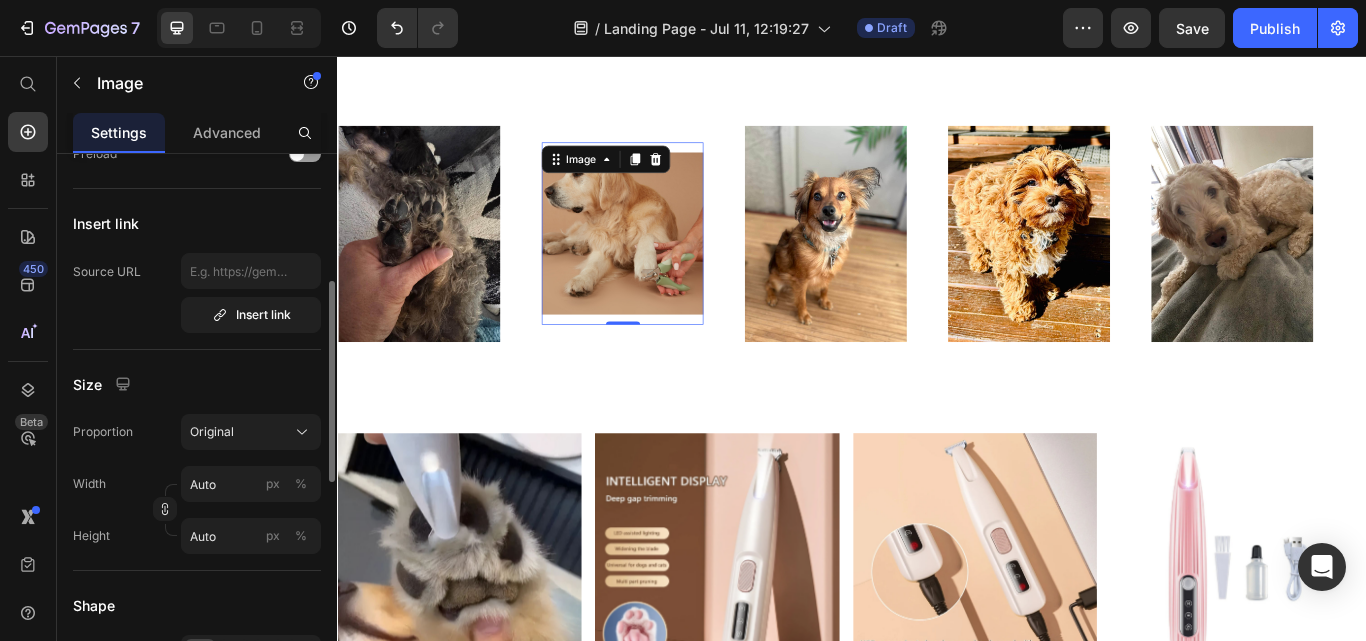 scroll, scrollTop: 0, scrollLeft: 0, axis: both 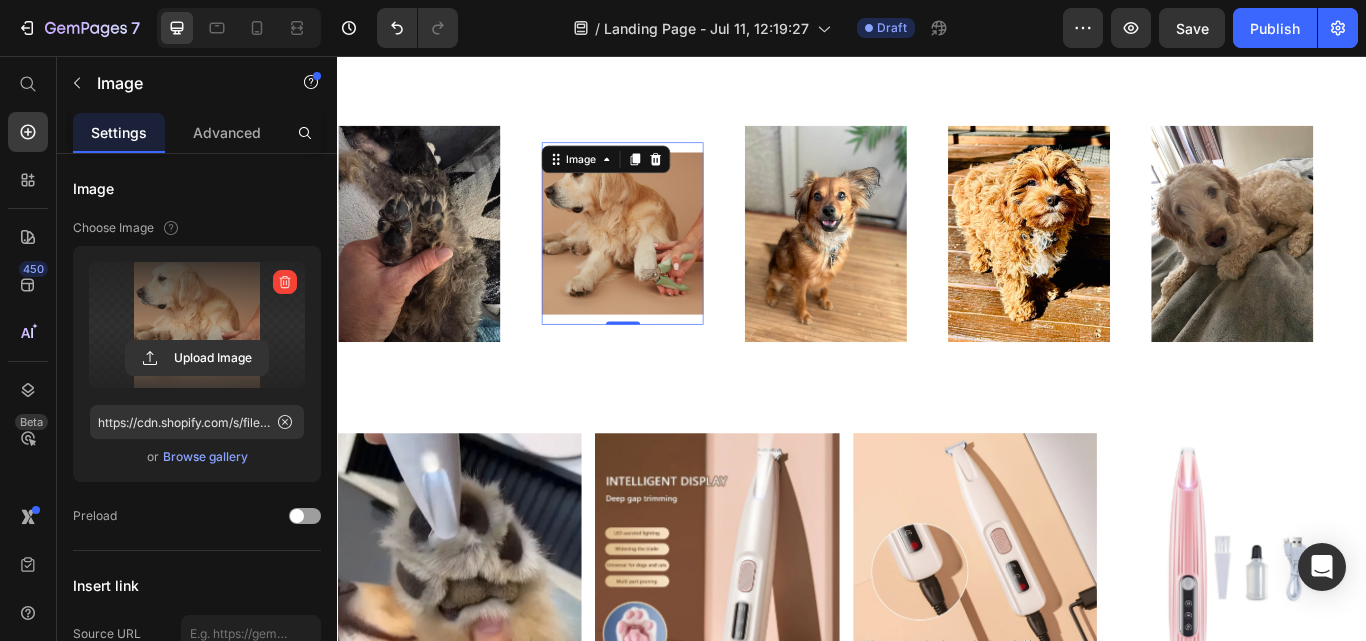 click at bounding box center [197, 325] 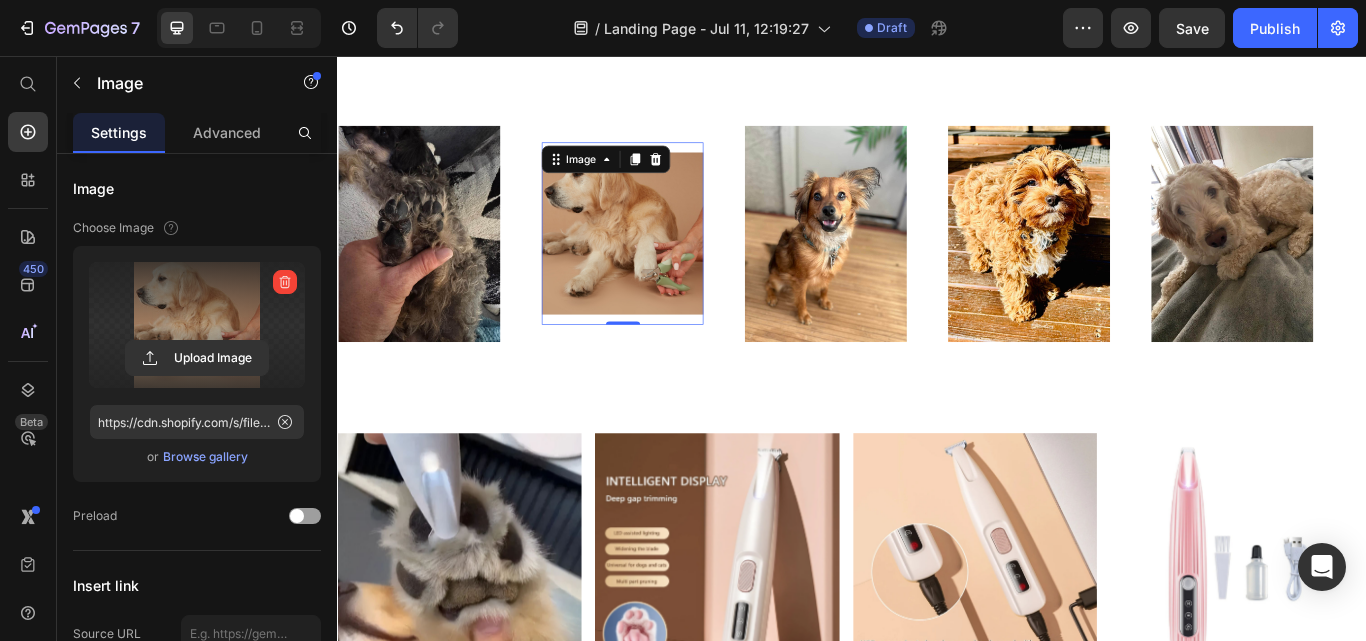 click 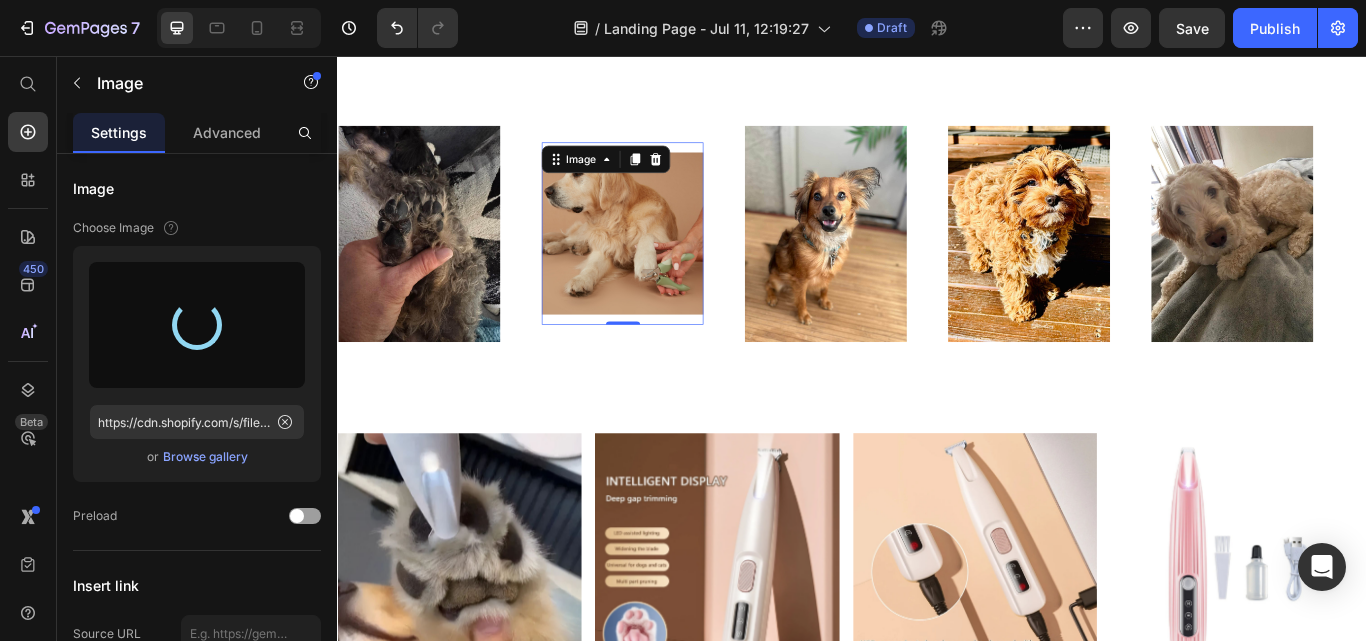 type on "https://cdn.shopify.com/s/files/1/0945/2109/8562/files/gempages_574703779312567408-db73a157-4fe5-4482-b8fe-681ffe108337.jpg" 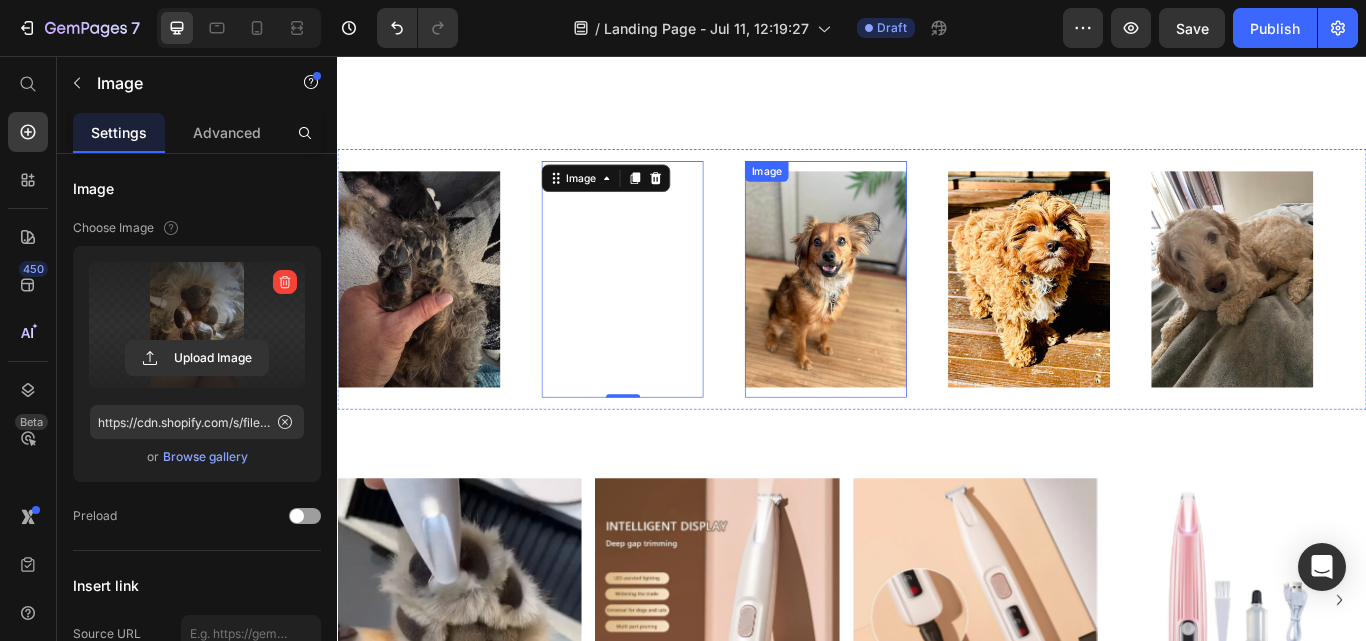 scroll, scrollTop: 2217, scrollLeft: 0, axis: vertical 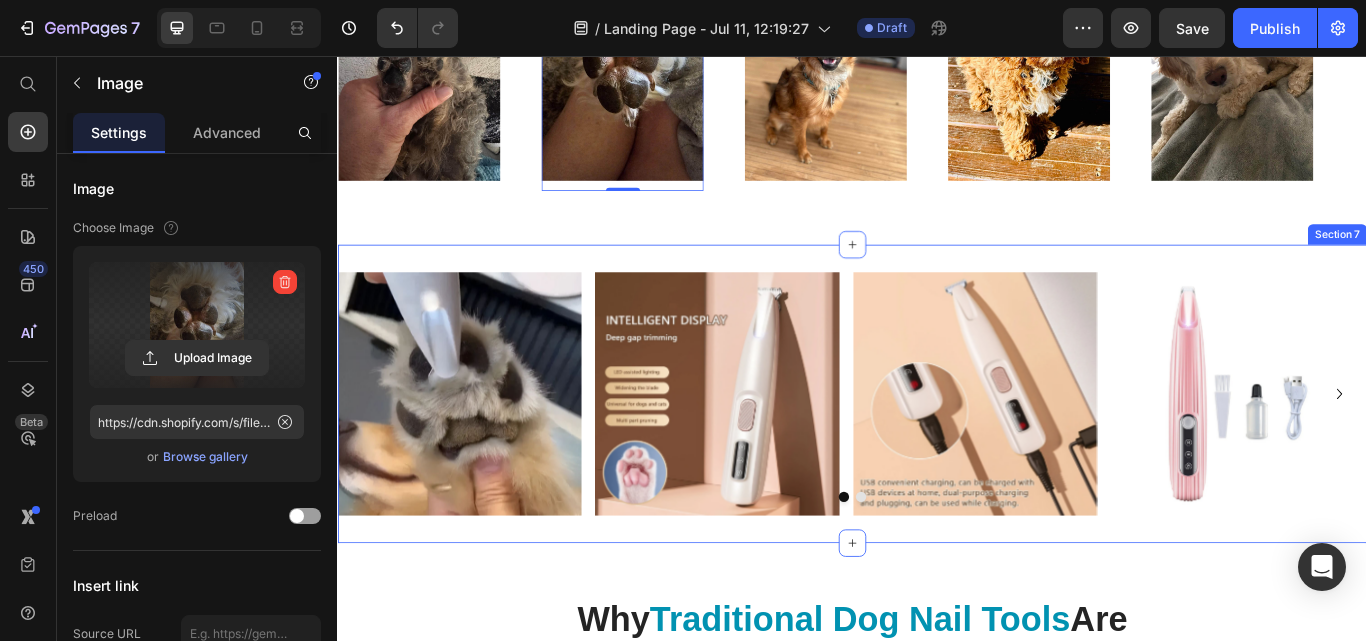 click on "Image Image Image Image Image Image Image Image
Carousel Section 7" at bounding box center (937, 450) 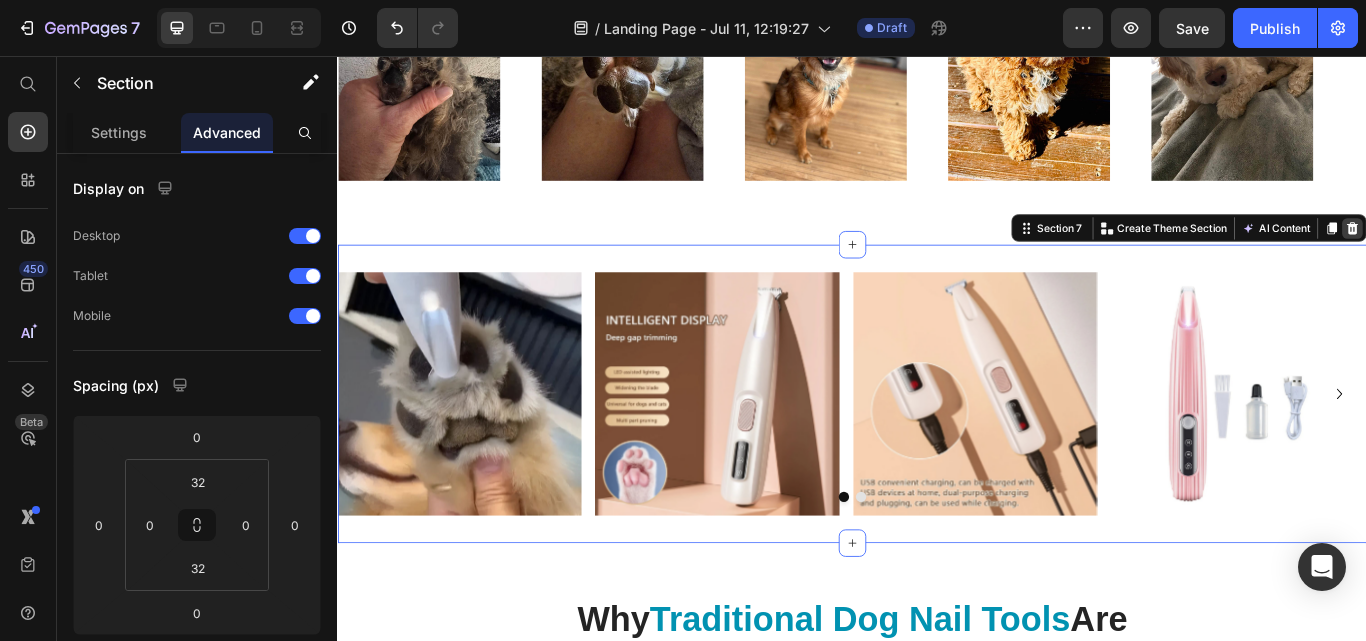 click 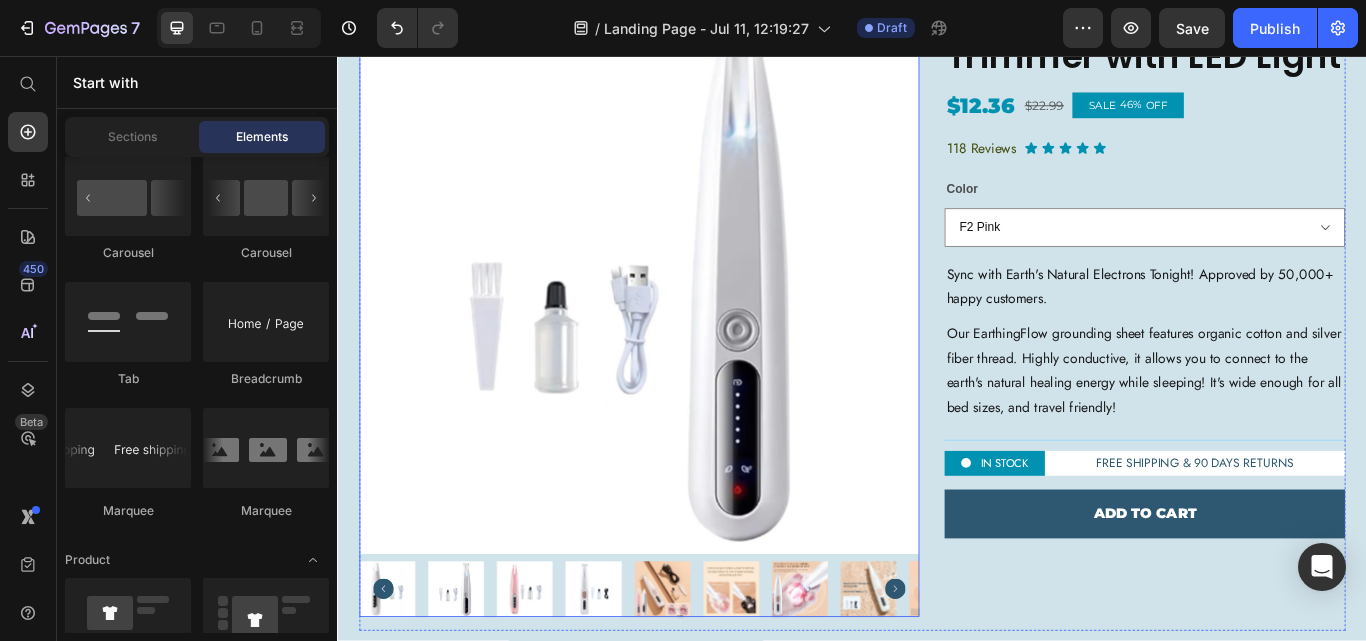 scroll, scrollTop: 4238, scrollLeft: 0, axis: vertical 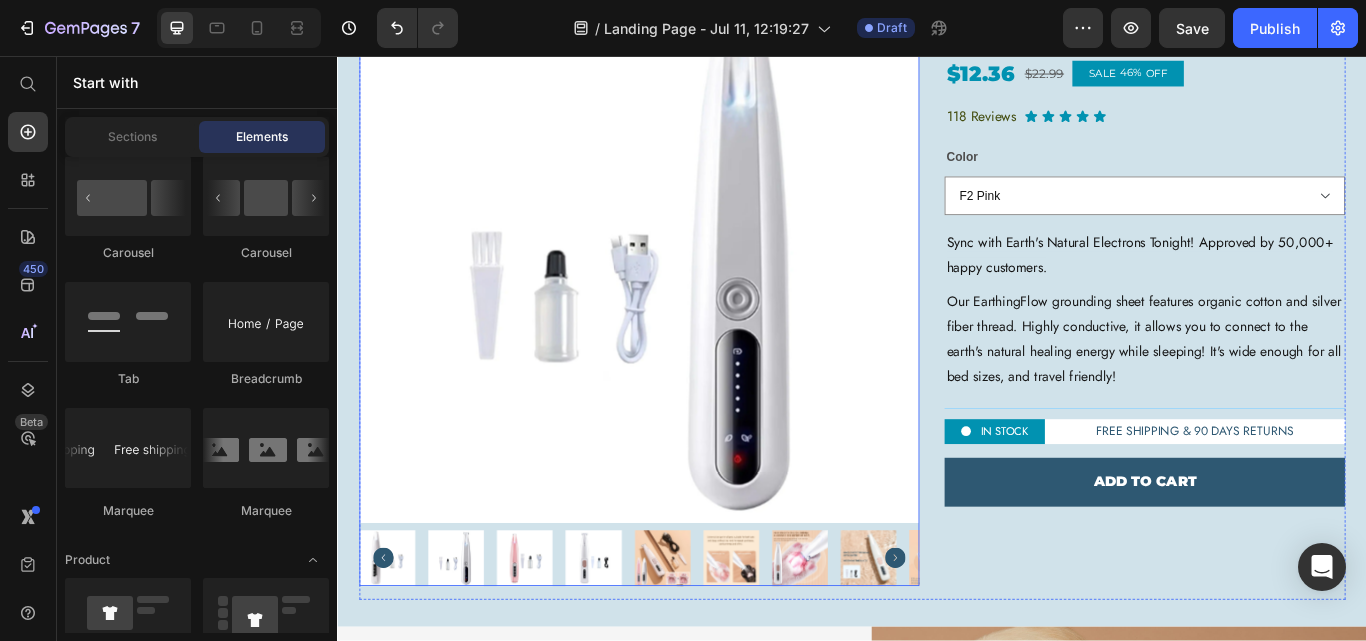 click at bounding box center [474, 641] 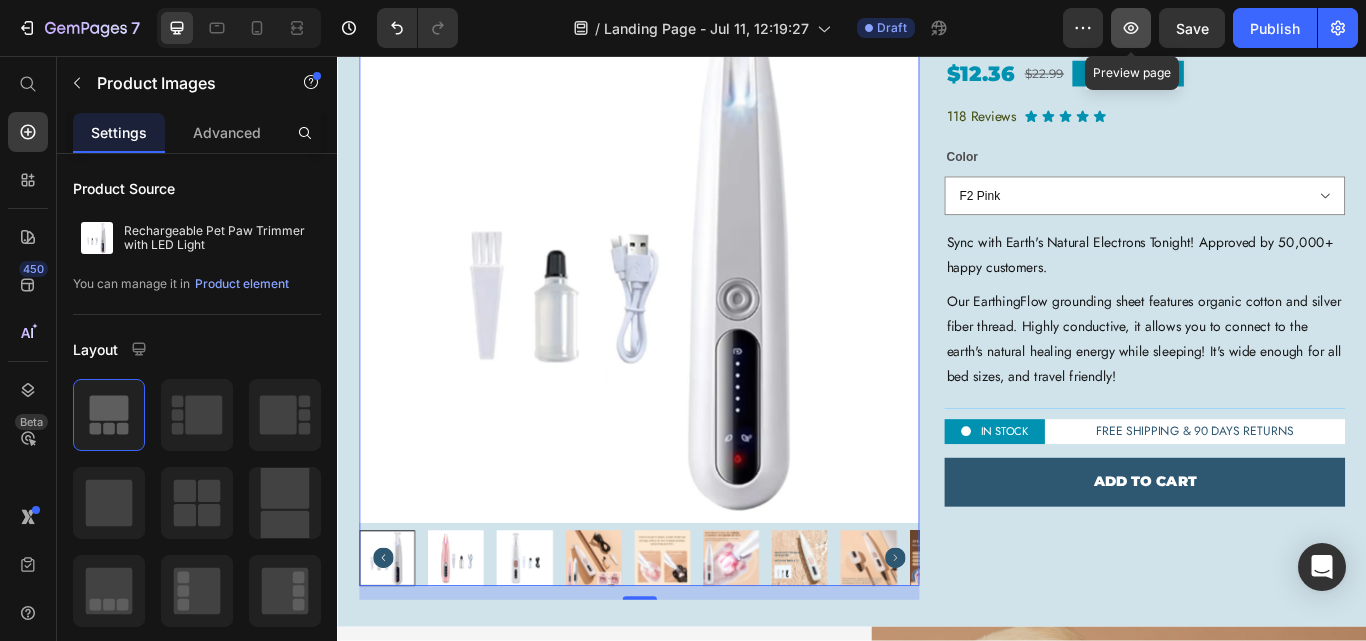 click 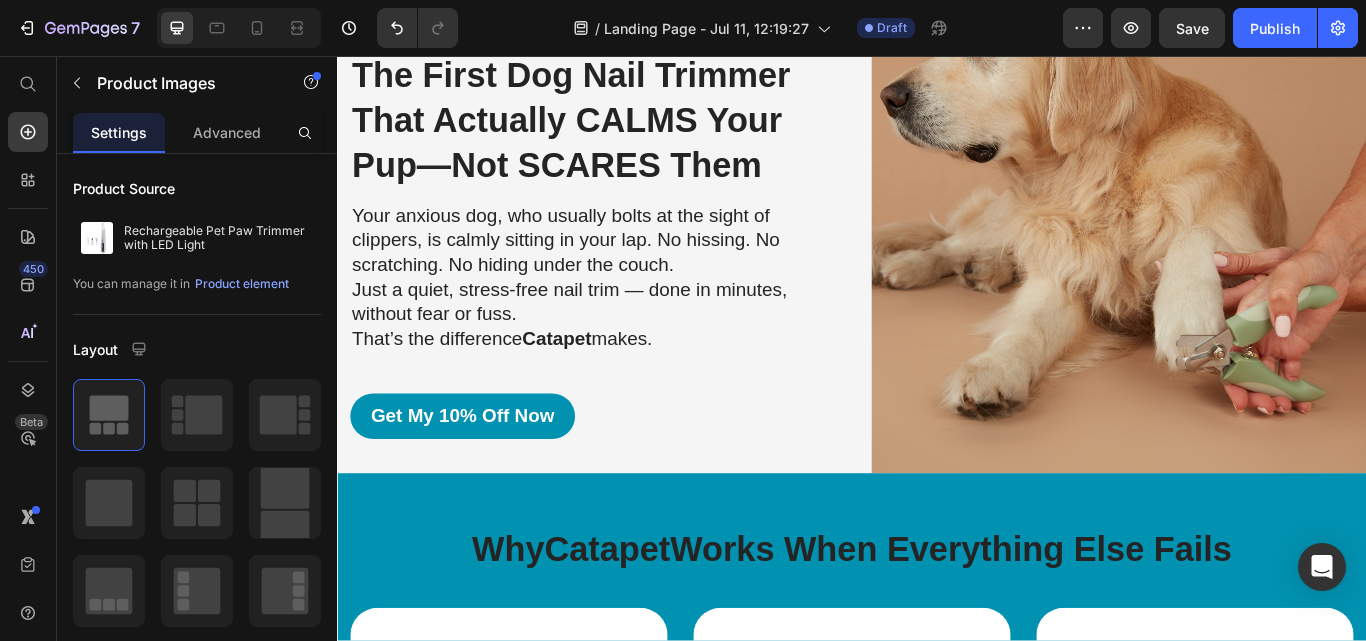 scroll, scrollTop: 4922, scrollLeft: 0, axis: vertical 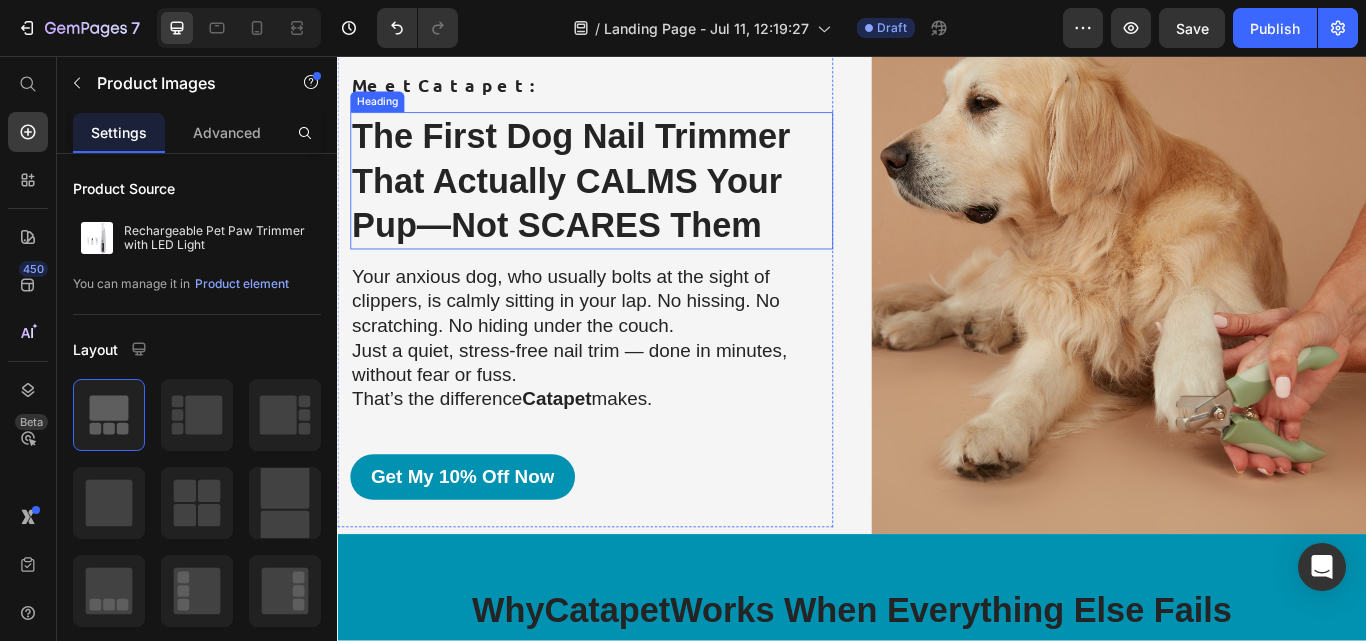 click on "The First Dog Nail Trimmer That Actually CALMS Your Pup—Not SCARES Them" at bounding box center [633, 202] 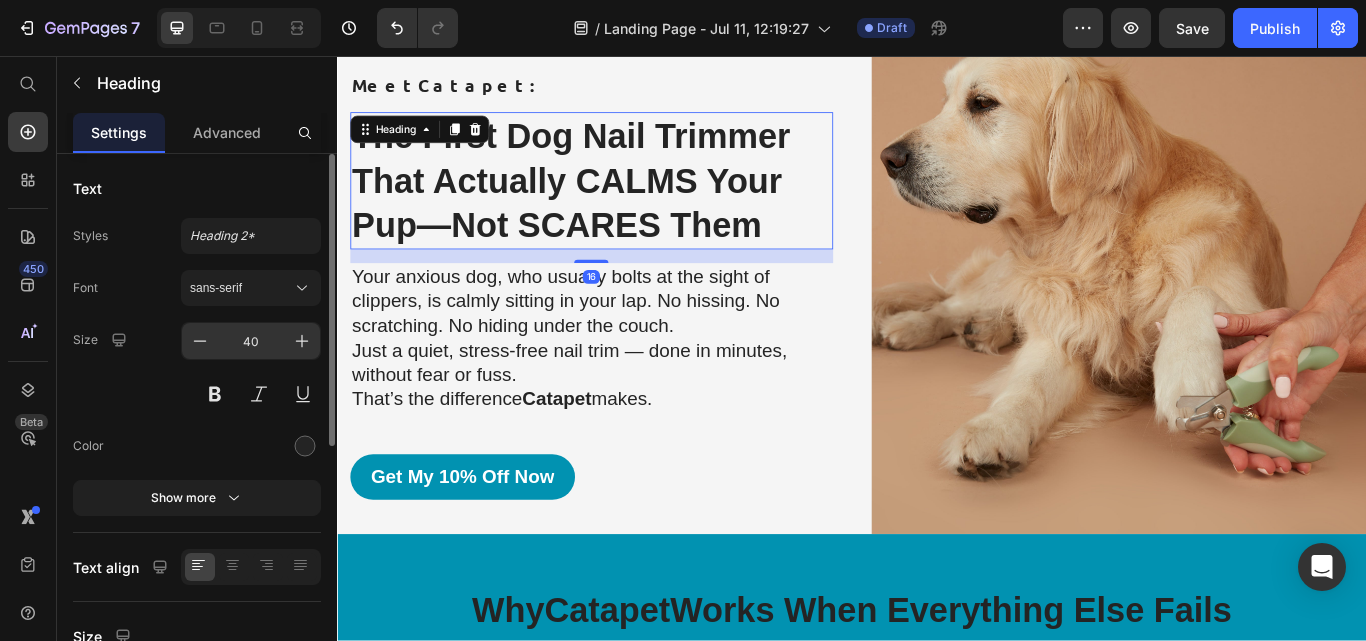 click on "40" at bounding box center [251, 341] 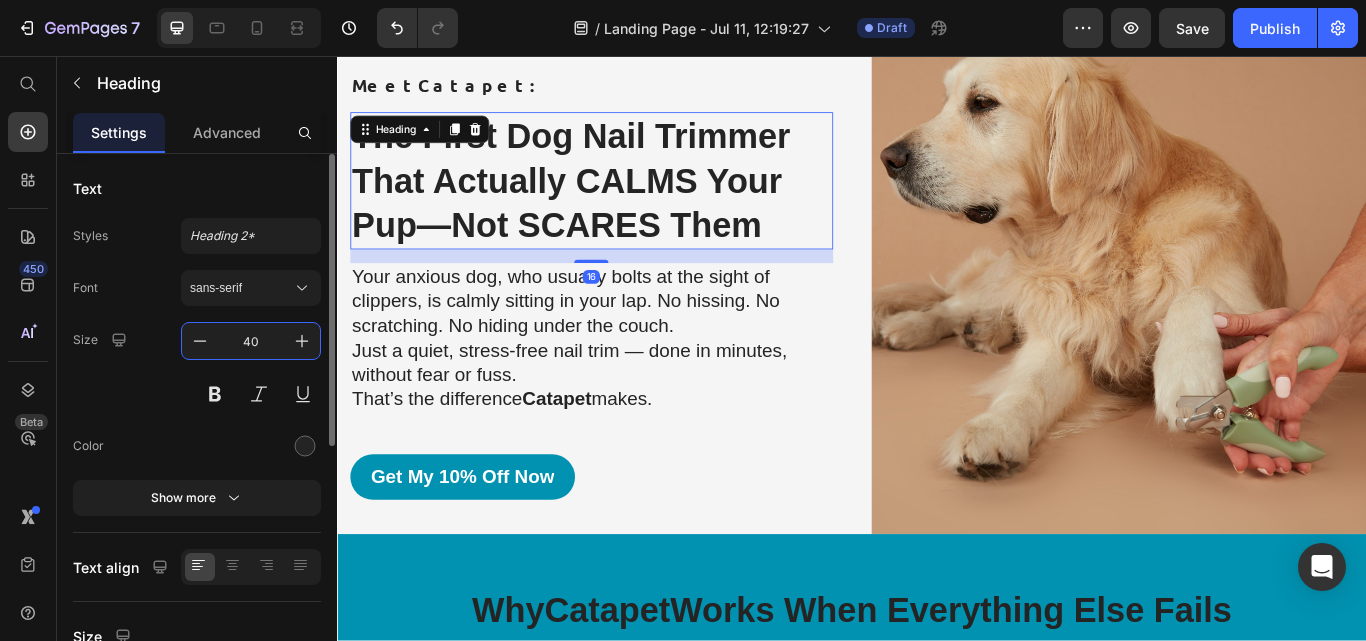 click on "40" at bounding box center (251, 341) 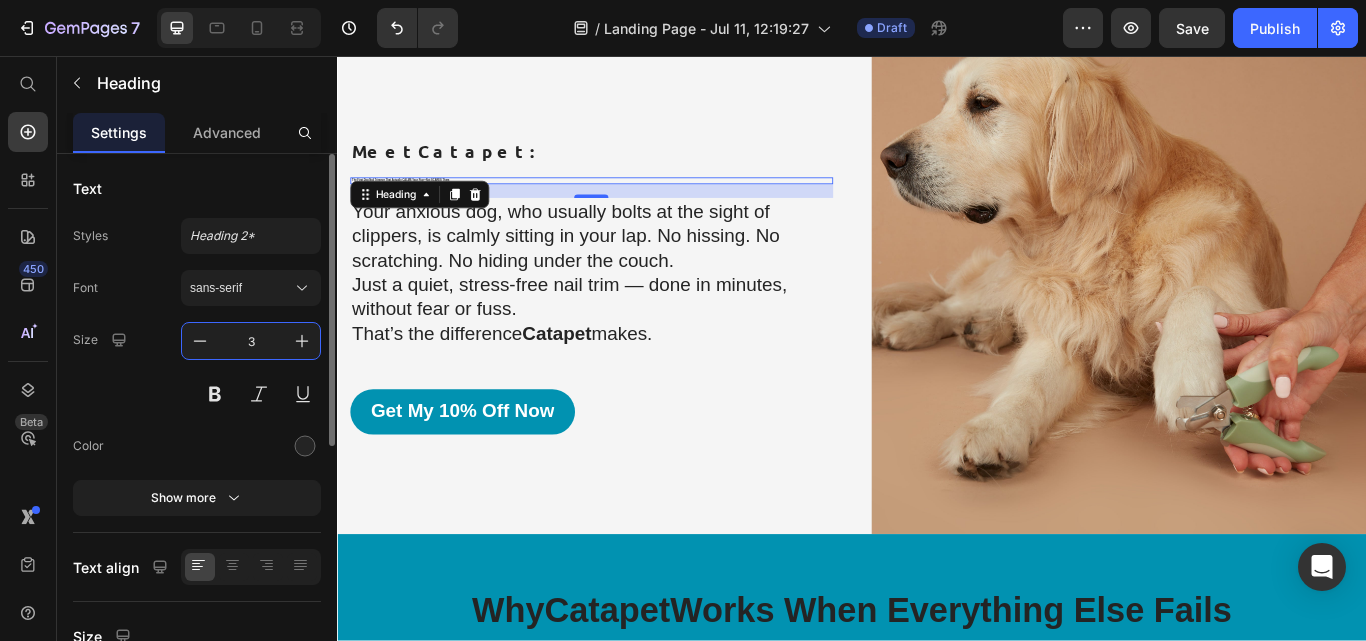 scroll, scrollTop: 4998, scrollLeft: 0, axis: vertical 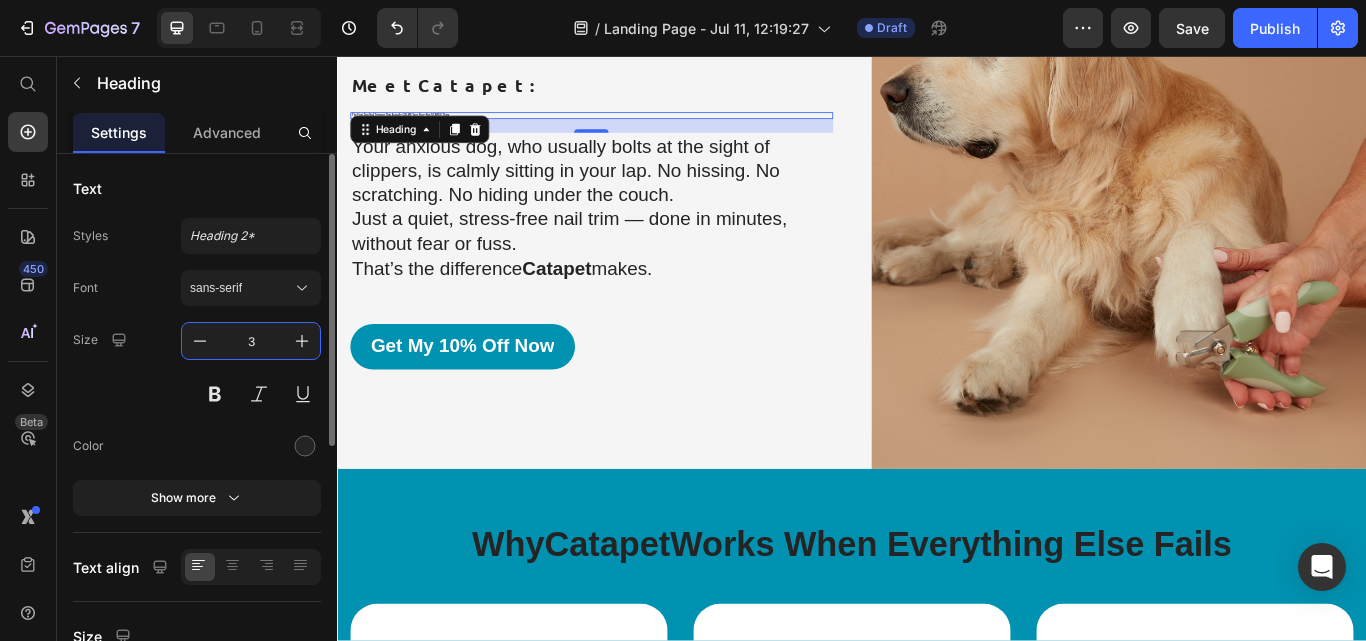 type on "32" 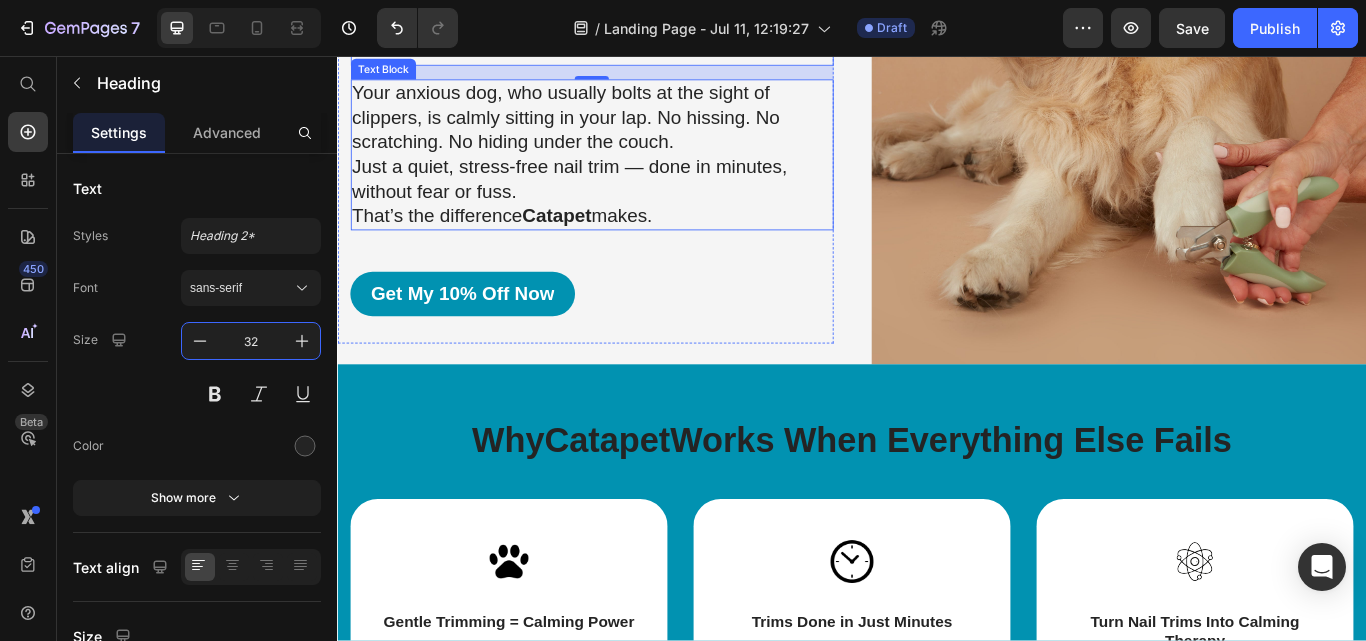 scroll, scrollTop: 5194, scrollLeft: 0, axis: vertical 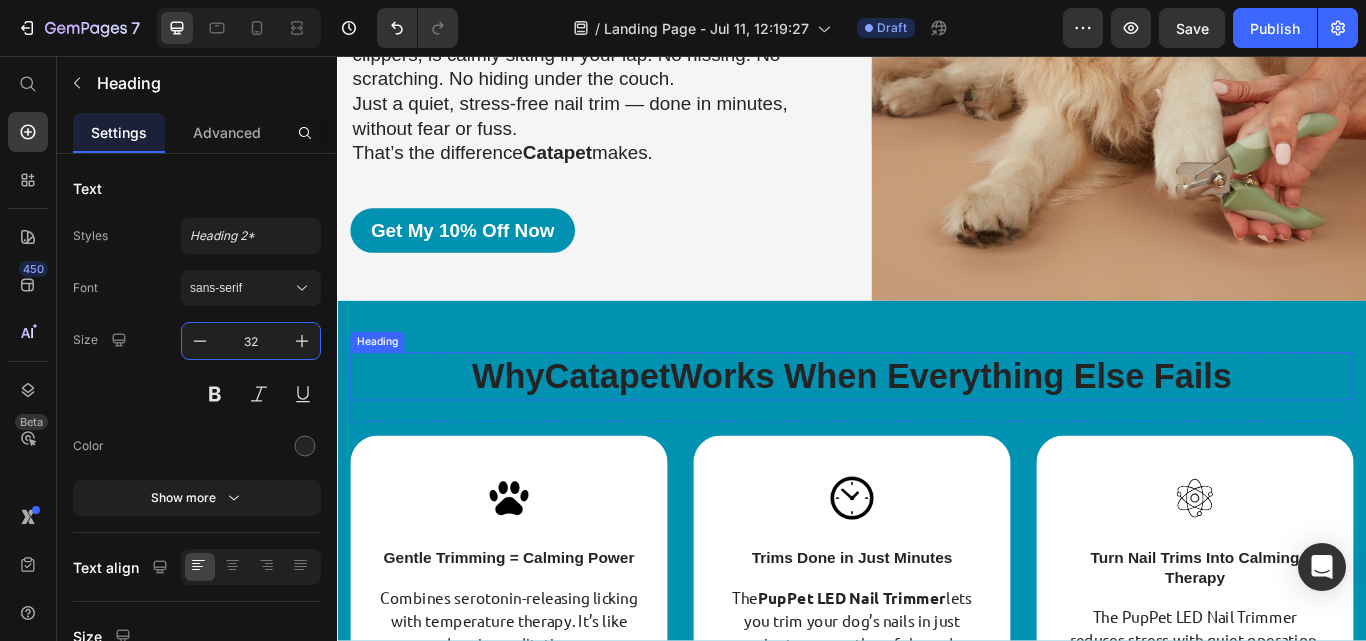 click on "Why  Catapet  Works When Everything Else Fails" at bounding box center [937, 430] 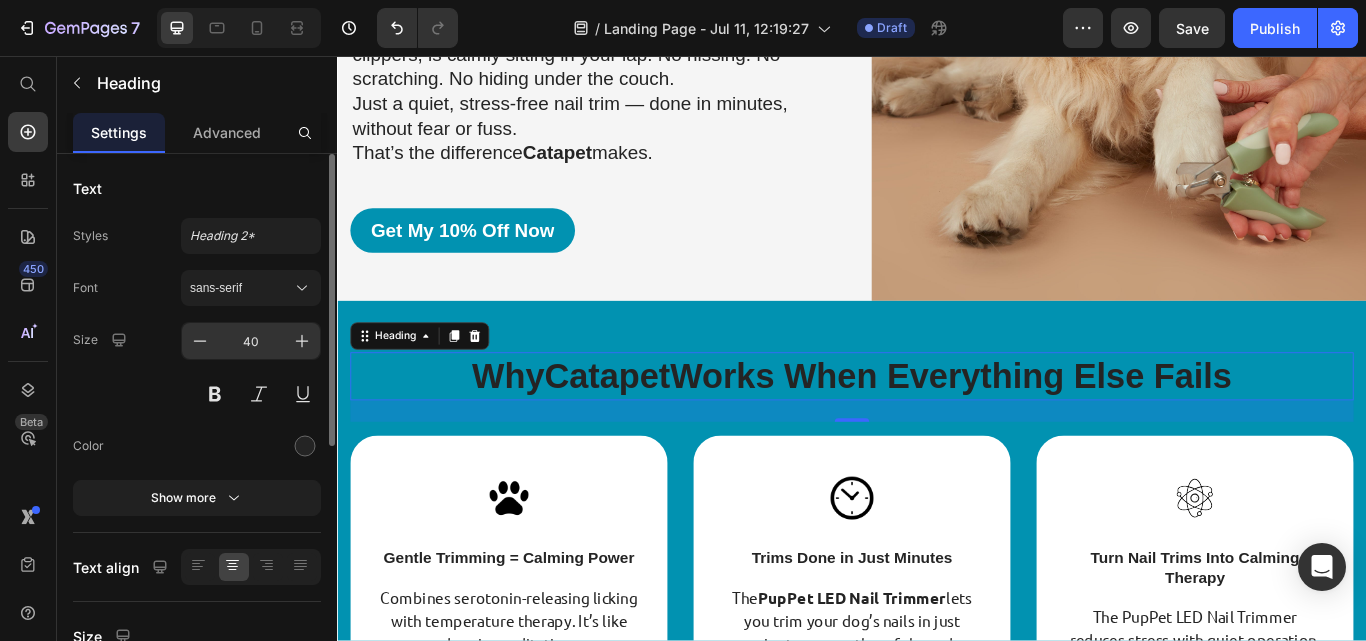 click on "40" at bounding box center (251, 341) 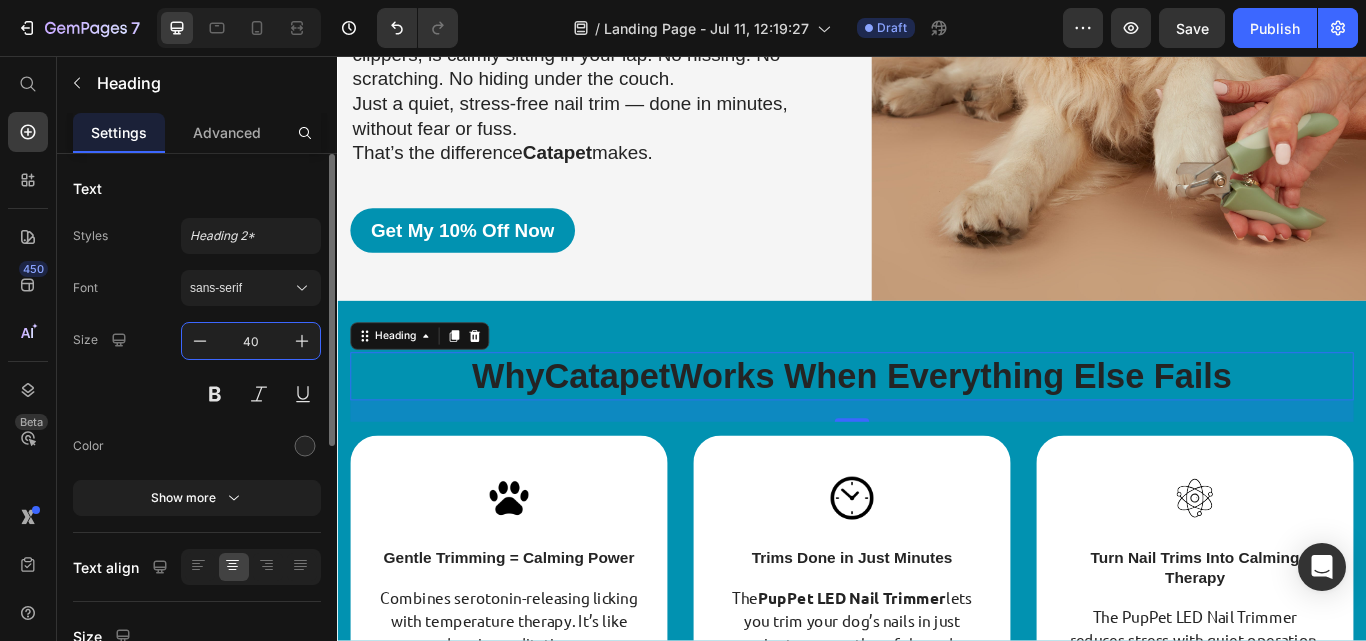 click on "40" at bounding box center (251, 341) 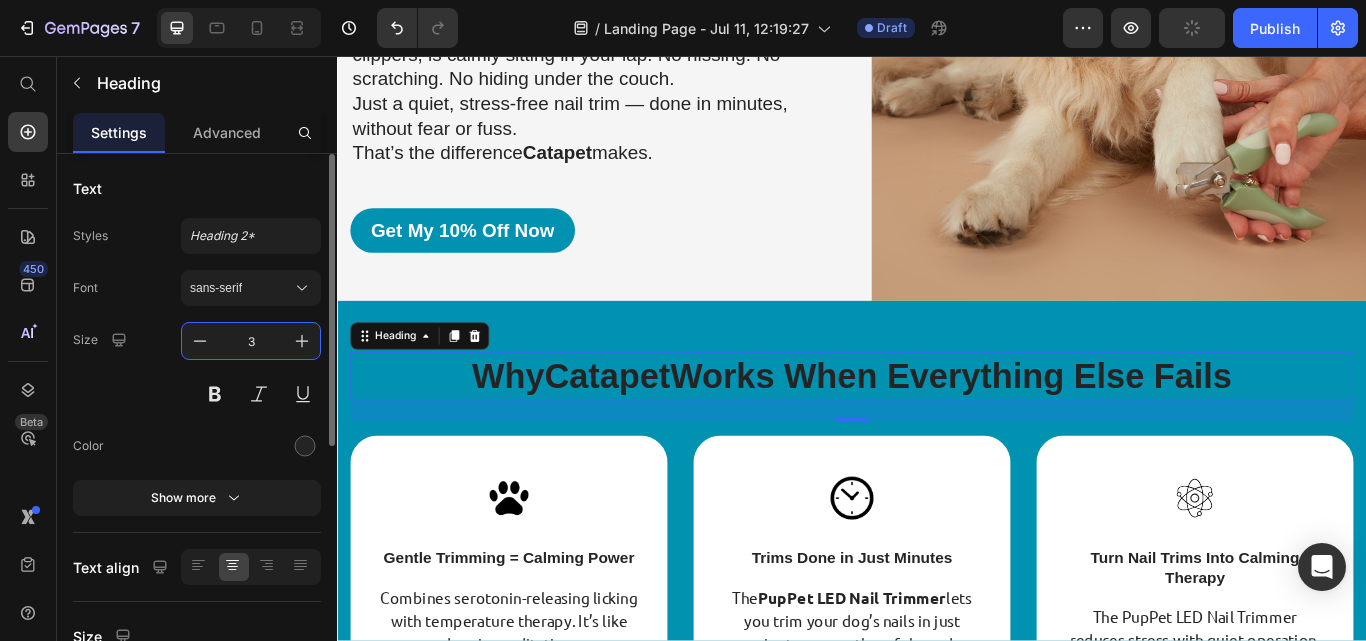 type on "32" 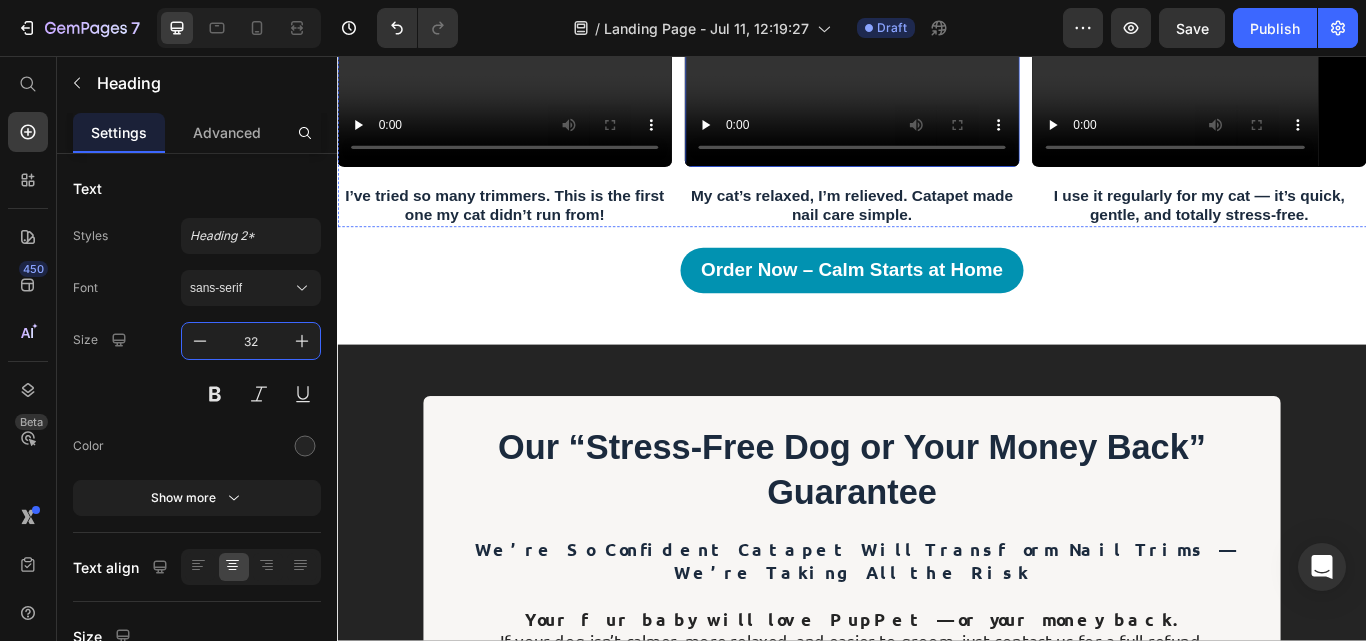 scroll, scrollTop: 7309, scrollLeft: 0, axis: vertical 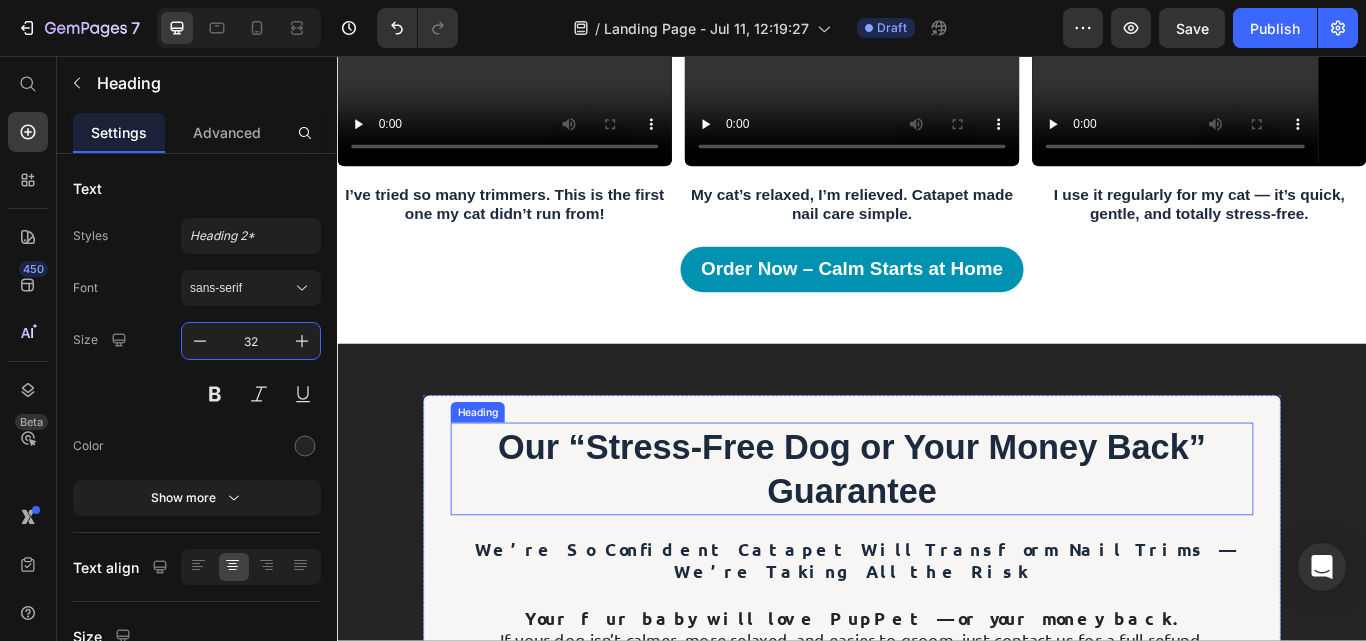 click on "Our “Stress-Free Dog or Your Money Back” Guarantee" at bounding box center [936, 538] 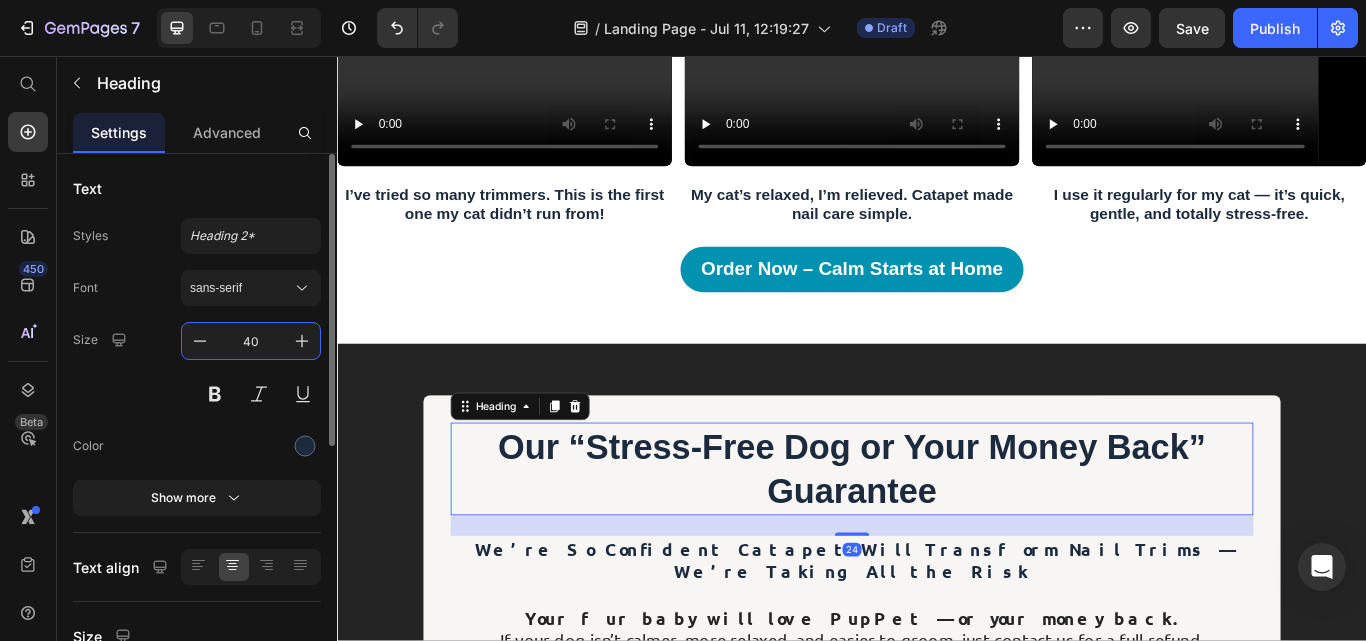 click on "40" at bounding box center [251, 341] 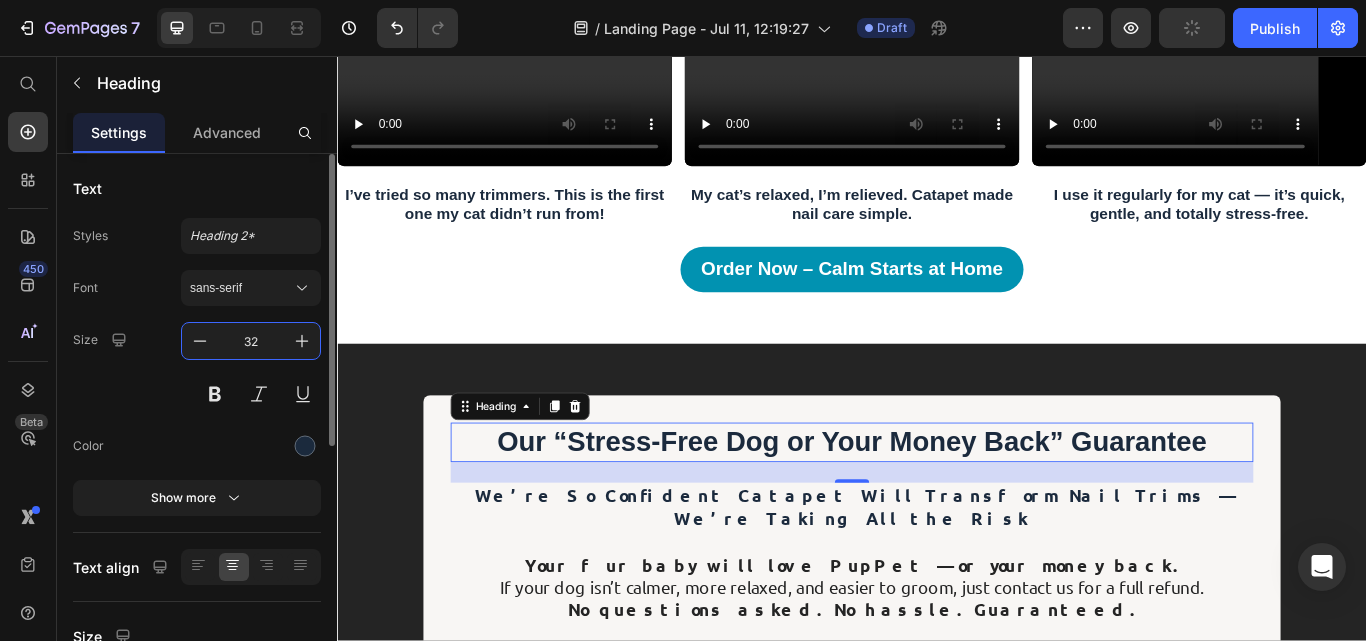 type on "32" 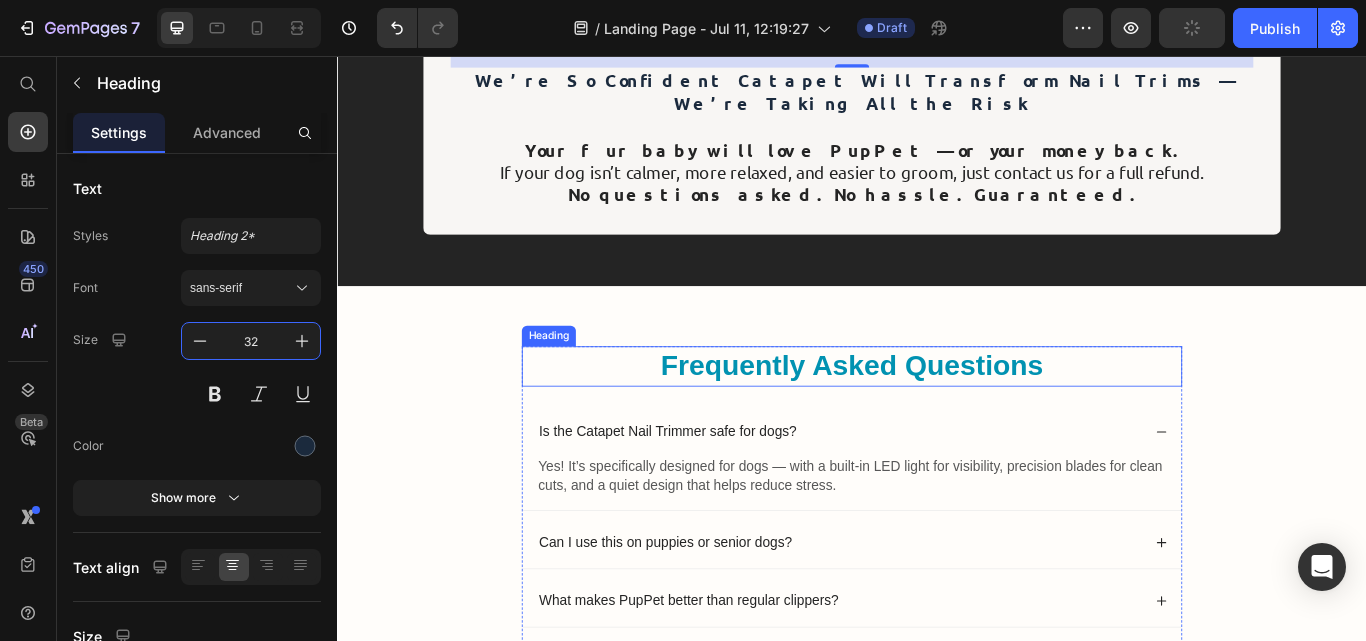 scroll, scrollTop: 7794, scrollLeft: 0, axis: vertical 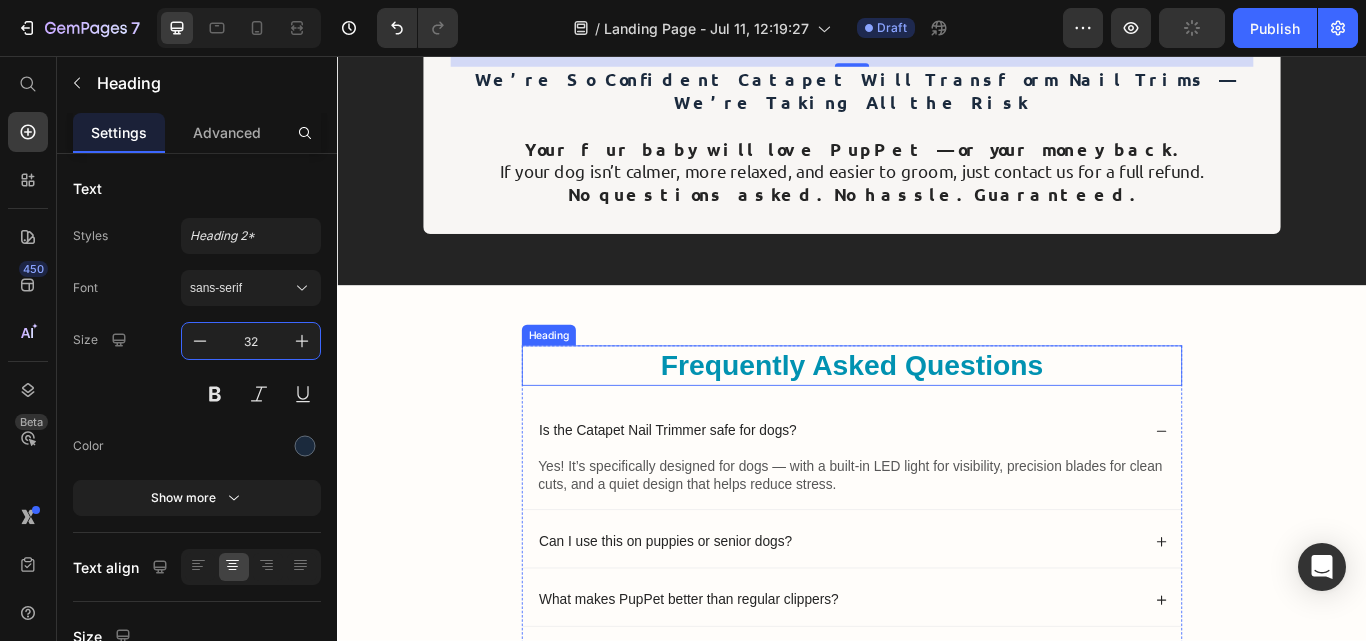 click on "Frequently Asked Questions" at bounding box center (937, 417) 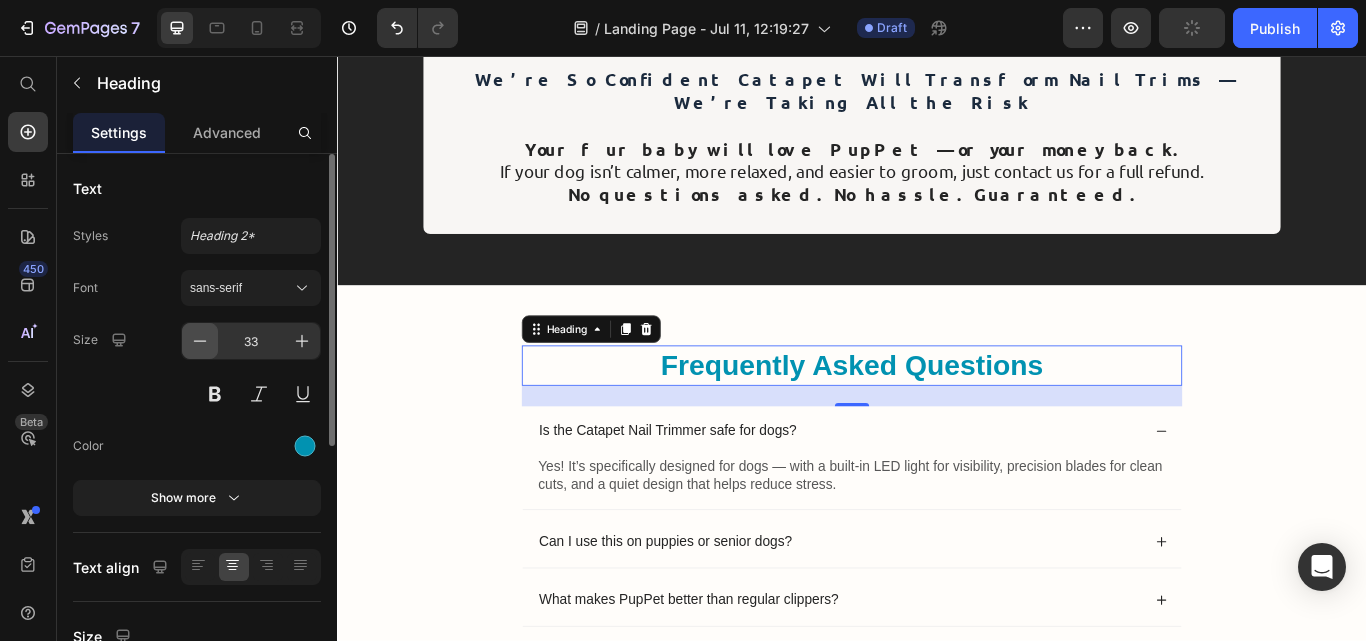 click at bounding box center [200, 341] 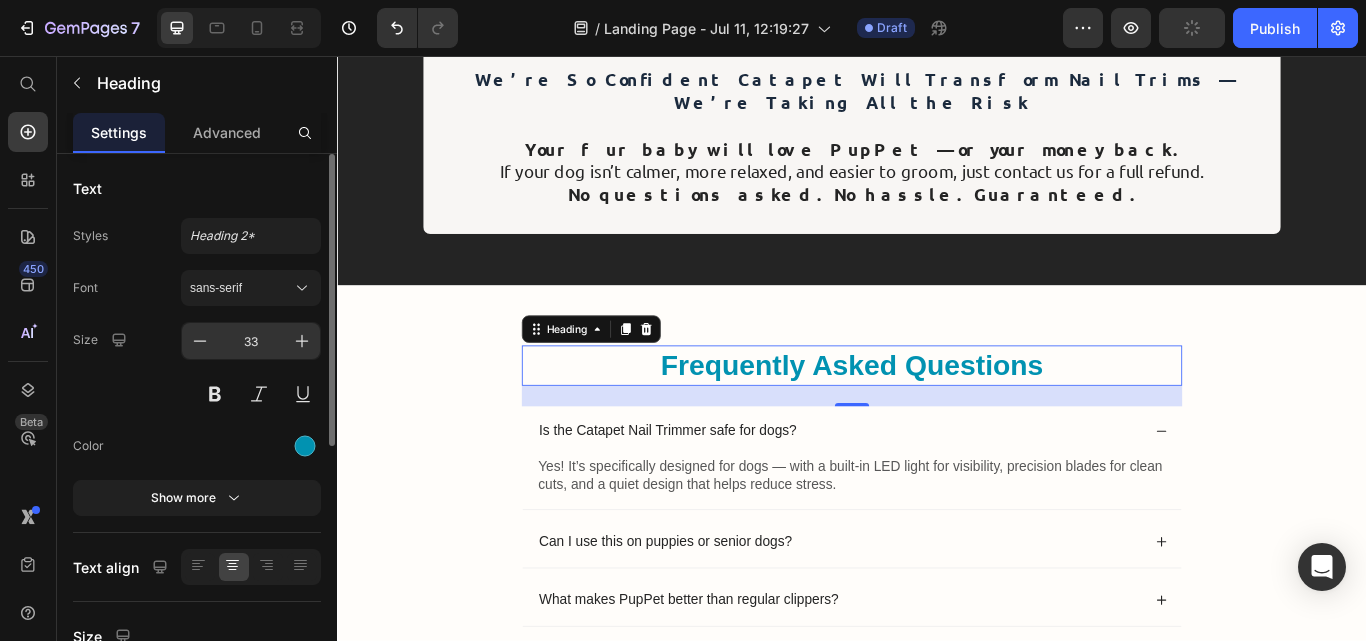 type on "32" 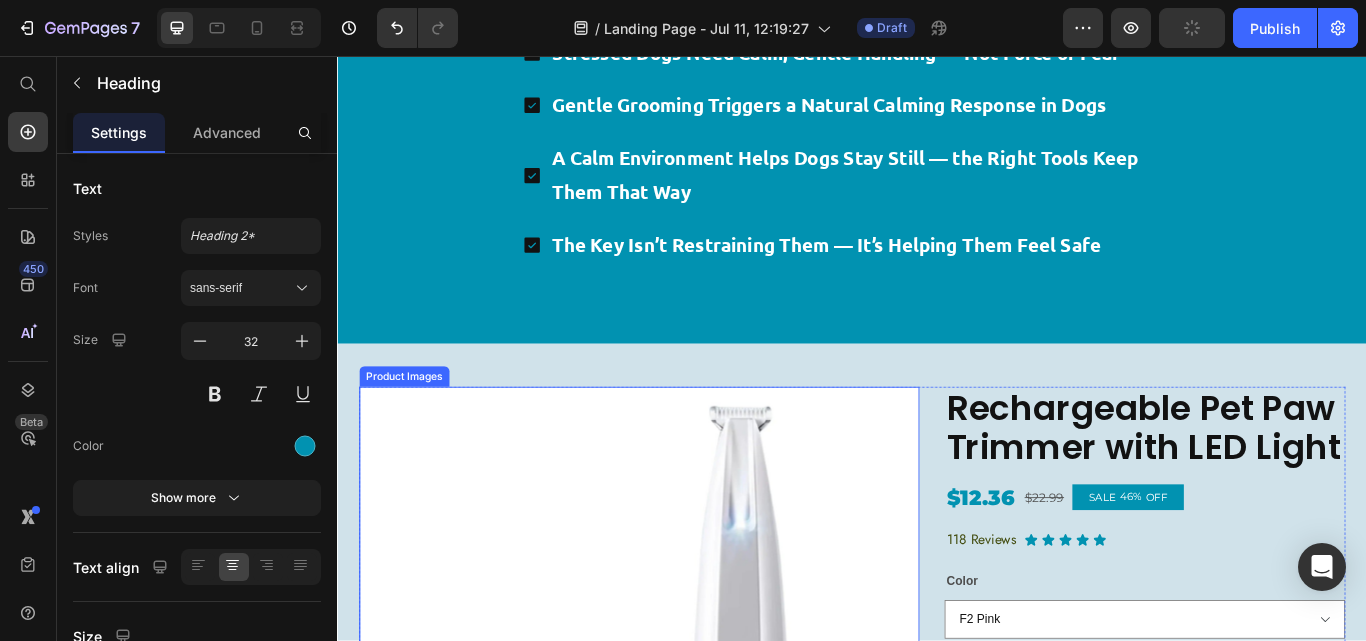 scroll, scrollTop: 3756, scrollLeft: 0, axis: vertical 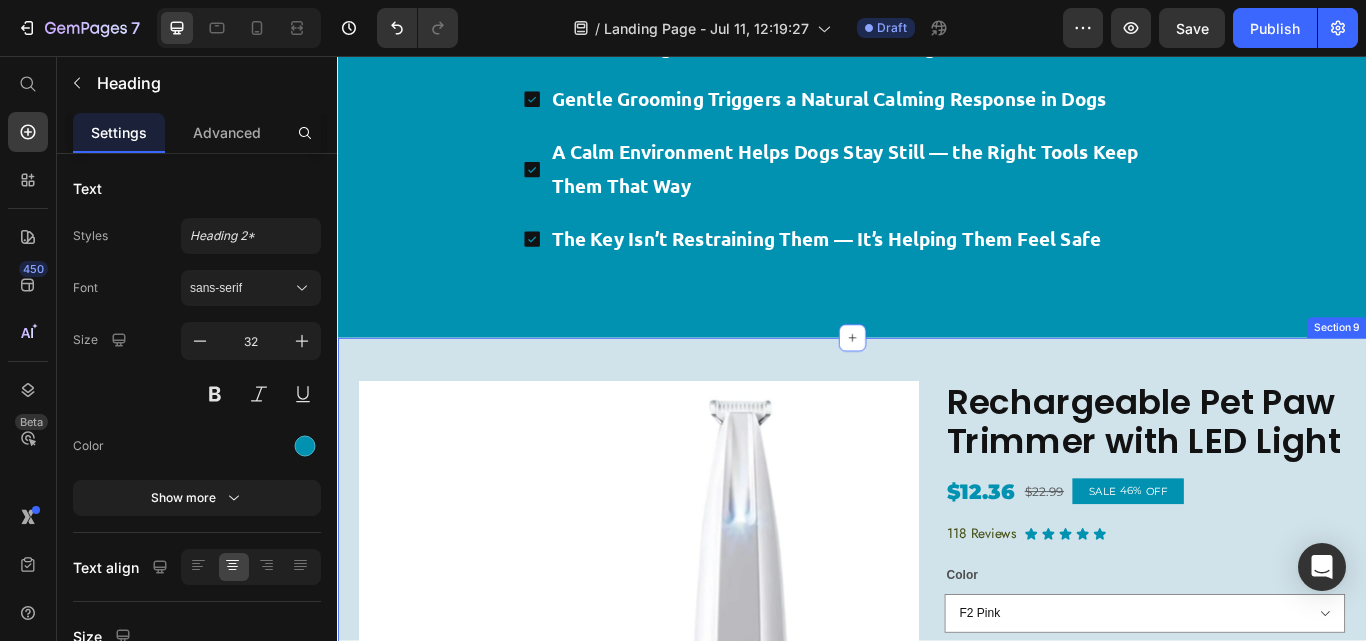click on "Product Images Rechargeable Pet Paw Trimmer with LED Light Product Title $22.99 Product Price $12.36 Product Price SALE 46% OFF Discount Tag Row $22.99 Product Price $12.36 Product Price SALE 46% OFF Discount Tag Row  118 Reviews Text Block Icon Icon Icon Icon Icon Icon List Row Color F2 Pink upgradation F2 White f 11 Suit Product Variants & Swatches Sync with Earth's Natural Electrons Tonight! Approved by 50,000+ happy customers. Text Block Our EarthingFlow grounding sheet features organic cotton and silver fiber thread. Highly conductive, it allows you to connect to the earth's natural healing energy while sleeping! It's wide enough for all bed sizes, and travel friendly! Text Block                Title Line
Icon IN STOCK Text Block Row Free Shipping & 90 days returns Text Block Row Row Add to cart Add to Cart Product                Title Line *Travel Friendly* Text Block [Size]:(245*60cm/96*23In) Text Block Text Block Section 9" at bounding box center [937, 797] 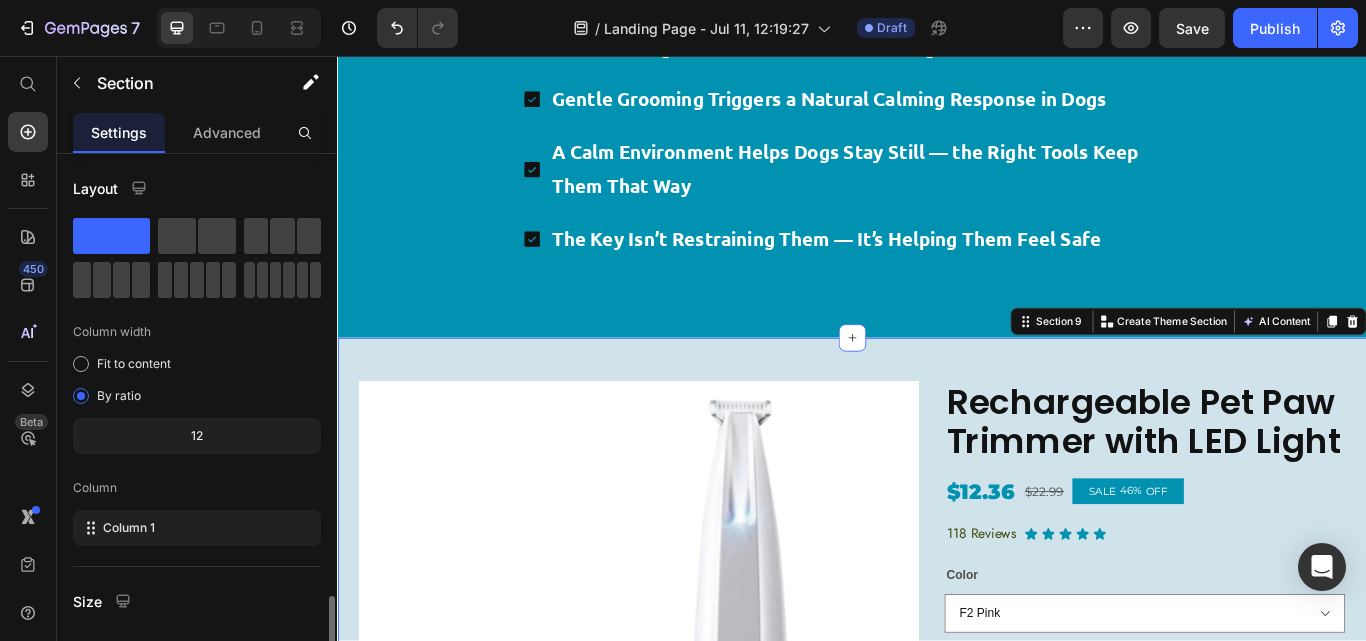 scroll, scrollTop: 264, scrollLeft: 0, axis: vertical 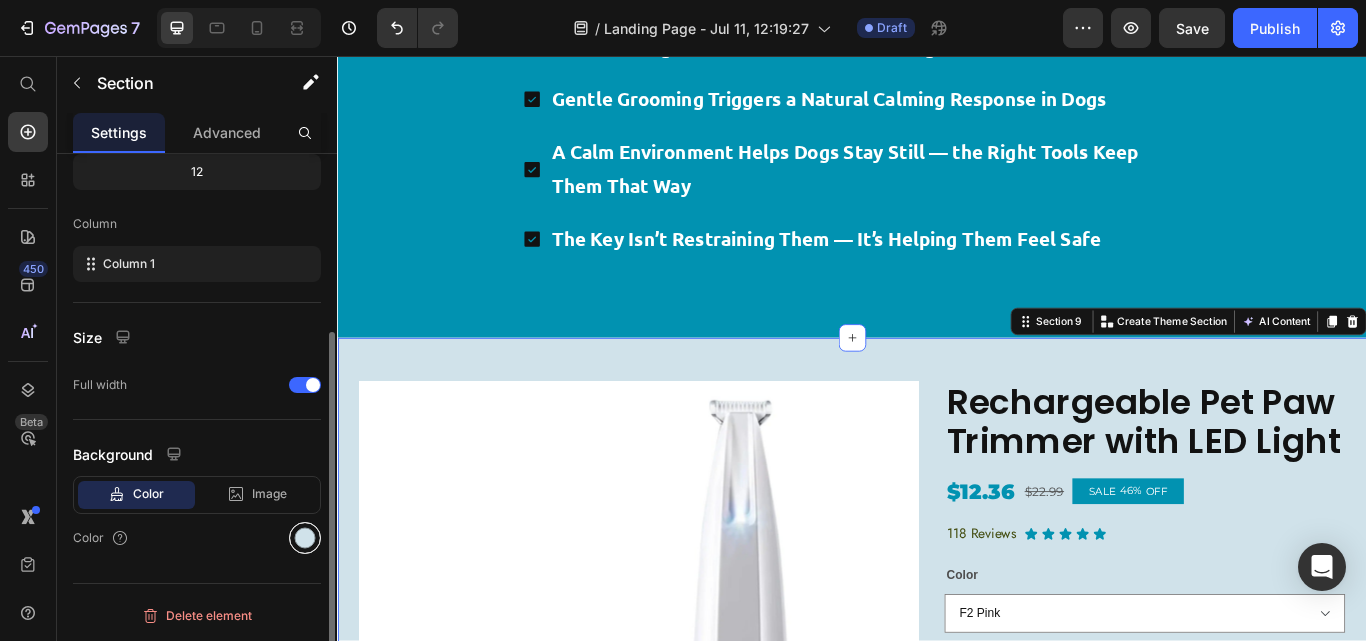 click at bounding box center [305, 538] 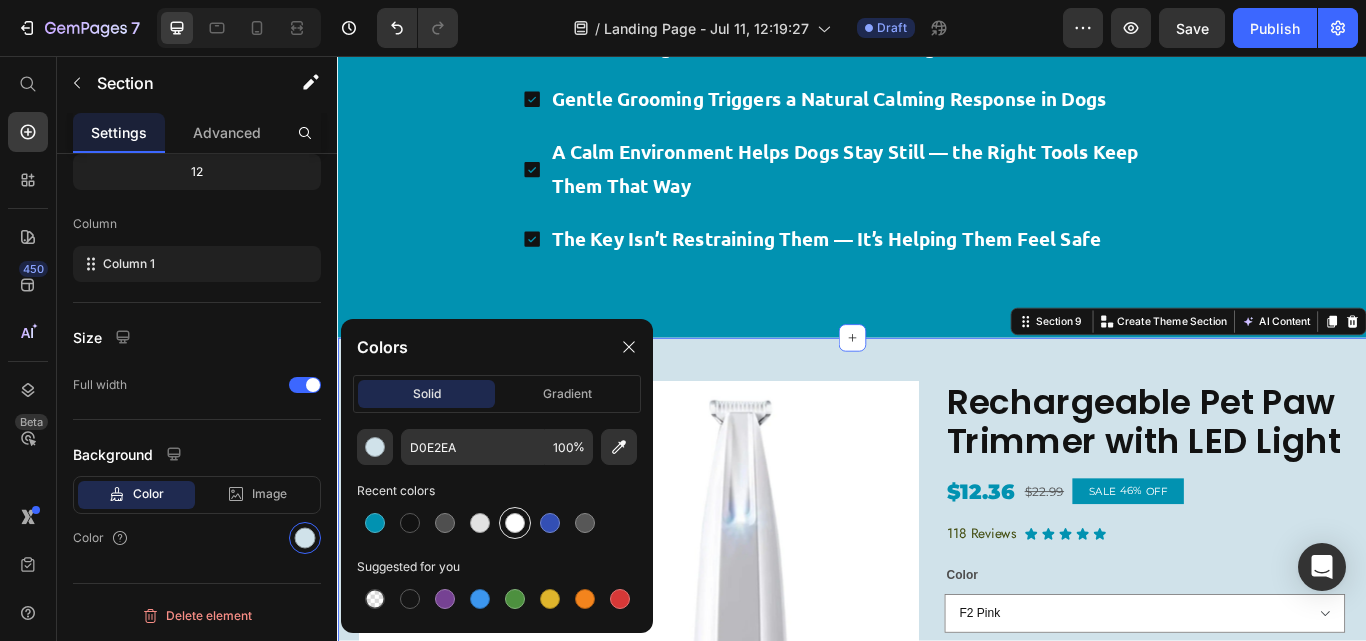click at bounding box center (515, 523) 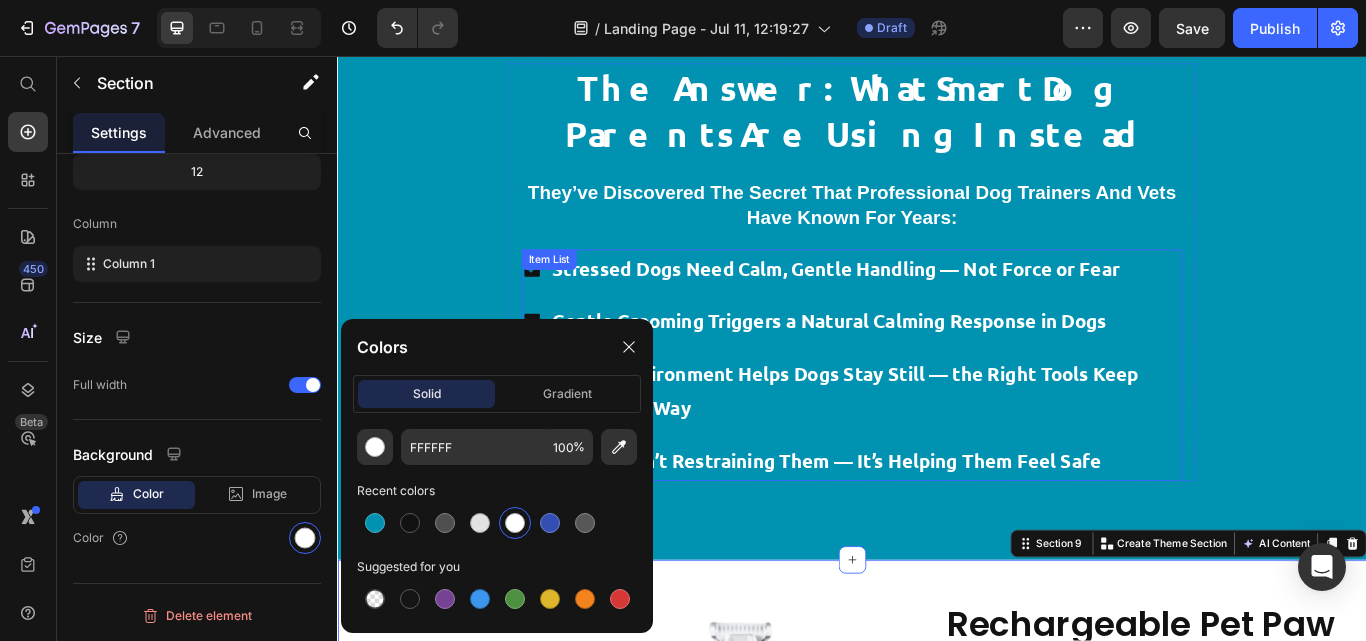 scroll, scrollTop: 3326, scrollLeft: 0, axis: vertical 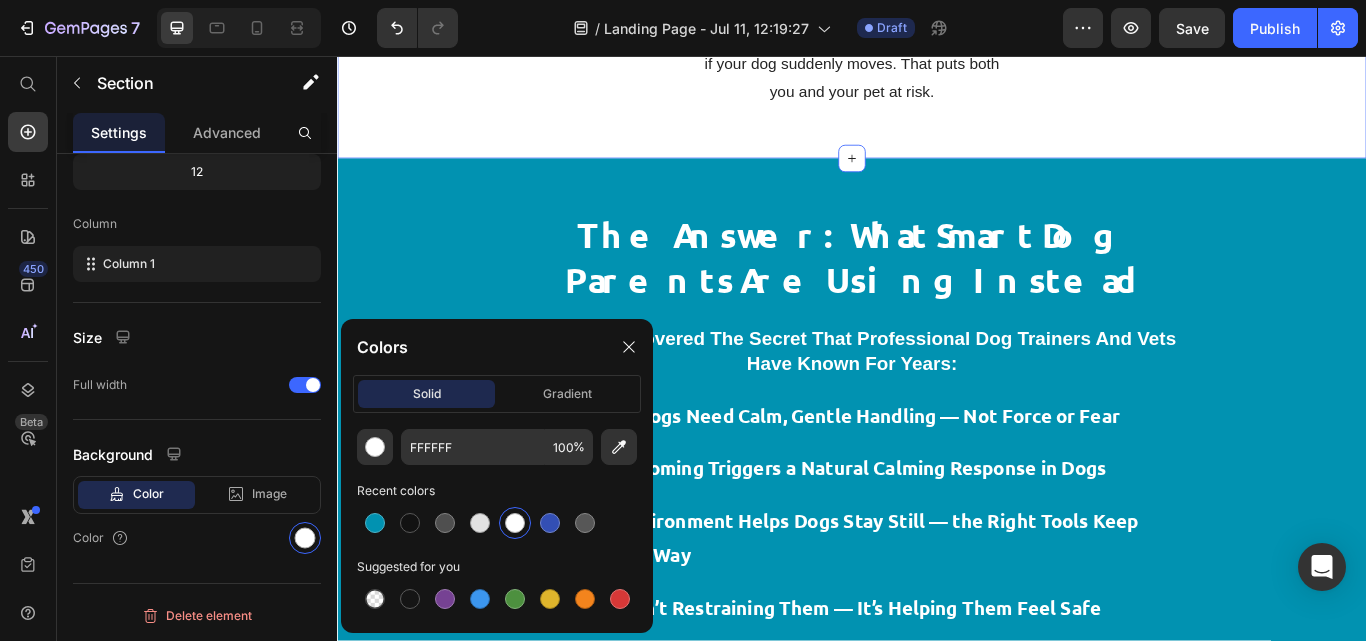 click on "Why  Traditional Dog Nail Tools  Are Built to Fail — And What Actually Works Heading Here’s Why Text block Row ❌ 1.  Poor Visibility = Painful Mistakes Text block Traditional clippers offer no guidance — making it easy to cut too deep and hit the quick. That means pain, bleeding, and lasting fear for your dog. Text block Row ❌ 2.  No Light, No Precision Text block Without built-in lighting, it’s almost impossible to see where the nail ends and the sensitive area begins — especially with dark or thick nails. Text block Row Row Image
Icon Flaw #1: They’re Over in 5 Minutes Text block Your smart dog will figure out that $30 puzzle toy in no time. Then what? Their energy isn’t gone—it’s just been redirected into more destructive behaviors. Text block Row
Icon Flaw #2: Chewing ≠ Mental Stimulation Text block Text block Row
Icon Flaw #3: Lick Mats are Only Good for a Mess Text block Text block Row
Icon Text block Text block Row" at bounding box center (937, -330) 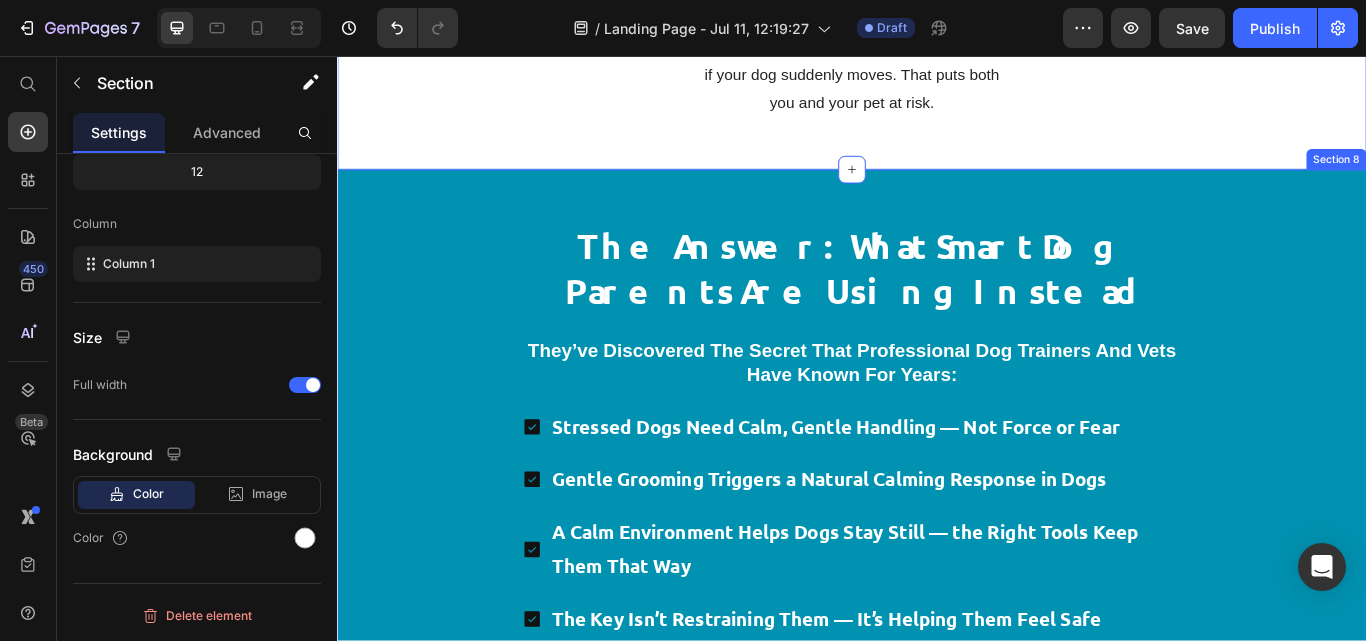 scroll, scrollTop: 3312, scrollLeft: 0, axis: vertical 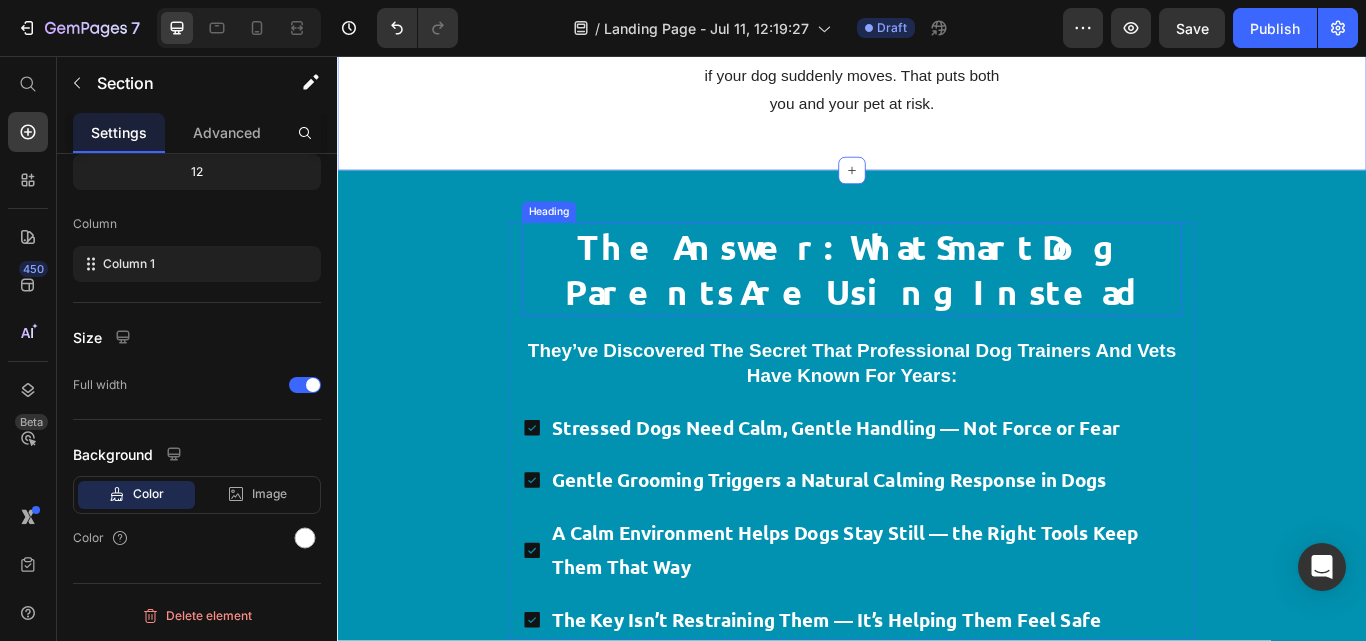 click on "The Answer: What Smart Dog Parents Are Using Instead" at bounding box center [937, 305] 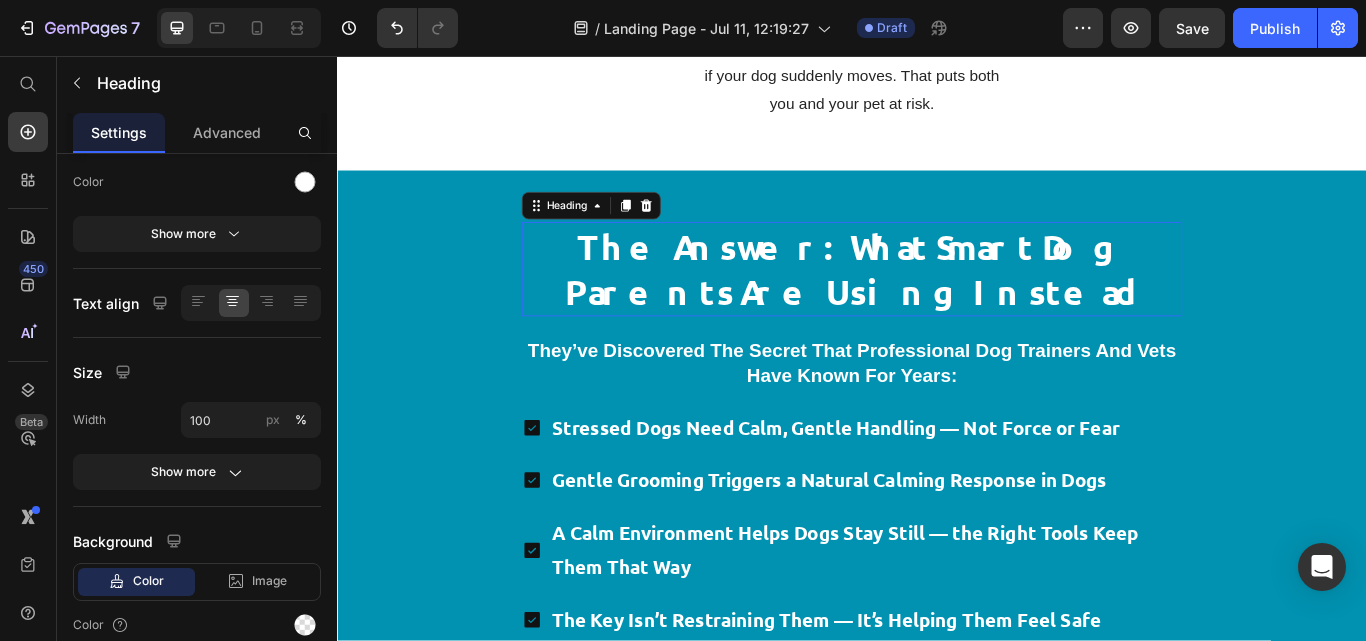 click on "The Answer: What Smart Dog Parents Are Using Instead" at bounding box center [937, 305] 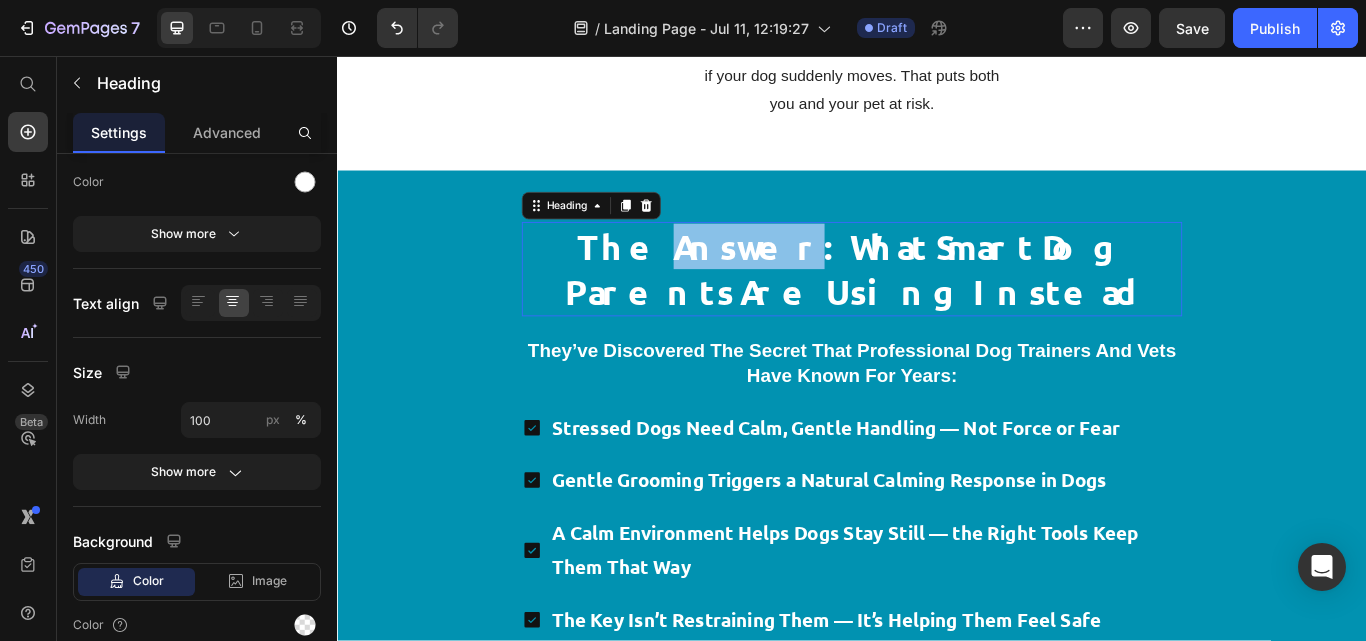 scroll, scrollTop: 0, scrollLeft: 0, axis: both 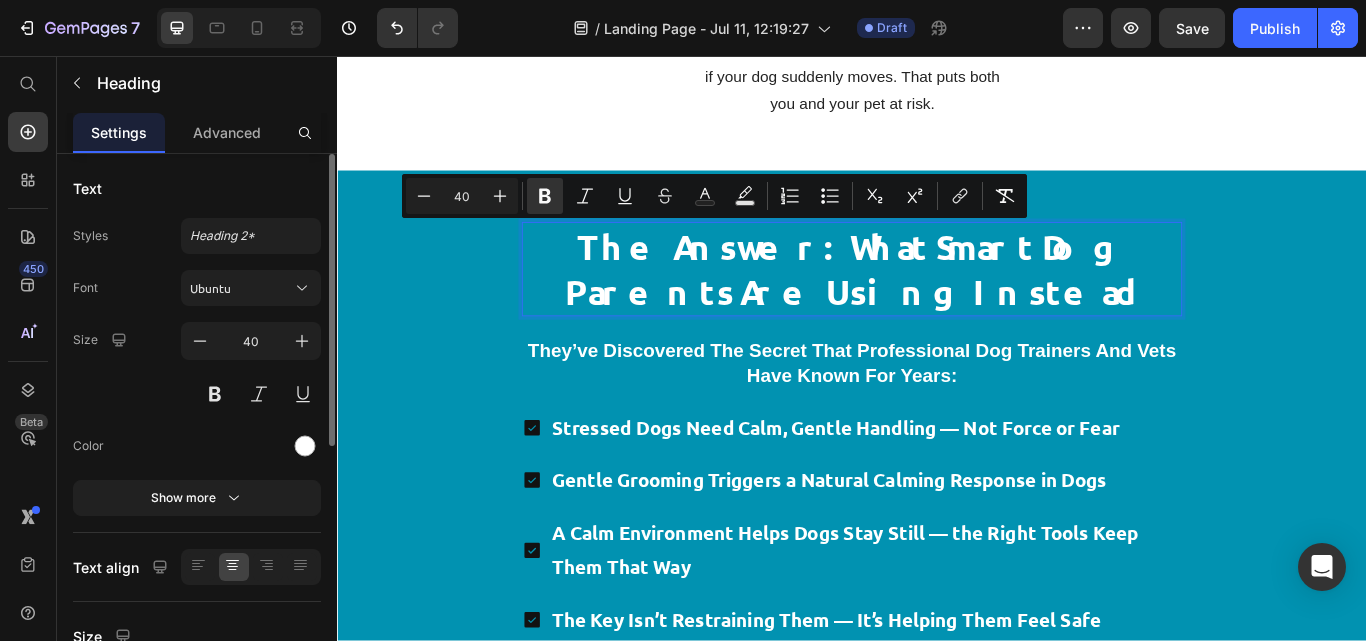 click on "The Answer: What Smart Dog Parents Are Using Instead" at bounding box center [937, 305] 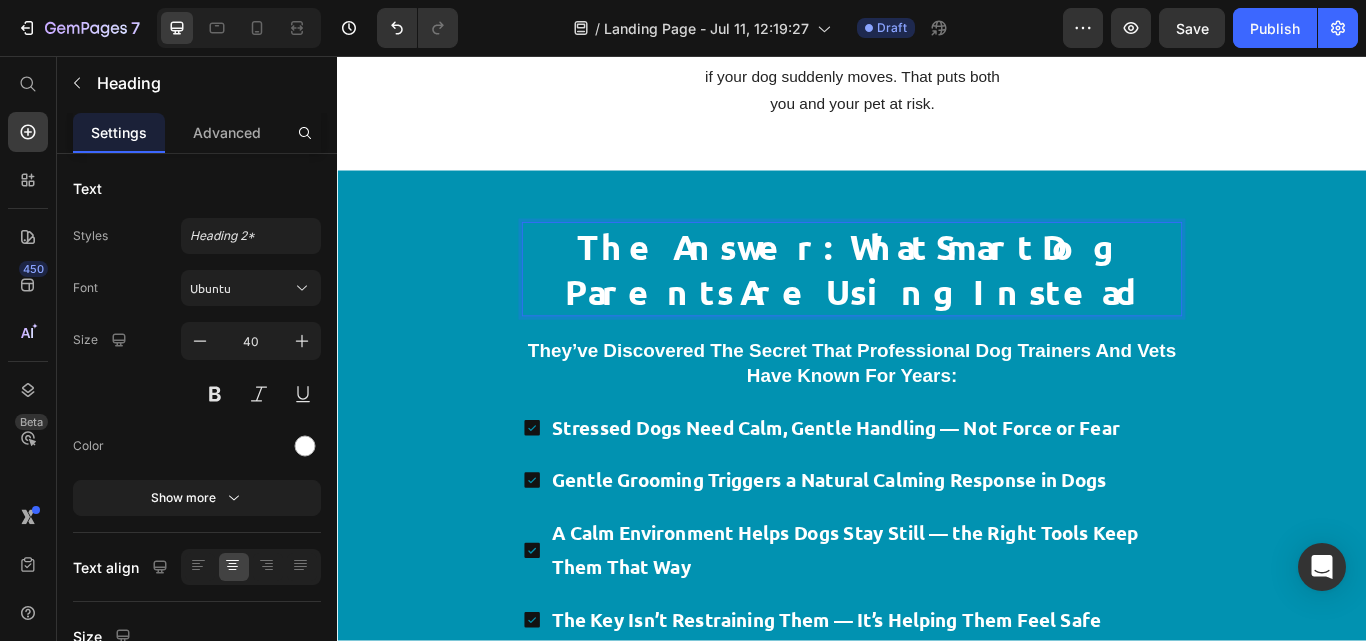 click on "The Answer: What Smart Dog Parents Are Using Instead" at bounding box center [937, 305] 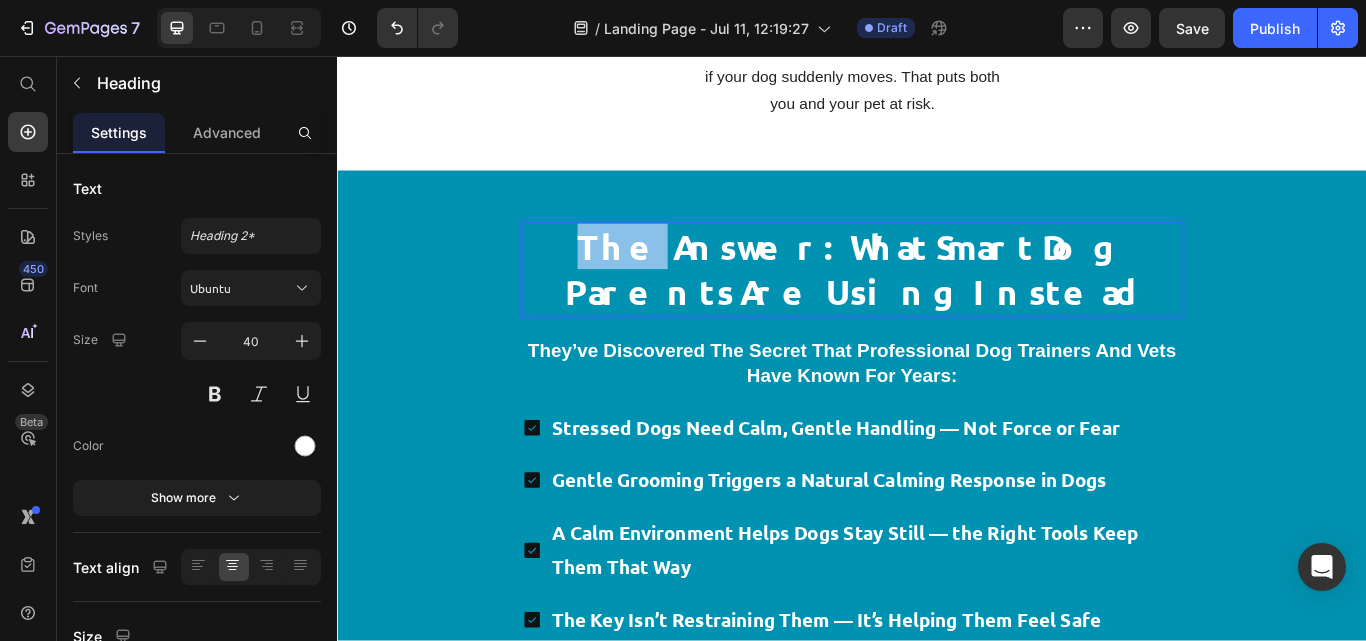 click on "The Answer: What Smart Dog Parents Are Using Instead" at bounding box center [937, 305] 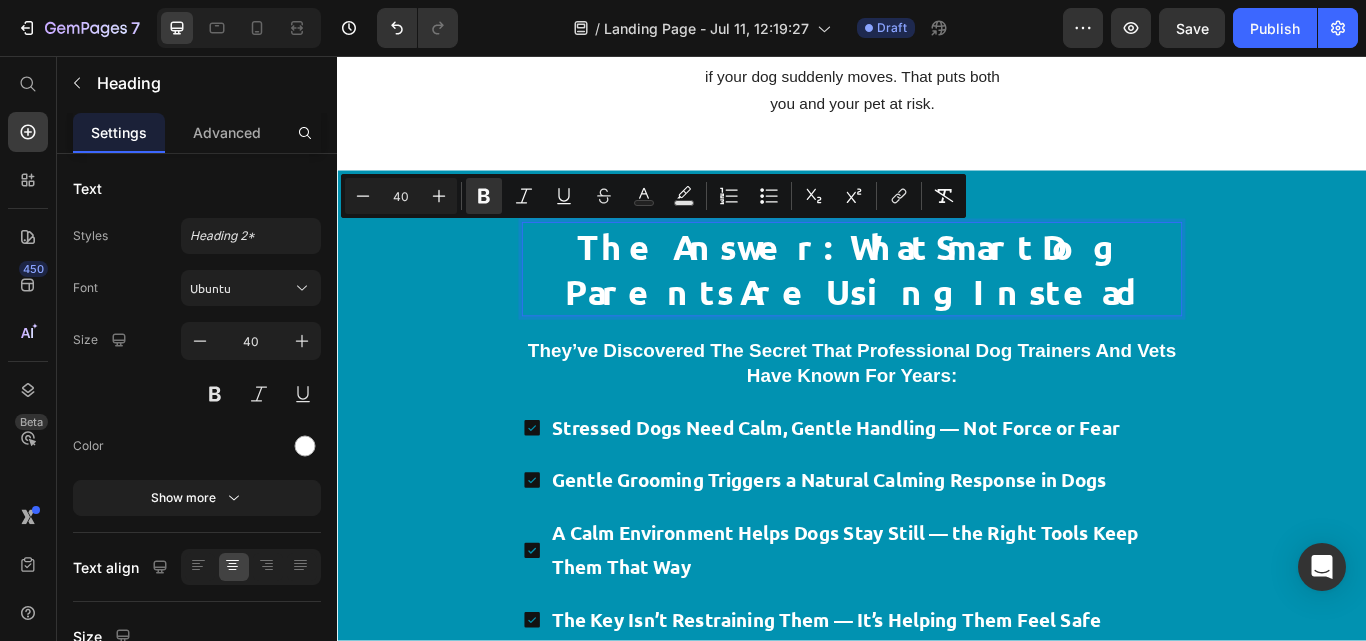 click on "The Answer: What Smart Dog Parents Are Using Instead" at bounding box center [937, 304] 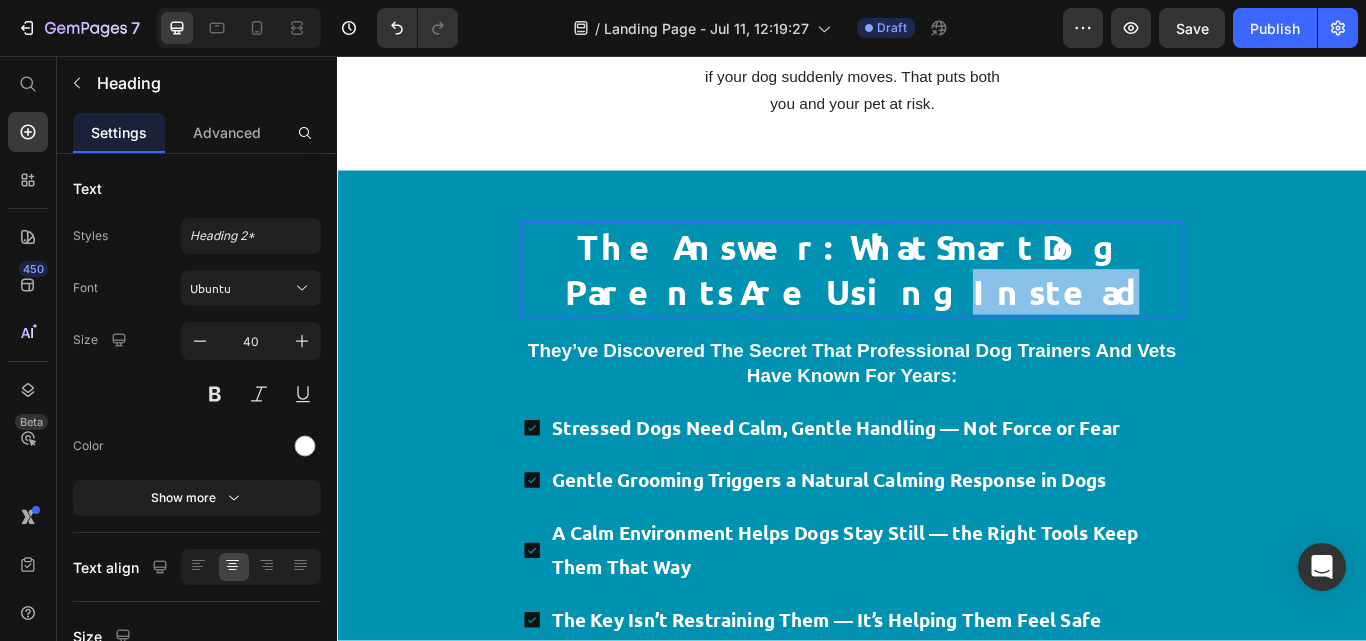 click on "The Answer: What Smart Dog Parents Are Using Instead" at bounding box center [937, 304] 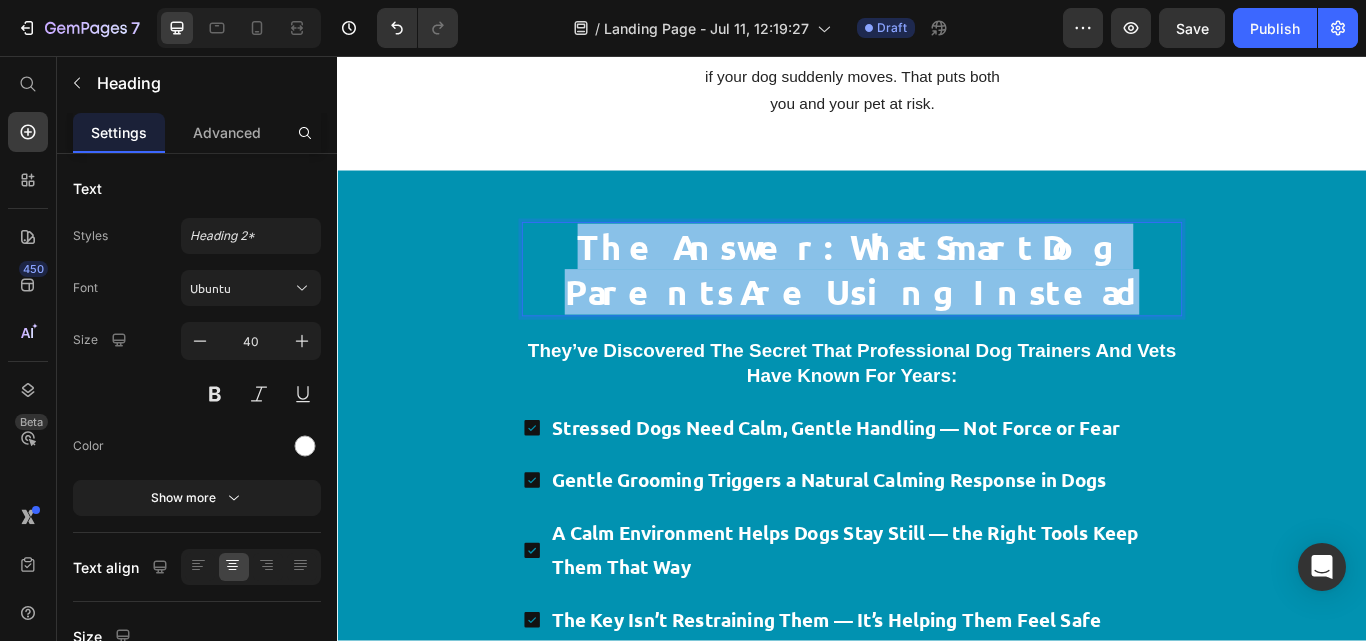 click on "The Answer: What Smart Dog Parents Are Using Instead" at bounding box center [937, 304] 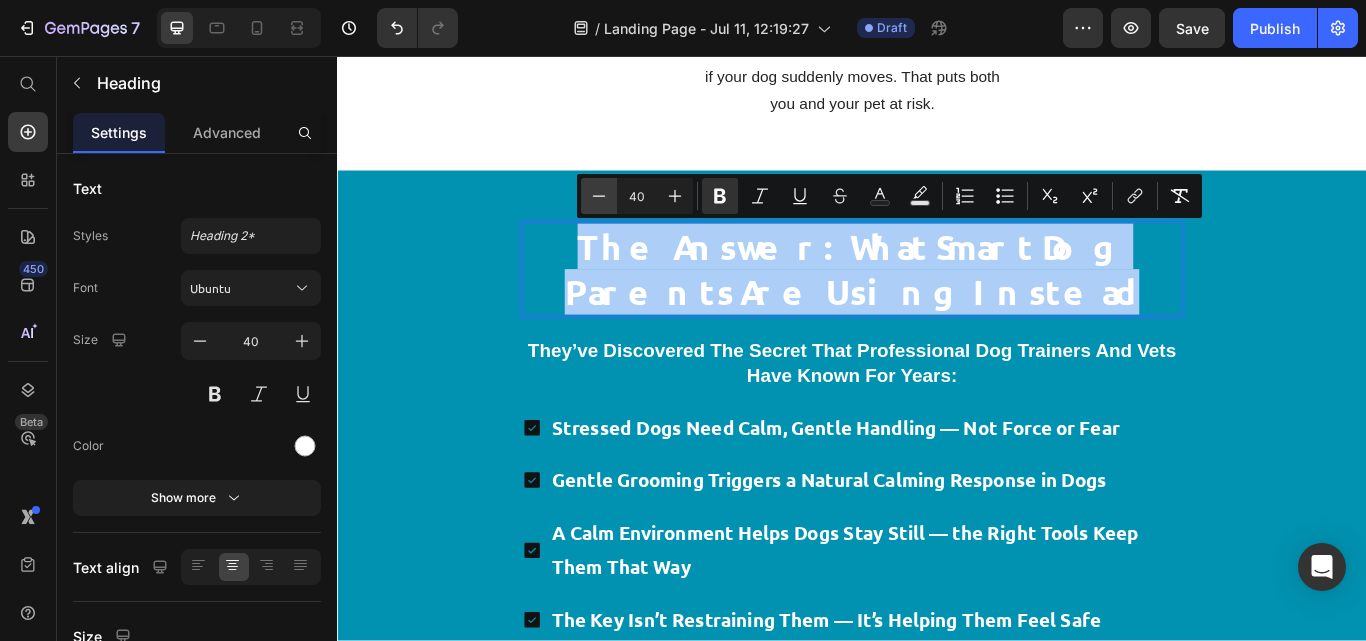 click 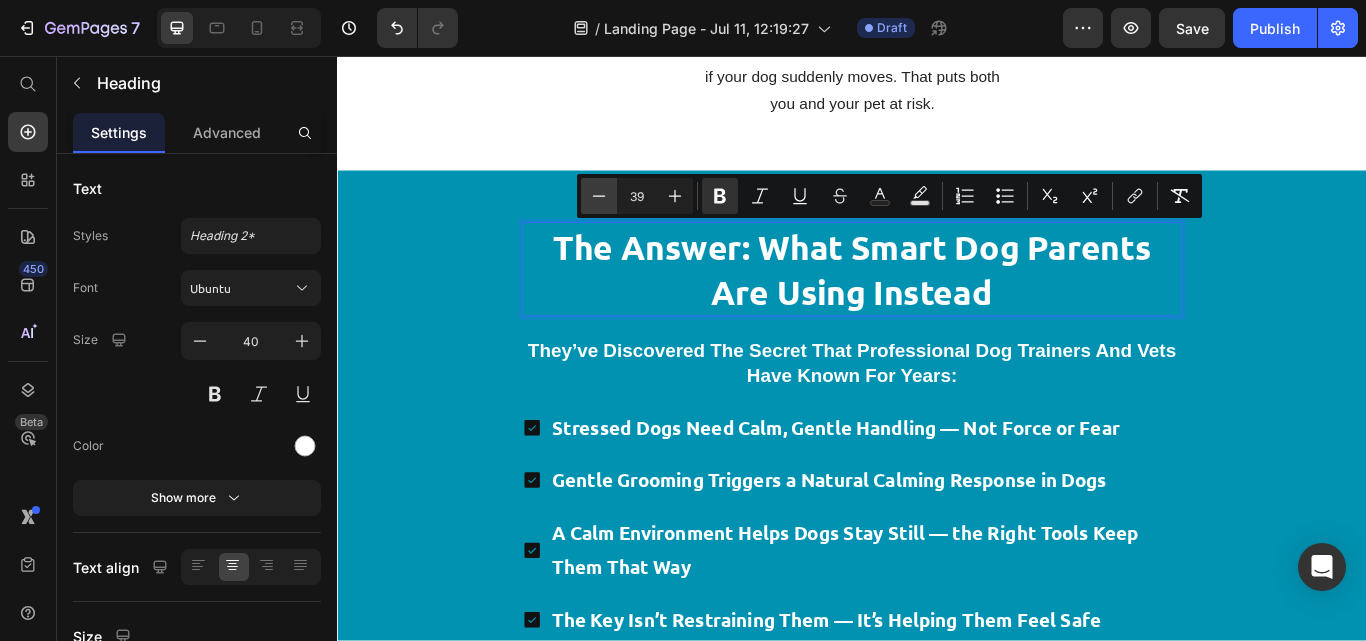 click 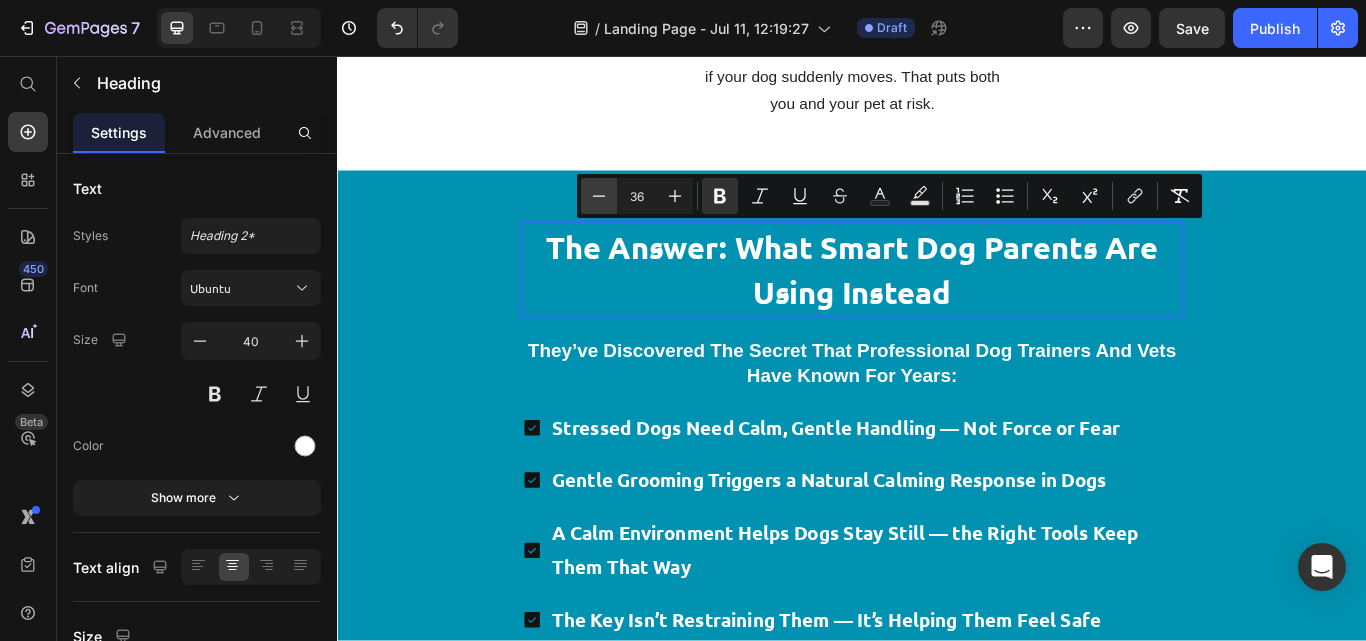 click 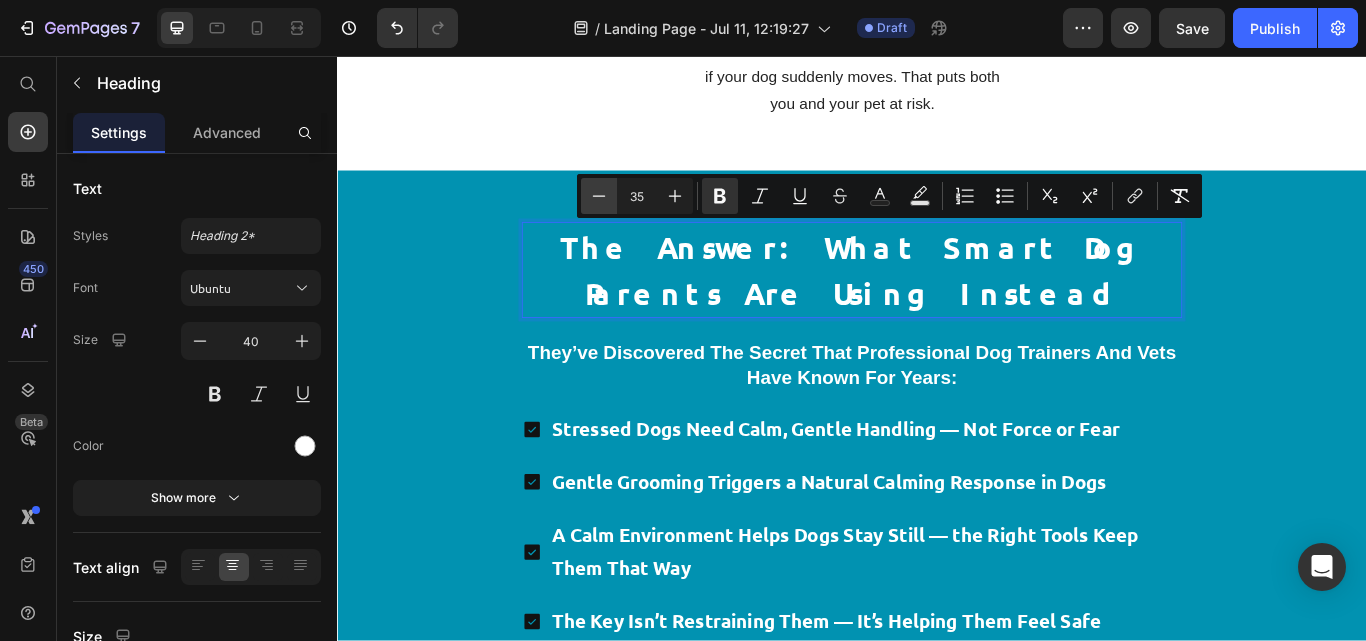 click 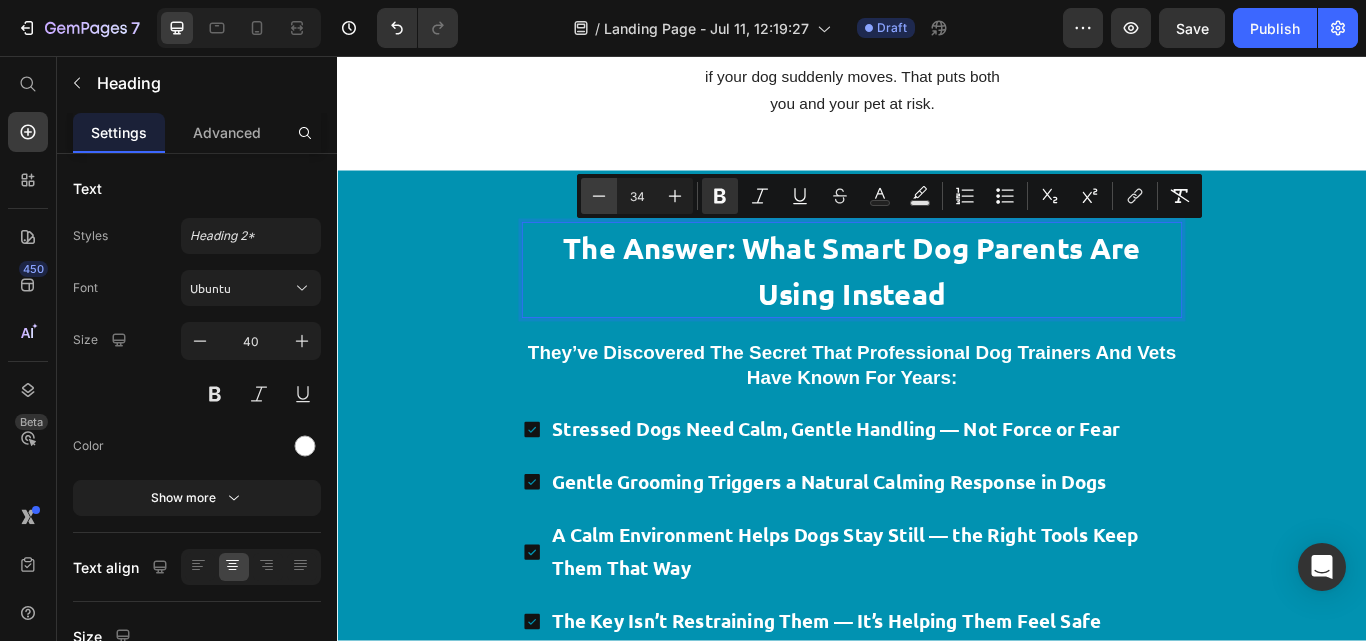 click 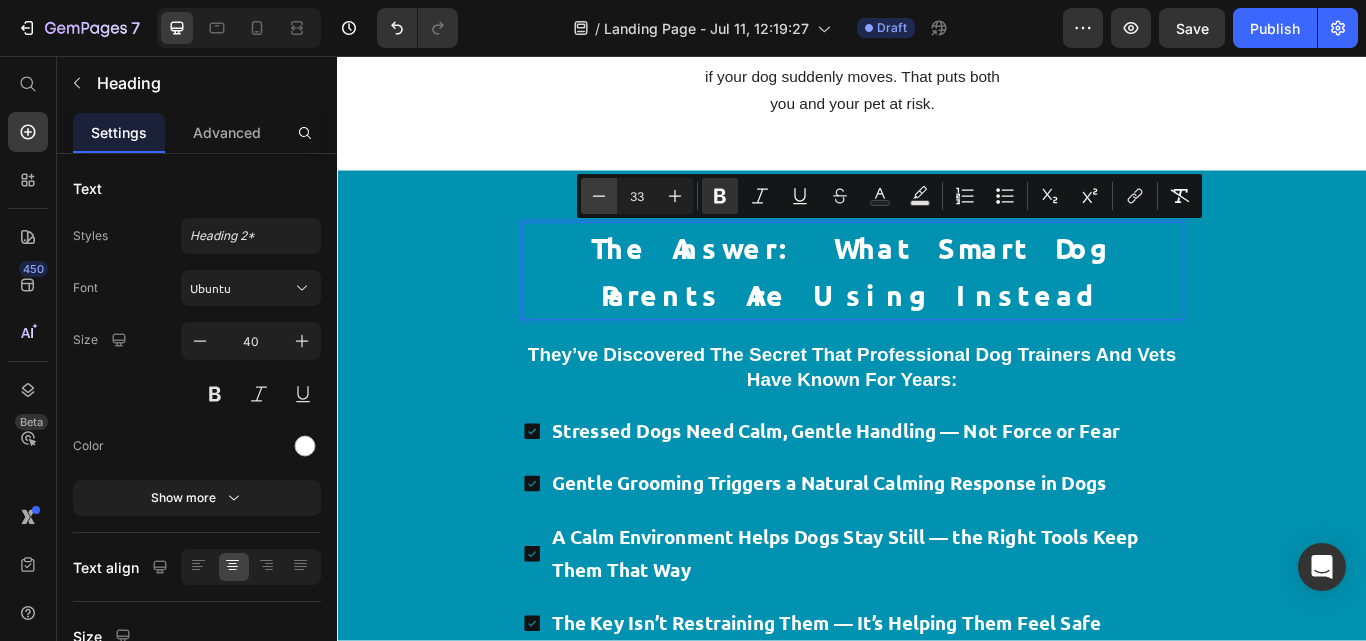click 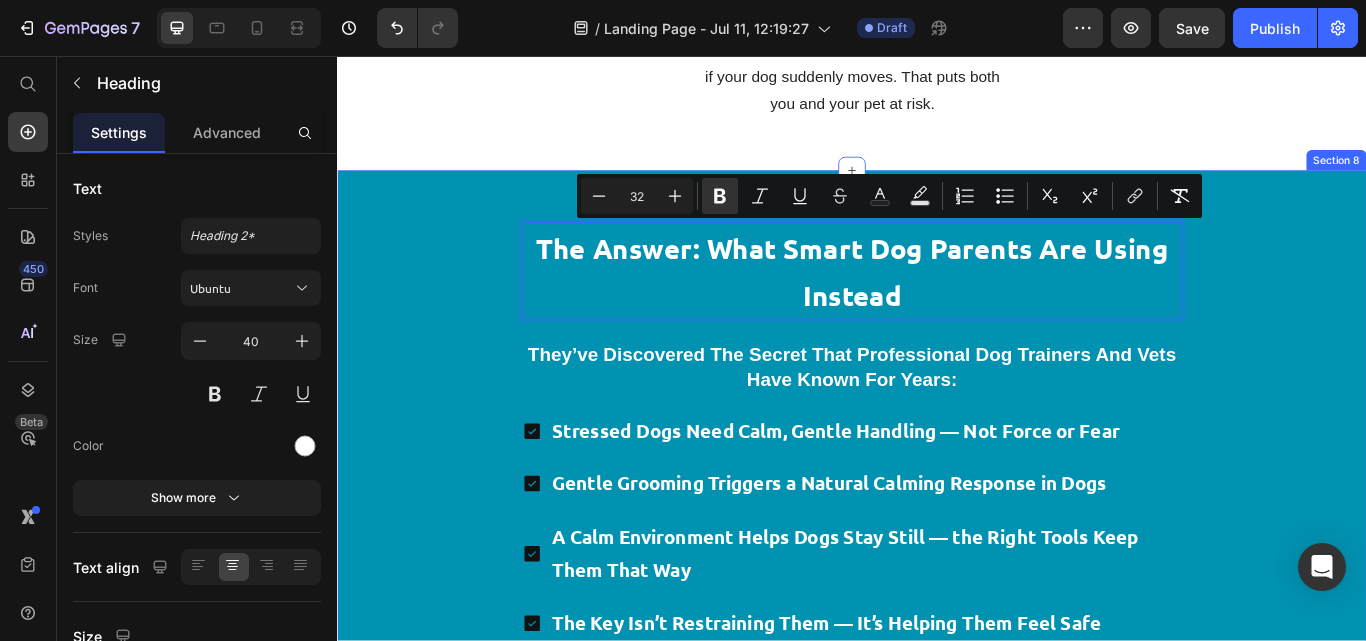 click on "The Answer: What Smart Dog Parents Are Using Instead Heading   25 They’ve discovered the secret that professional dog trainers and vets have known for years: Text Block
Stressed Dogs Need Calm, Gentle Handling — Not Force or Fear
Gentle Grooming Triggers a Natural Calming Response in Dogs
A Calm Environment Helps Dogs Stay Still — the Right Tools Keep Them That Way
The Key Isn’t Restraining Them — It’s Helping Them Feel Safe Item List Row" at bounding box center (937, 511) 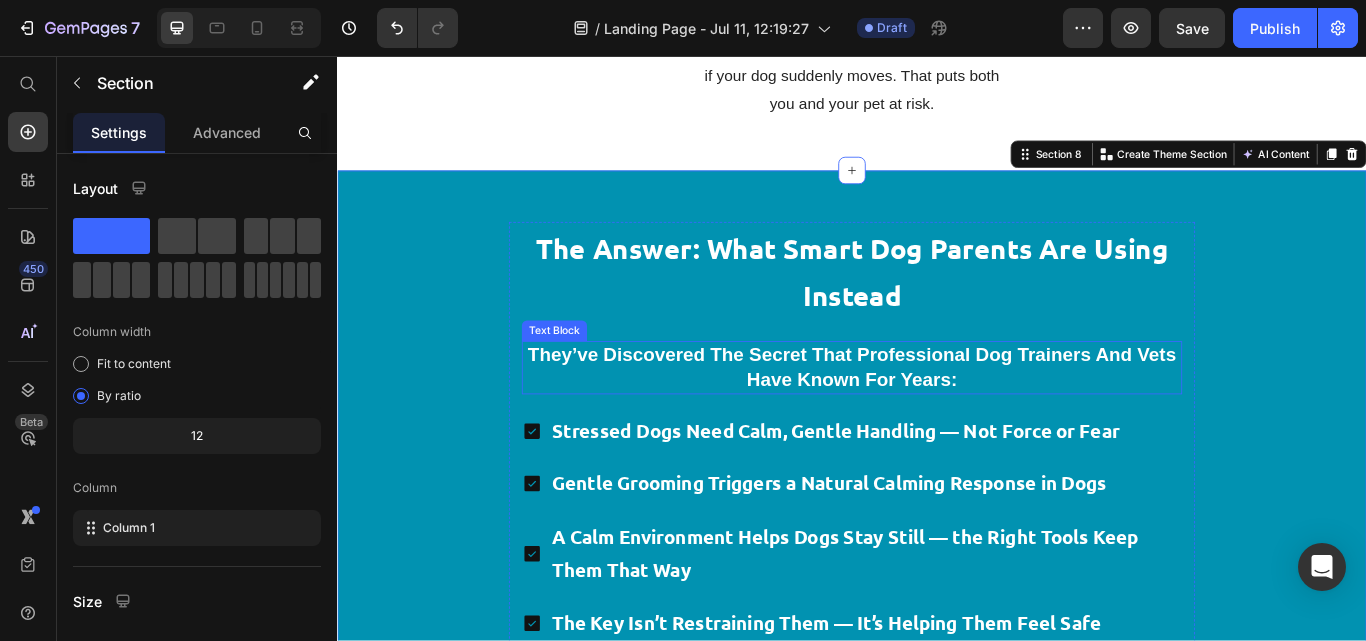 click on "They’ve discovered the secret that professional dog trainers and vets have known for years:" at bounding box center (937, 419) 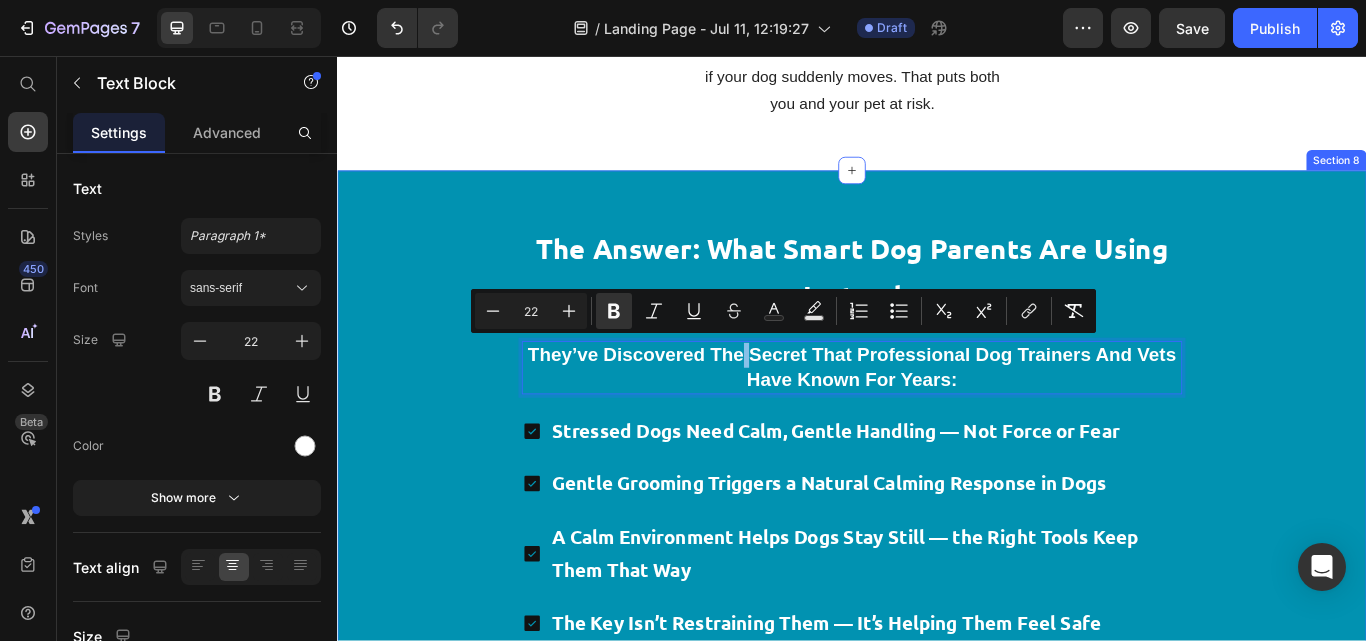 click on "⁠⁠⁠⁠⁠⁠⁠ The Answer: What Smart Dog Parents Are Using Instead Heading They’ve discovered the secret that professional dog trainers and vets have known for years: Text Block   20
Stressed Dogs Need Calm, Gentle Handling — Not Force or Fear
Gentle Grooming Triggers a Natural Calming Response in Dogs
A Calm Environment Helps Dogs Stay Still — the Right Tools Keep Them That Way
The Key Isn’t Restraining Them — It’s Helping Them Feel Safe Item List Row Section 8" at bounding box center [937, 511] 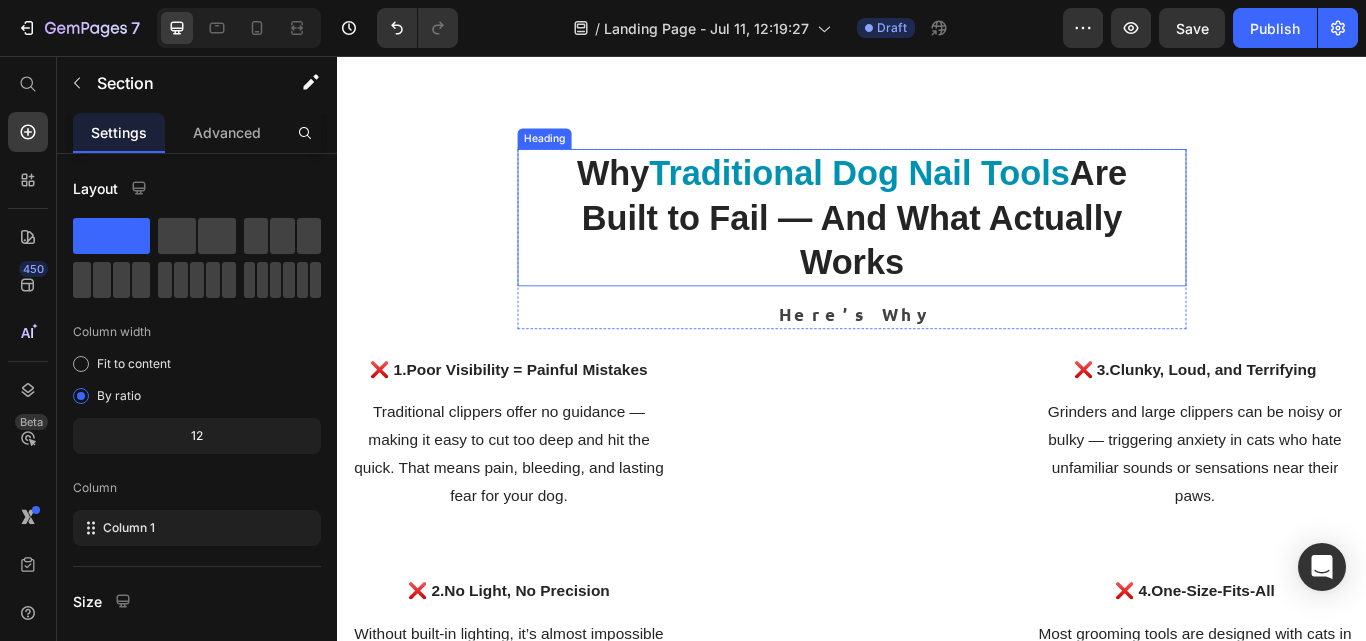 scroll, scrollTop: 2387, scrollLeft: 0, axis: vertical 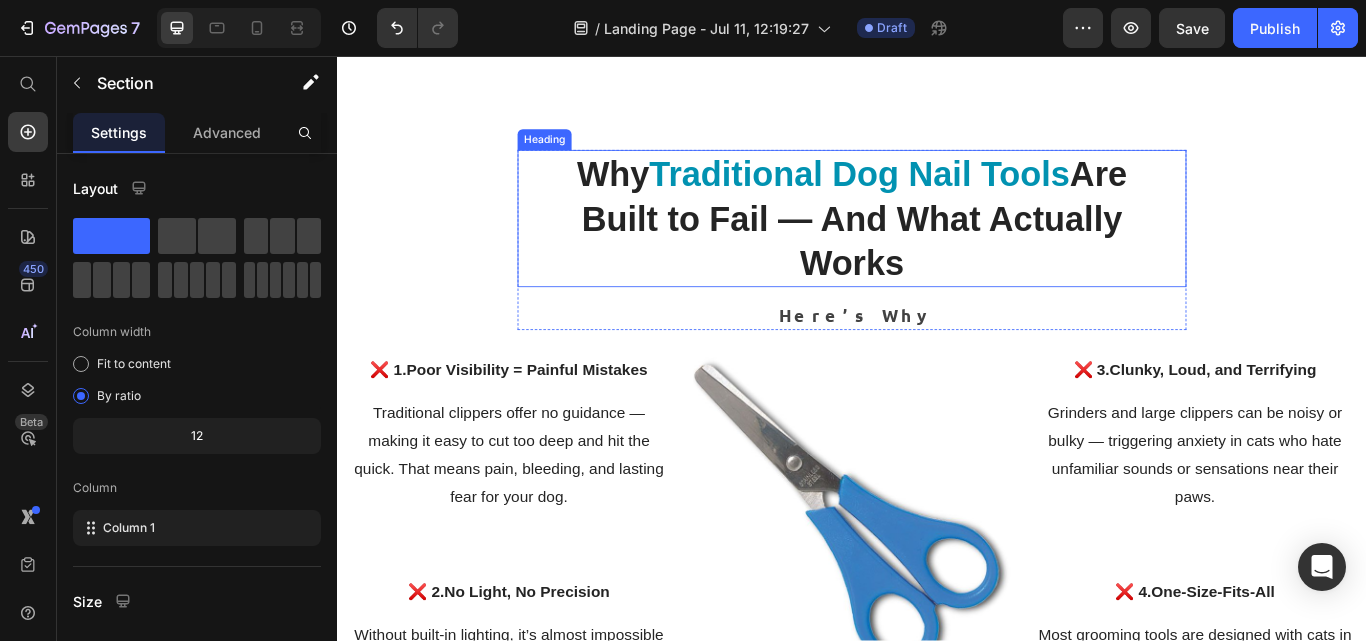 click on "Traditional Dog Nail Tools" at bounding box center [946, 194] 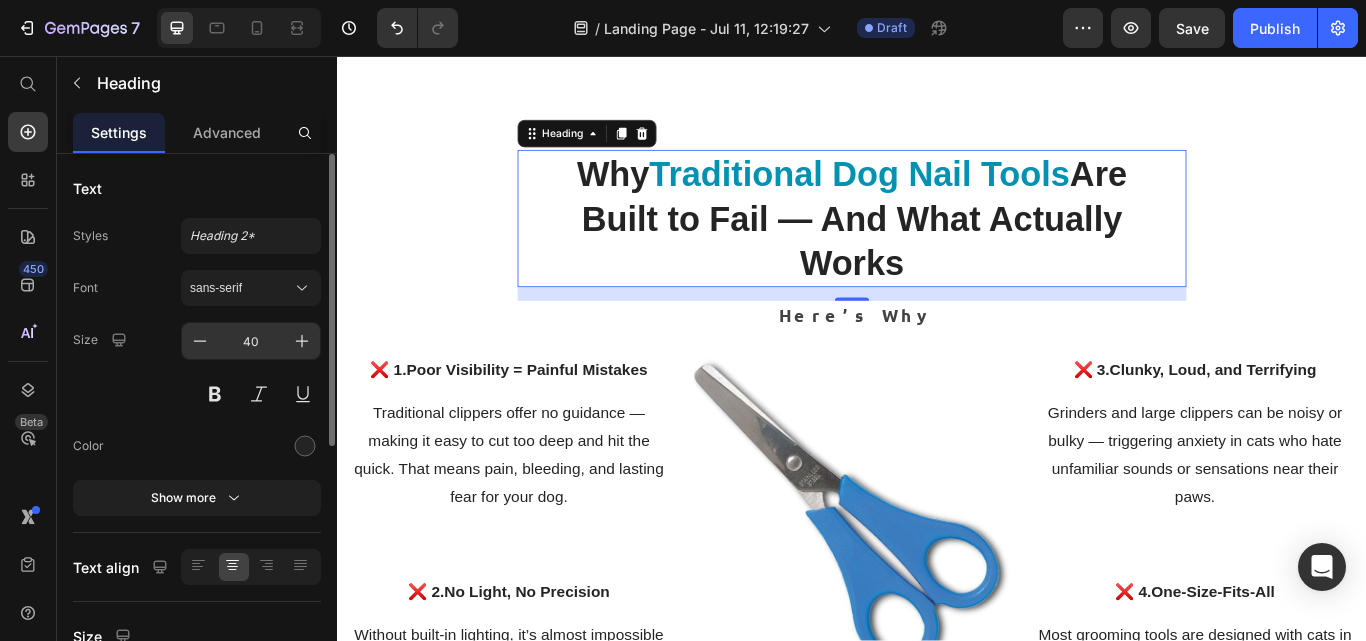 click on "40" at bounding box center [251, 341] 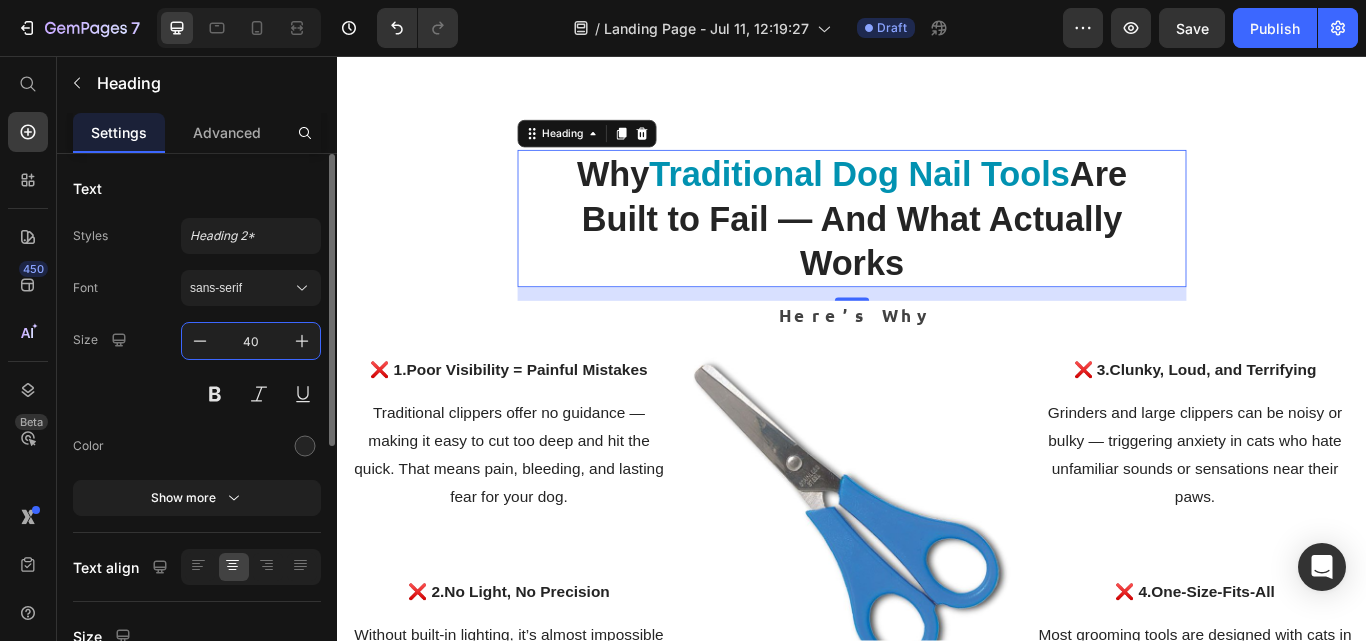 click on "40" at bounding box center [251, 341] 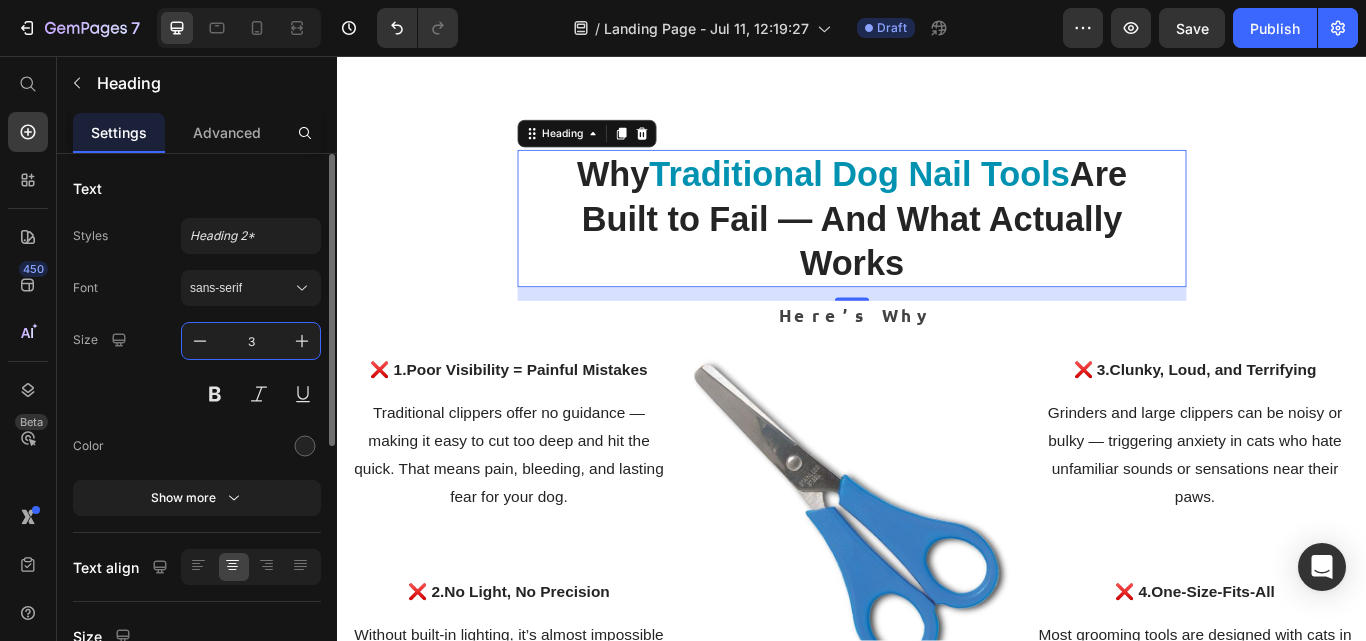 type on "32" 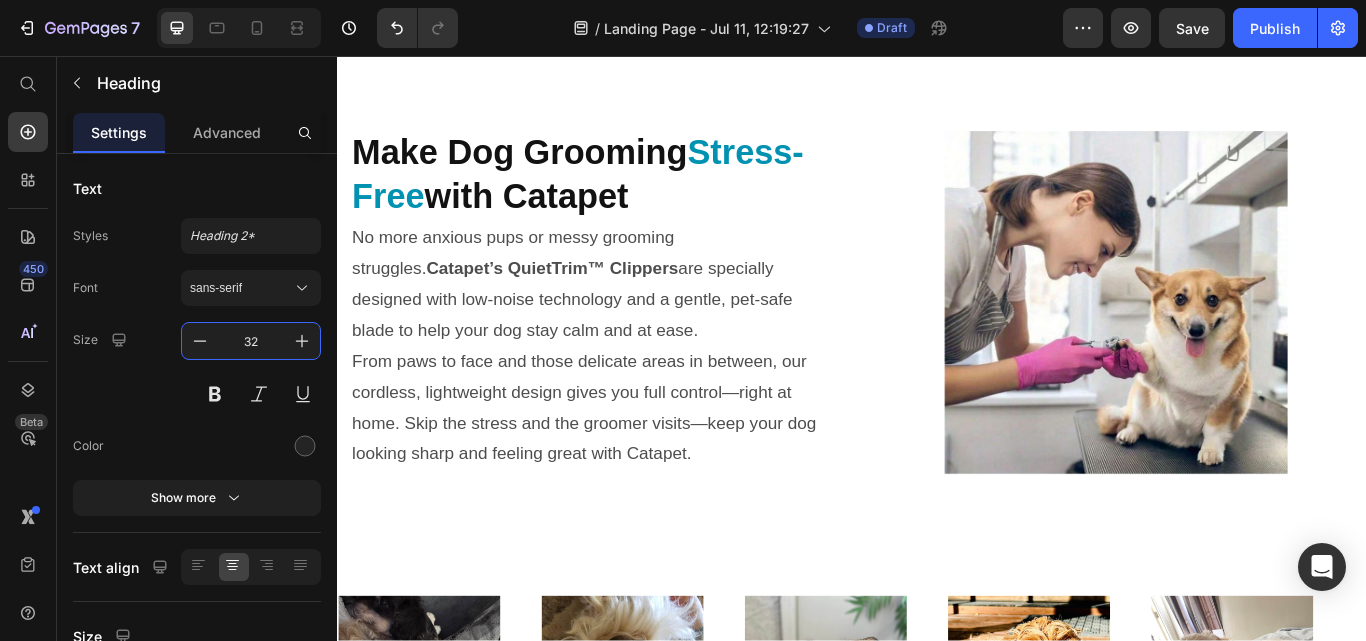 scroll, scrollTop: 1477, scrollLeft: 0, axis: vertical 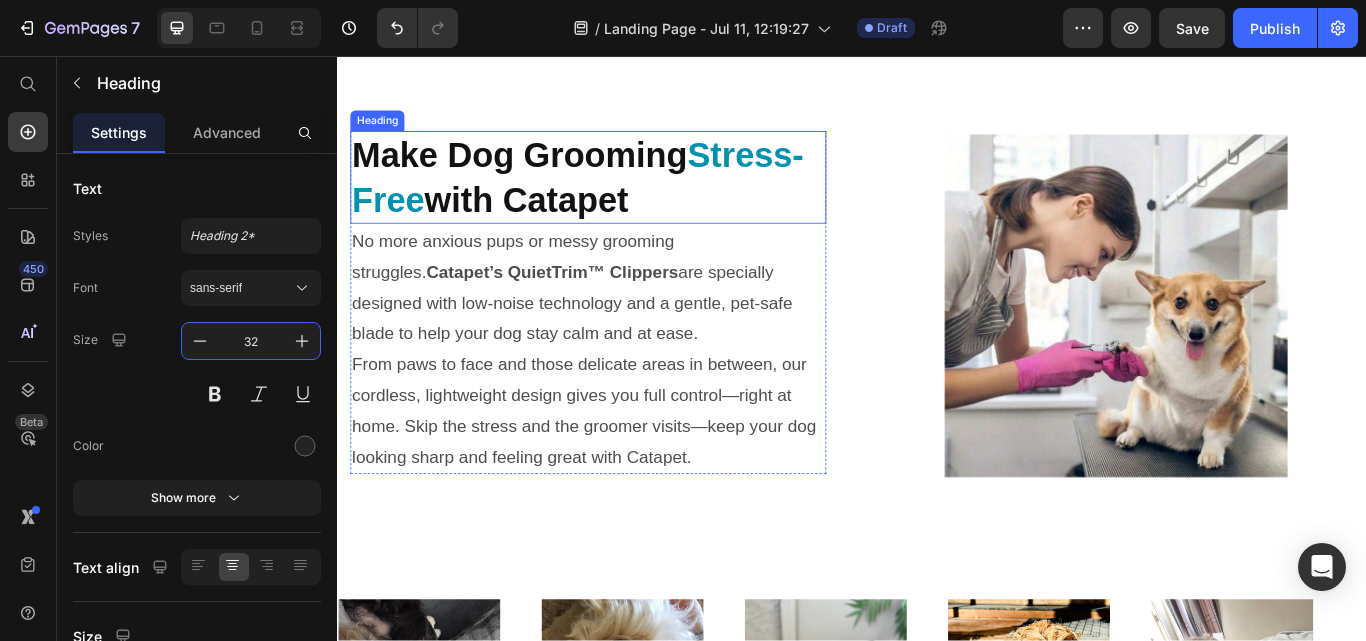 click on "with Catapet" at bounding box center [558, 224] 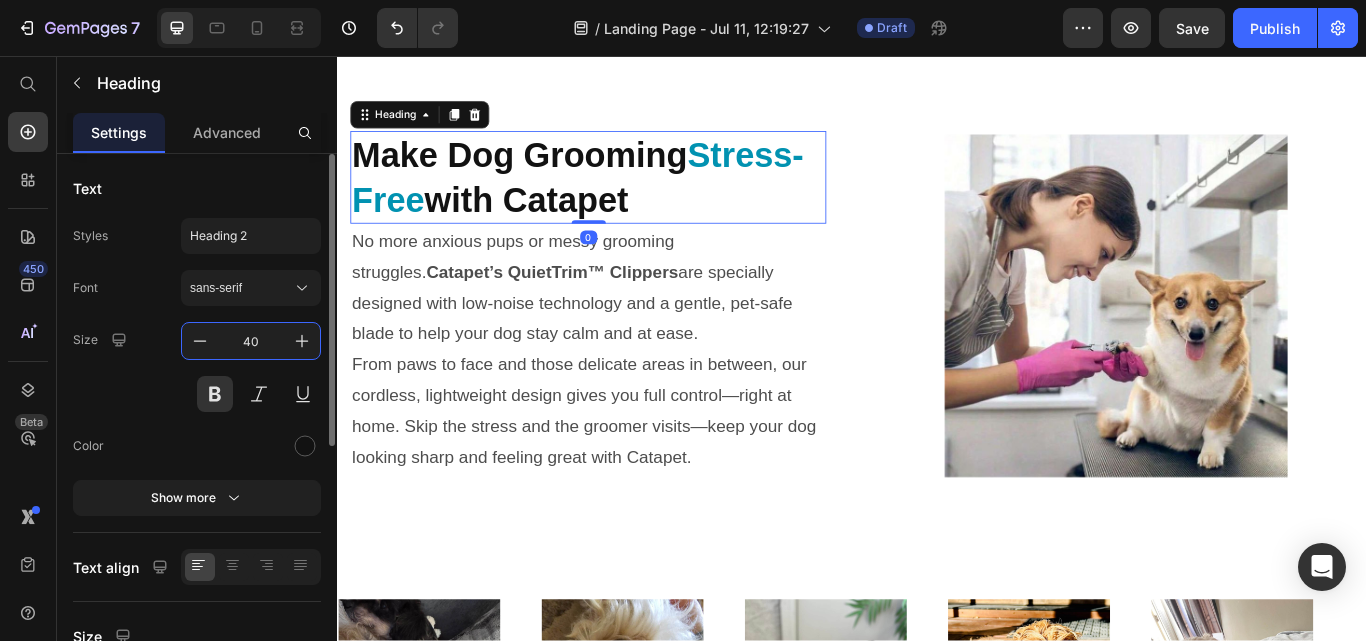 click on "40" at bounding box center (251, 341) 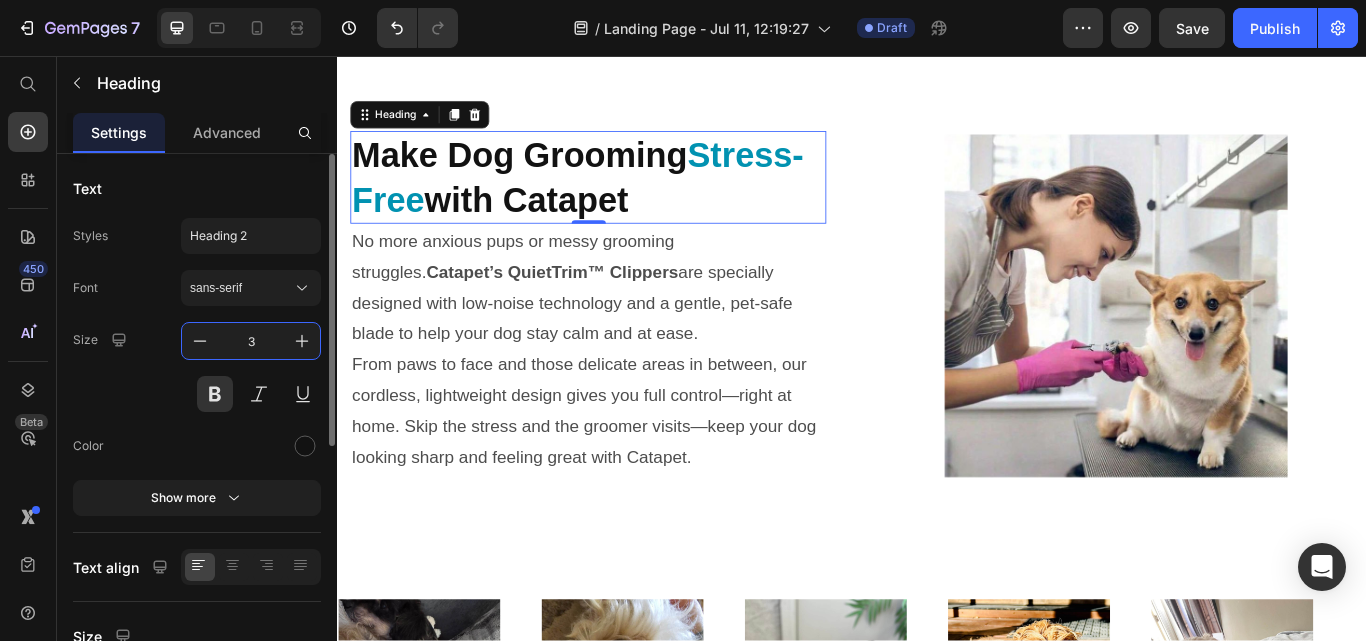type on "32" 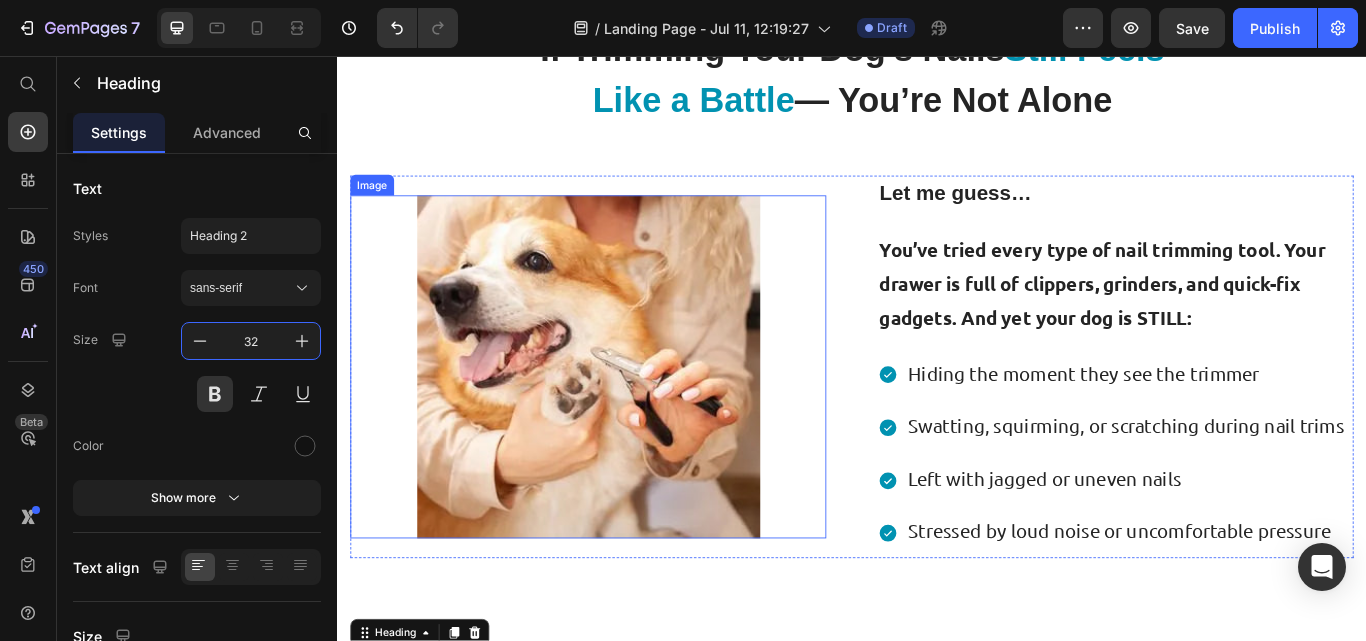 scroll, scrollTop: 743, scrollLeft: 0, axis: vertical 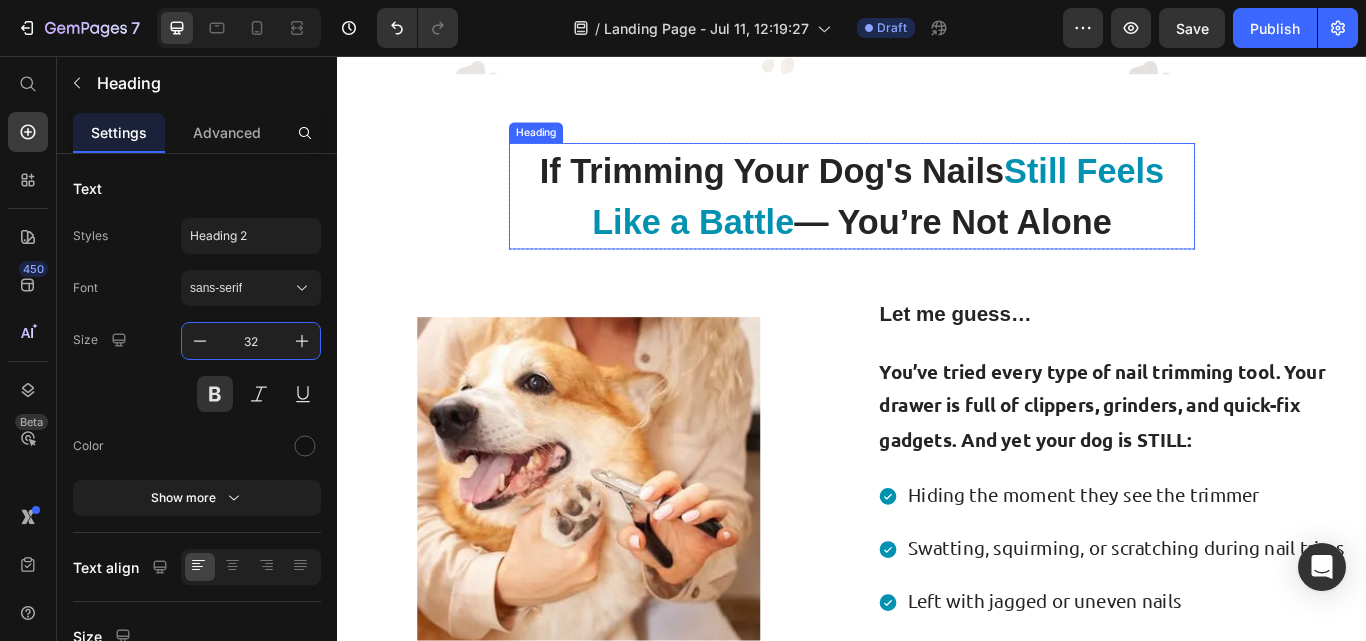 click on "If Trimming Your Dog's Nails  Still Feels Like a Battle  — You’re Not Alone" at bounding box center [937, 220] 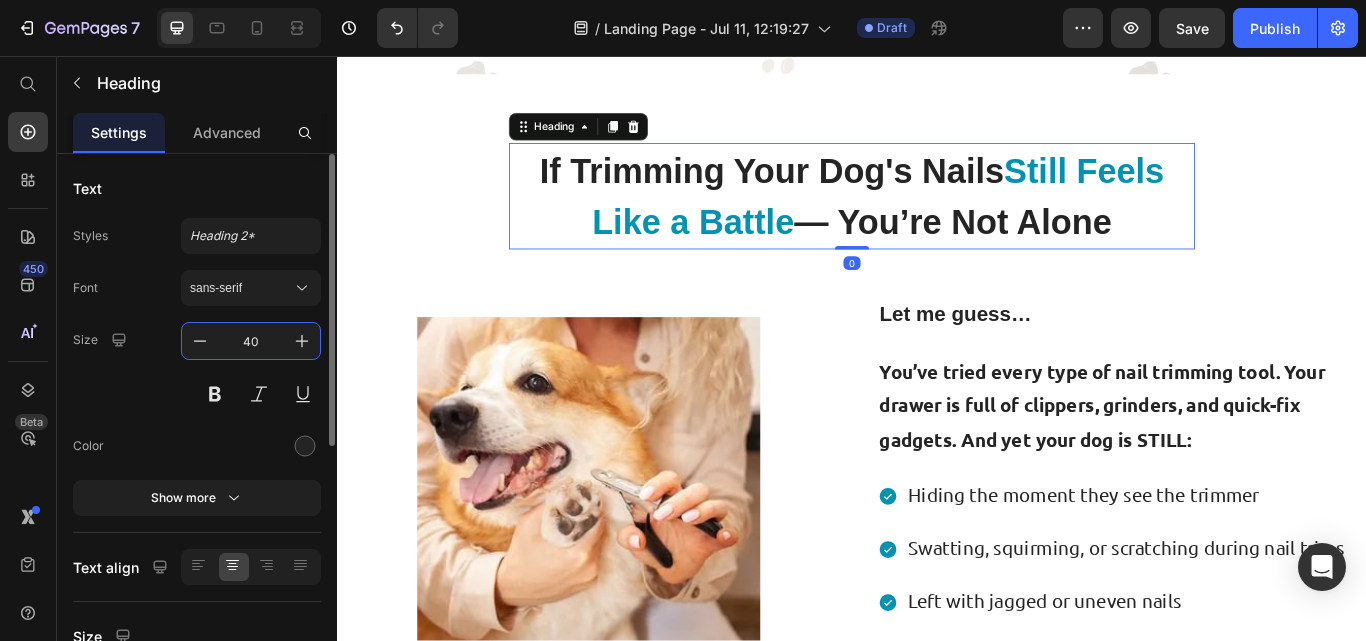 click on "40" at bounding box center [251, 341] 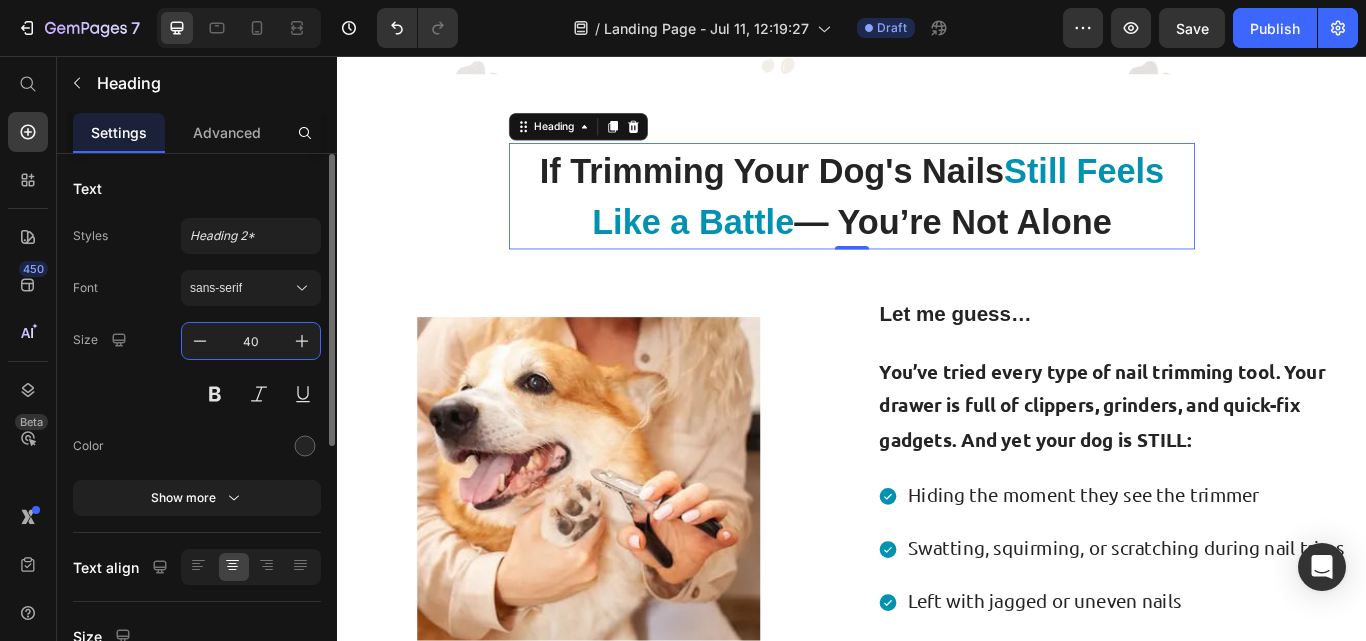 click on "40" at bounding box center (251, 341) 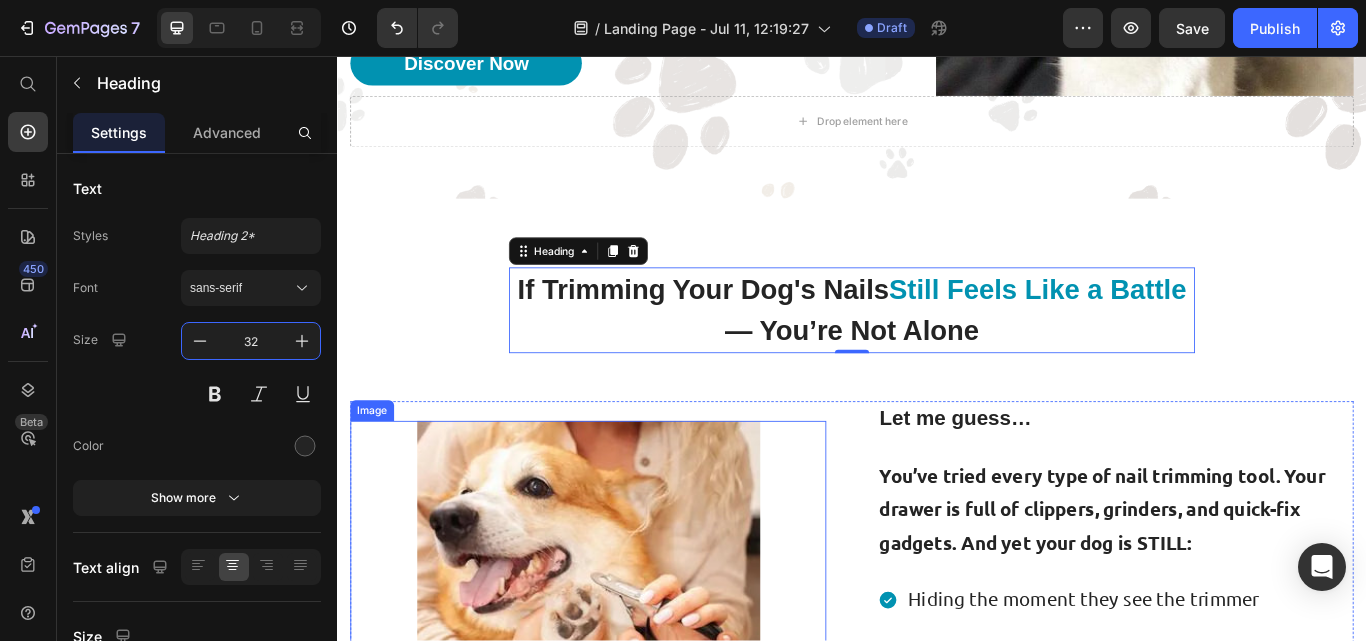 scroll, scrollTop: 597, scrollLeft: 0, axis: vertical 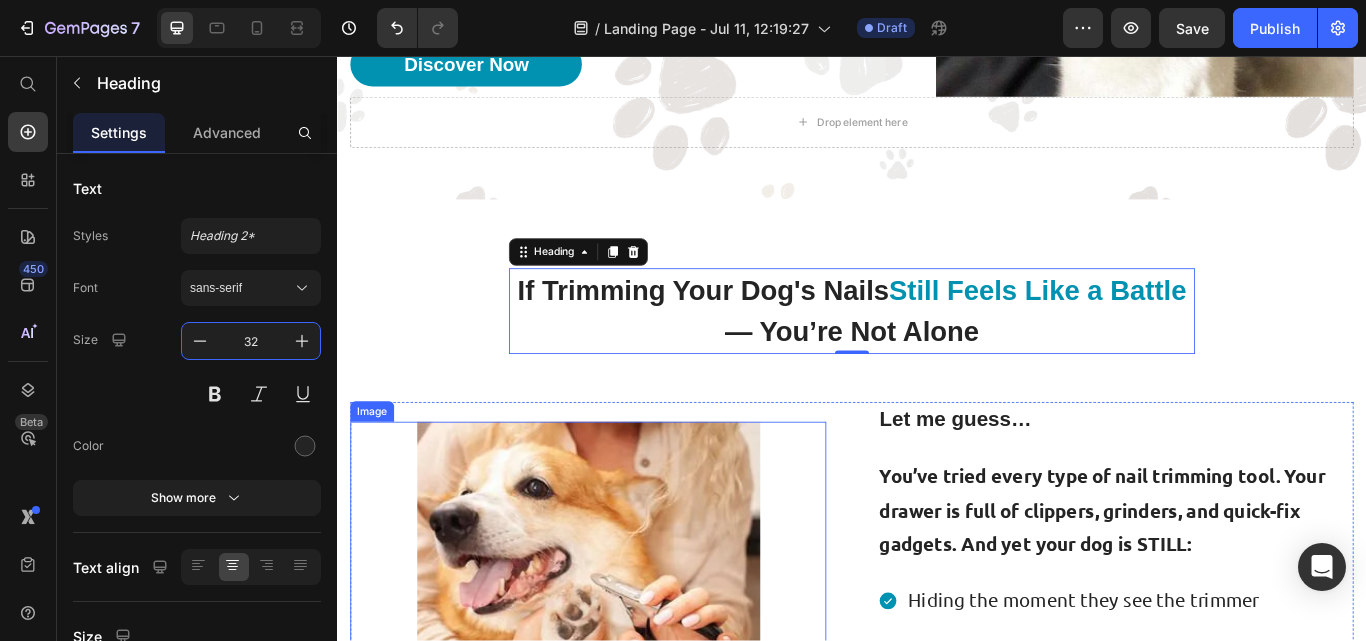 type on "40" 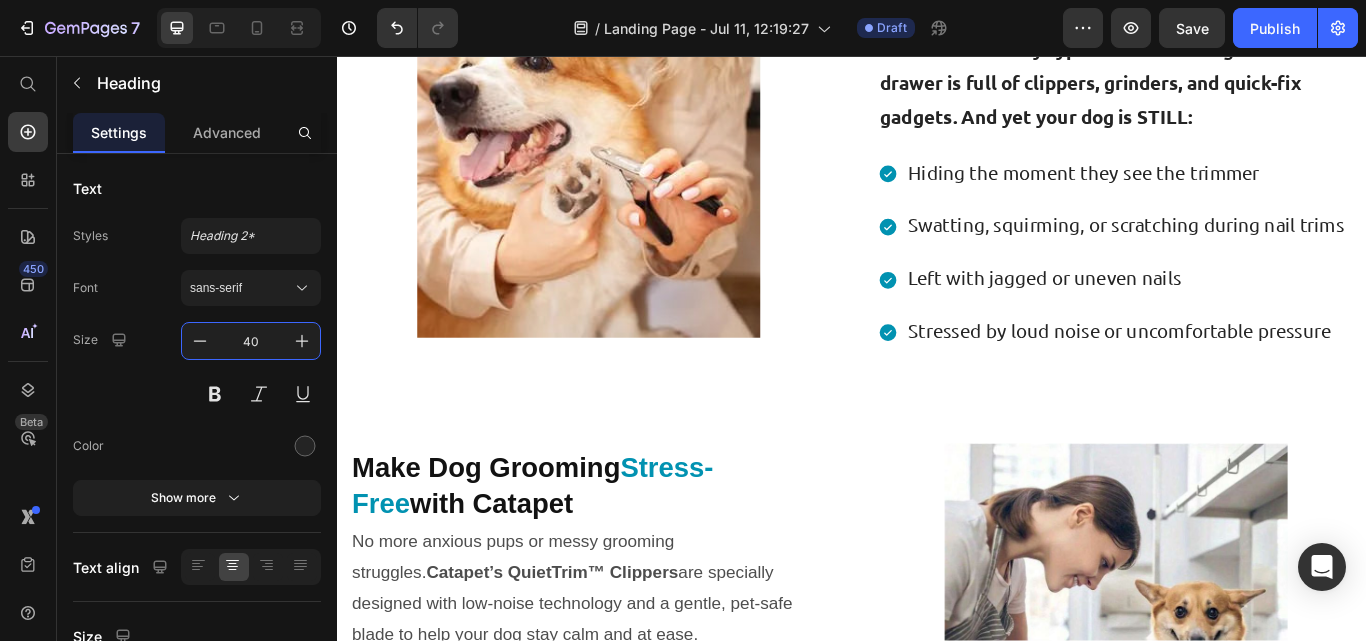 scroll, scrollTop: 1261, scrollLeft: 0, axis: vertical 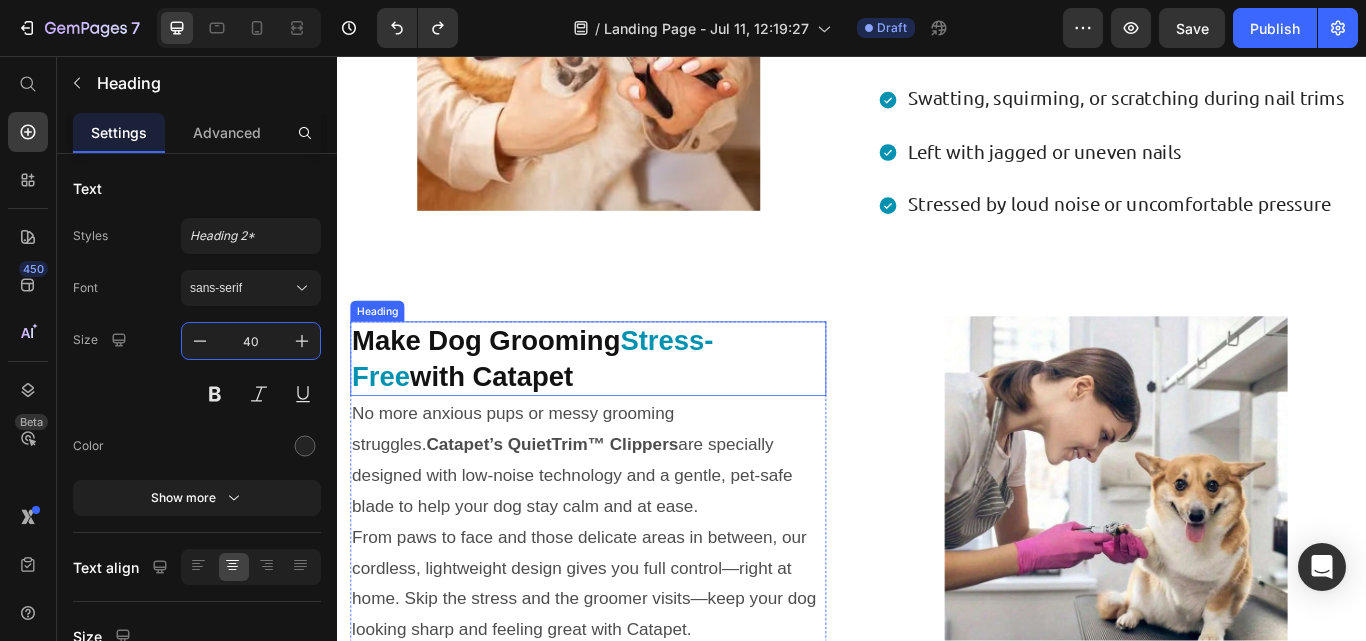 click on "Make Dog Grooming" at bounding box center [510, 388] 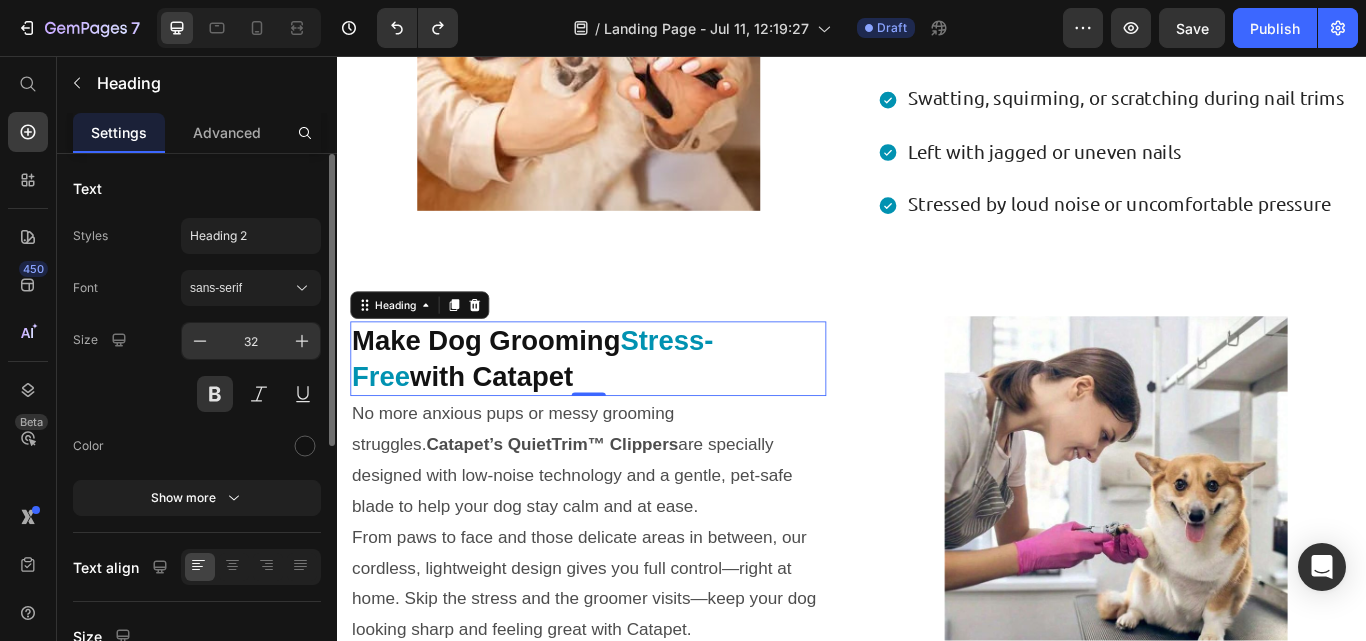 click on "32" at bounding box center (251, 341) 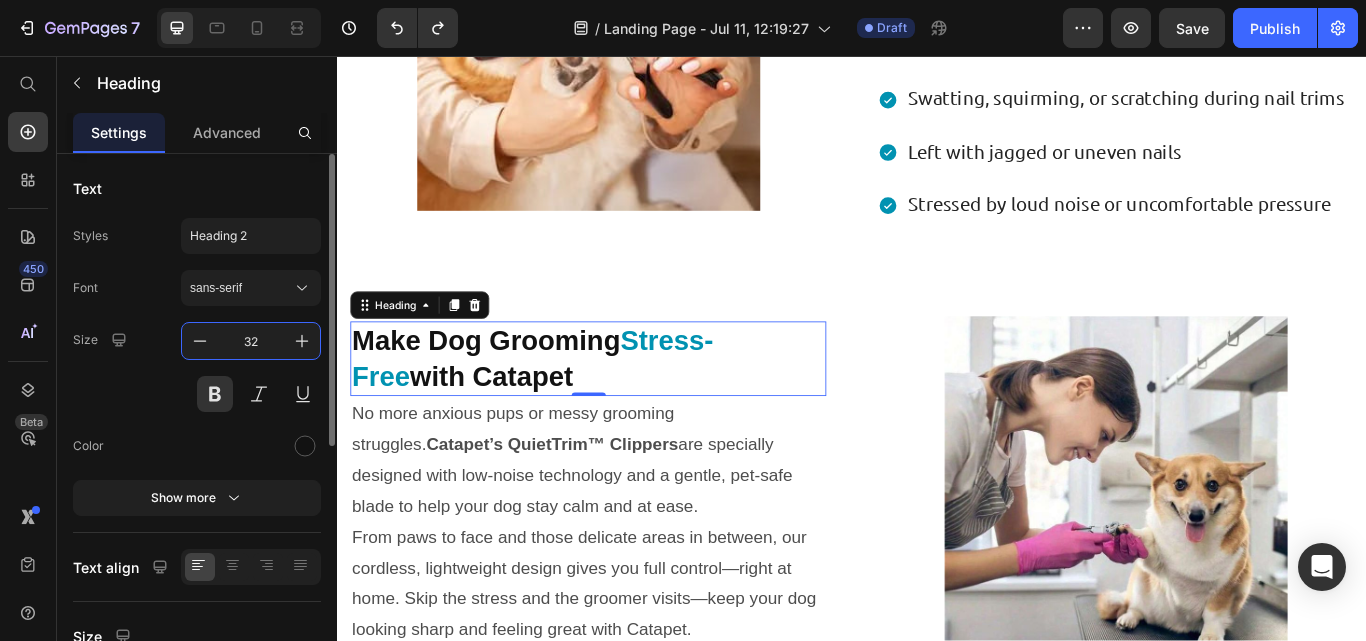 click on "32" at bounding box center [251, 341] 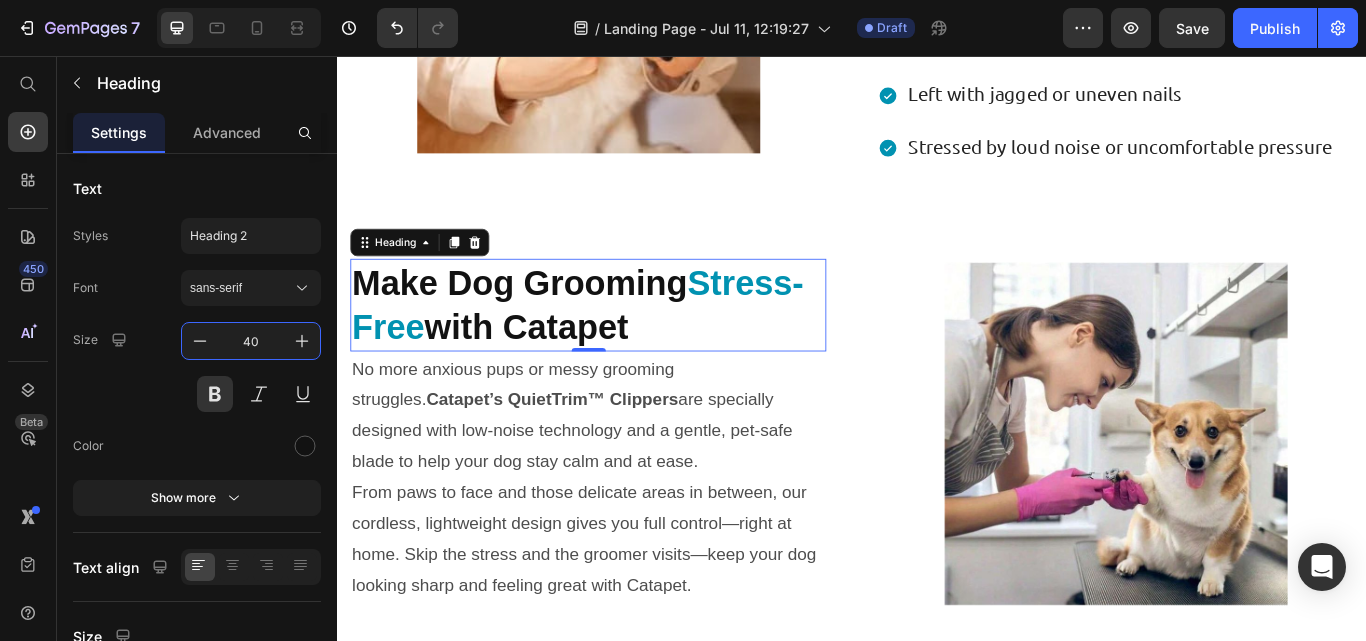 scroll, scrollTop: 1195, scrollLeft: 0, axis: vertical 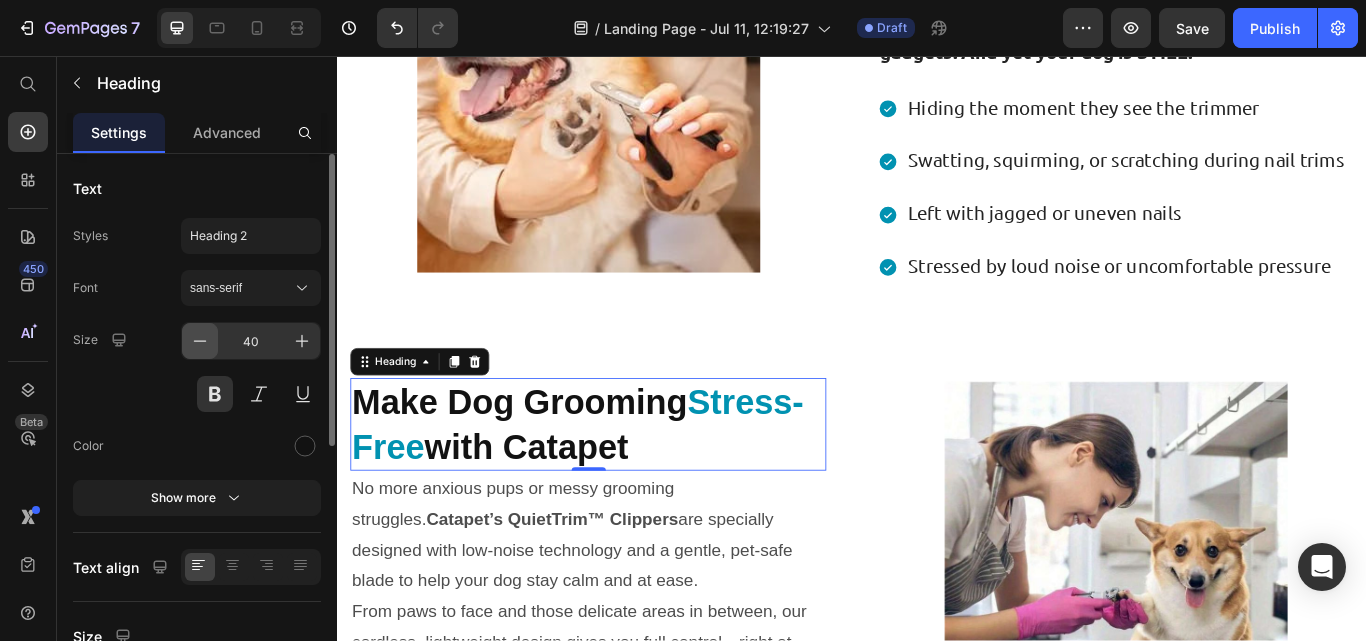 click on "40" 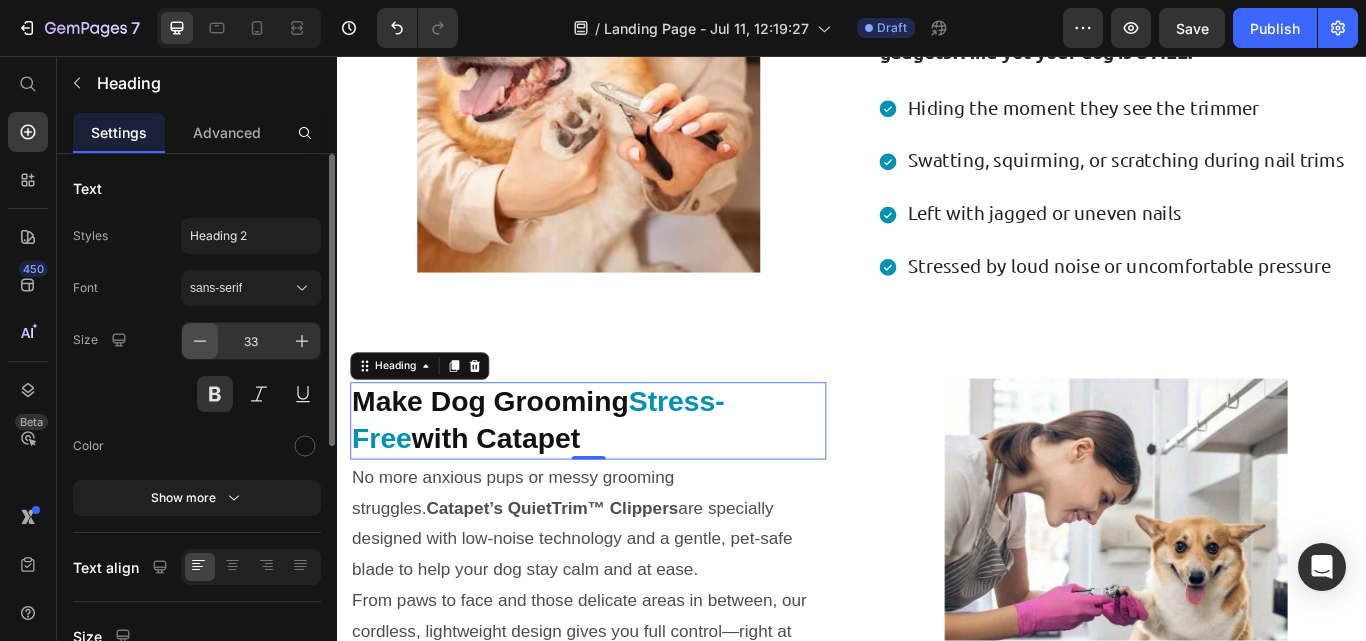 click 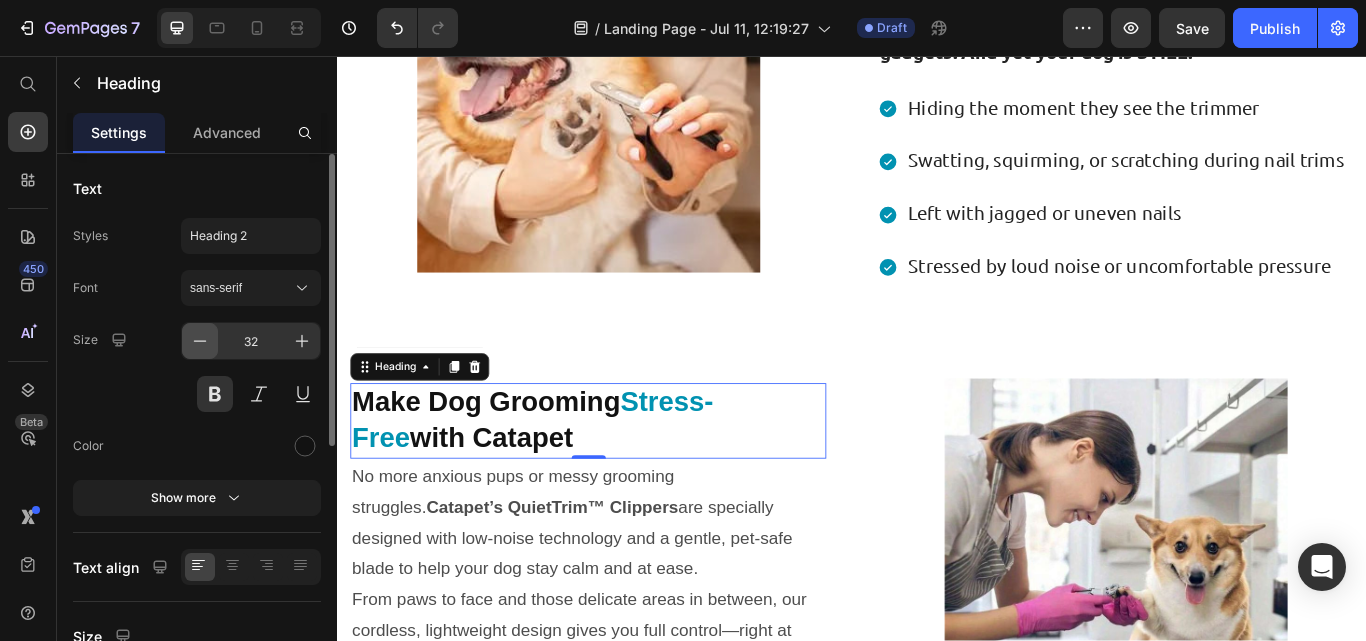 click 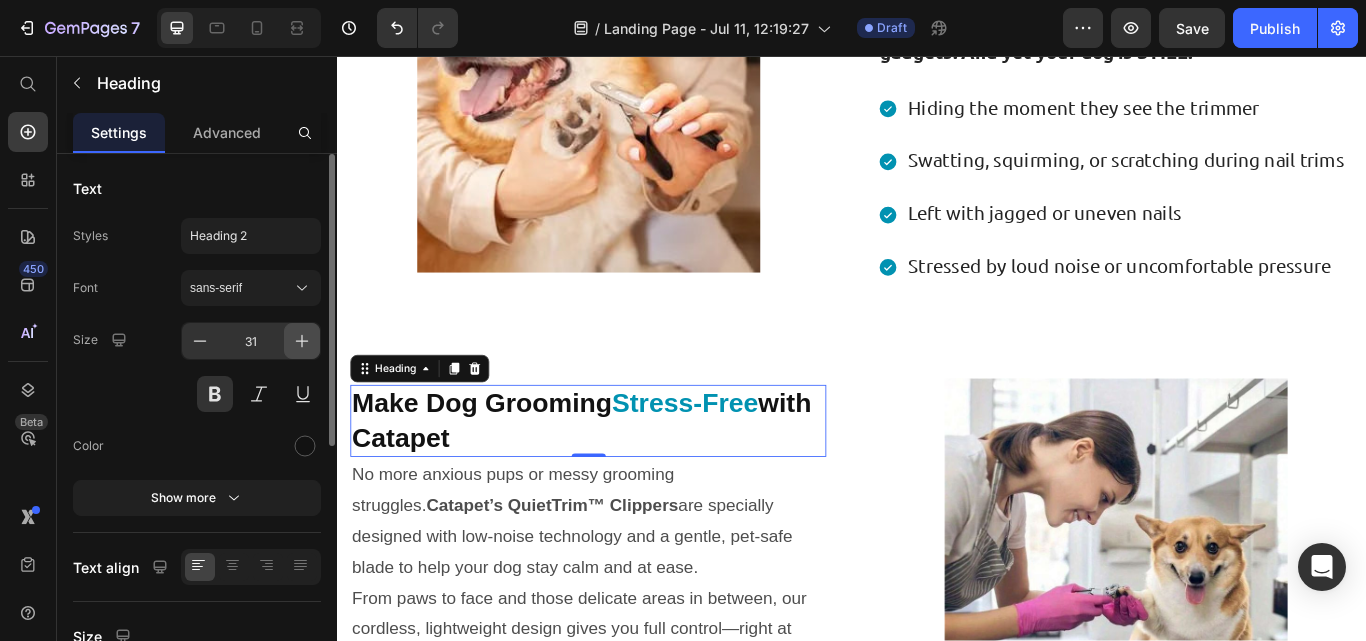 click 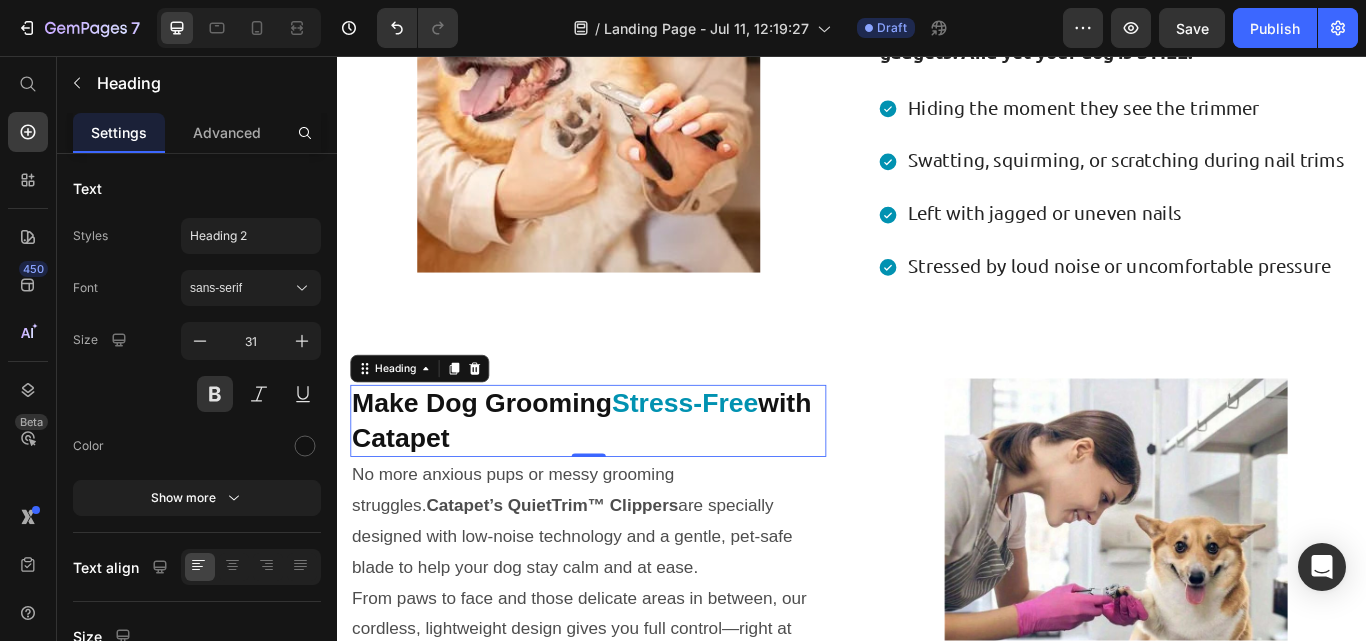 type on "32" 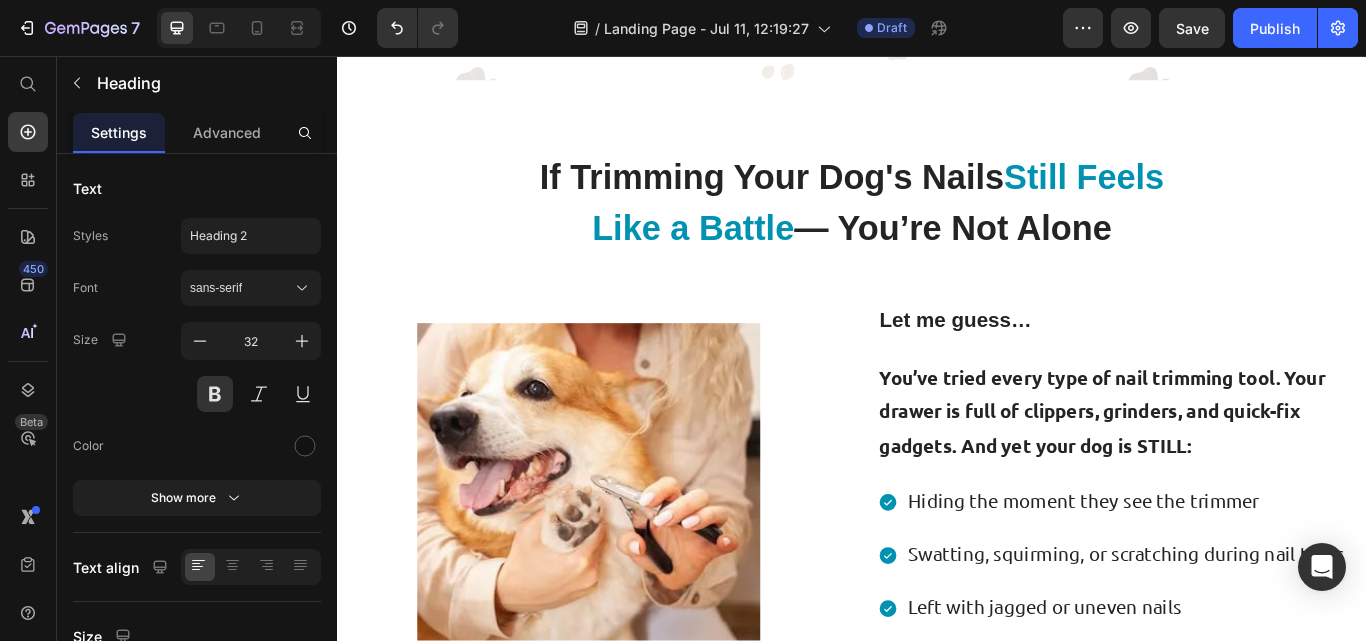 scroll, scrollTop: 694, scrollLeft: 0, axis: vertical 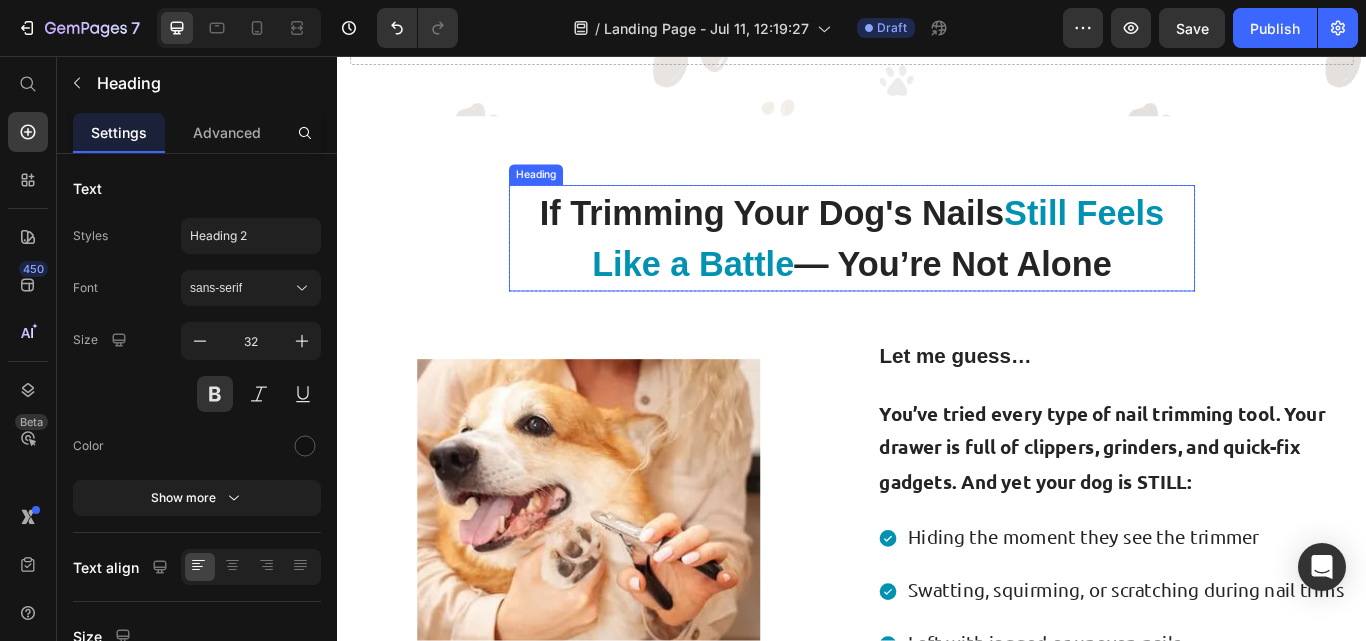 click on "If Trimming Your Dog's Nails  Still Feels Like a Battle  — You’re Not Alone" at bounding box center (937, 269) 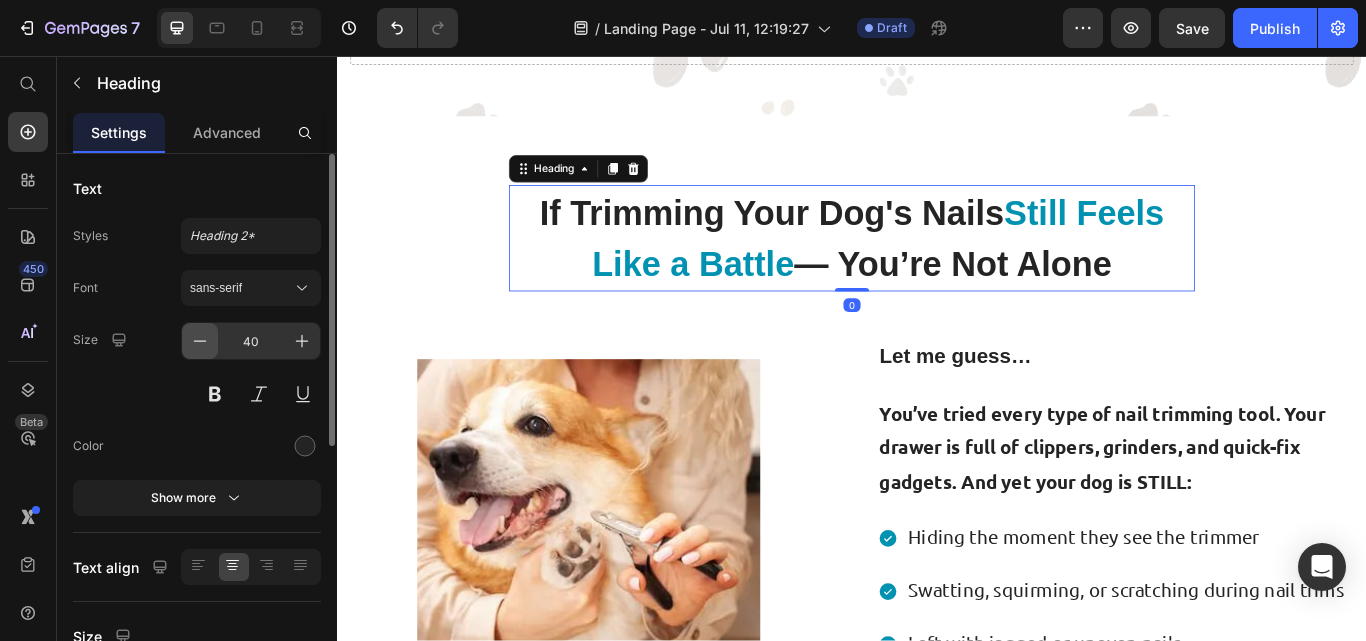 click 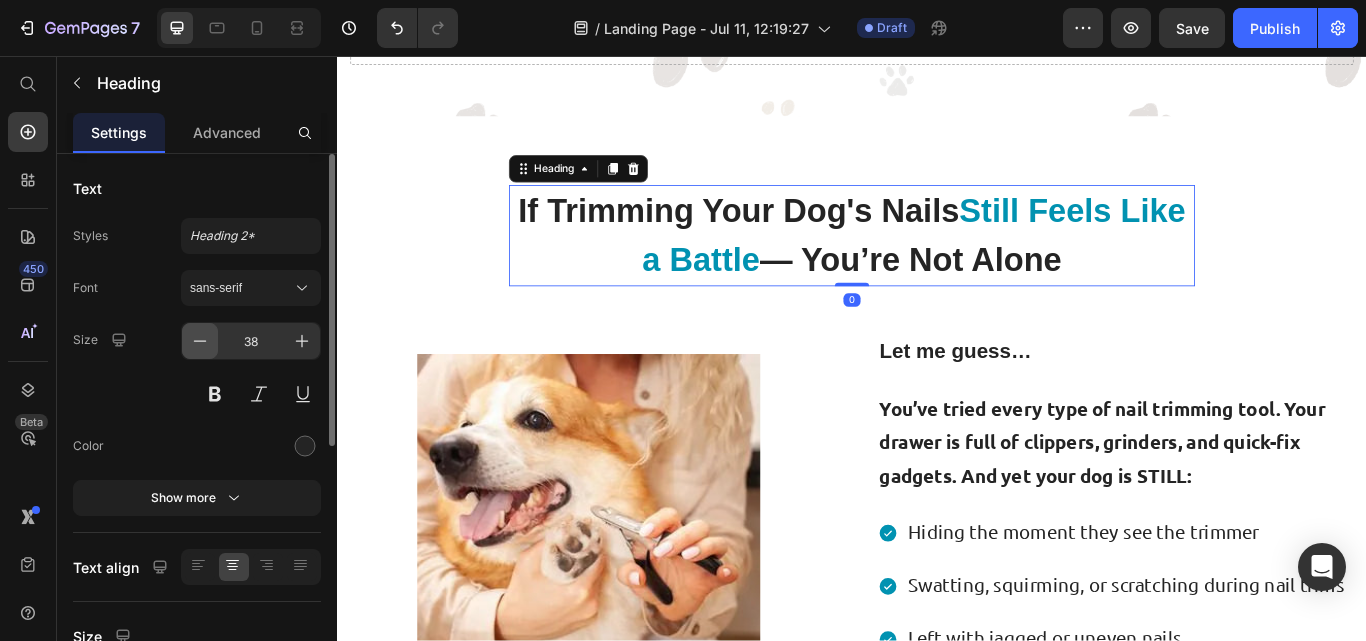 click 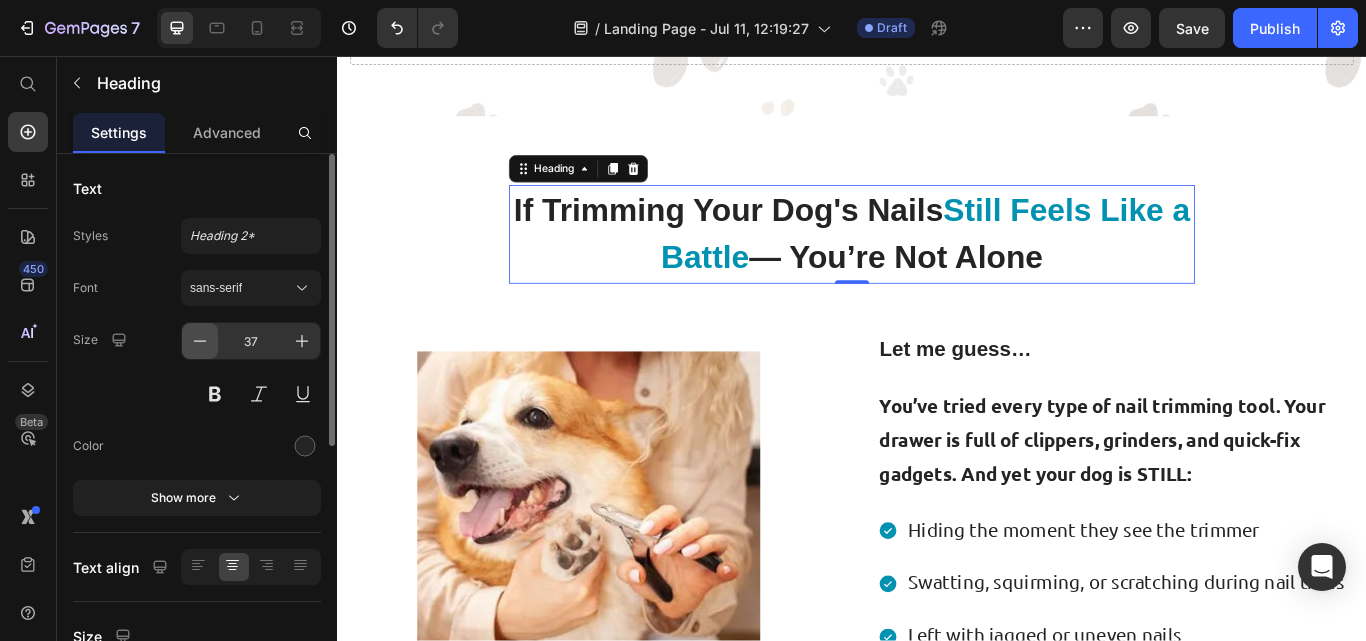 click 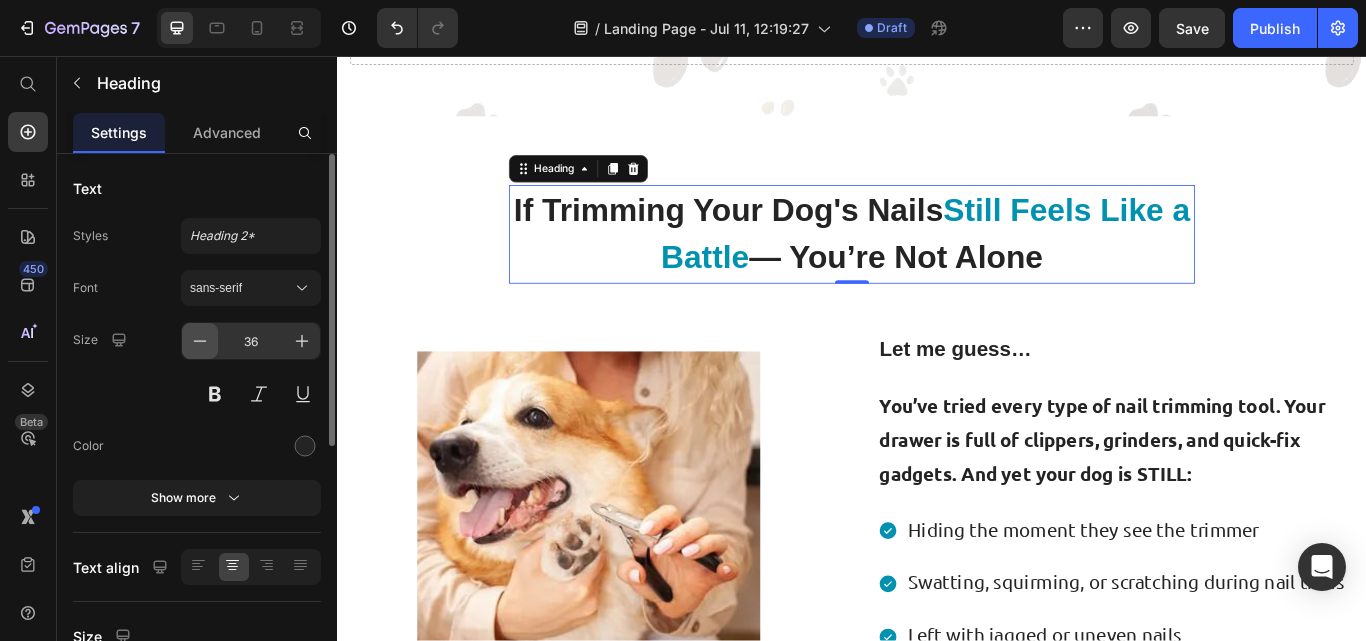 click 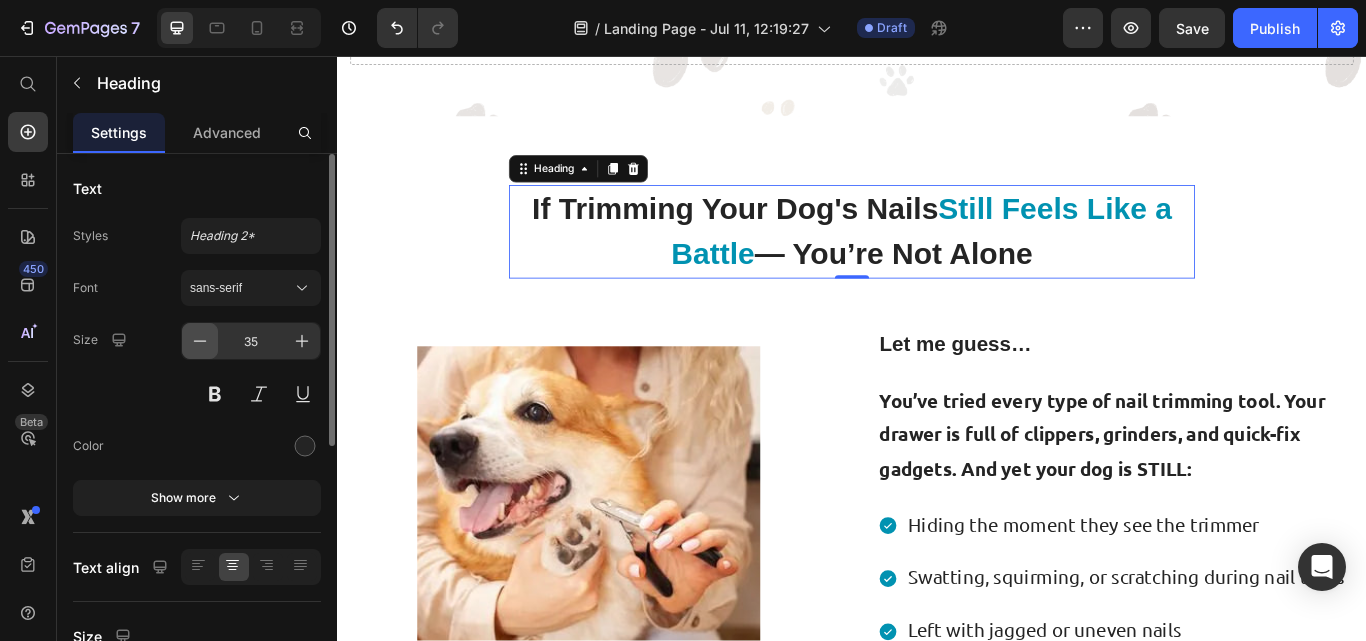 click 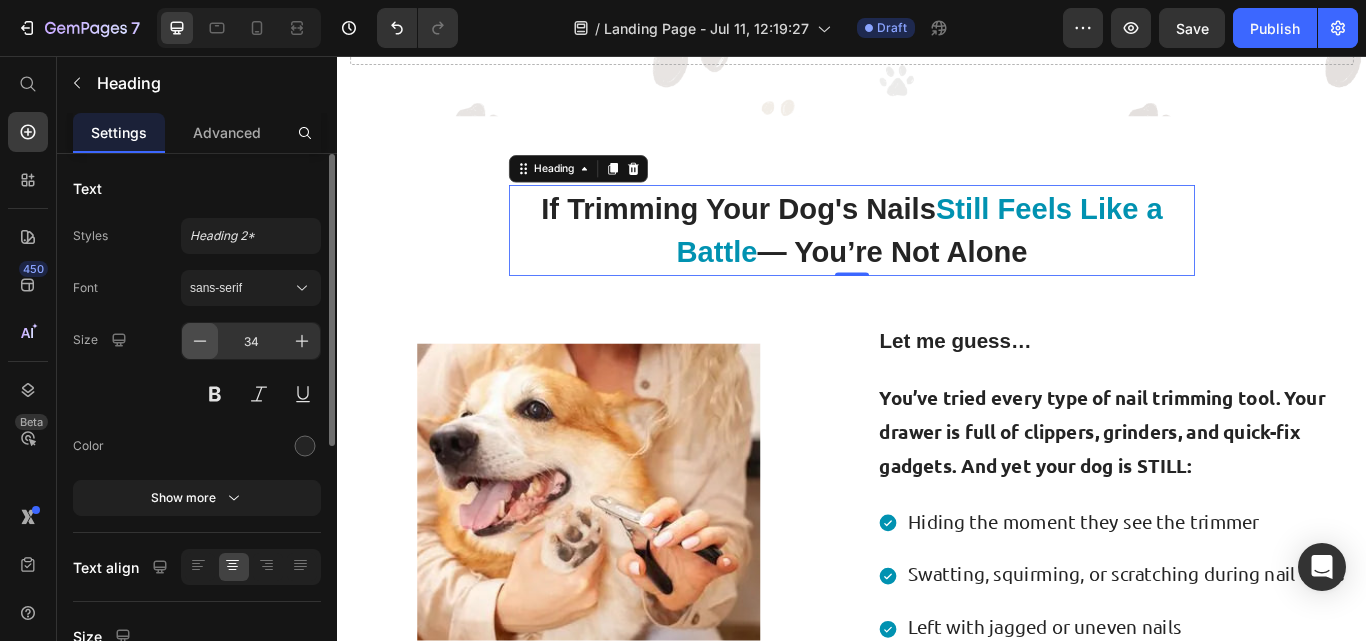 click 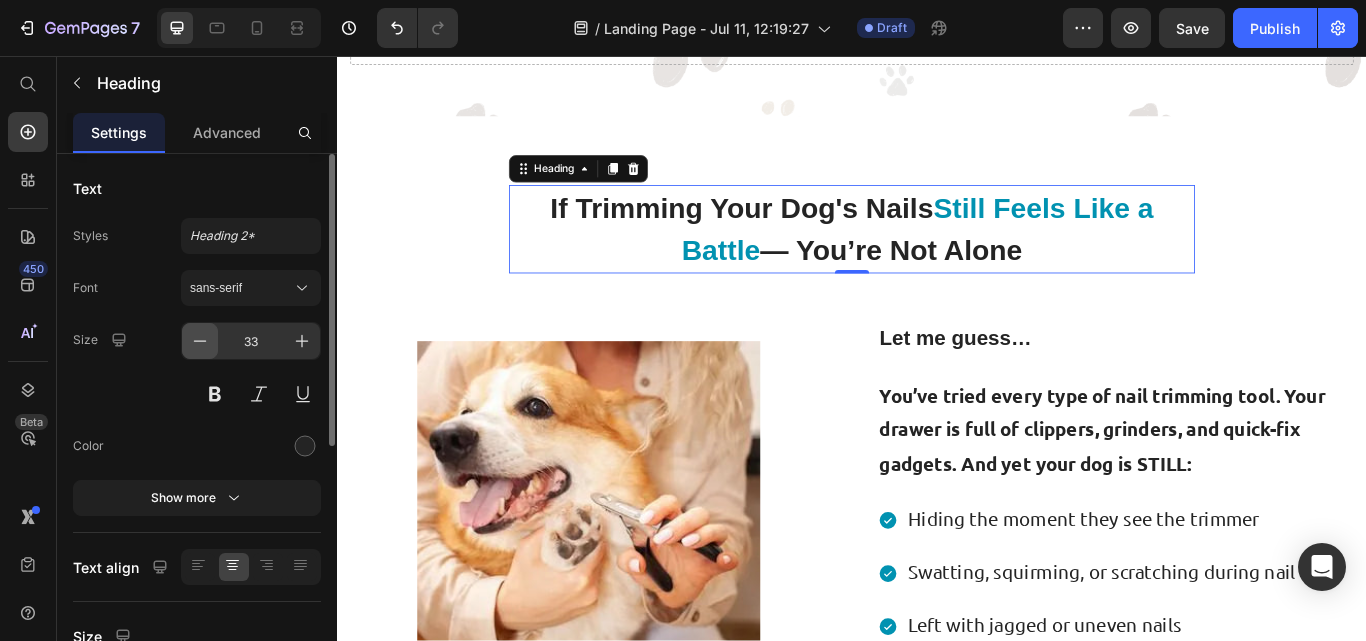 click 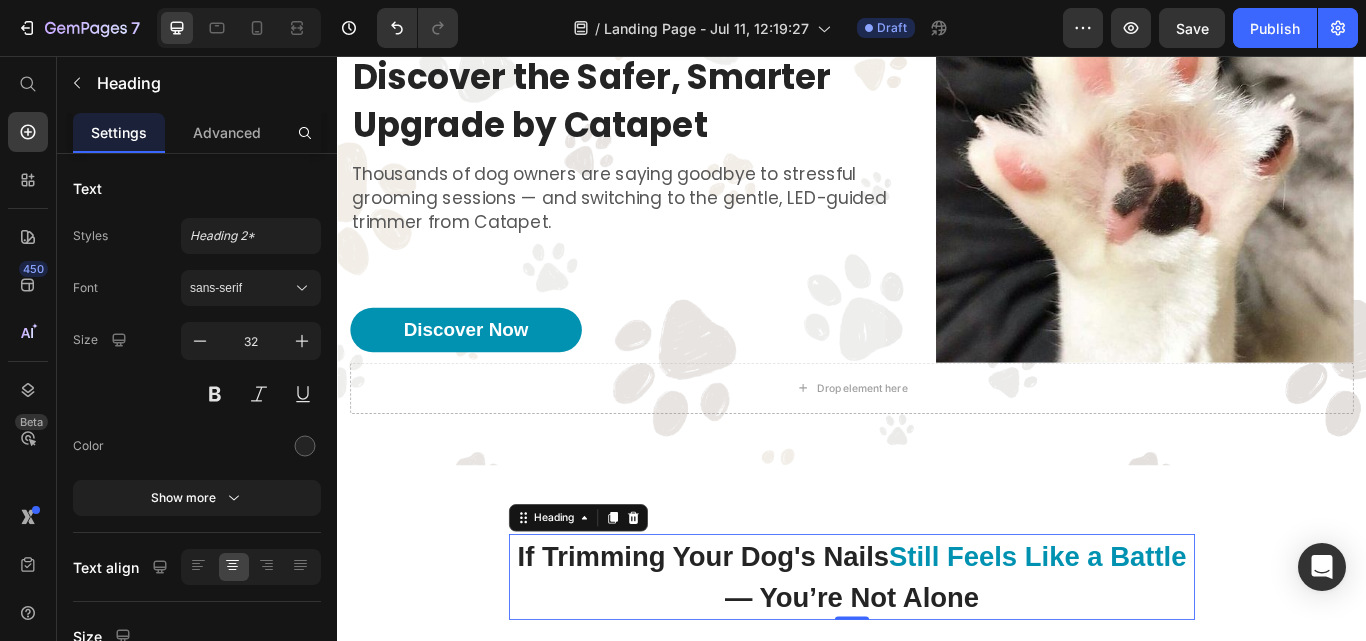 scroll, scrollTop: 127, scrollLeft: 0, axis: vertical 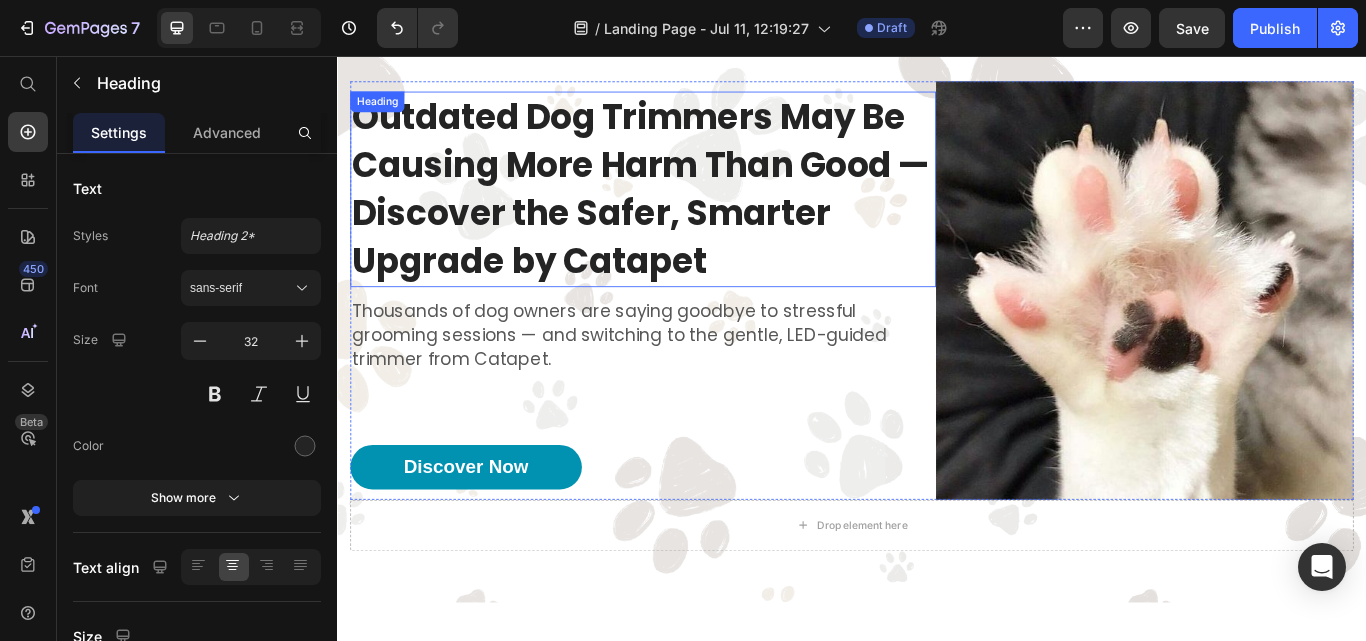 click on "Outdated Dog Trimmers May Be Causing More Harm Than Good — Discover the Safer, Smarter Upgrade by Catapet" at bounding box center [693, 212] 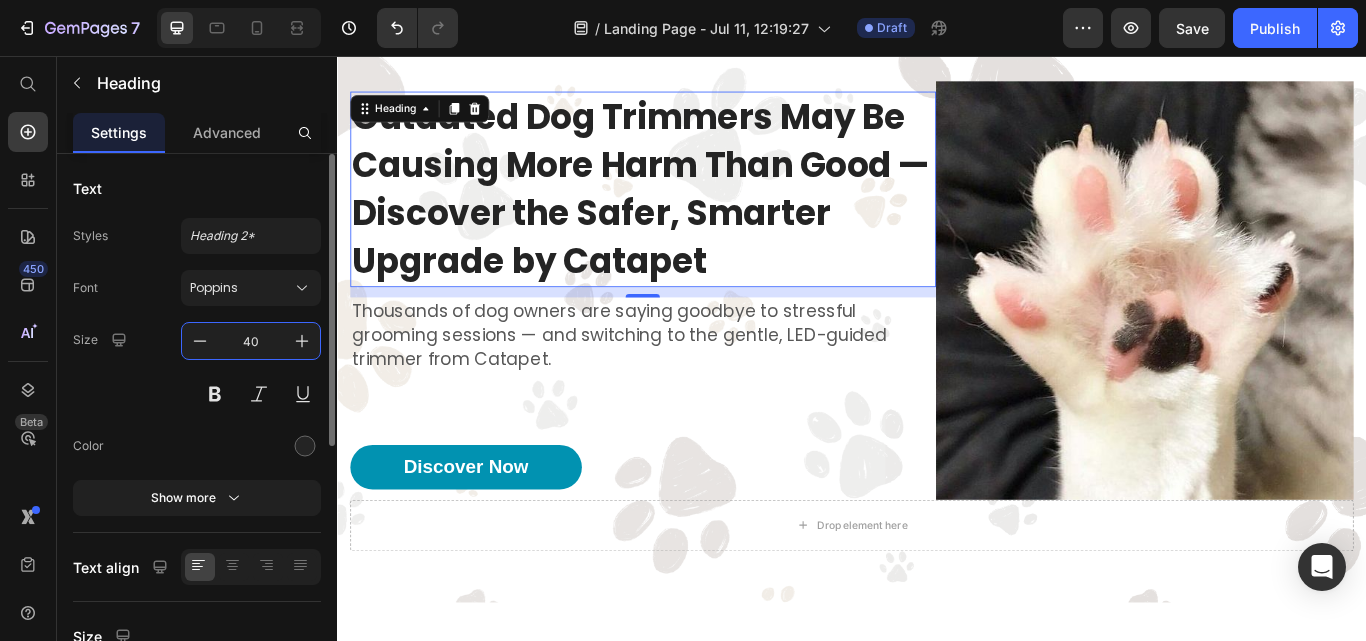 click on "40" at bounding box center (251, 341) 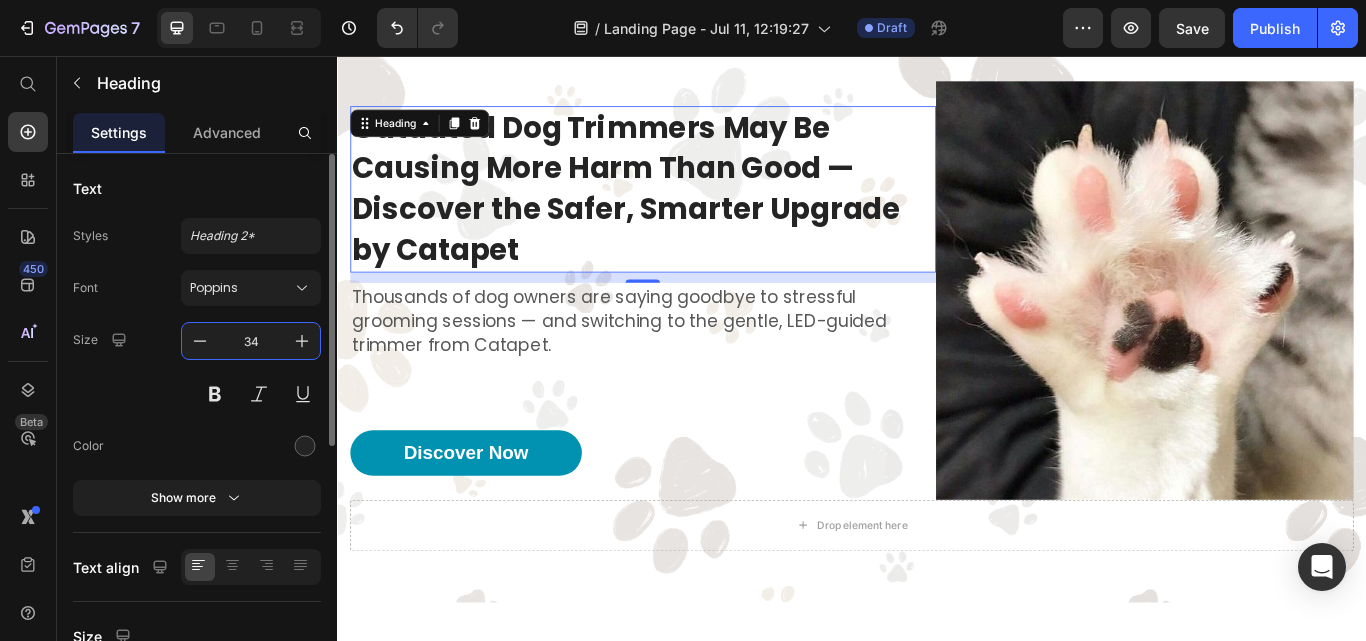 type on "3" 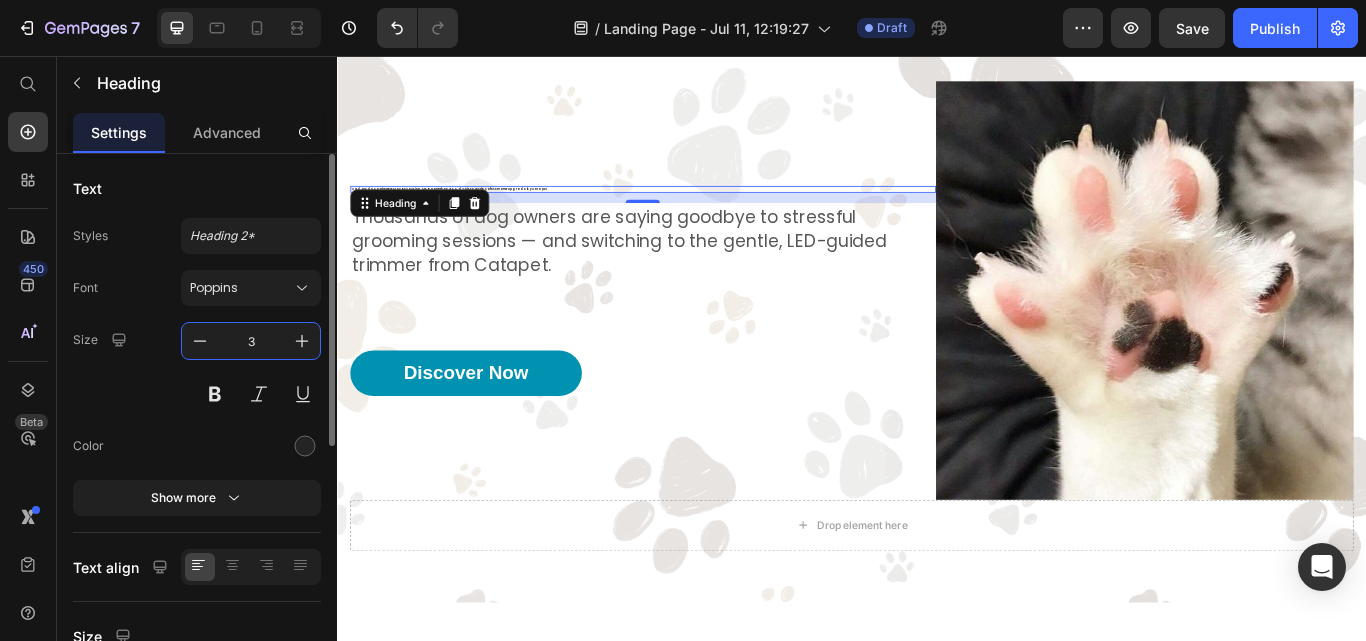 type on "38" 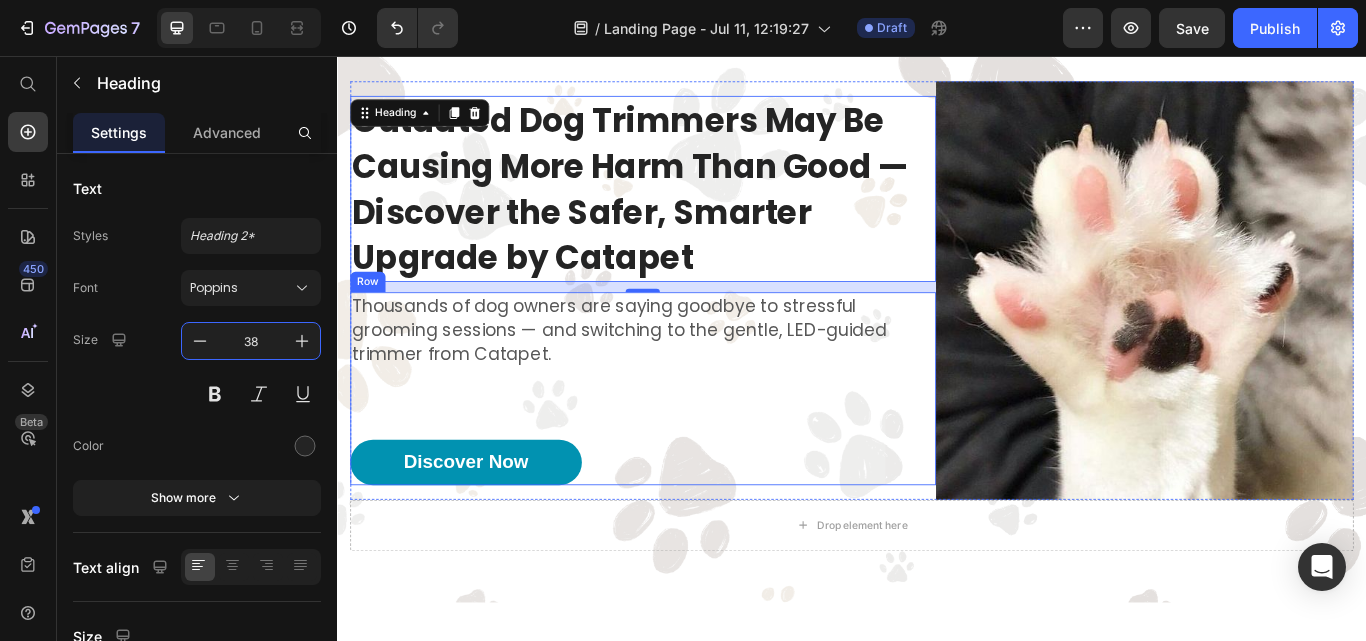 scroll, scrollTop: 195, scrollLeft: 0, axis: vertical 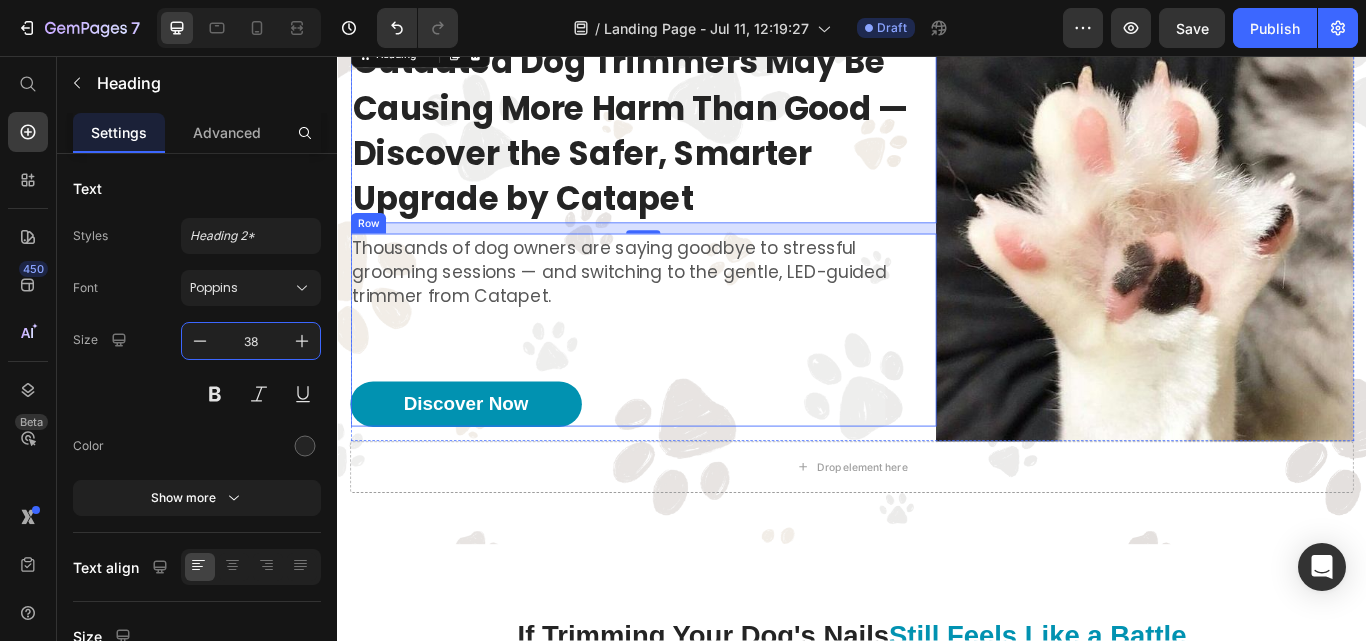 click on "Thousands of dog owners are saying goodbye to stressful grooming sessions — and switching to the gentle, LED-guided trimmer from Catapet. Text Block Heading Text Block Discover Now Button Row" at bounding box center [693, 376] 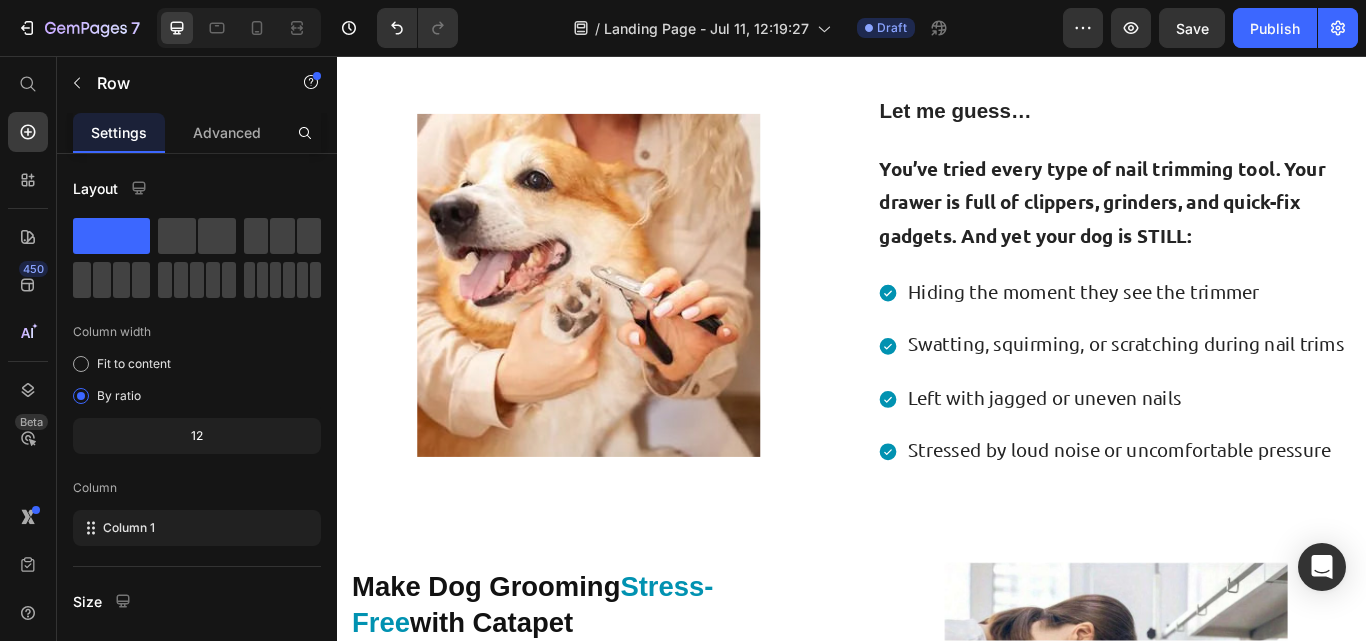scroll, scrollTop: 950, scrollLeft: 0, axis: vertical 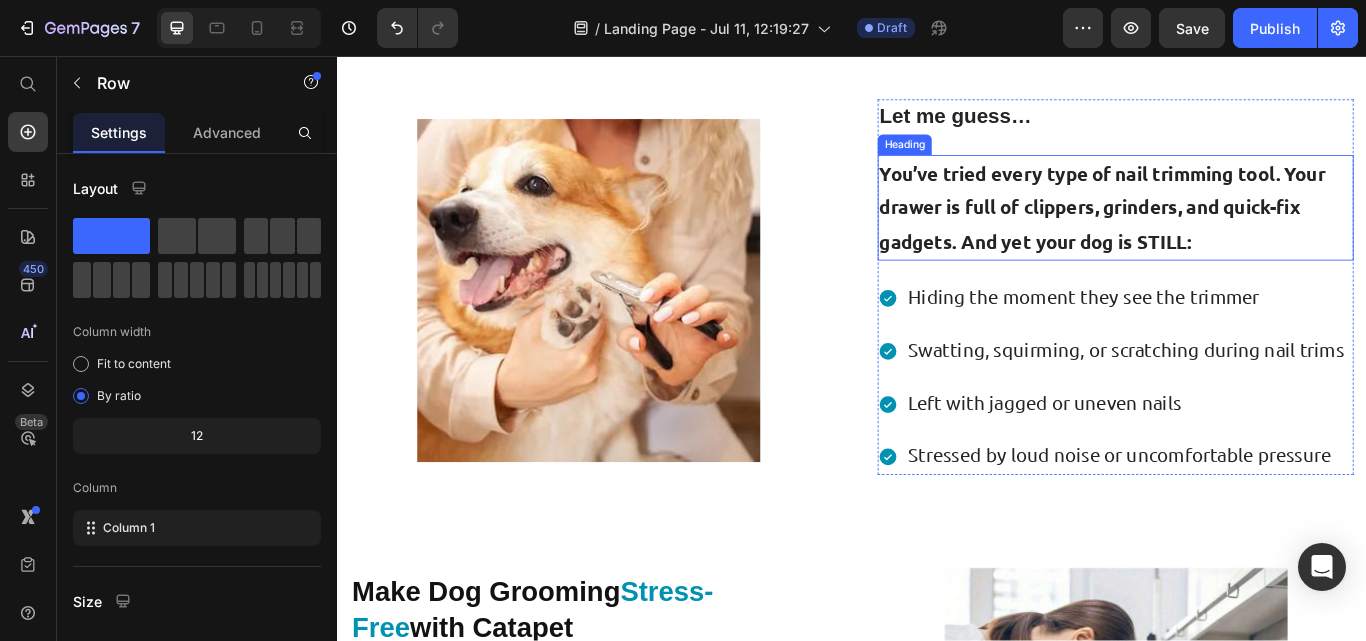 click on "You’ve tried every type of nail trimming tool. Your drawer is full of clippers, grinders, and quick-fix gadgets. And yet your dog is STILL:" at bounding box center [1229, 233] 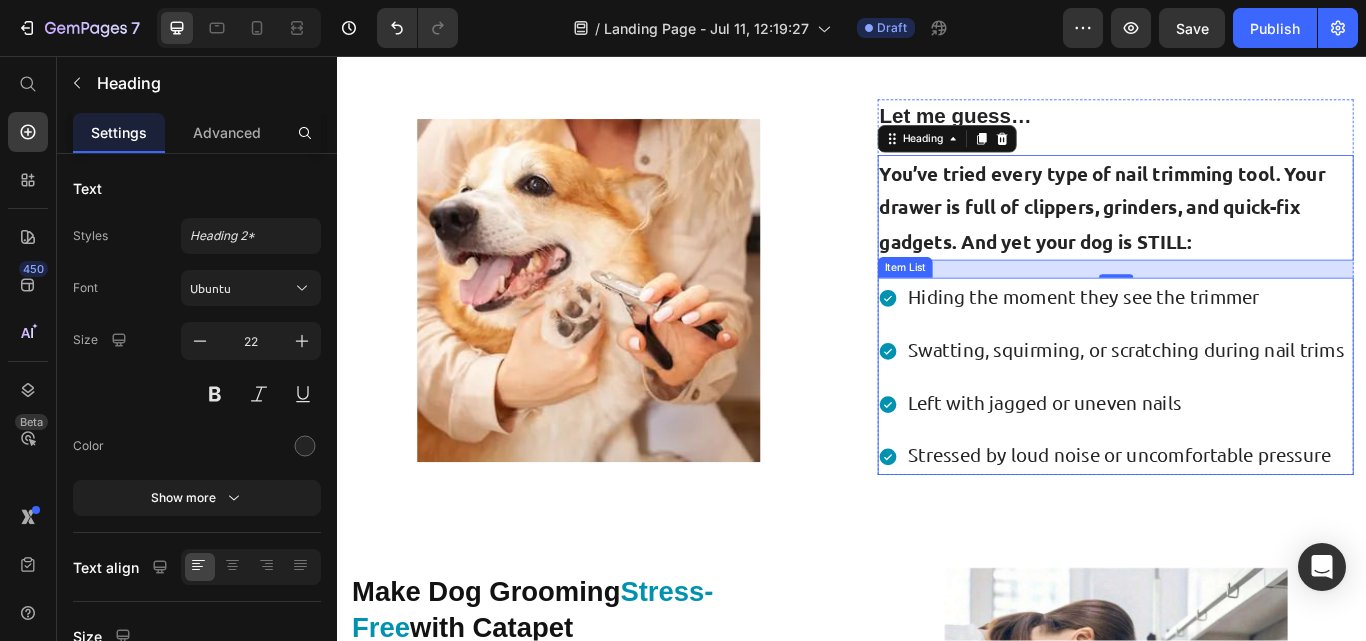 scroll, scrollTop: 1151, scrollLeft: 0, axis: vertical 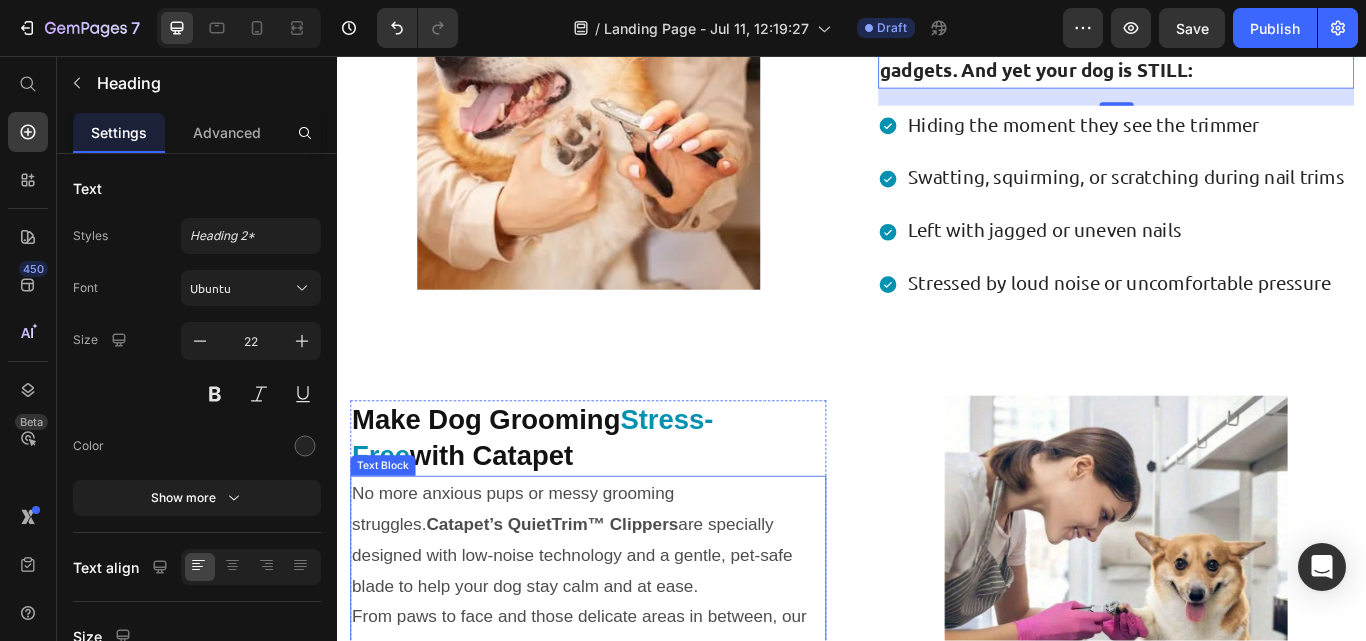 click on "No more anxious pups or messy grooming struggles.  Catapet’s QuietTrim™ Clippers  are specially designed with low-noise technology and a gentle, pet-safe blade to help your dog stay calm and at ease." at bounding box center (629, 620) 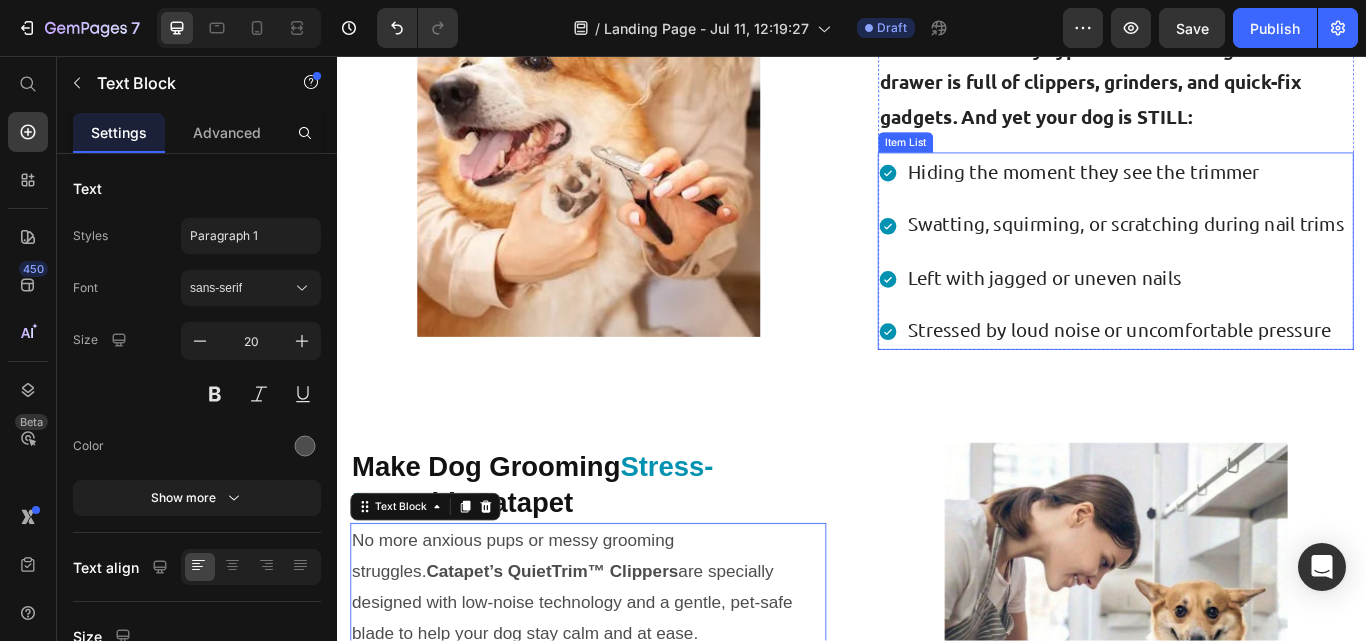 scroll, scrollTop: 932, scrollLeft: 0, axis: vertical 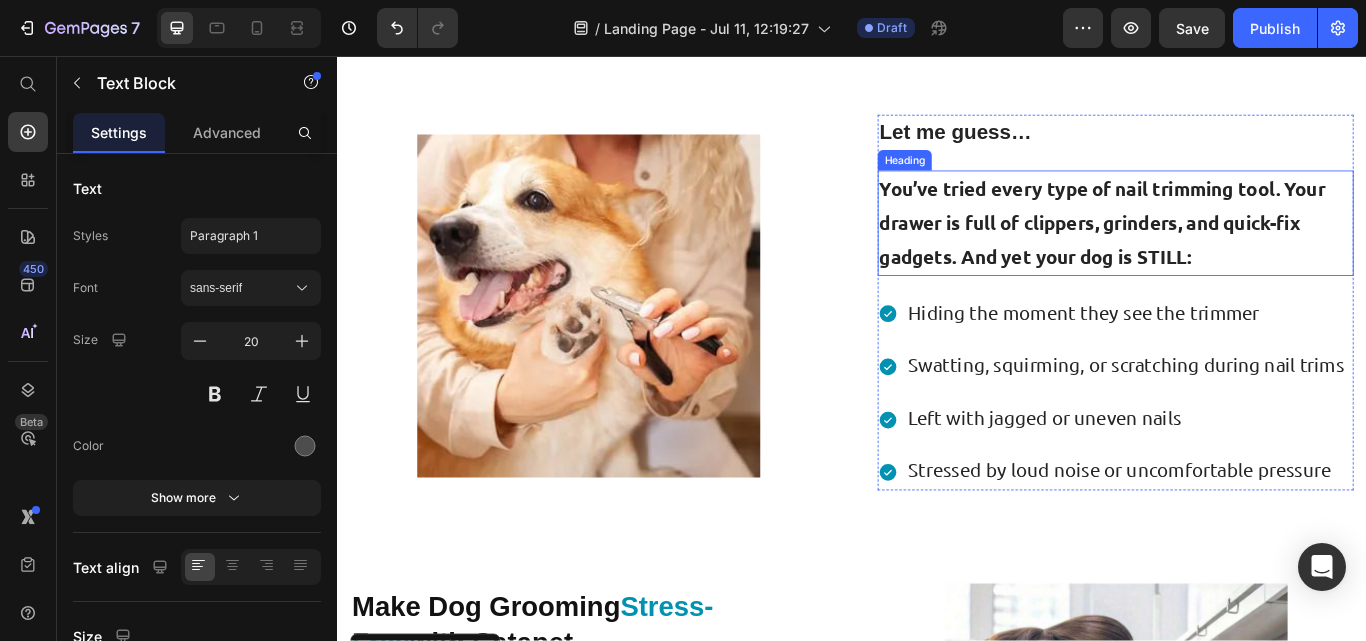click on "You’ve tried every type of nail trimming tool. Your drawer is full of clippers, grinders, and quick-fix gadgets. And yet your dog is STILL:" at bounding box center [1229, 251] 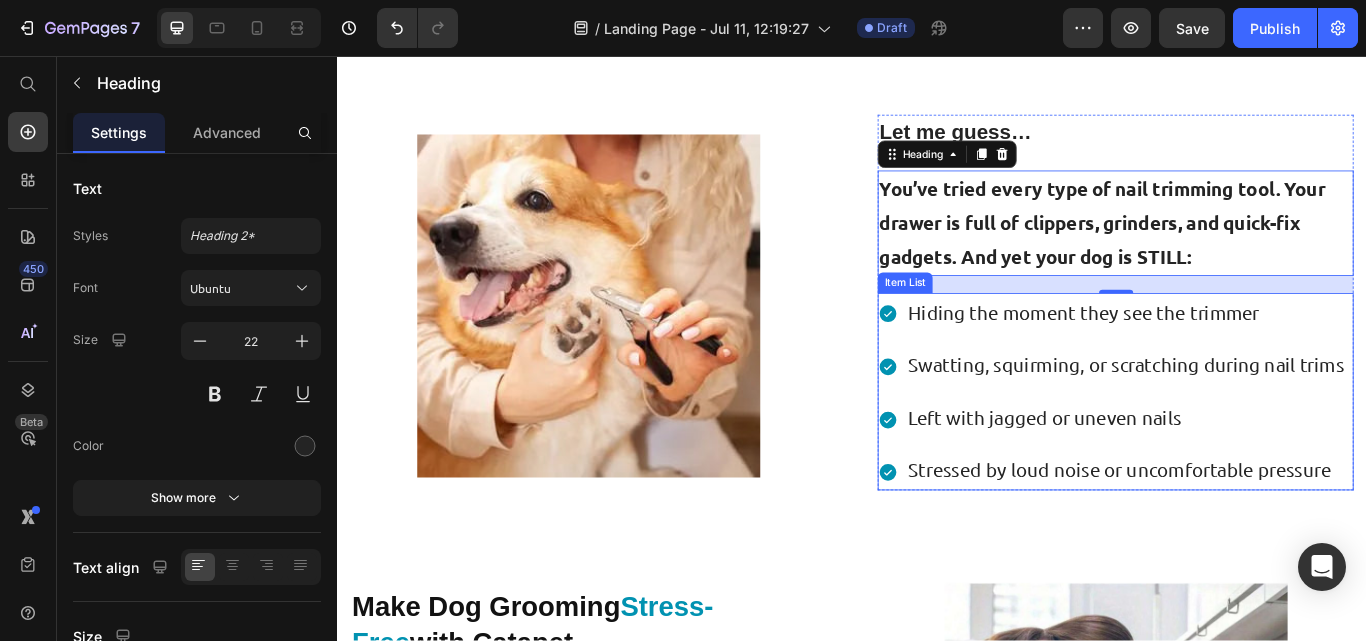 click on "Hiding the moment they see the trimmer" at bounding box center (1256, 356) 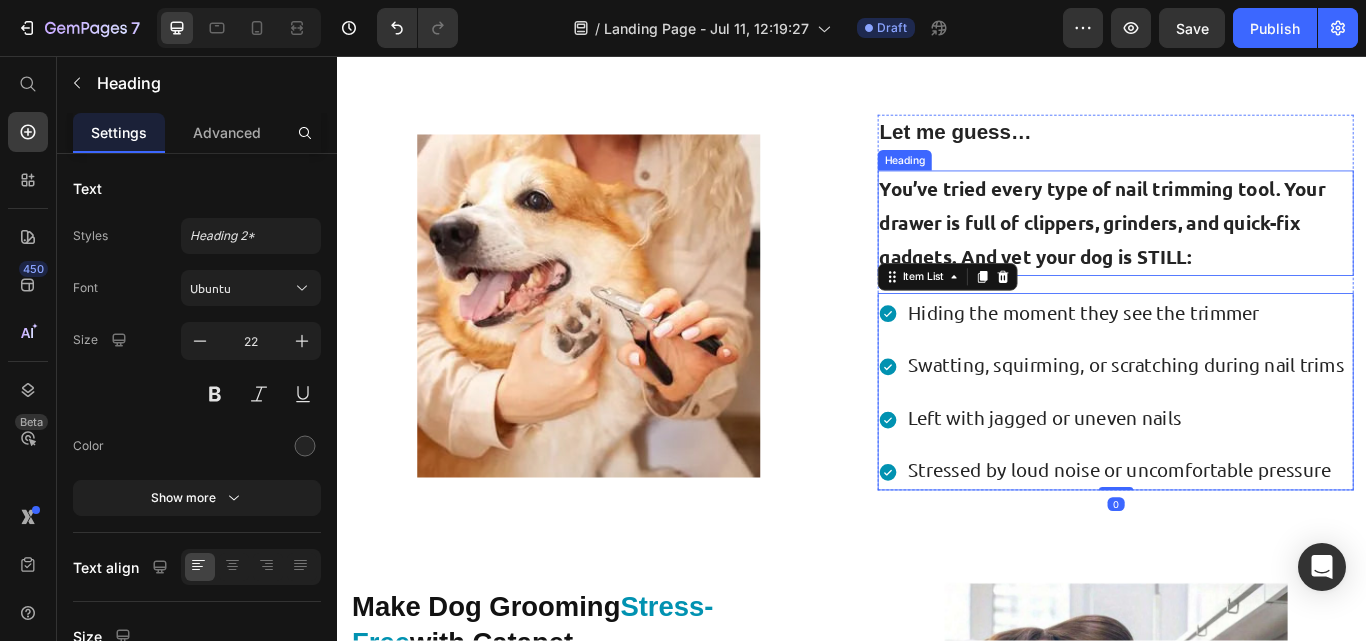 click on "You’ve tried every type of nail trimming tool. Your drawer is full of clippers, grinders, and quick-fix gadgets. And yet your dog is STILL:" at bounding box center (1229, 251) 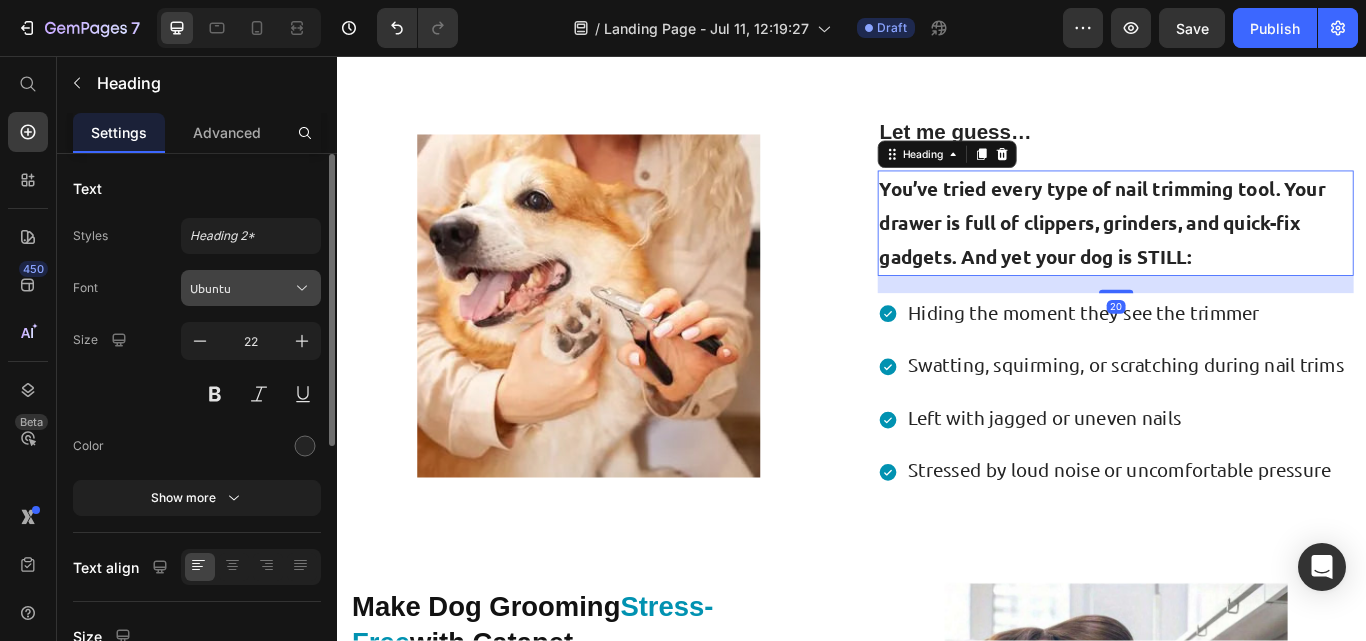 click 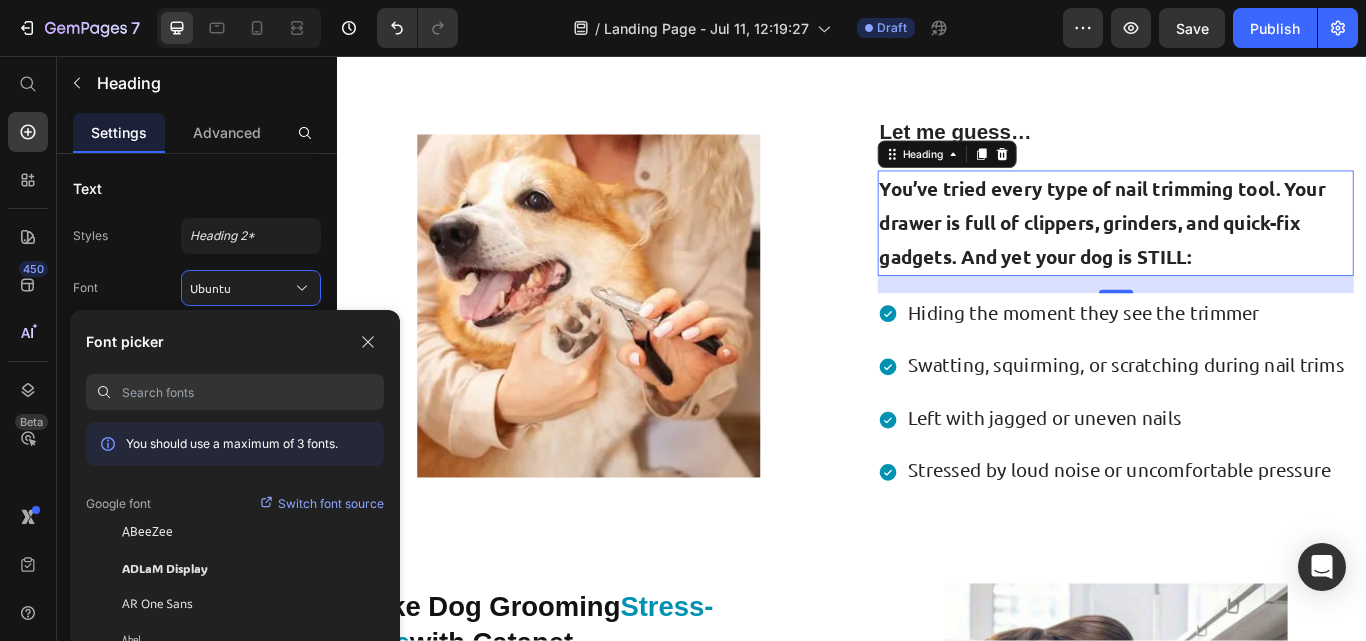 click at bounding box center (253, 392) 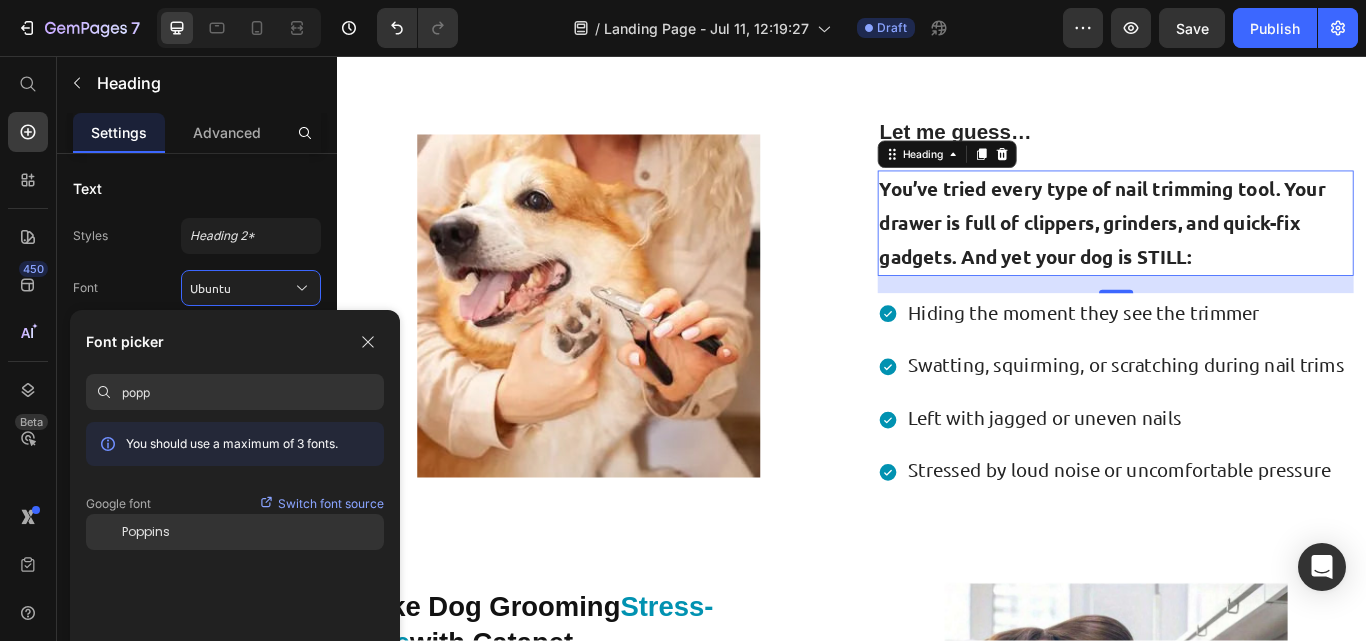 type on "popp" 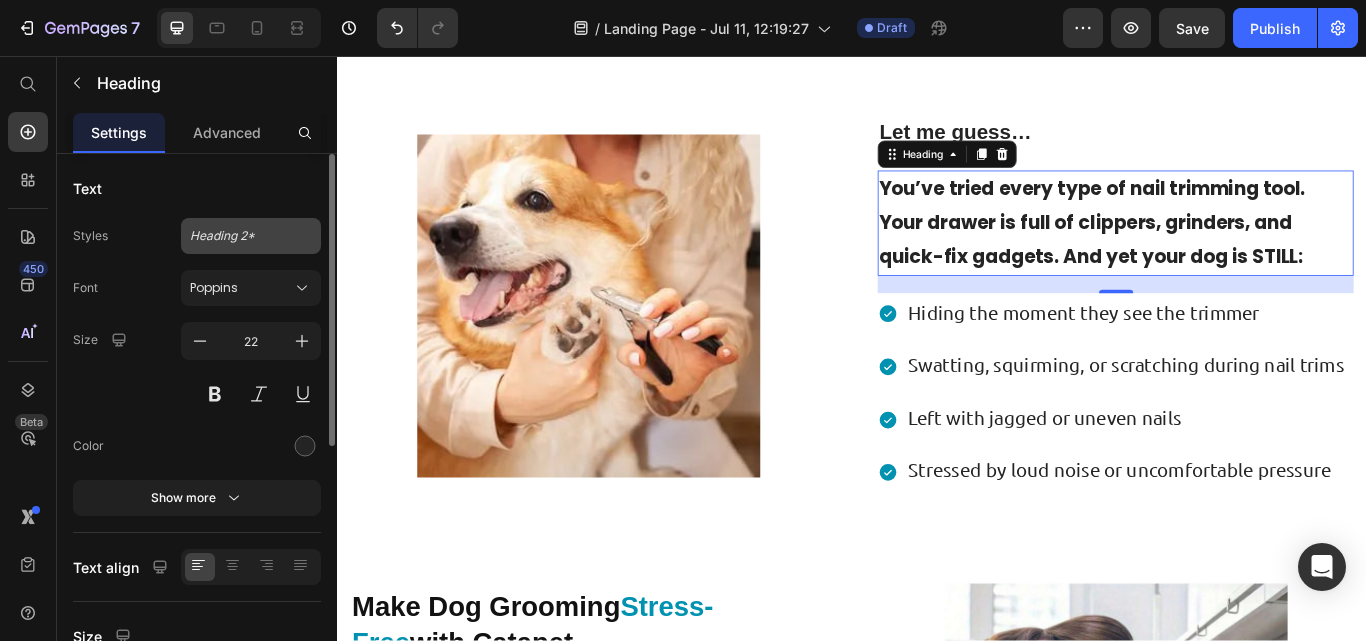 click on "Heading 2*" at bounding box center (239, 236) 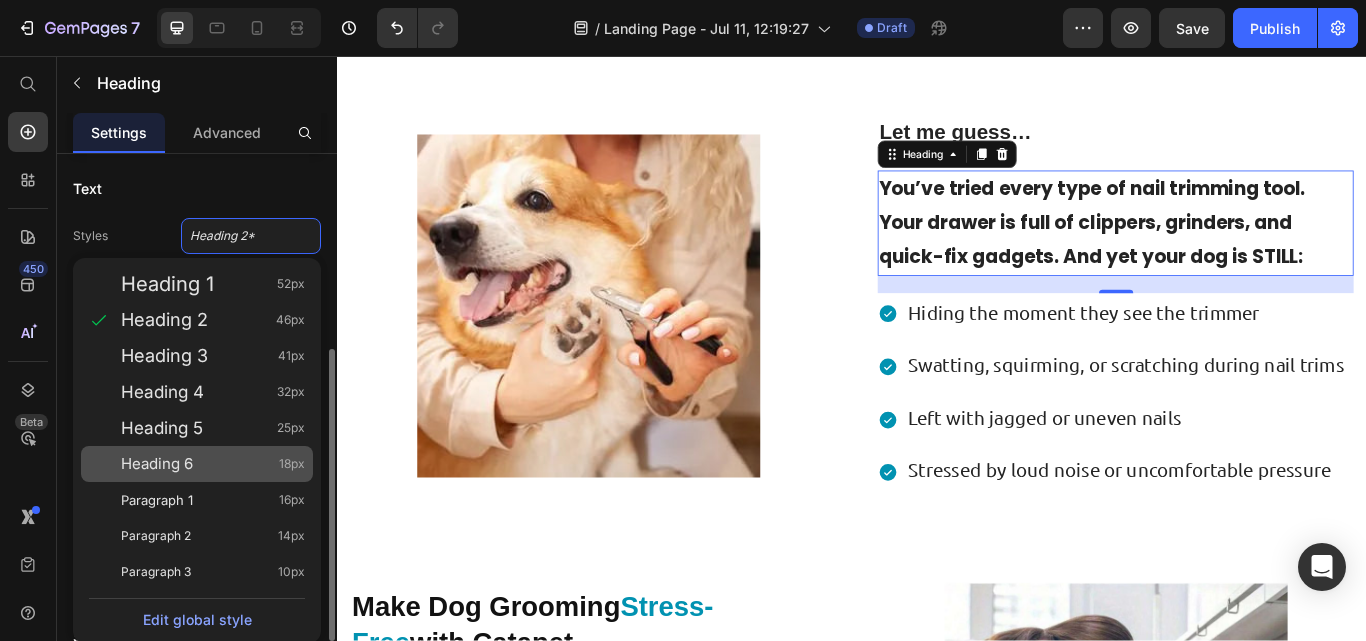 scroll, scrollTop: 130, scrollLeft: 0, axis: vertical 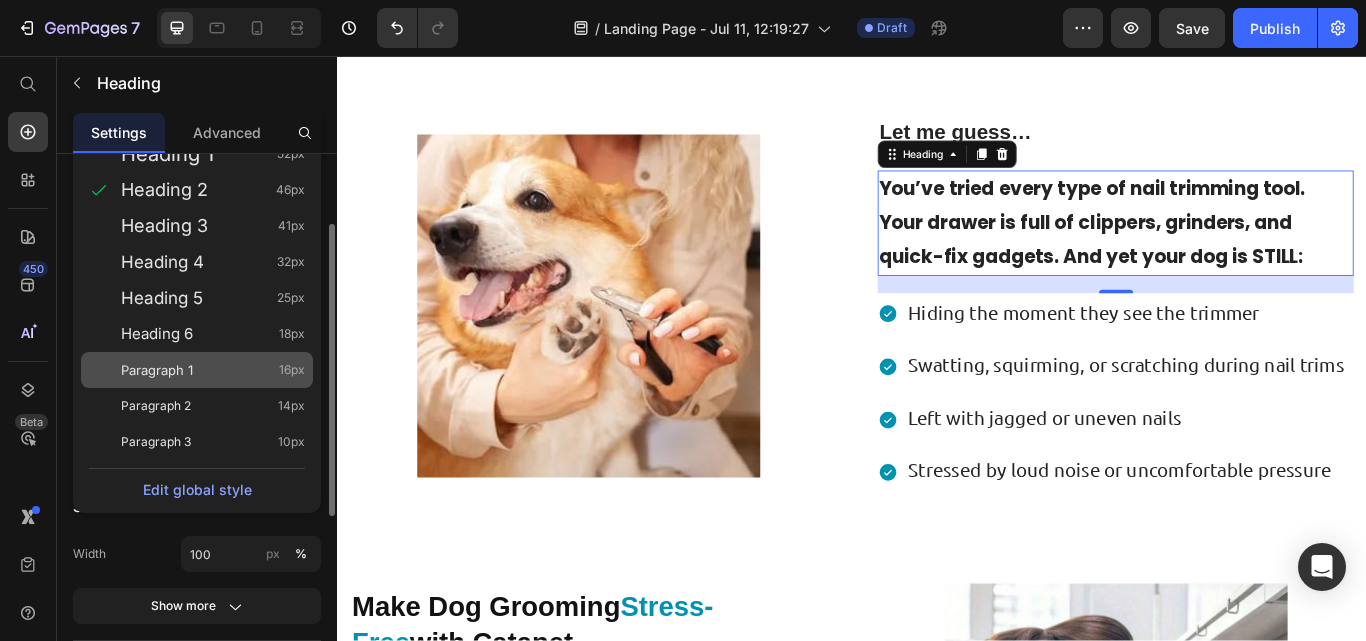 click on "Paragraph 1 16px" 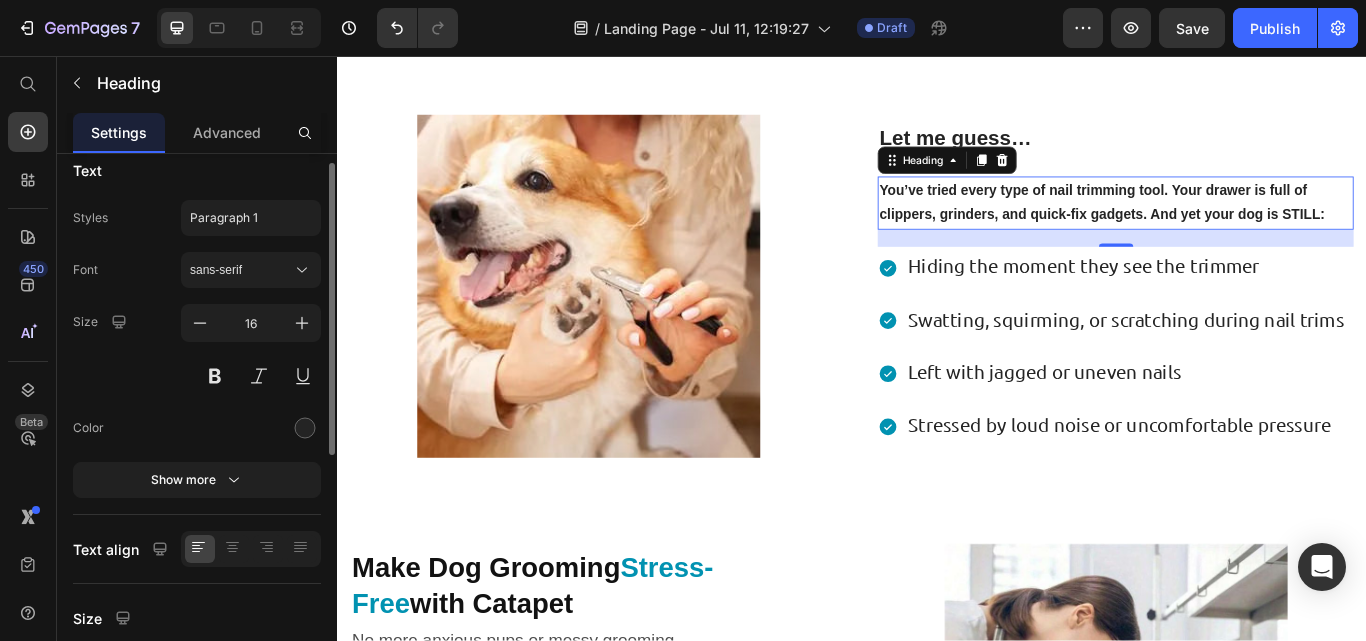 scroll, scrollTop: 17, scrollLeft: 0, axis: vertical 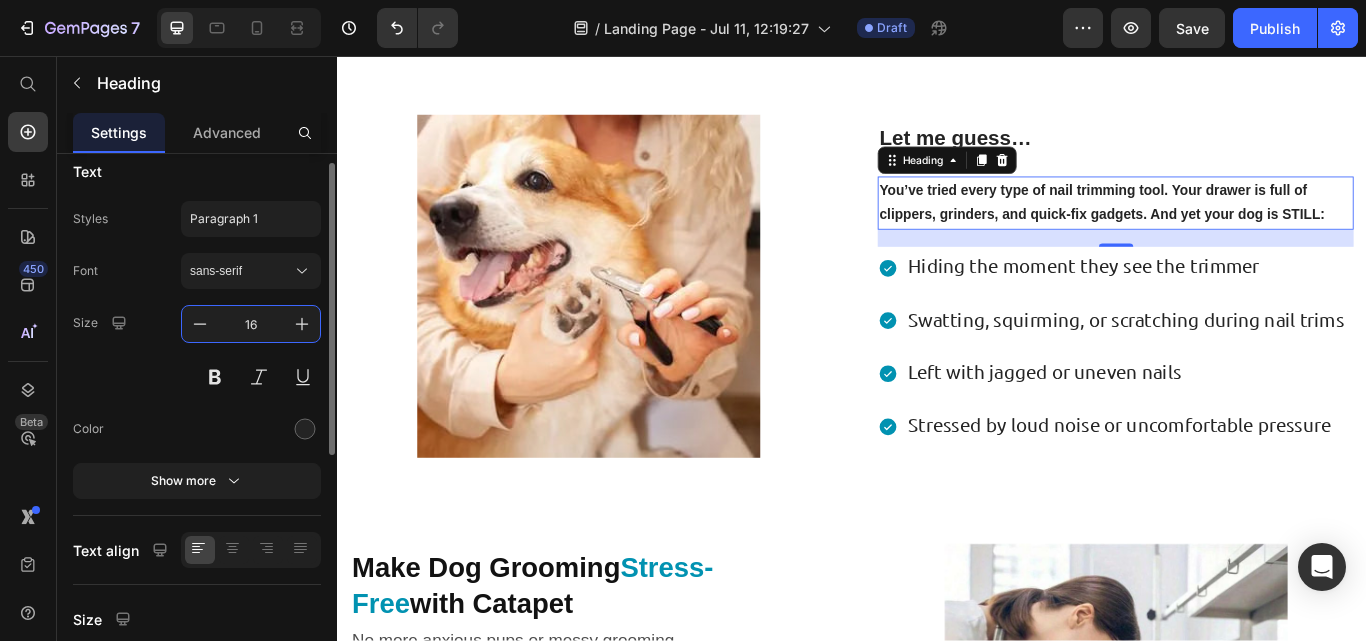 click on "16" at bounding box center (251, 324) 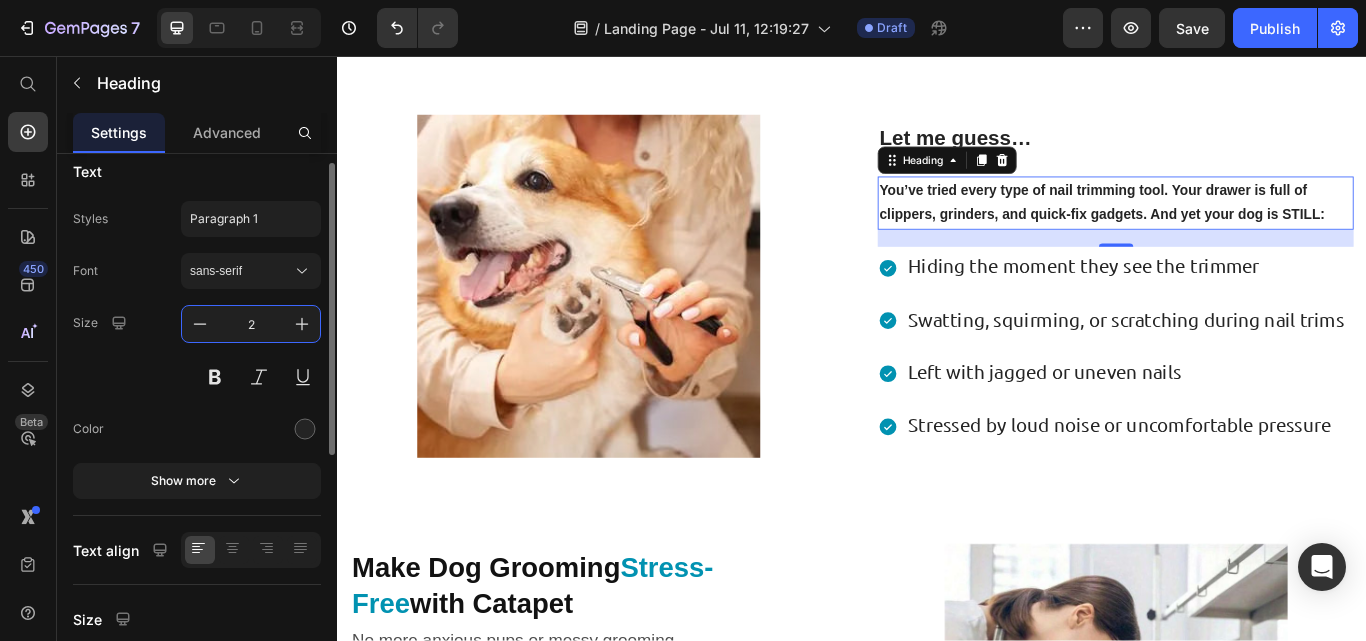 type on "22" 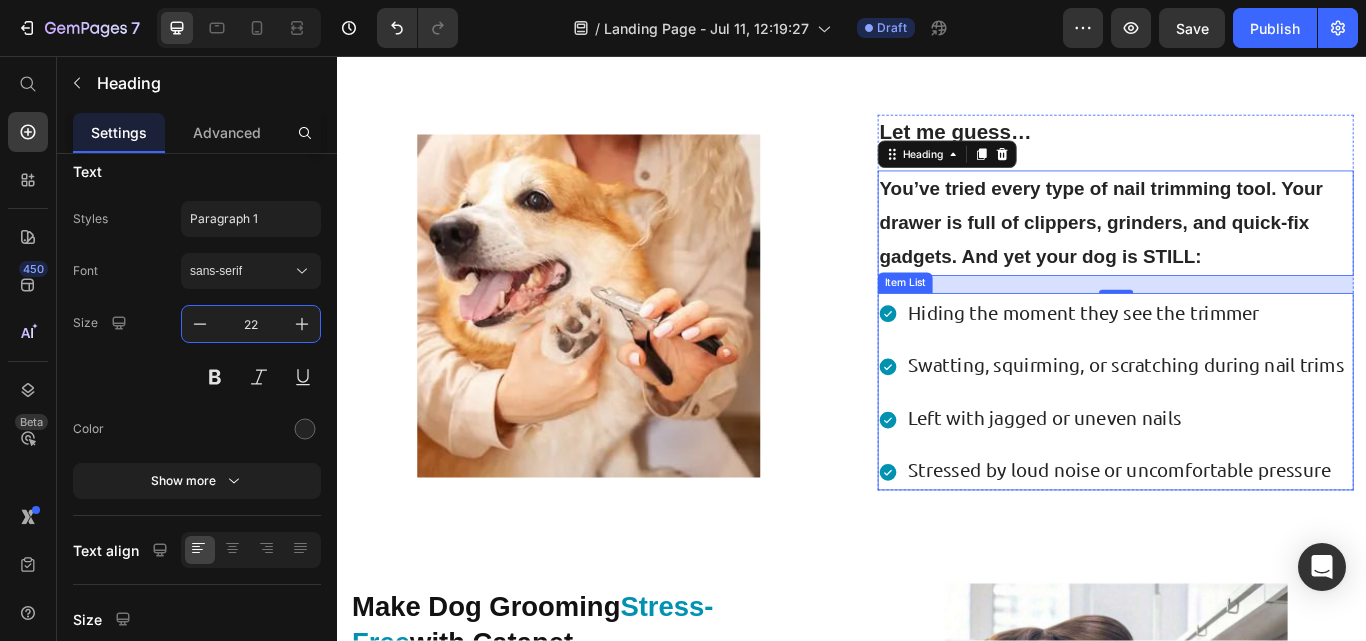 click on "Hiding the moment they see the trimmer" at bounding box center (1256, 356) 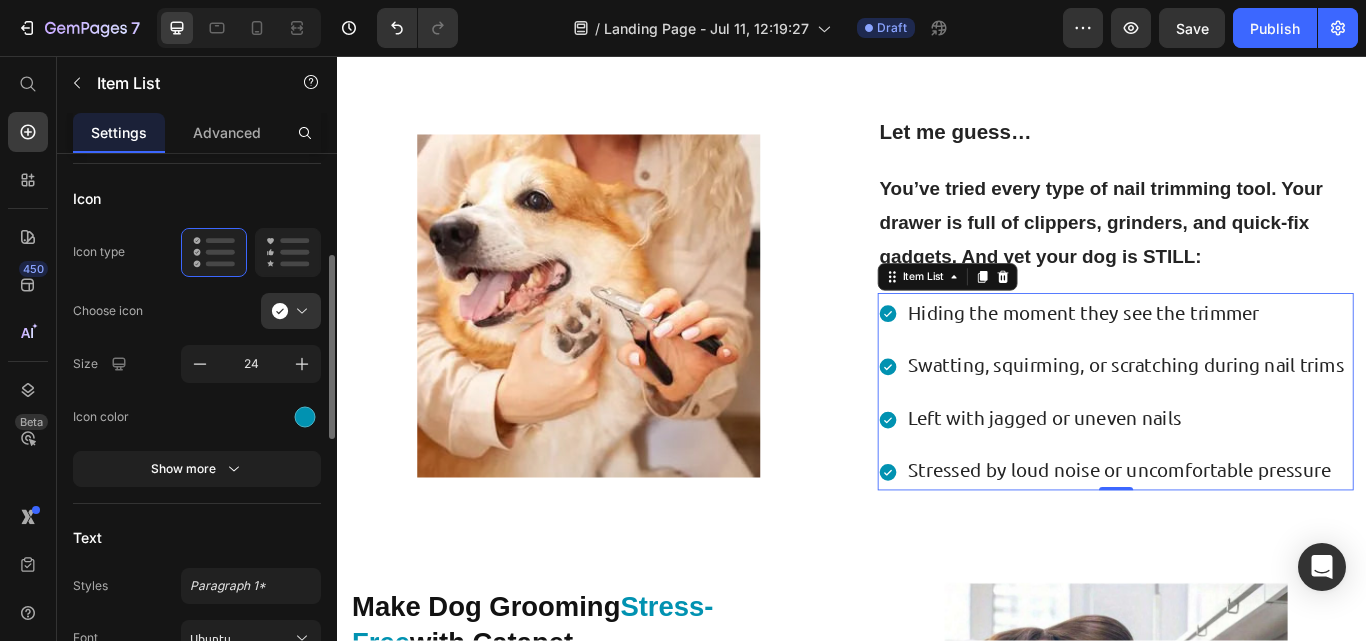 scroll, scrollTop: 294, scrollLeft: 0, axis: vertical 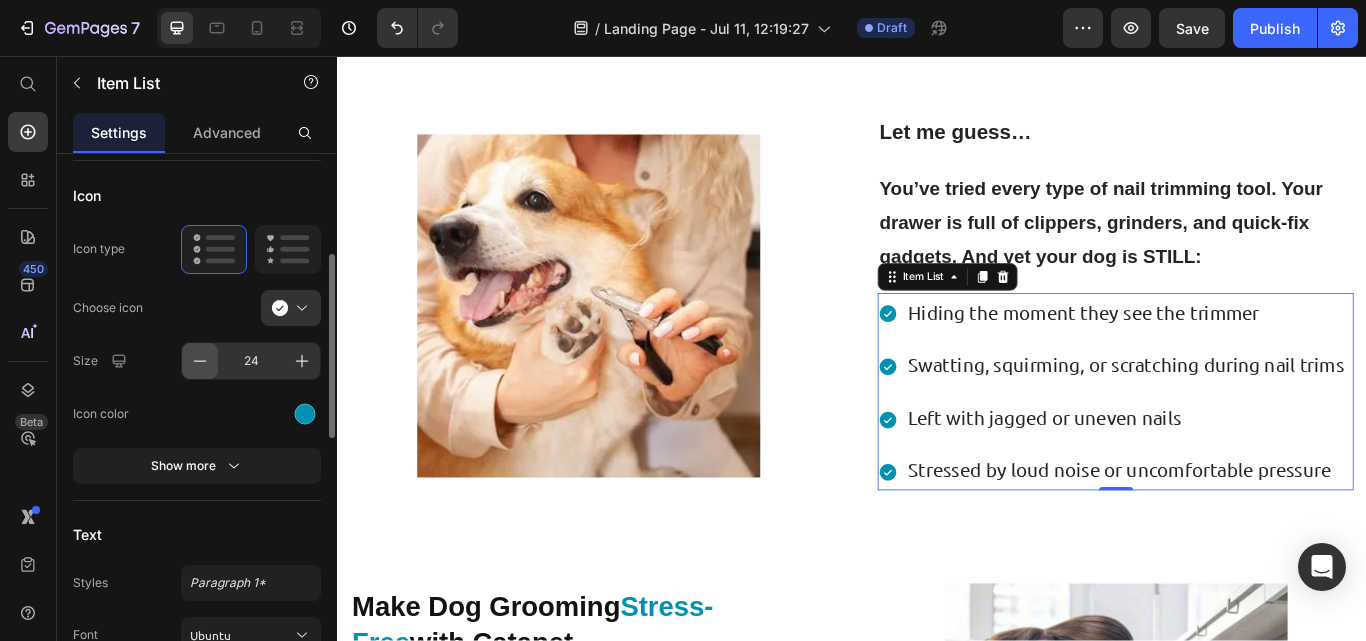 click 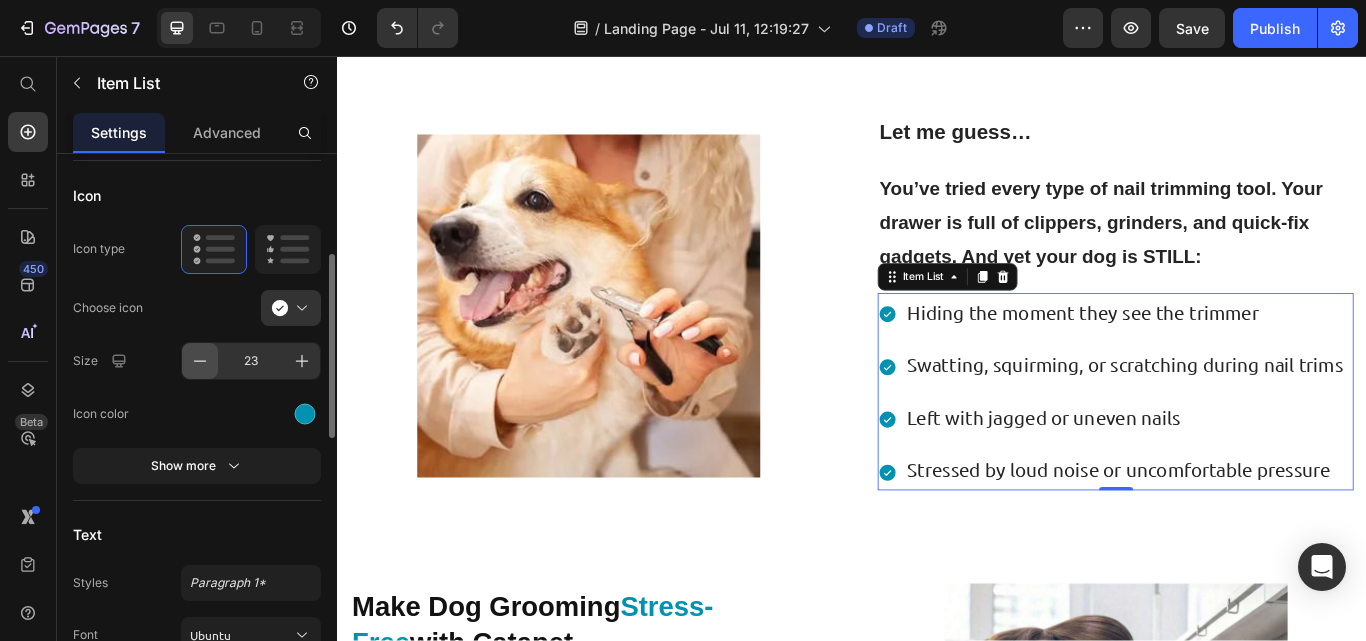 click 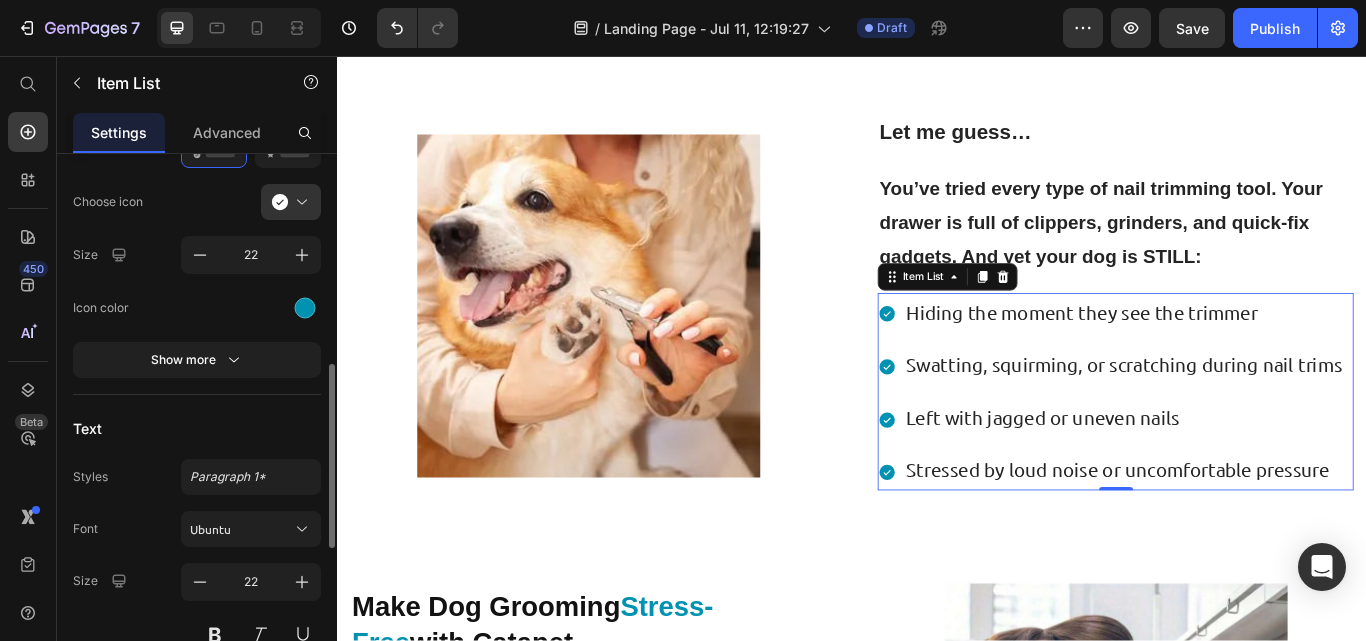 scroll, scrollTop: 455, scrollLeft: 0, axis: vertical 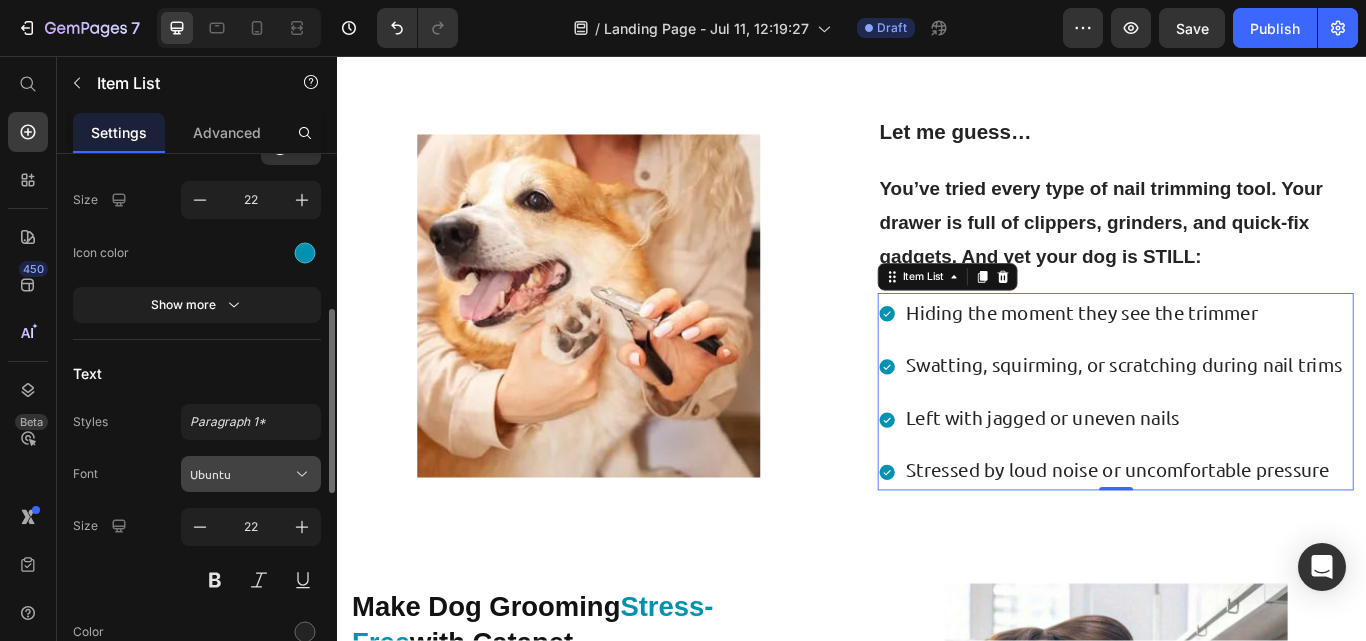 click on "Ubuntu" at bounding box center (251, 474) 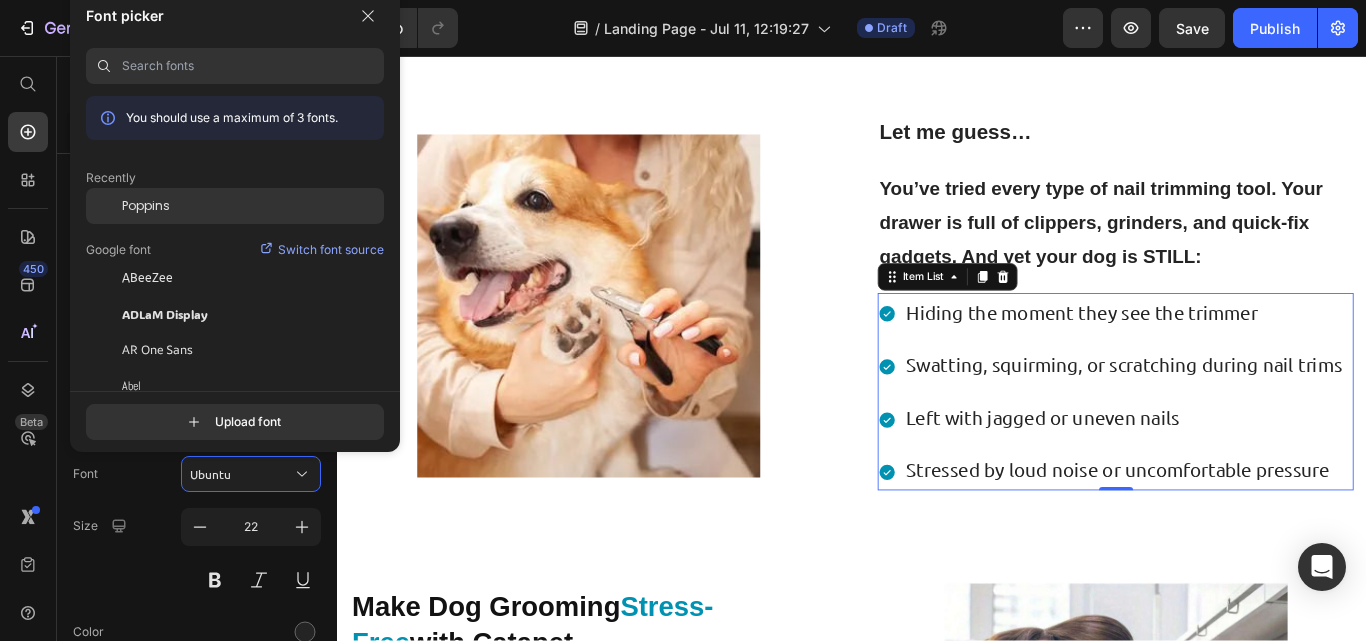 click on "Poppins" 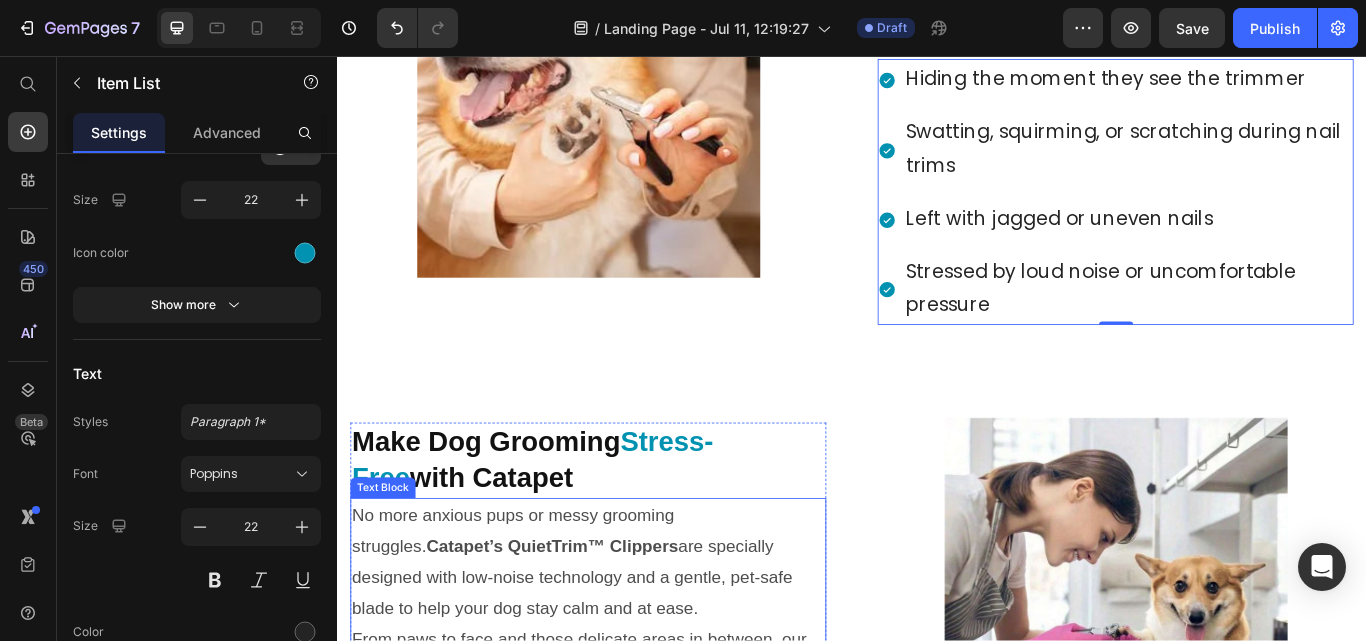 scroll, scrollTop: 1317, scrollLeft: 0, axis: vertical 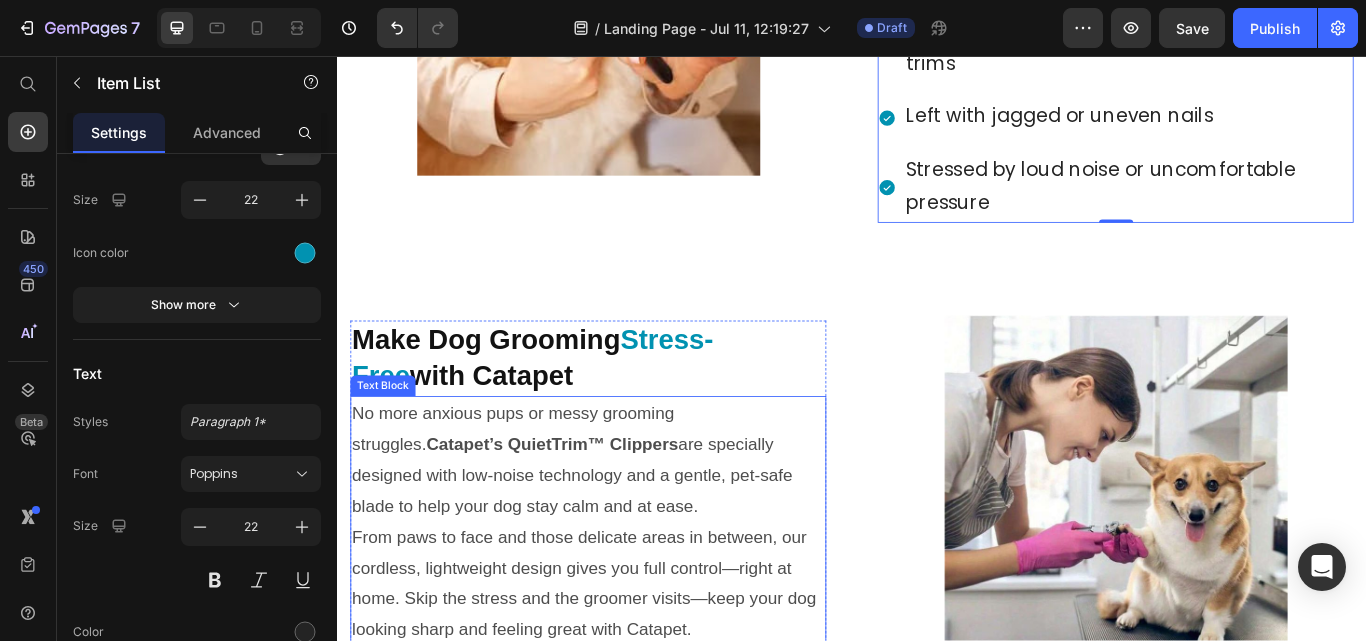 click on "No more anxious pups or messy grooming struggles.  Catapet’s QuietTrim™ Clippers  are specially designed with low-noise technology and a gentle, pet-safe blade to help your dog stay calm and at ease." at bounding box center (629, 527) 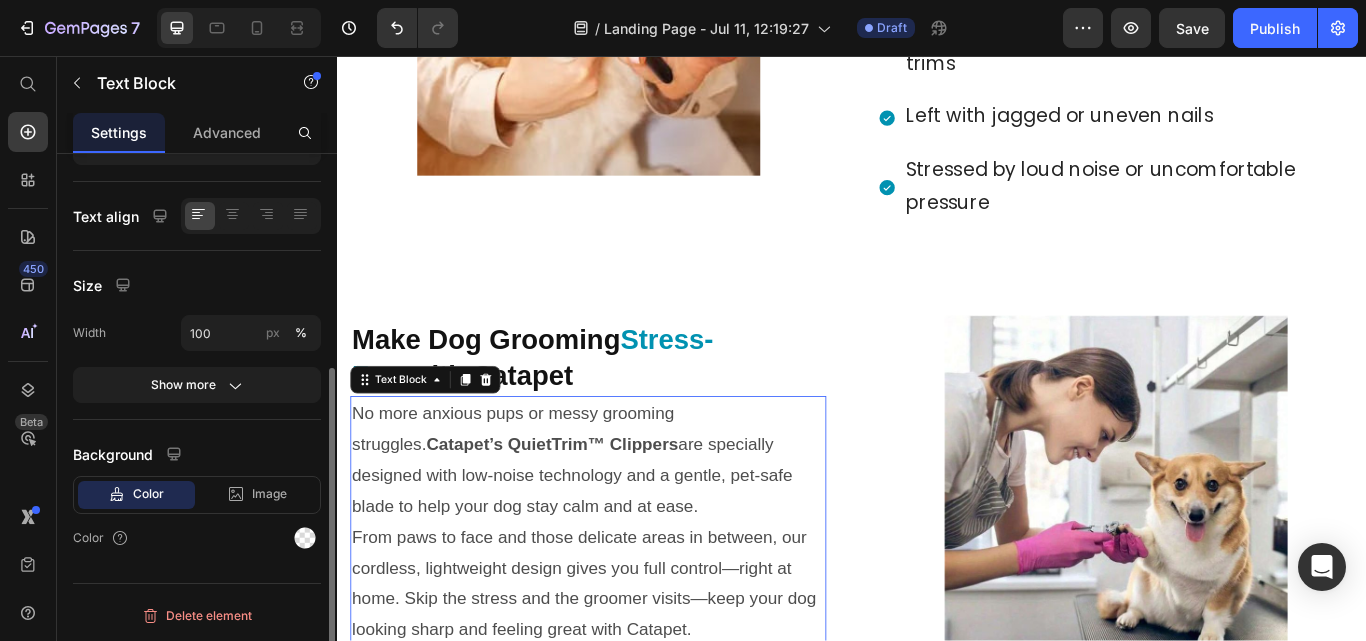 scroll, scrollTop: 0, scrollLeft: 0, axis: both 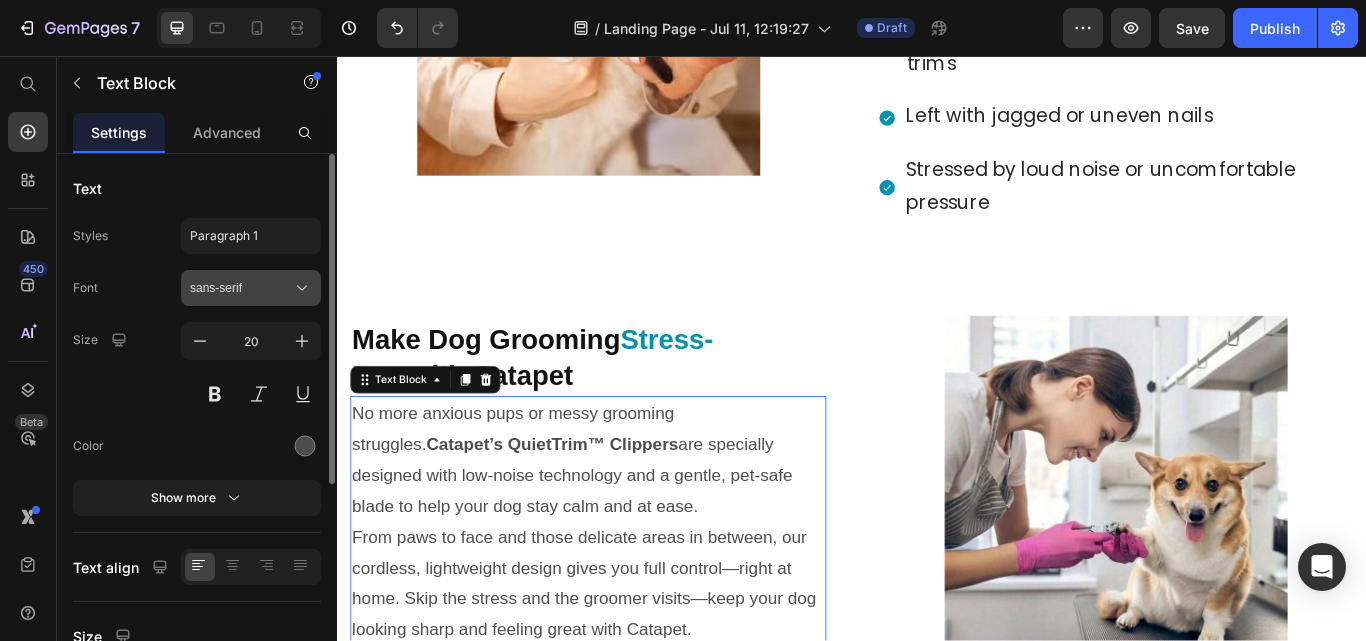 click 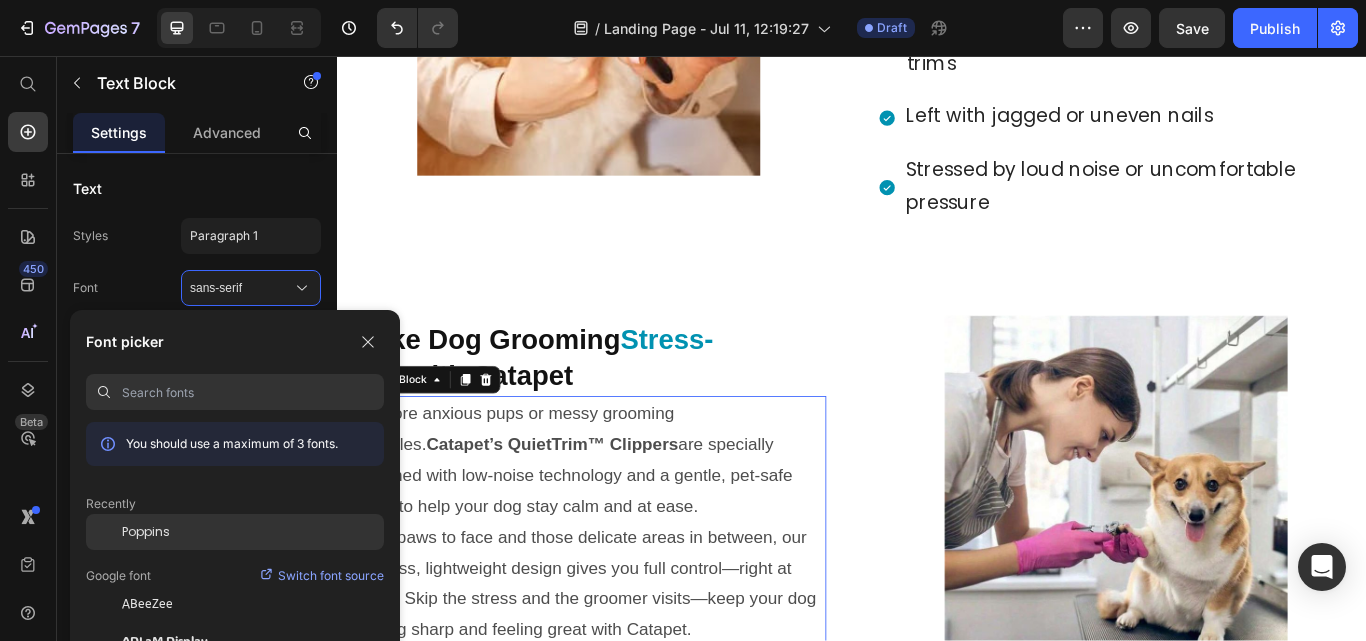 click on "Poppins" at bounding box center (146, 532) 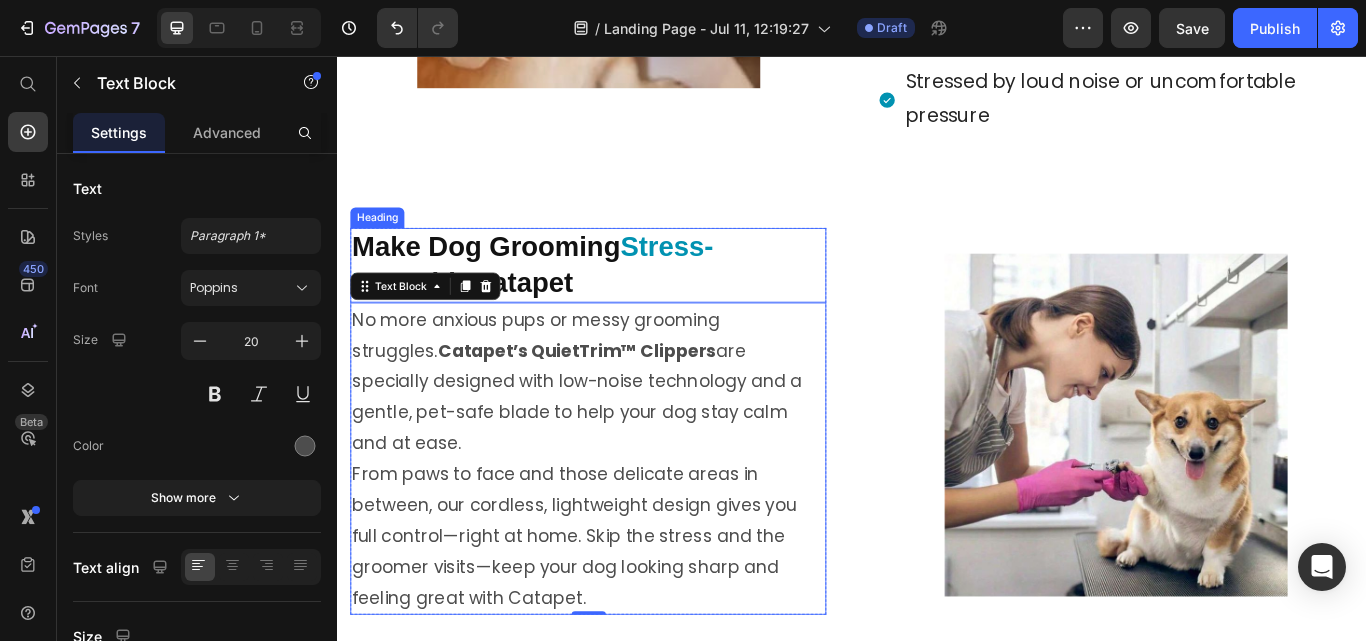 scroll, scrollTop: 1420, scrollLeft: 0, axis: vertical 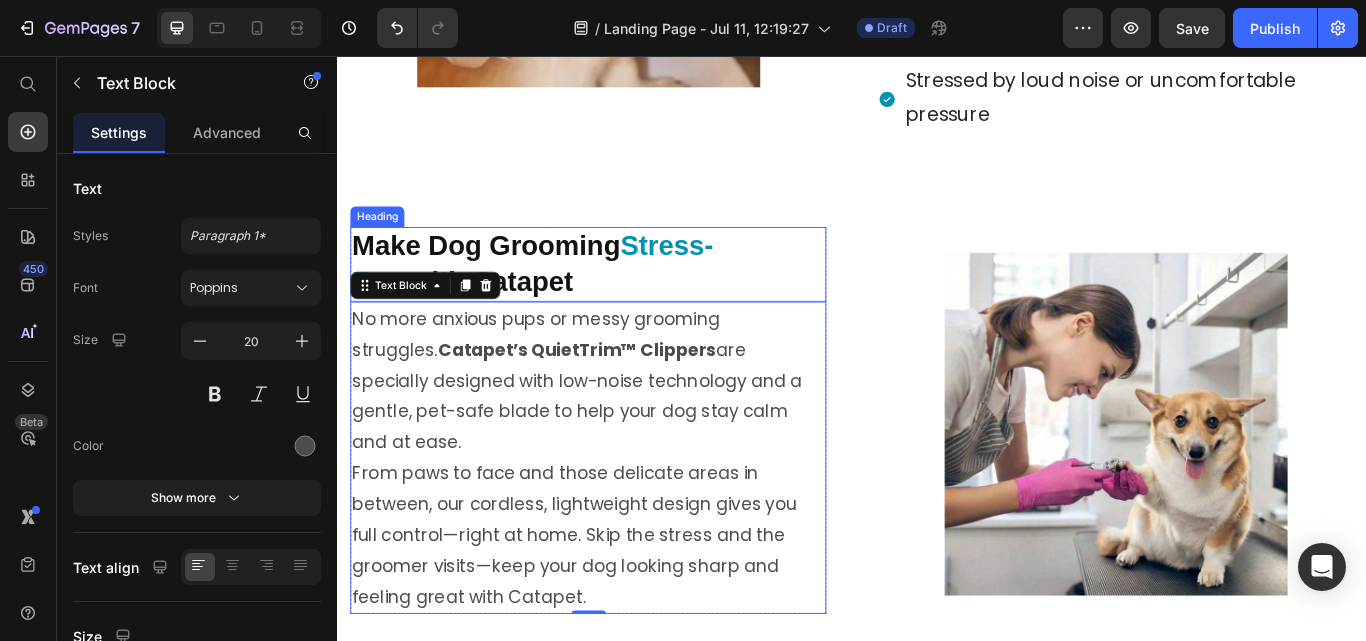 click on "Make Dog Grooming  Stress-Free  with Catapet" at bounding box center (629, 299) 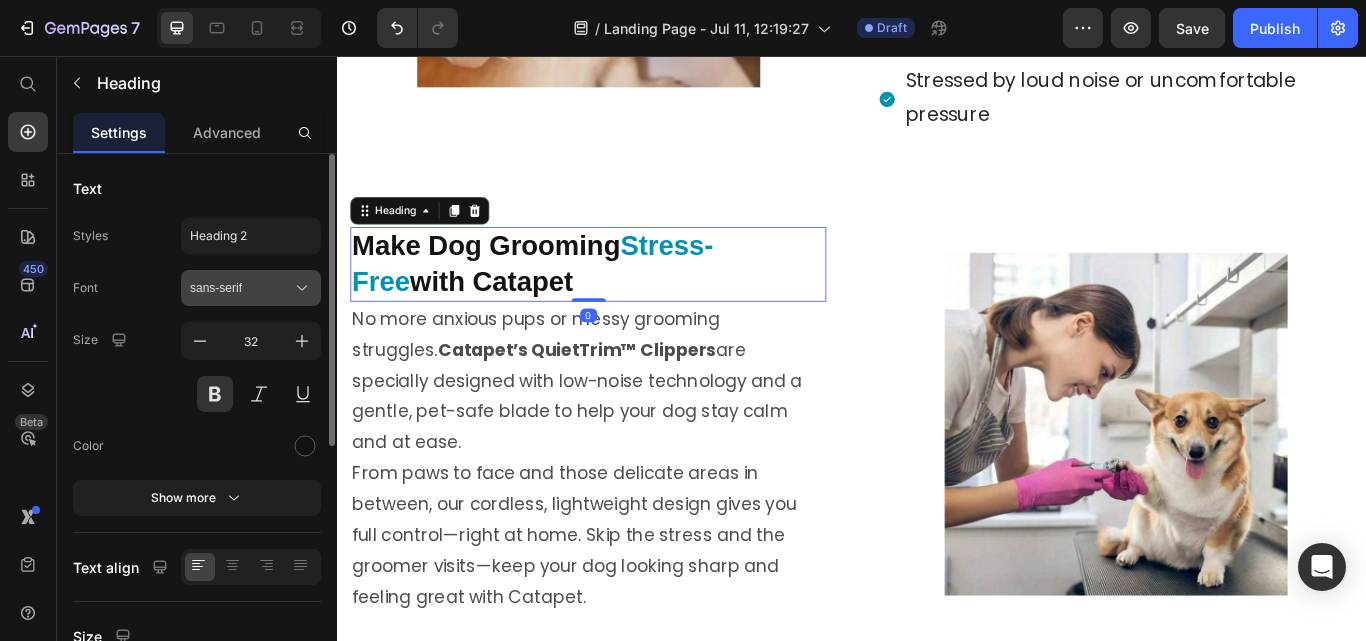 click on "sans-serif" at bounding box center (251, 288) 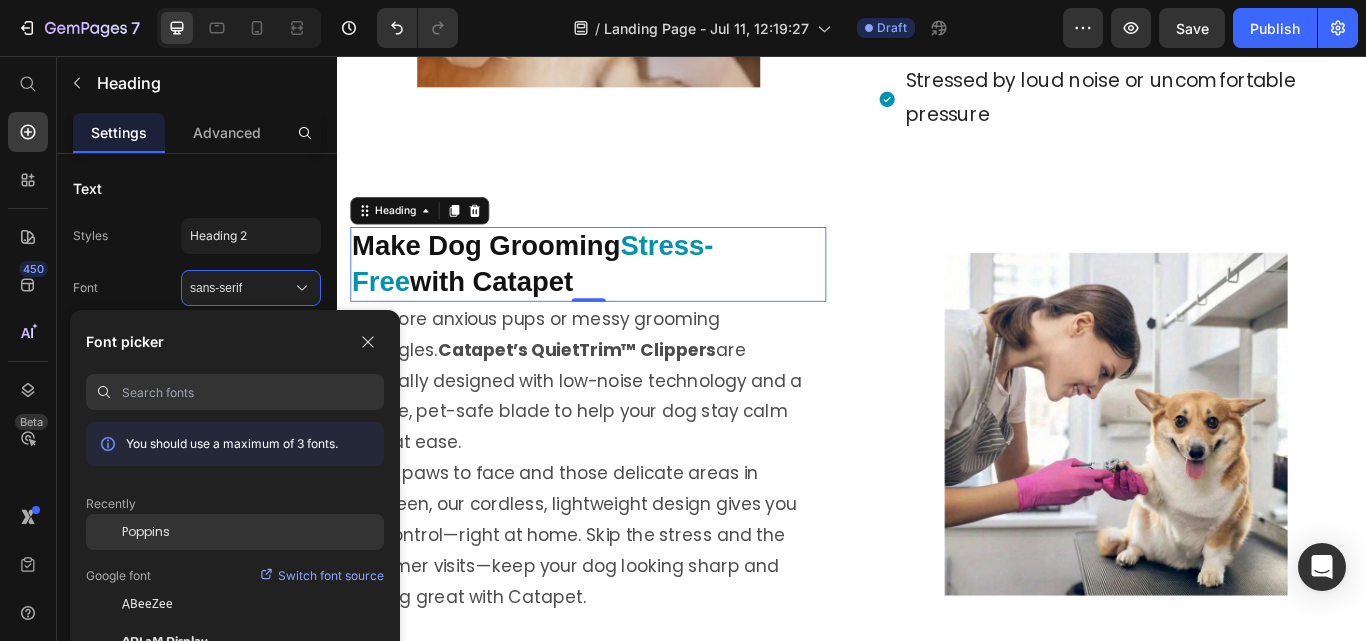 click on "Poppins" at bounding box center [146, 532] 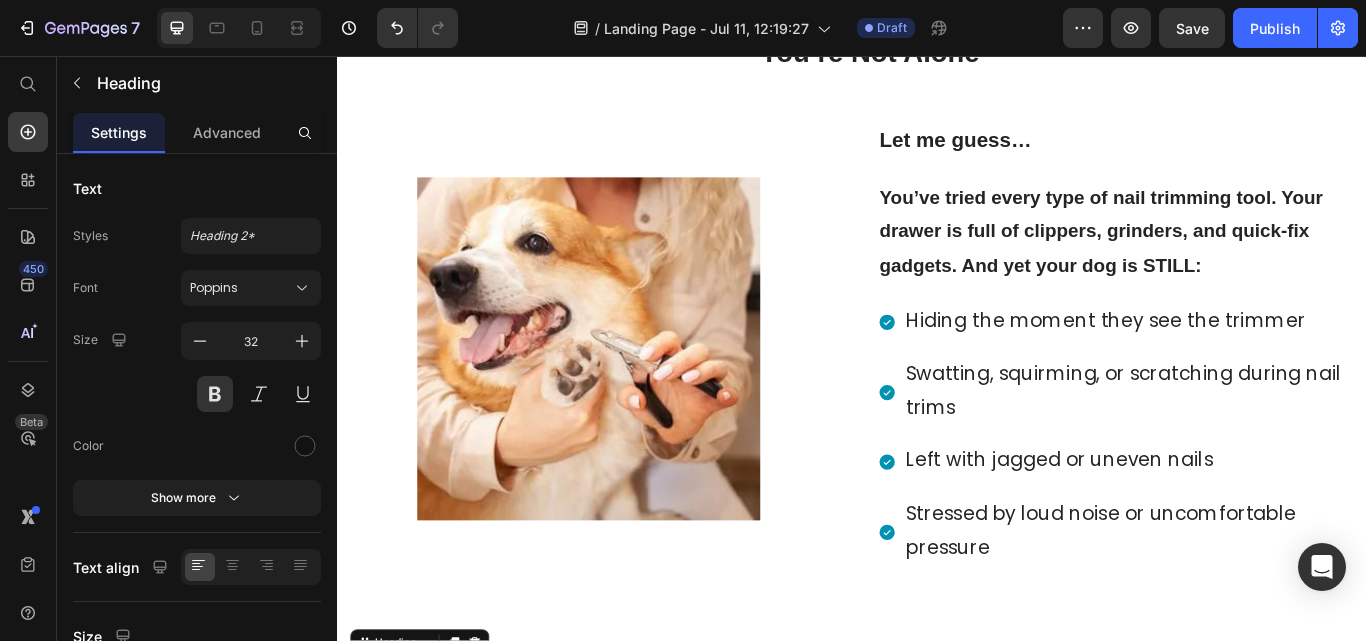 scroll, scrollTop: 746, scrollLeft: 0, axis: vertical 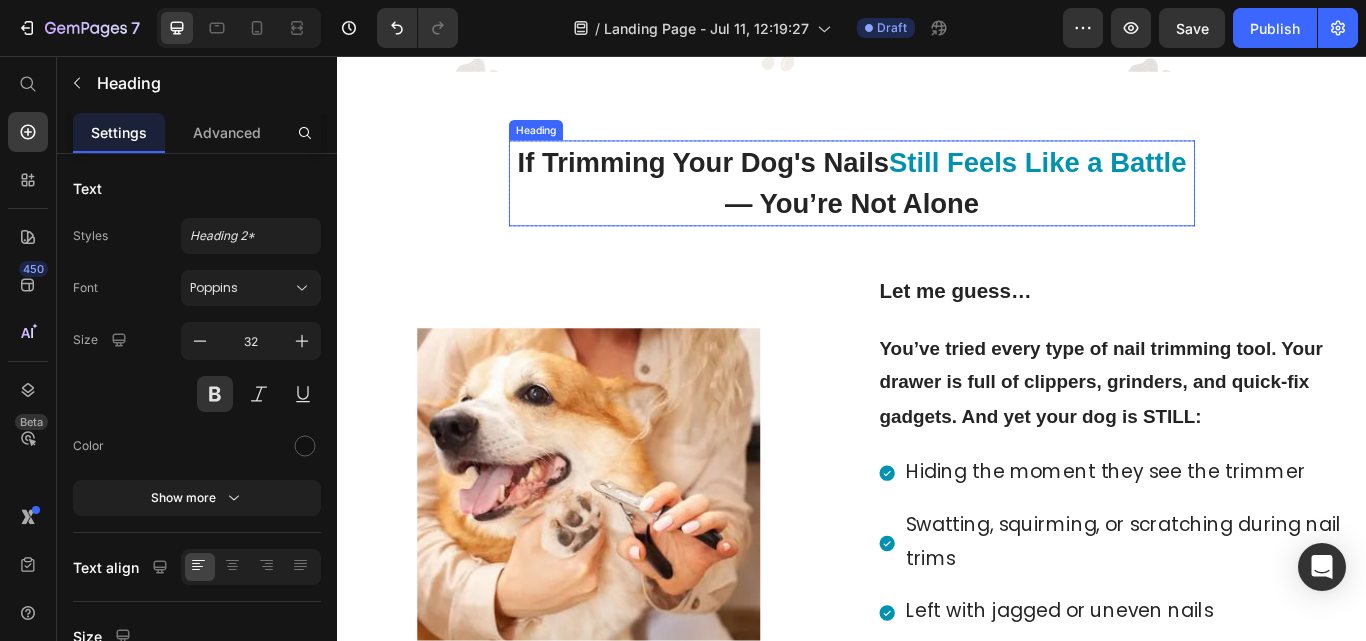 click on "— You’re Not Alone" at bounding box center [937, 229] 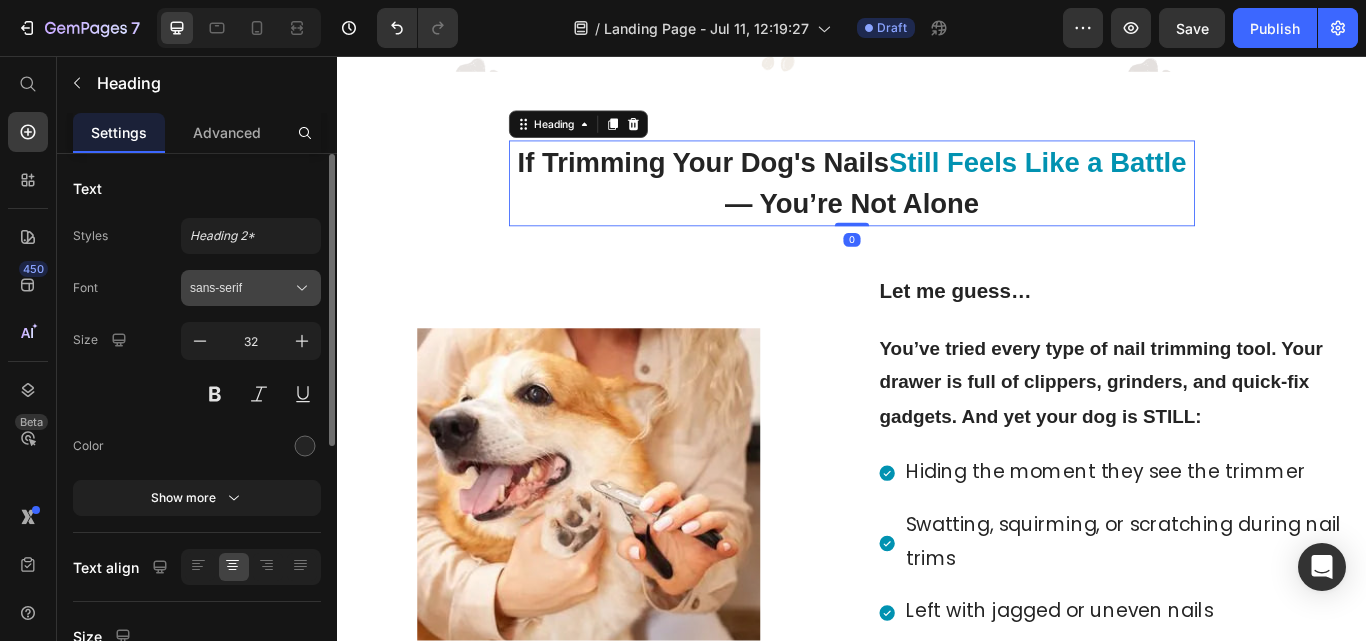 click on "sans-serif" at bounding box center [251, 288] 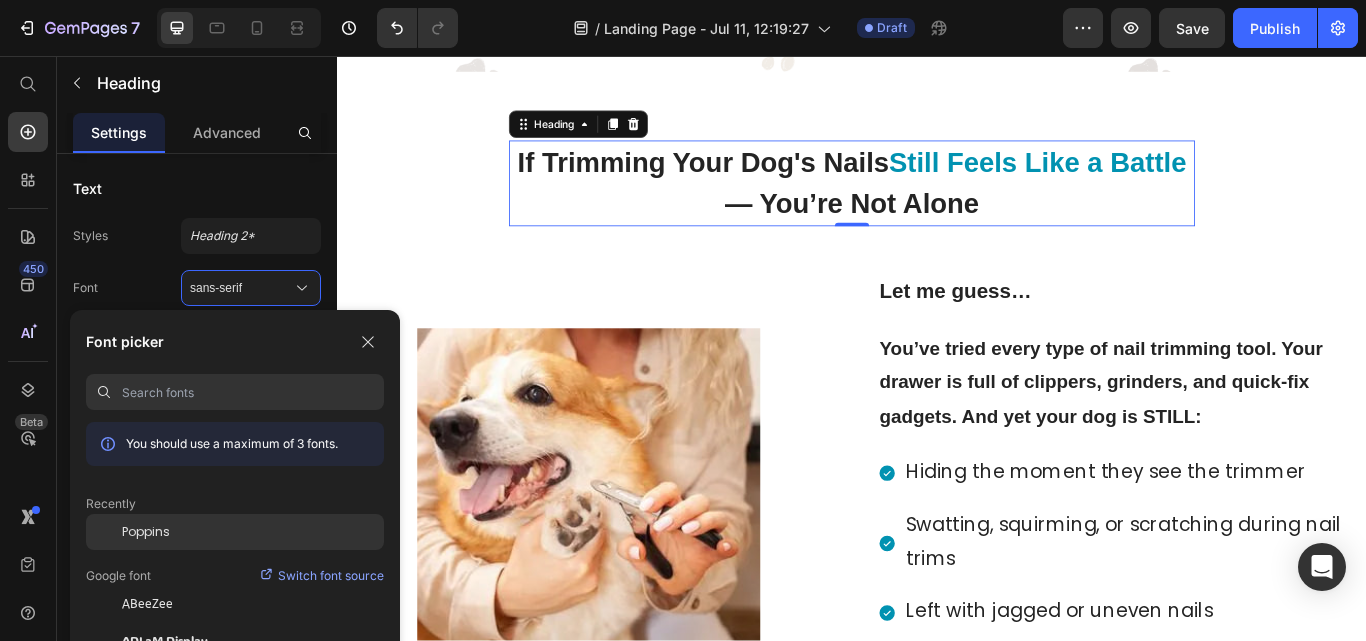 click on "Poppins" at bounding box center (146, 532) 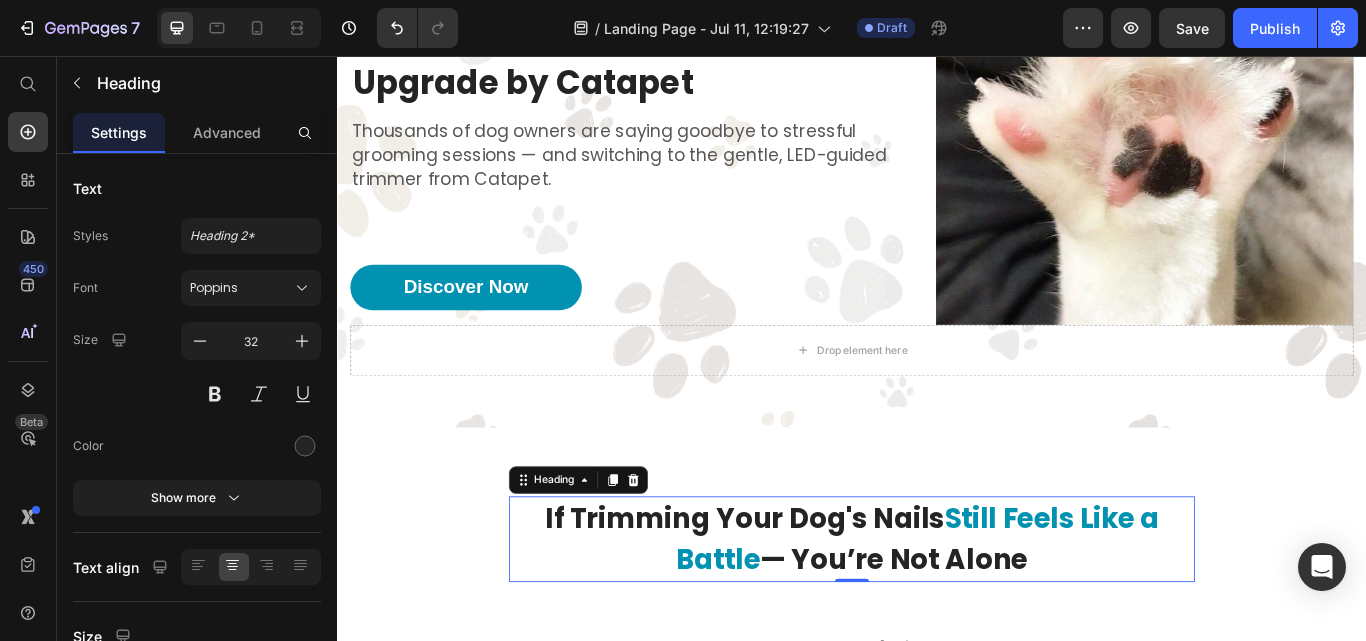 scroll, scrollTop: 250, scrollLeft: 0, axis: vertical 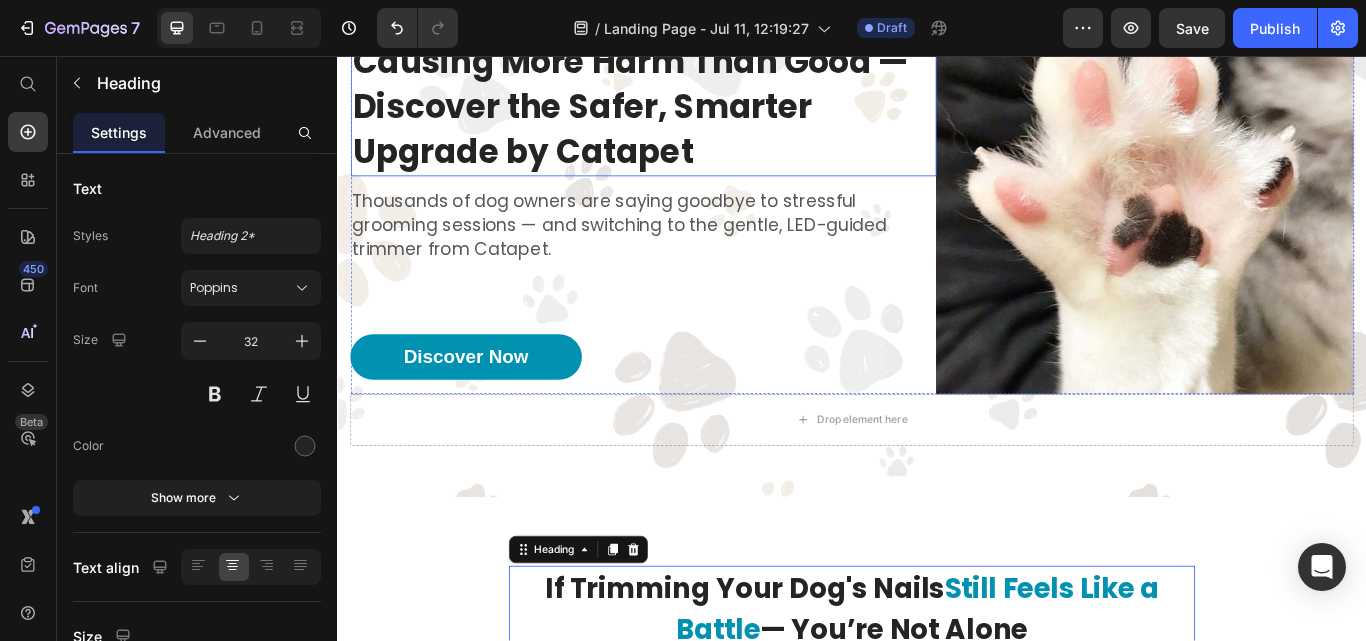 click on "Outdated Dog Trimmers May Be Causing More Harm Than Good — Discover the Safer, Smarter Upgrade by Catapet" at bounding box center [693, 88] 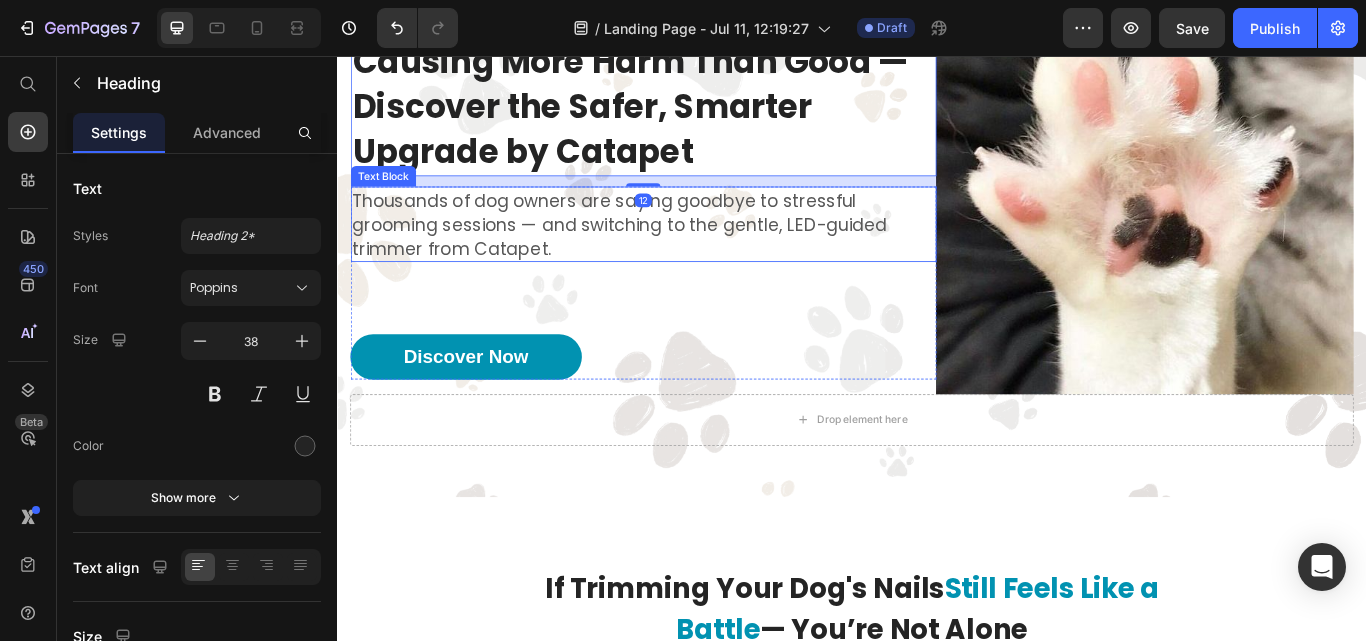 click on "Thousands of dog owners are saying goodbye to stressful grooming sessions — and switching to the gentle, LED-guided trimmer from Catapet." at bounding box center (693, 253) 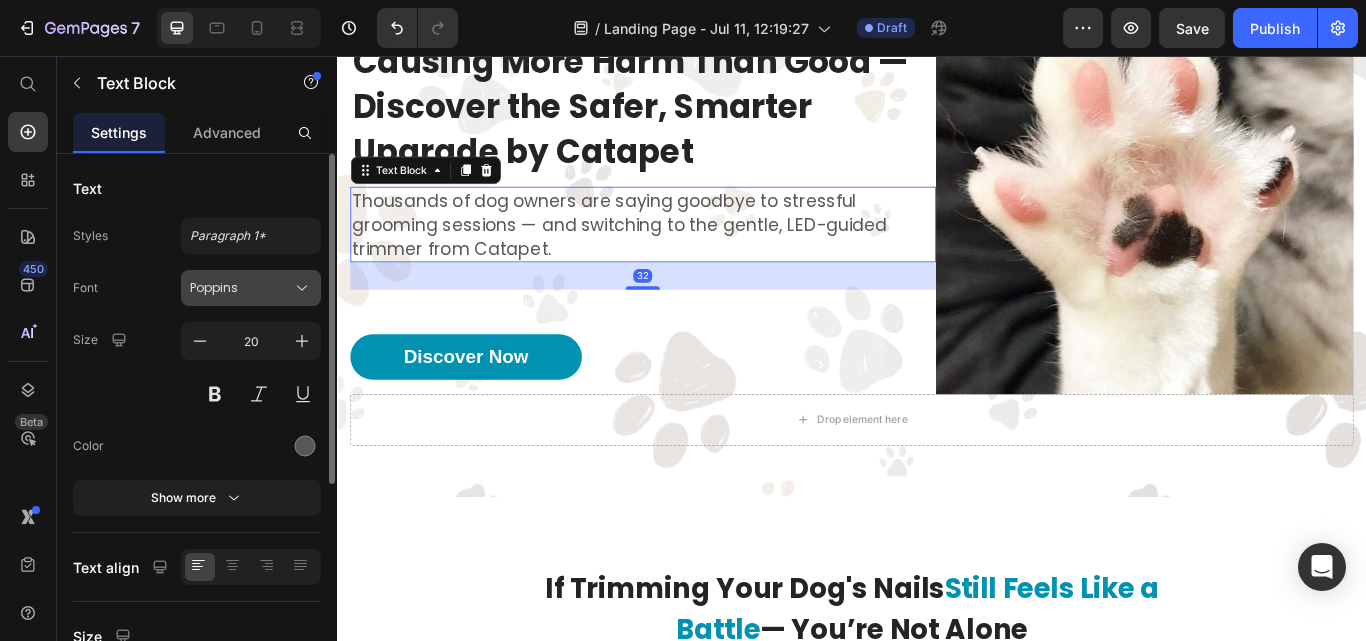 click on "Poppins" at bounding box center [241, 288] 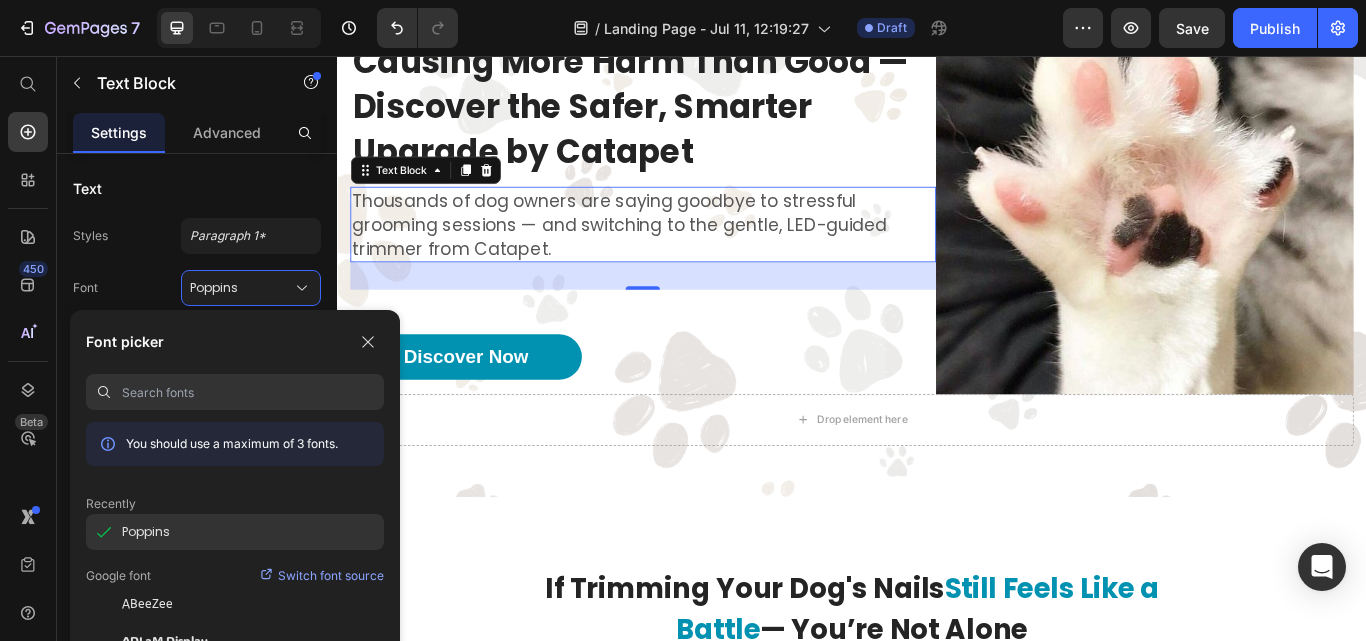 click on "Poppins" at bounding box center [146, 532] 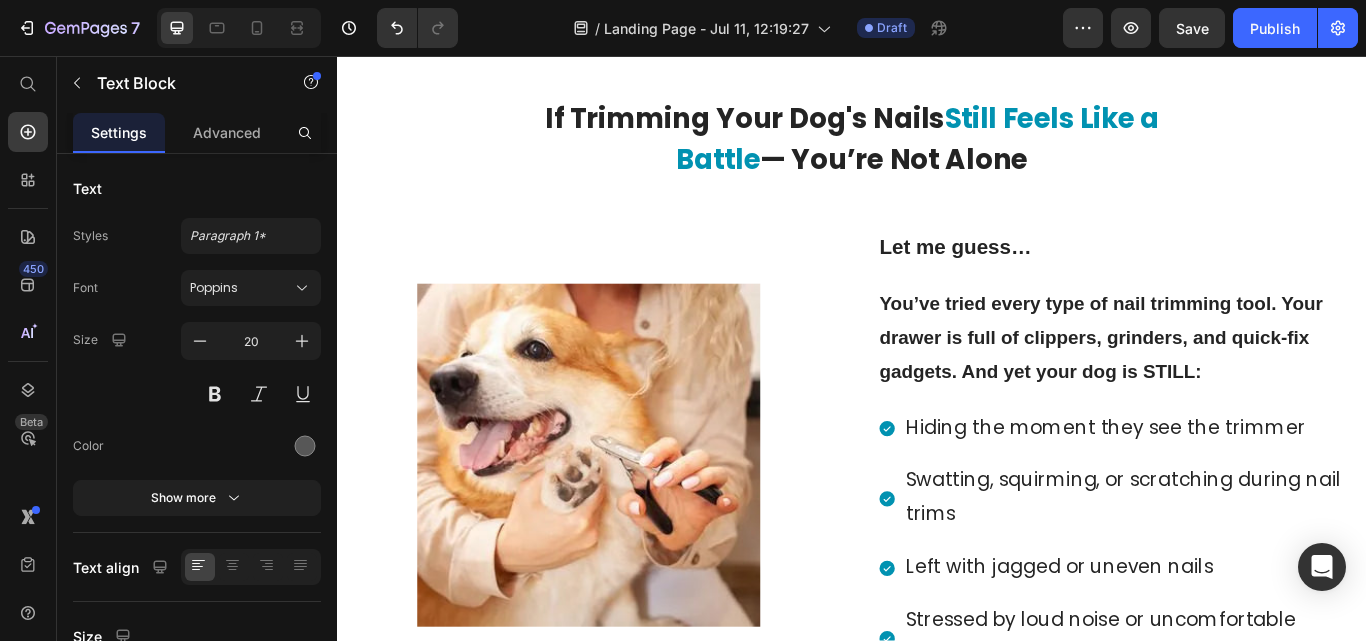 scroll, scrollTop: 801, scrollLeft: 0, axis: vertical 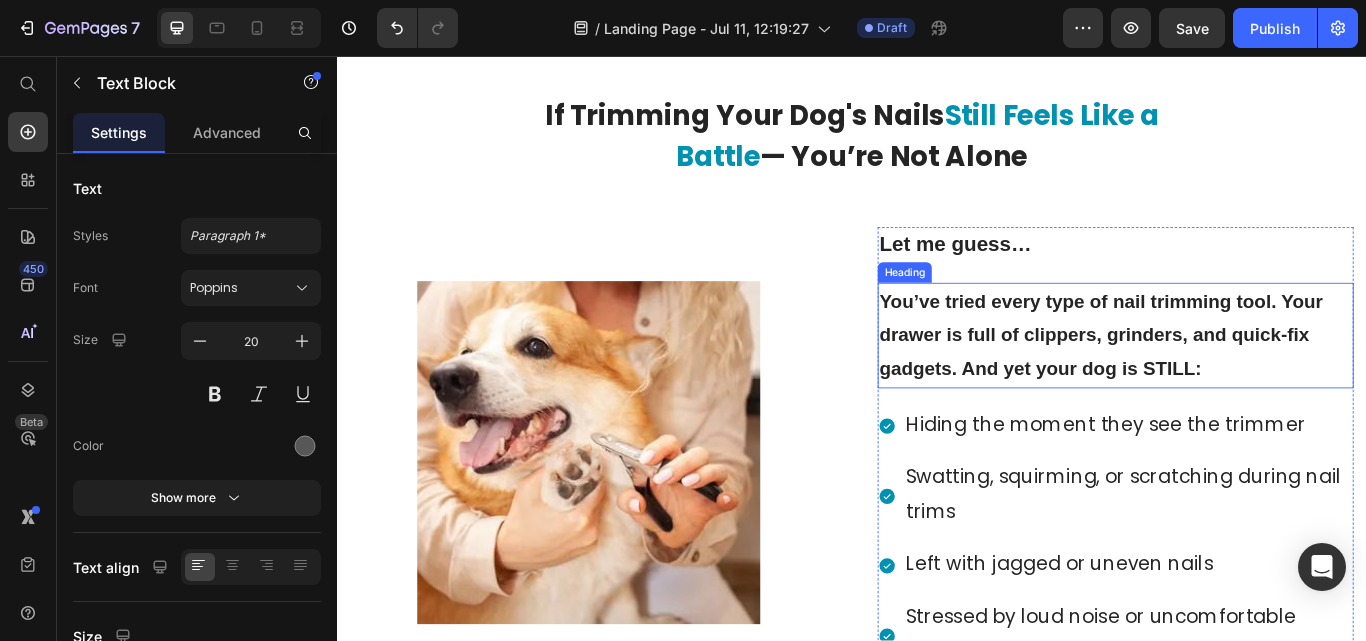 click on "You’ve tried every type of nail trimming tool. Your drawer is full of clippers, grinders, and quick-fix gadgets. And yet your dog is STILL:" at bounding box center [1227, 382] 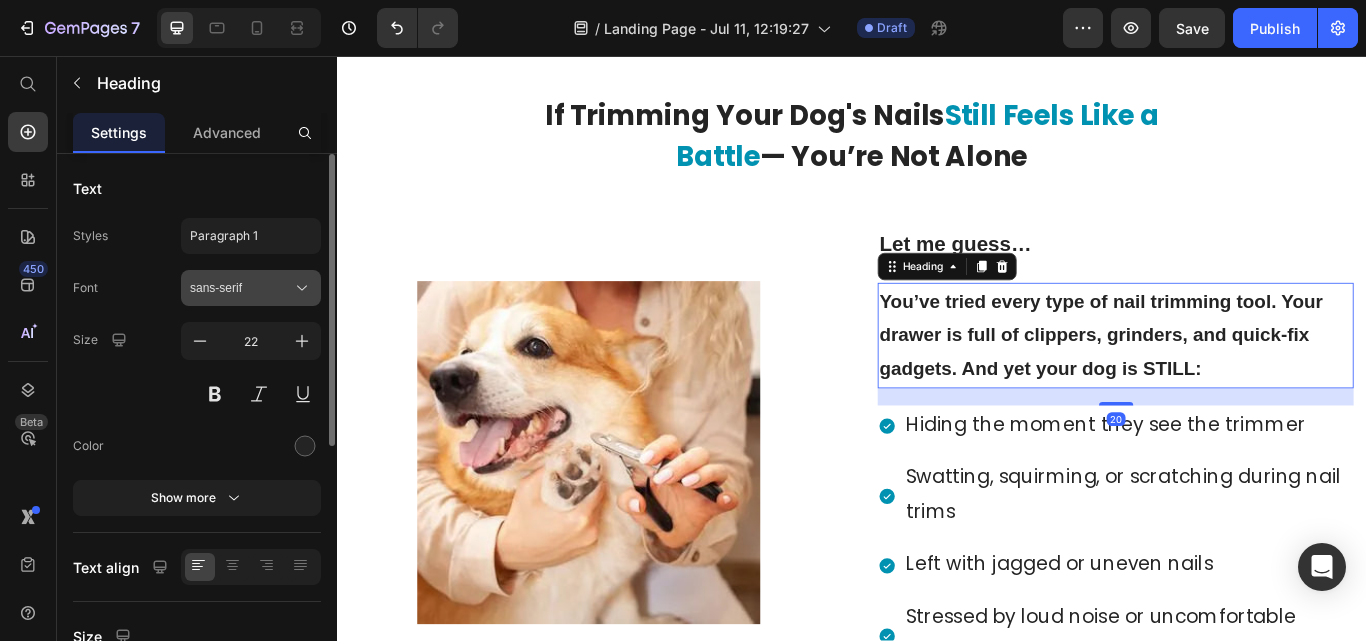 click on "sans-serif" at bounding box center [241, 288] 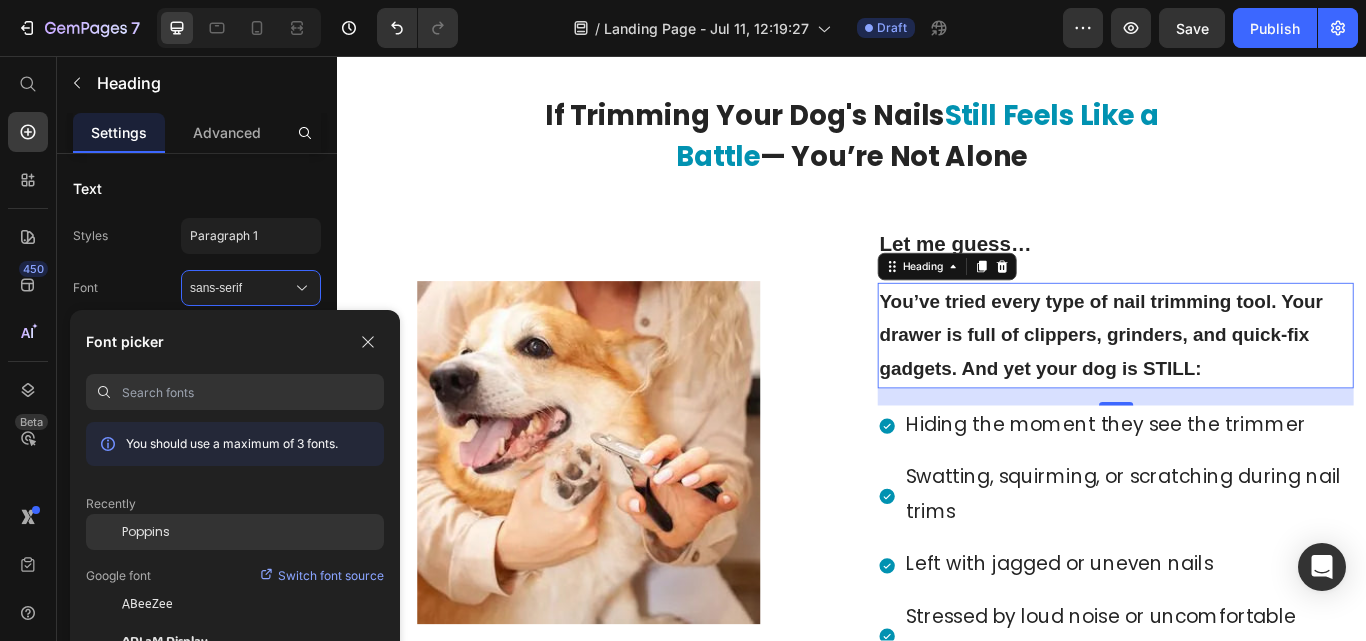 click on "Poppins" at bounding box center (146, 532) 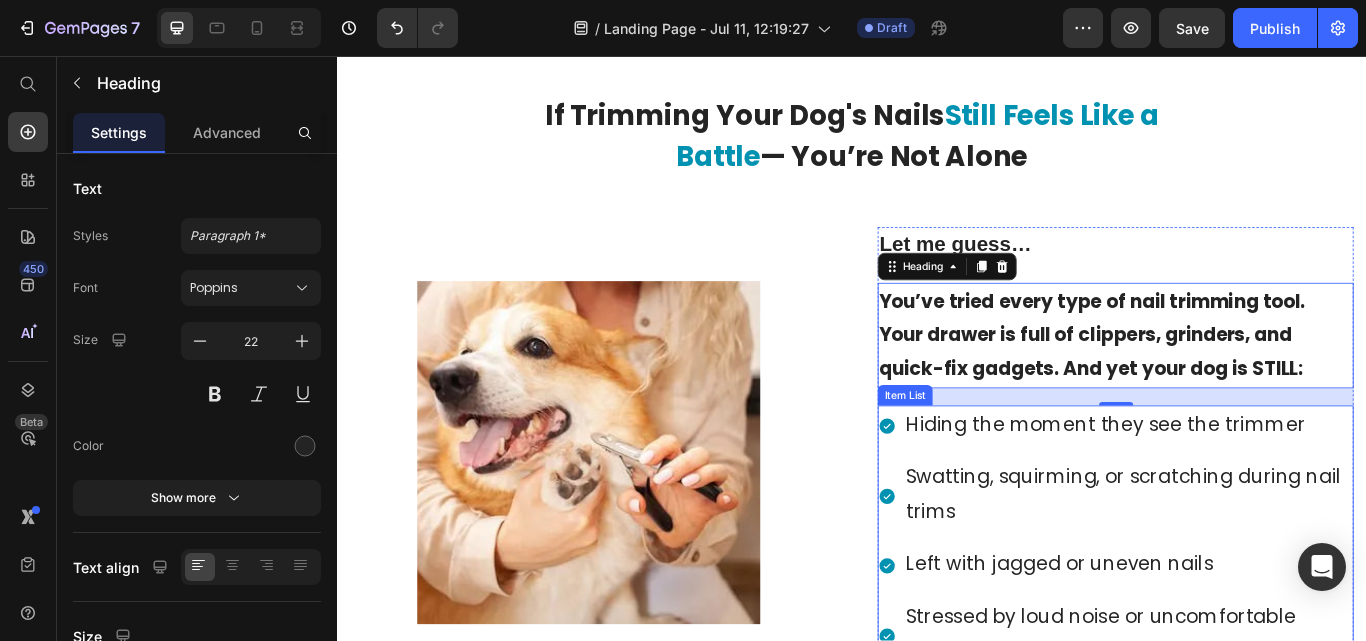 click on "Hiding the moment they see the trimmer
Swatting, squirming, or scratching during nail trims
Left with jagged or uneven nails
Stressed by loud noise or uncomfortable pressure" at bounding box center (1244, 619) 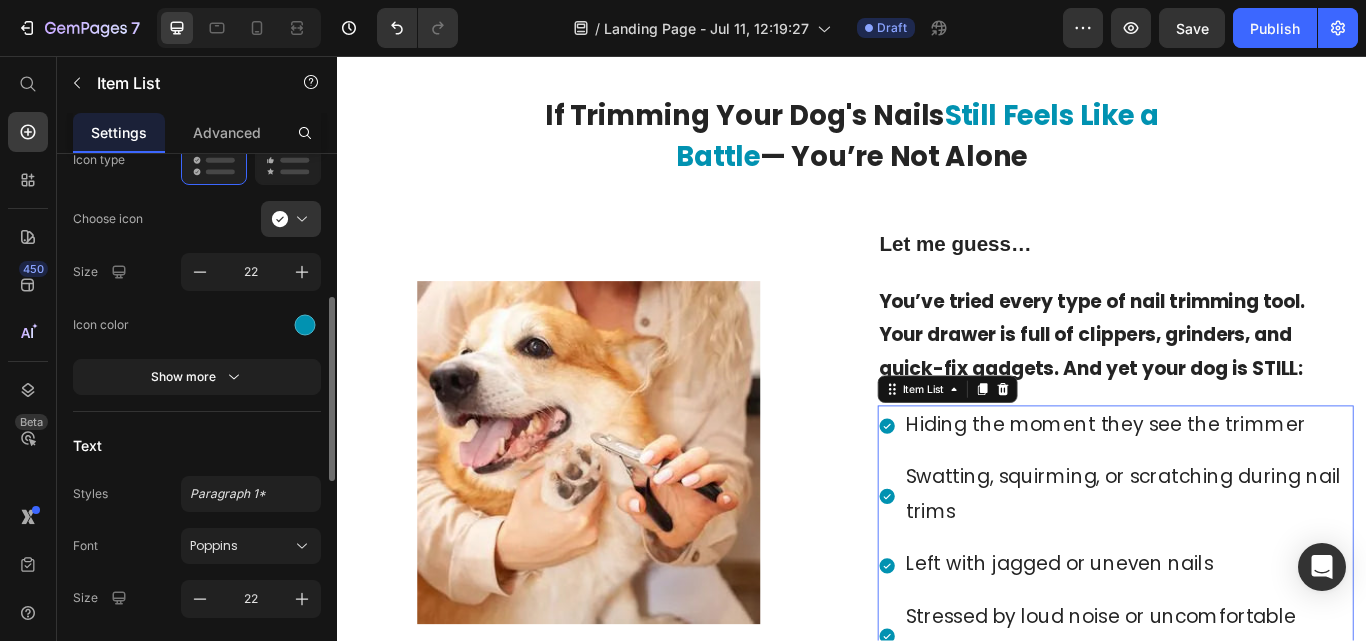 scroll, scrollTop: 393, scrollLeft: 0, axis: vertical 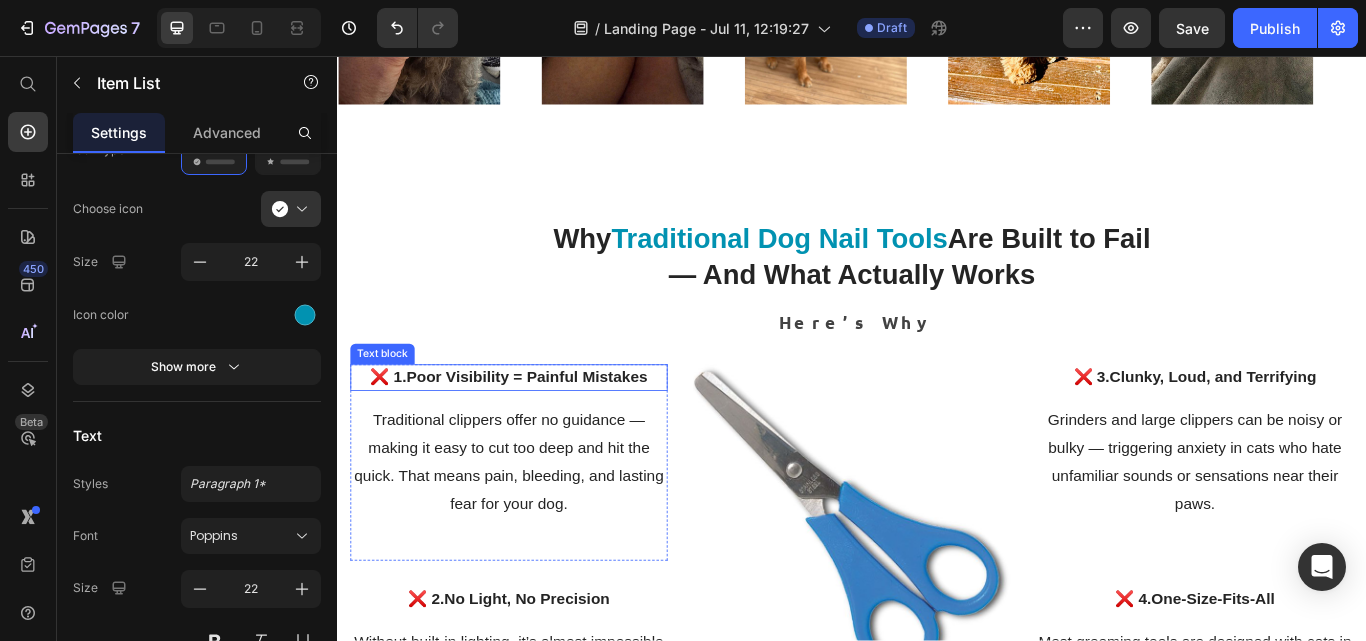 click on "❌ 1.  Poor Visibility = Painful Mistakes" at bounding box center [537, 431] 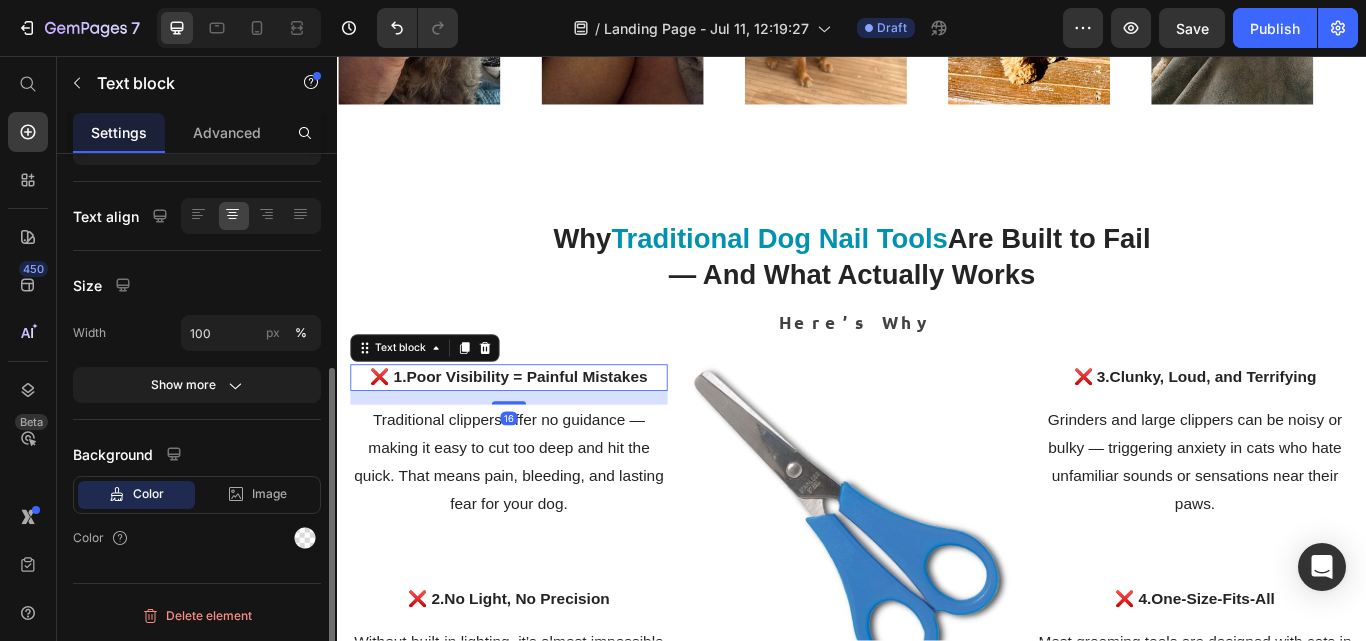 scroll, scrollTop: 0, scrollLeft: 0, axis: both 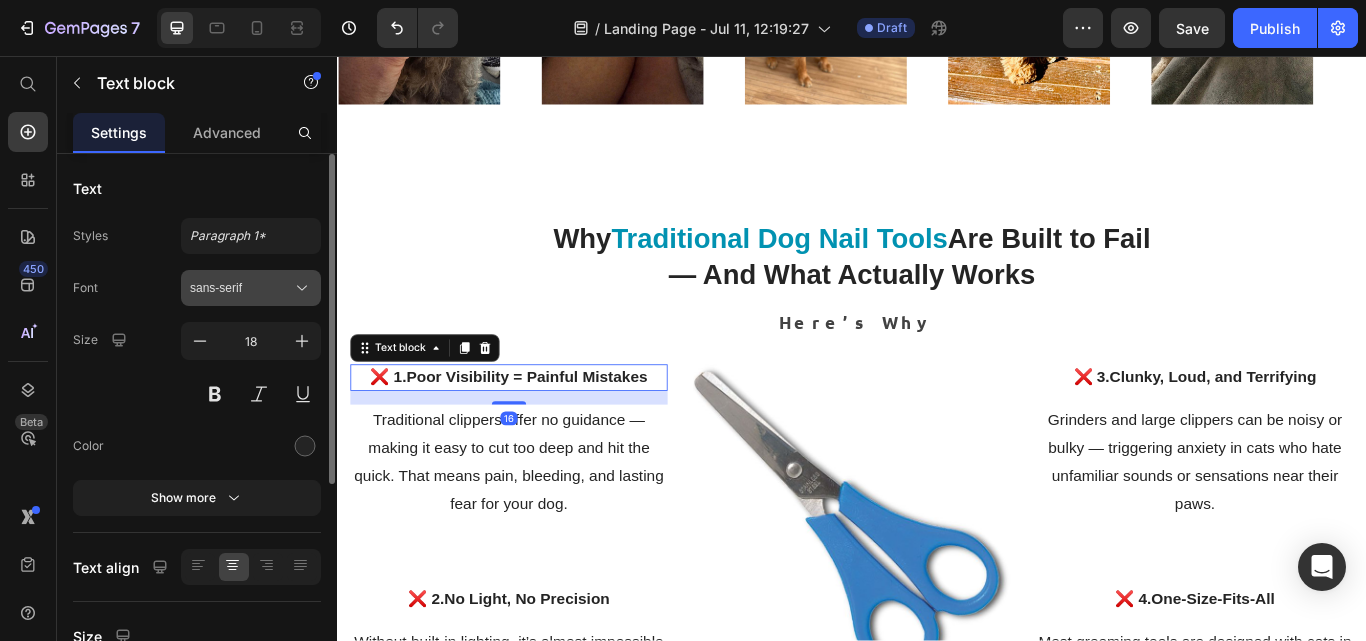 click on "sans-serif" at bounding box center (241, 288) 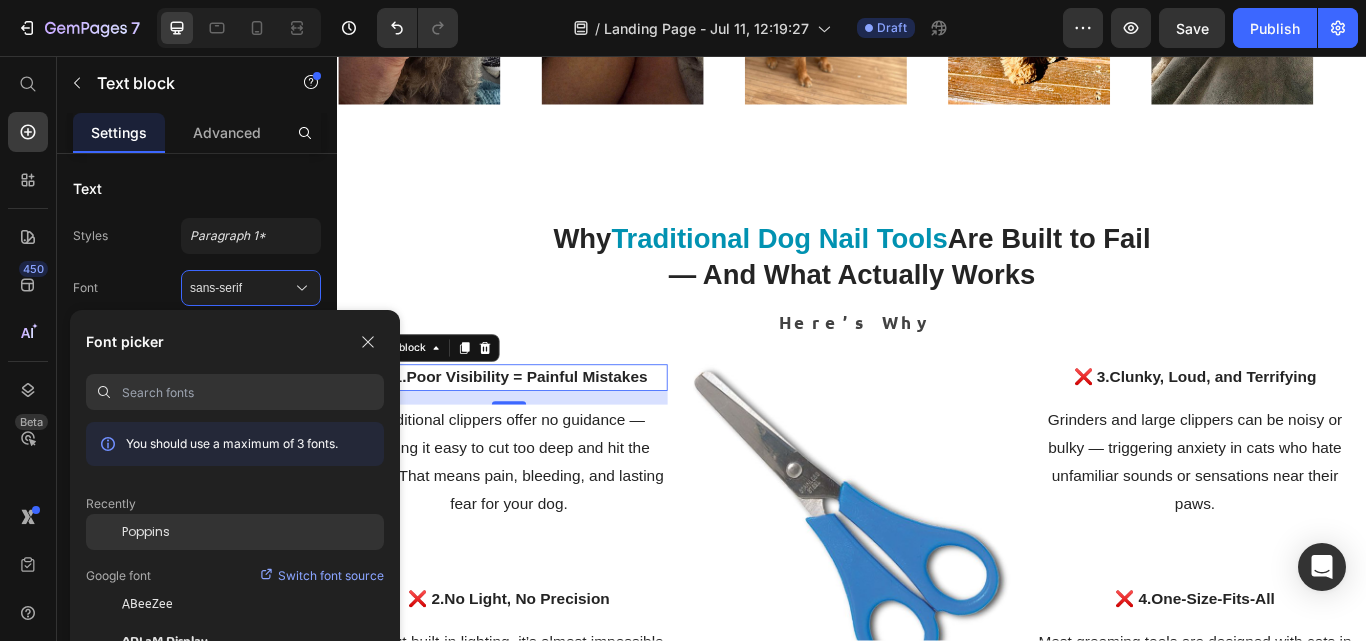 click on "Poppins" 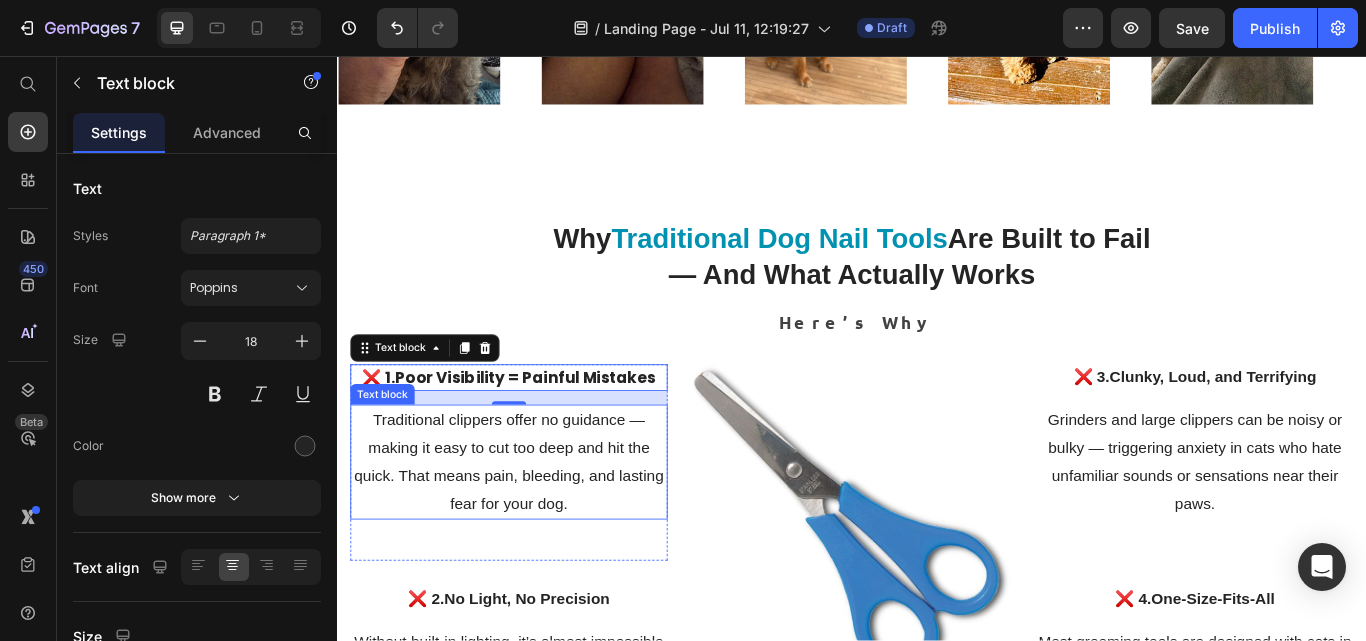 click on "Traditional clippers offer no guidance — making it easy to cut too deep and hit the quick. That means pain, bleeding, and lasting fear for your dog." at bounding box center (537, 530) 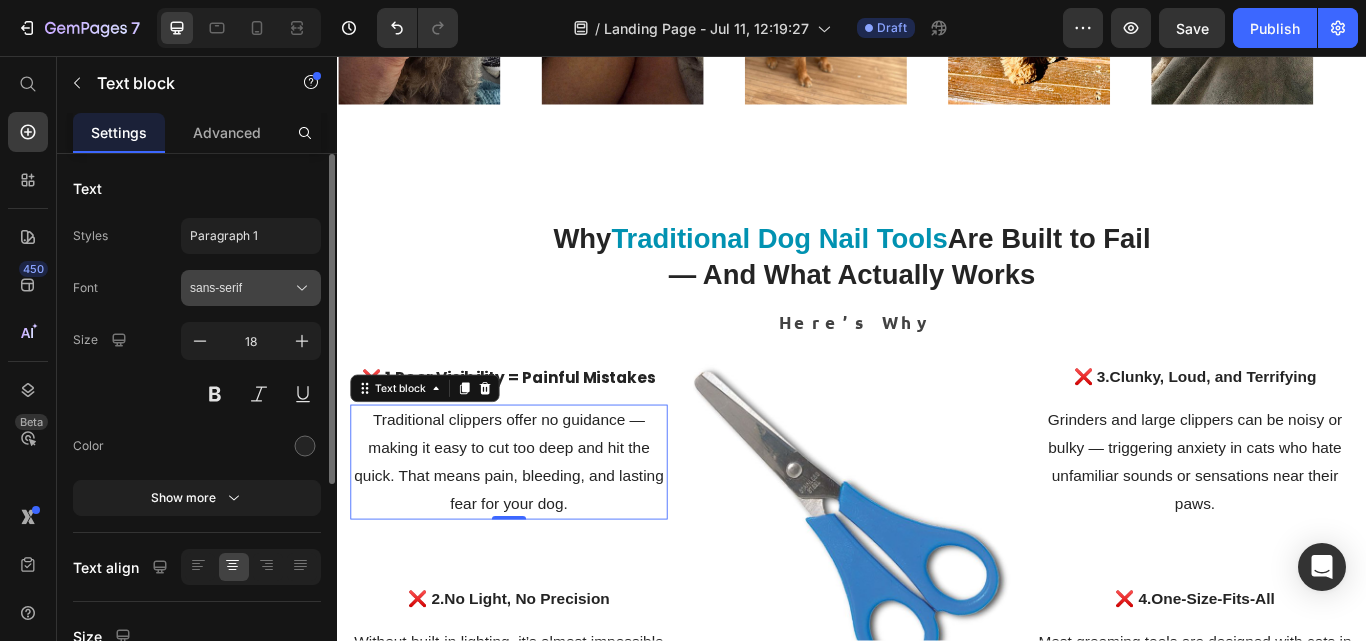 click on "sans-serif" at bounding box center [251, 288] 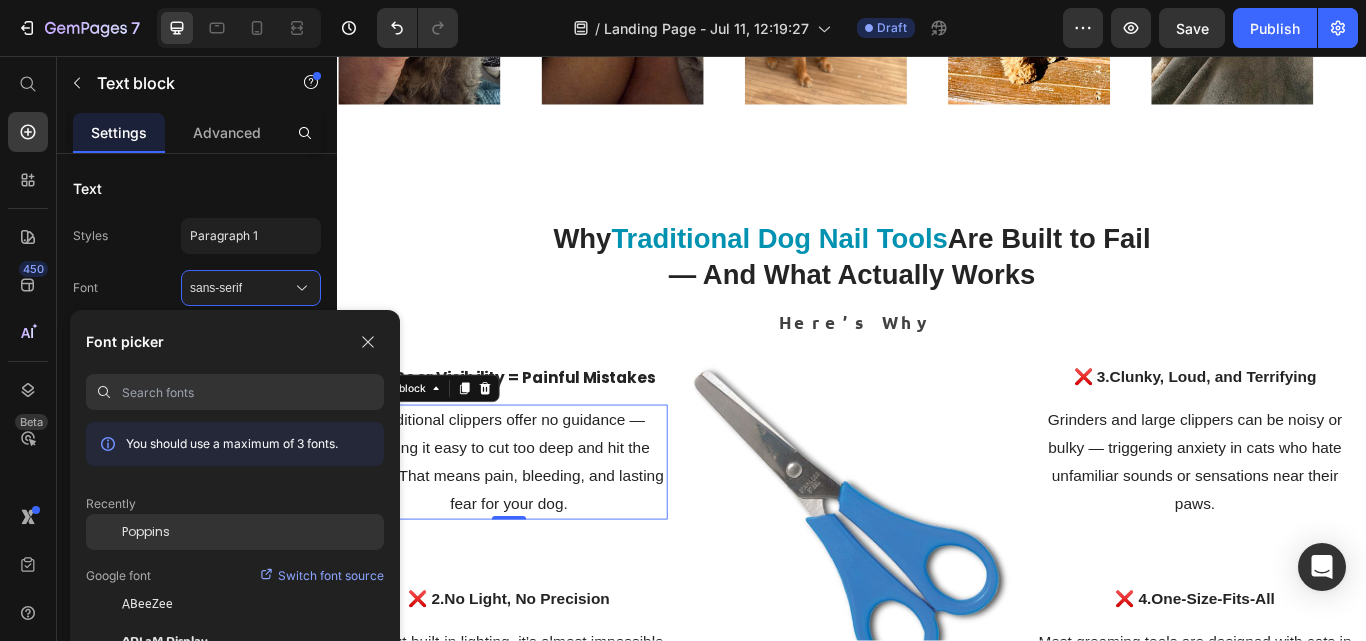 drag, startPoint x: 169, startPoint y: 528, endPoint x: 388, endPoint y: 339, distance: 289.2784 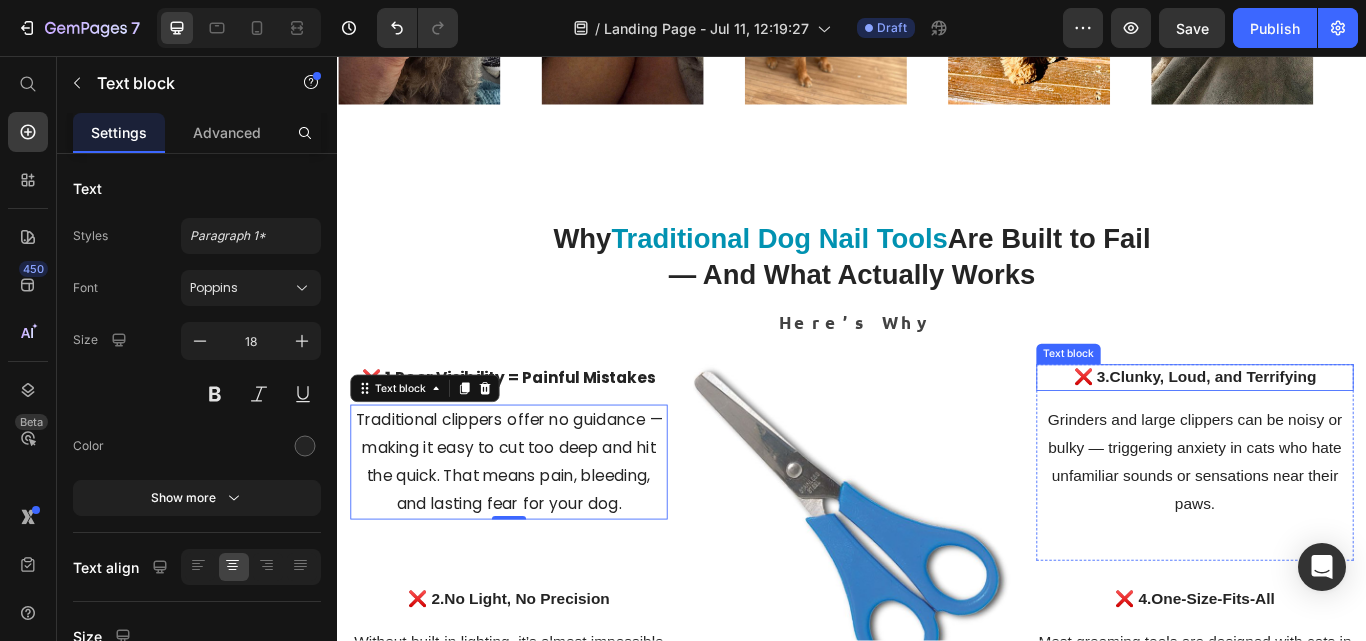 click on "❌ 3.  Clunky, Loud, and Terrifying" at bounding box center [1337, 431] 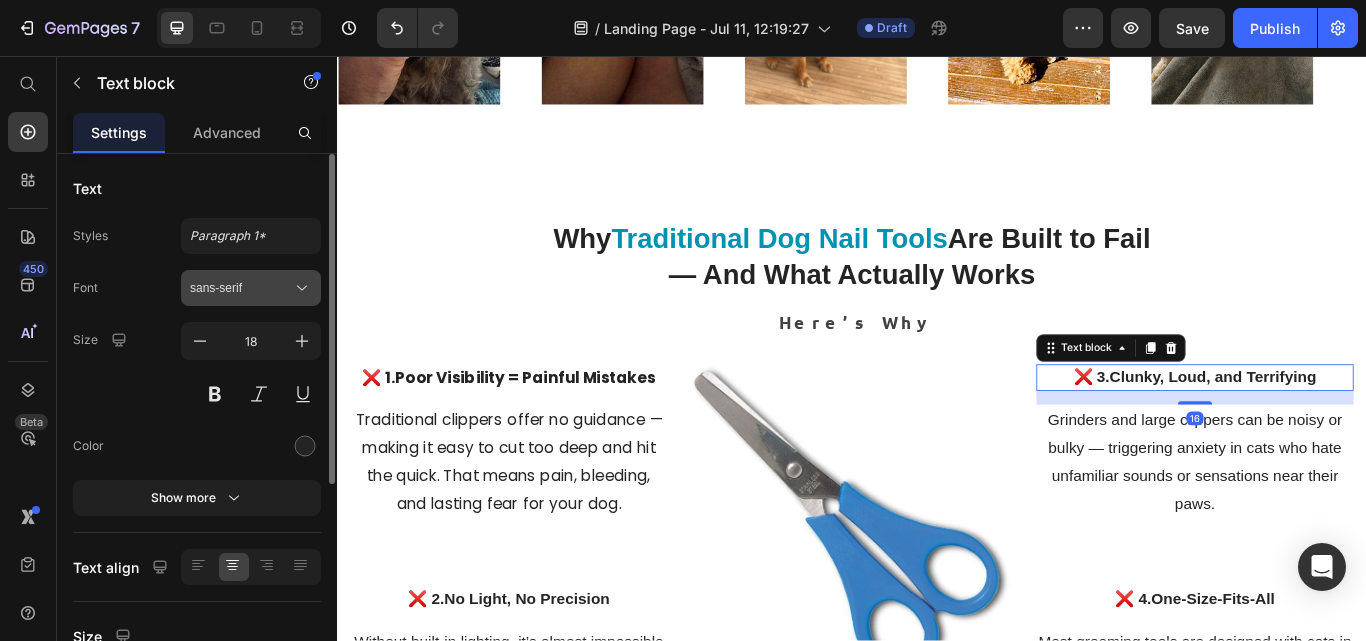 click 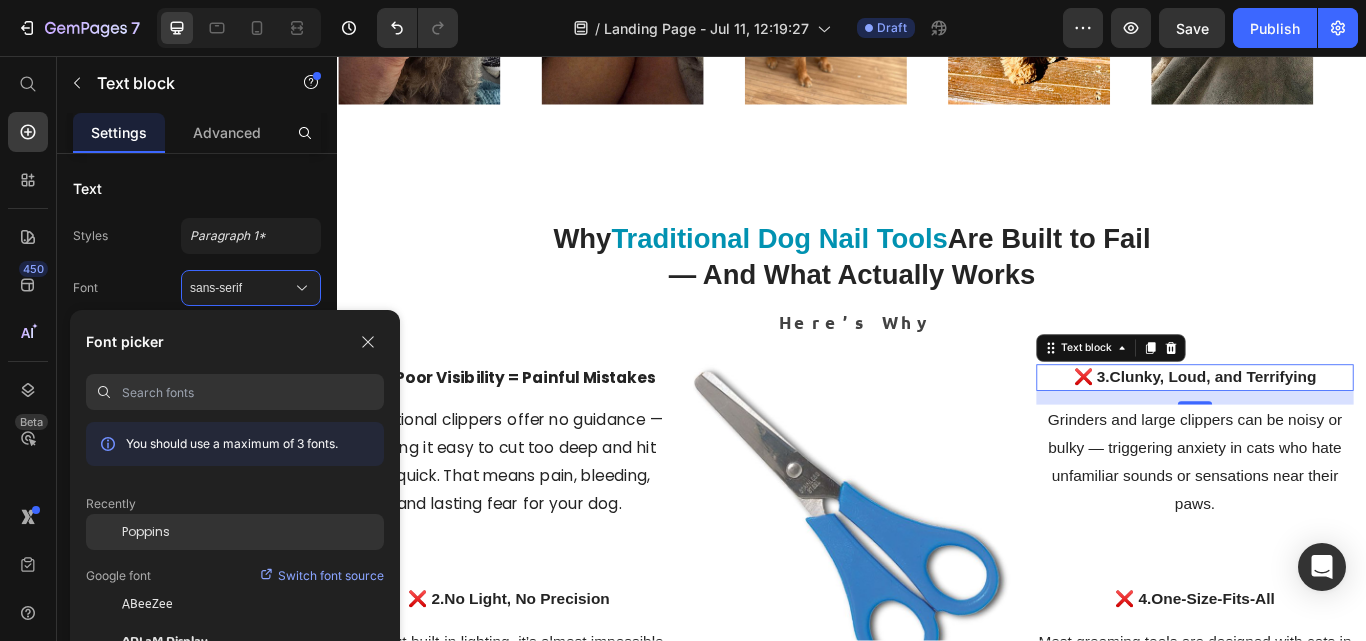 click on "Poppins" 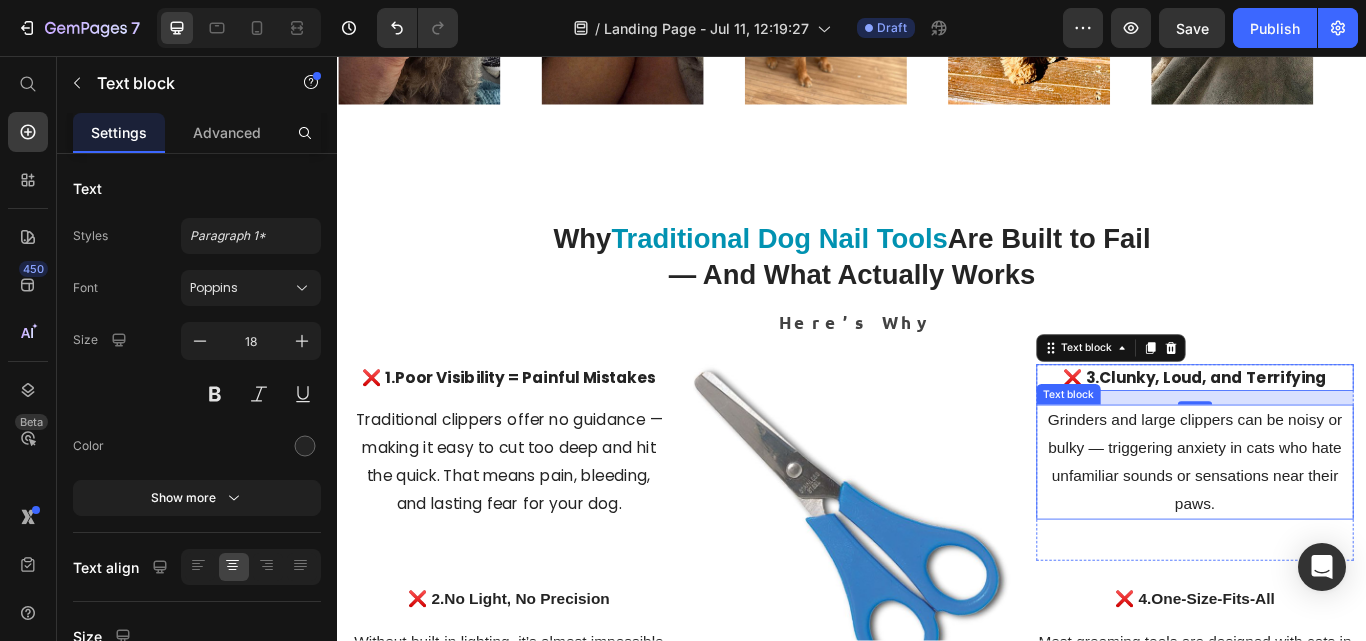 click on "Grinders and large clippers can be noisy or bulky — triggering anxiety in cats who hate unfamiliar sounds or sensations near their paws." at bounding box center [1337, 530] 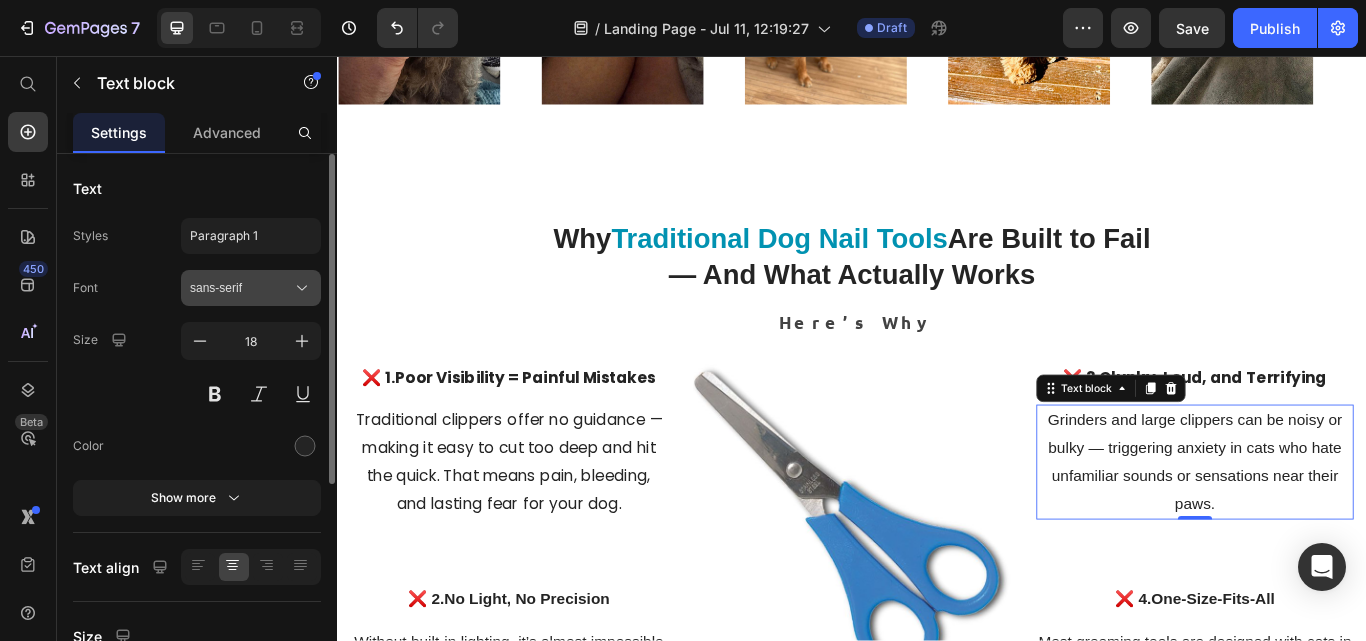 click on "sans-serif" at bounding box center [241, 288] 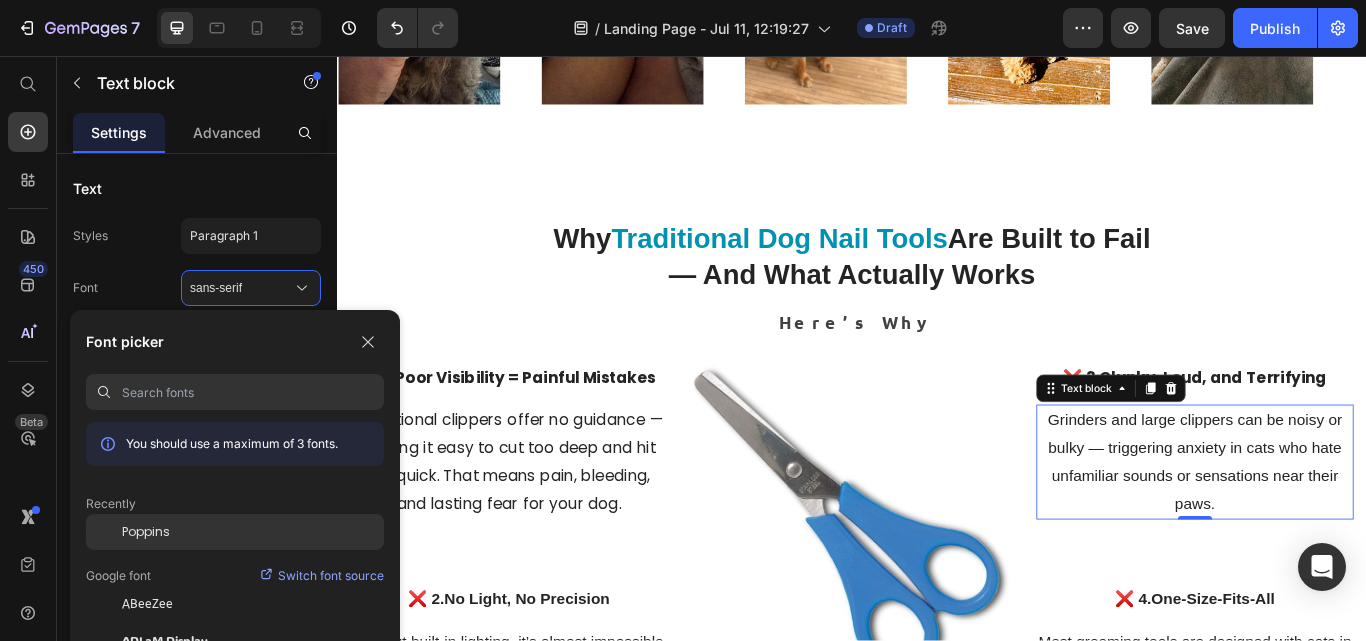 drag, startPoint x: 157, startPoint y: 523, endPoint x: 291, endPoint y: 490, distance: 138.00362 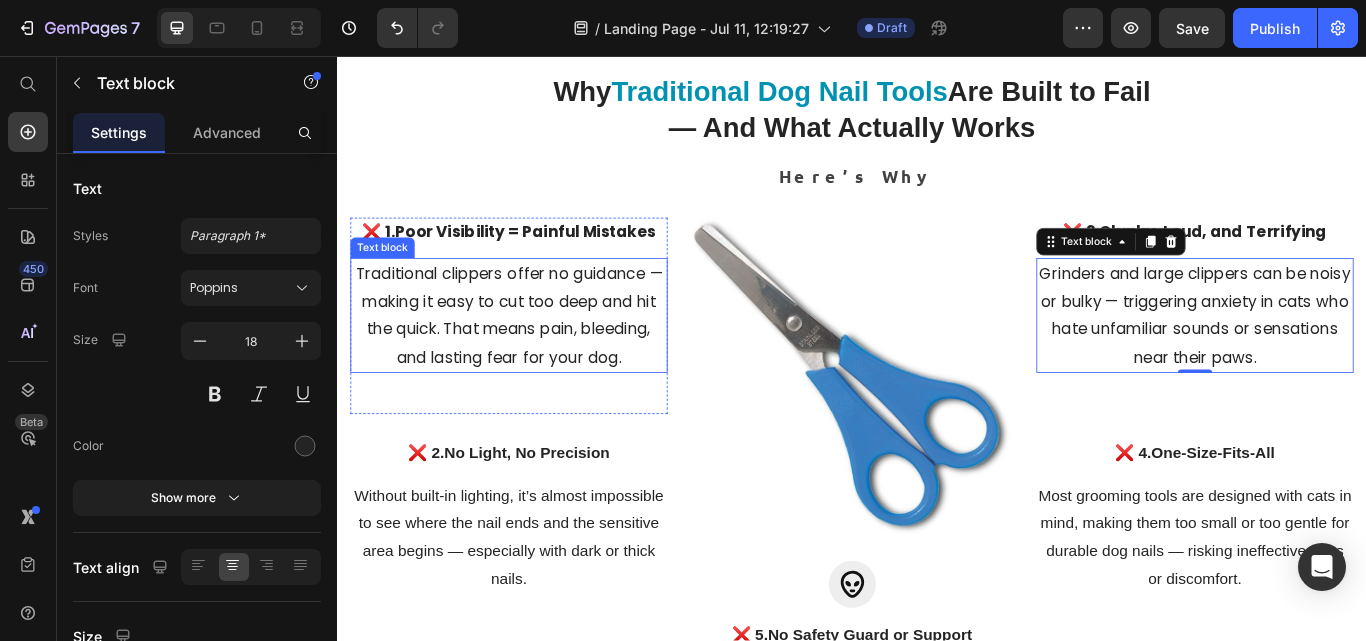 scroll, scrollTop: 2594, scrollLeft: 0, axis: vertical 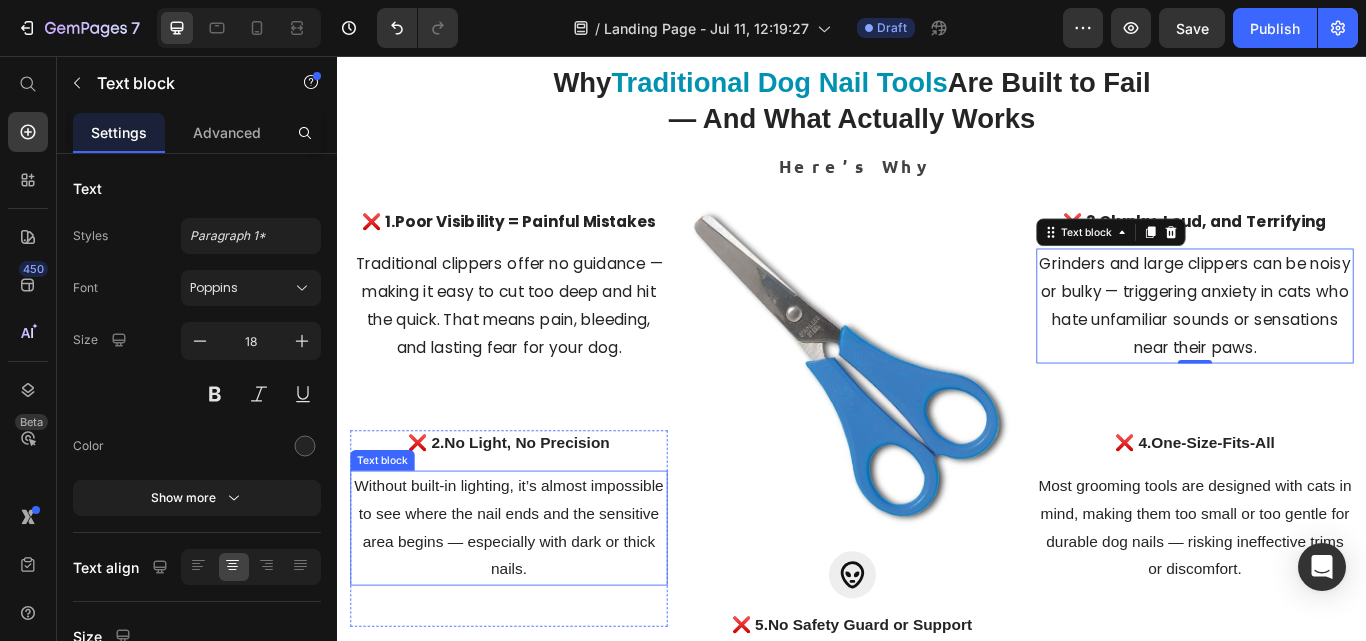 click on "Without built-in lighting, it’s almost impossible to see where the nail ends and the sensitive area begins — especially with dark or thick nails." at bounding box center (537, 607) 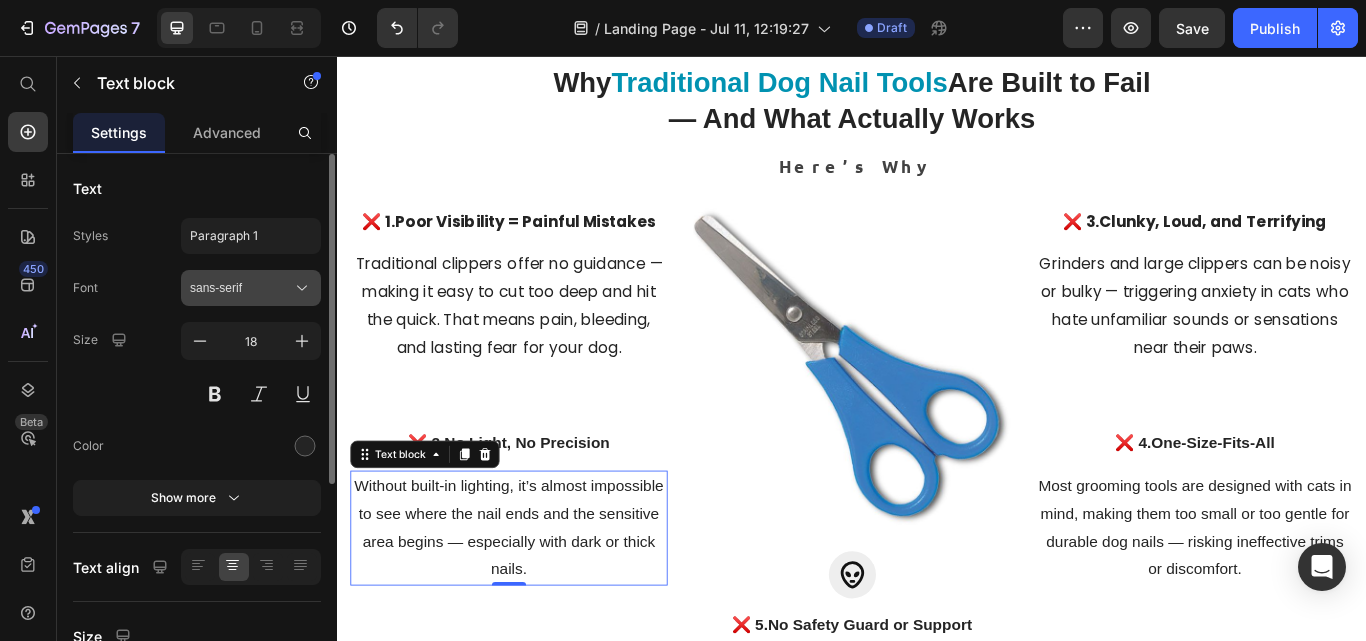 click on "sans-serif" at bounding box center [241, 288] 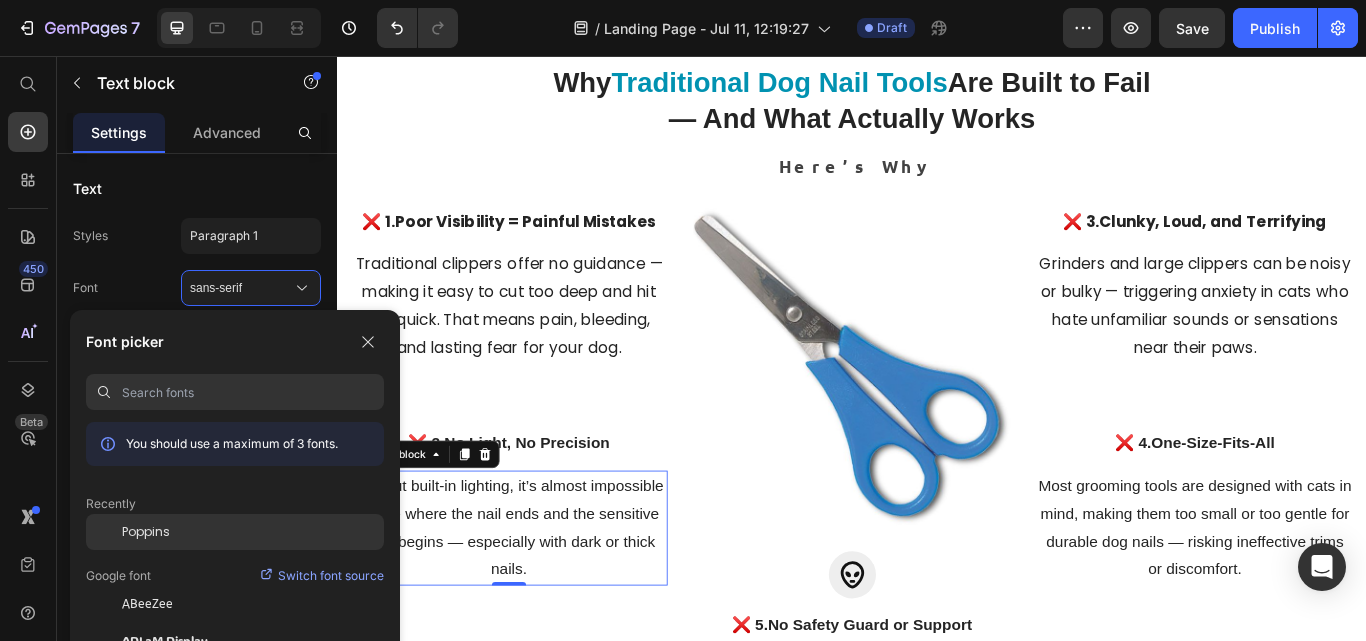 drag, startPoint x: 175, startPoint y: 535, endPoint x: 101, endPoint y: 481, distance: 91.60786 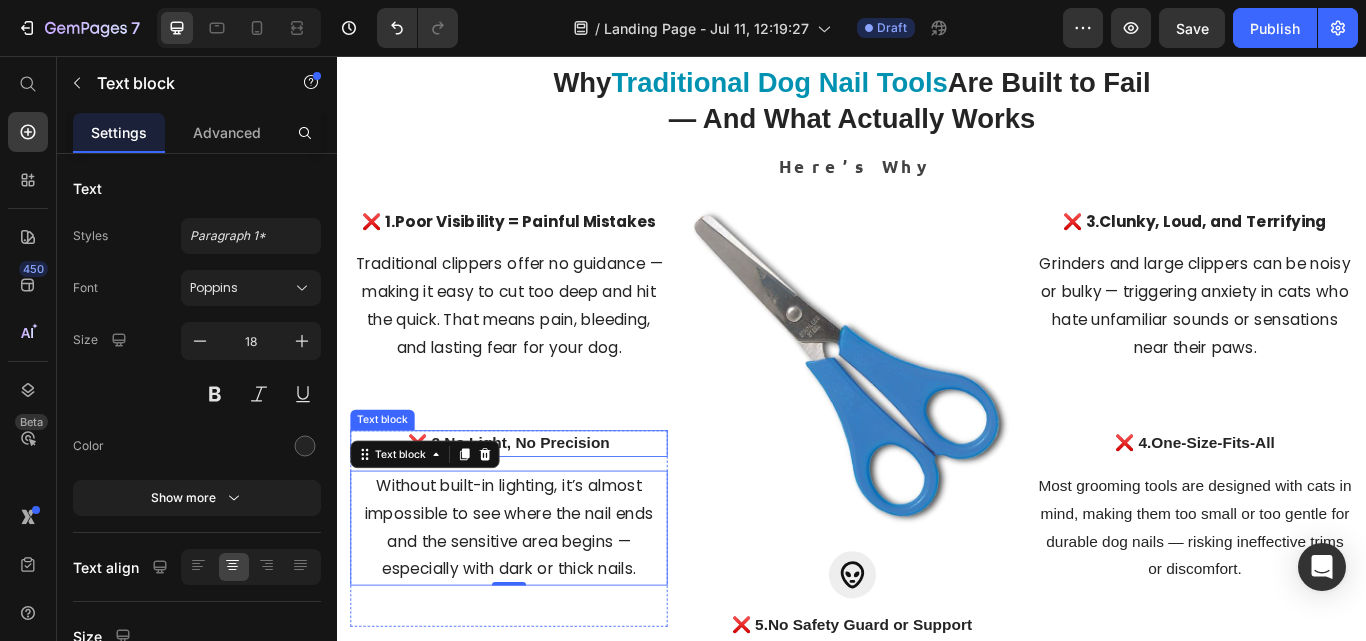 click on "No Light, No Precision" at bounding box center [558, 508] 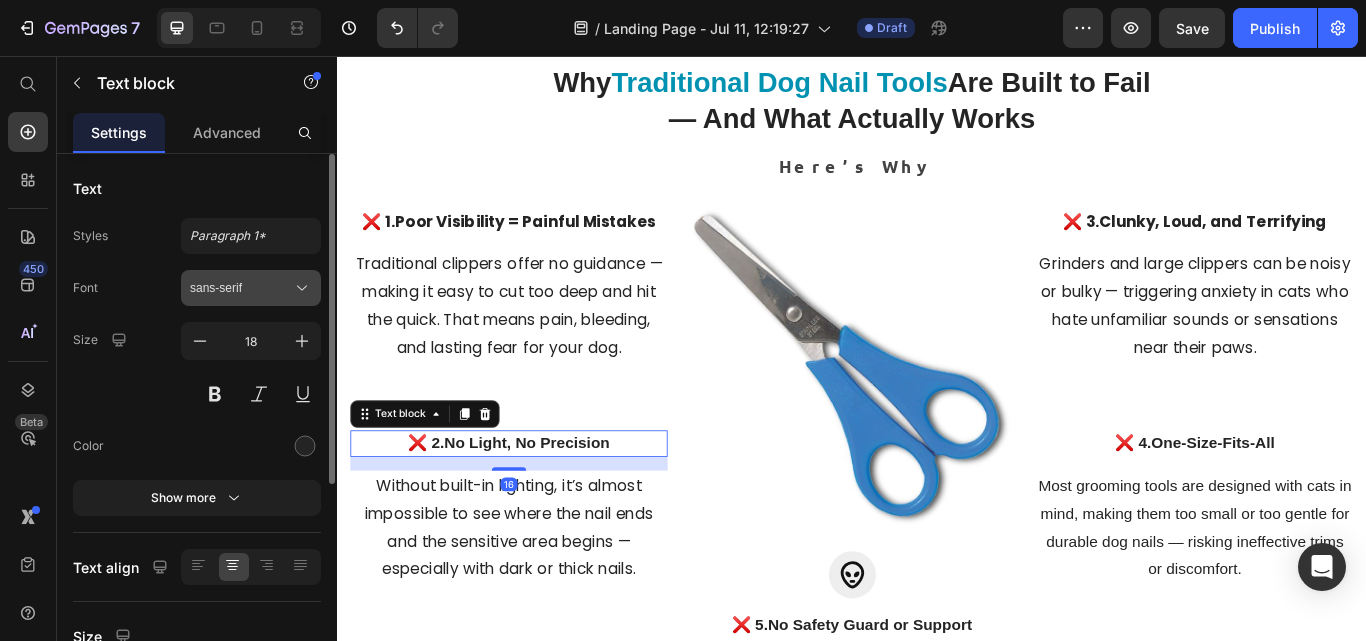 click 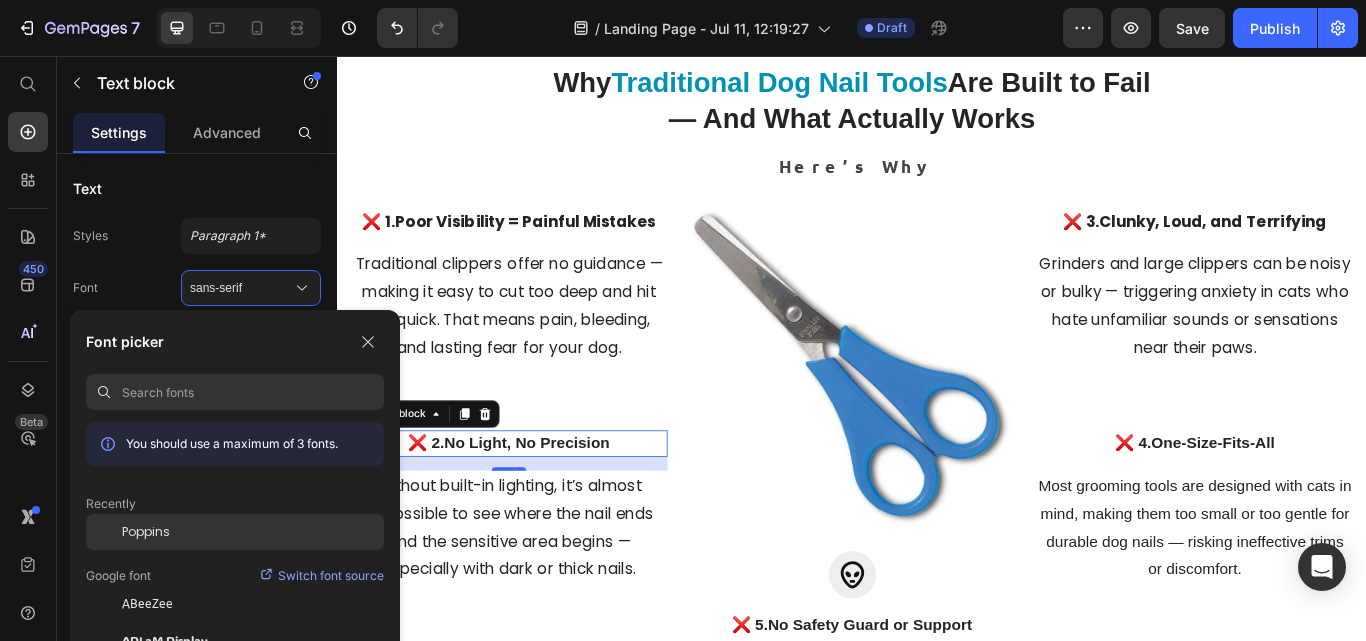 drag, startPoint x: 150, startPoint y: 531, endPoint x: 848, endPoint y: 316, distance: 730.36224 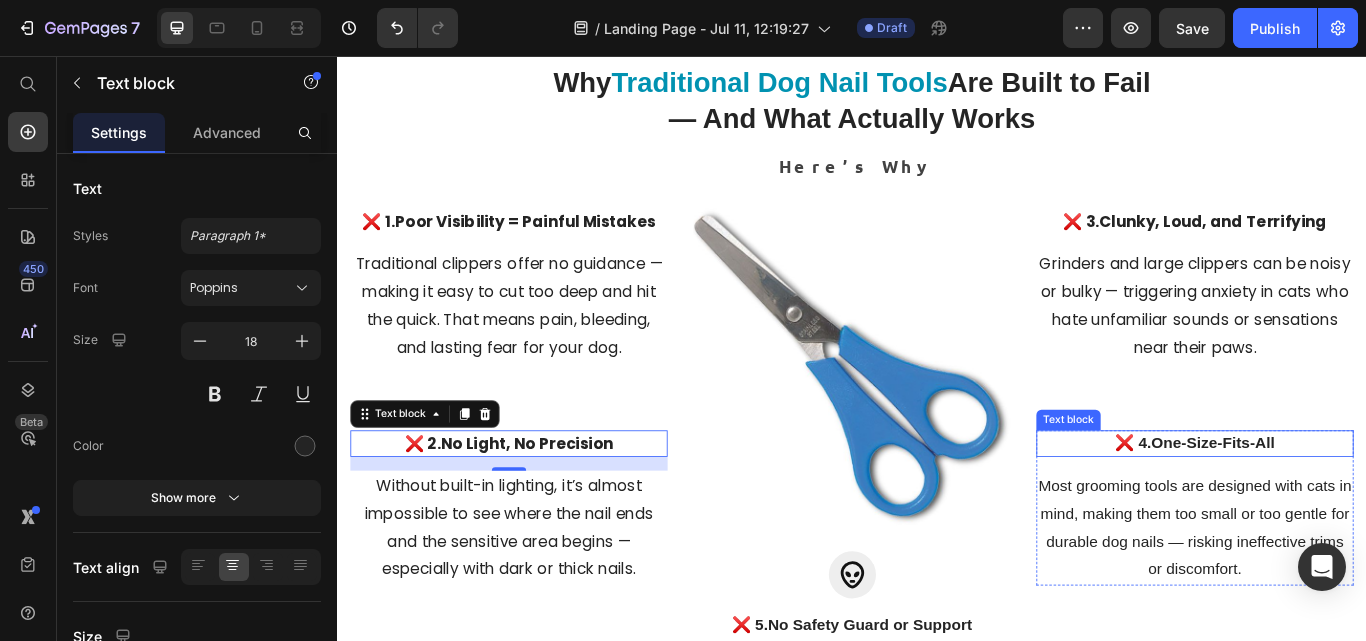 click on "One-Size-Fits-All" at bounding box center [1358, 508] 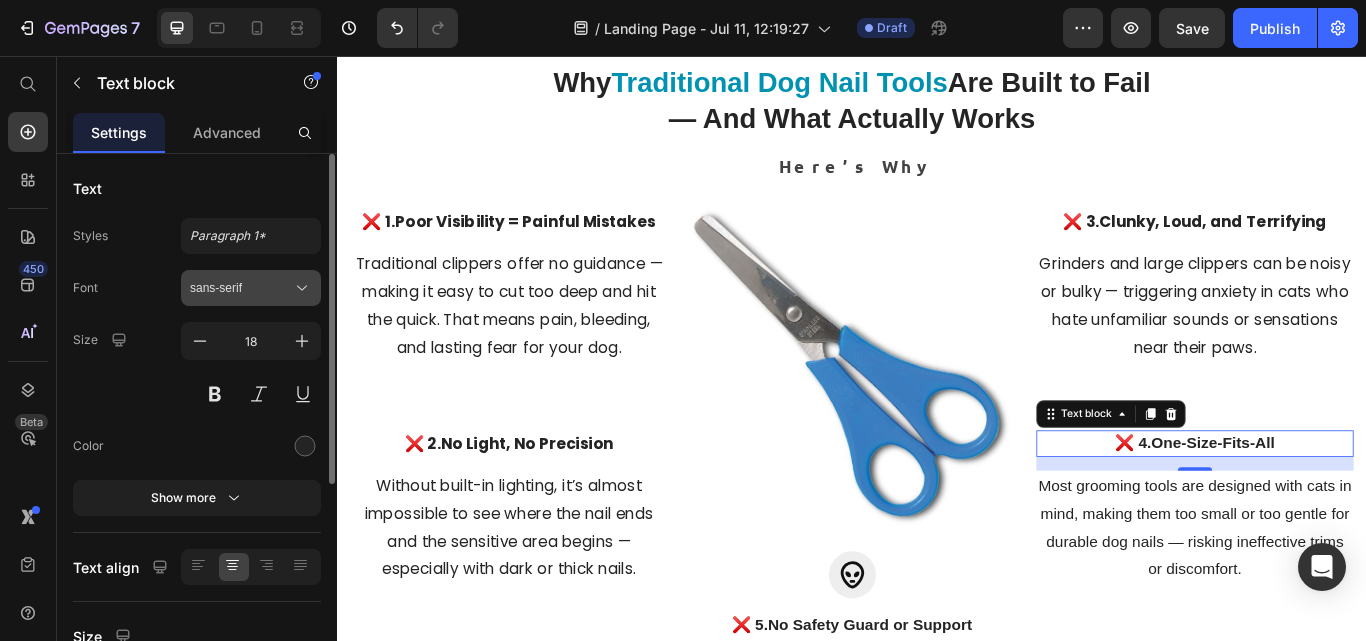 click on "sans-serif" at bounding box center (241, 288) 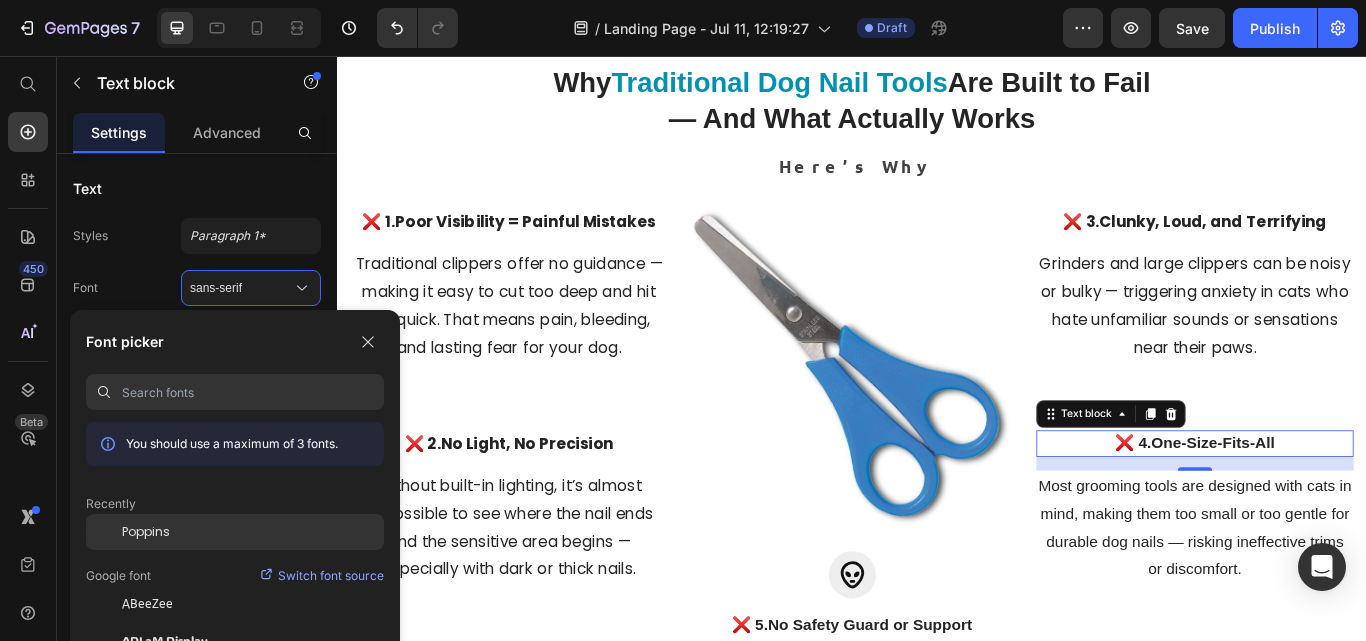 click on "Poppins" 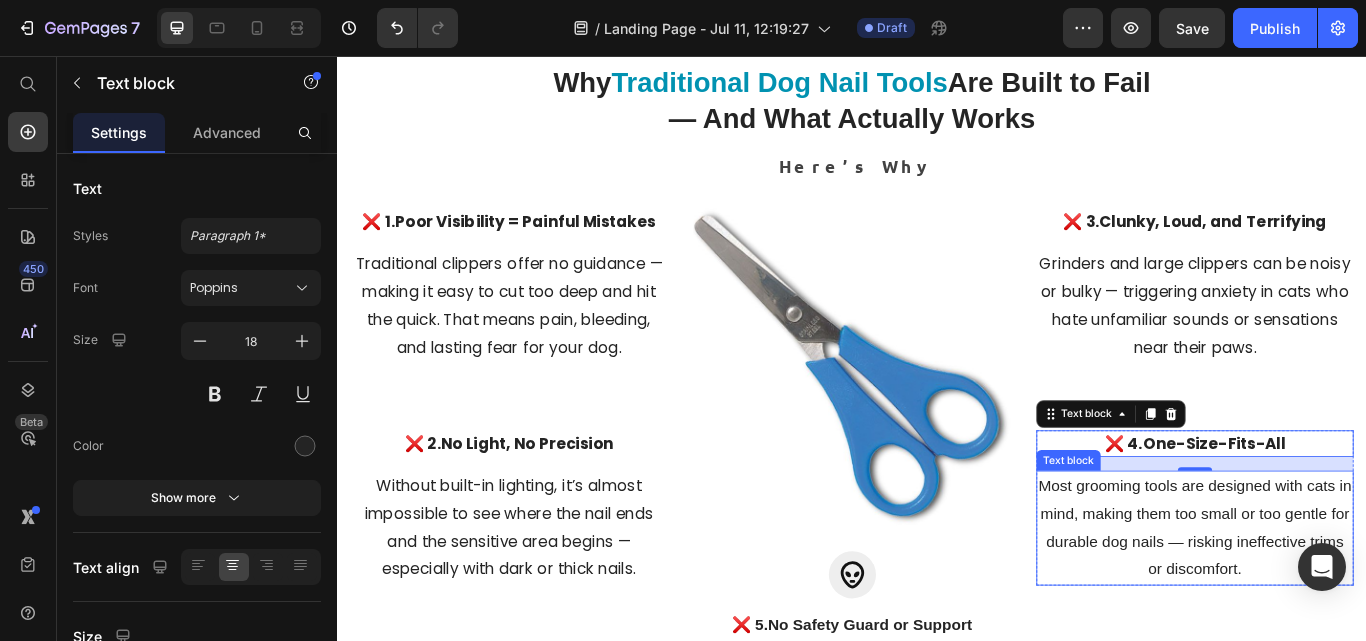 click on "Most grooming tools are designed with cats in mind, making them too small or too gentle for durable dog nails — risking ineffective trims or discomfort." at bounding box center (1337, 607) 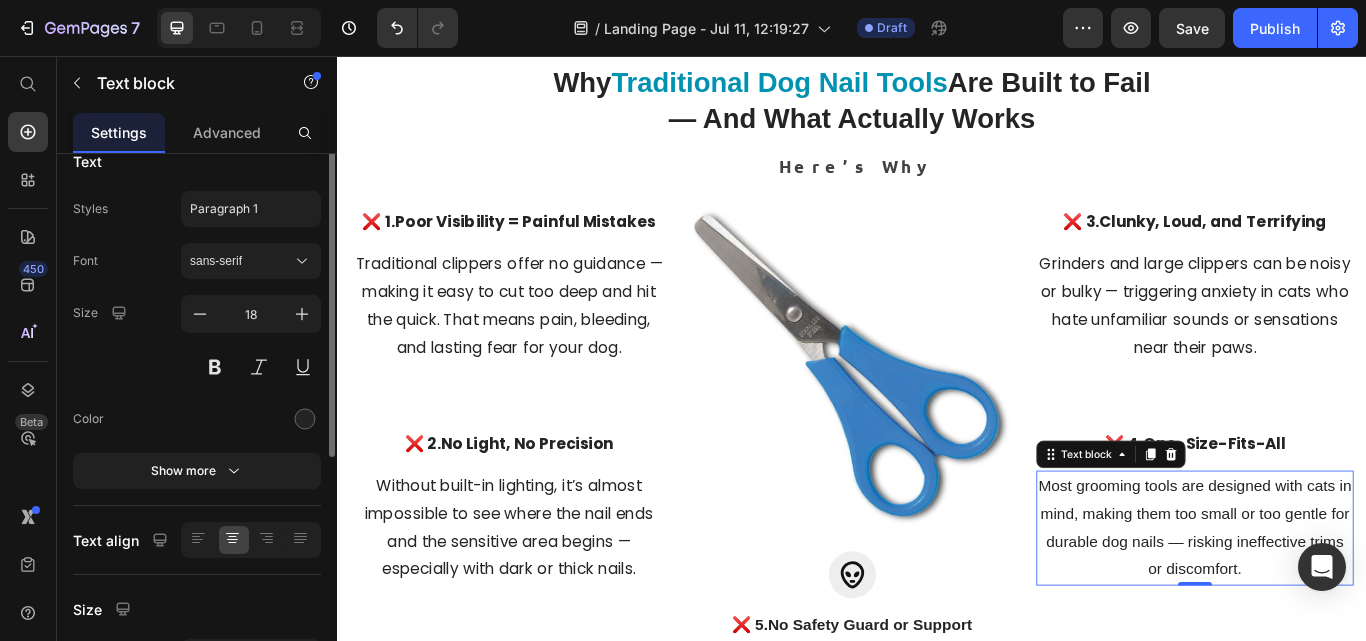 scroll, scrollTop: 0, scrollLeft: 0, axis: both 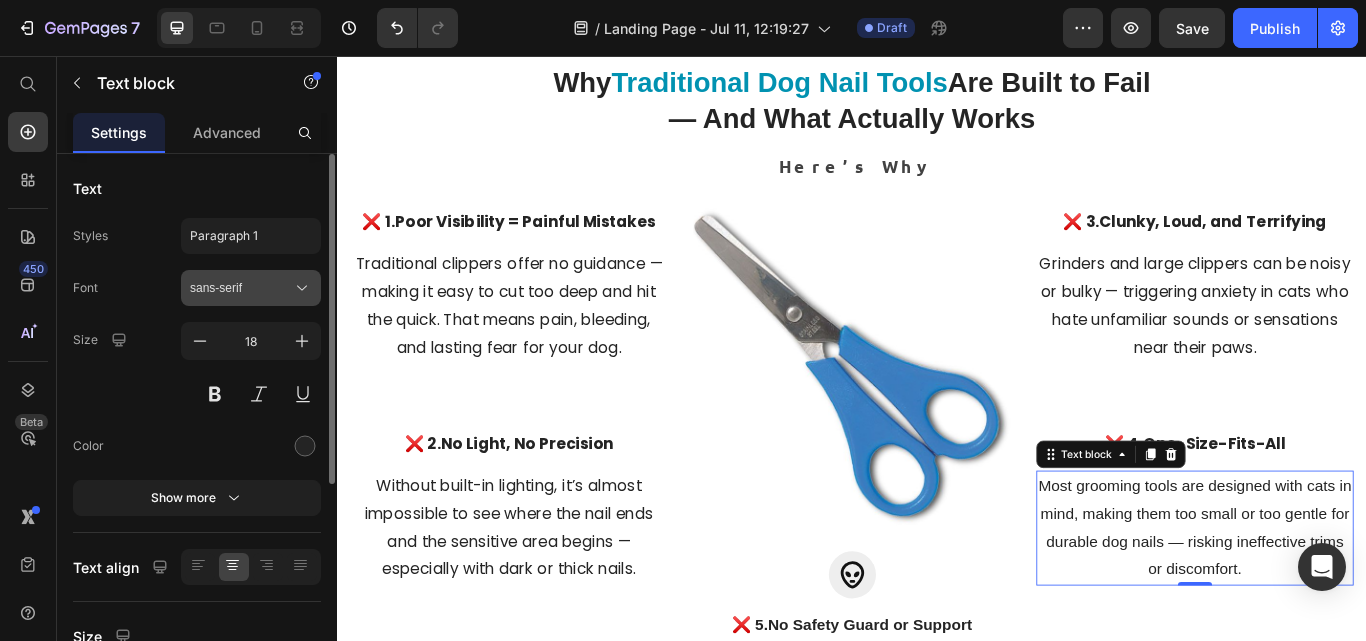 click on "sans-serif" at bounding box center [241, 288] 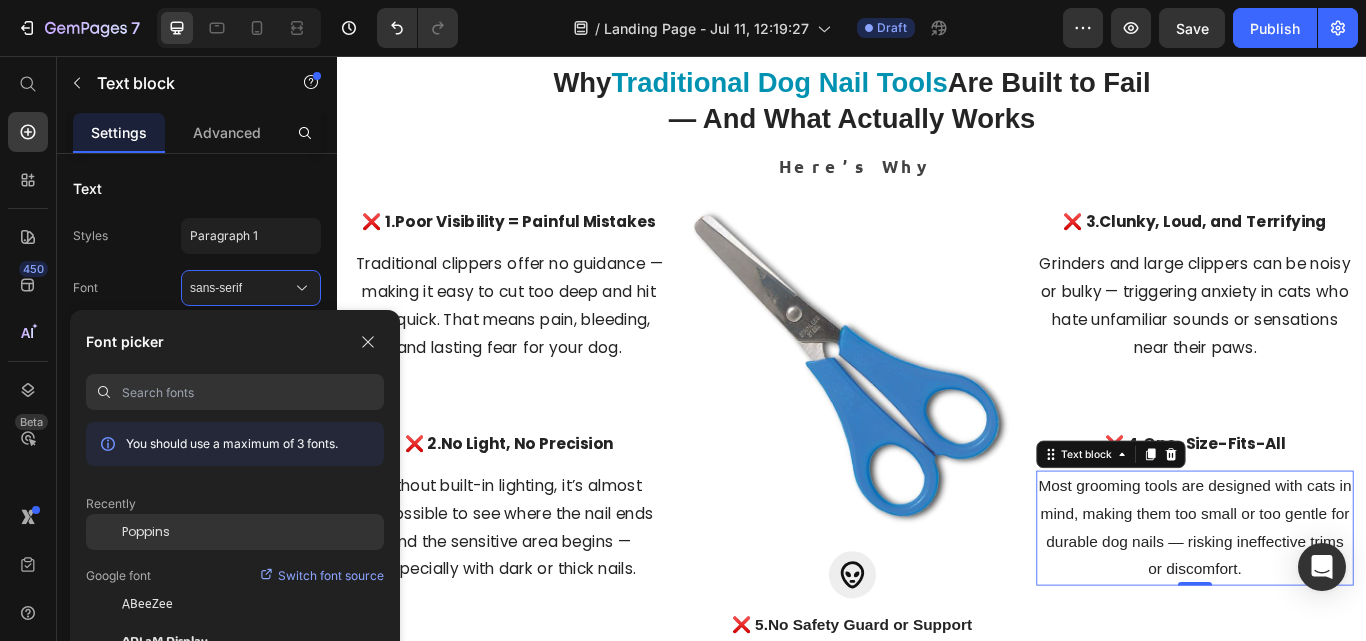click on "Poppins" 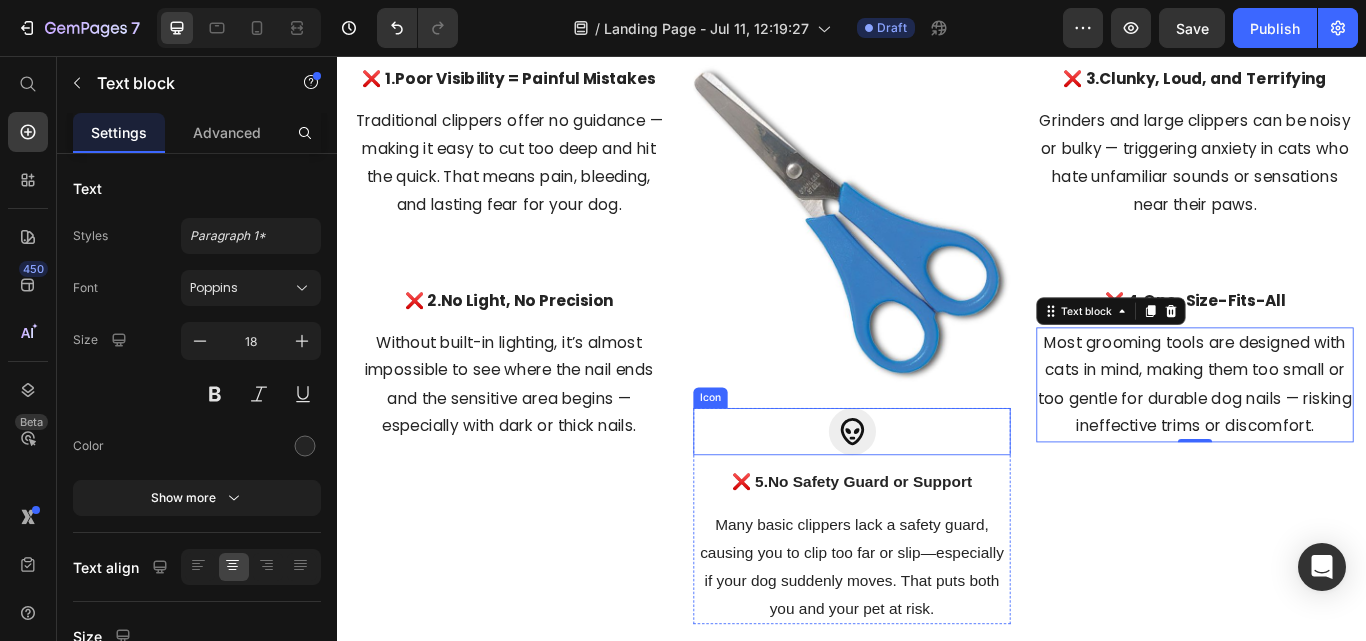 scroll, scrollTop: 2807, scrollLeft: 0, axis: vertical 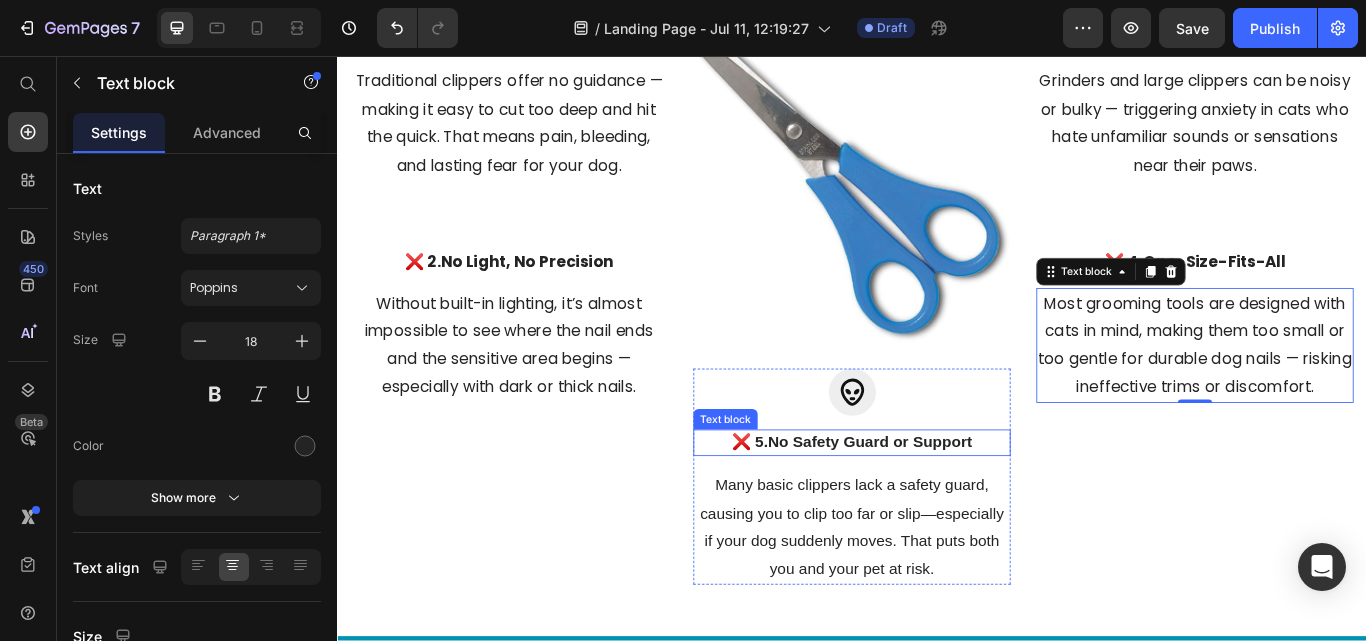 click on "No Safety Guard or Support" at bounding box center (958, 507) 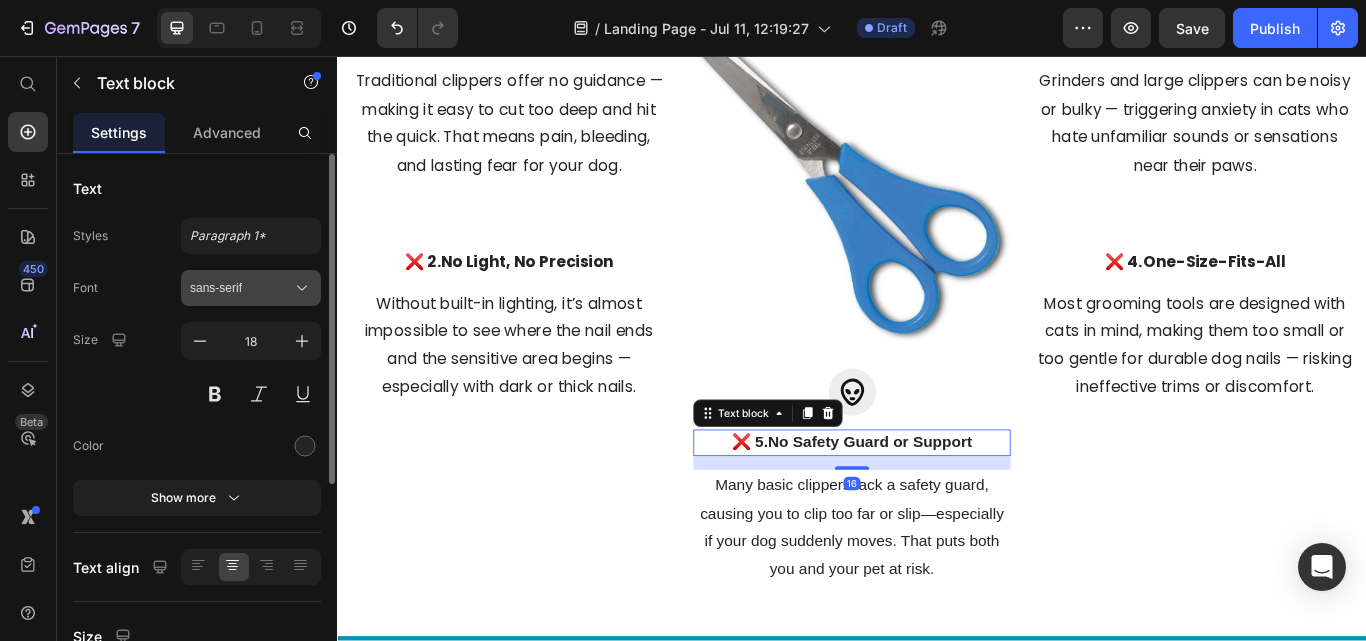 click on "sans-serif" at bounding box center (241, 288) 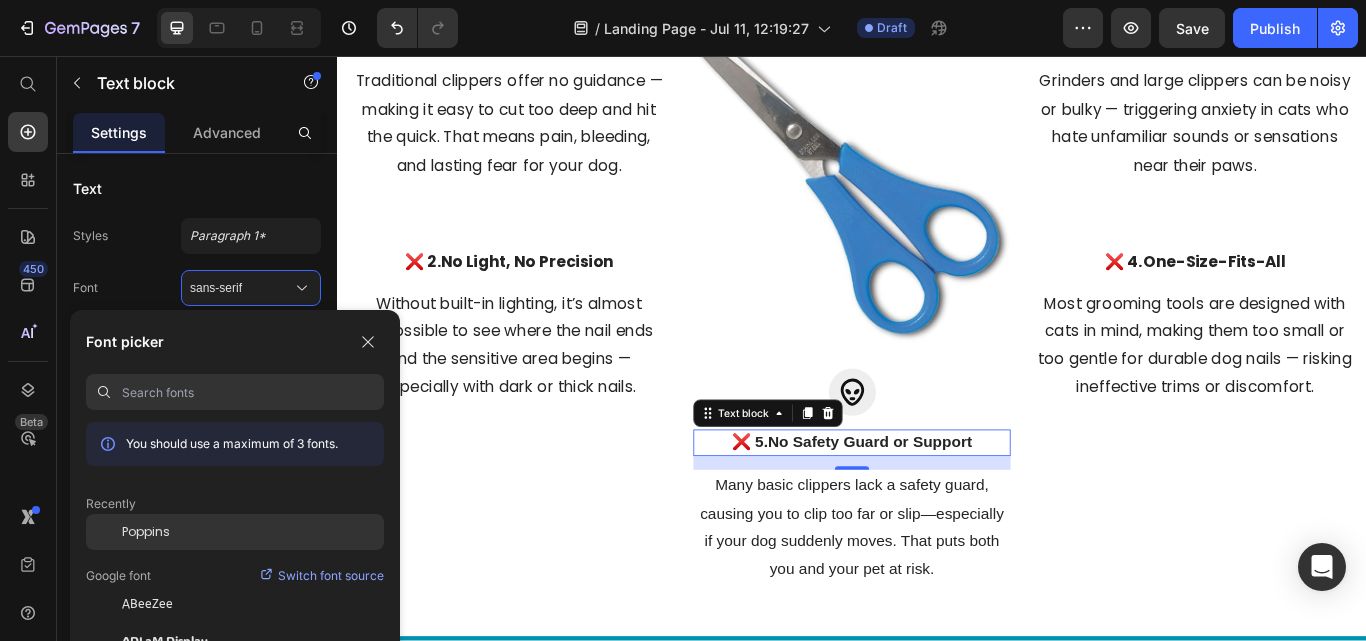 click on "Poppins" at bounding box center [146, 532] 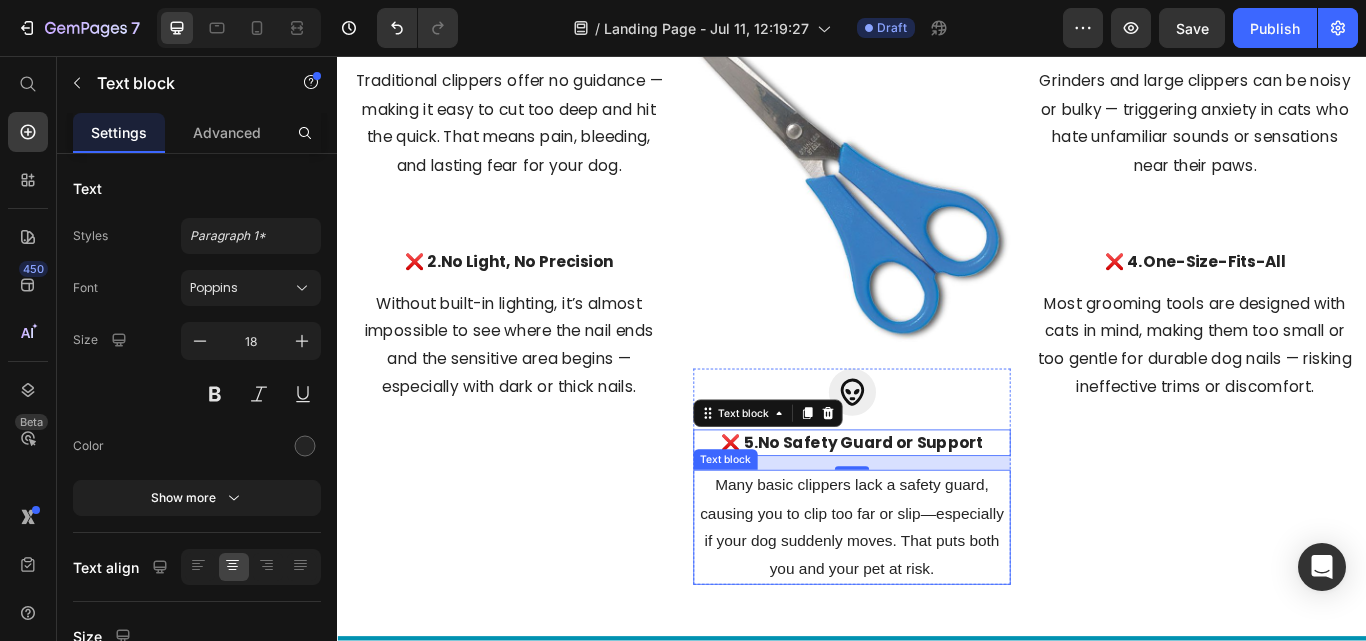 click on "Many basic clippers lack a safety guard, causing you to clip too far or slip—especially if your dog suddenly moves. That puts both you and your pet at risk." at bounding box center [937, 606] 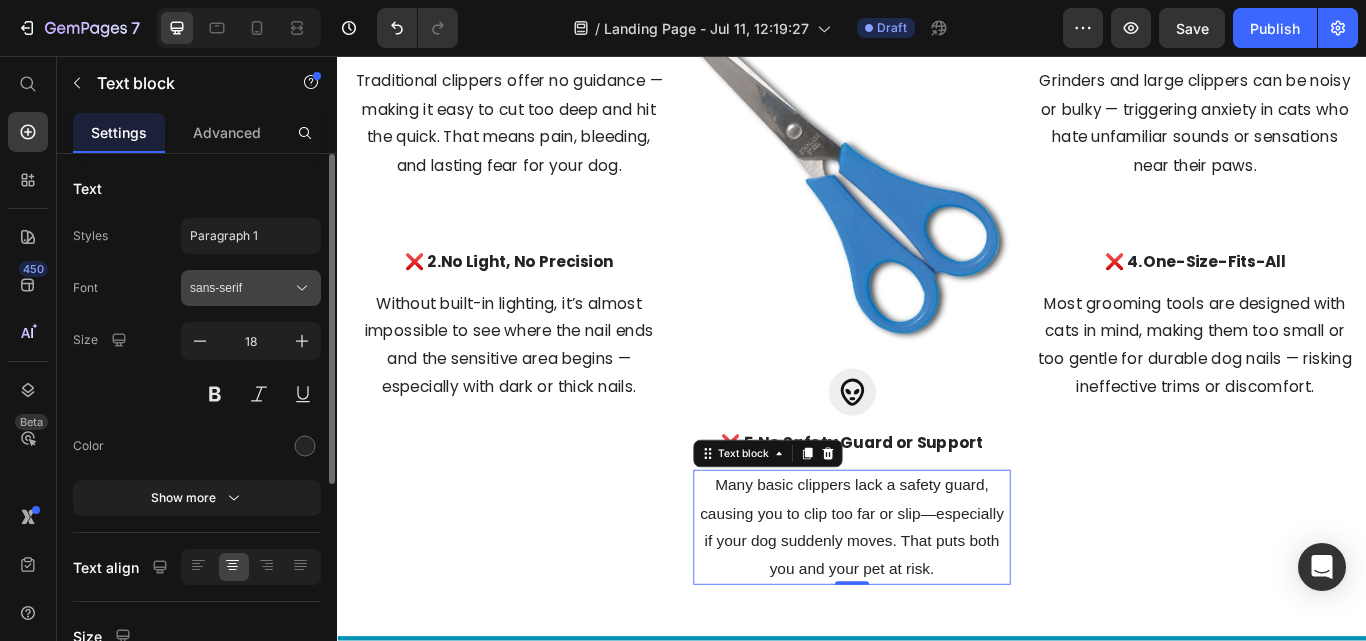click on "sans-serif" at bounding box center (241, 288) 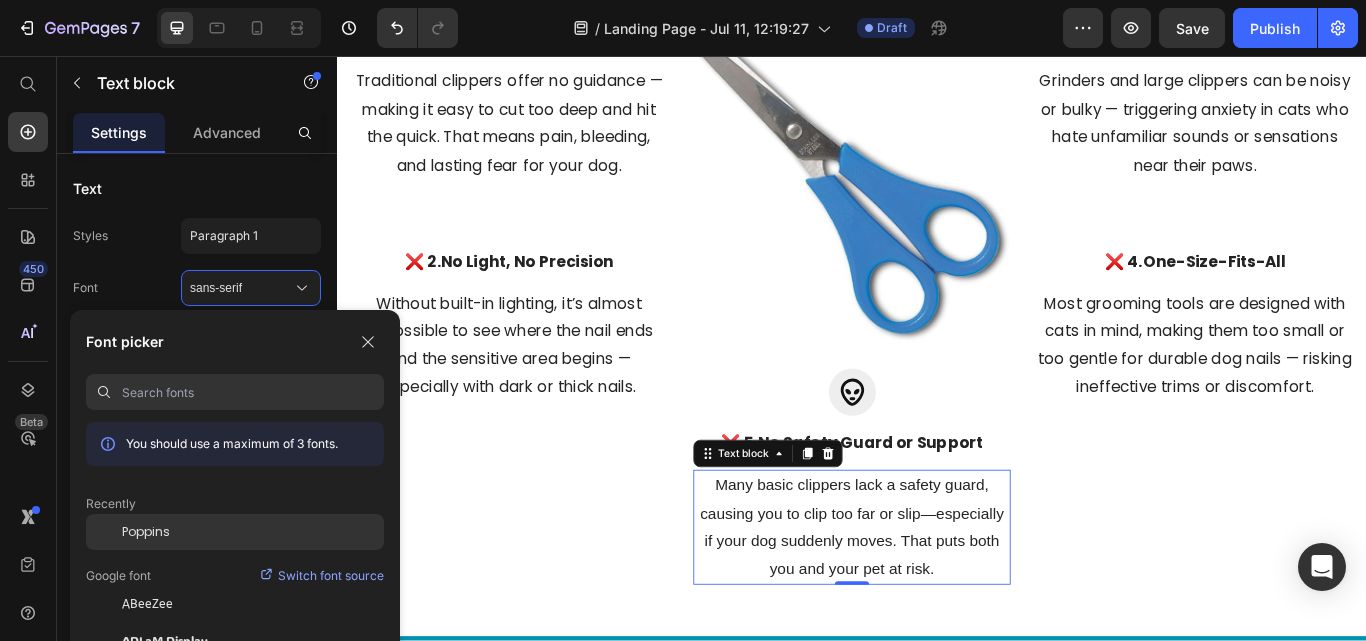 click on "Poppins" 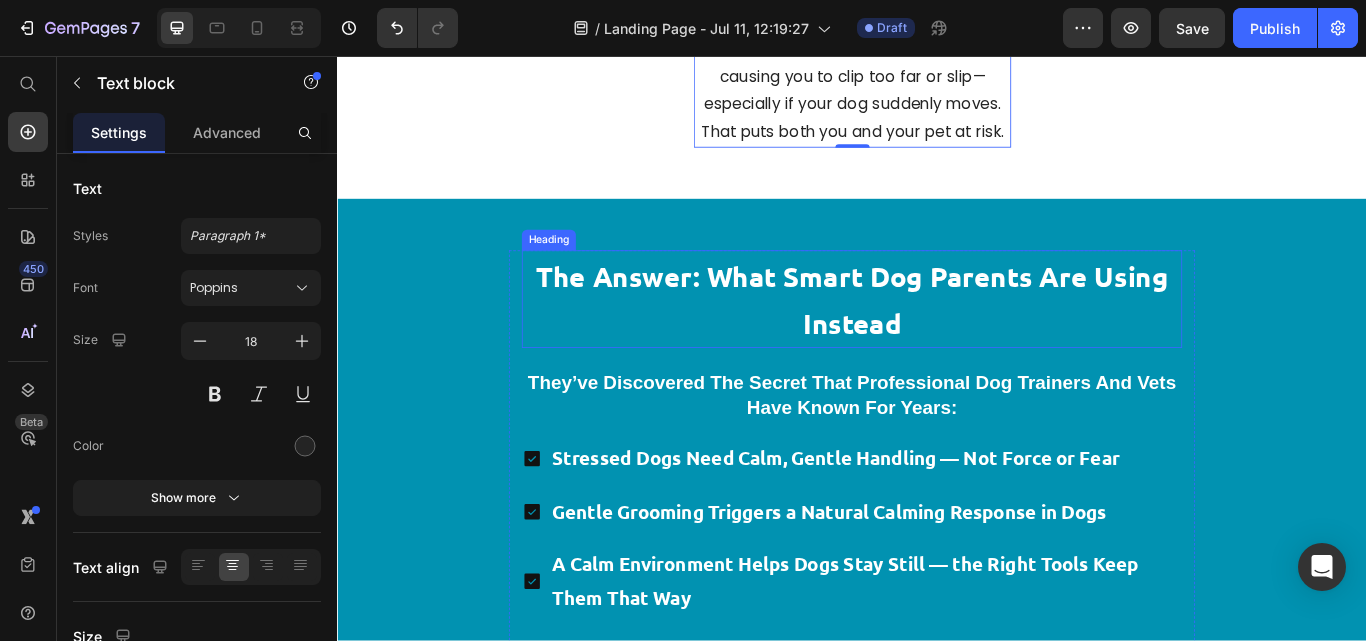 scroll, scrollTop: 3314, scrollLeft: 0, axis: vertical 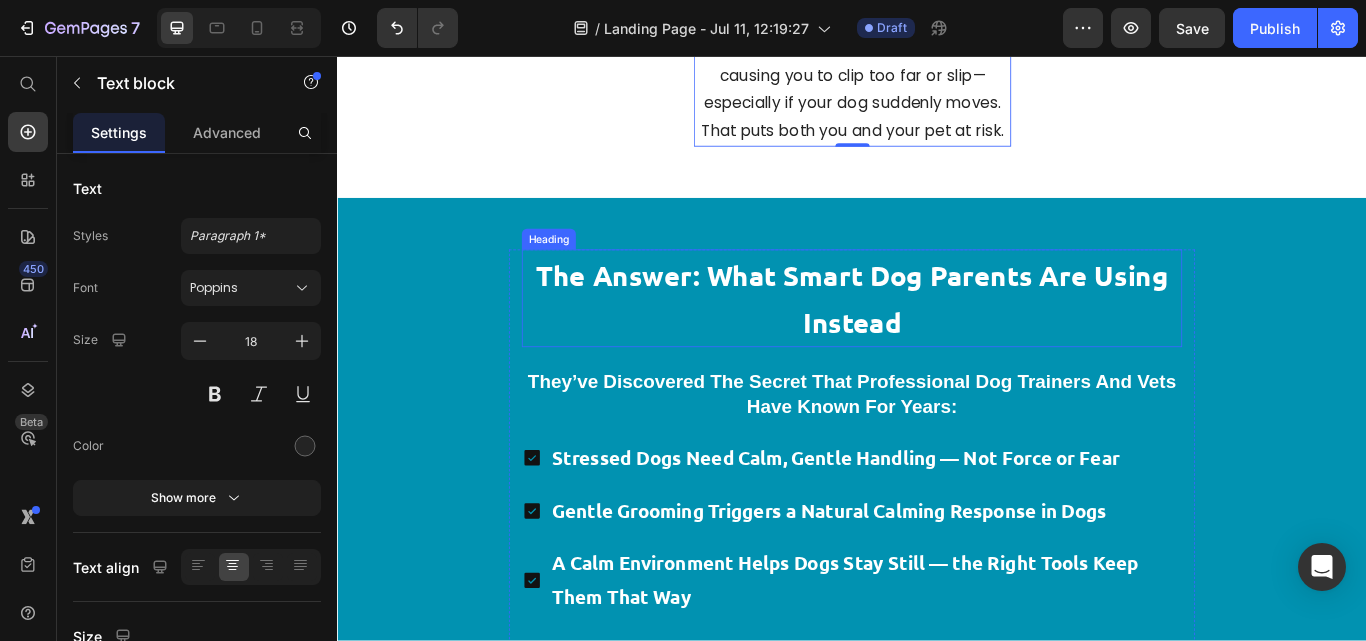 click on "The Answer: What Smart Dog Parents Are Using Instead" at bounding box center (937, 340) 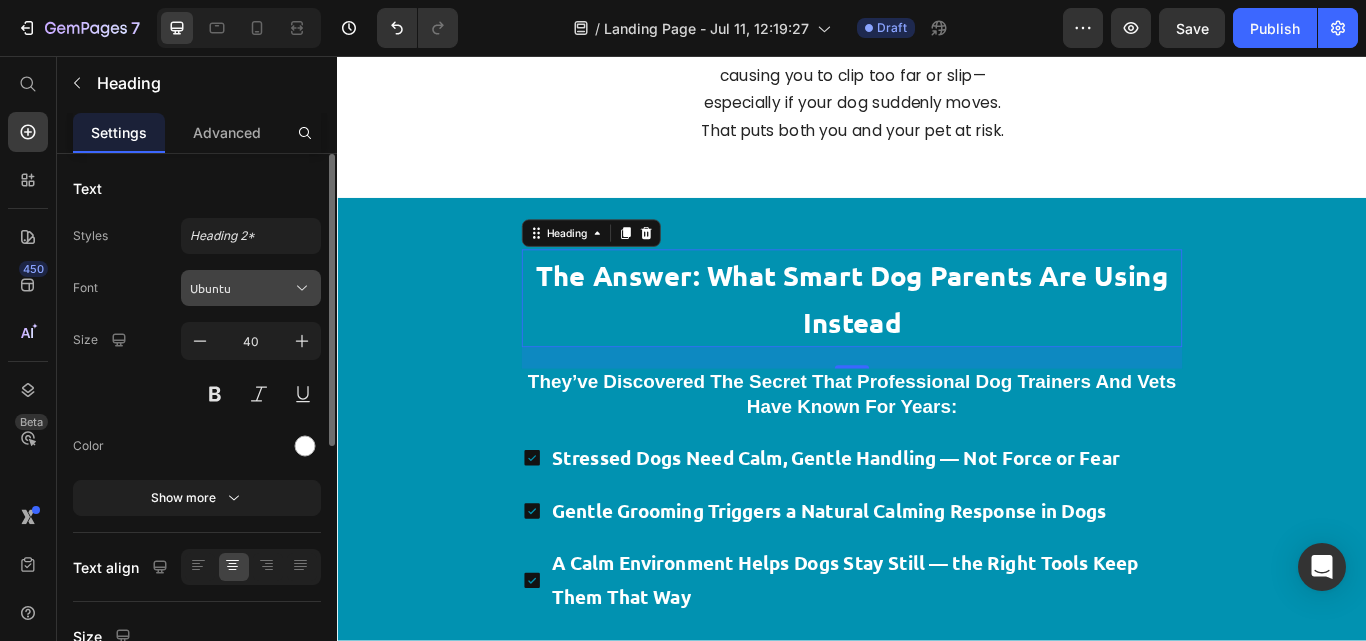 click 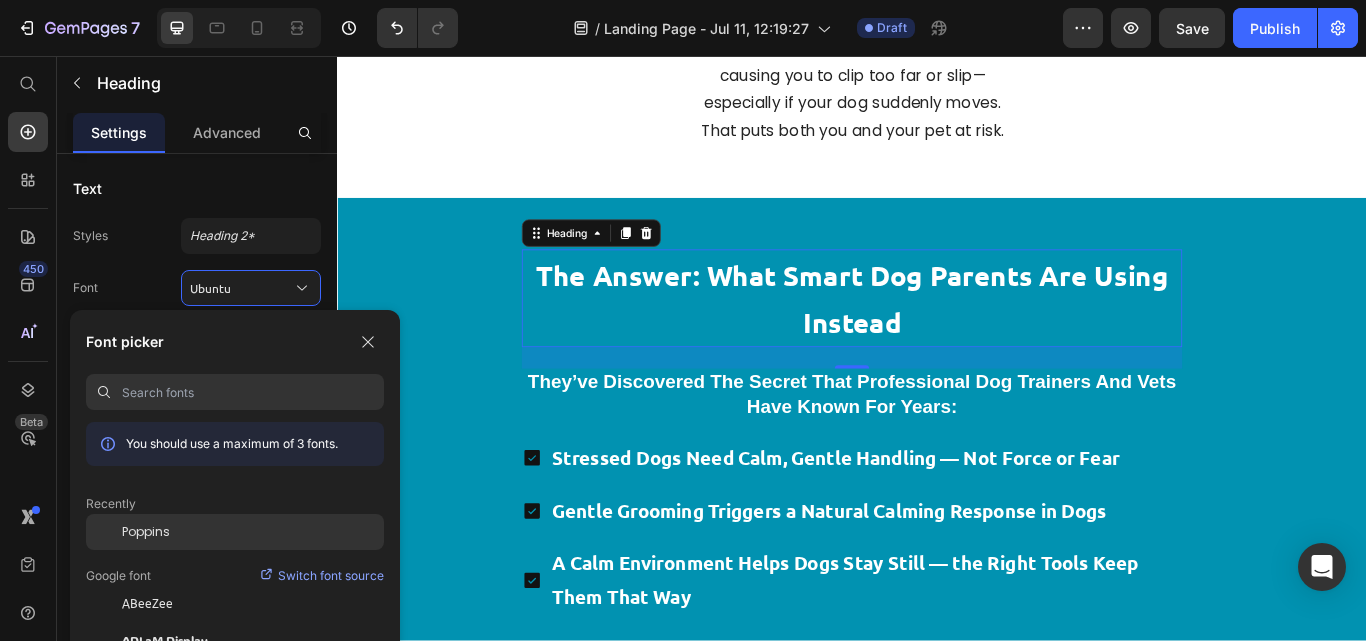 drag, startPoint x: 157, startPoint y: 521, endPoint x: 271, endPoint y: 328, distance: 224.15396 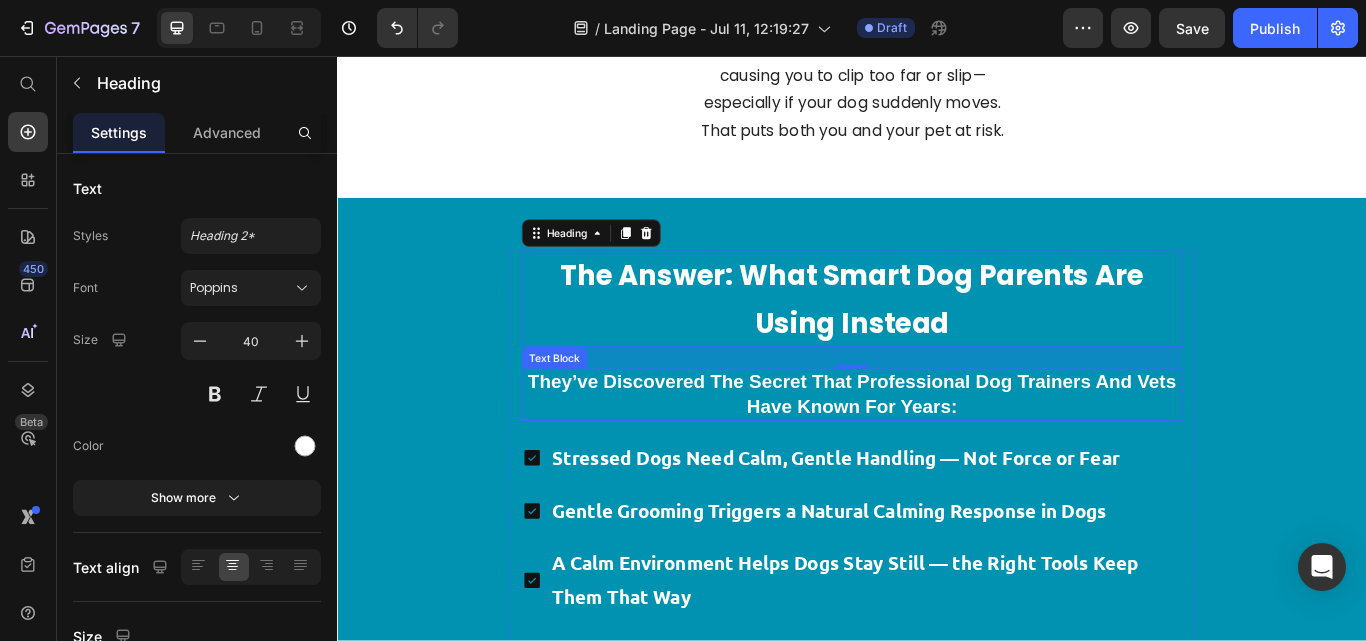 click on "They’ve discovered the secret that professional dog trainers and vets have known for years:" at bounding box center (937, 451) 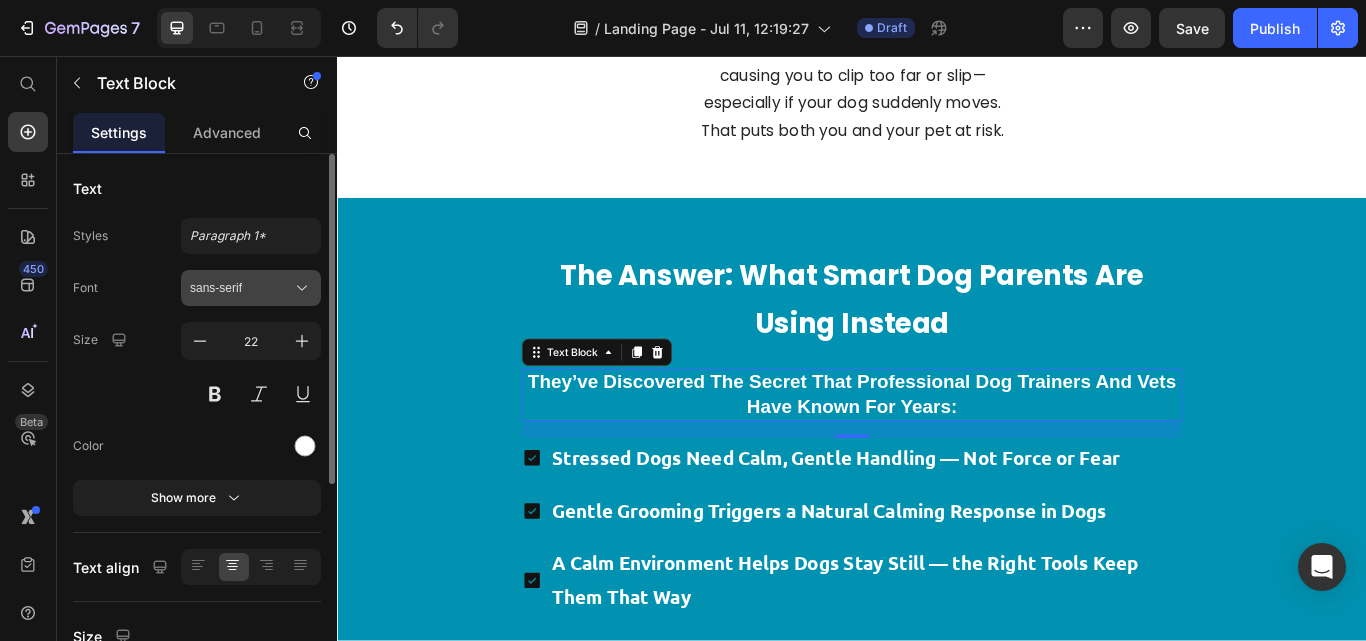 click on "sans-serif" at bounding box center (251, 288) 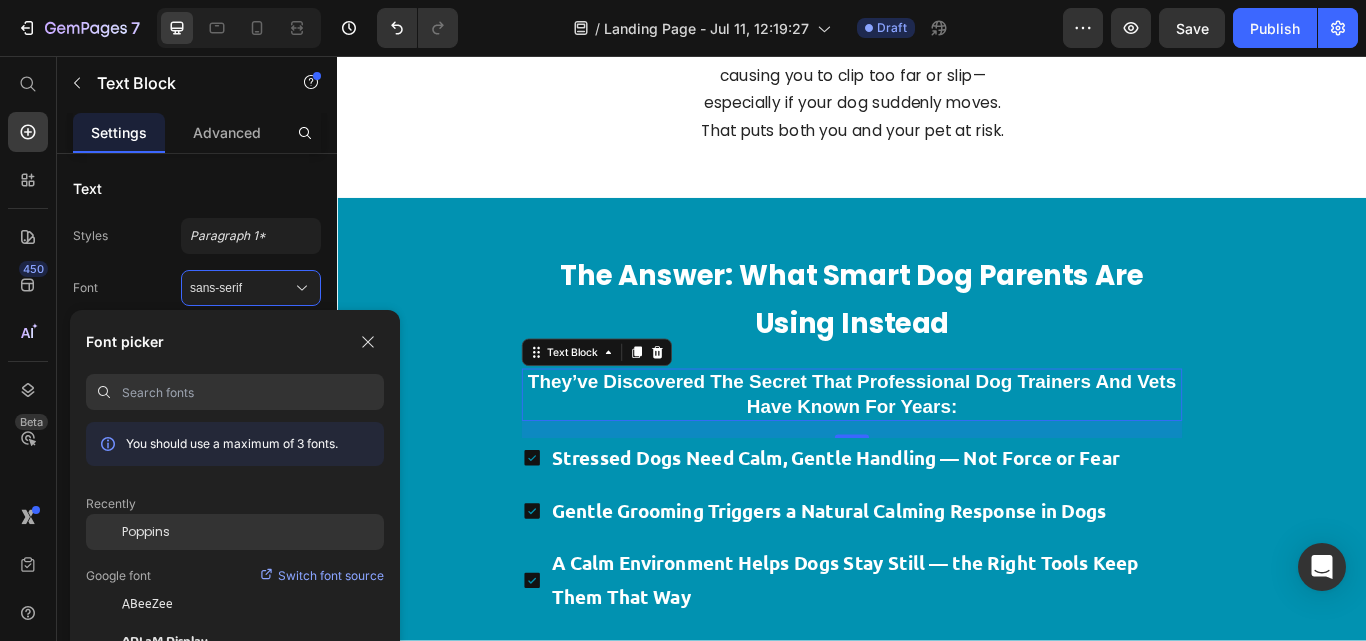 drag, startPoint x: 154, startPoint y: 534, endPoint x: 100, endPoint y: 419, distance: 127.04723 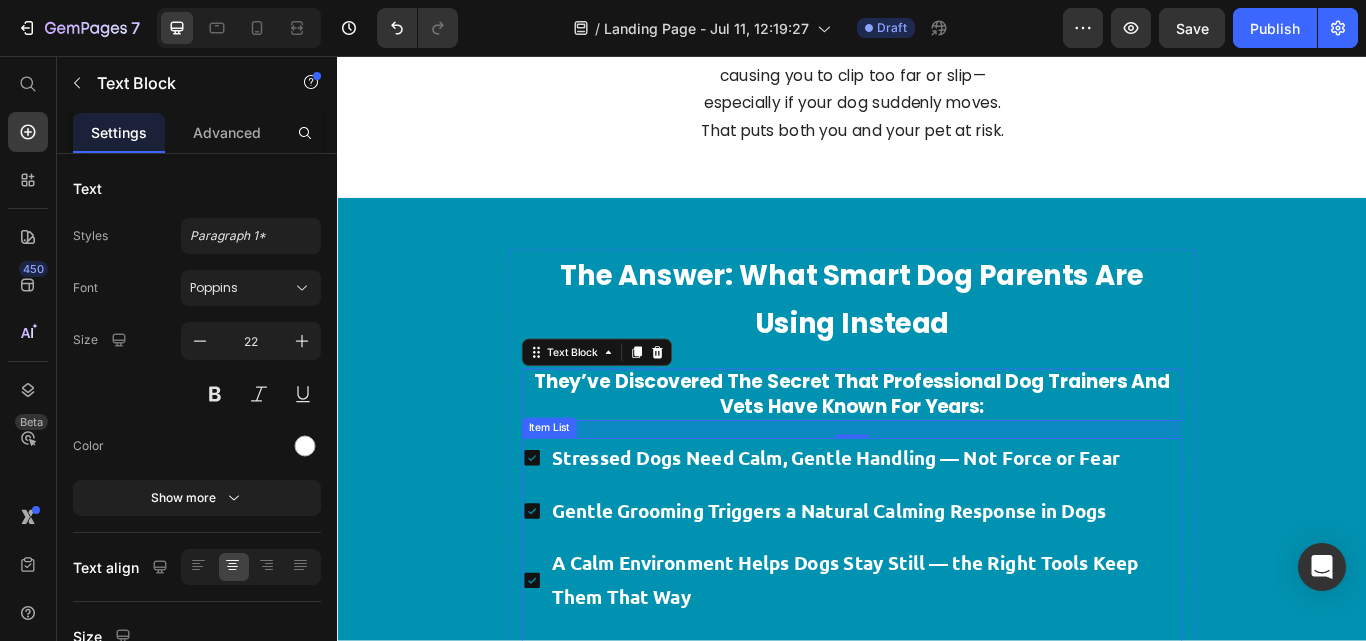 click on "Stressed Dogs Need Calm, Gentle Handling — Not Force or Fear" at bounding box center [918, 524] 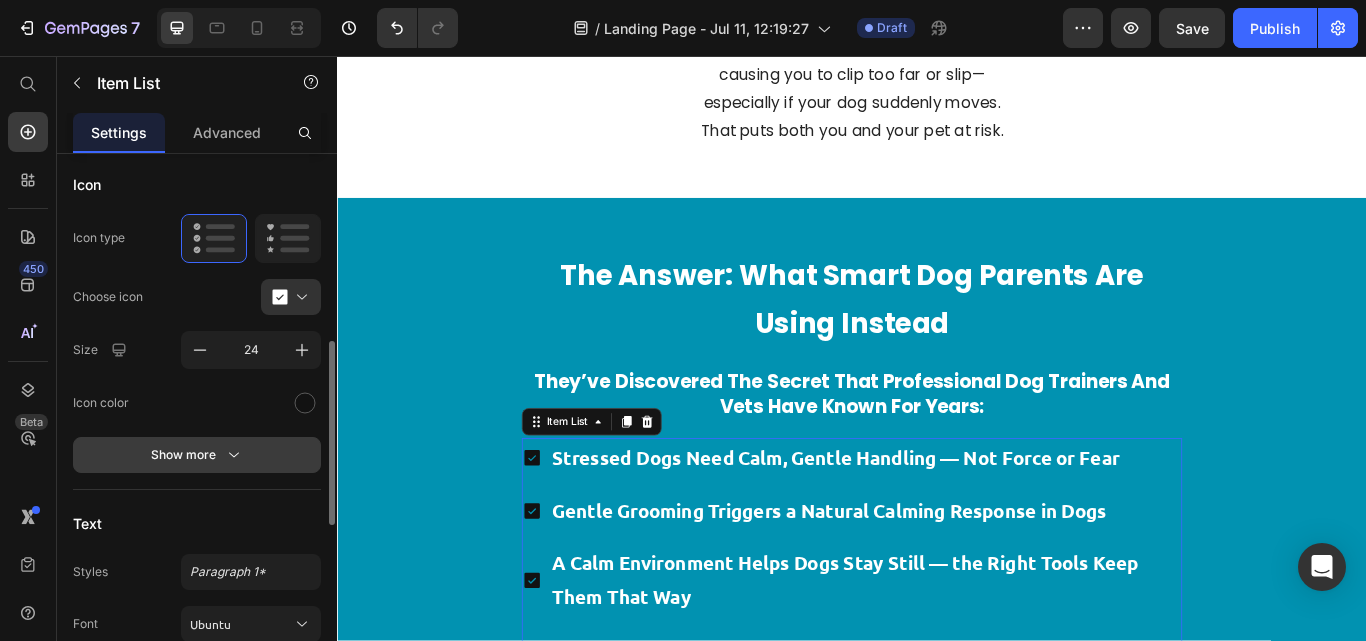 scroll, scrollTop: 367, scrollLeft: 0, axis: vertical 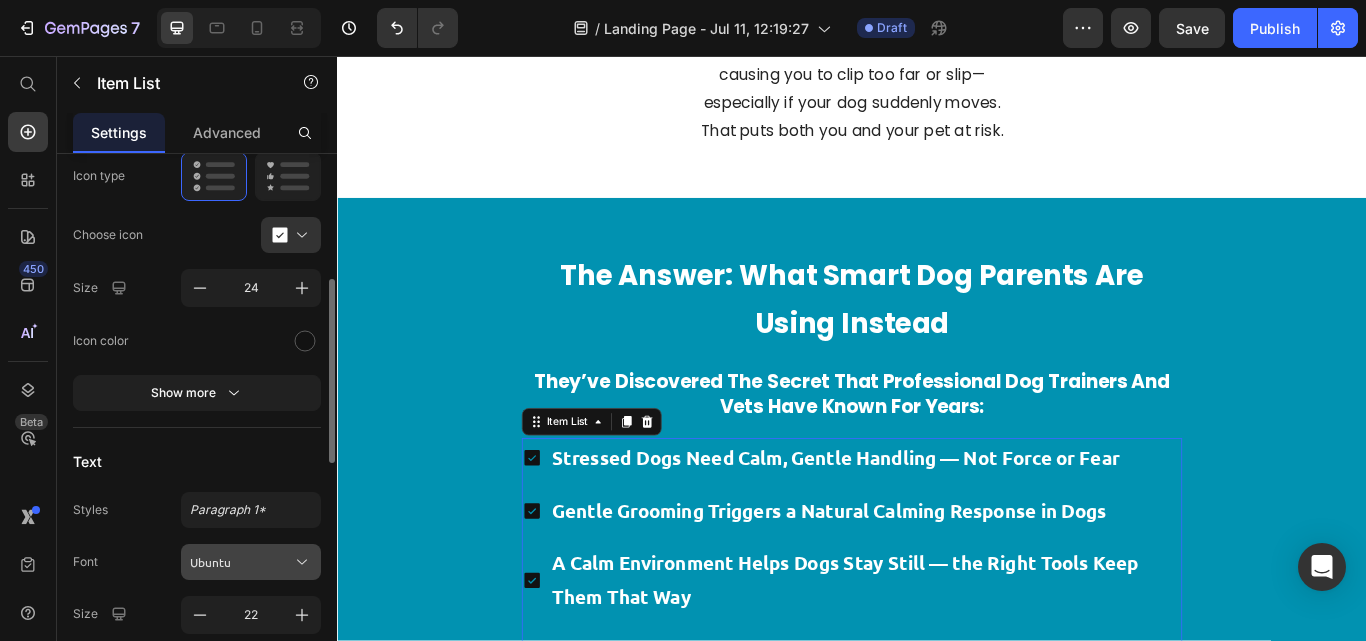 click on "Ubuntu" at bounding box center (241, 562) 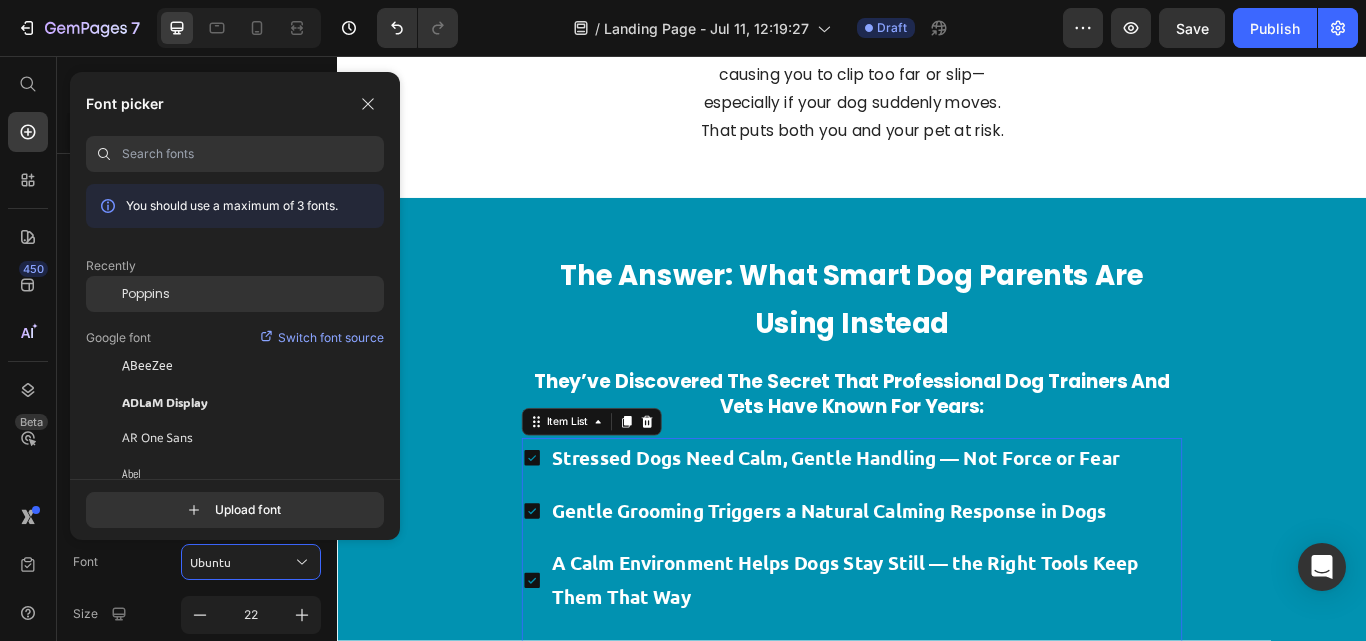 click on "Poppins" 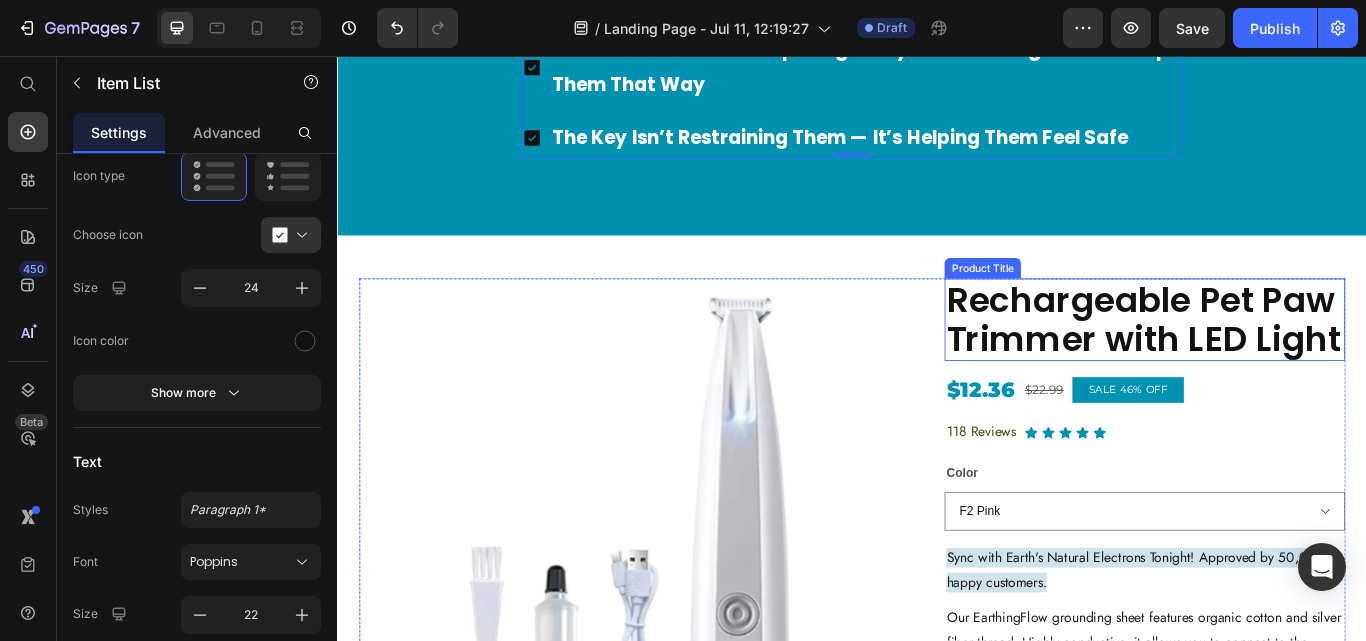 scroll, scrollTop: 3913, scrollLeft: 0, axis: vertical 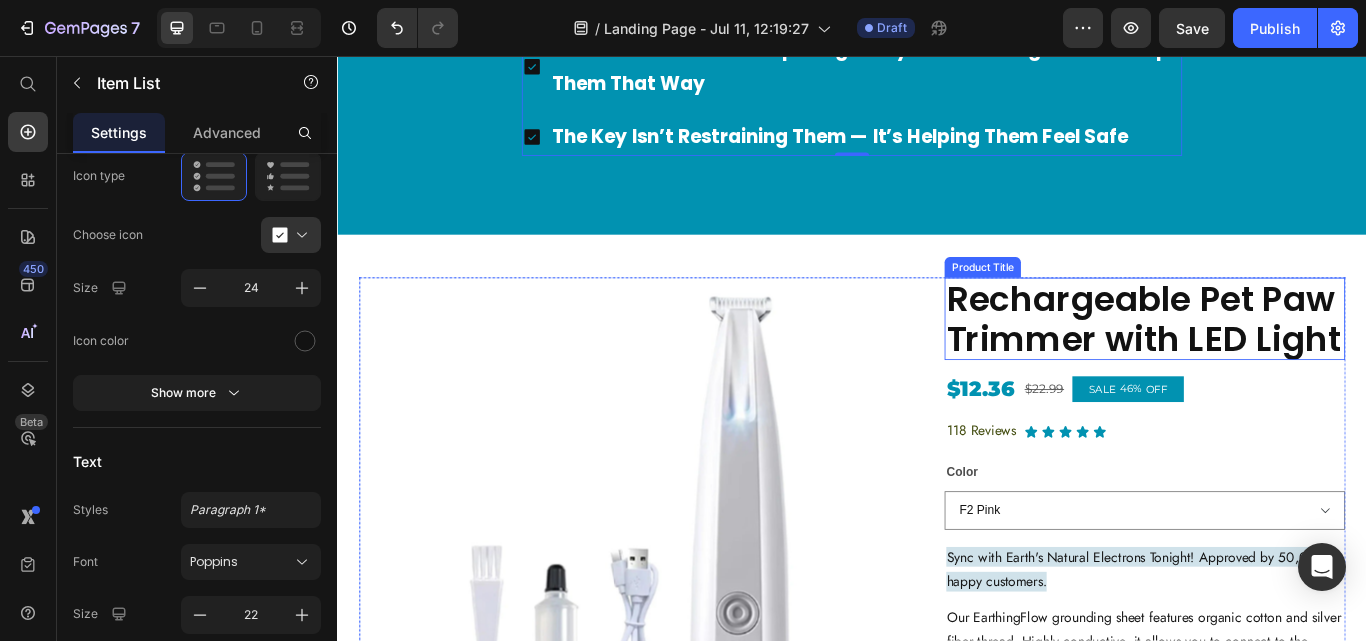 click on "Rechargeable Pet Paw Trimmer with LED Light" at bounding box center (1278, 363) 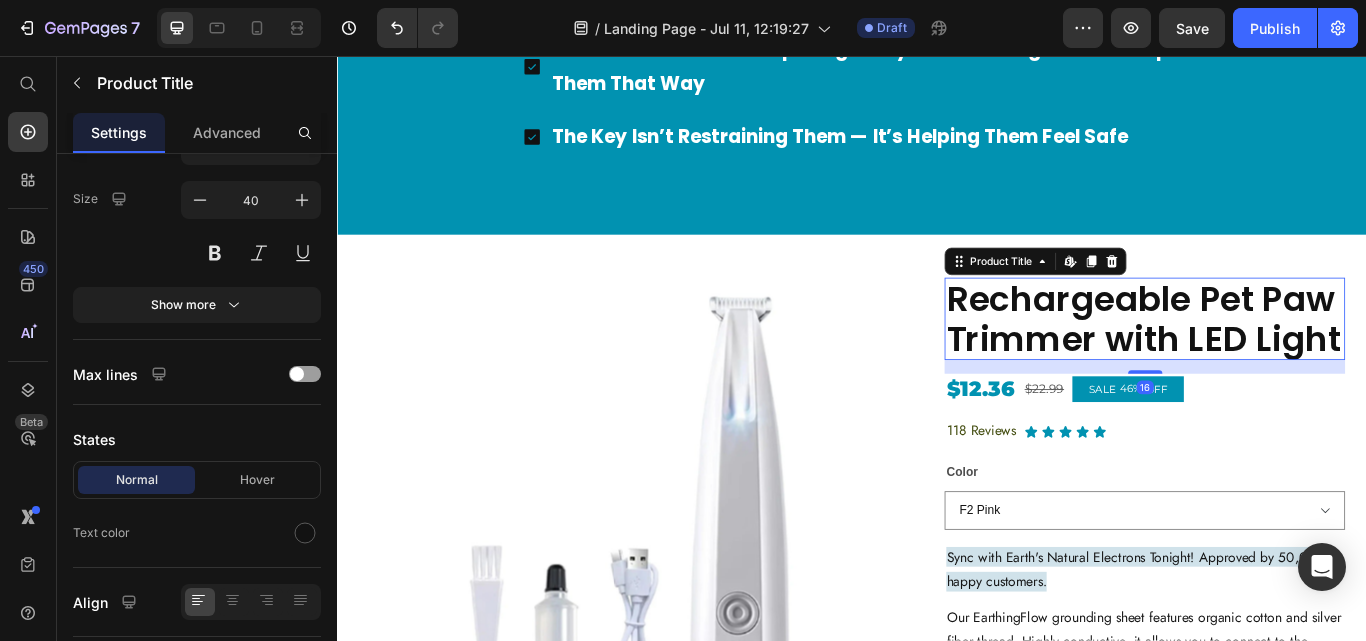 scroll, scrollTop: 0, scrollLeft: 0, axis: both 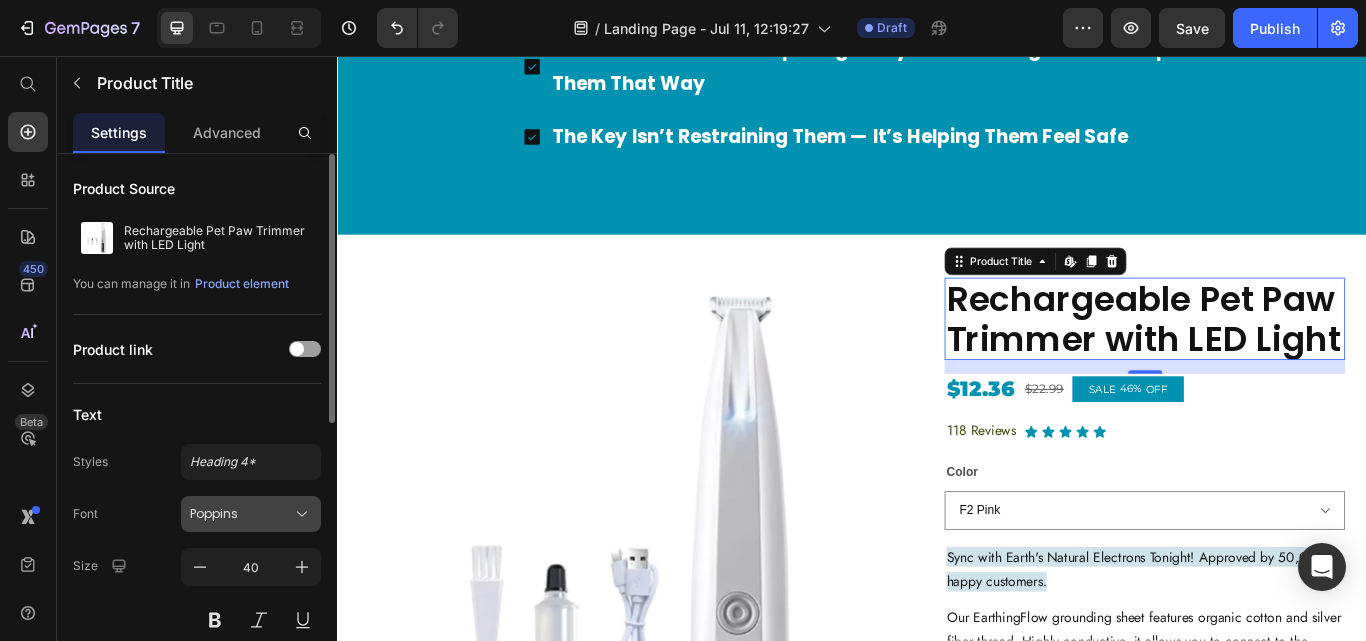 click 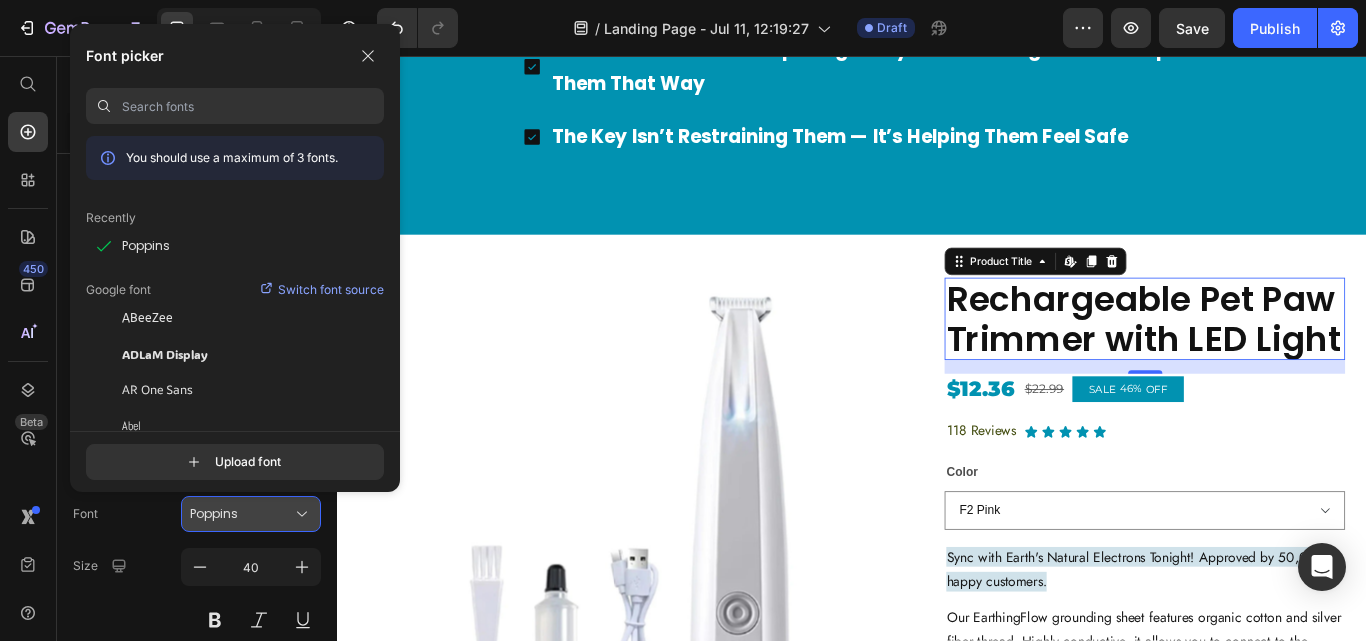 click 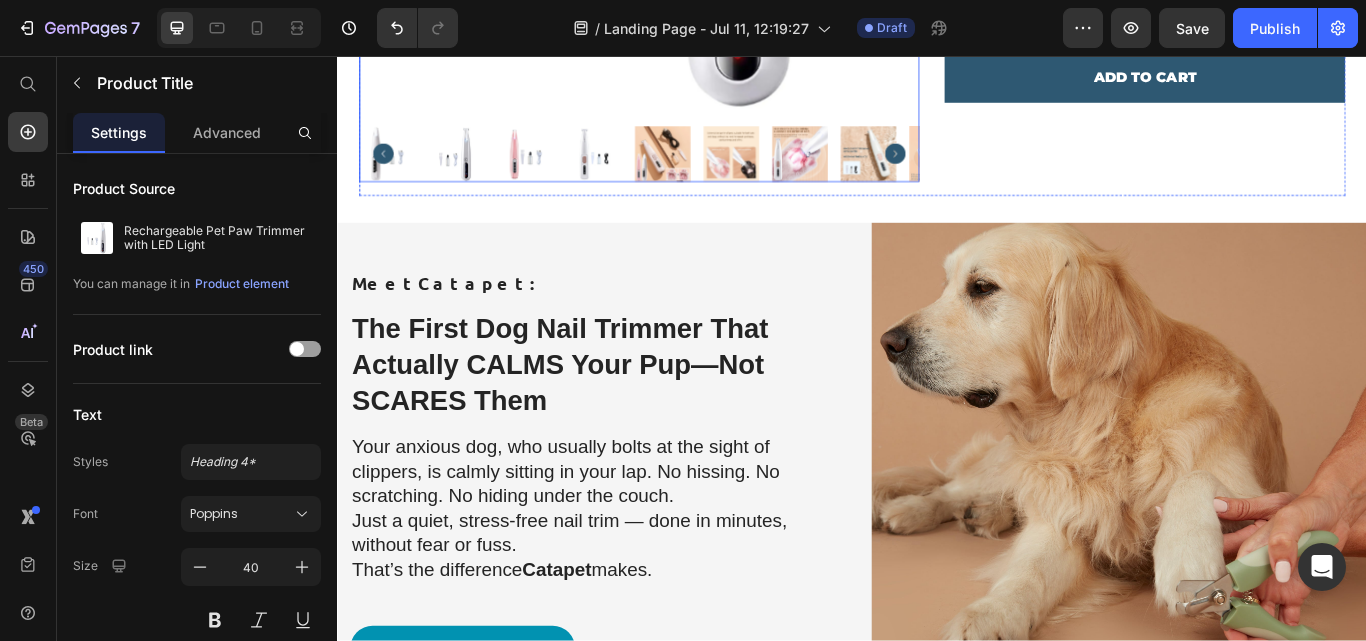 scroll, scrollTop: 4786, scrollLeft: 0, axis: vertical 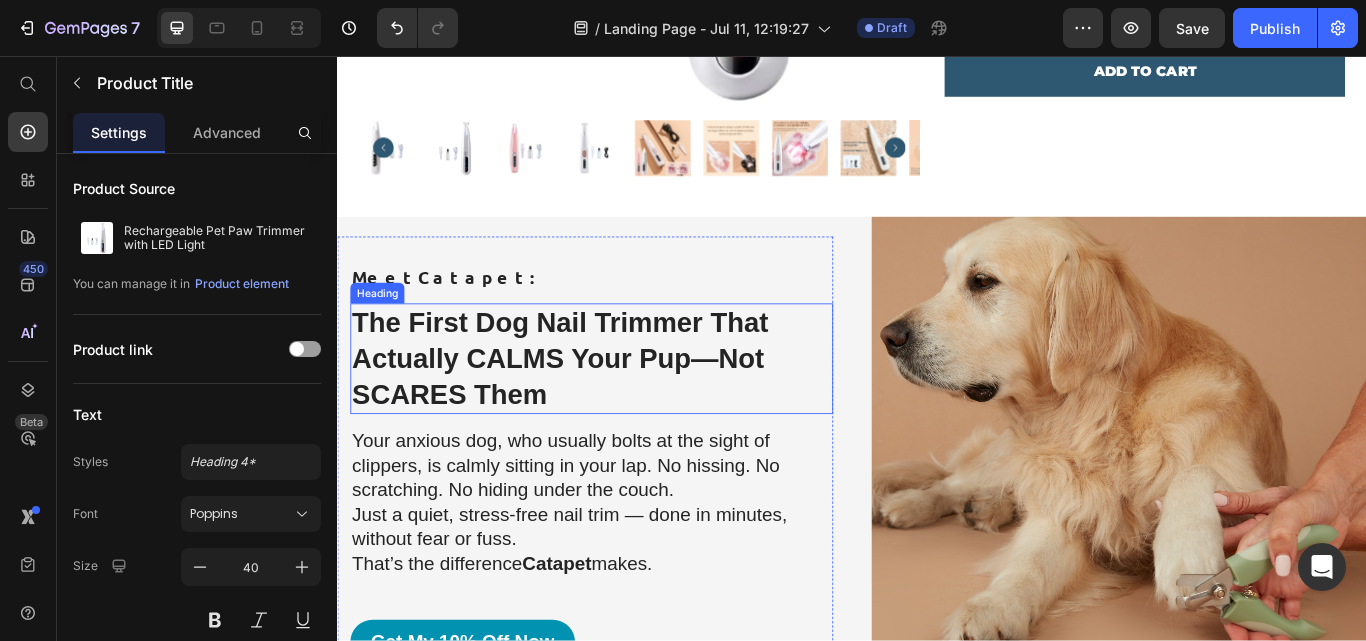 click on "The First Dog Nail Trimmer That Actually CALMS Your Pup—Not SCARES Them" at bounding box center [596, 408] 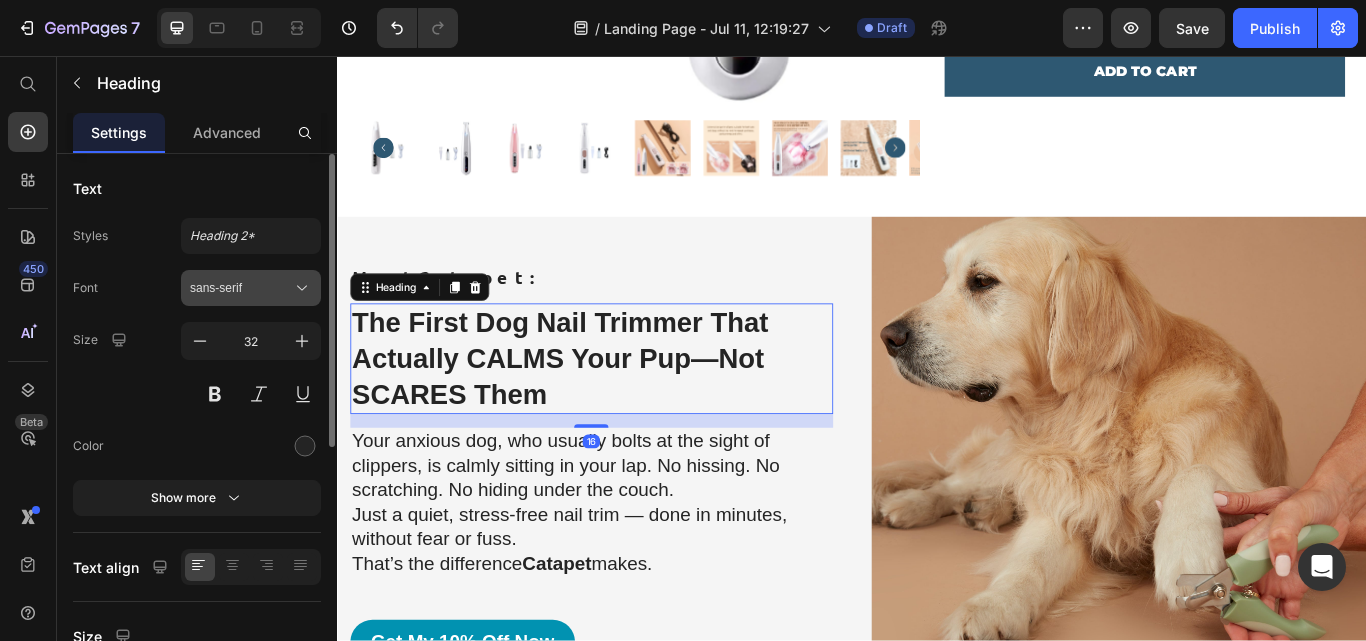 click 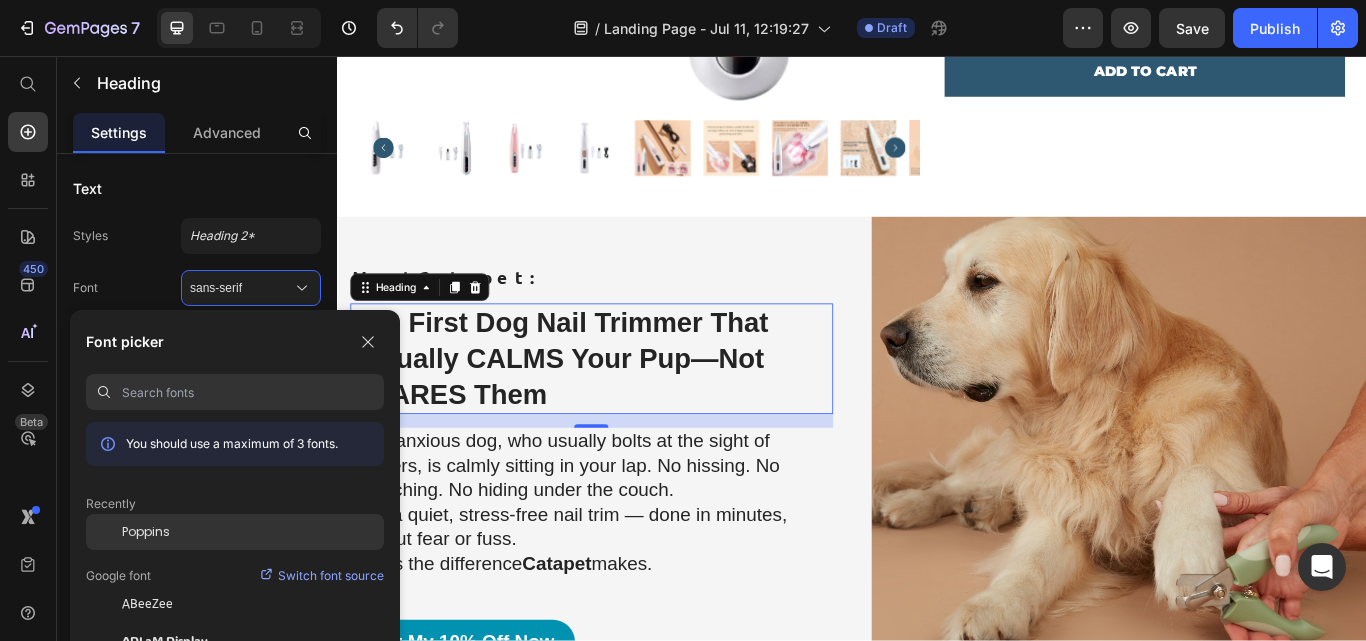 click on "Poppins" 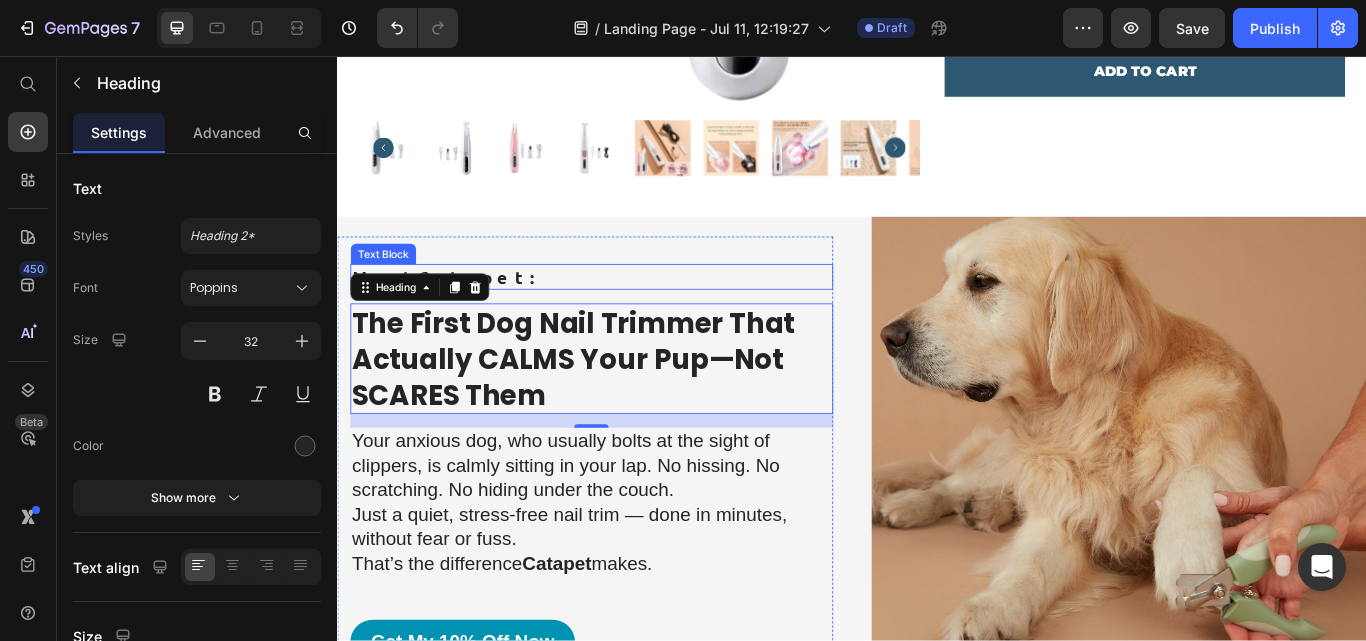 click on "Meet  Catapet :" at bounding box center (633, 314) 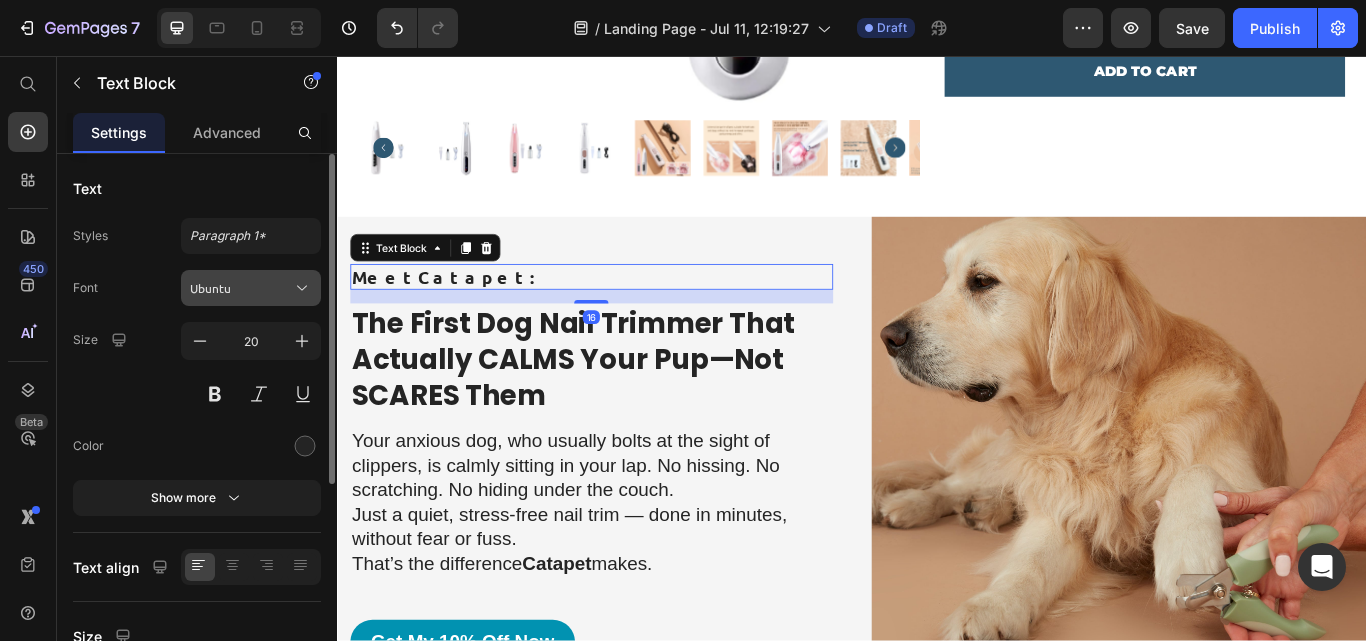 click on "Ubuntu" at bounding box center (241, 288) 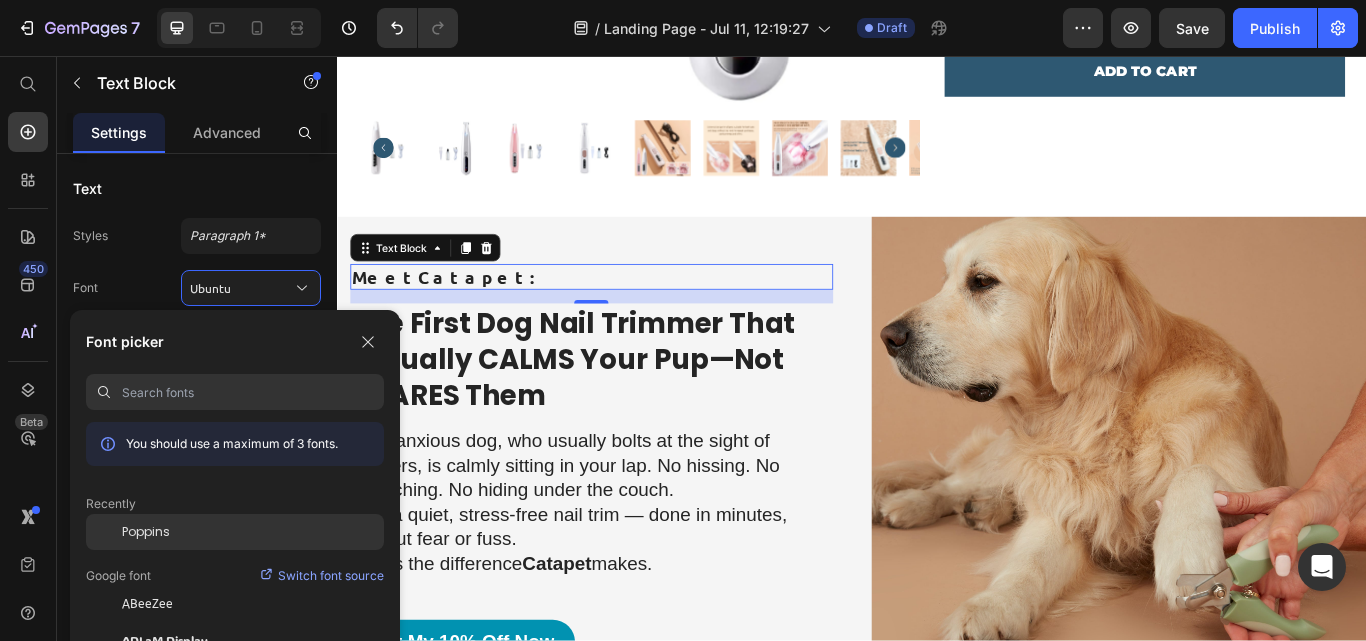 click on "Poppins" at bounding box center (146, 532) 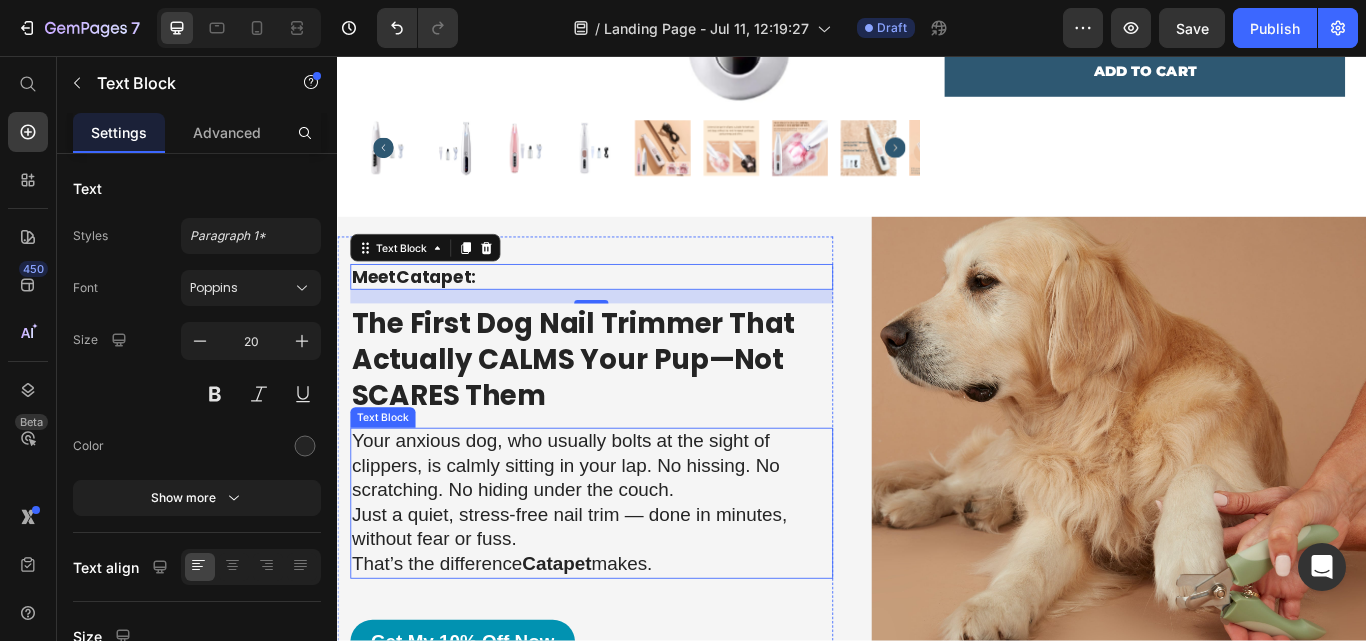 click on "Your anxious dog, who usually bolts at the sight of clippers, is calmly sitting in your lap. No hissing. No scratching. No hiding under the couch. Just a quiet, stress-free nail trim — done in minutes, without fear or fuss." at bounding box center (633, 563) 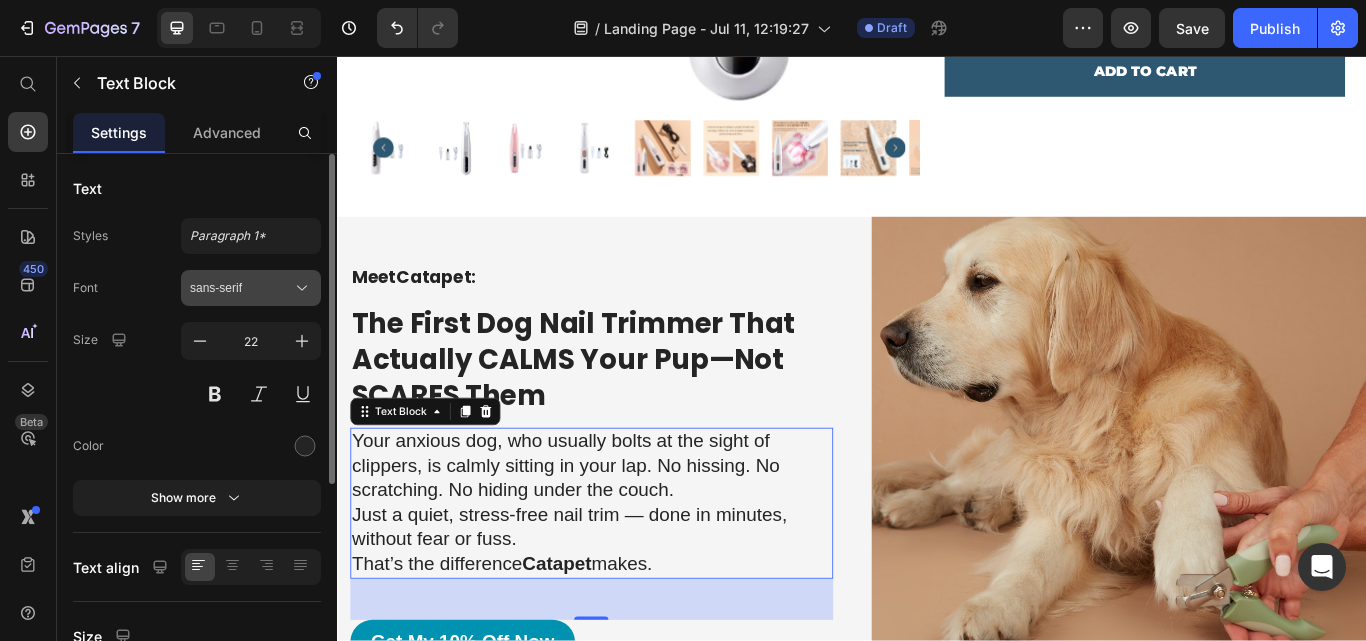 click on "sans-serif" at bounding box center (241, 288) 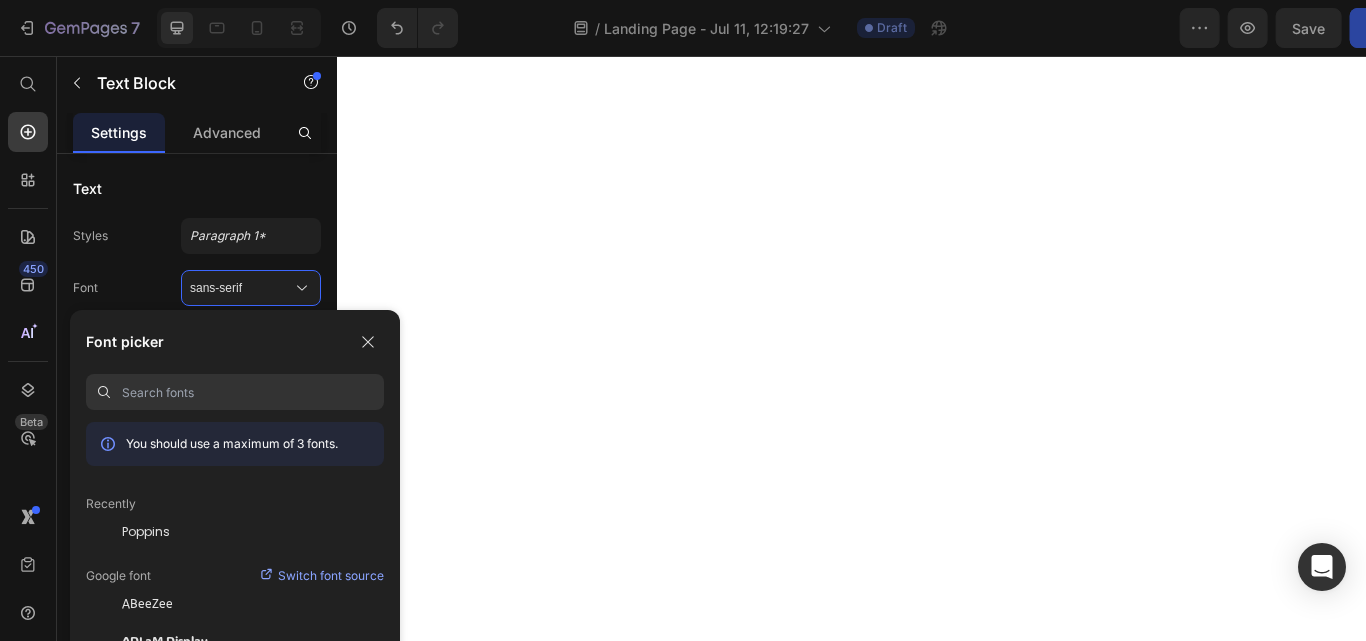 click on "Poppins" 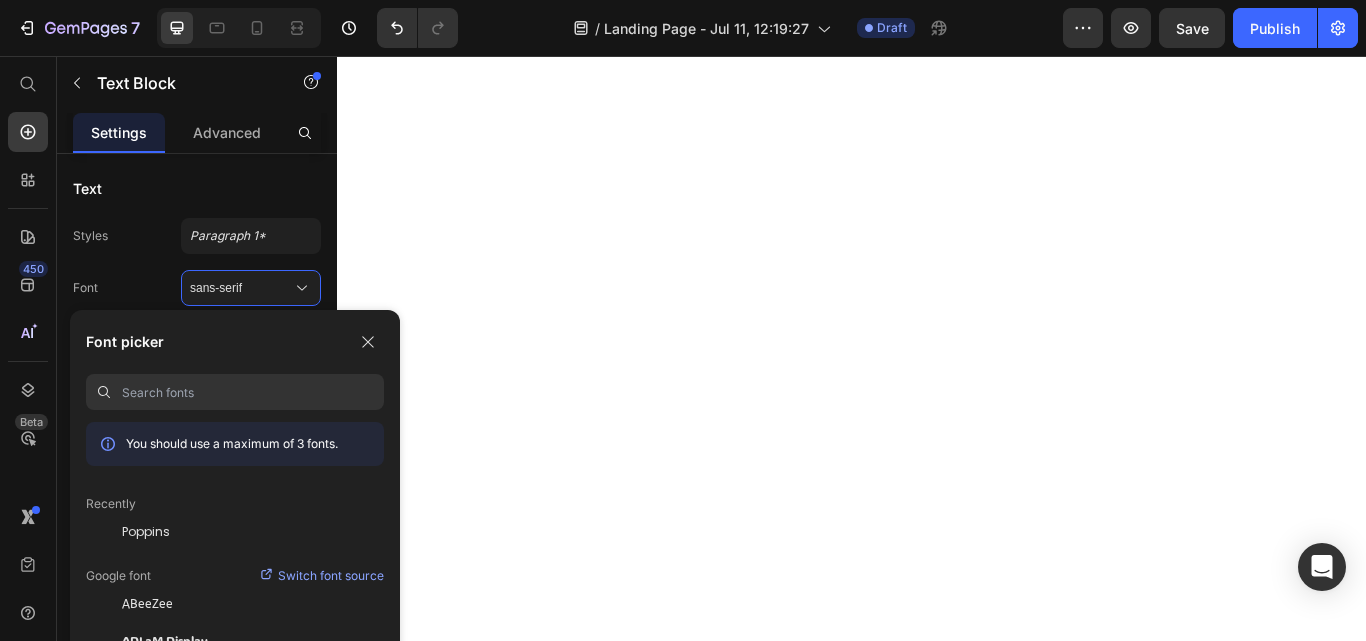 scroll, scrollTop: 0, scrollLeft: 0, axis: both 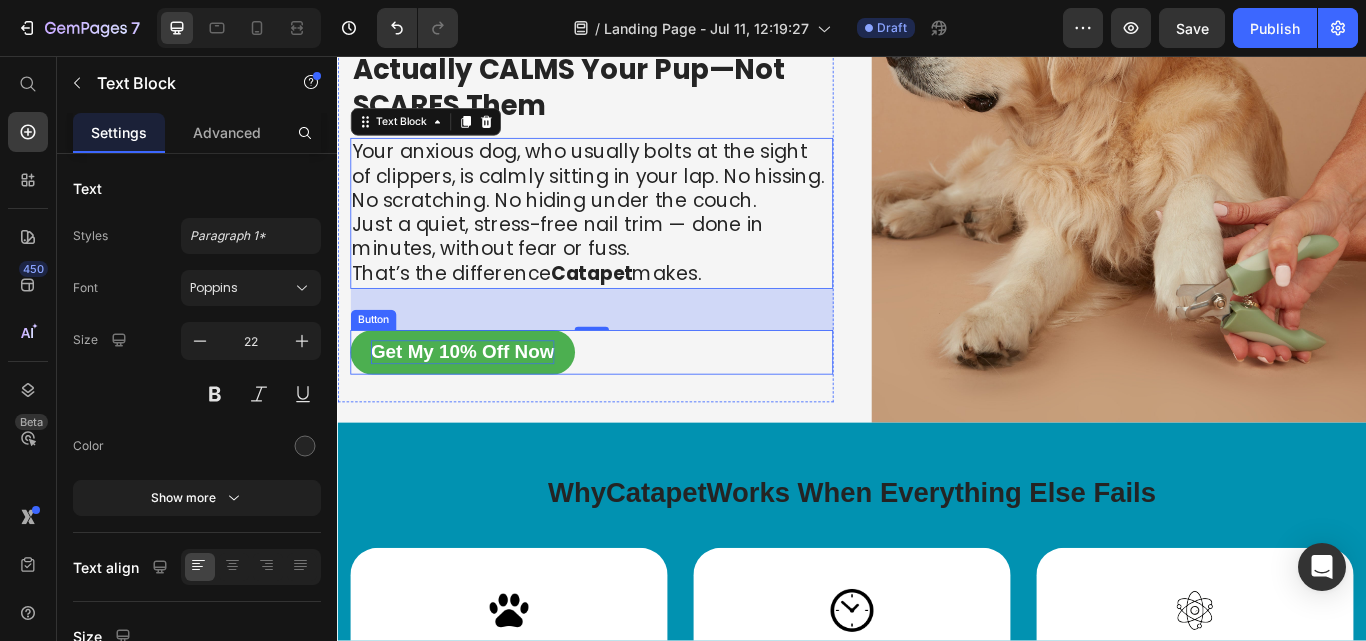click on "Get My 10% Off Now" at bounding box center [483, 402] 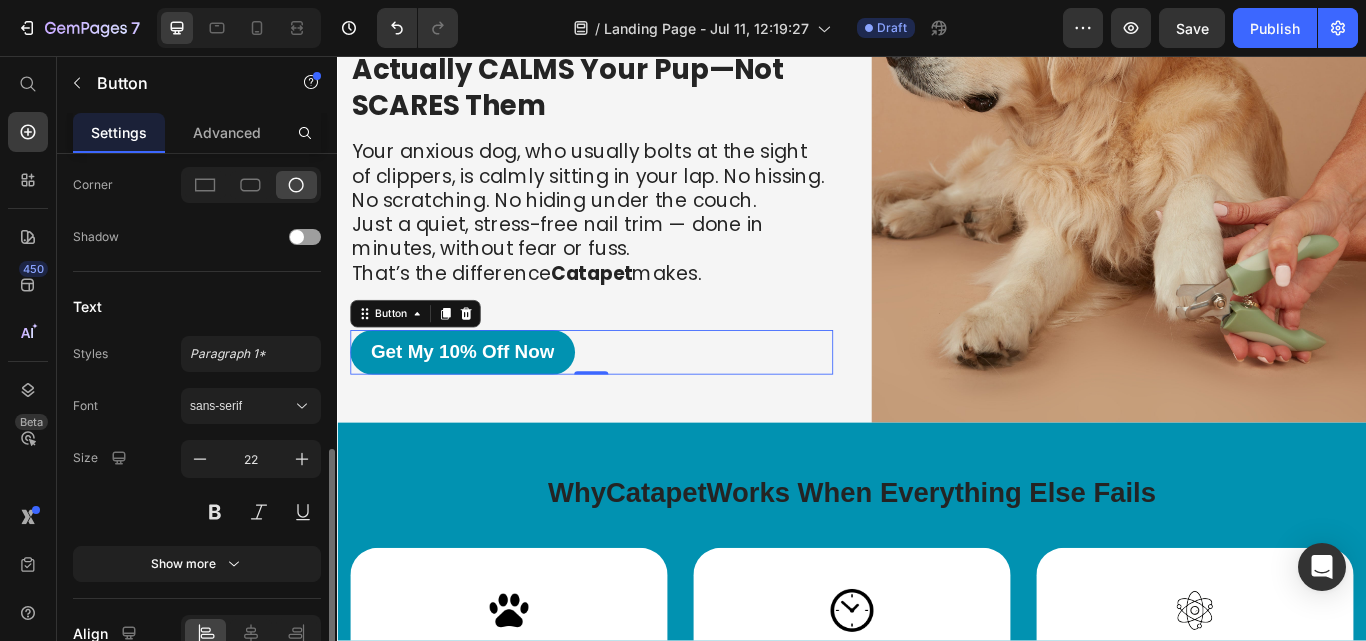 scroll, scrollTop: 753, scrollLeft: 0, axis: vertical 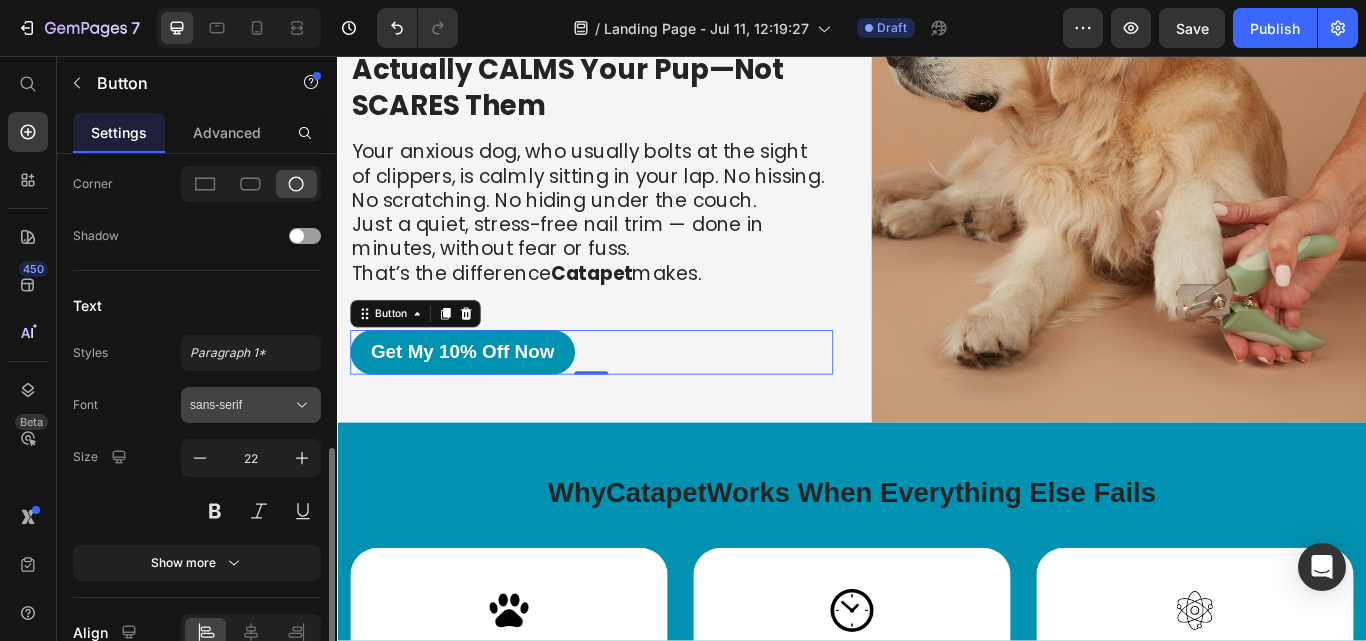 click on "sans-serif" at bounding box center (241, 405) 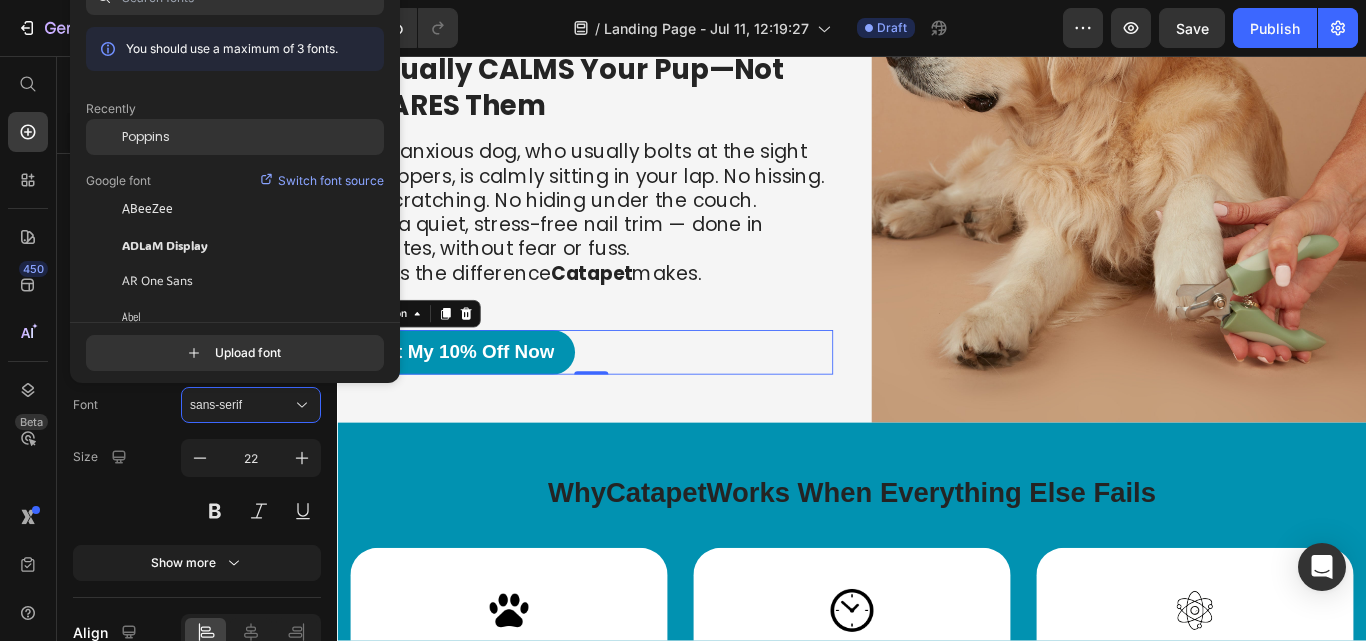 click on "Poppins" 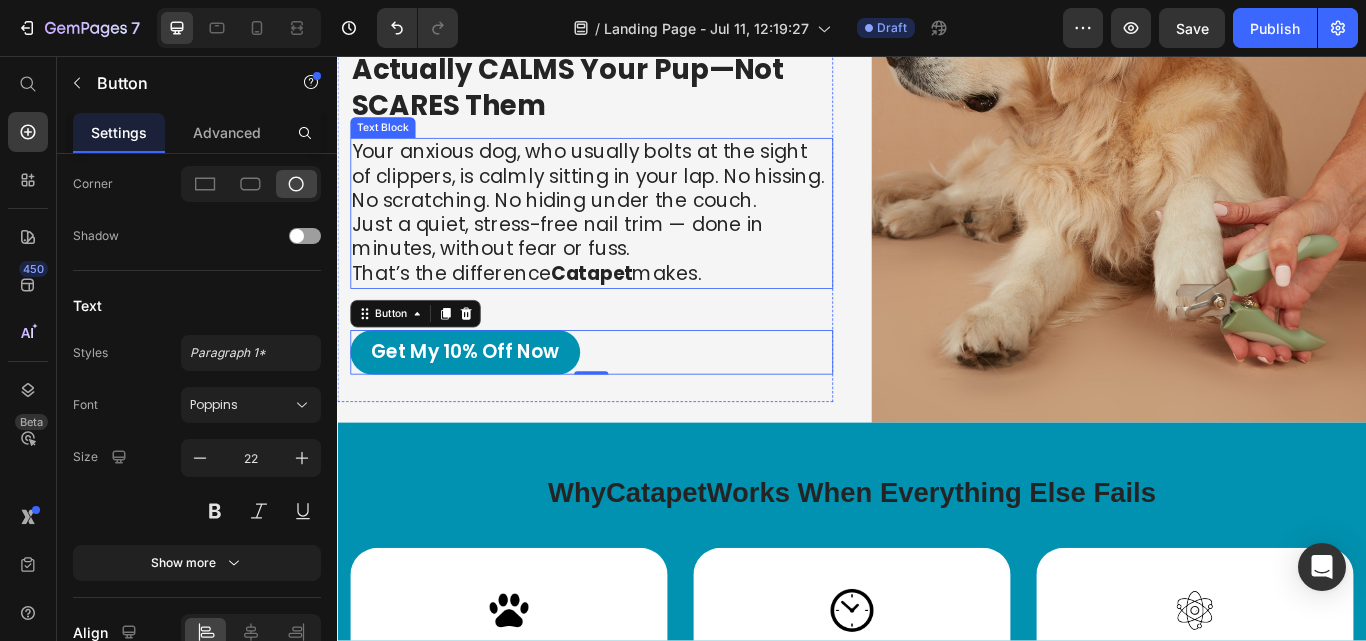 click on "Your anxious dog, who usually bolts at the sight of clippers, is calmly sitting in your lap. No hissing. No scratching. No hiding under the couch. Just a quiet, stress-free nail trim — done in minutes, without fear or fuss." at bounding box center [633, 225] 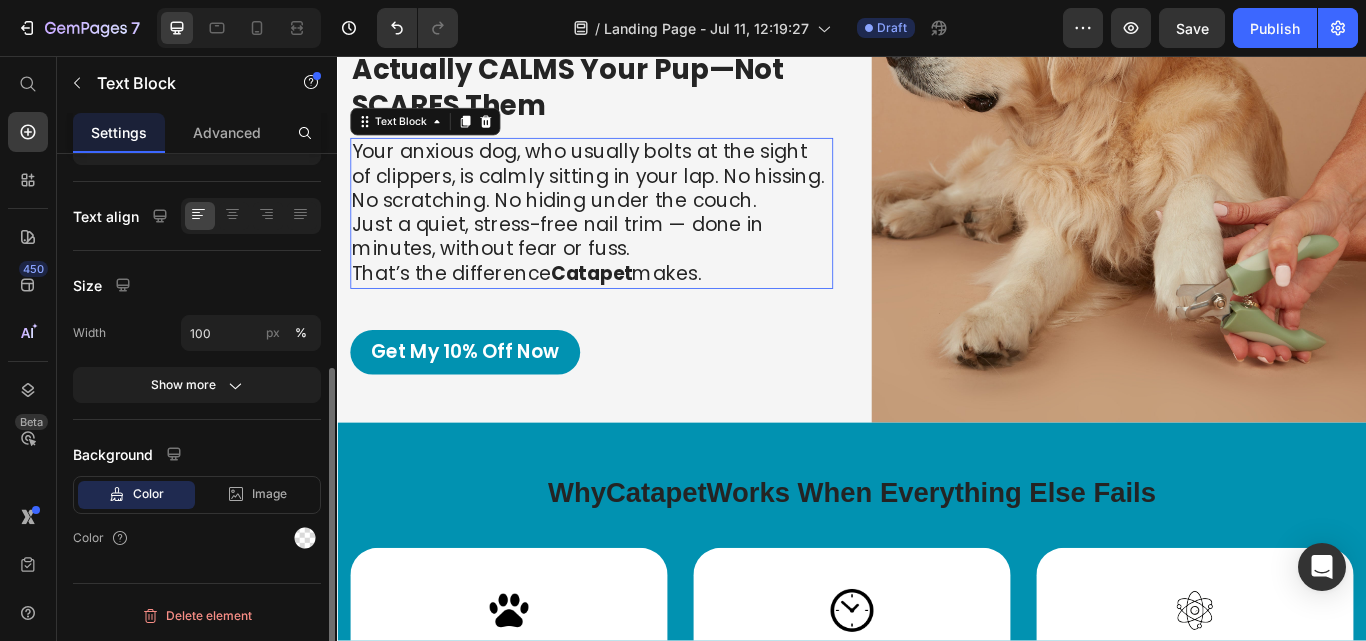 scroll, scrollTop: 0, scrollLeft: 0, axis: both 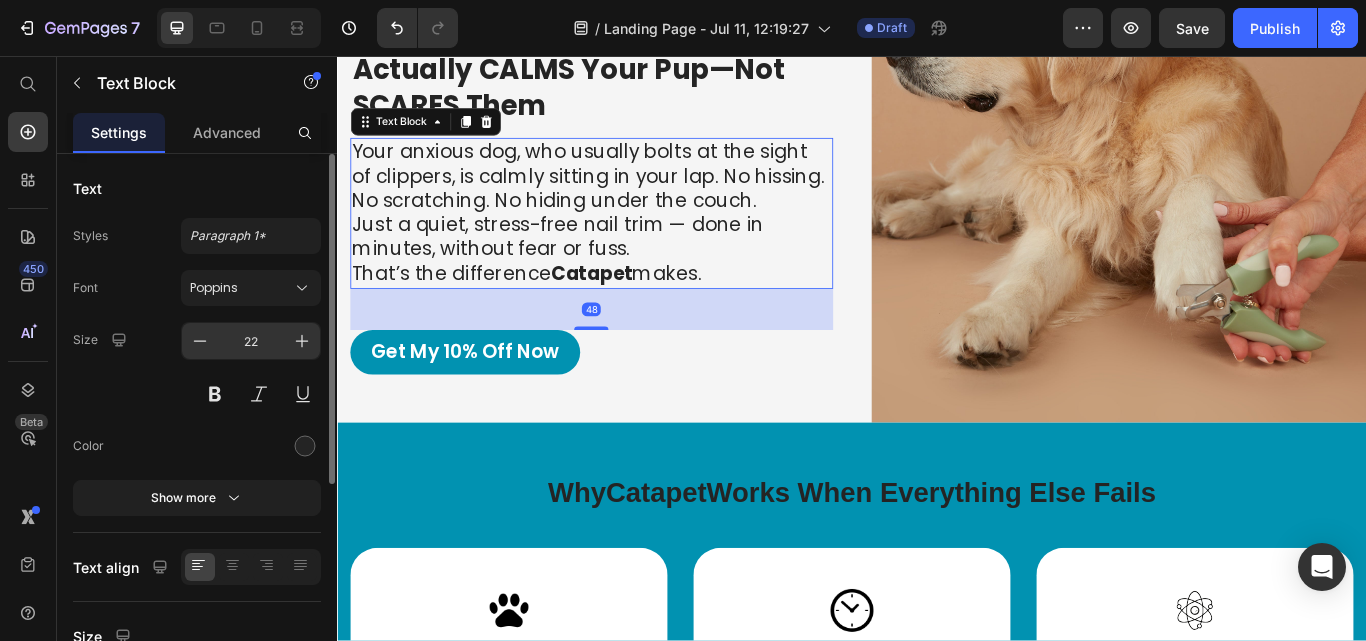 click on "22" at bounding box center (251, 341) 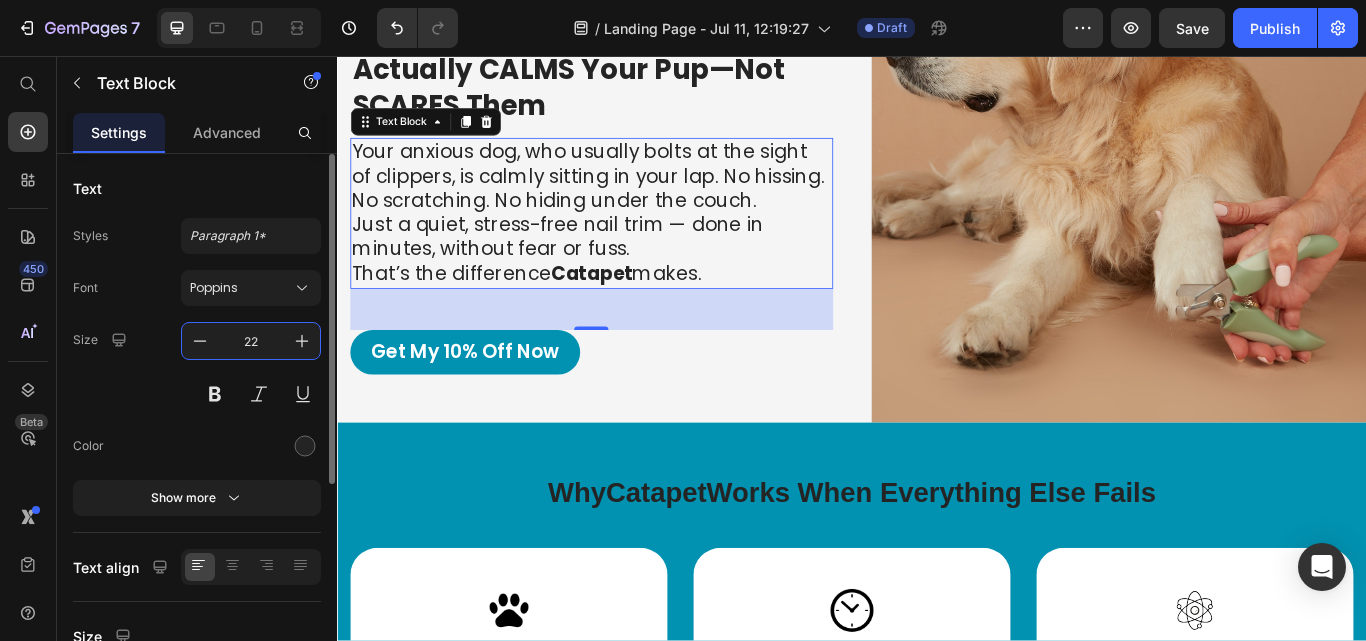 click on "22" at bounding box center [251, 341] 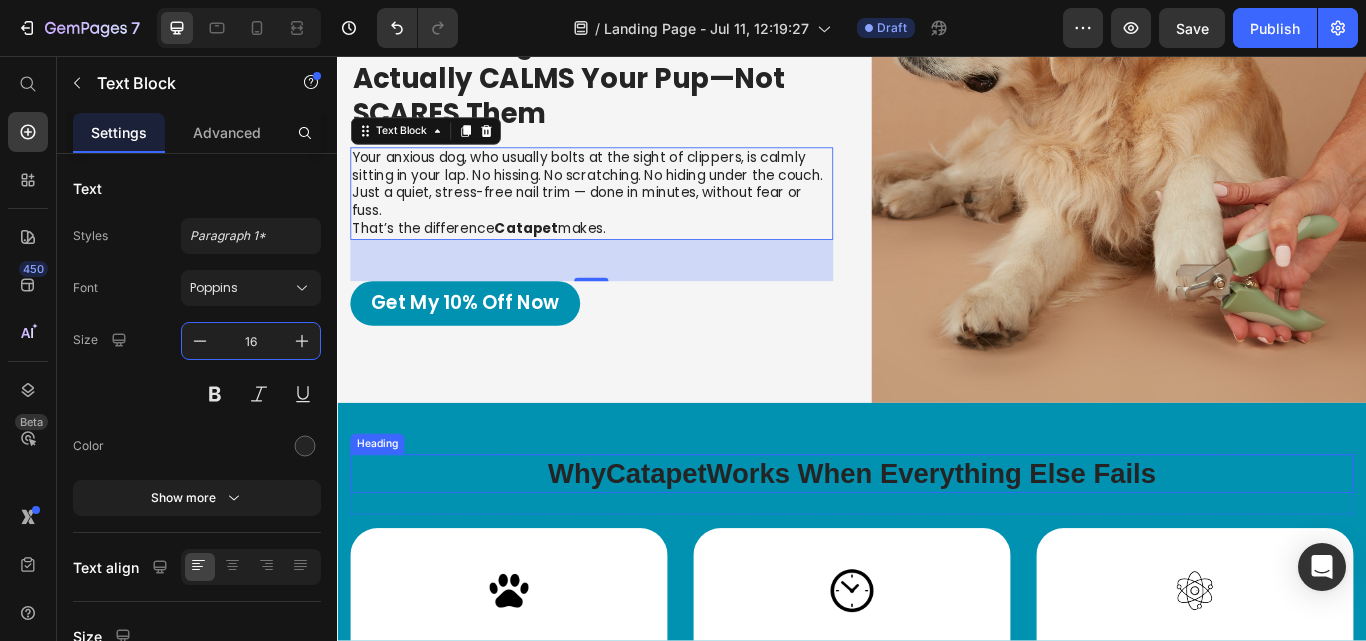 scroll, scrollTop: 5207, scrollLeft: 0, axis: vertical 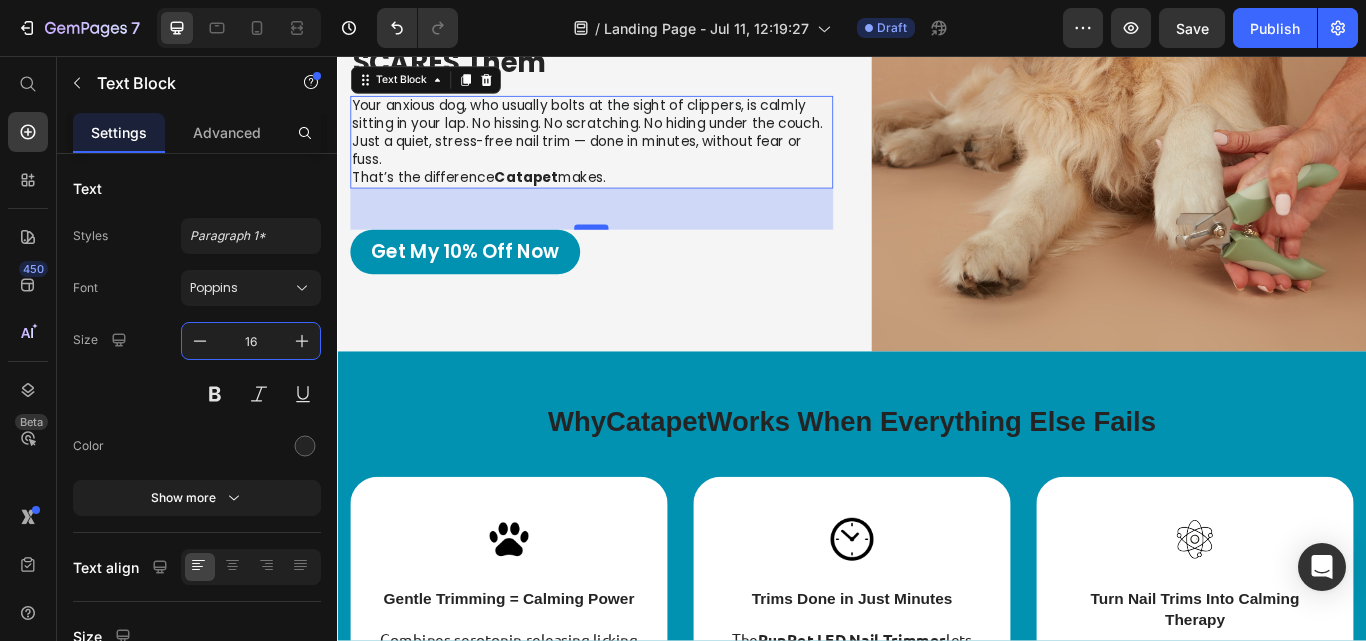 type on "16" 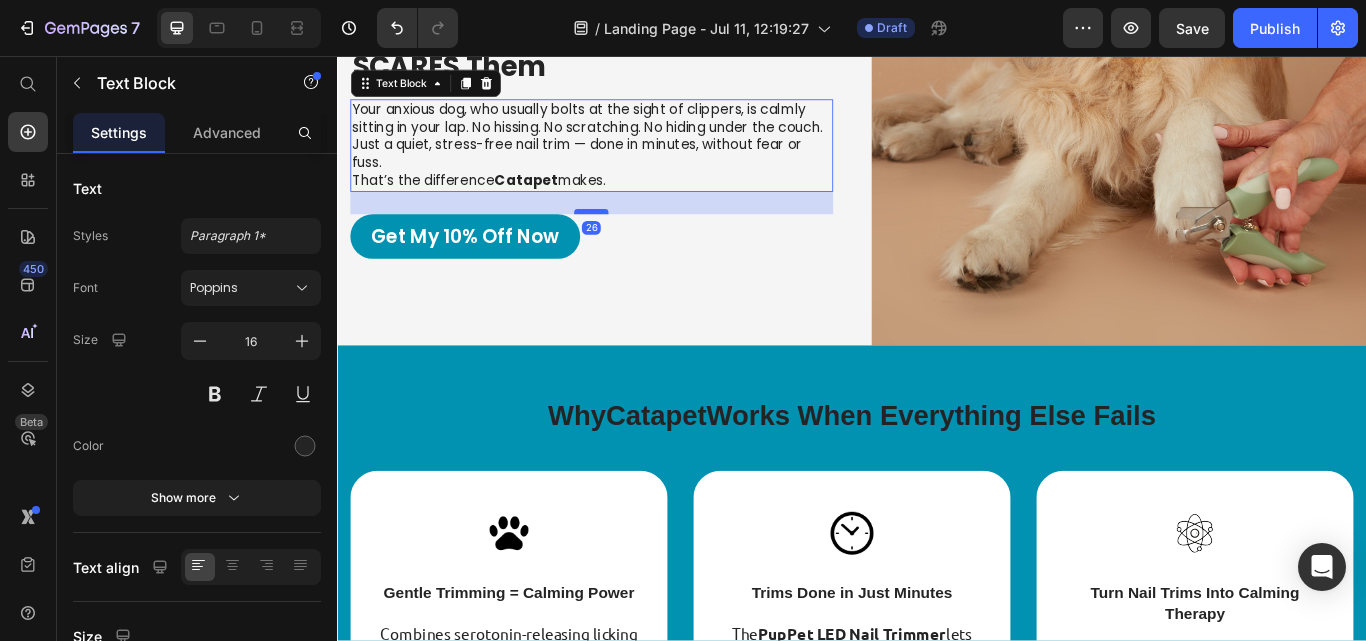 scroll, scrollTop: 5218, scrollLeft: 0, axis: vertical 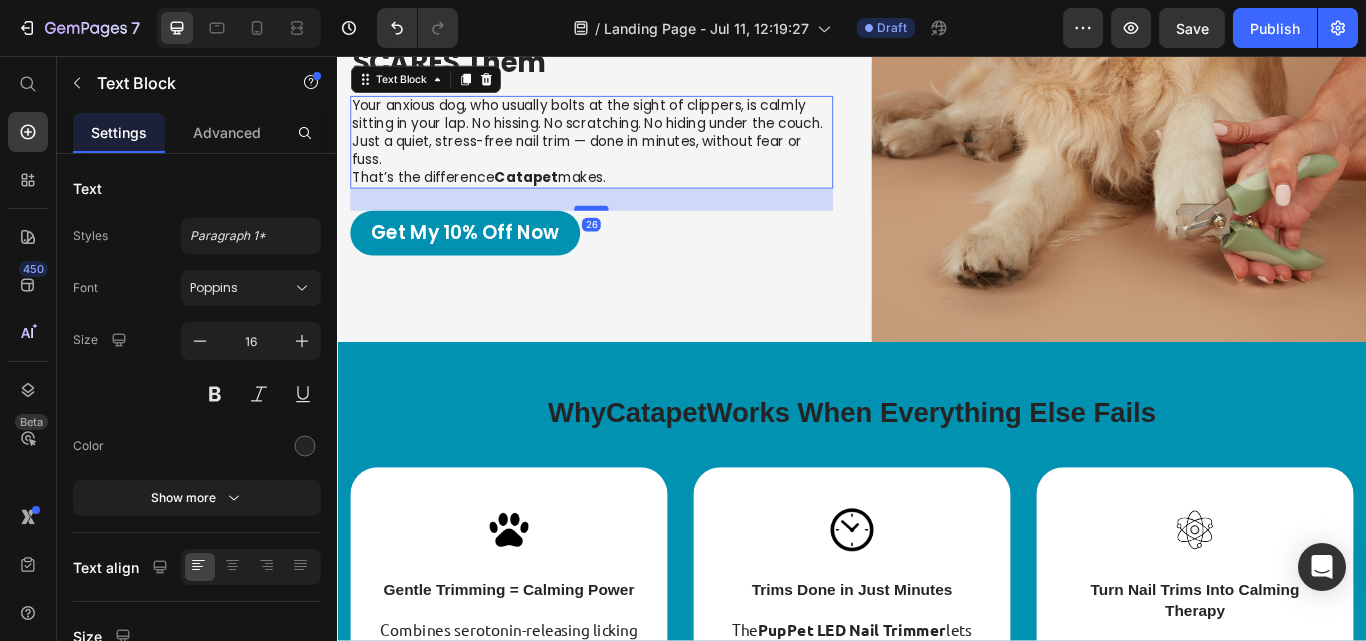 drag, startPoint x: 633, startPoint y: 261, endPoint x: 633, endPoint y: 239, distance: 22 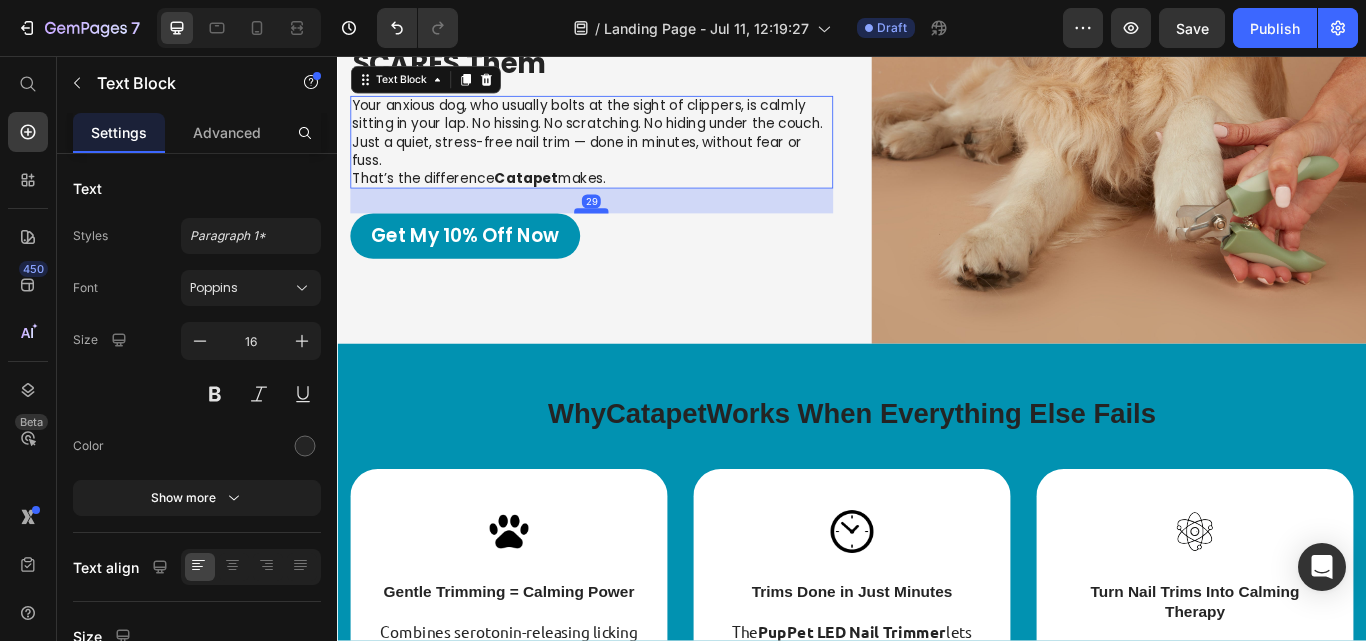 scroll, scrollTop: 5217, scrollLeft: 0, axis: vertical 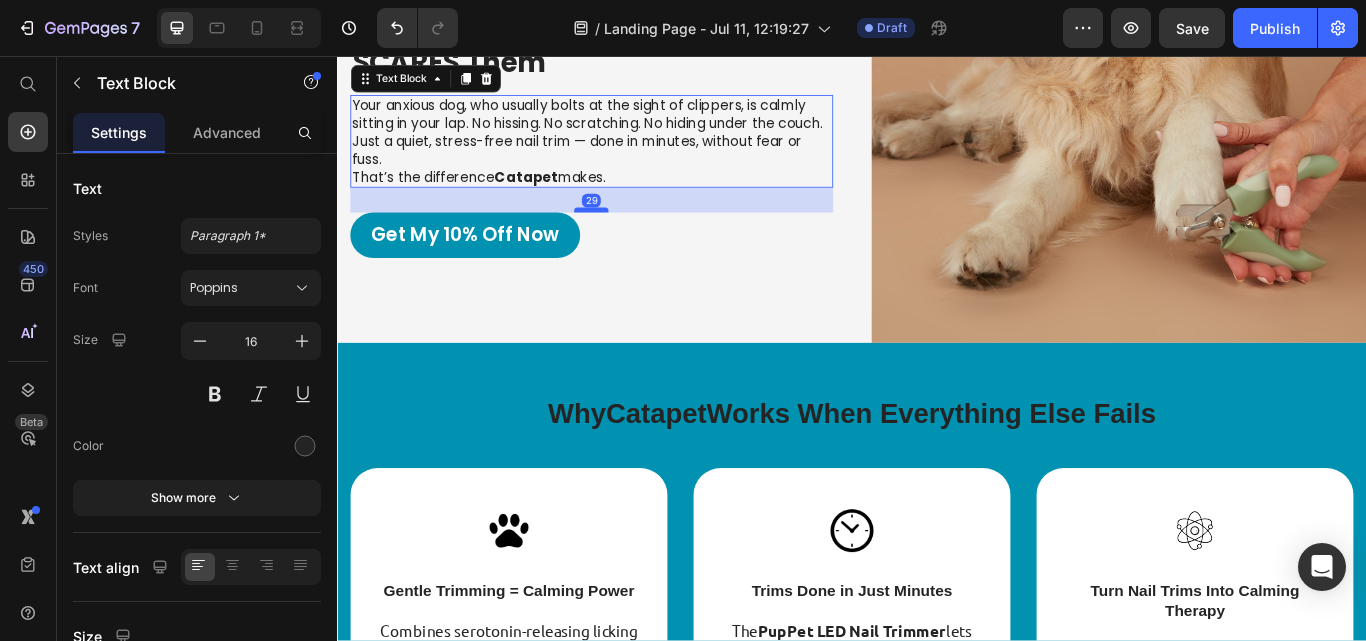 click at bounding box center [633, 236] 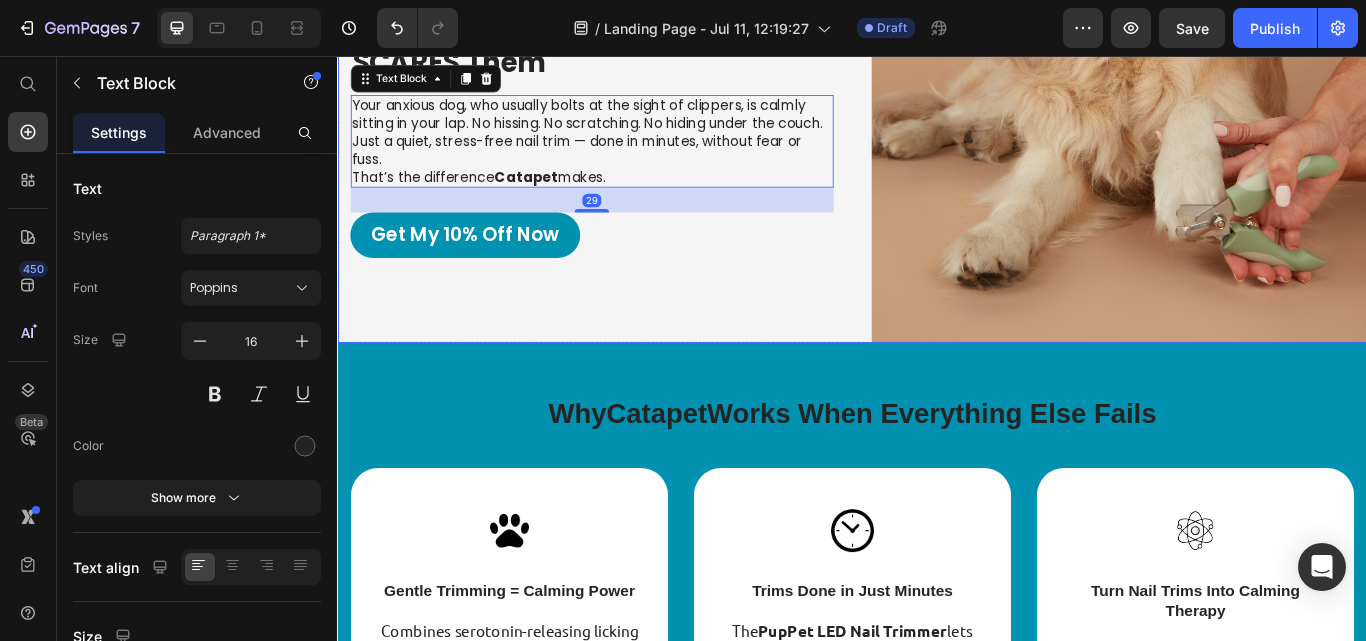 scroll, scrollTop: 5021, scrollLeft: 0, axis: vertical 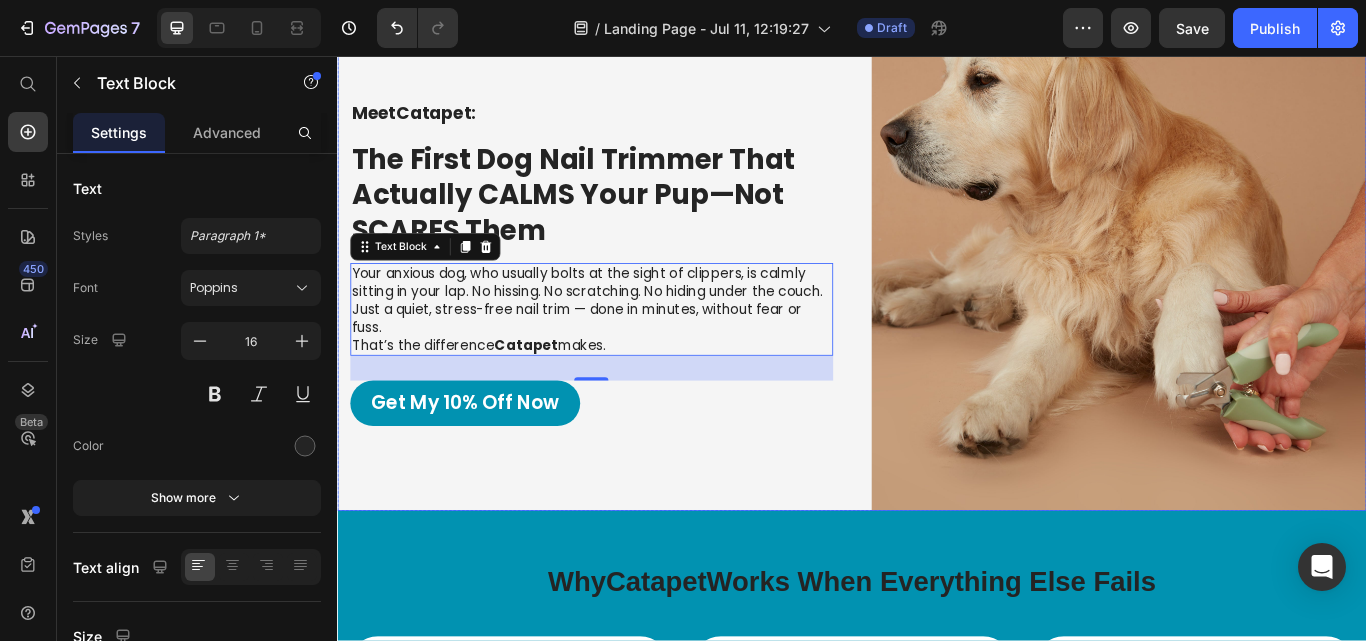 click on "Meet  Catapet : Text Block The First Dog Nail Trimmer That Actually CALMS Your Pup—Not SCARES Them Heading Your anxious dog, who usually bolts at the sight of clippers, is calmly sitting in your lap. No hissing. No scratching. No hiding under the couch. Just a quiet, stress-free nail trim — done in minutes, without fear or fuss. That’s the difference  Catapet  makes. Text Block   29 Get My 10% Off Now Button Row Image Row" at bounding box center (937, 298) 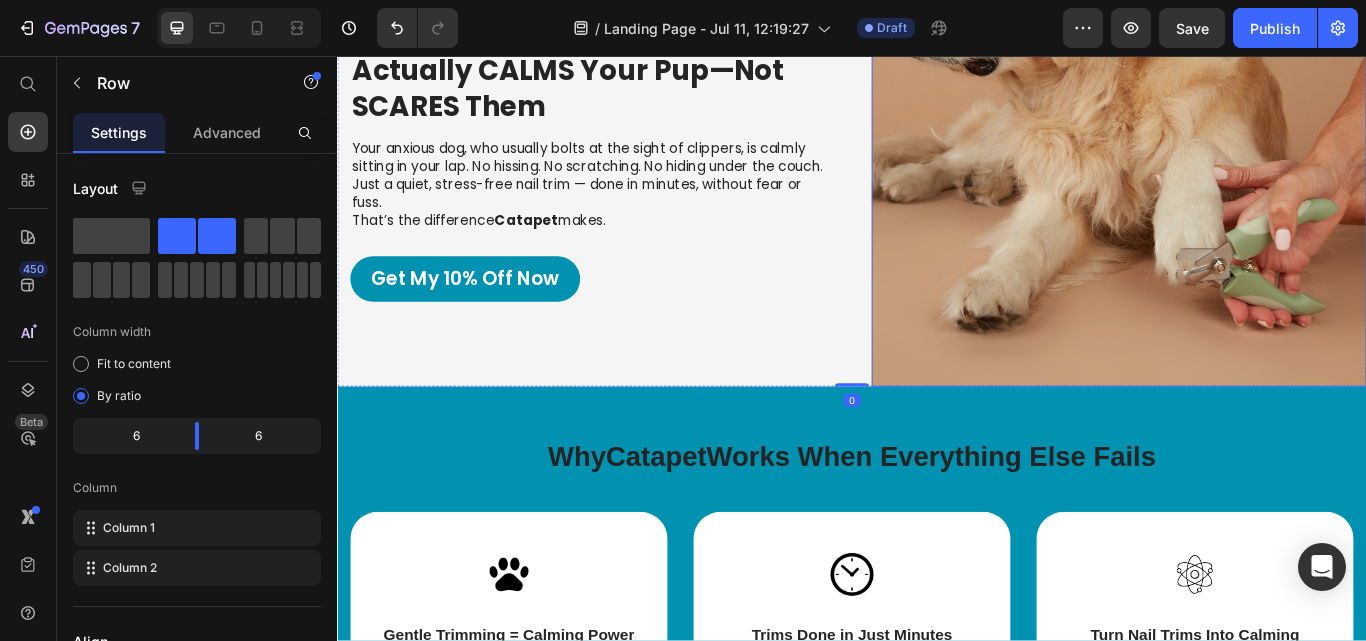 scroll, scrollTop: 5328, scrollLeft: 0, axis: vertical 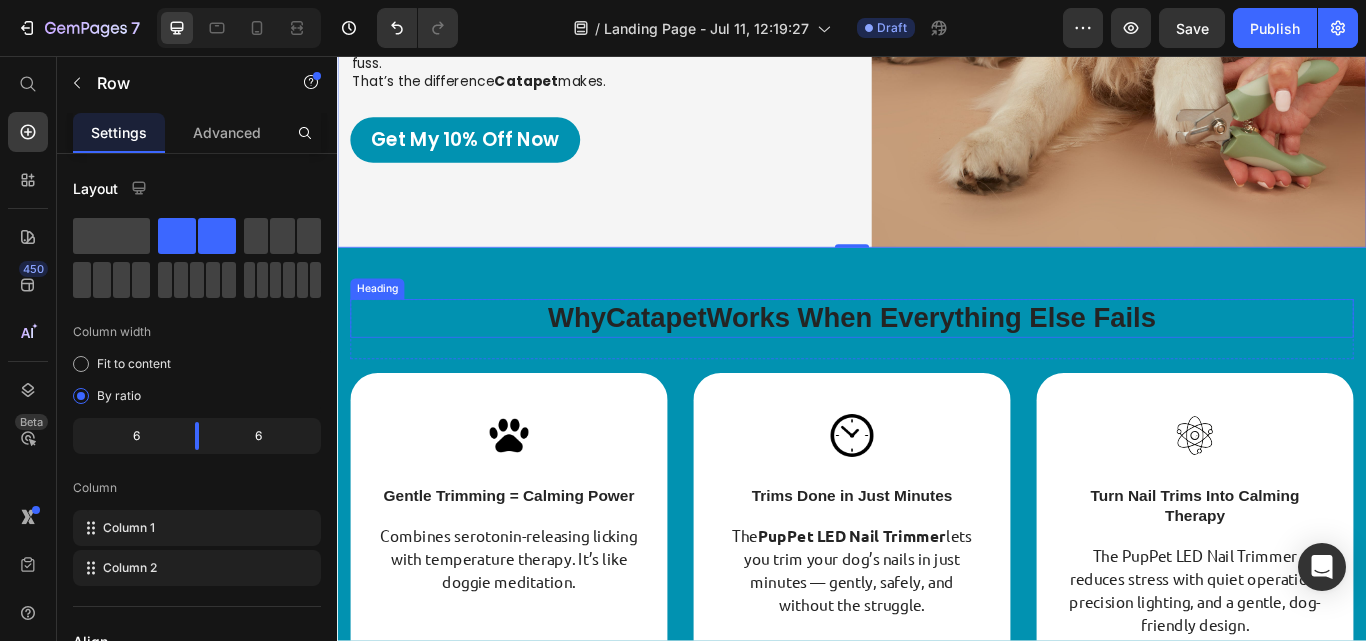 click on "Why  Catapet  Works When Everything Else Fails" at bounding box center (937, 363) 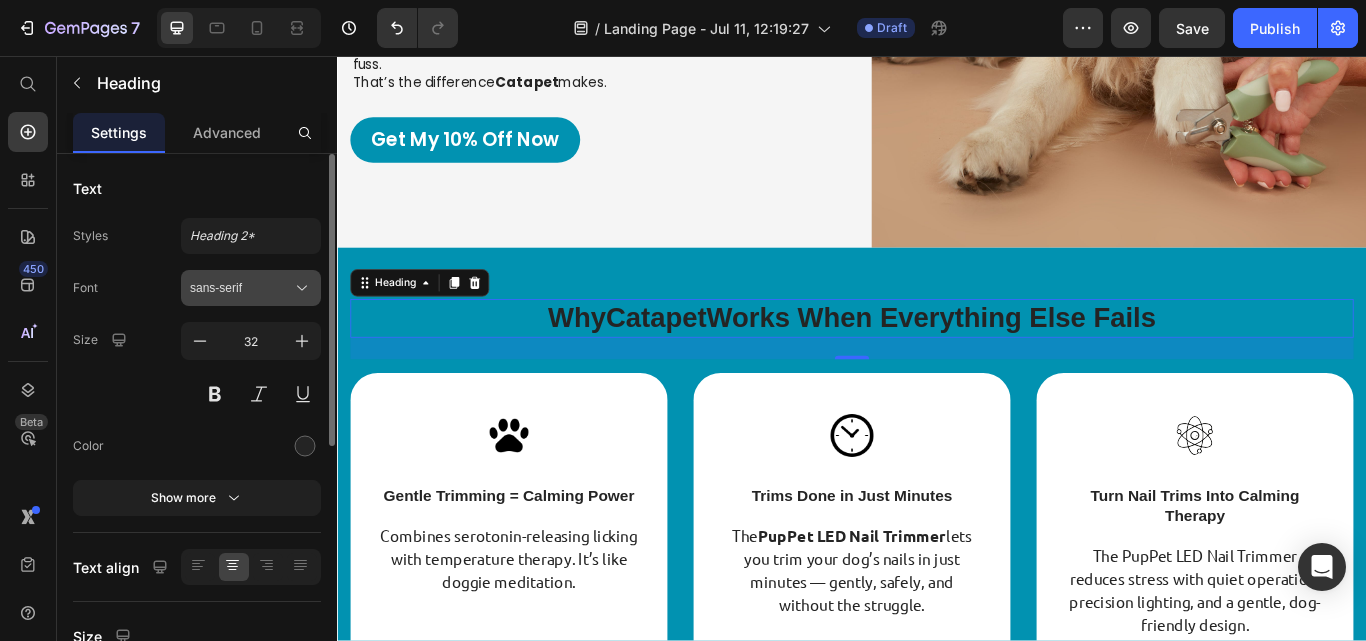 click on "sans-serif" at bounding box center [241, 288] 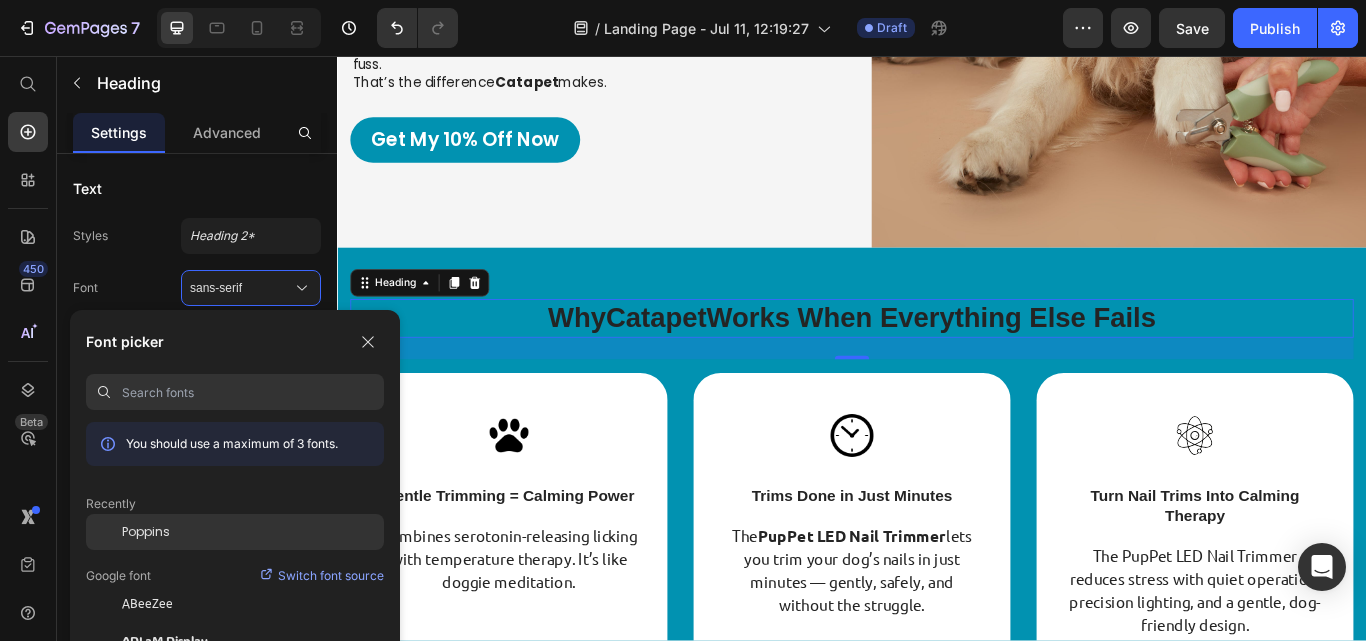 click on "Poppins" 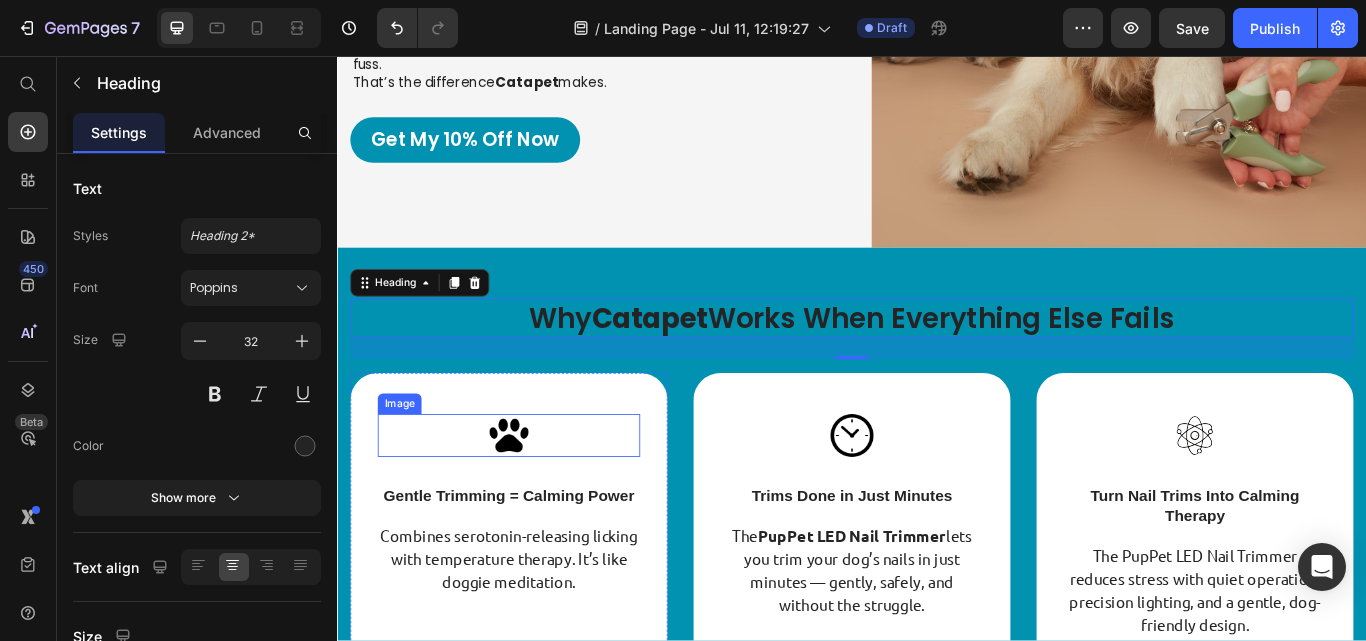 scroll, scrollTop: 5440, scrollLeft: 0, axis: vertical 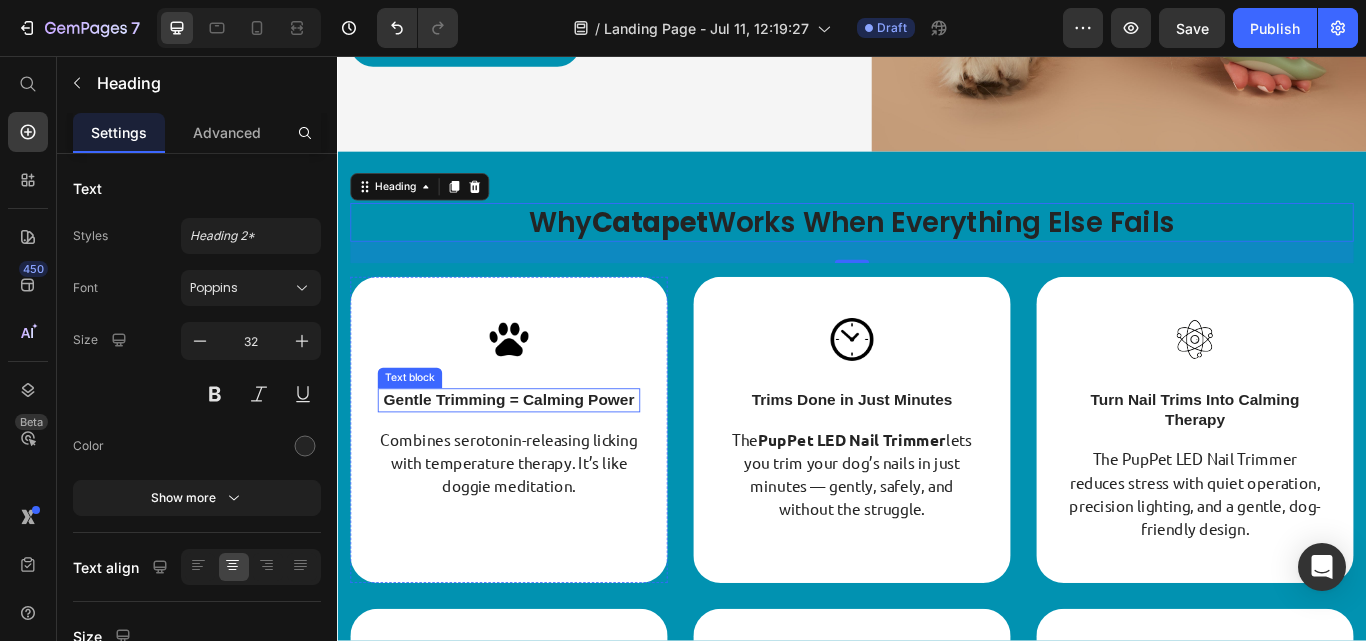 click on "Gentle Trimming = Calming Power" at bounding box center [537, 457] 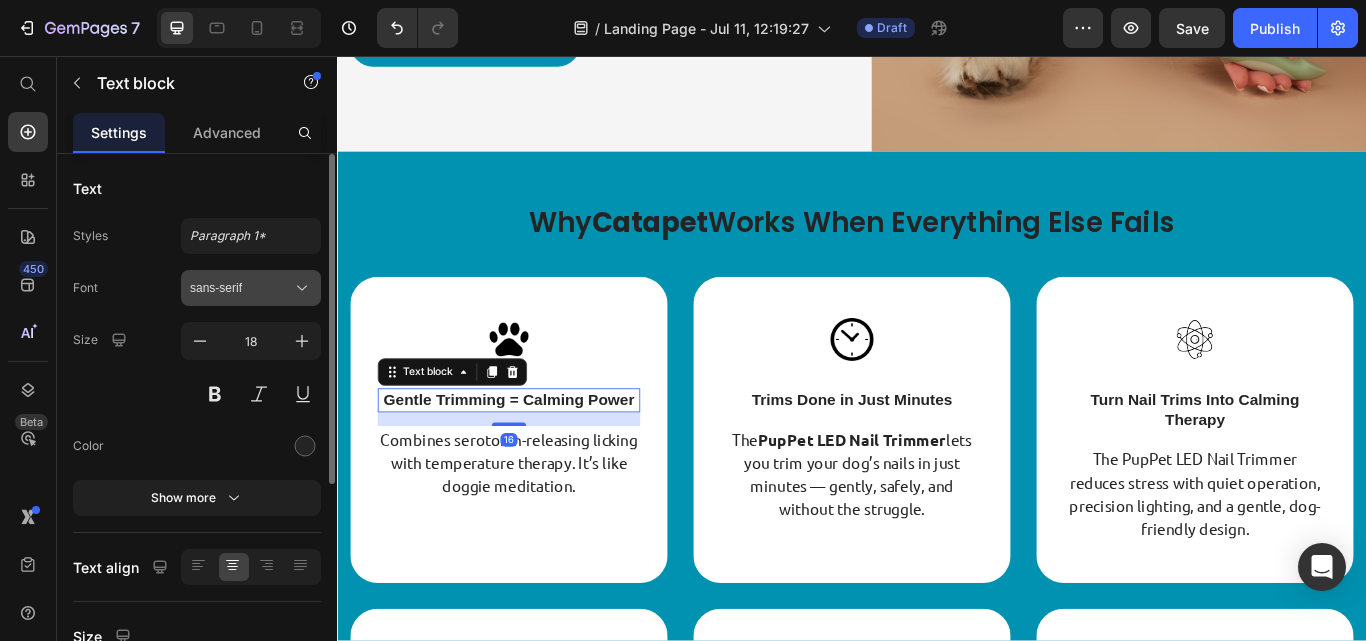 click on "sans-serif" at bounding box center [251, 288] 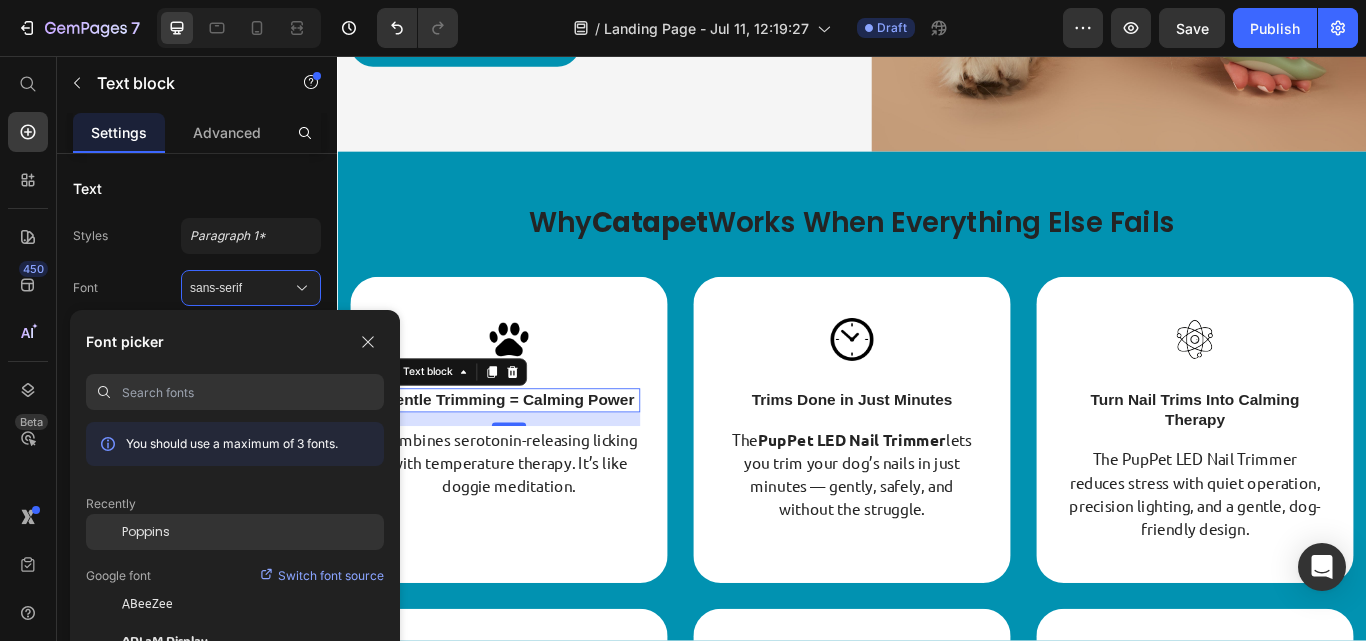 click on "Poppins" 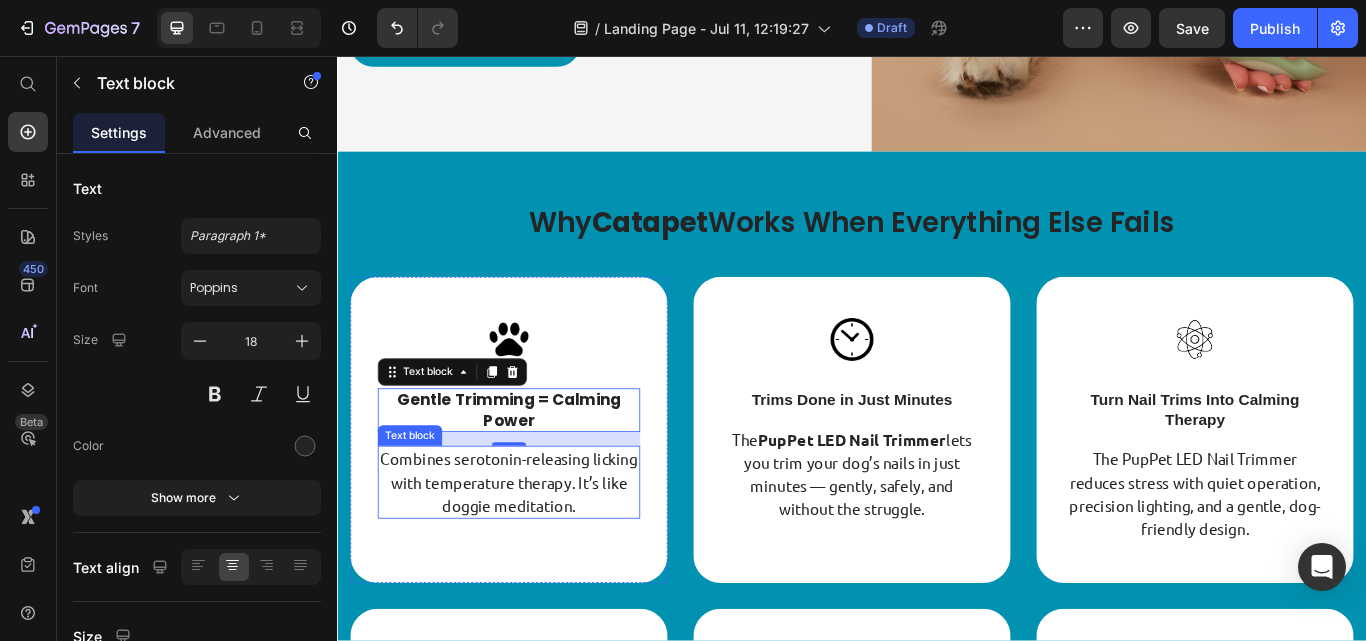 click on "Combines serotonin-releasing licking with temperature therapy. It’s like doggie meditation." at bounding box center [537, 553] 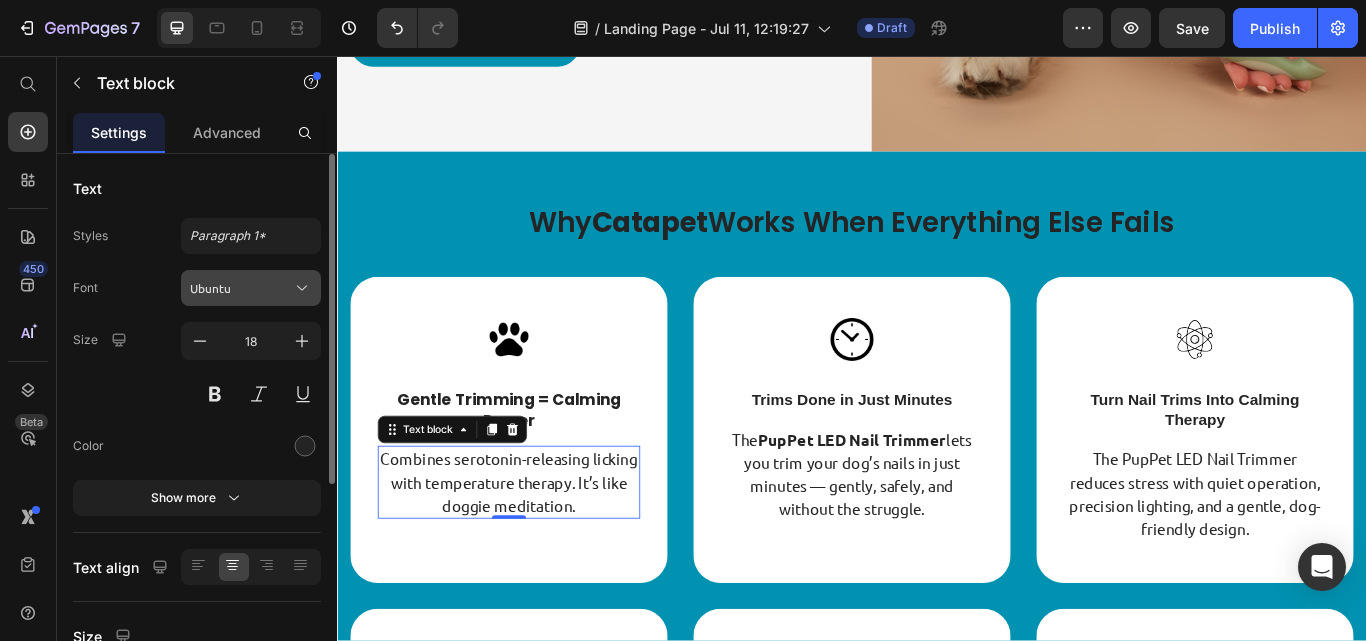 click on "Ubuntu" at bounding box center (241, 288) 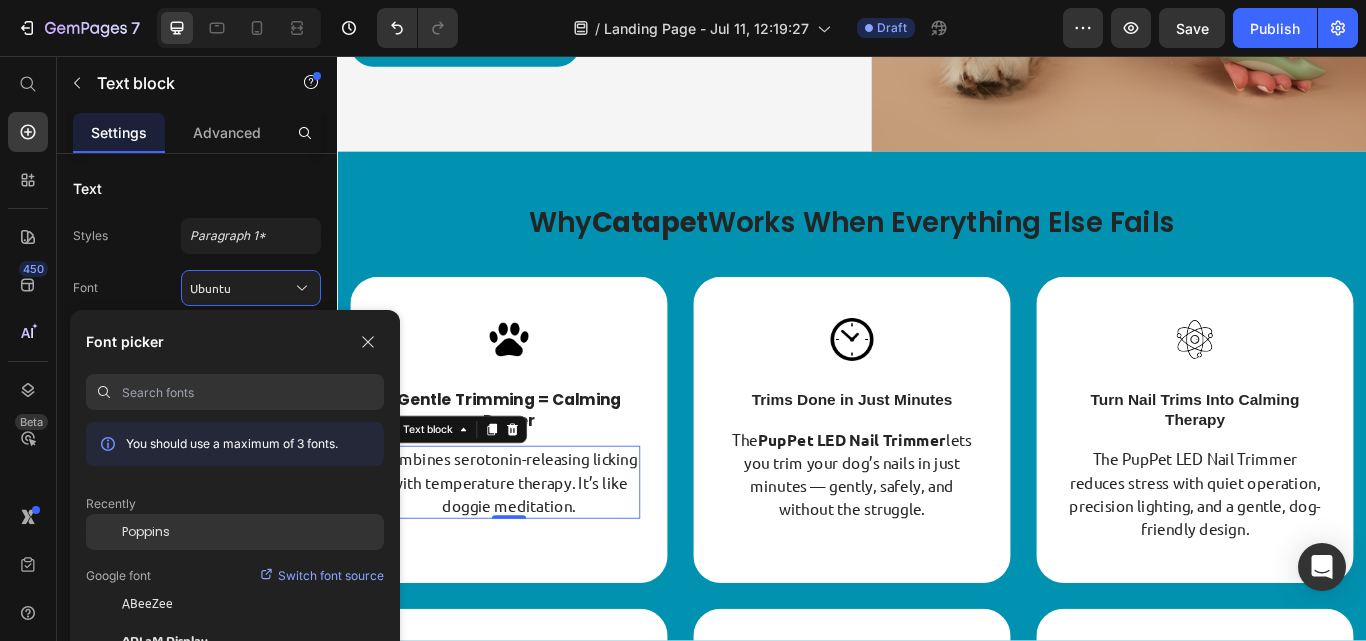 click on "Poppins" at bounding box center [146, 532] 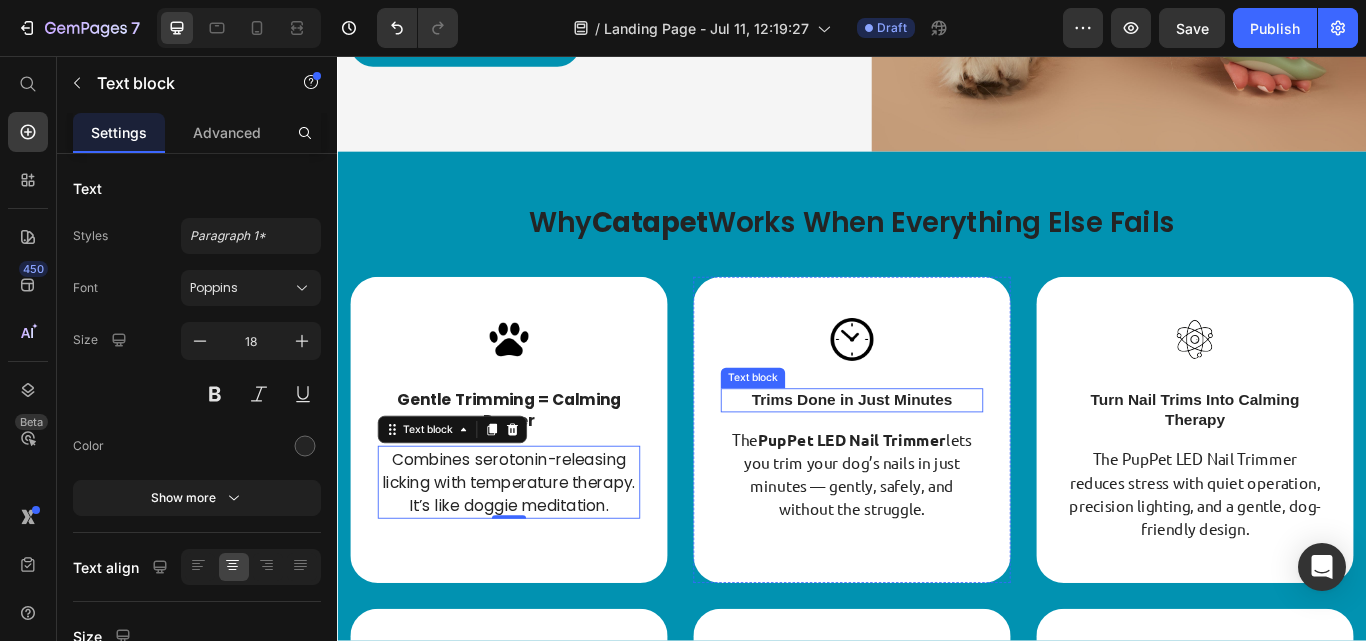 click on "Trims Done in Just Minutes" at bounding box center [937, 457] 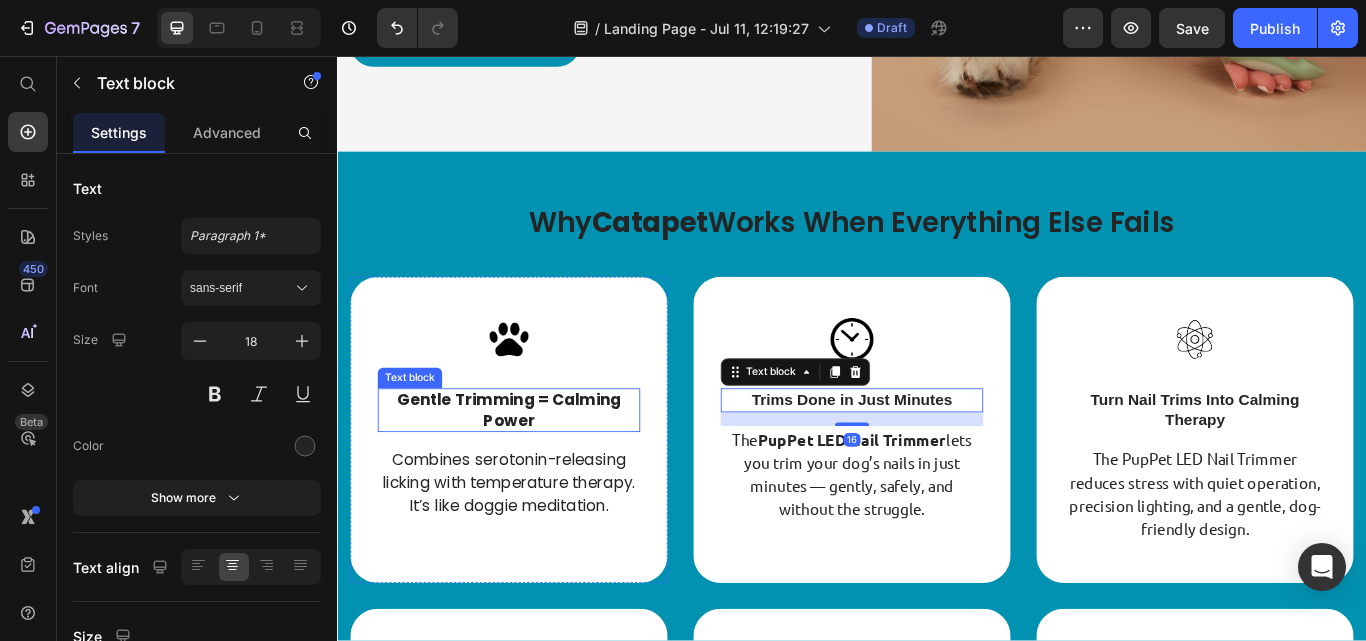 click on "Gentle Trimming = Calming Power" at bounding box center (537, 469) 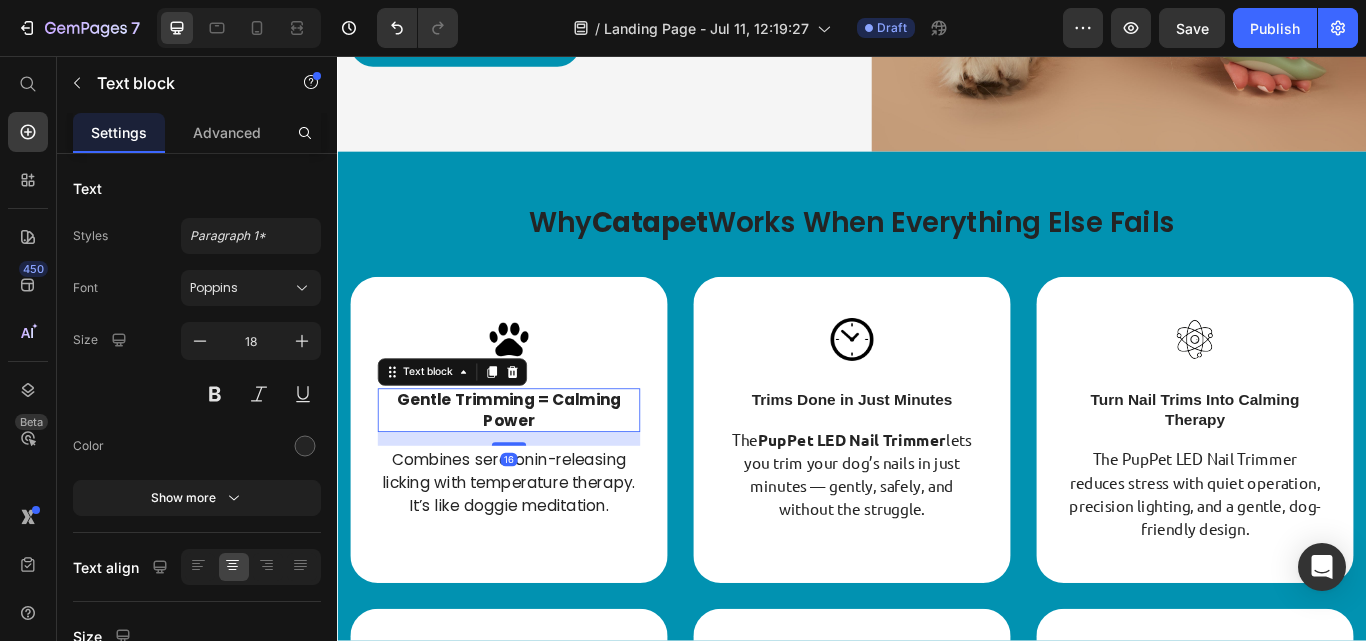 click on "Gentle Trimming = Calming Power" at bounding box center [537, 469] 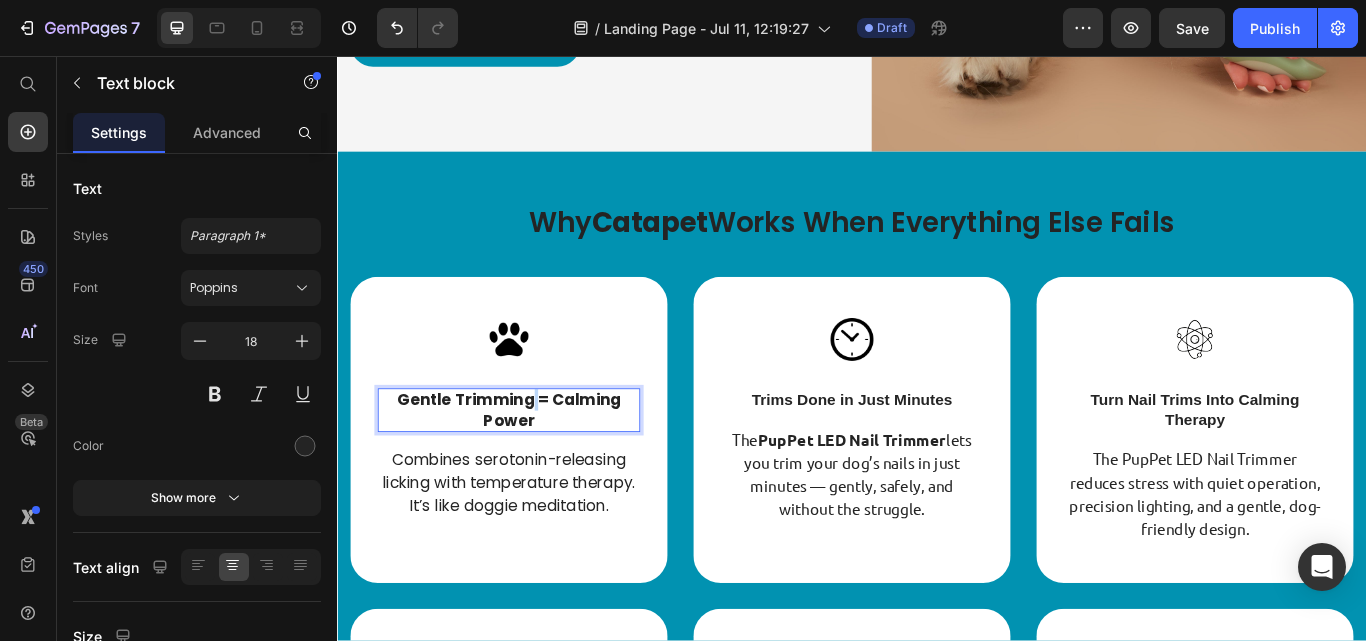 click on "Gentle Trimming = Calming Power" at bounding box center (537, 469) 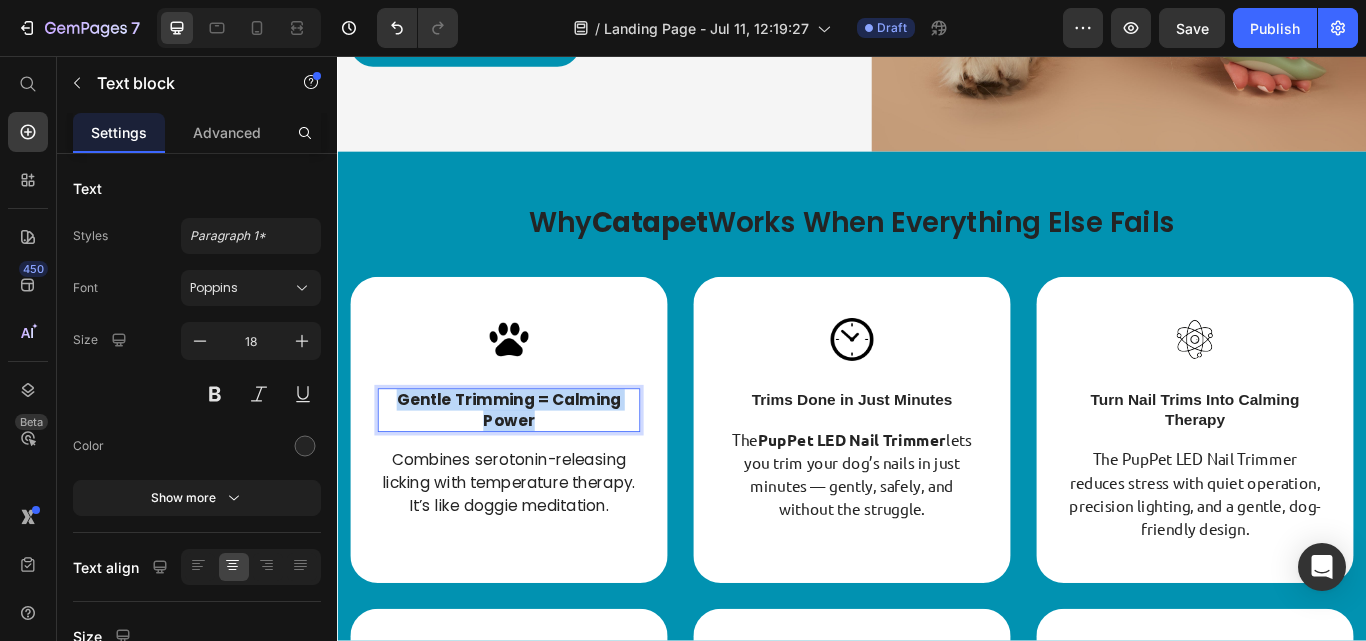 click on "Gentle Trimming = Calming Power" at bounding box center [537, 469] 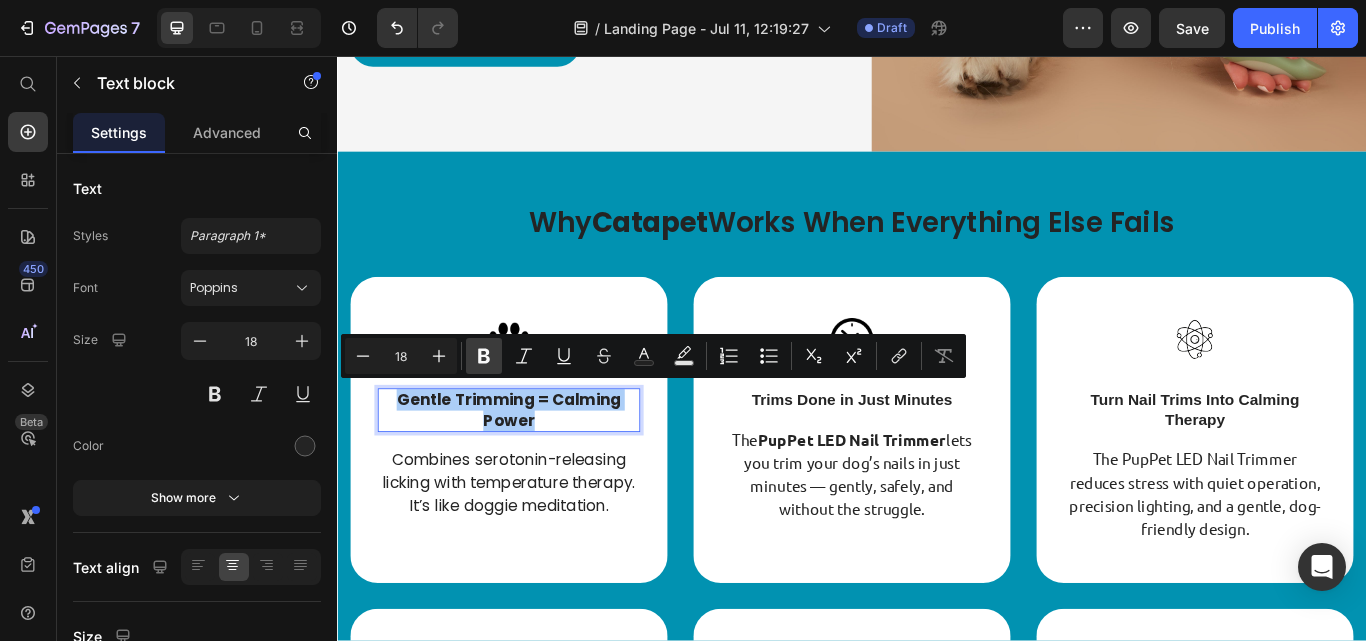 click on "Bold" at bounding box center [484, 356] 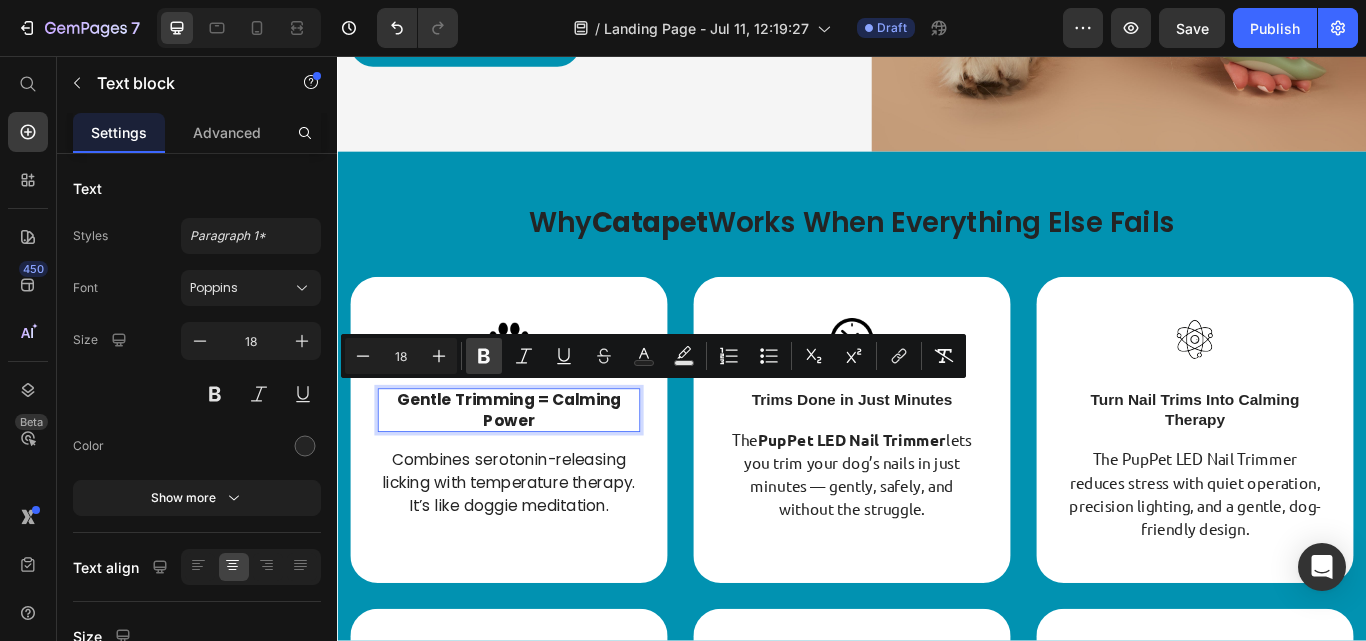 click on "Bold" at bounding box center (484, 356) 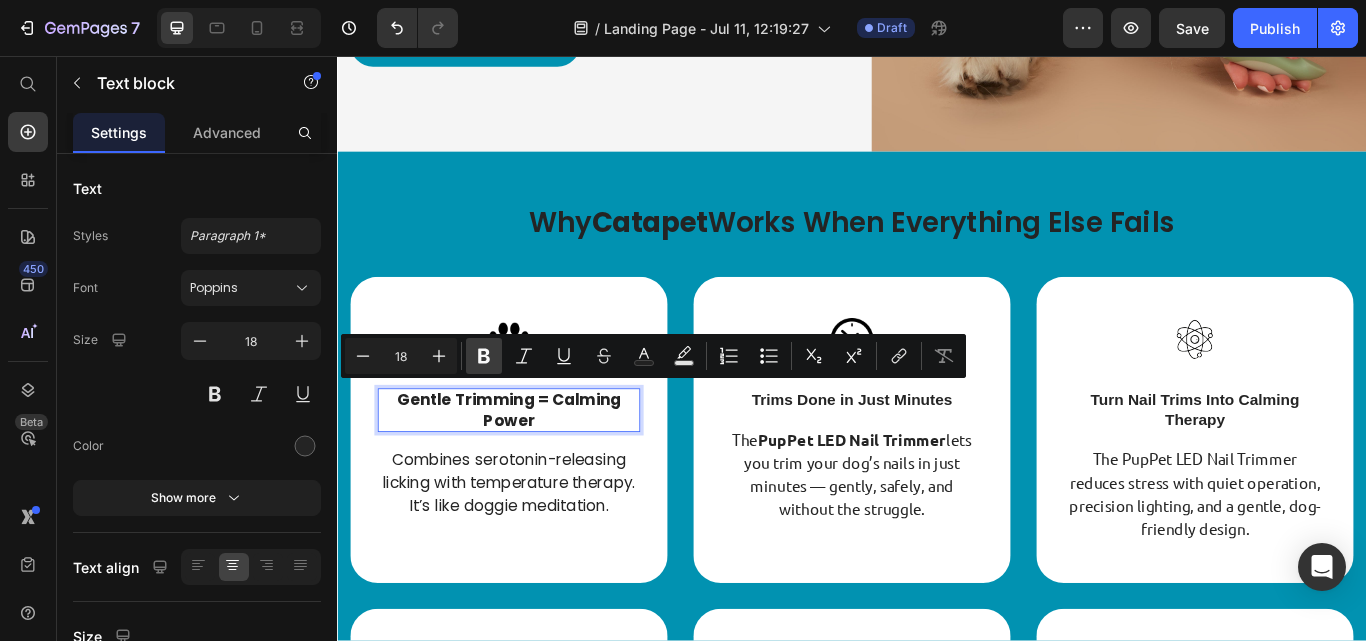click on "Bold" at bounding box center [484, 356] 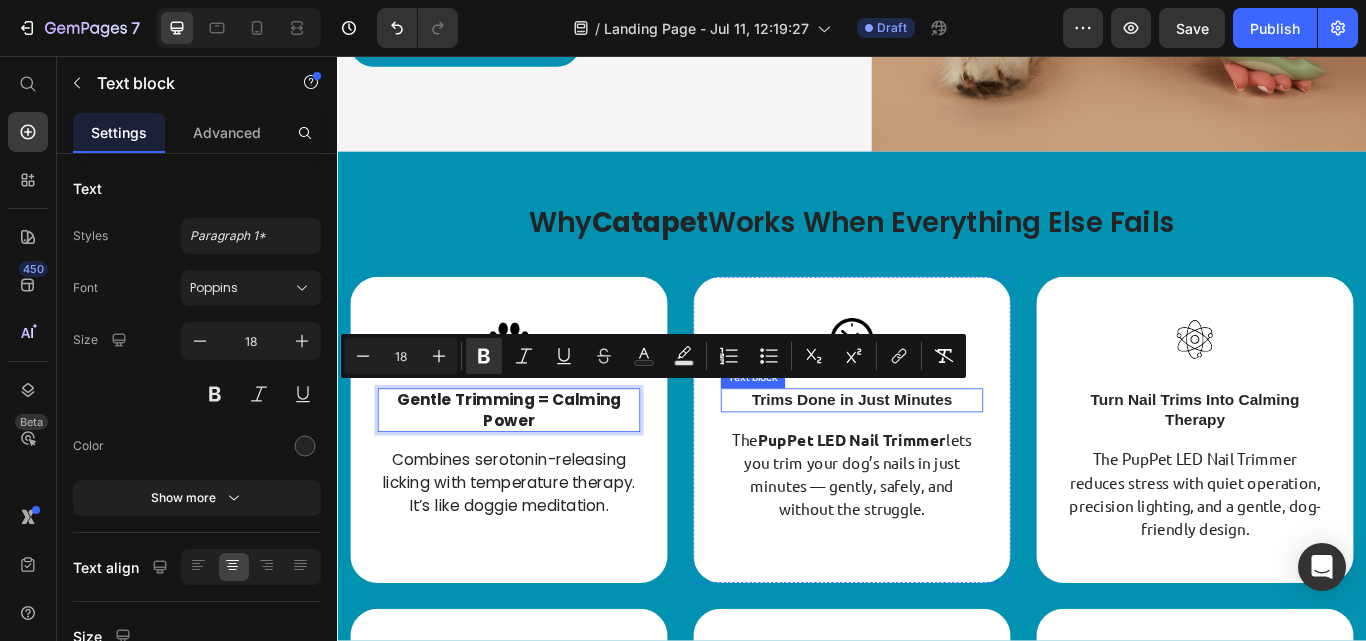 click on "Trims Done in Just Minutes" at bounding box center [937, 457] 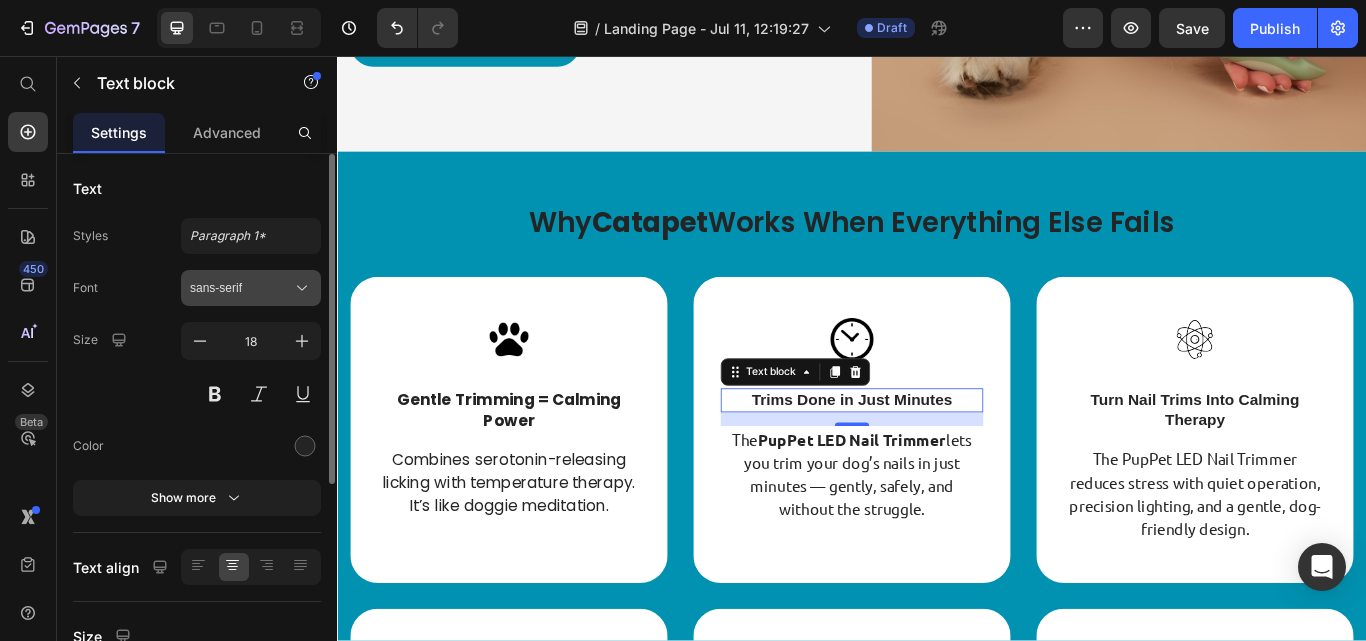 click 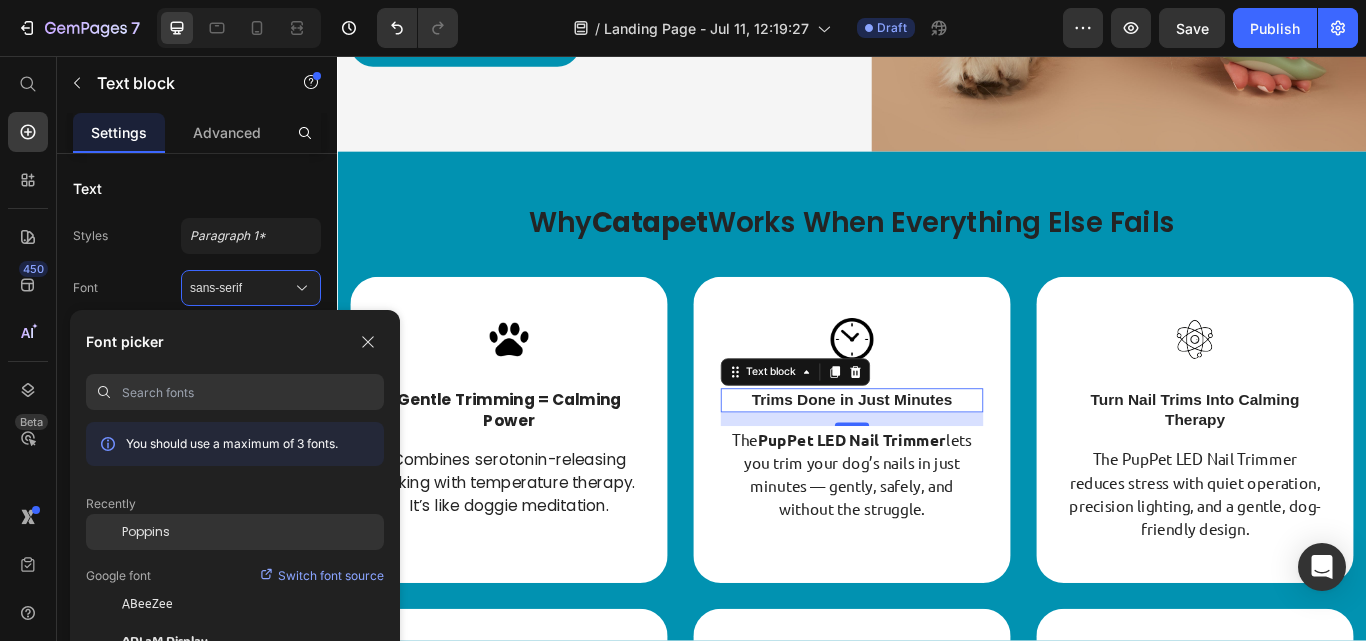click on "Poppins" 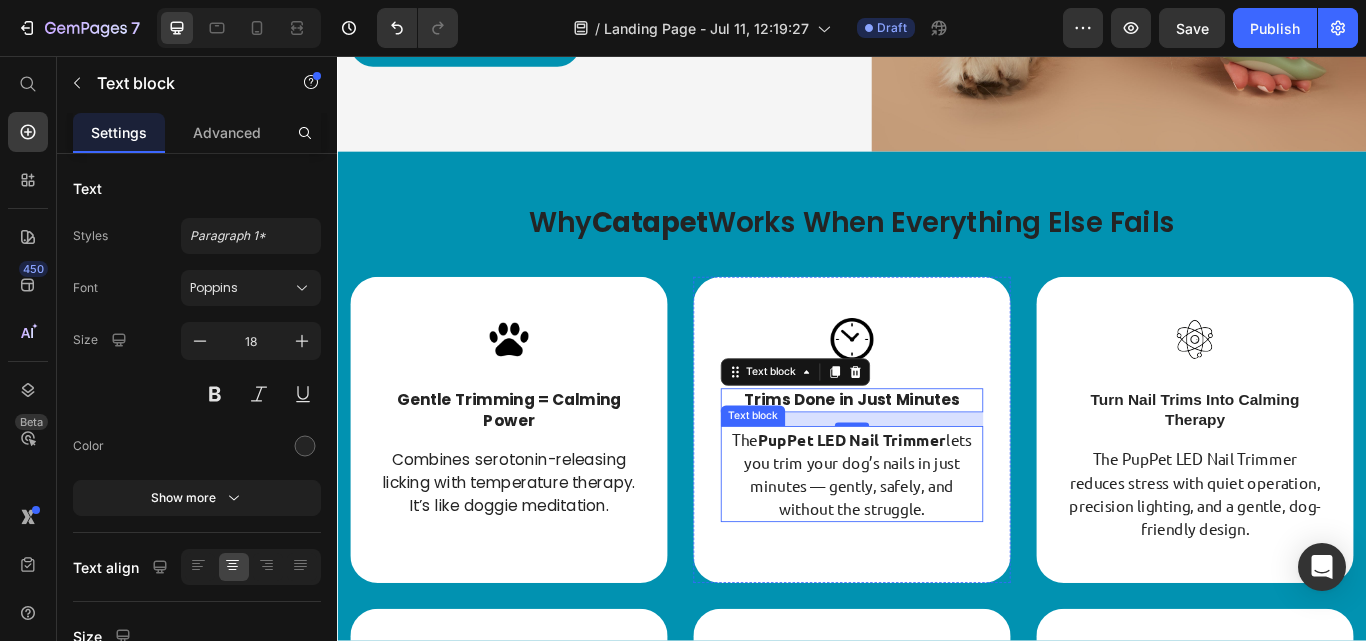 click on "PupPet LED Nail Trimmer" at bounding box center (937, 503) 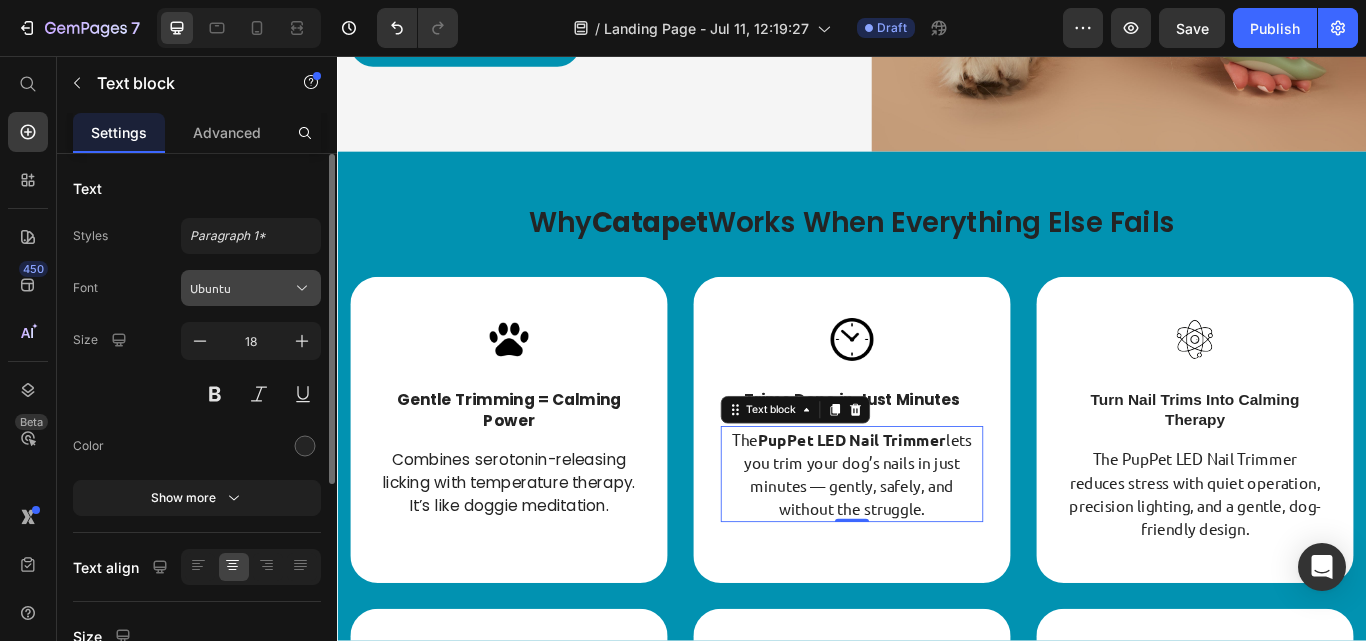 click on "Ubuntu" at bounding box center (241, 288) 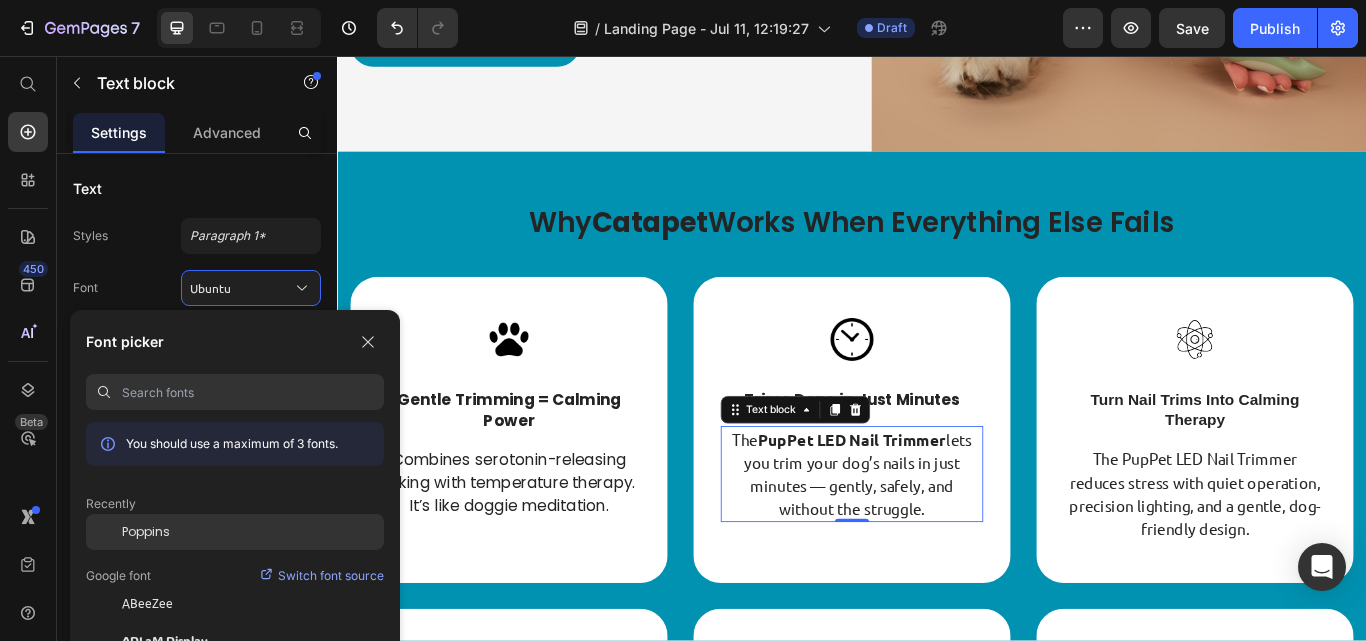 click on "Poppins" 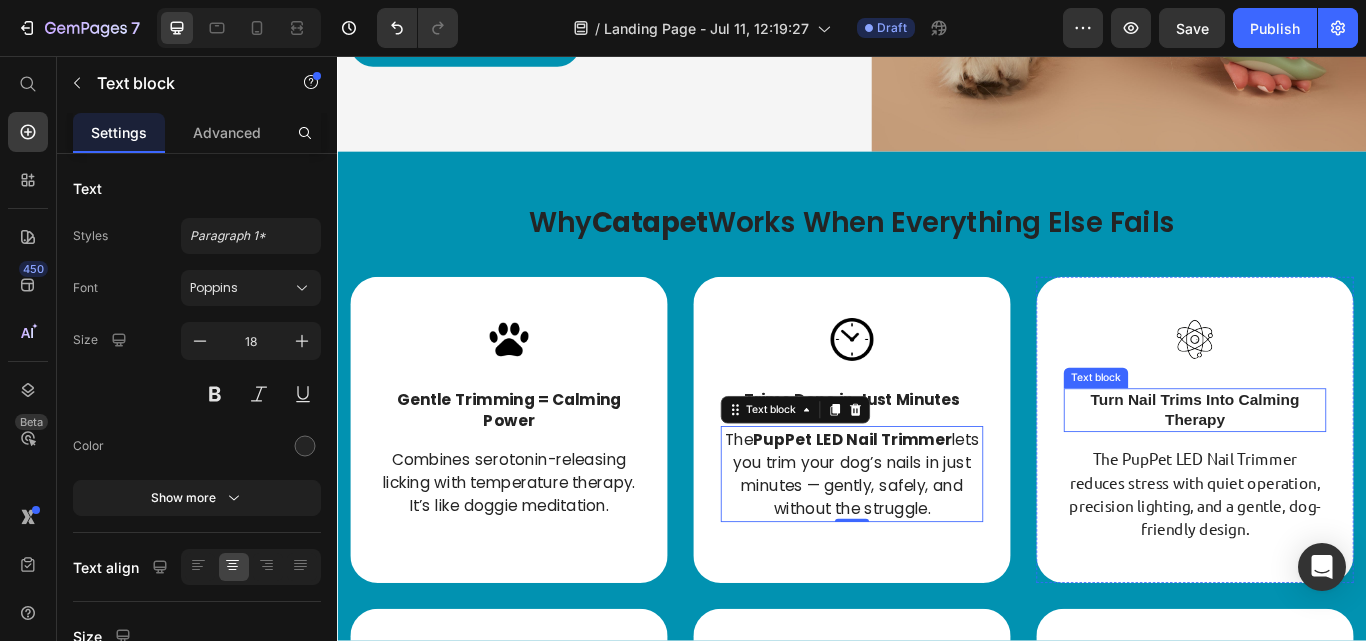 click on "Turn Nail Trims Into Calming Therapy" at bounding box center (1337, 469) 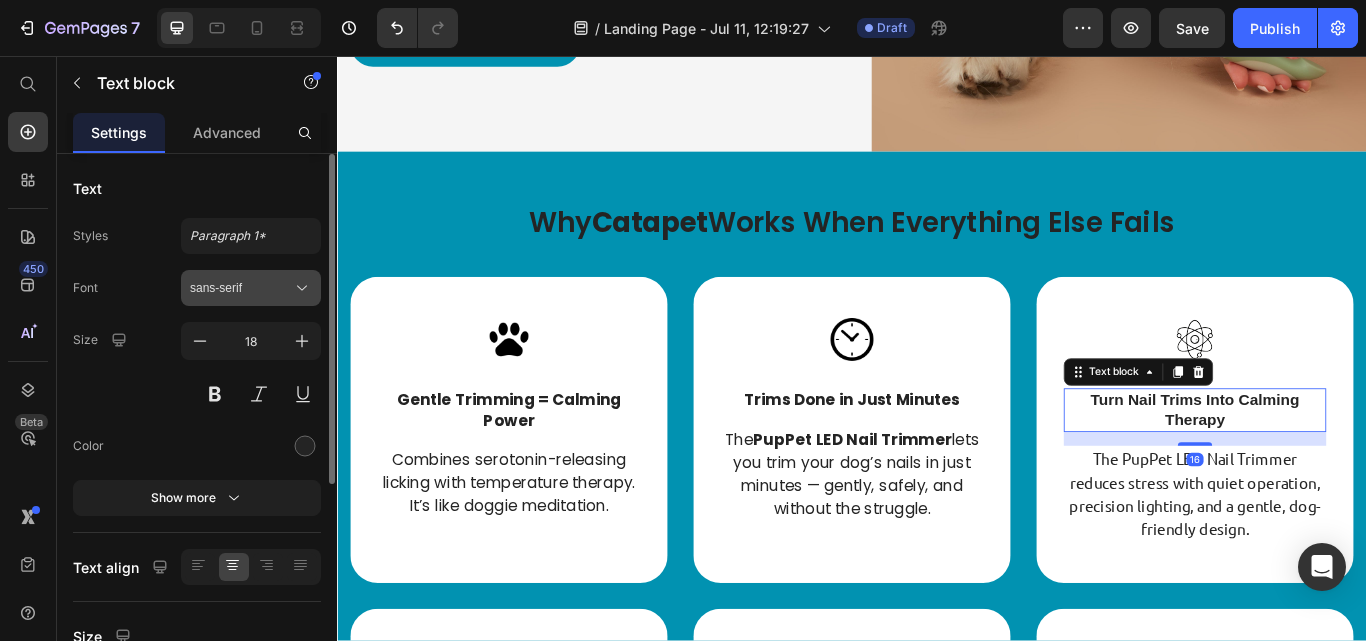 click on "sans-serif" at bounding box center (241, 288) 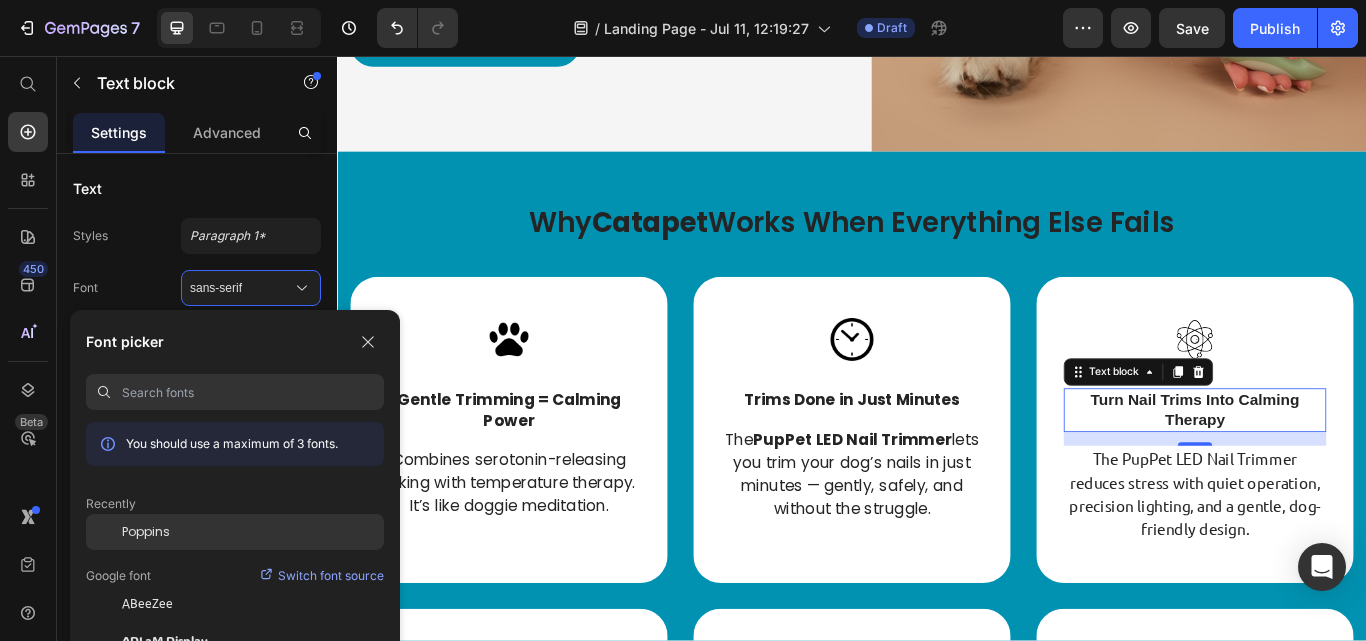 click on "Poppins" 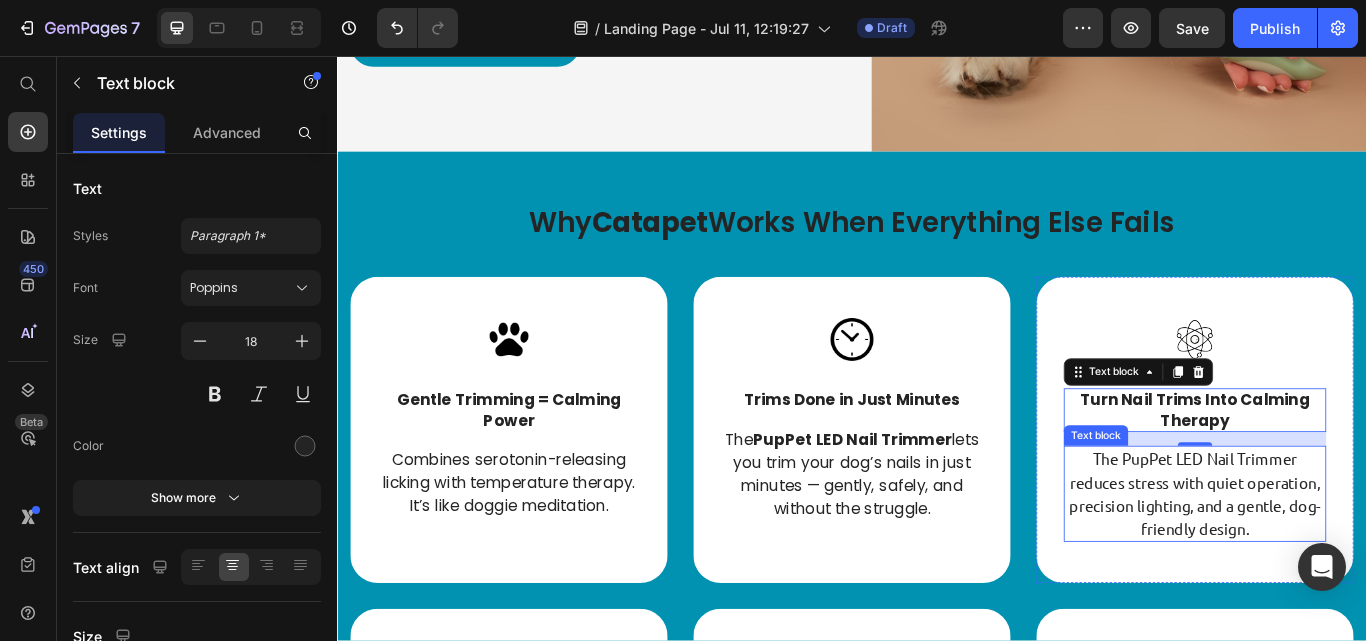 click on "The PupPet LED Nail Trimmer reduces stress with quiet operation, precision lighting, and a gentle, dog-friendly design." at bounding box center (1337, 567) 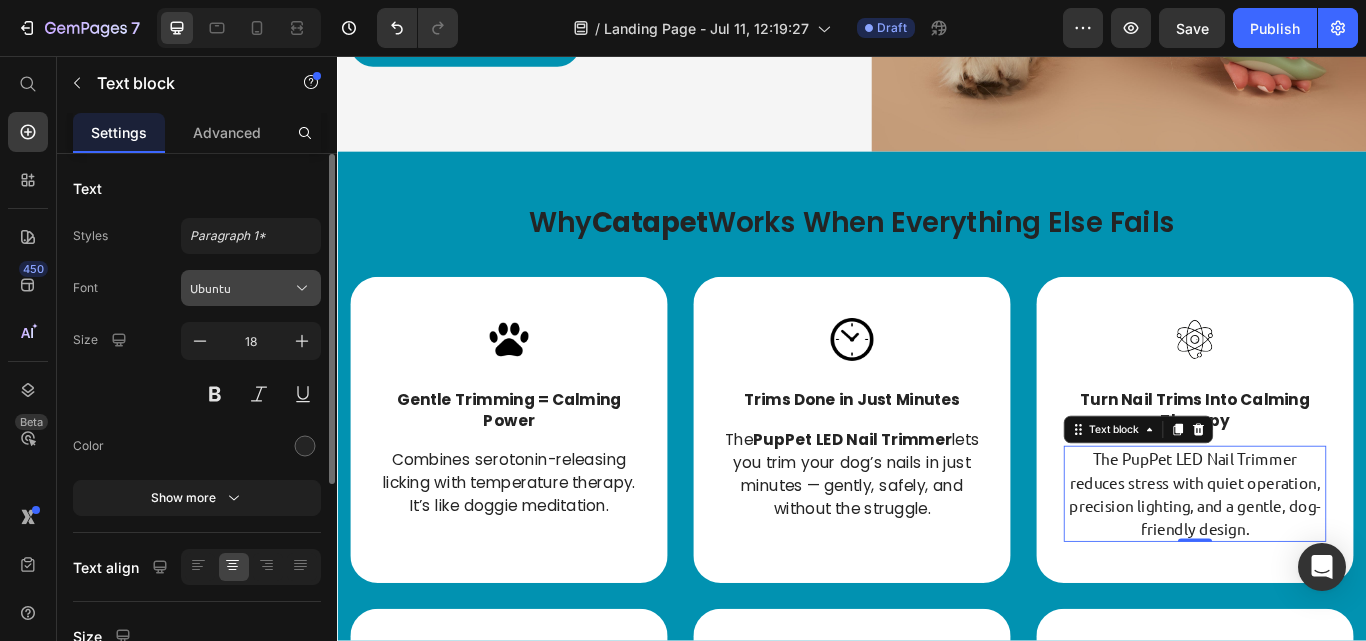 click on "Ubuntu" at bounding box center [241, 288] 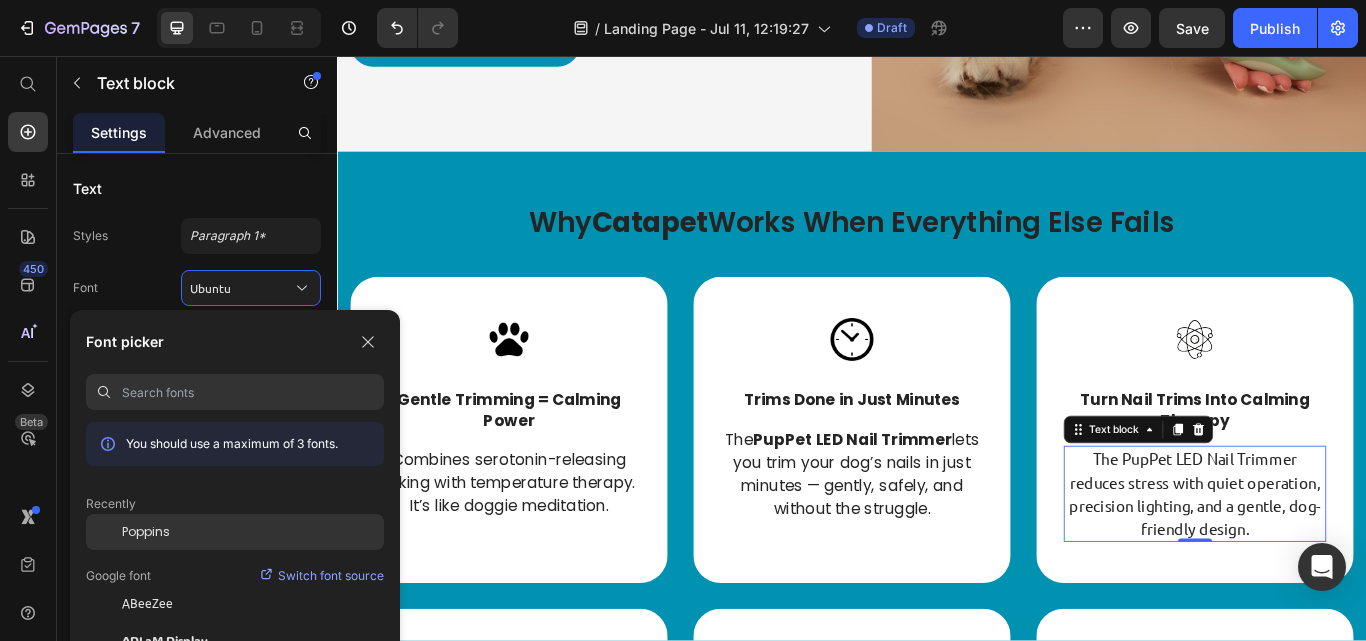 click on "Poppins" at bounding box center (146, 532) 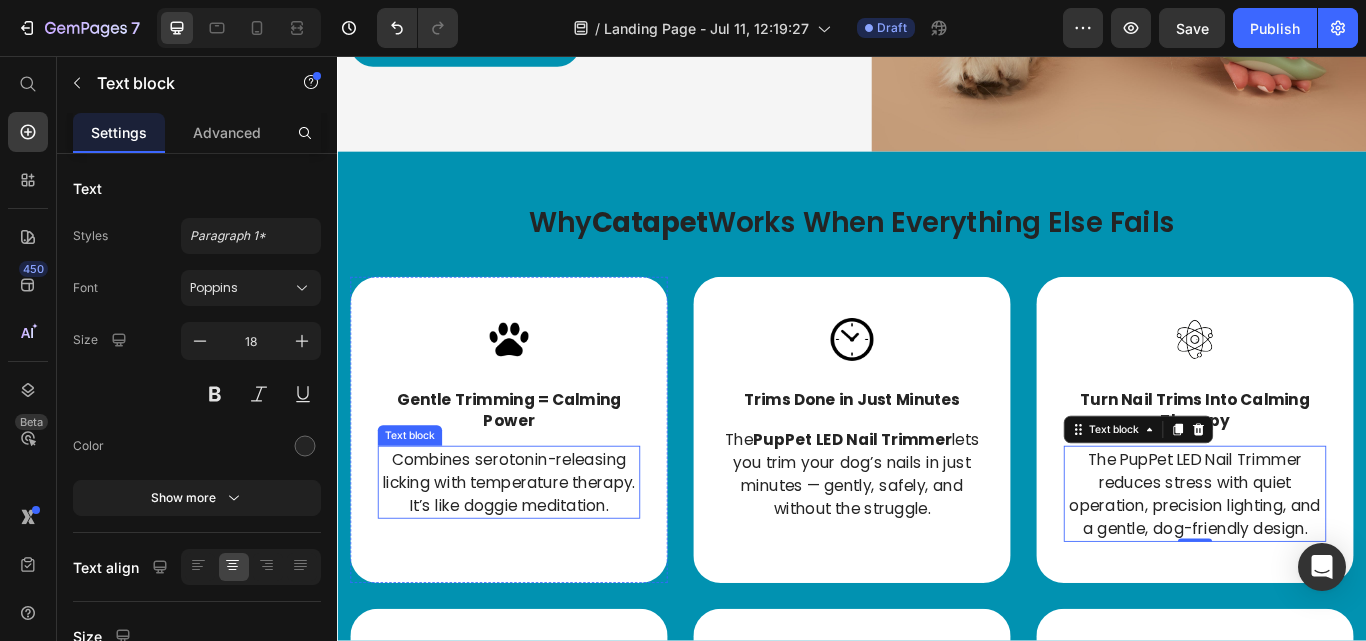 scroll, scrollTop: 5663, scrollLeft: 0, axis: vertical 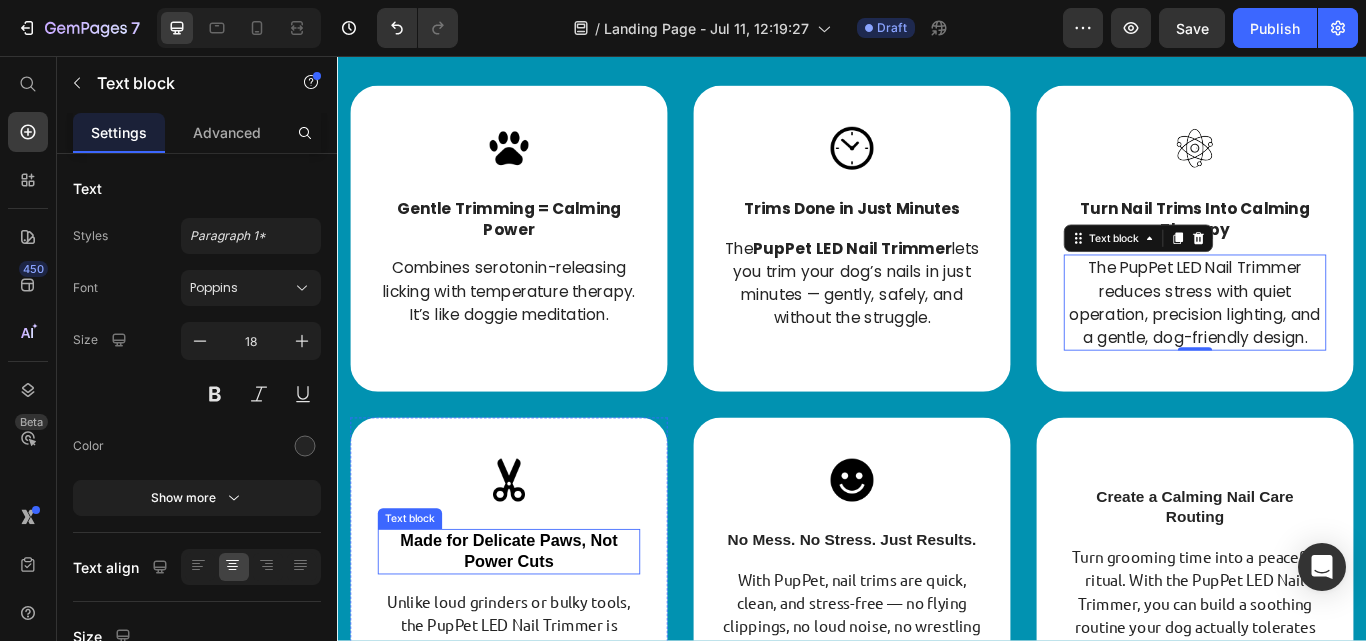 click on "Made for Delicate Paws, Not Power Cuts" at bounding box center [536, 633] 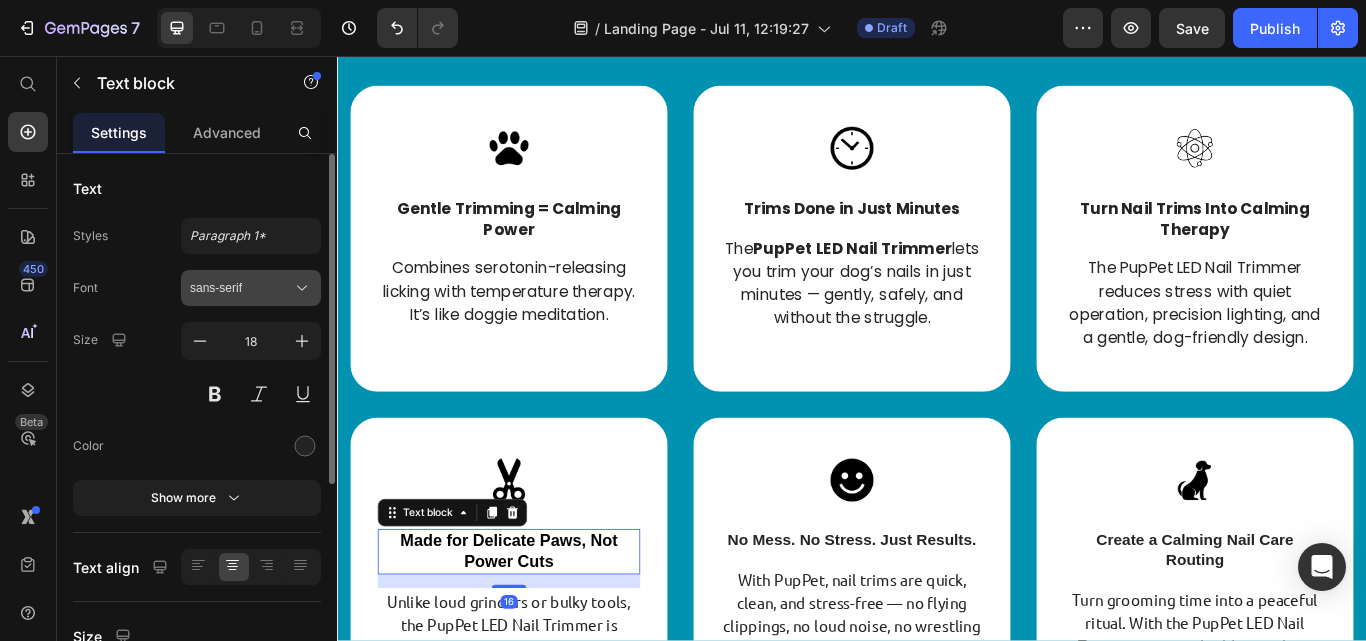 click on "sans-serif" at bounding box center (251, 288) 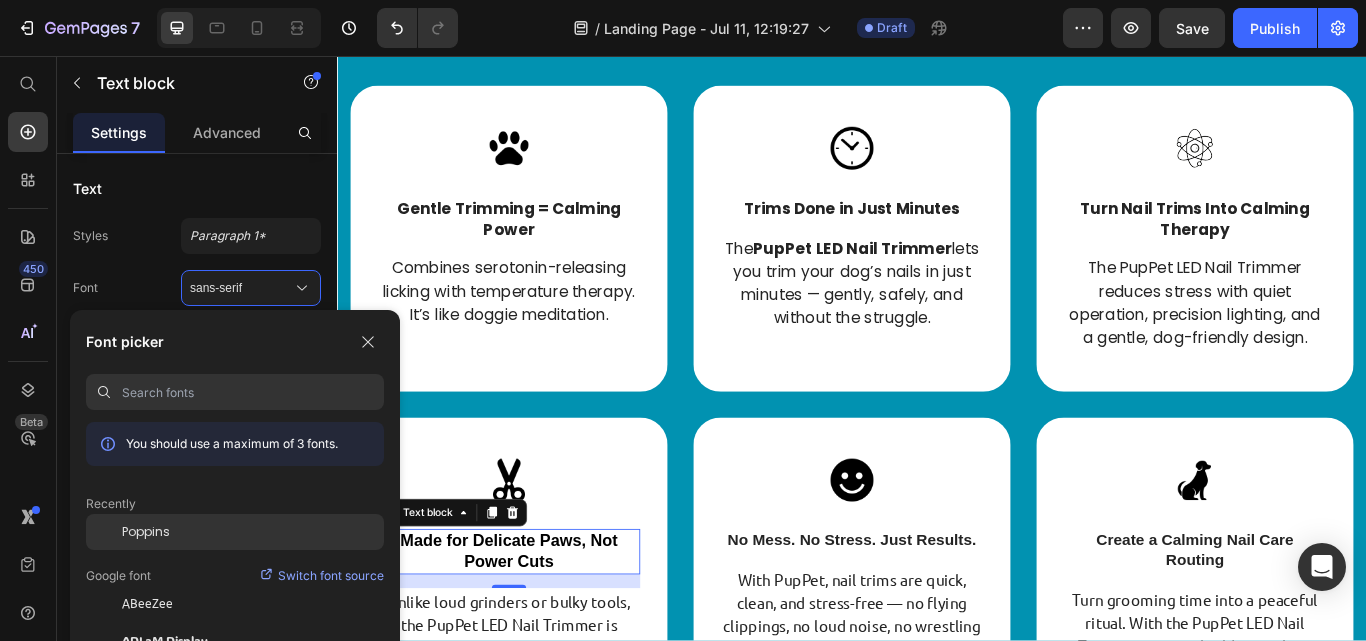 click 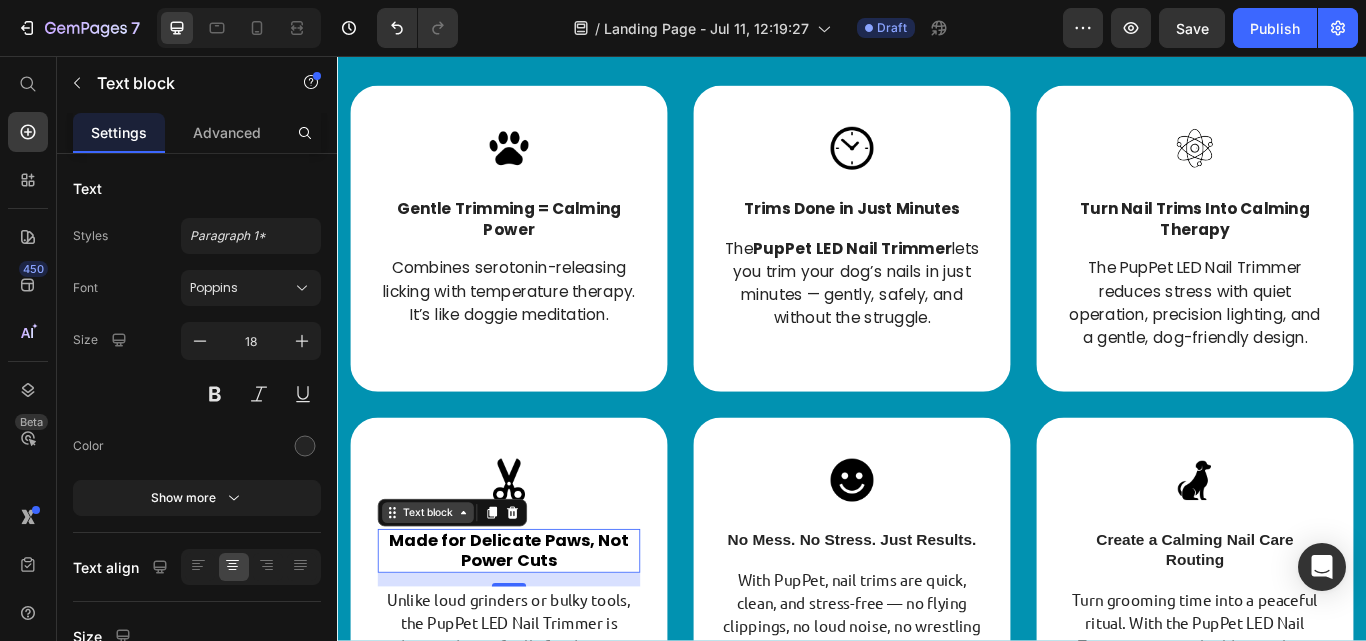 scroll, scrollTop: 5771, scrollLeft: 0, axis: vertical 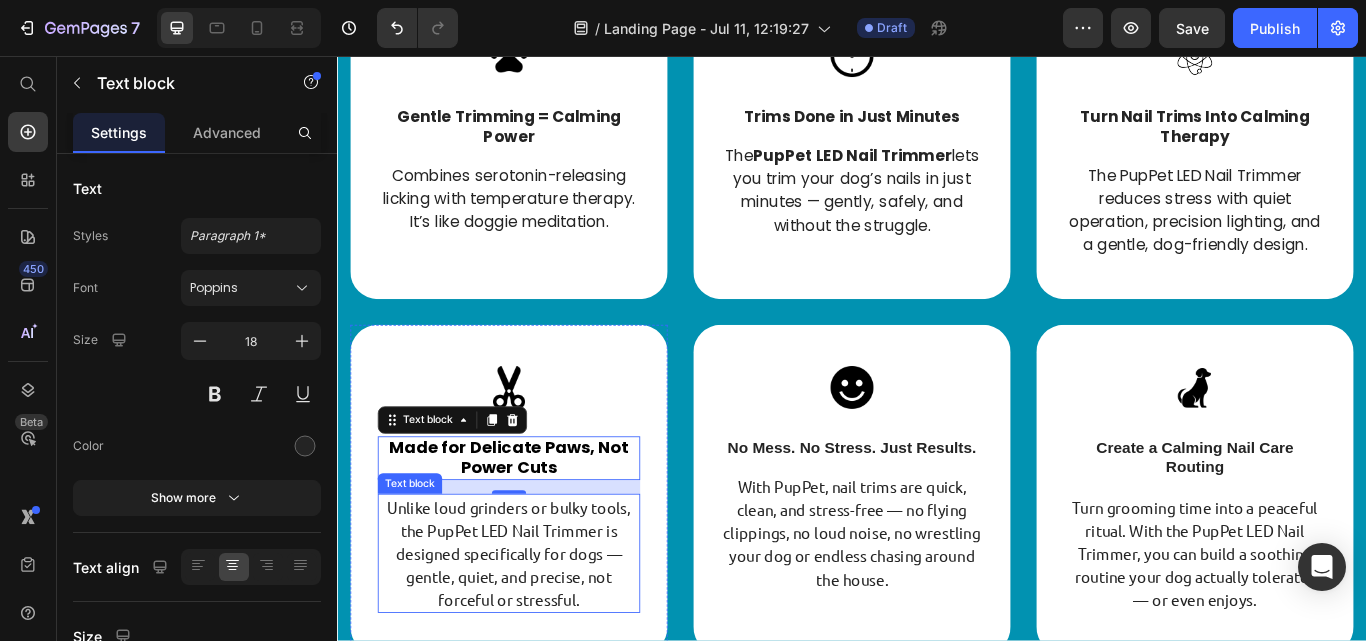 click on "Unlike loud grinders or bulky tools, the PupPet LED Nail Trimmer is designed specifically for dogs — gentle, quiet, and precise, not forceful or stressful." at bounding box center [537, 636] 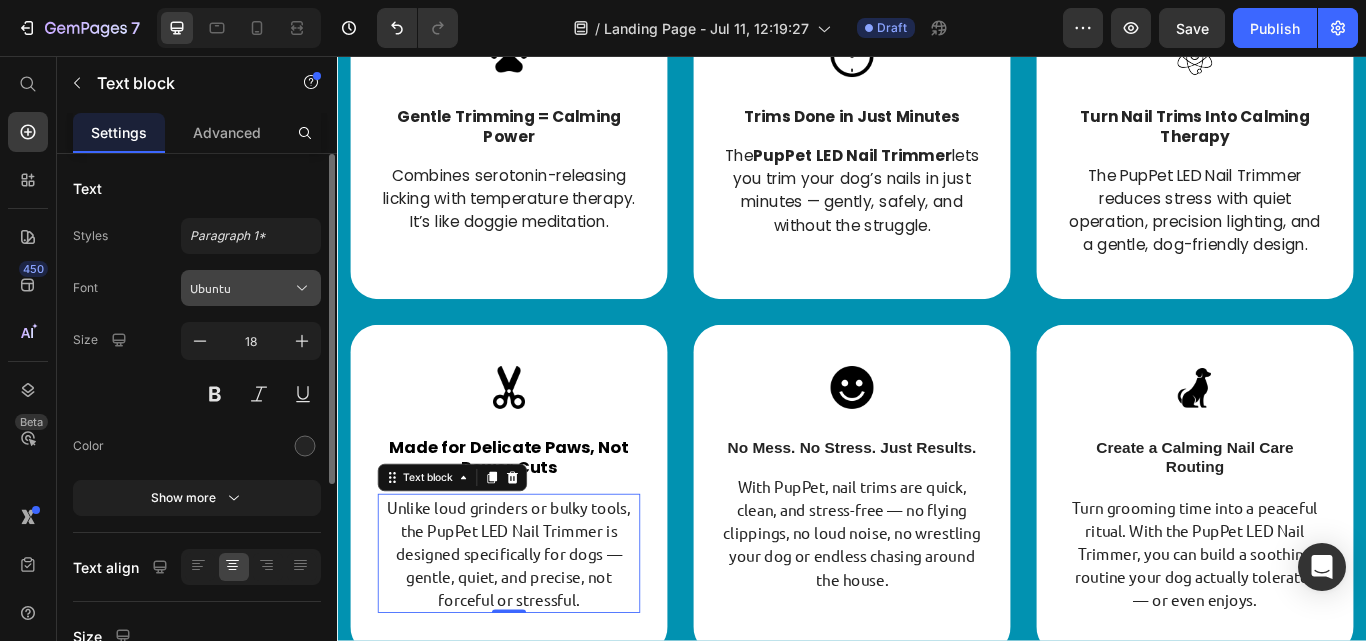 click on "Ubuntu" at bounding box center [251, 288] 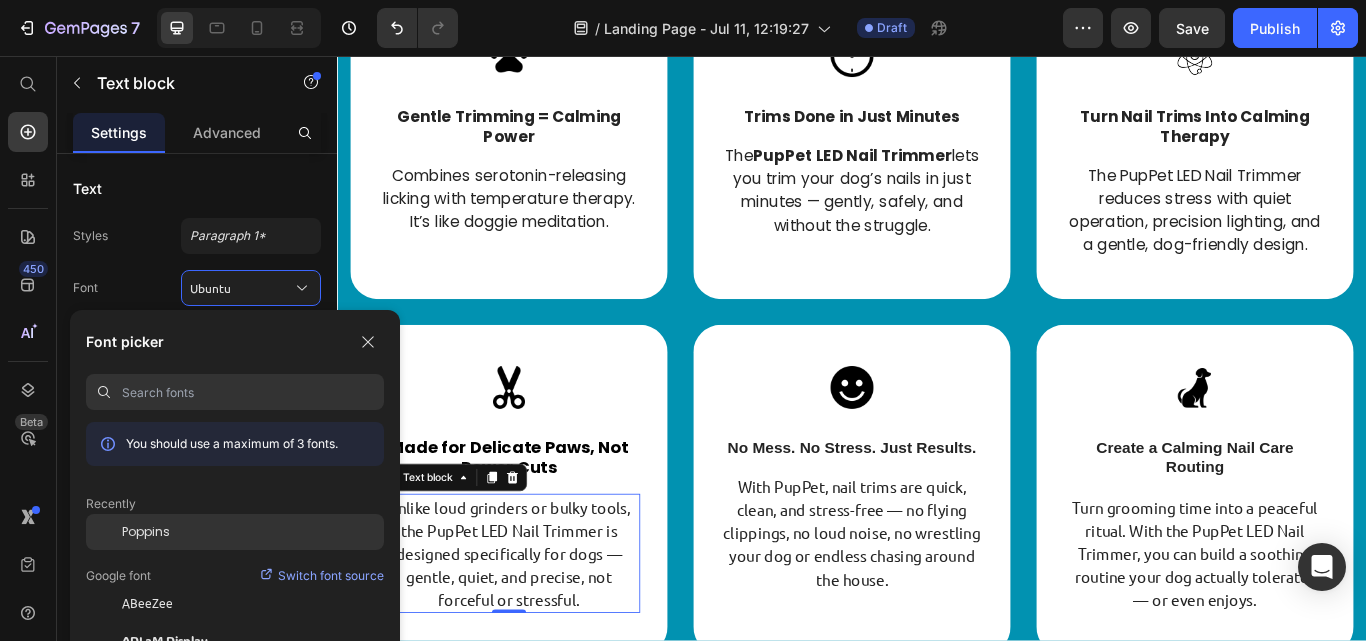 click on "Poppins" 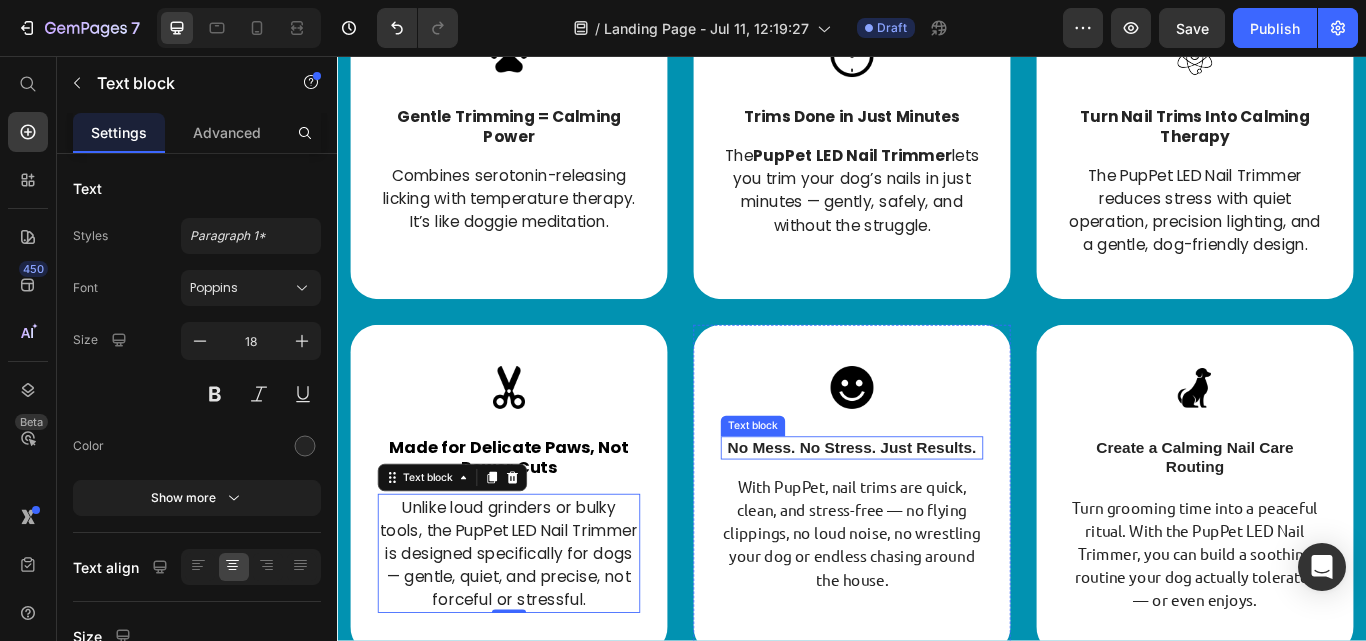 click on "No Mess. No Stress. Just Results." at bounding box center [937, 513] 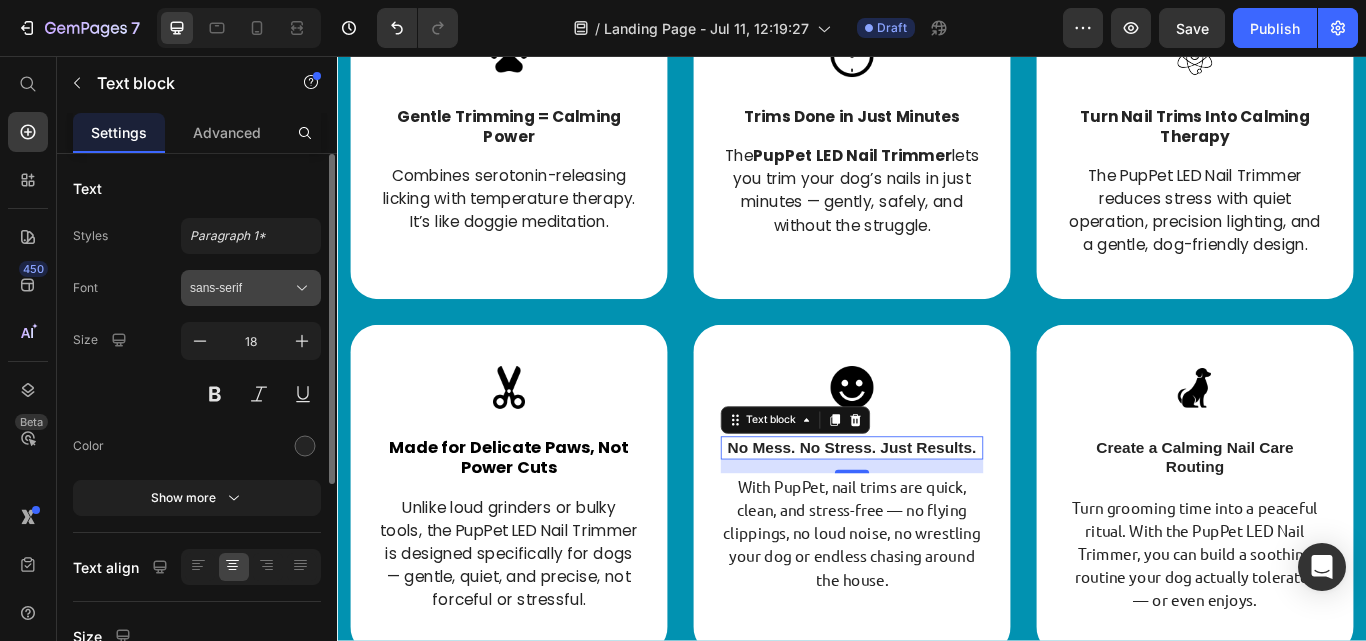 click on "sans-serif" at bounding box center (241, 288) 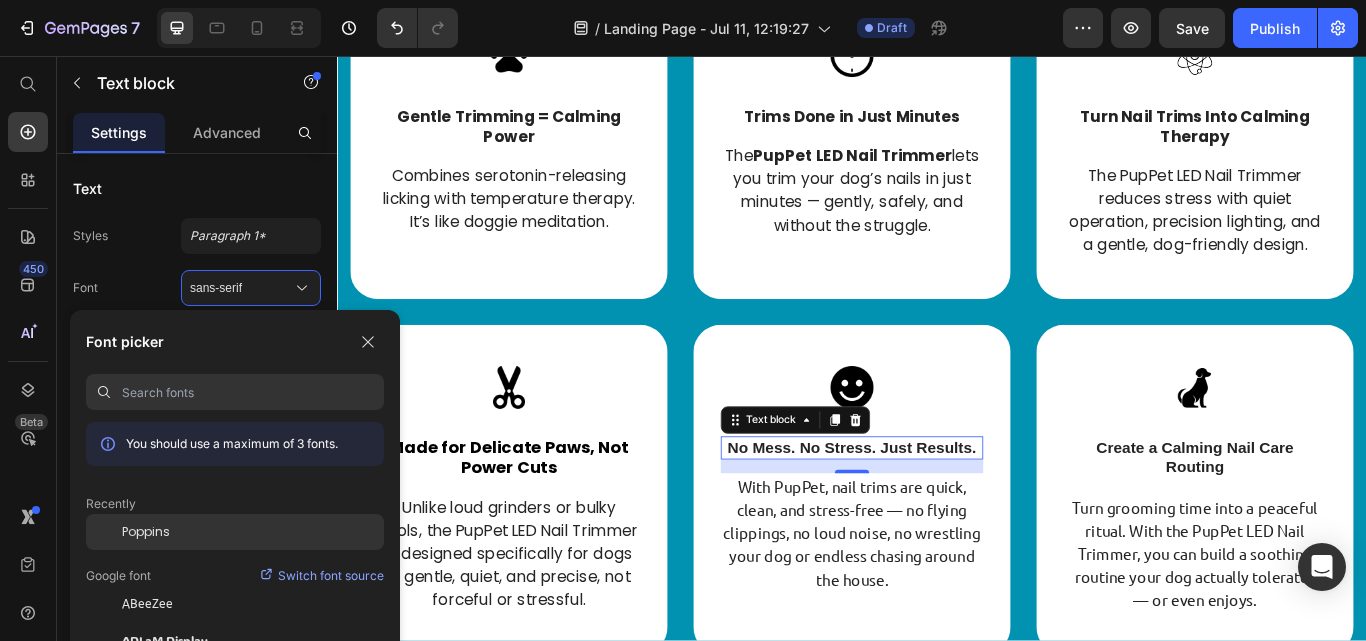 click on "Poppins" 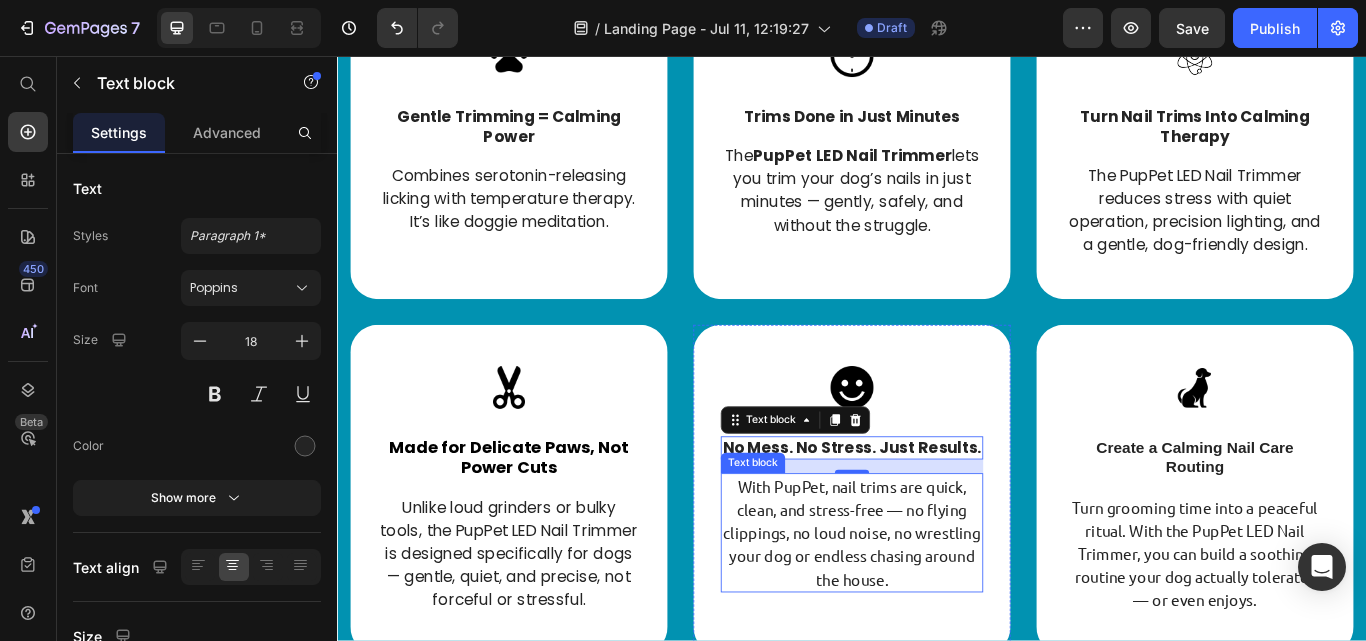 click on "With PupPet, nail trims are quick, clean, and stress-free — no flying clippings, no loud noise, no wrestling your dog or endless chasing around the house." at bounding box center [937, 612] 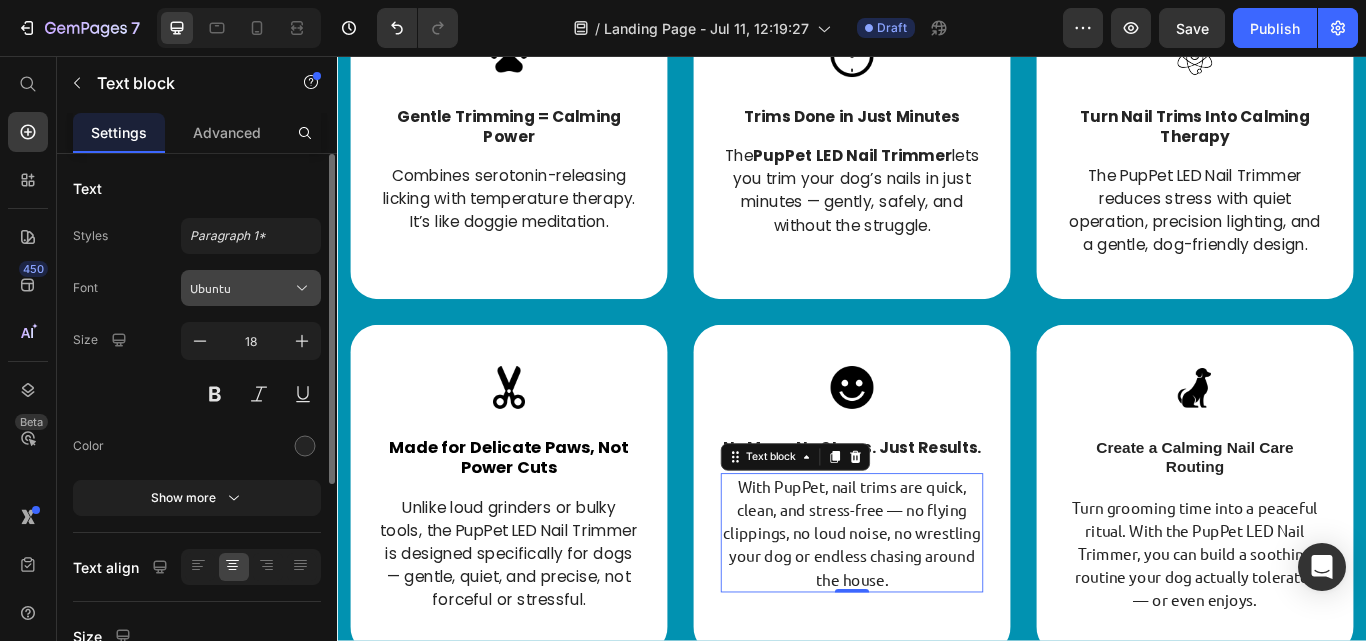 click on "Ubuntu" at bounding box center (241, 288) 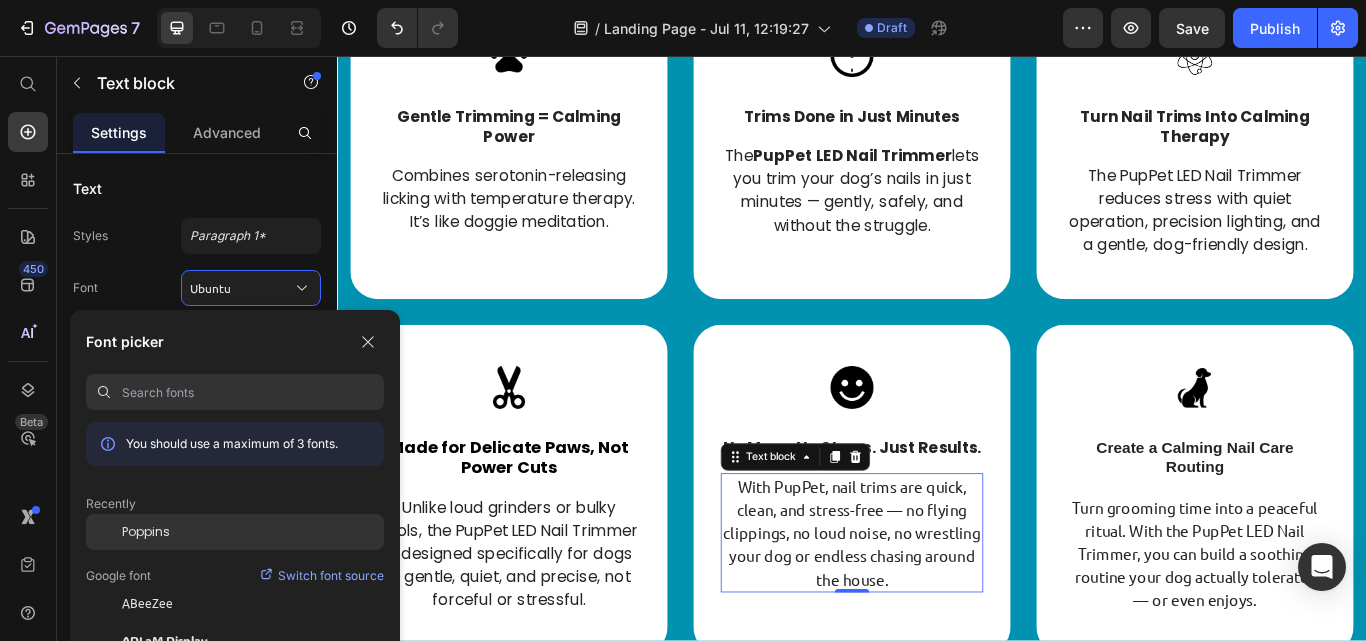 click on "Poppins" 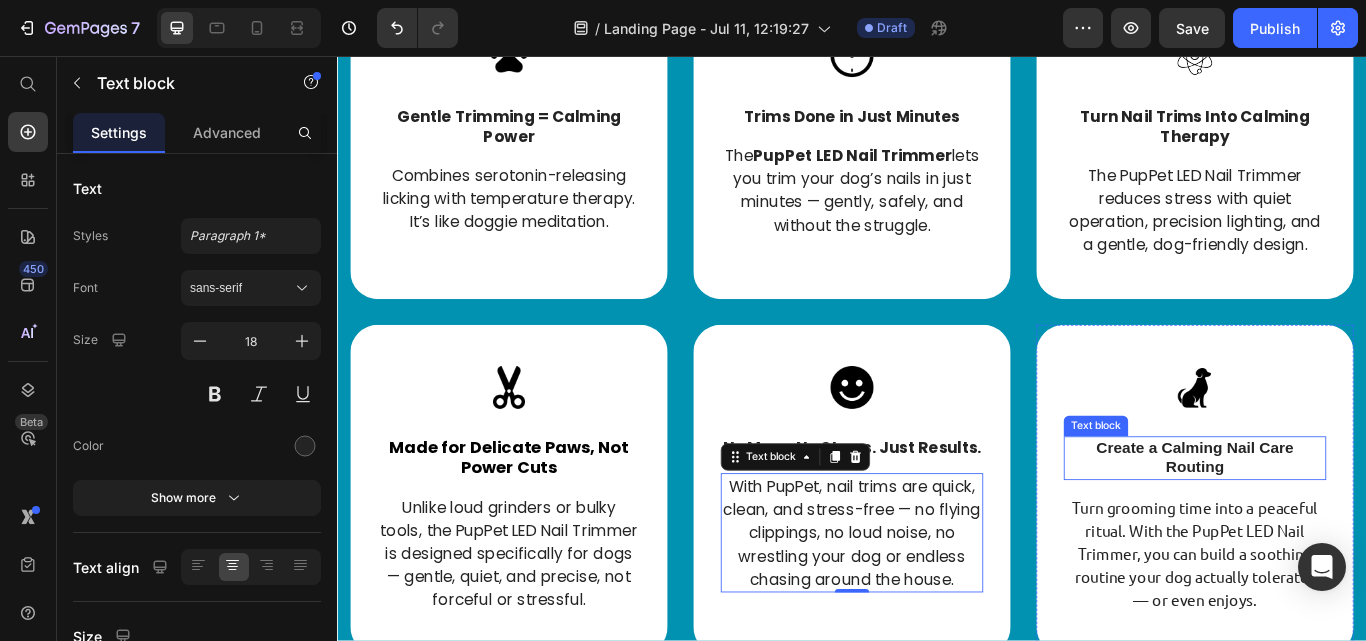 click on "Create a Calming Nail Care Routing" at bounding box center [1337, 525] 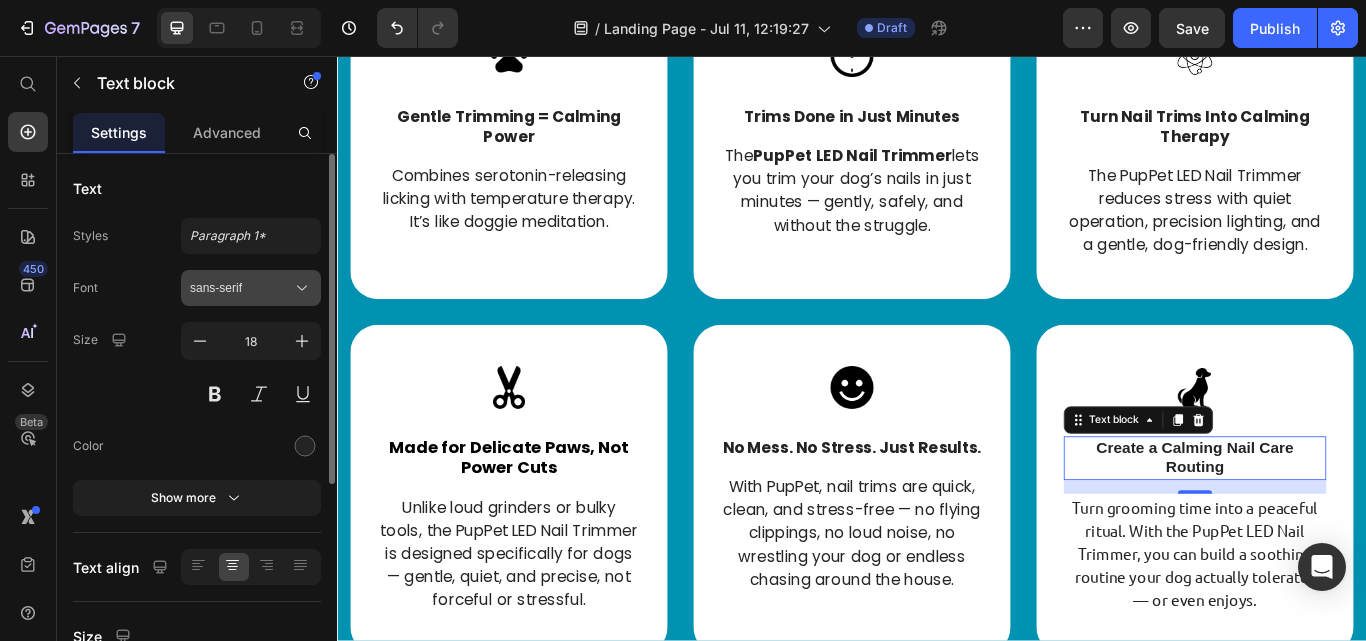click on "sans-serif" at bounding box center [241, 288] 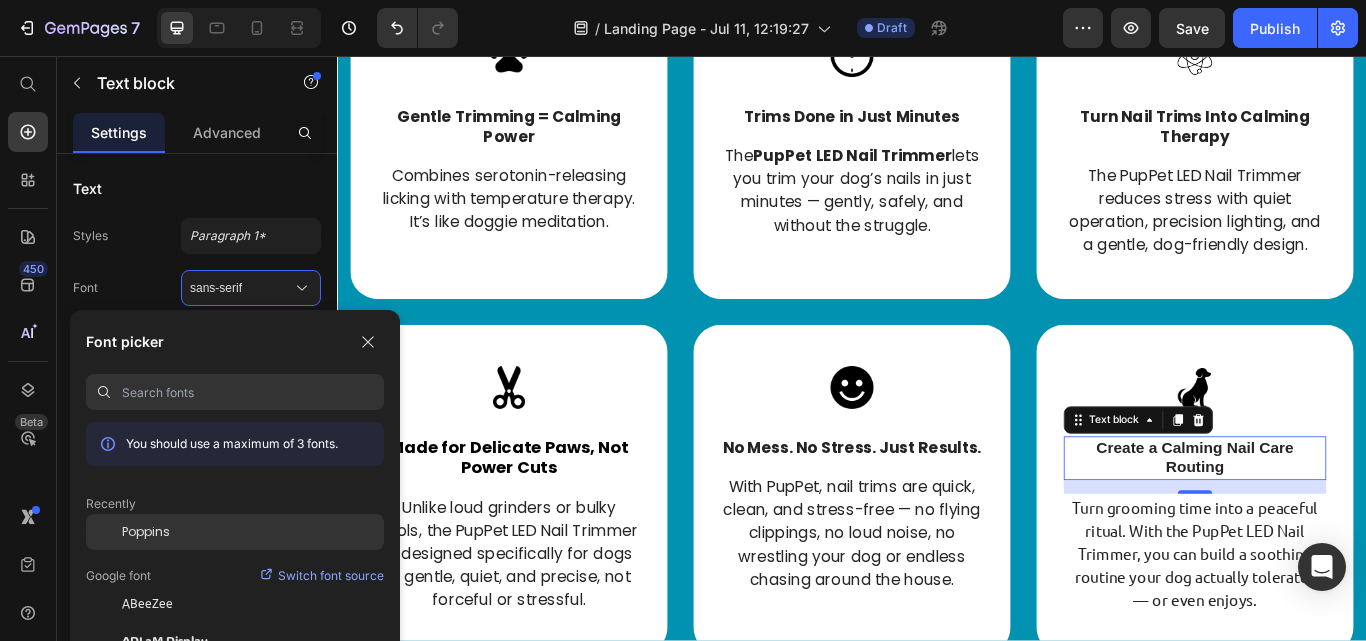click on "Poppins" 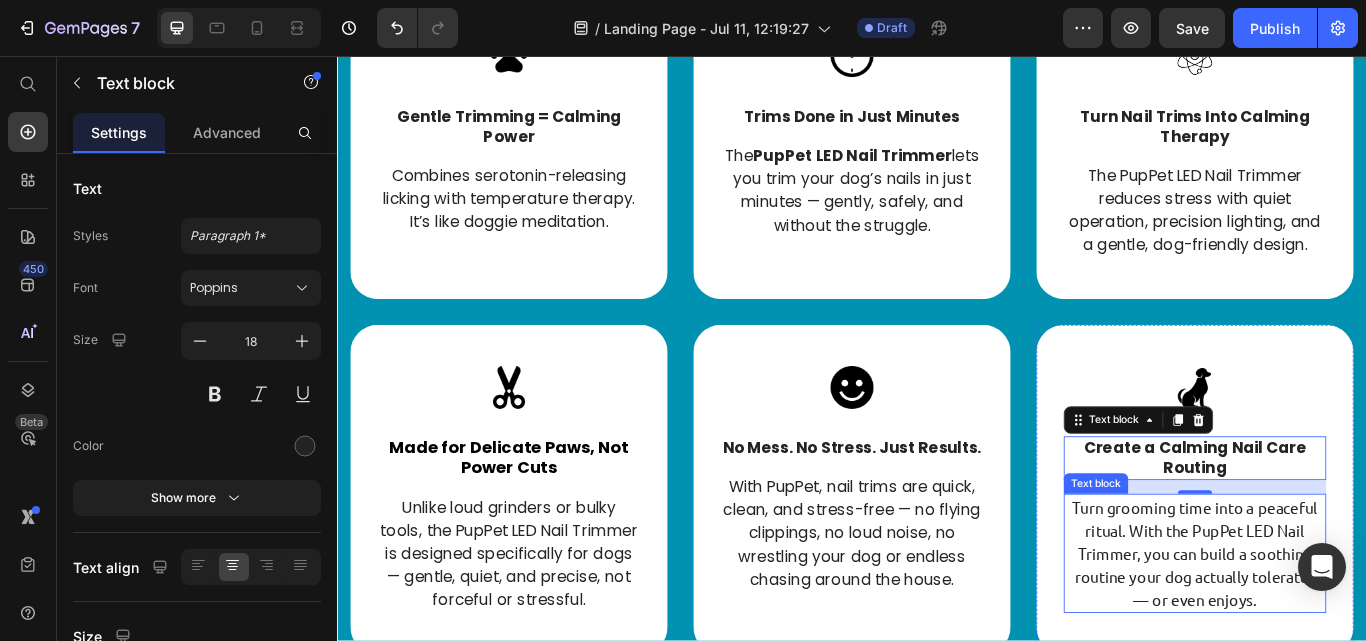 click on "Turn grooming time into a peaceful ritual. With the PupPet LED Nail Trimmer, you can build a soothing routine your dog actually tolerates — or even enjoys." at bounding box center (1337, 636) 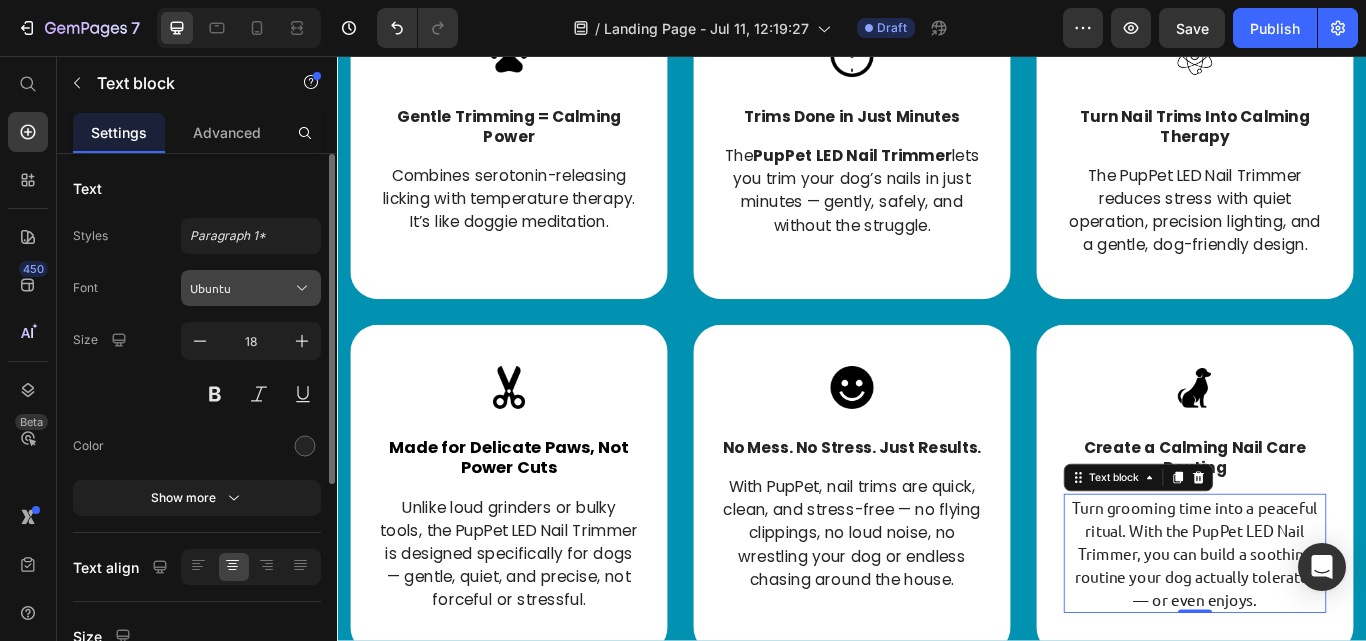 click on "Ubuntu" at bounding box center (241, 288) 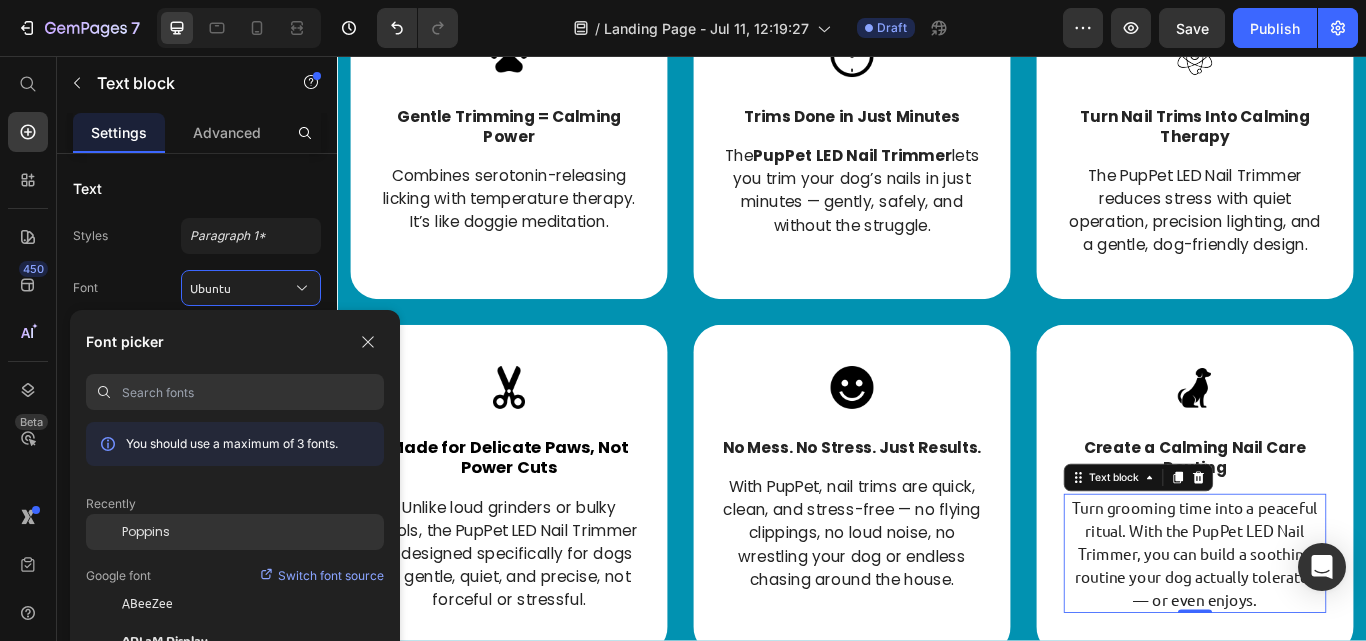 click on "Poppins" 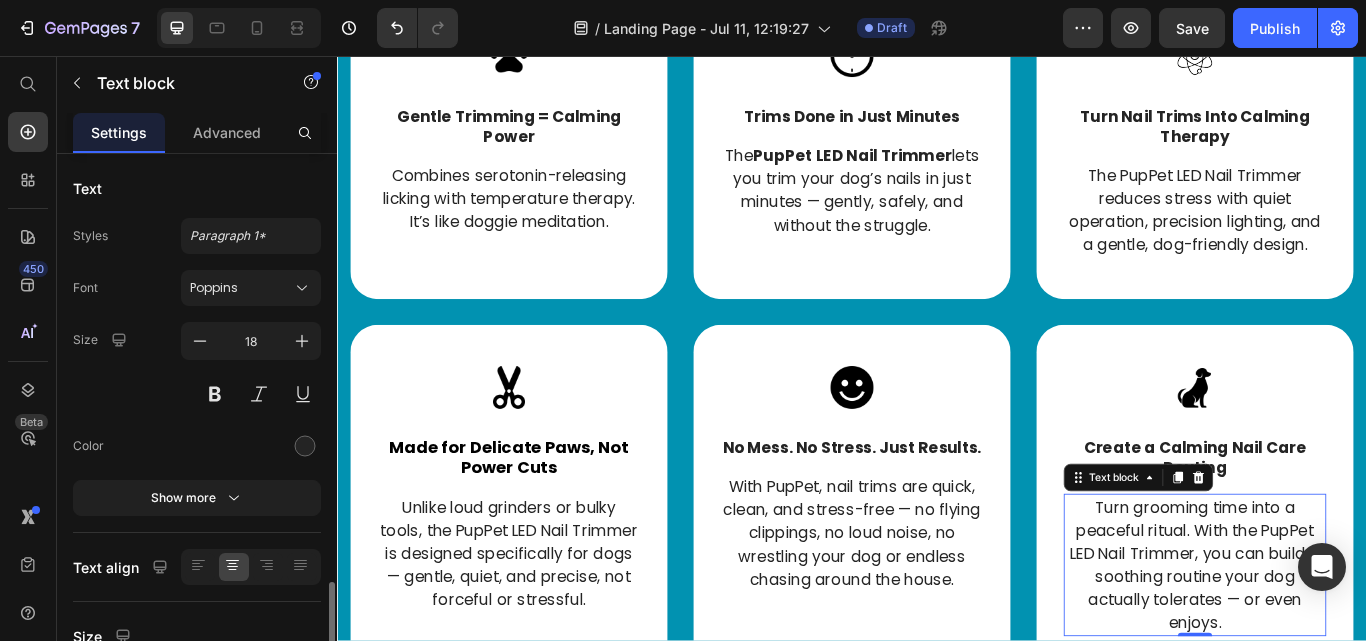 scroll, scrollTop: 267, scrollLeft: 0, axis: vertical 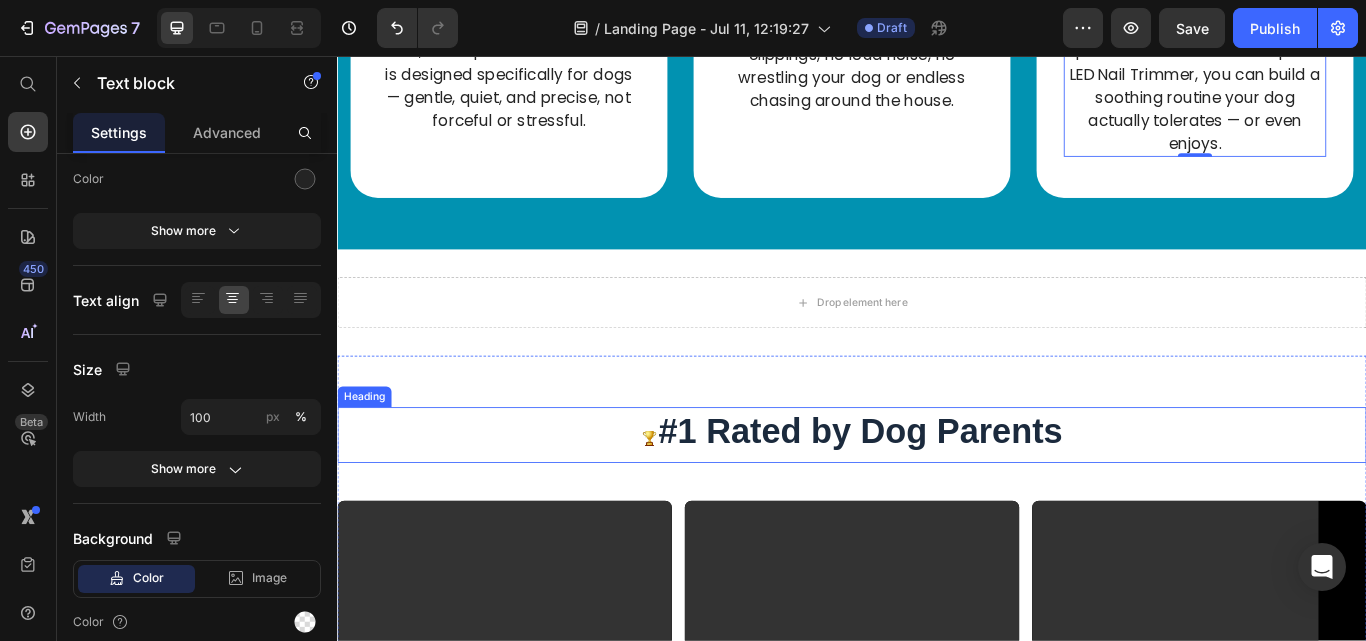 click on "#1 Rated by Dog Parents" at bounding box center [946, 494] 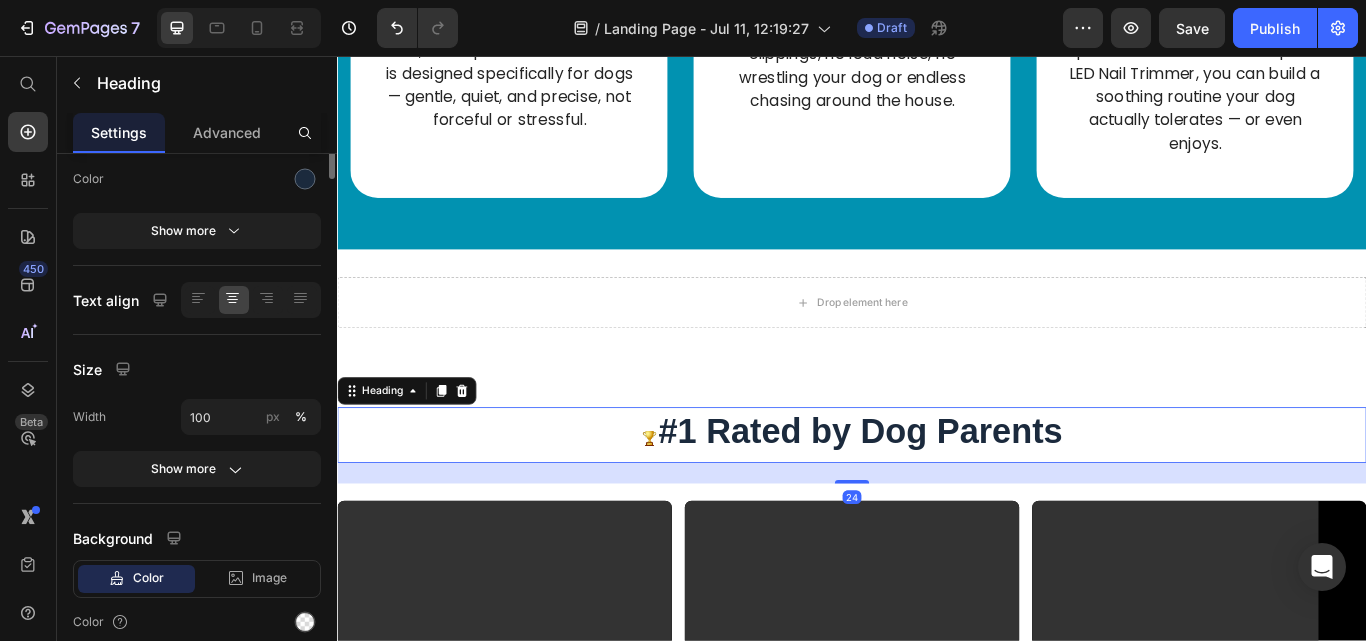 scroll, scrollTop: 0, scrollLeft: 0, axis: both 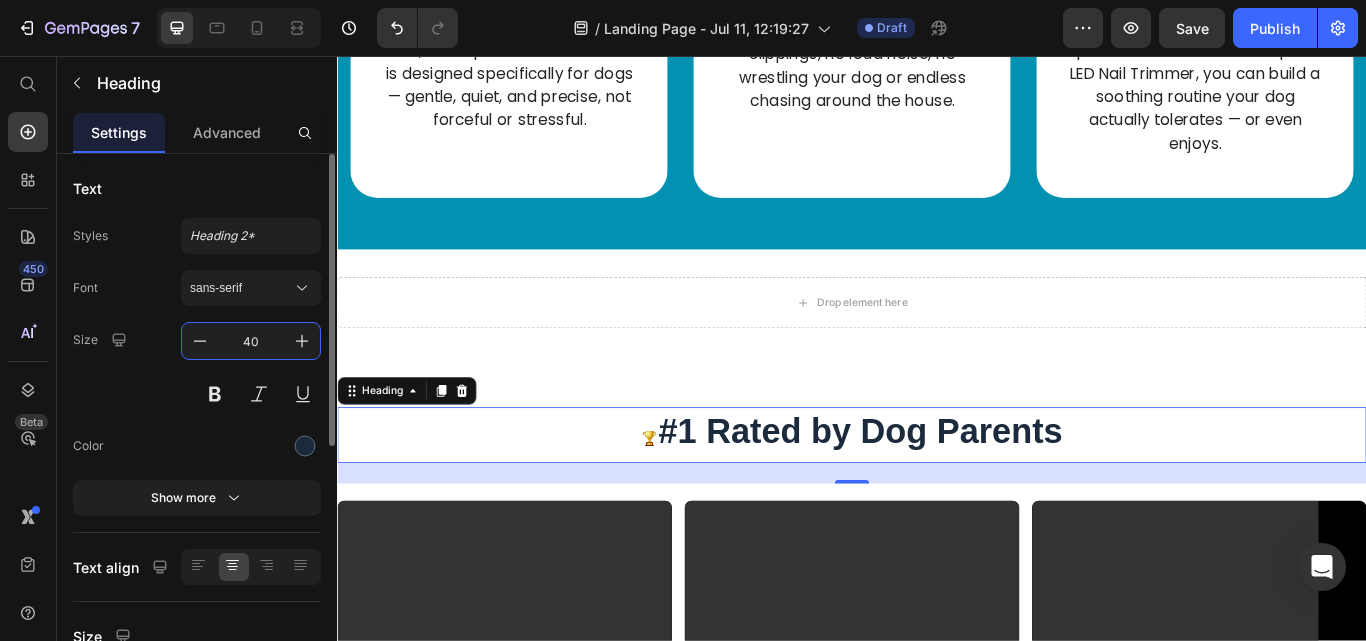 click on "40" at bounding box center (251, 341) 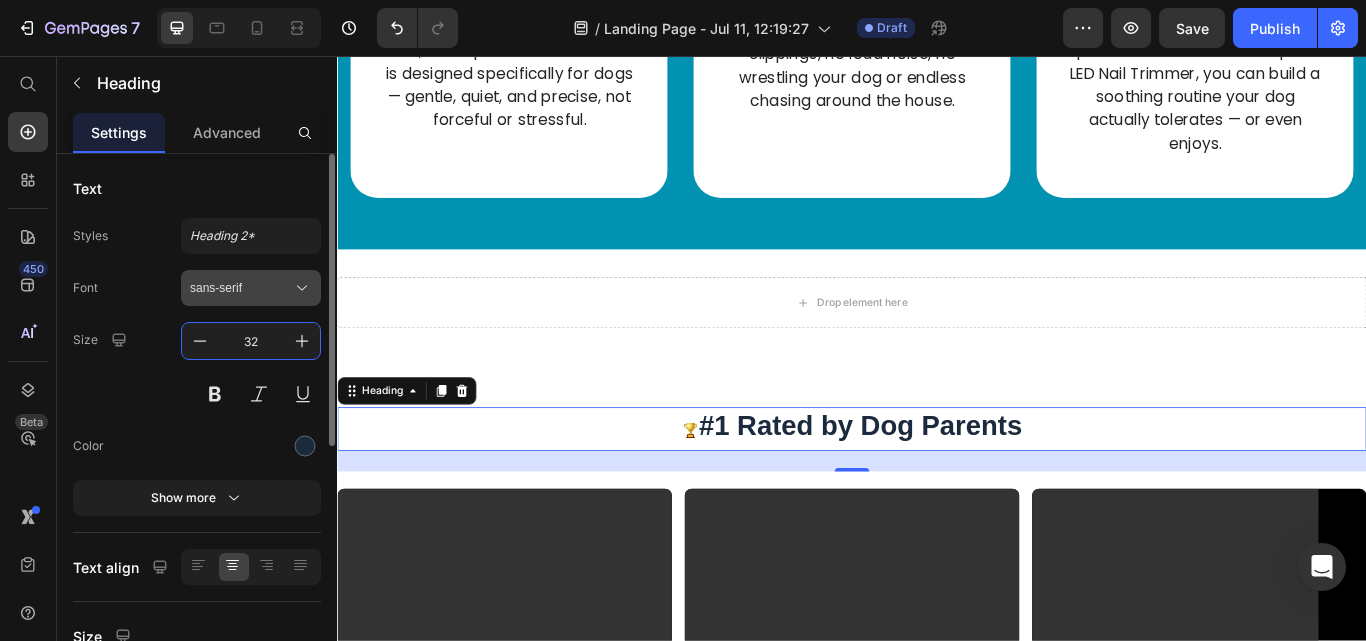 type on "32" 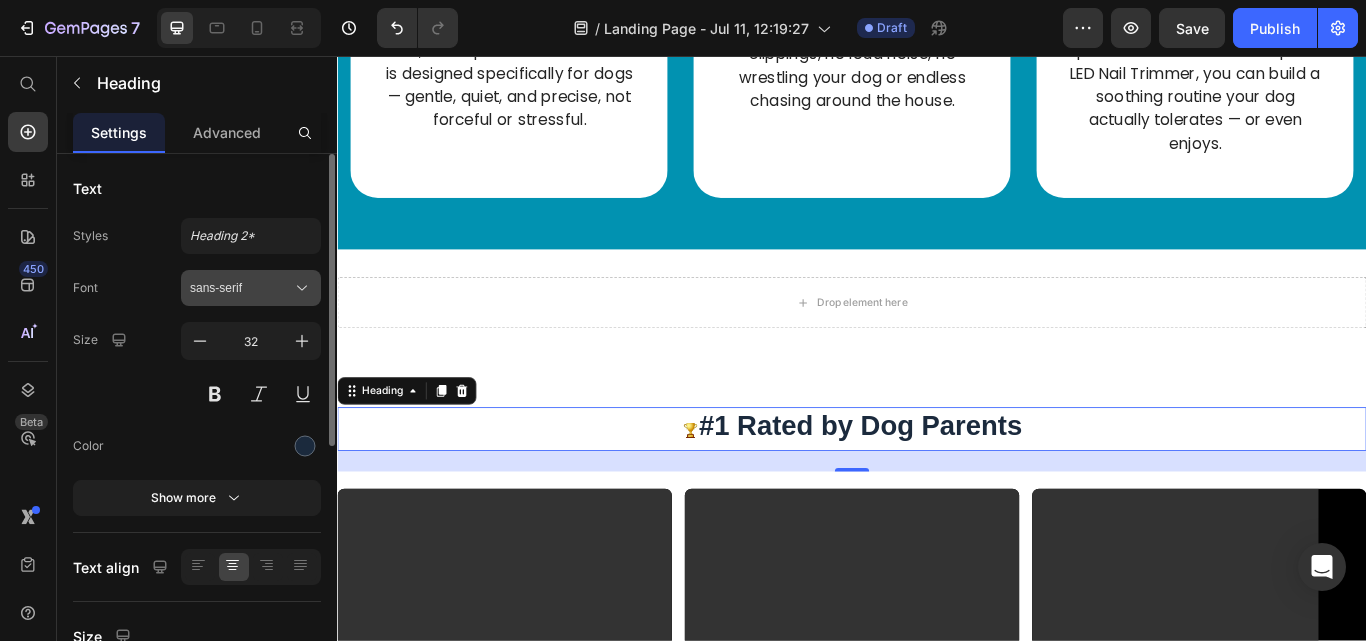 click on "sans-serif" at bounding box center (251, 288) 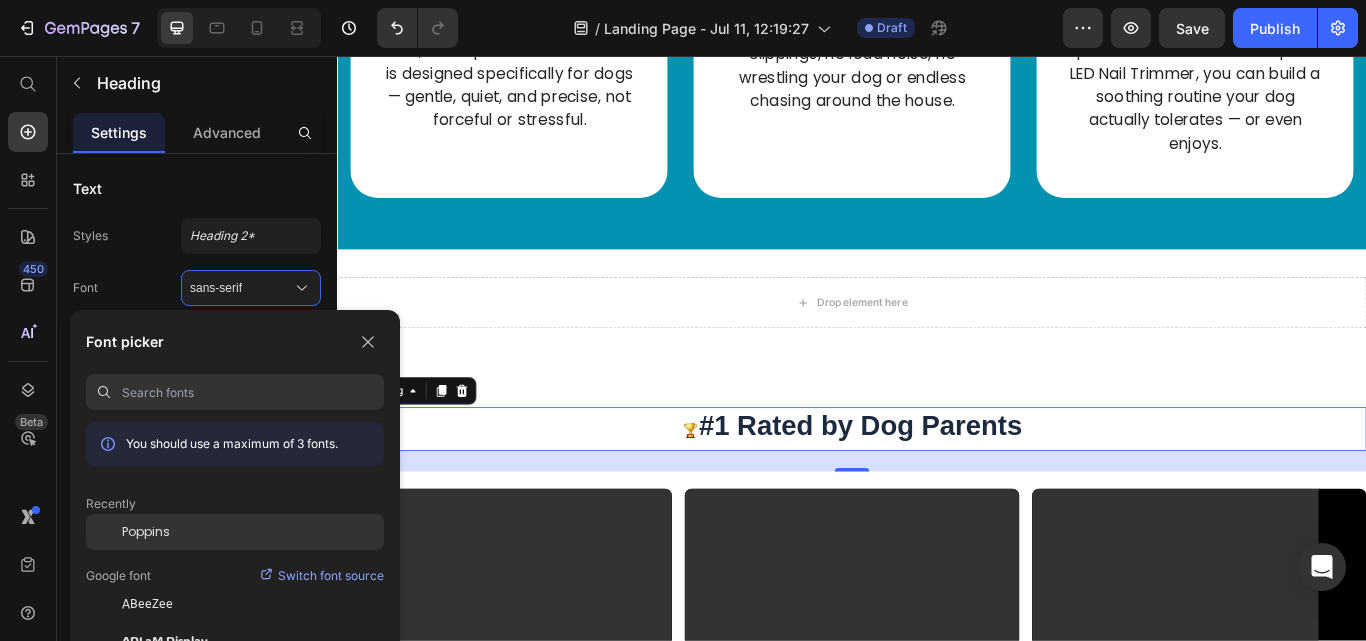 click on "Poppins" 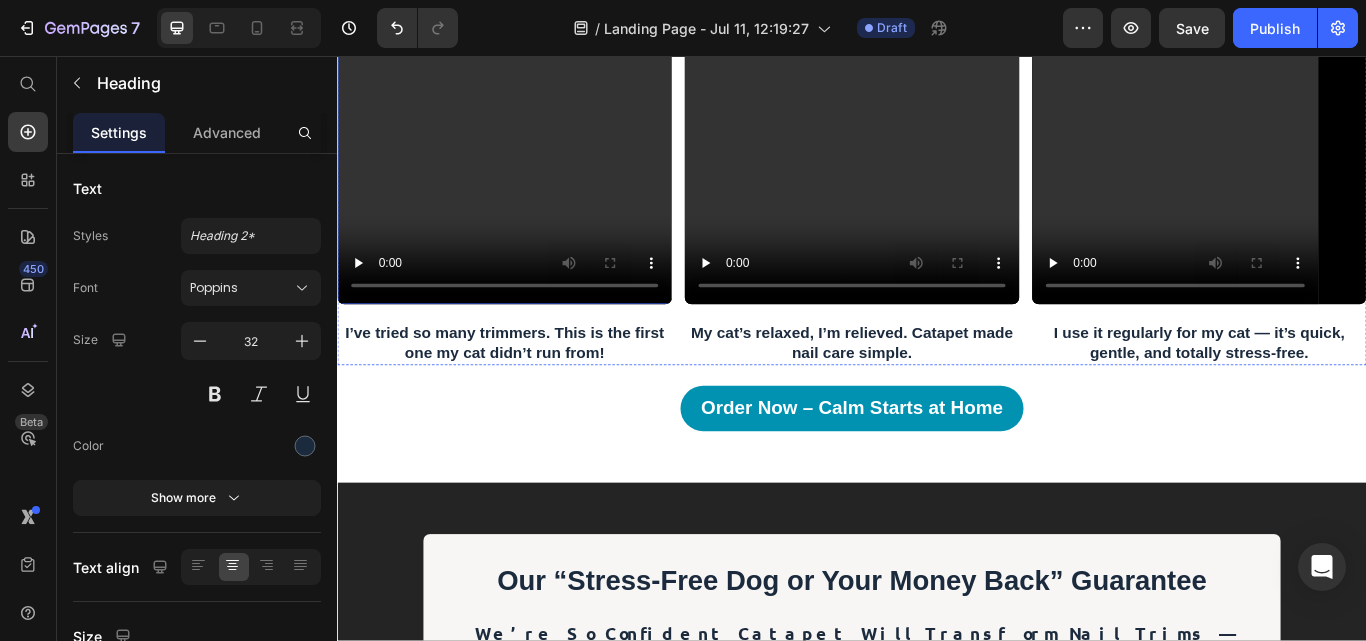 scroll, scrollTop: 7232, scrollLeft: 0, axis: vertical 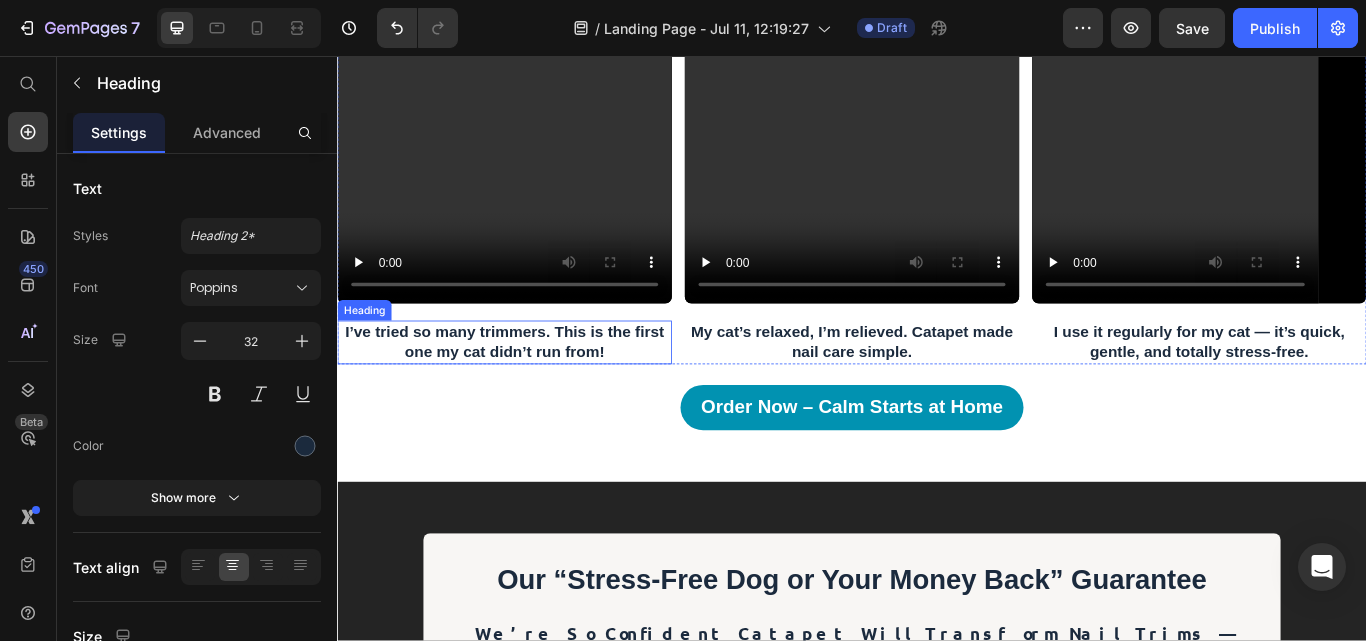 click on "I’ve tried so many trimmers. This is the first one my cat didn’t run from!" at bounding box center [532, 390] 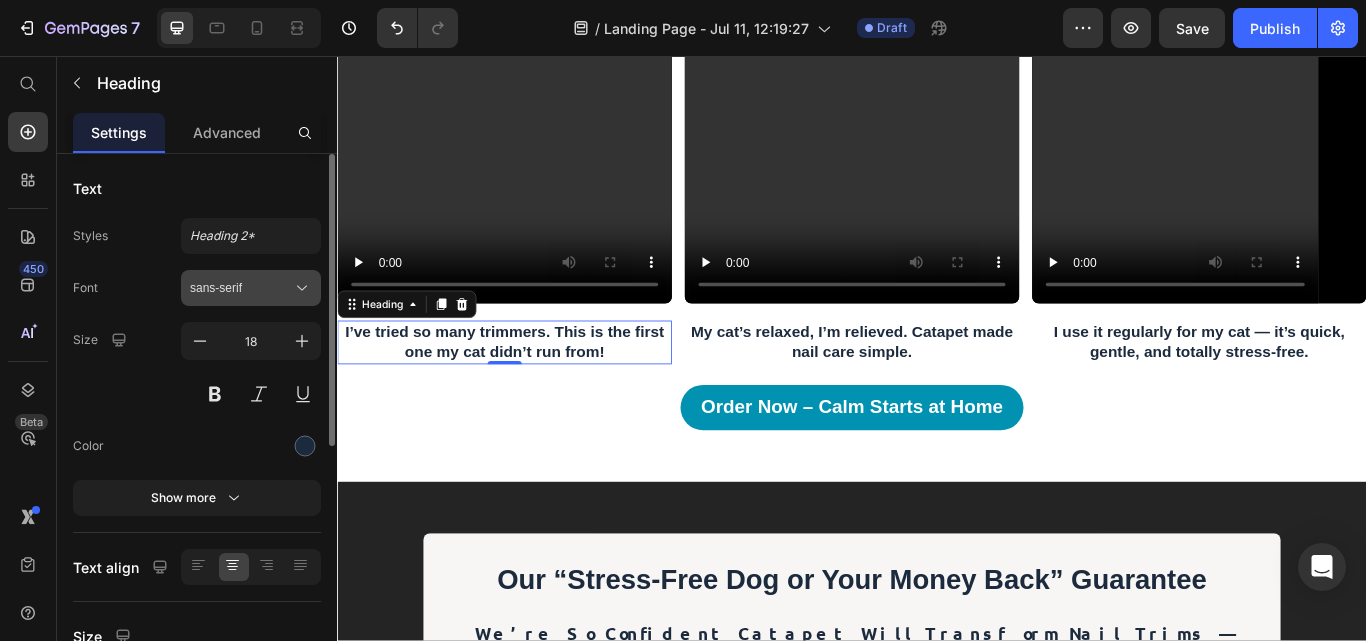 click on "sans-serif" at bounding box center [251, 288] 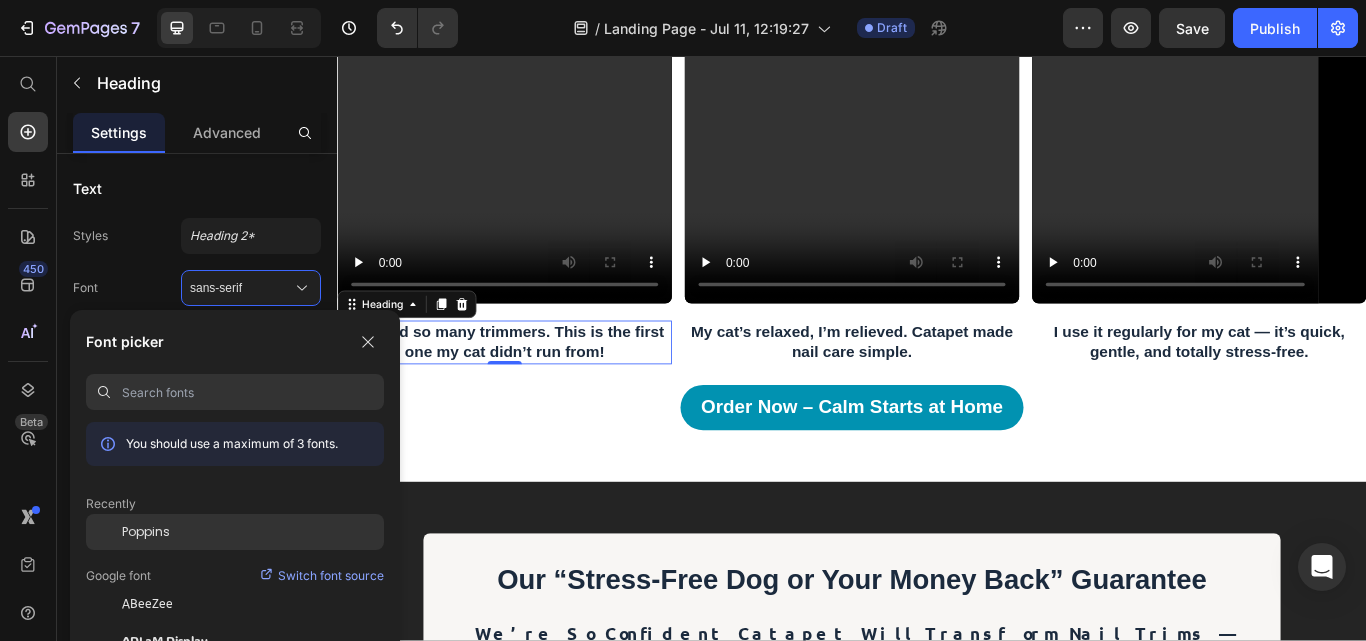 click on "Poppins" at bounding box center (146, 532) 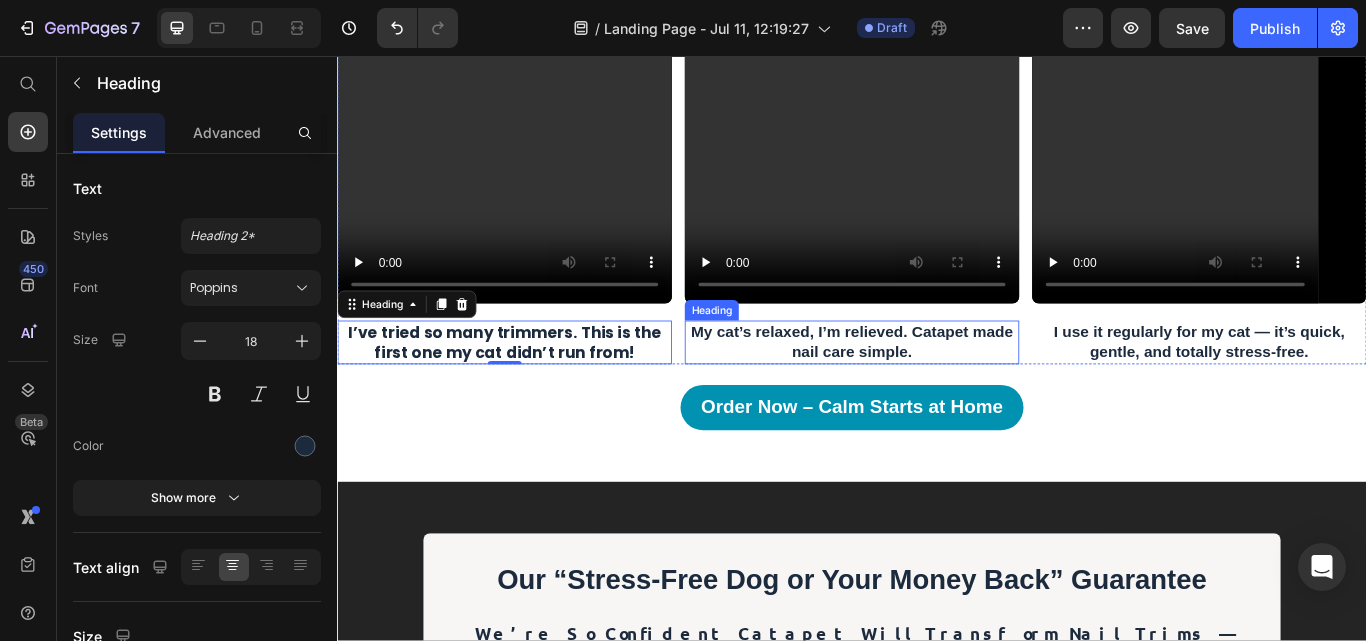 click on "My cat’s relaxed, I’m relieved. Catapet made nail care simple." at bounding box center (937, 390) 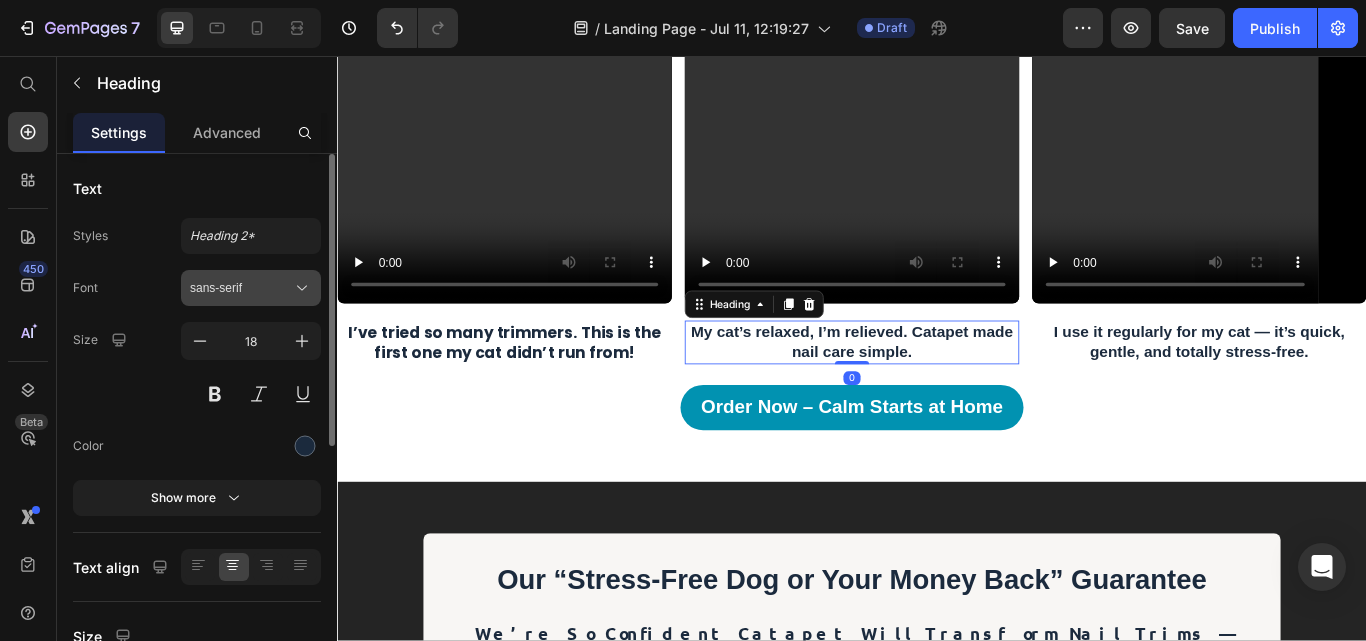 click on "sans-serif" at bounding box center (241, 288) 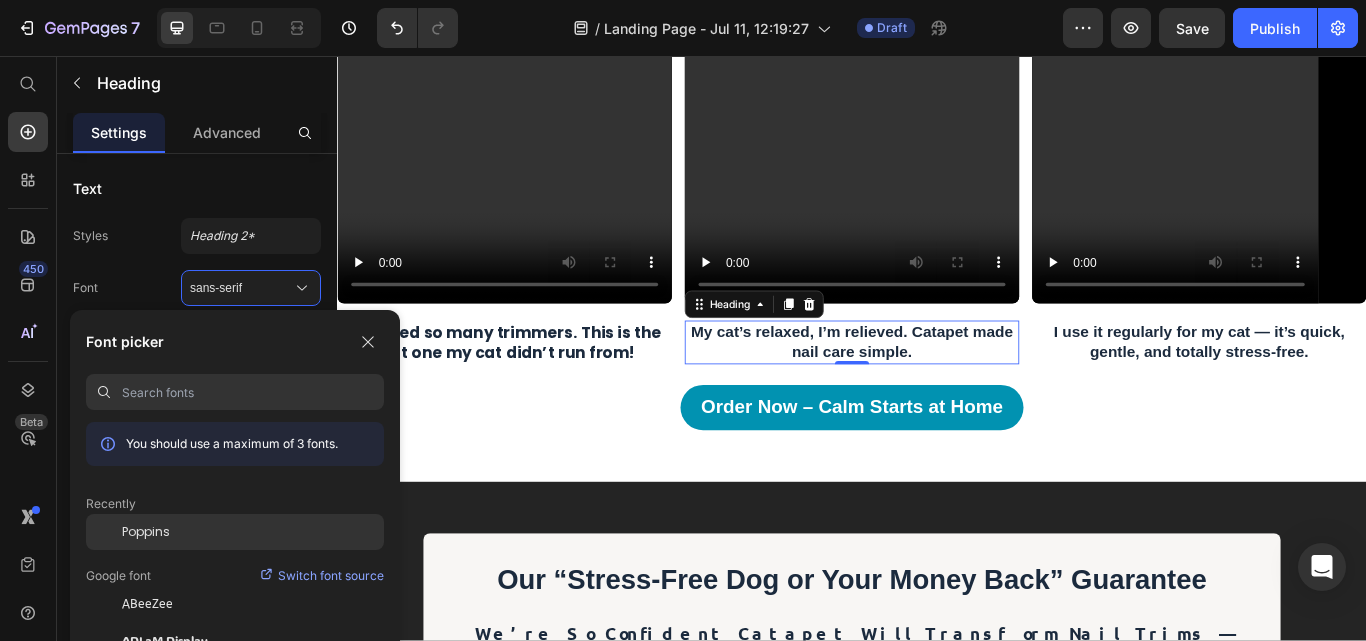 click on "Poppins" 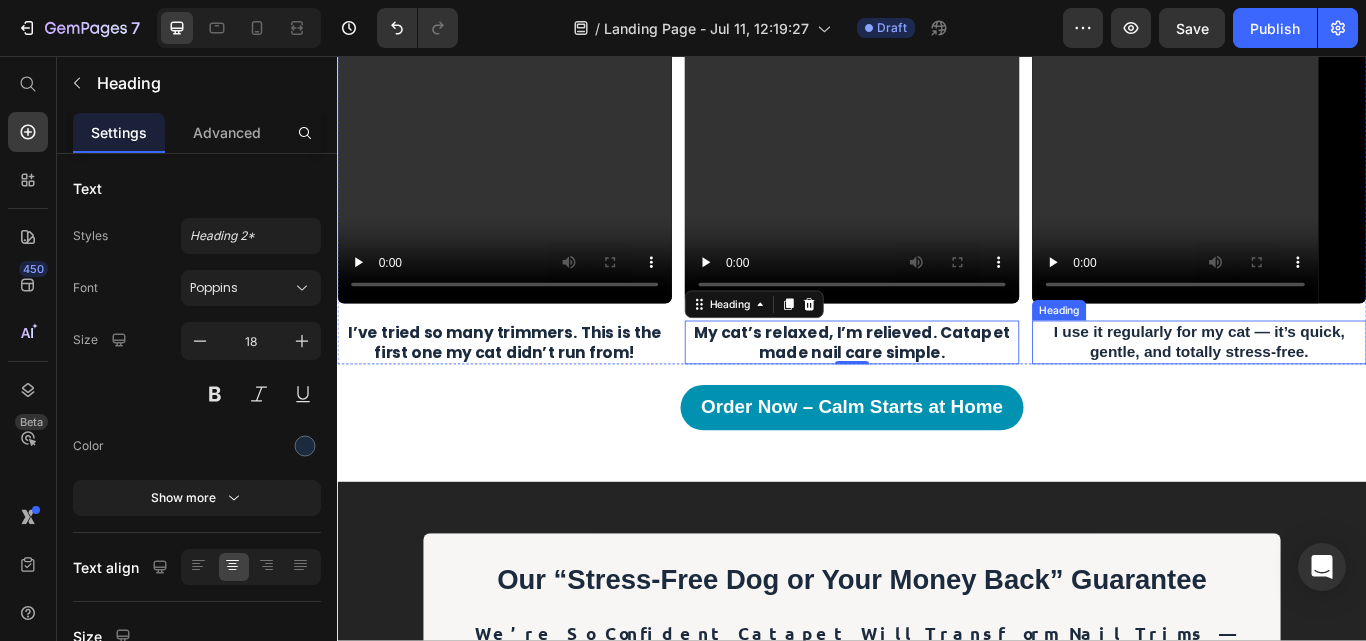 click on "I use it regularly for my cat — it’s quick, gentle, and totally stress-free." at bounding box center [1342, 390] 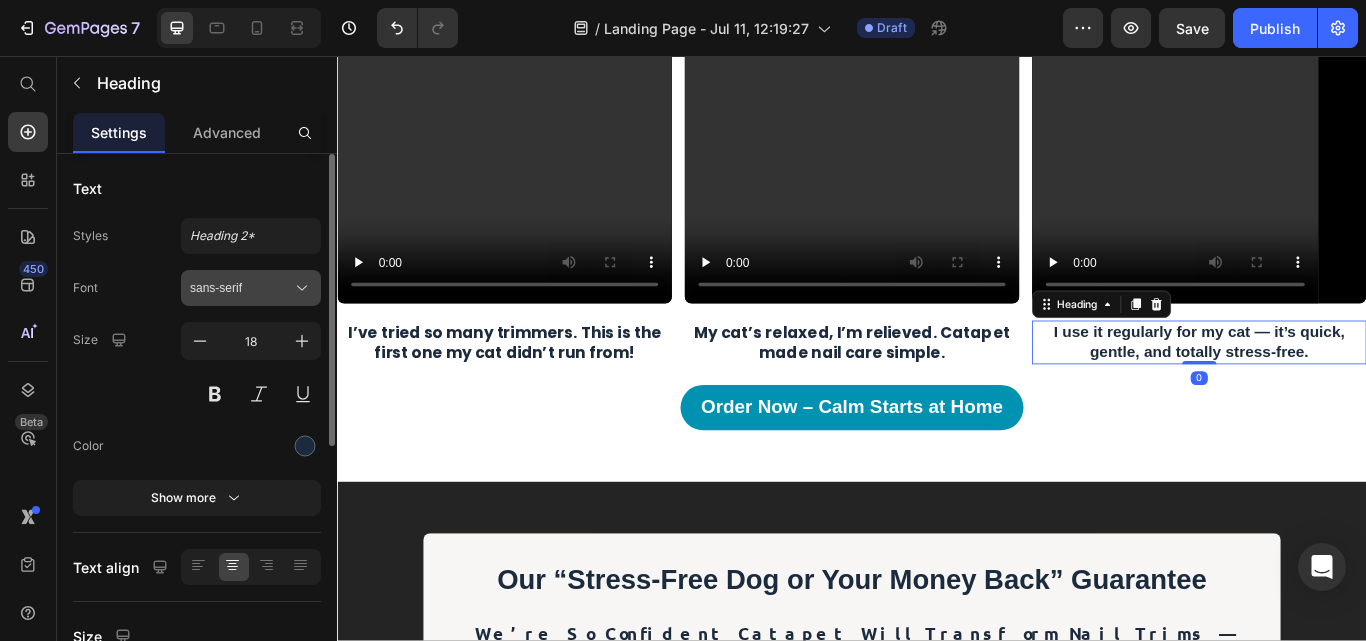 click on "sans-serif" at bounding box center [241, 288] 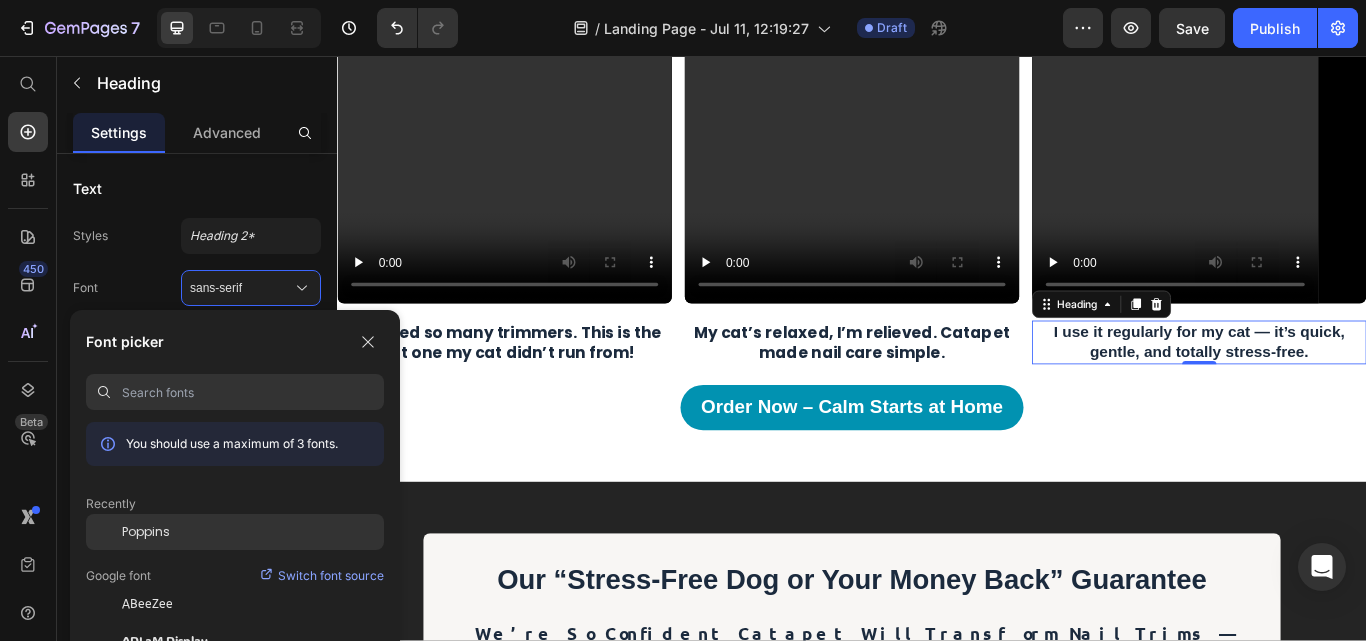 click on "Poppins" at bounding box center (146, 532) 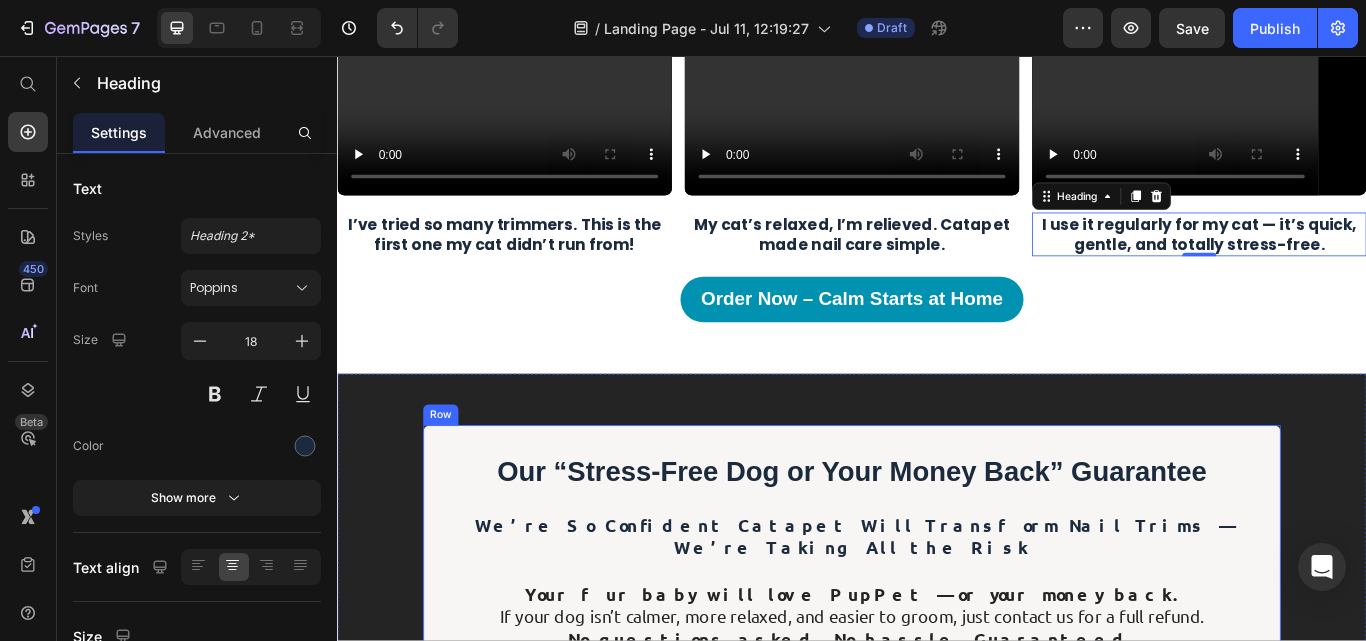 scroll, scrollTop: 7362, scrollLeft: 0, axis: vertical 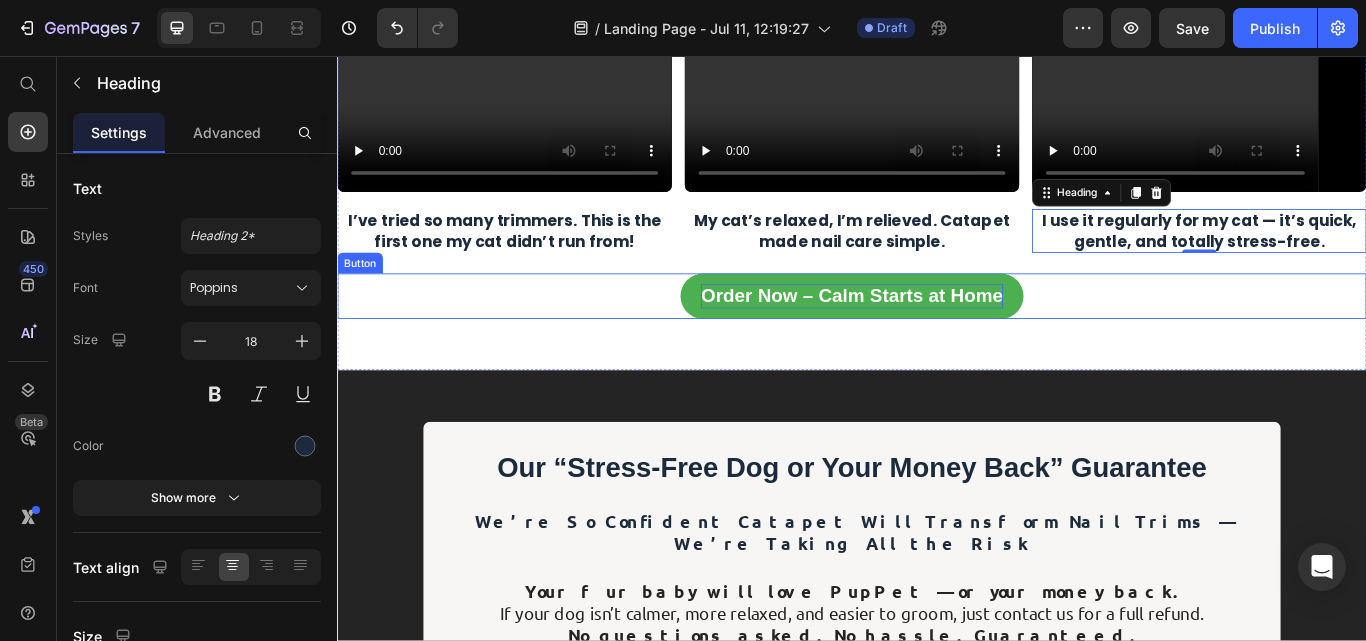 click on "Order Now – Calm Starts at Home" at bounding box center (937, 336) 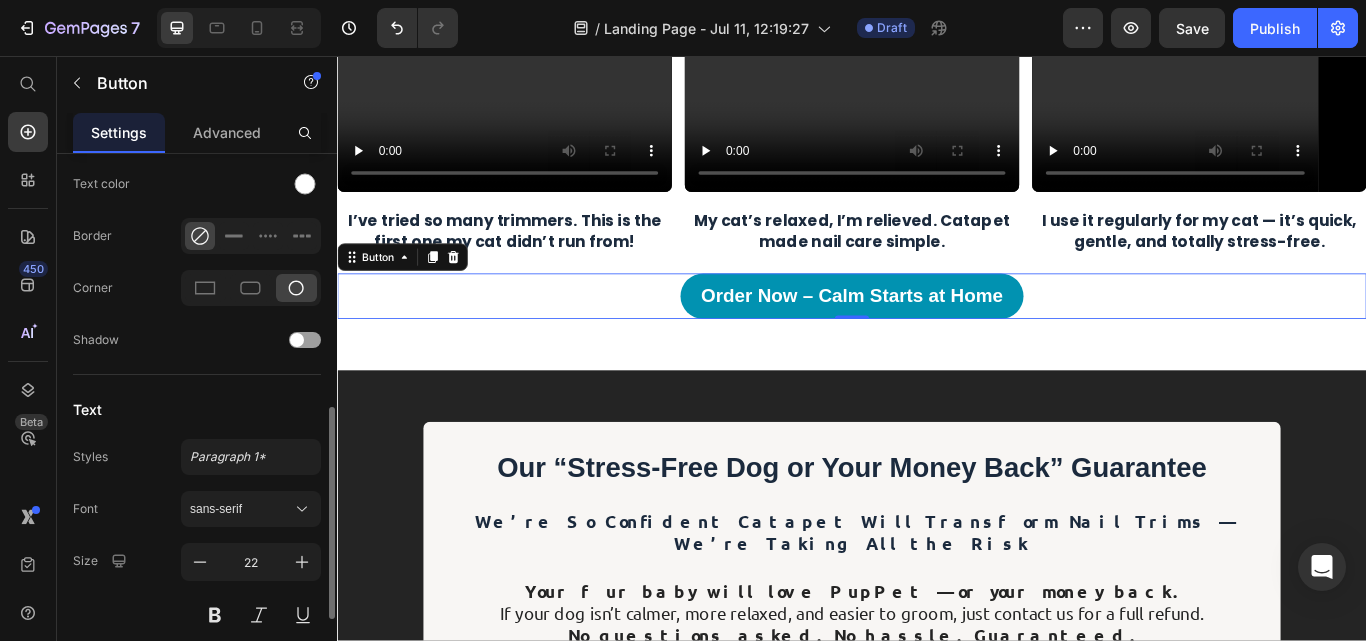 scroll, scrollTop: 652, scrollLeft: 0, axis: vertical 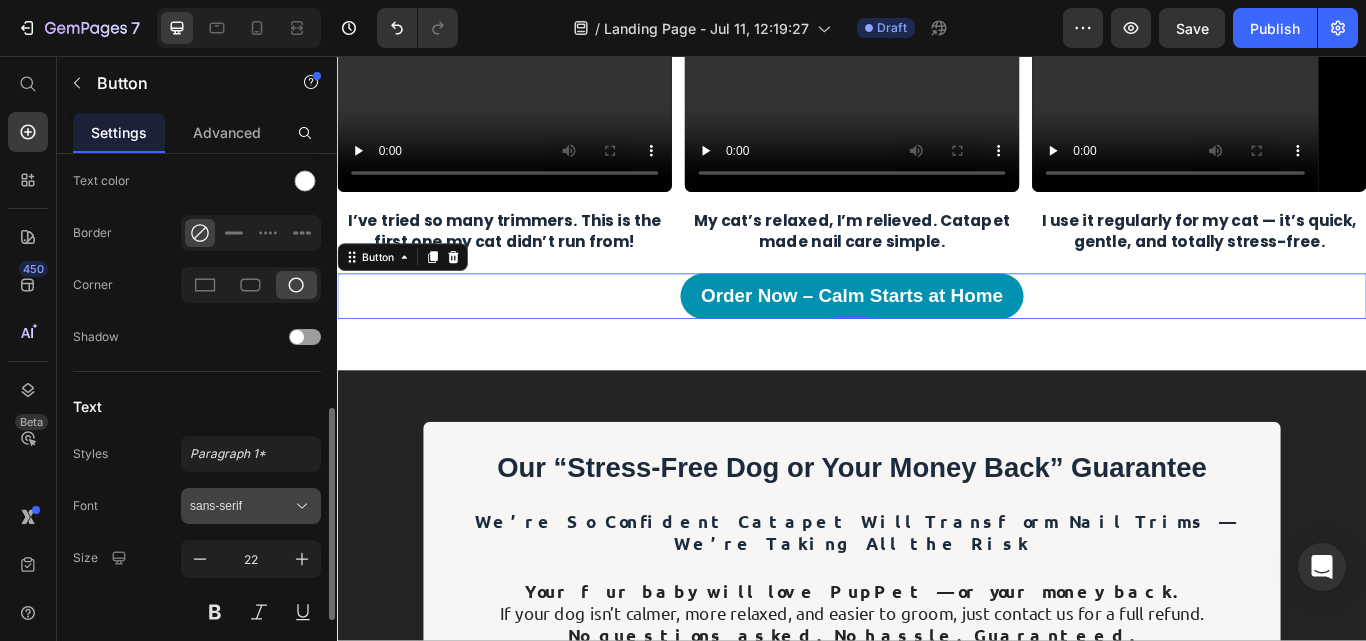 click on "sans-serif" at bounding box center (241, 506) 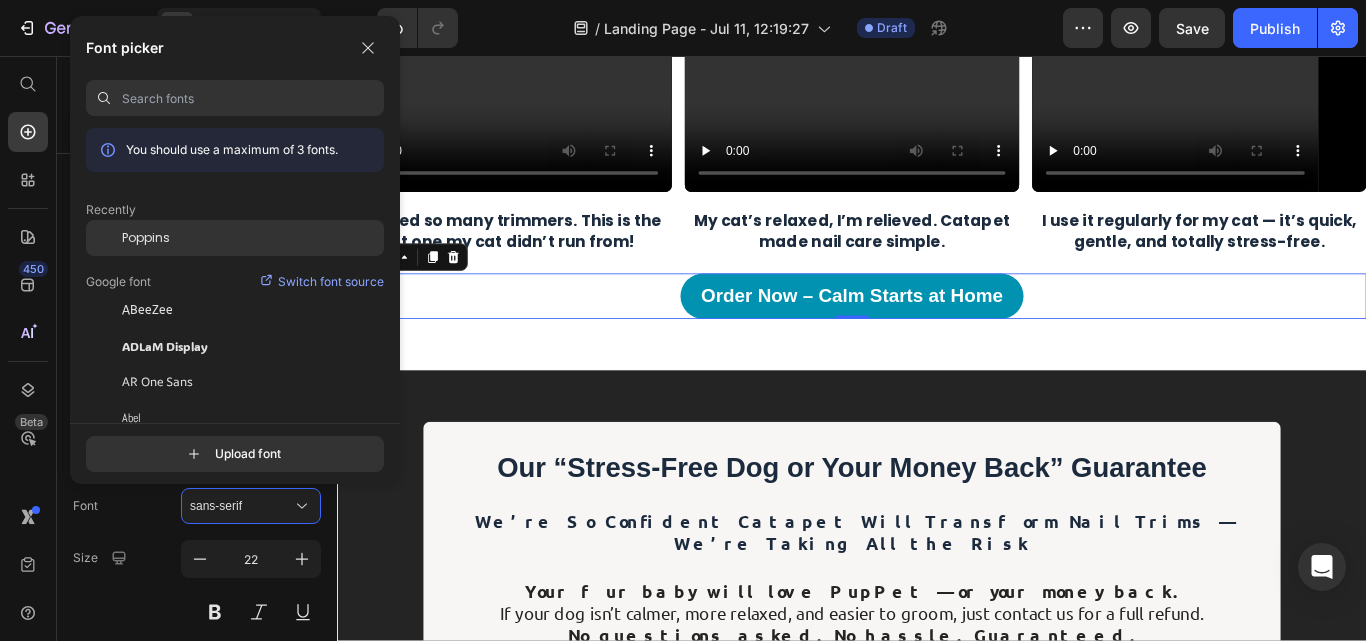 click on "Poppins" 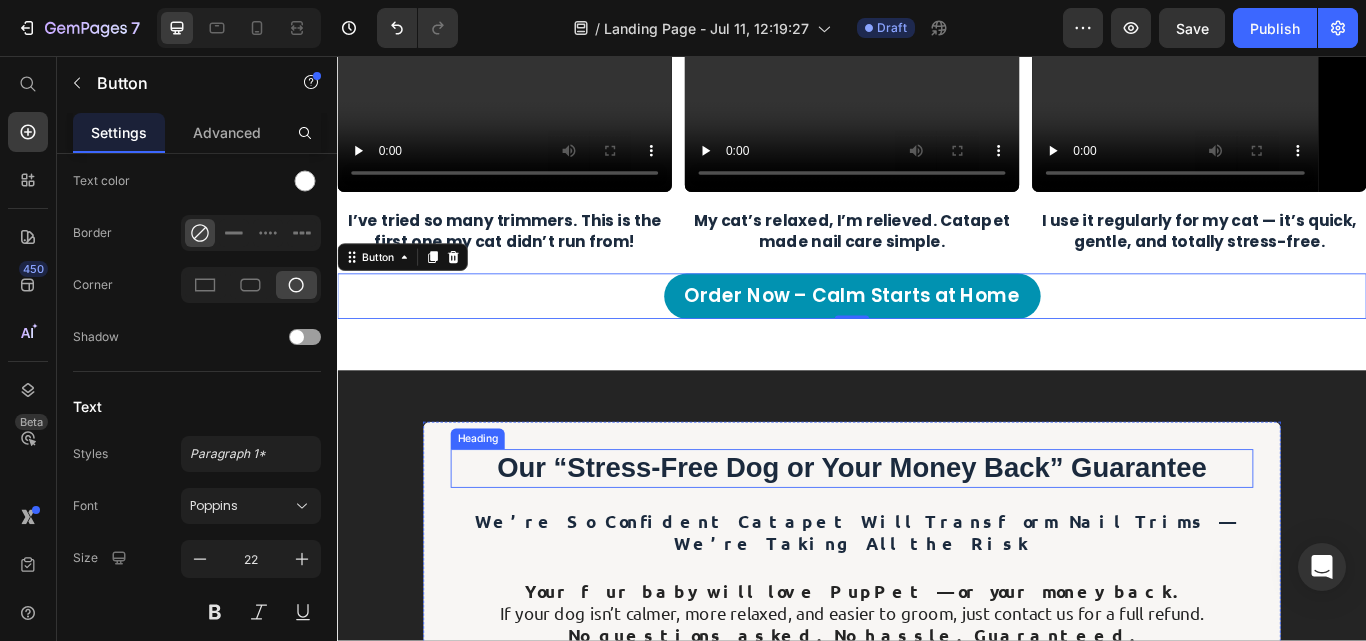 click on "Our “Stress-Free Dog or Your Money Back” Guarantee" at bounding box center [936, 537] 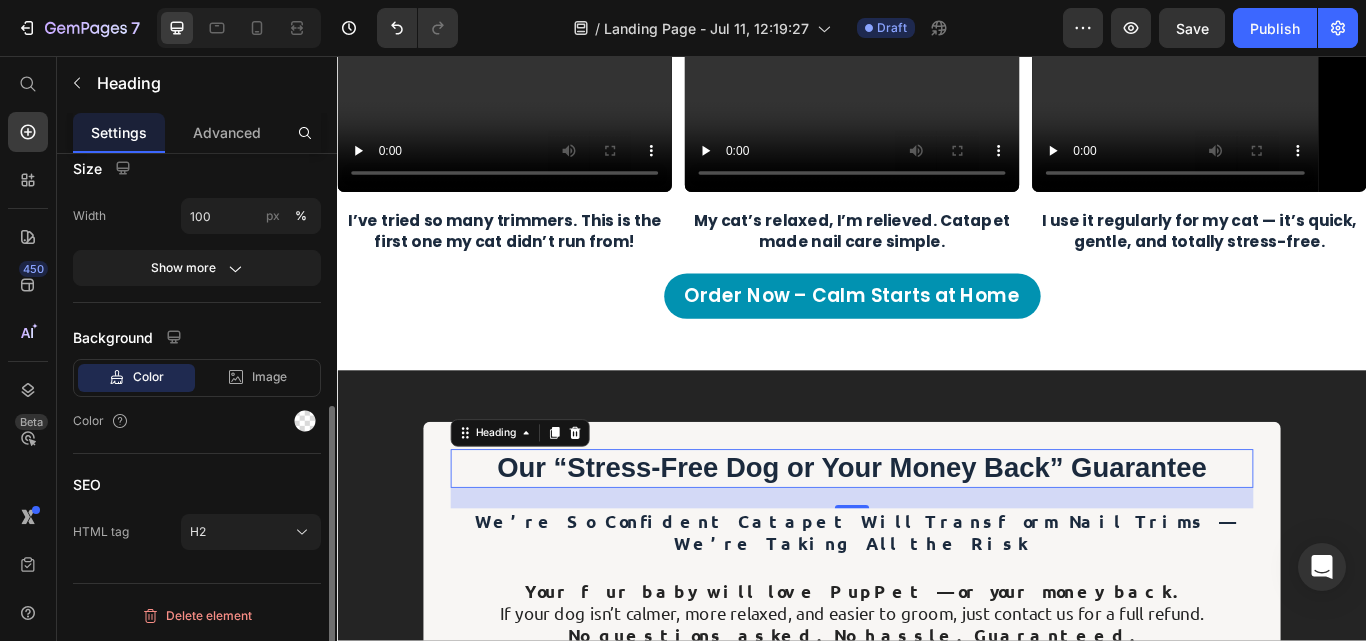 scroll, scrollTop: 0, scrollLeft: 0, axis: both 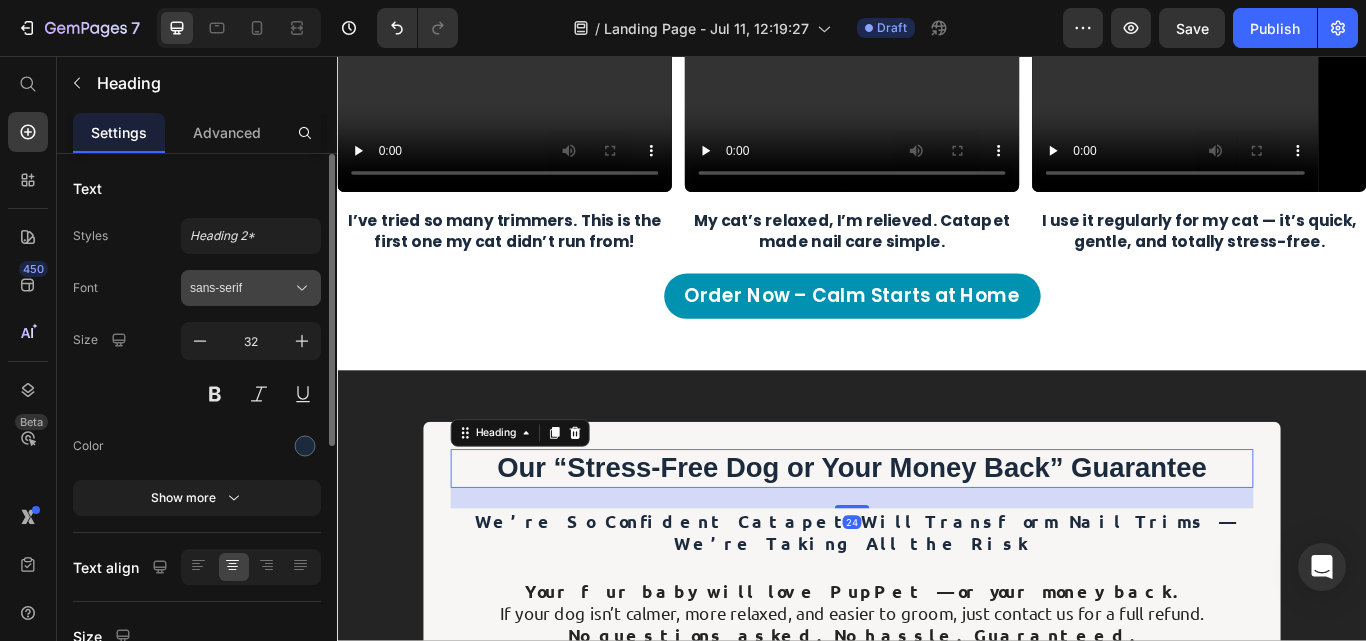 click on "sans-serif" at bounding box center [241, 288] 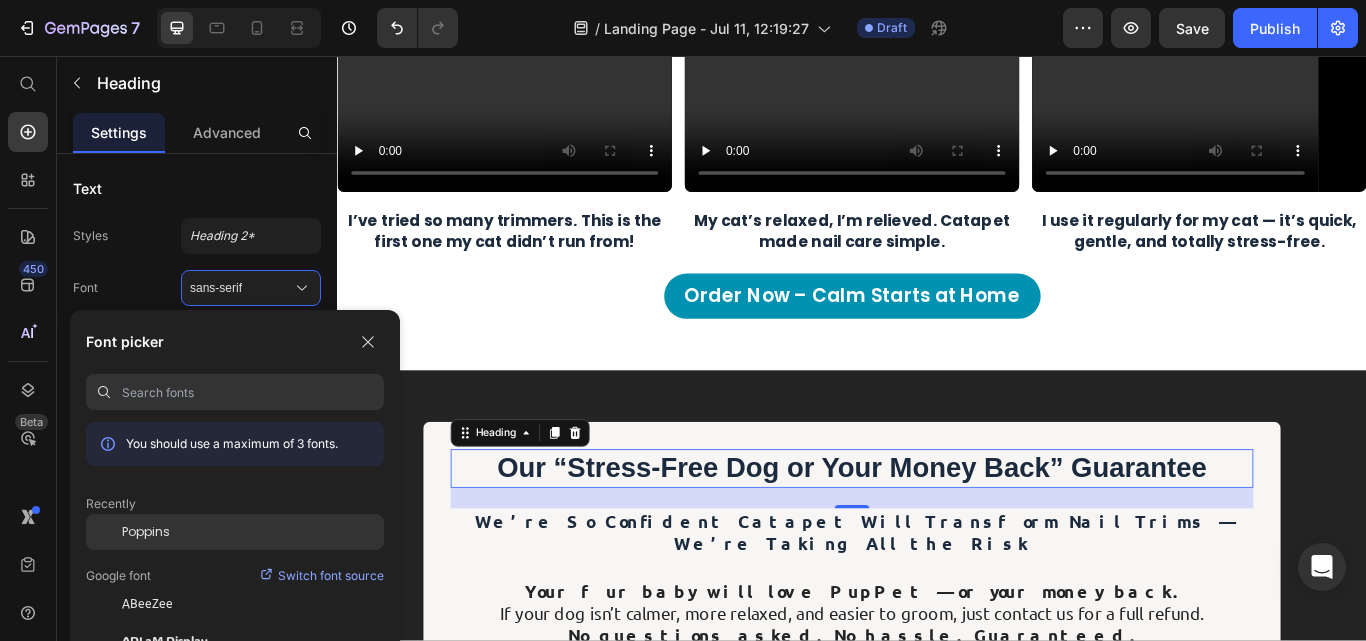 click on "Poppins" 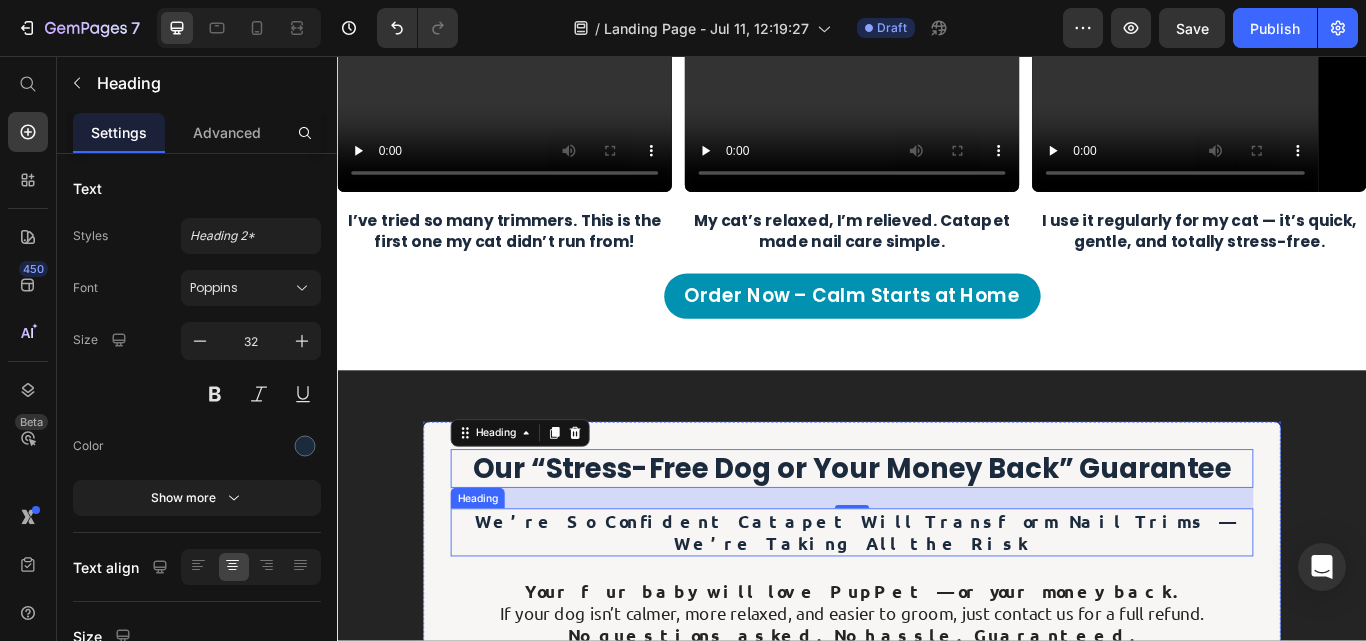 click on "We’re So Confident Catapet Will Transform Nail Trims — We’re Taking All the Risk" at bounding box center [937, 612] 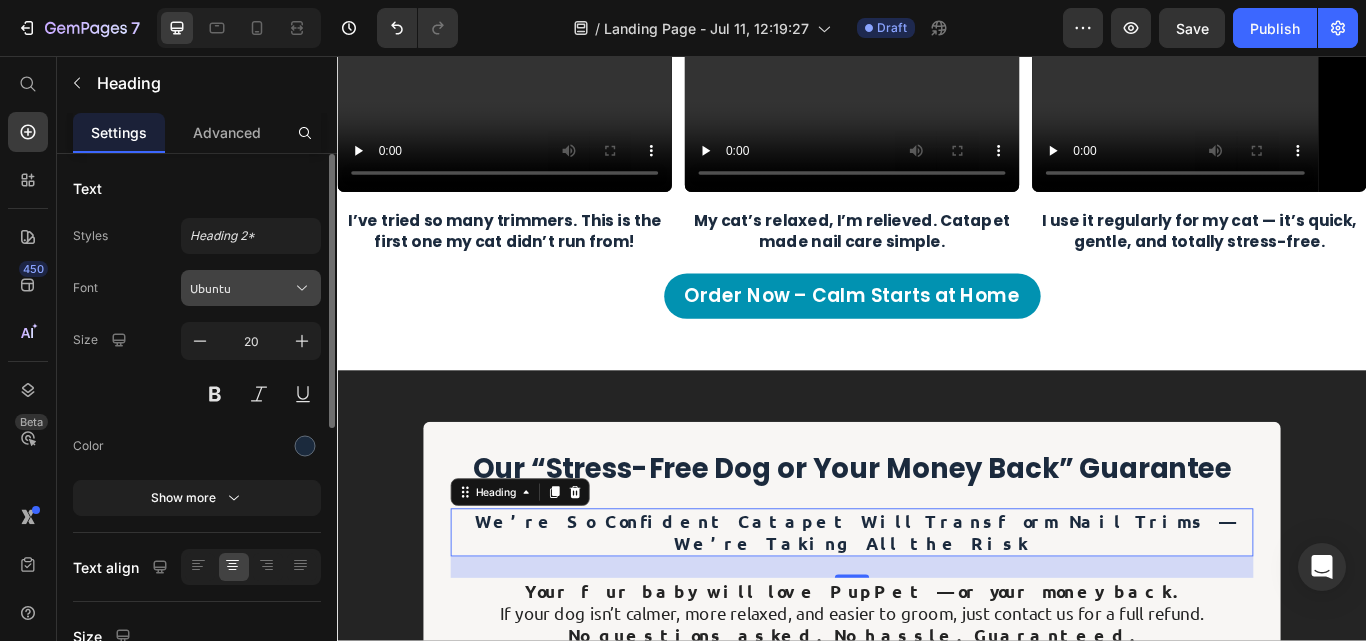 click 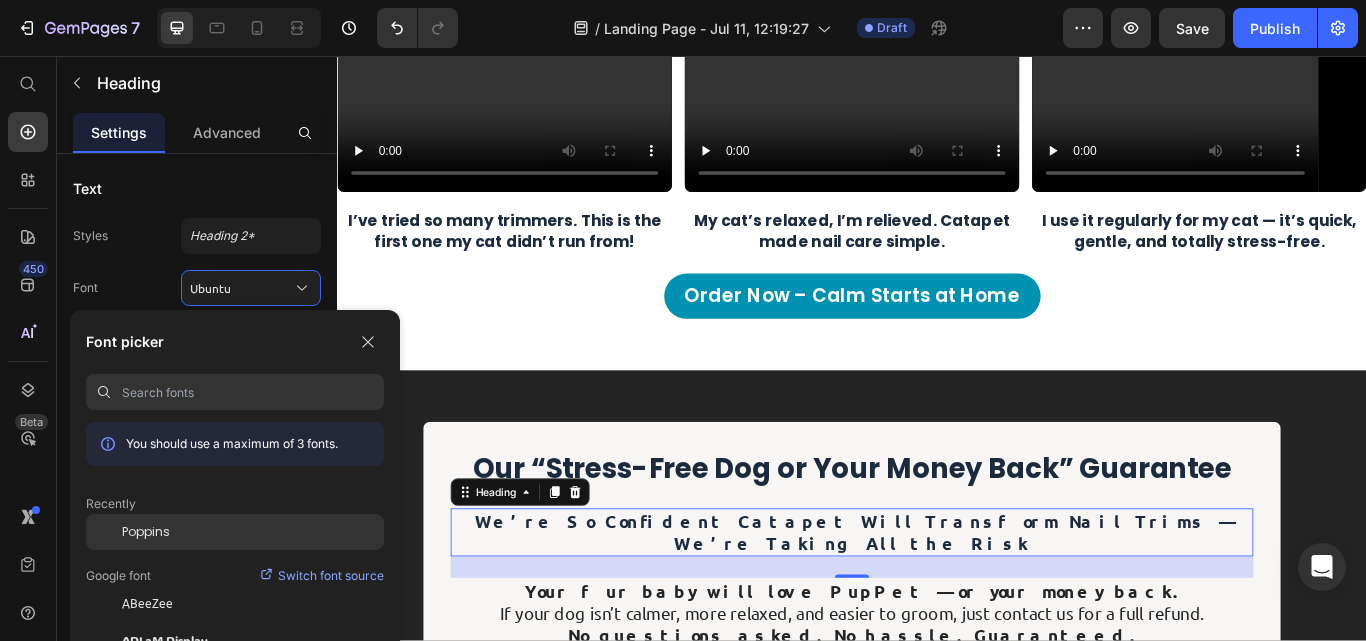 click on "Poppins" at bounding box center [146, 532] 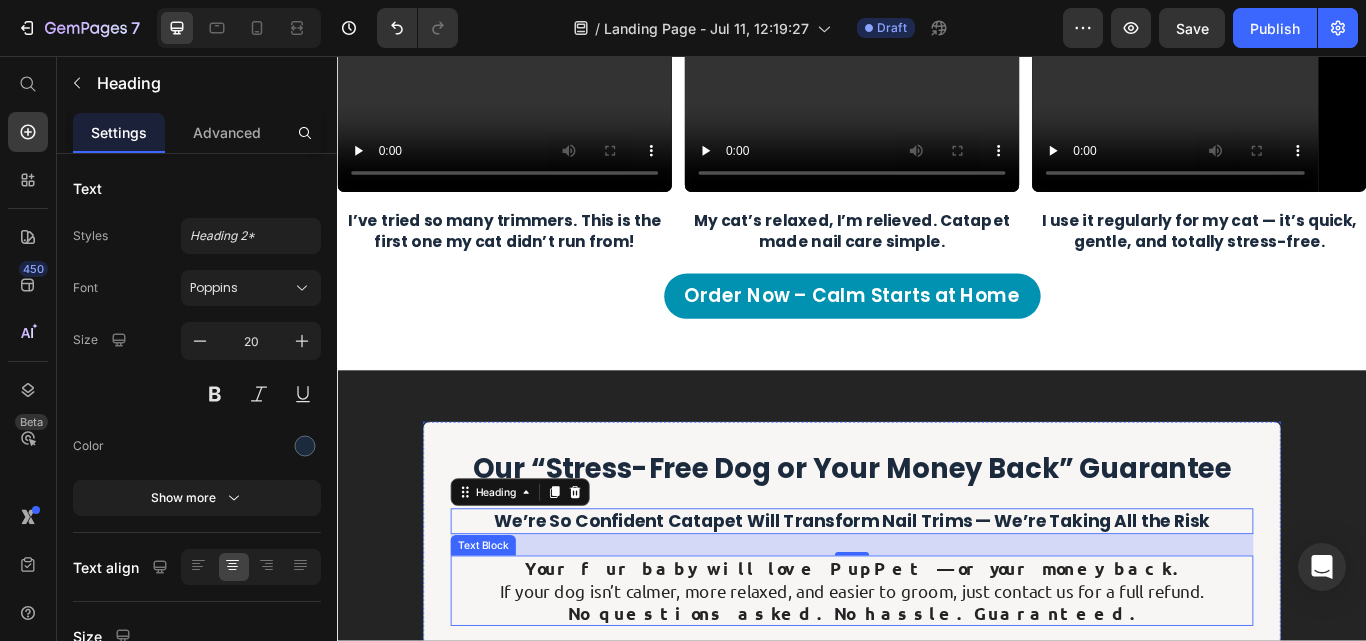 click on "If your dog isn’t calmer, more relaxed, and easier to groom, just contact us for a full refund." at bounding box center (937, 680) 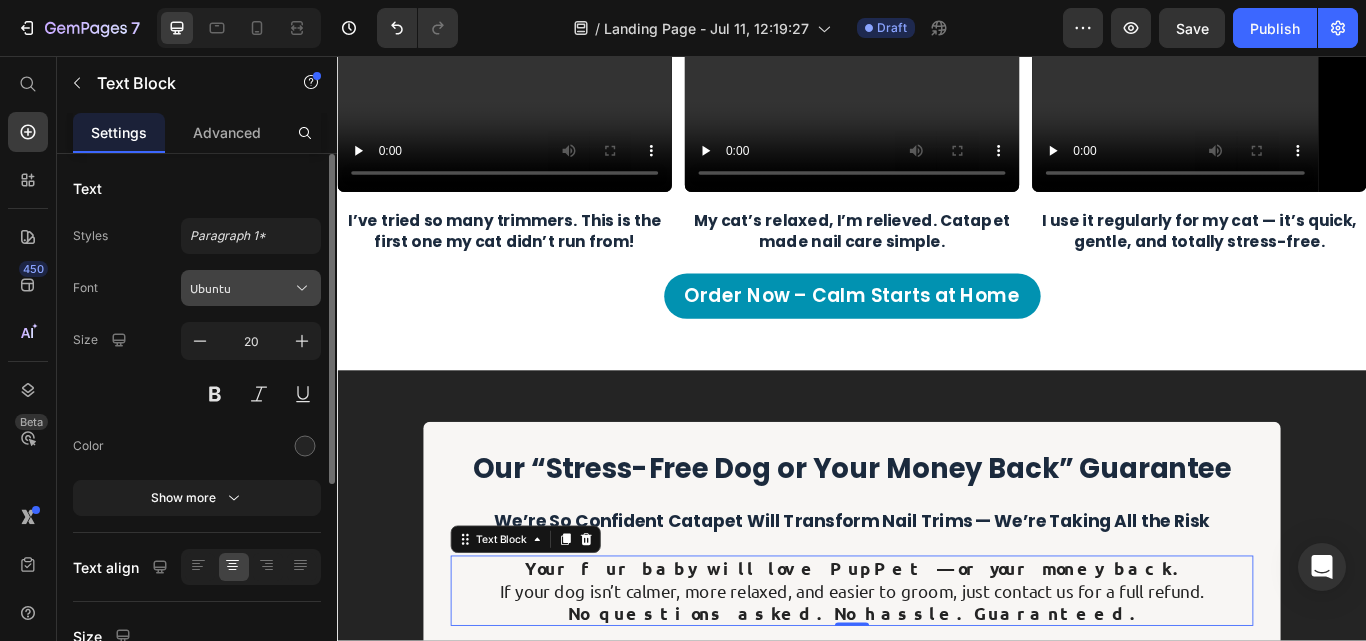 click on "Ubuntu" at bounding box center [241, 288] 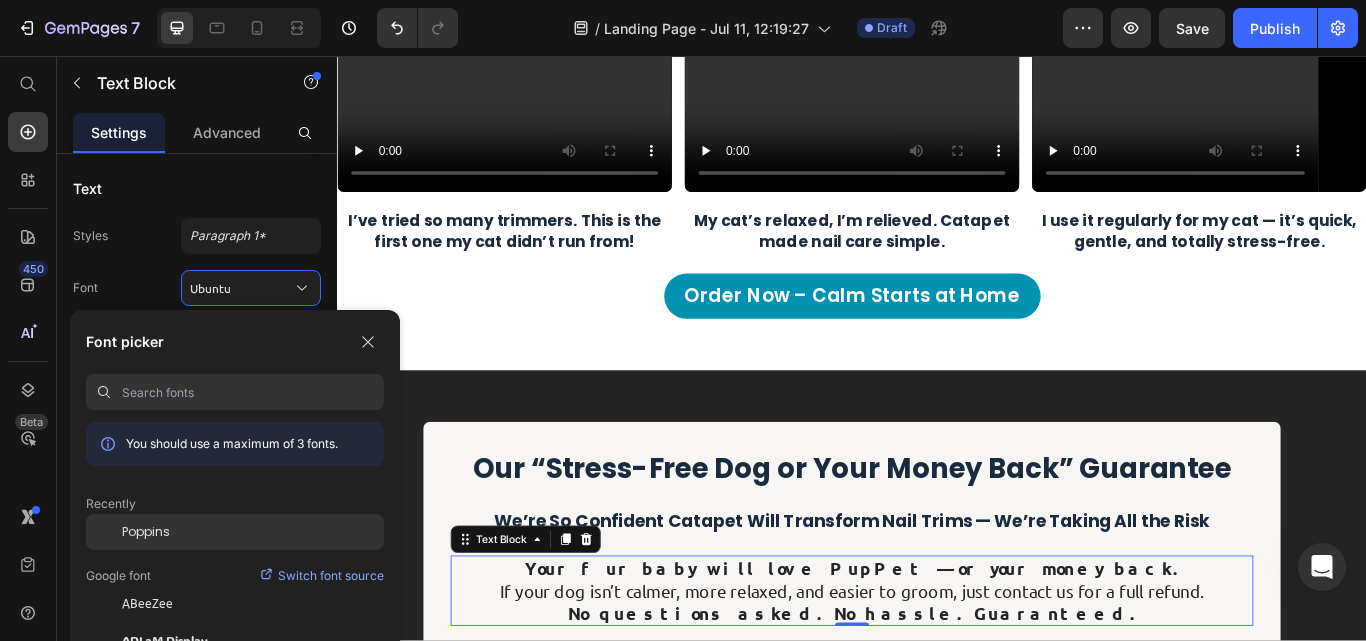 click on "Poppins" 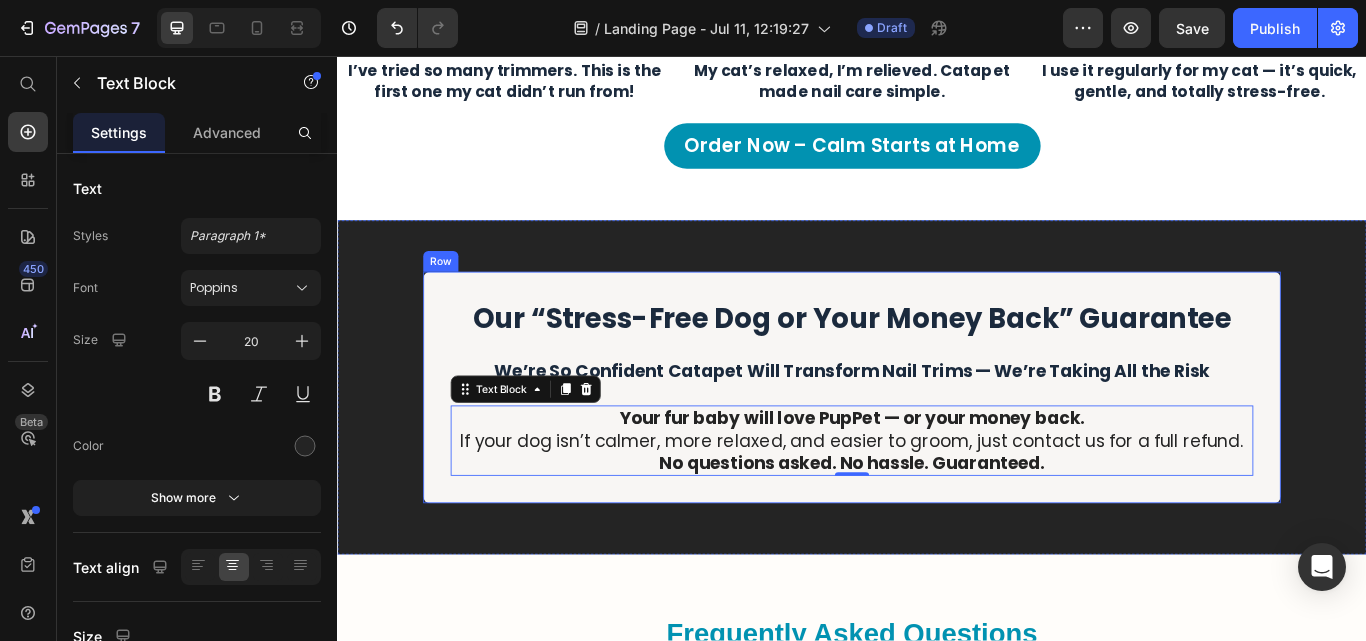 scroll, scrollTop: 7676, scrollLeft: 0, axis: vertical 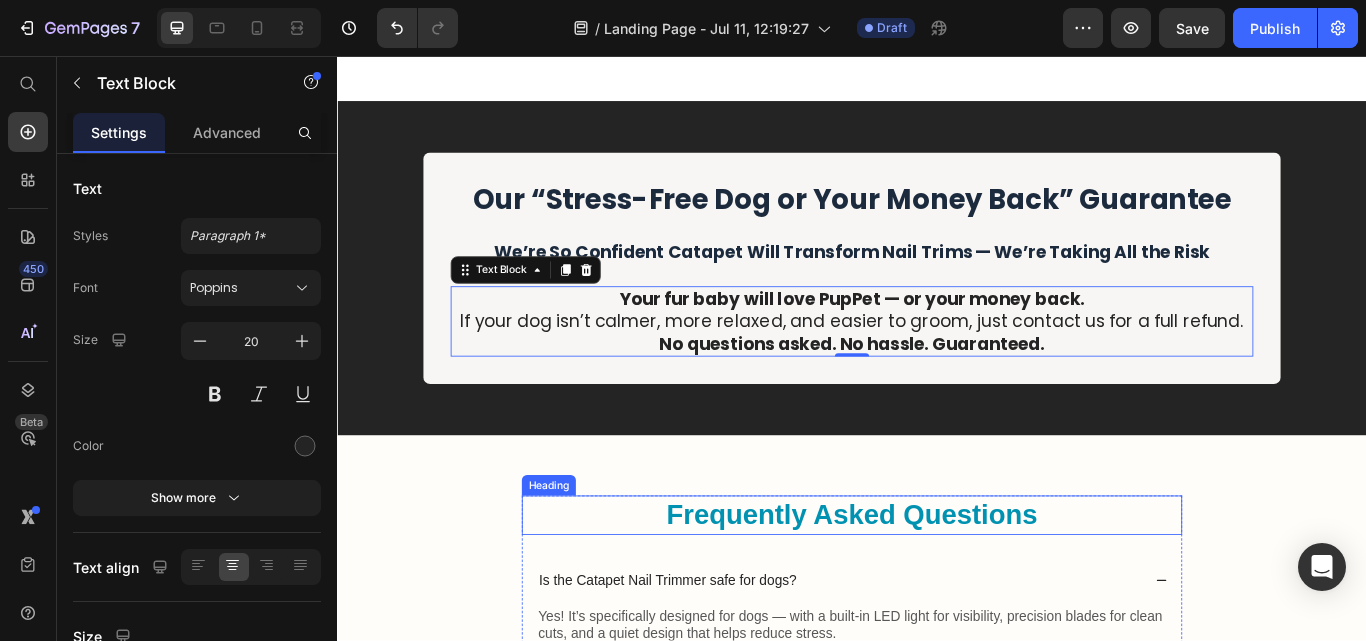 click on "Frequently Asked Questions" at bounding box center [937, 592] 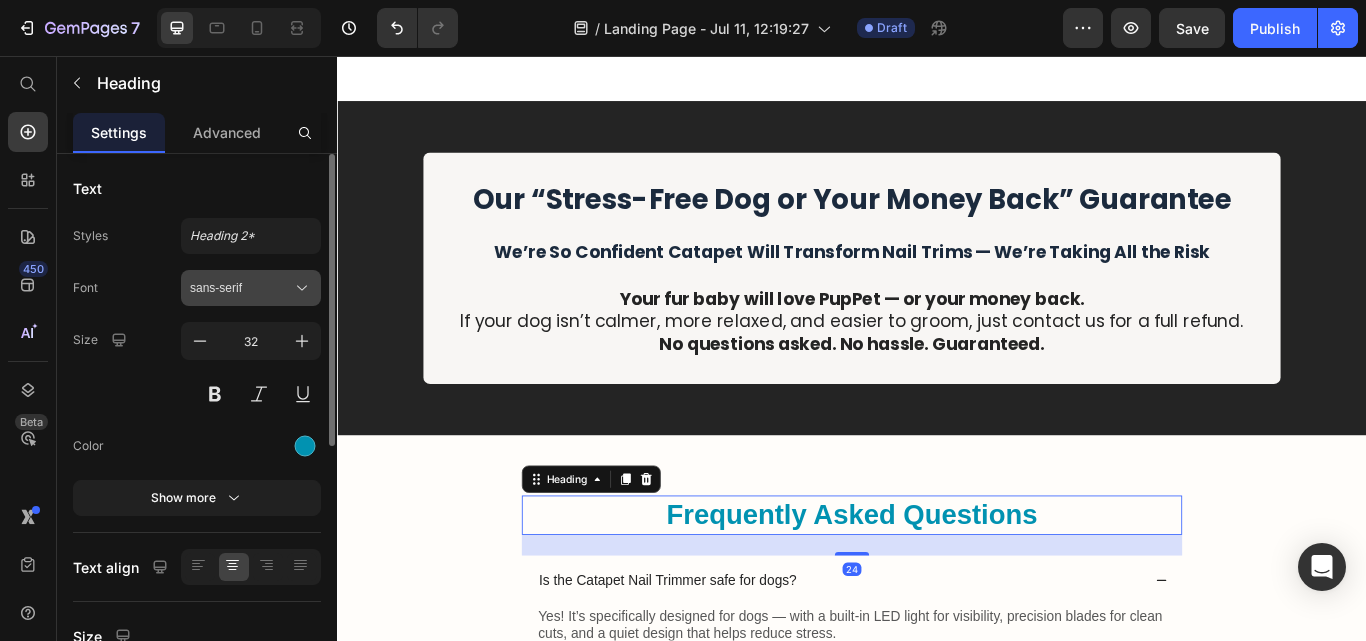 click on "sans-serif" at bounding box center (251, 288) 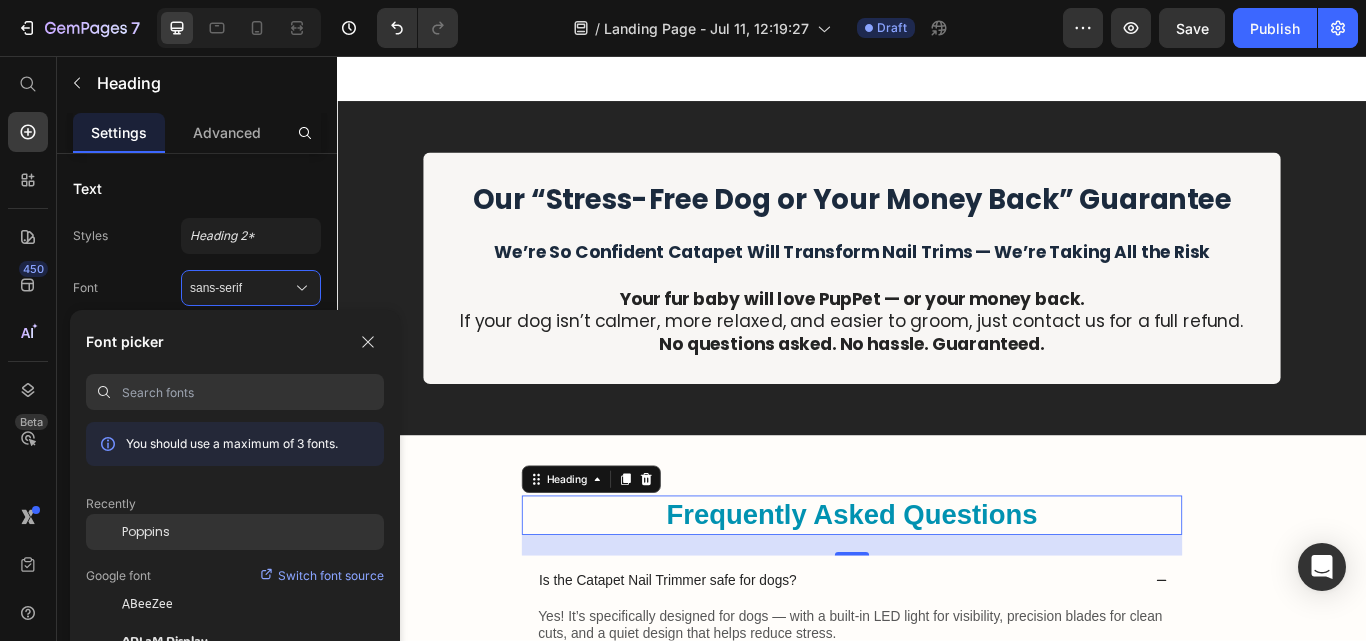 click on "Poppins" 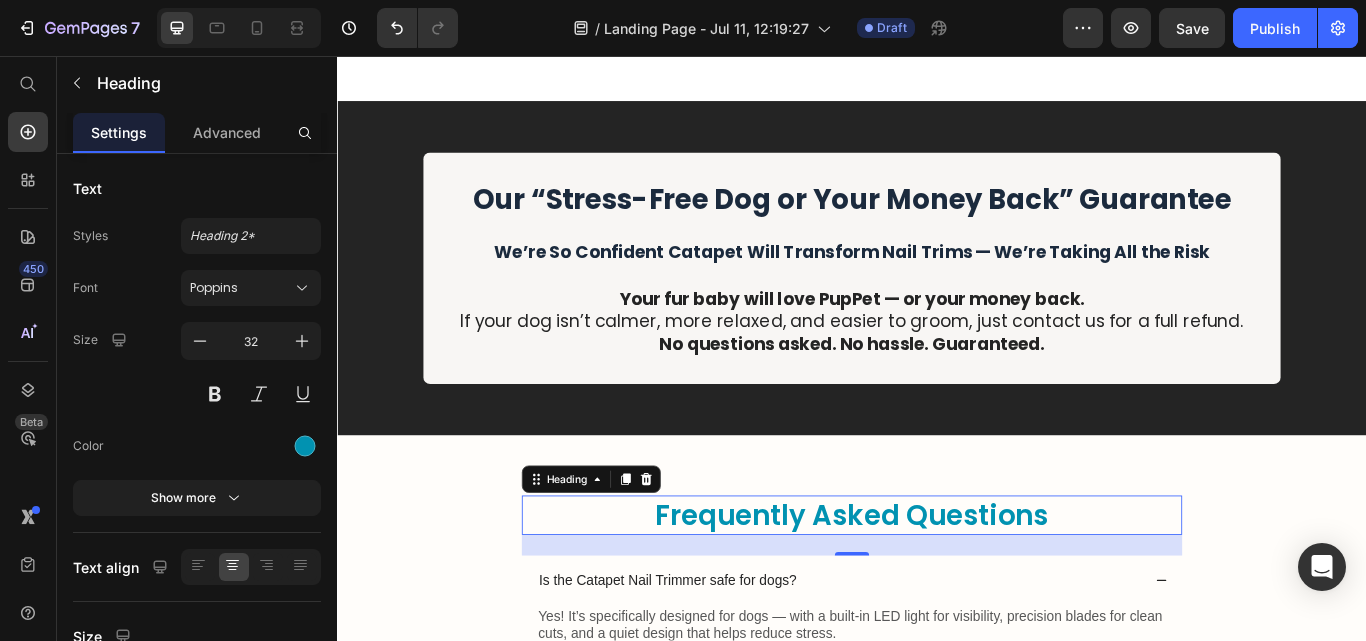 scroll, scrollTop: 7802, scrollLeft: 0, axis: vertical 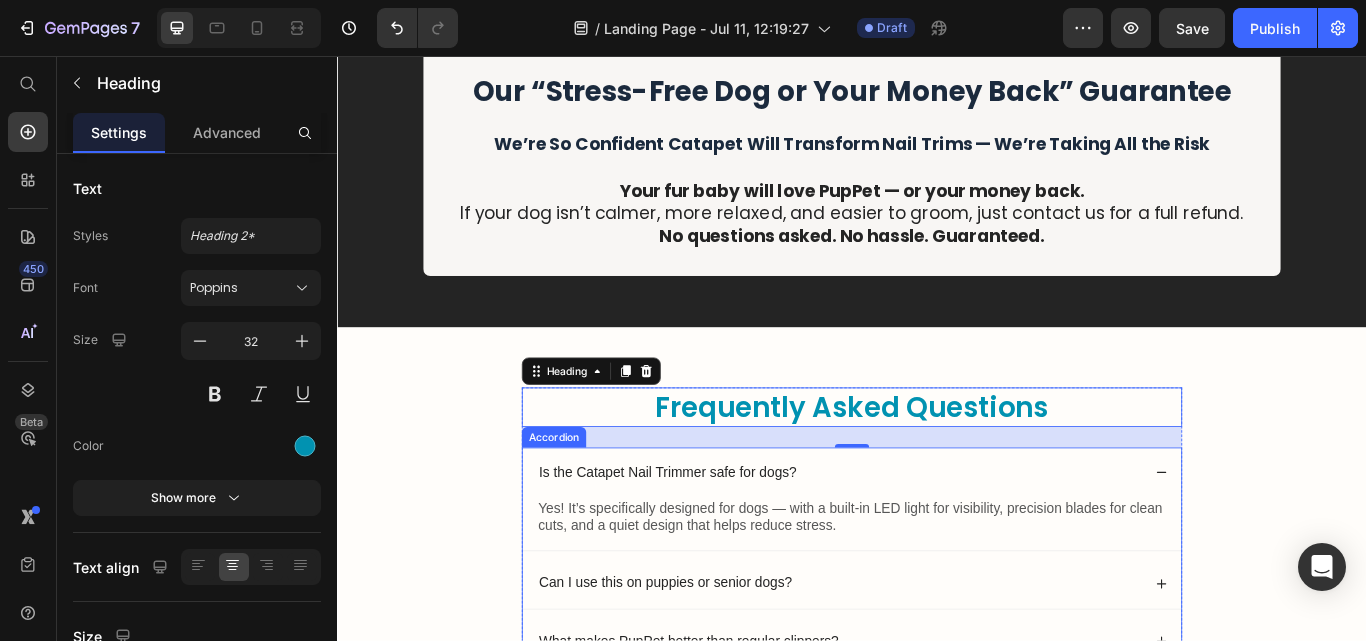 click on "Is the Catapet Nail Trimmer safe for dogs?" at bounding box center (922, 542) 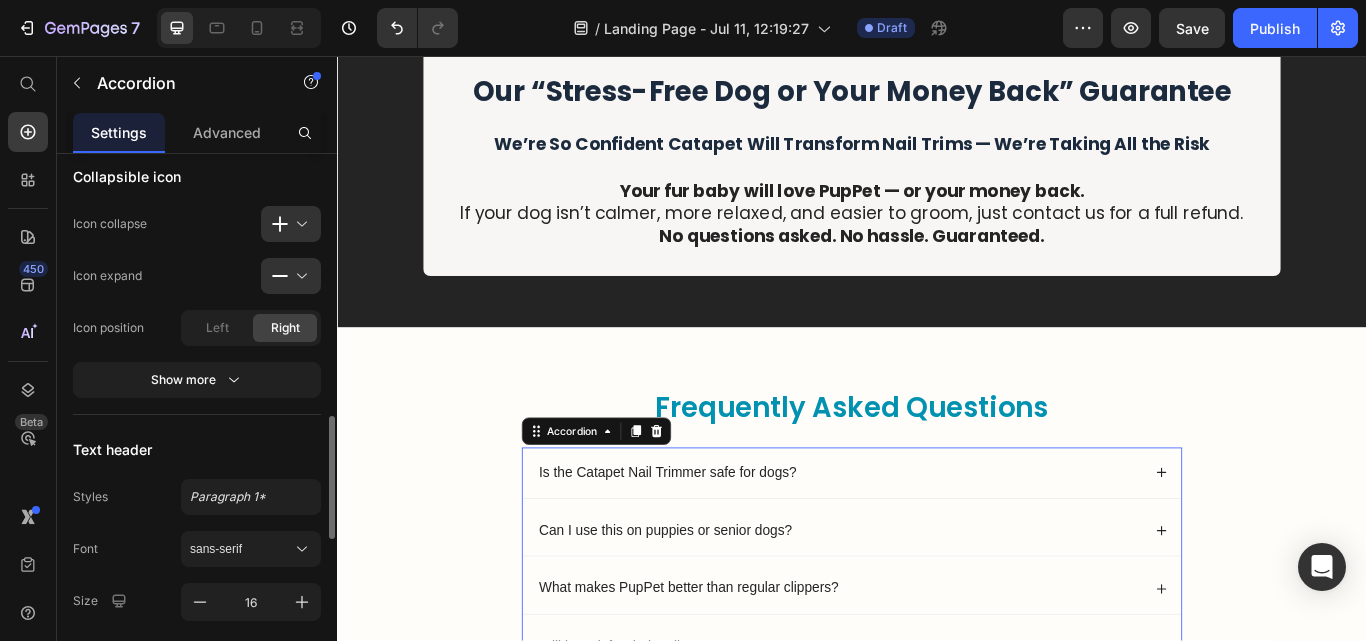 scroll, scrollTop: 836, scrollLeft: 0, axis: vertical 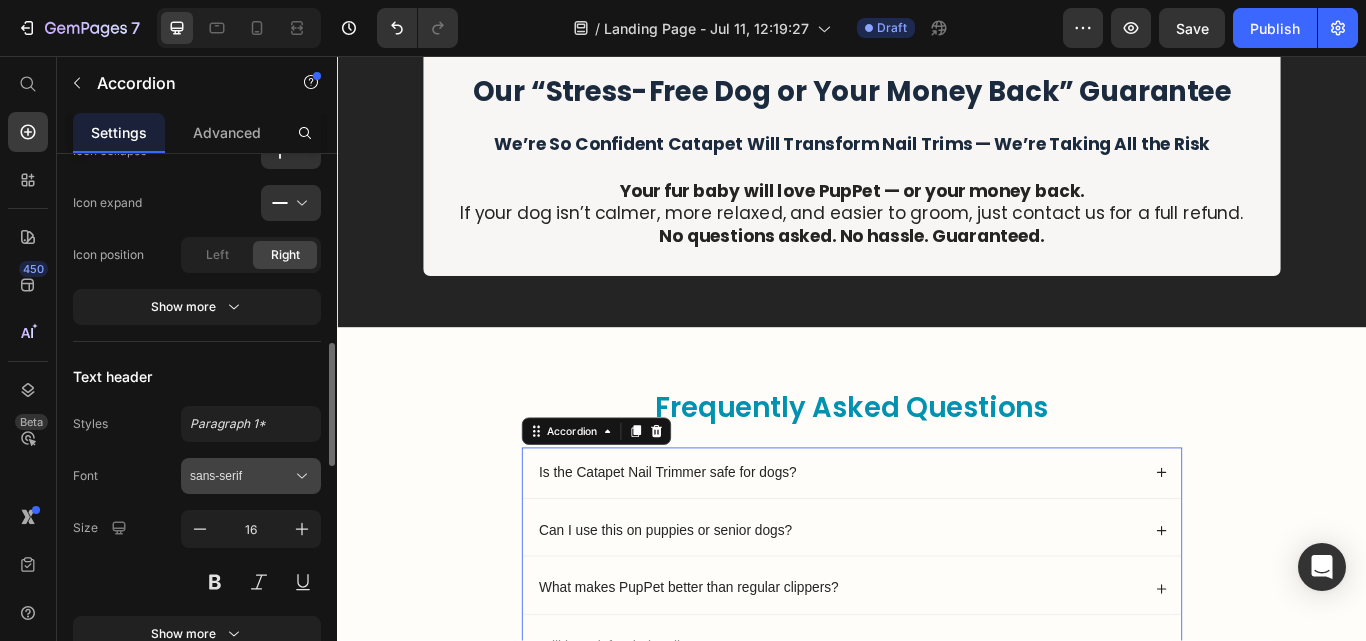 click 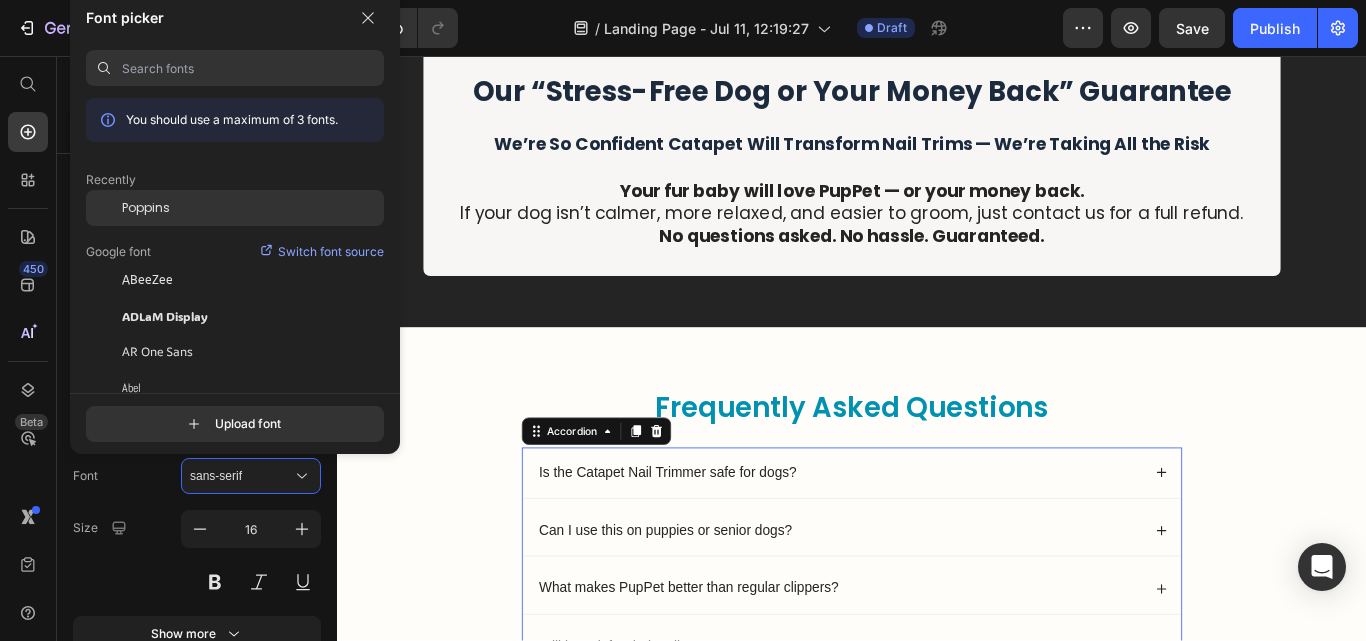 click on "Poppins" 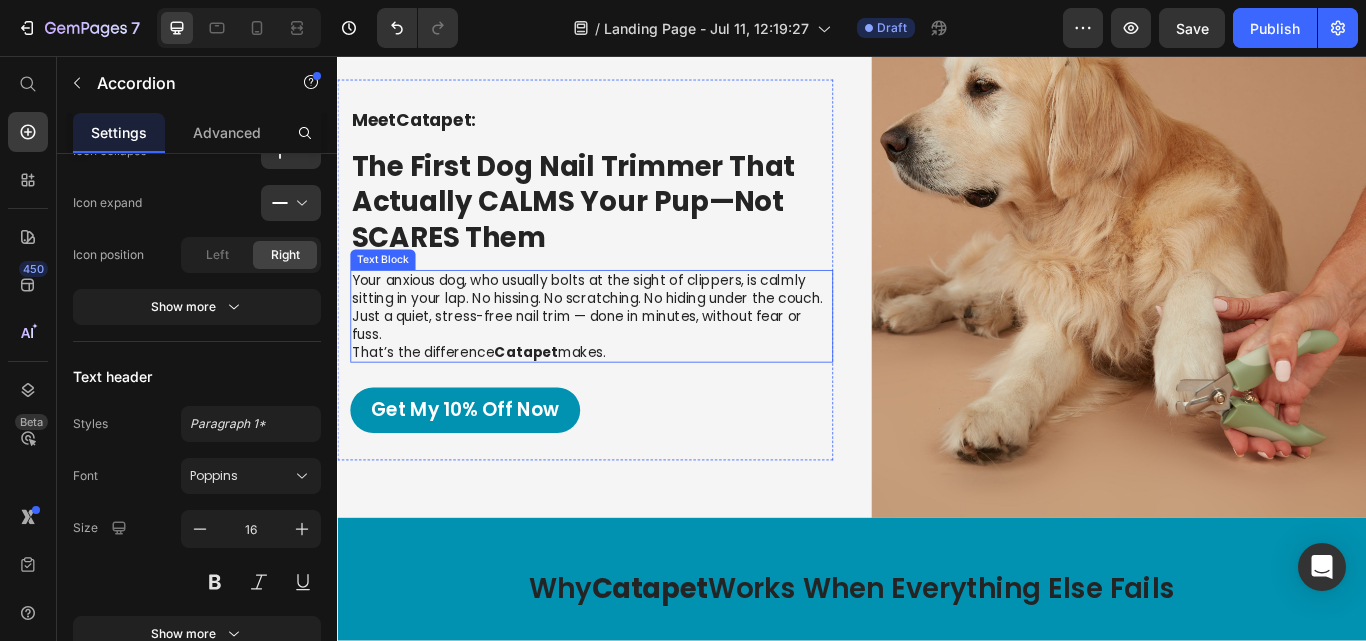 scroll, scrollTop: 4838, scrollLeft: 0, axis: vertical 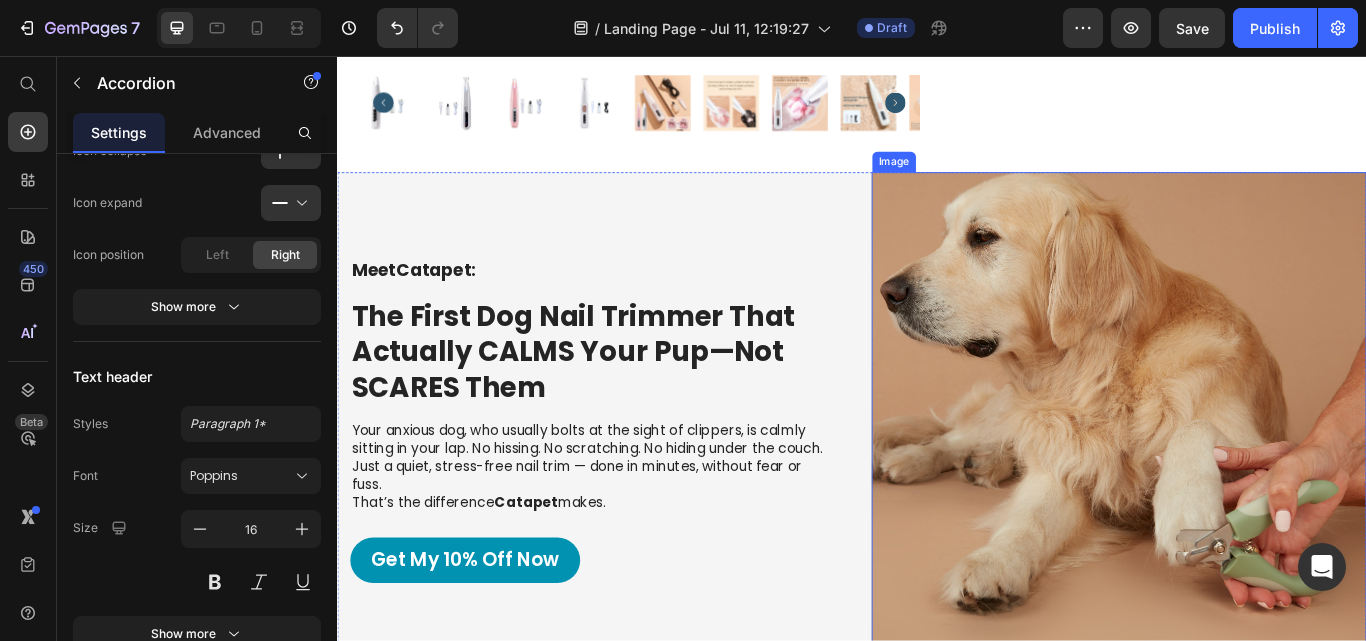 click at bounding box center (1249, 481) 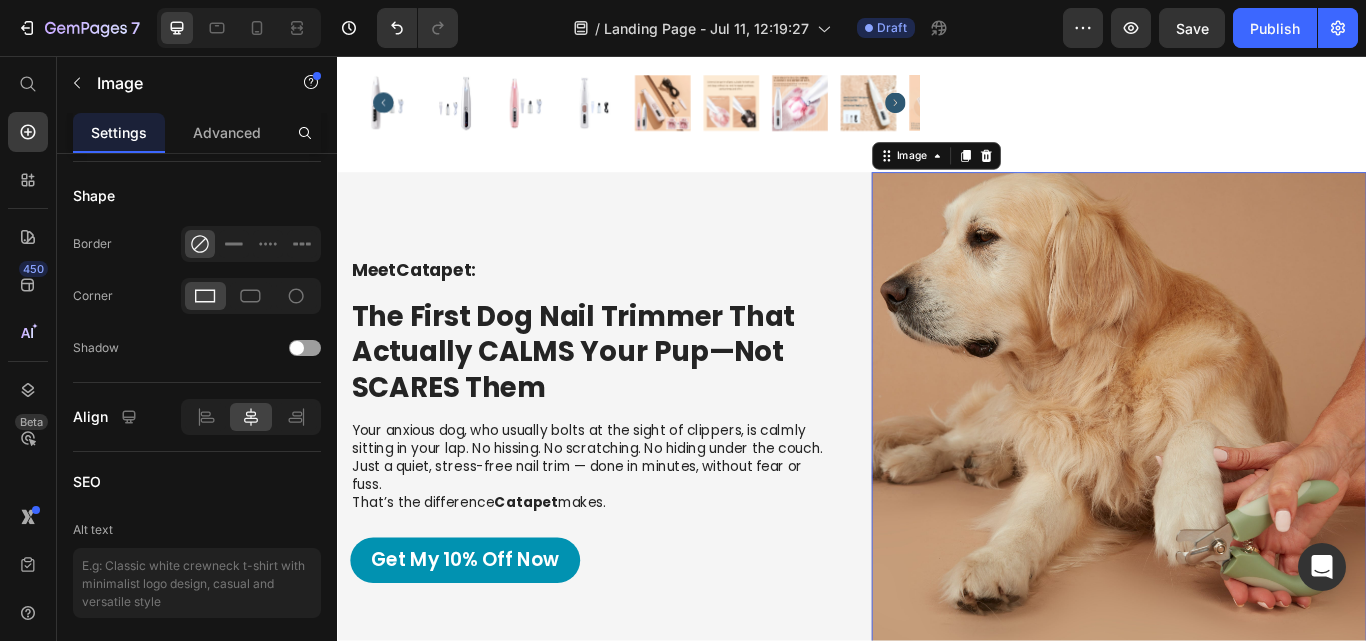 scroll, scrollTop: 0, scrollLeft: 0, axis: both 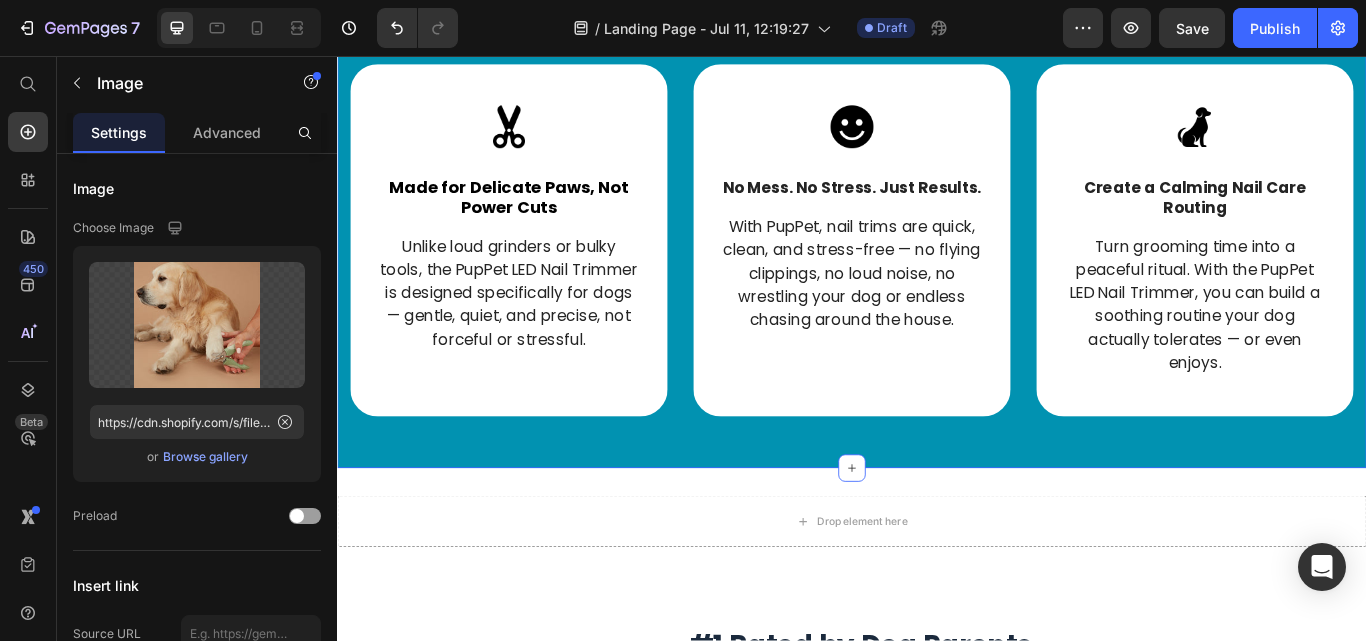 click on "Why  Catapet  Works When Everything Else Fails Heading Row Image Gentle Trimming = Calming Power Text block Combines serotonin-releasing licking with temperature therapy. It’s like doggie meditation. Text block Row Image Trims Done in Just Minutes Text block The  PupPet LED Nail Trimmer  lets you trim your dog’s nails in just minutes — gently, safely, and without the struggle. Text block Row Image Turn Nail Trims Into Calming Therapy Text block The PupPet LED Nail Trimmer reduces stress with quiet operation, precision lighting, and a gentle, dog-friendly design. Text block Row Row Image Made for Delicate Paws, Not Power Cuts Text block Unlike loud grinders or bulky tools, the PupPet LED Nail Trimmer is designed specifically for dogs — gentle, quiet, and precise, not forceful or stressful. Text block Row Image No Mess. No Stress. Just Results. Text block Text block Row Image Create a Calming Nail Care Routing Text block Text block Row Row Section 11" at bounding box center [937, 35] 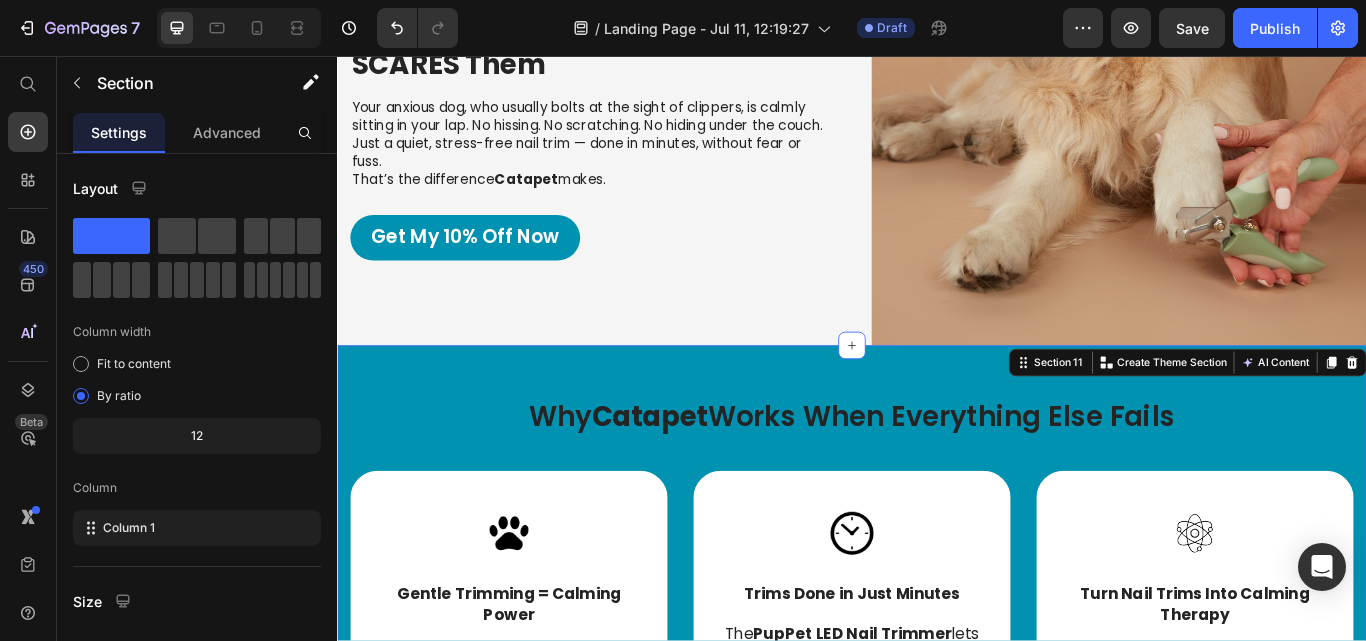 scroll, scrollTop: 5057, scrollLeft: 0, axis: vertical 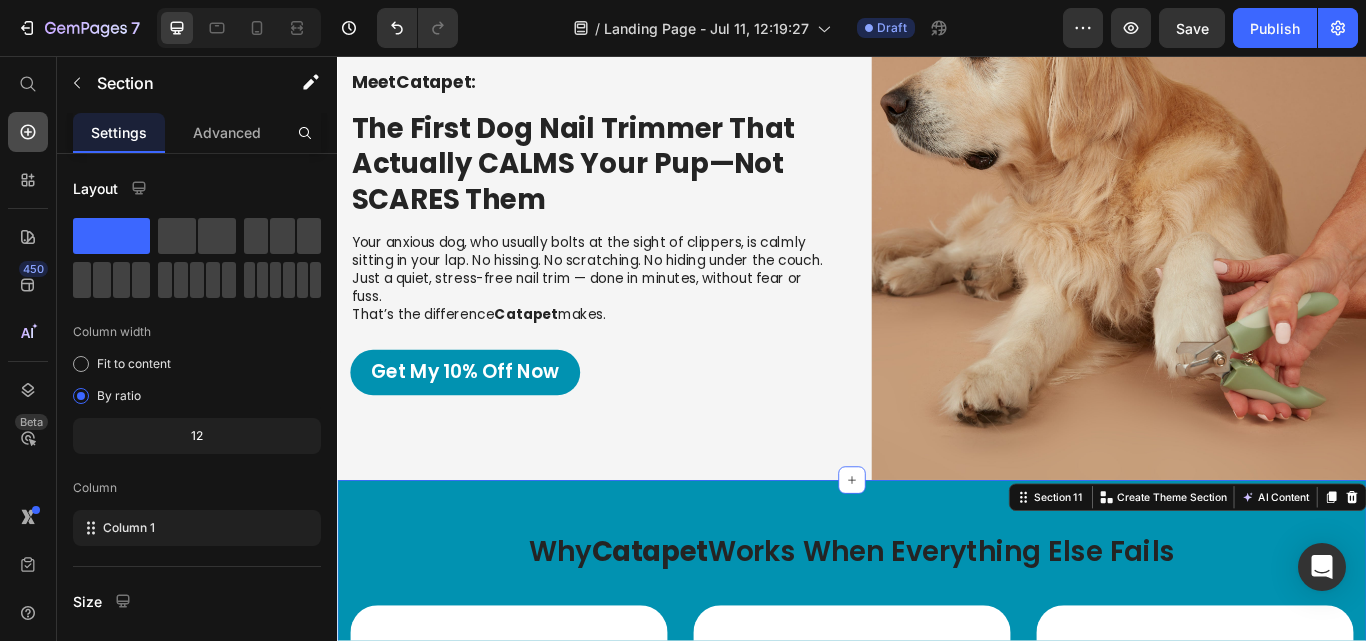 click 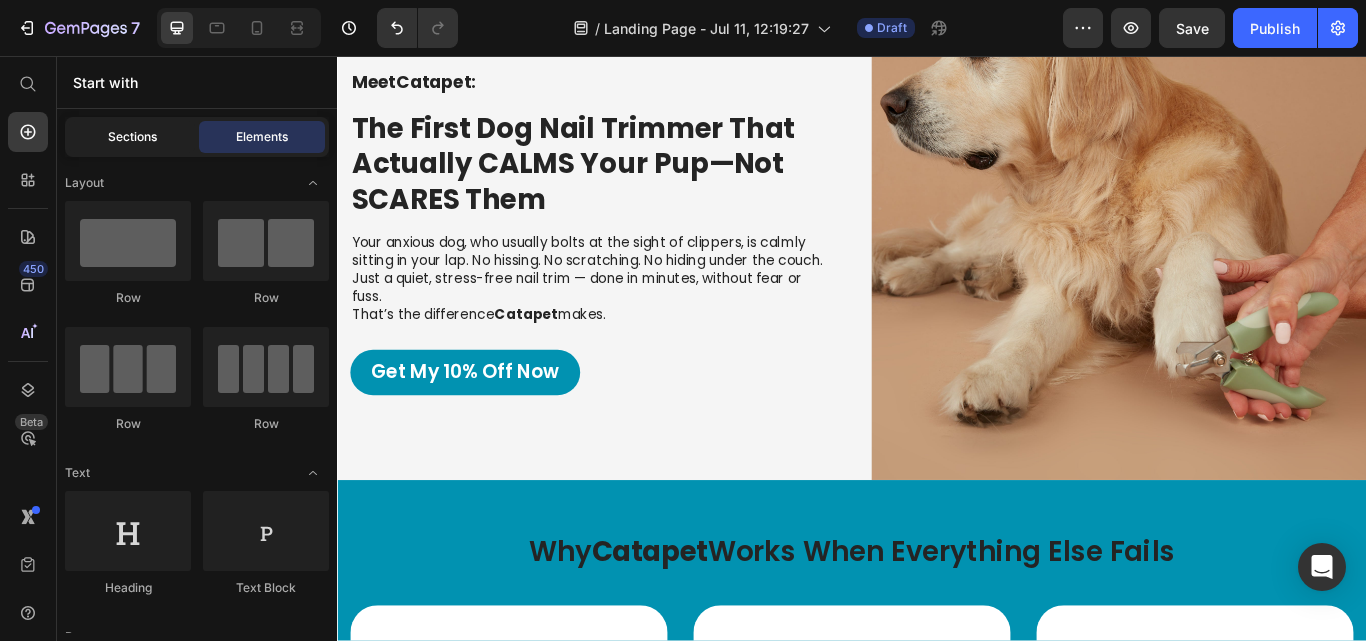 click on "Sections" at bounding box center [132, 137] 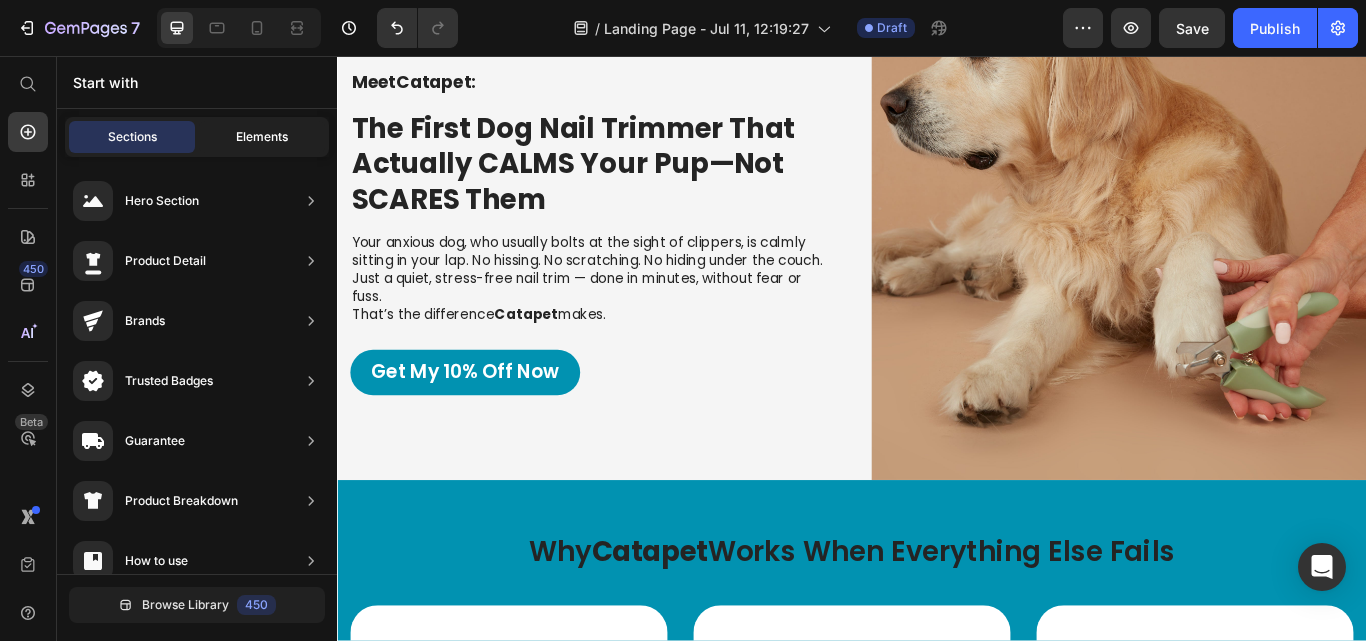 click on "Elements" at bounding box center (262, 137) 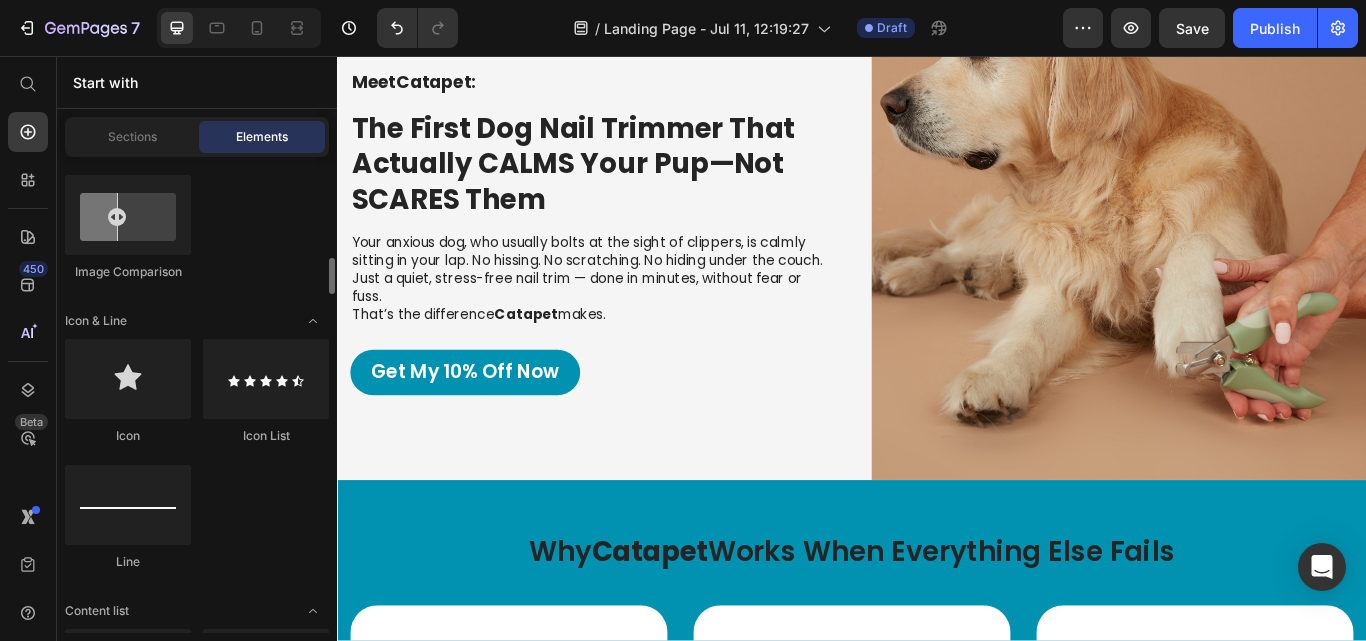 scroll, scrollTop: 1278, scrollLeft: 0, axis: vertical 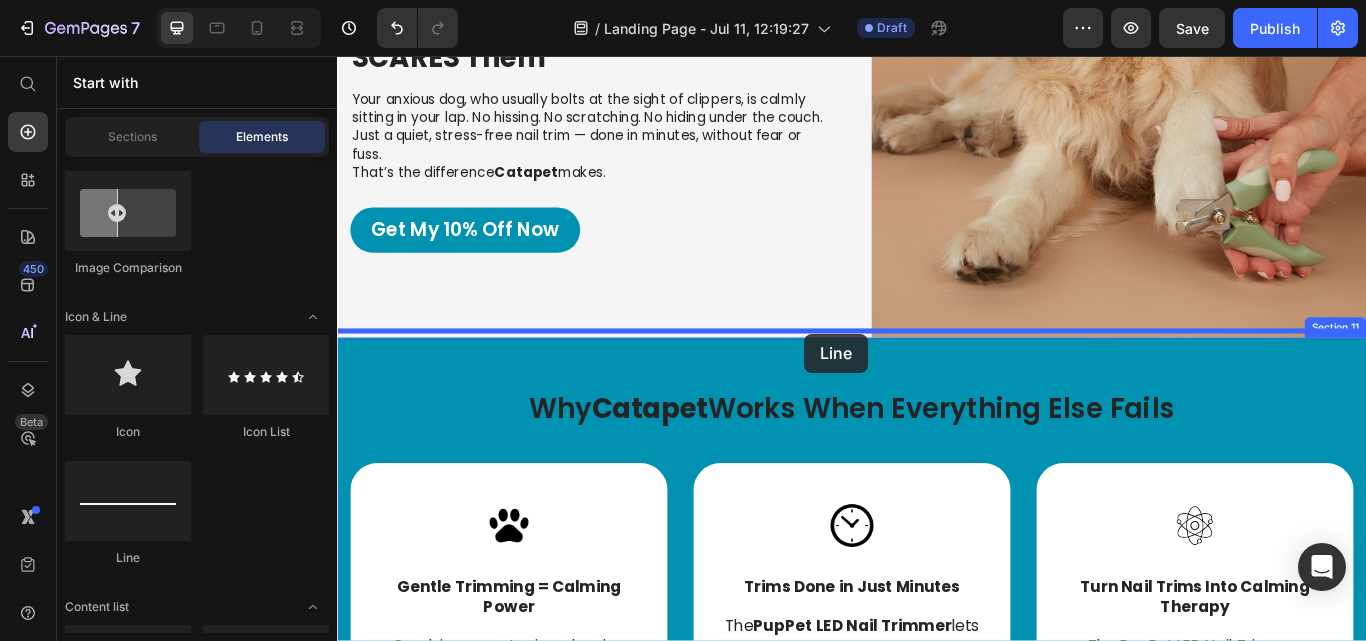 drag, startPoint x: 467, startPoint y: 569, endPoint x: 882, endPoint y: 380, distance: 456.01096 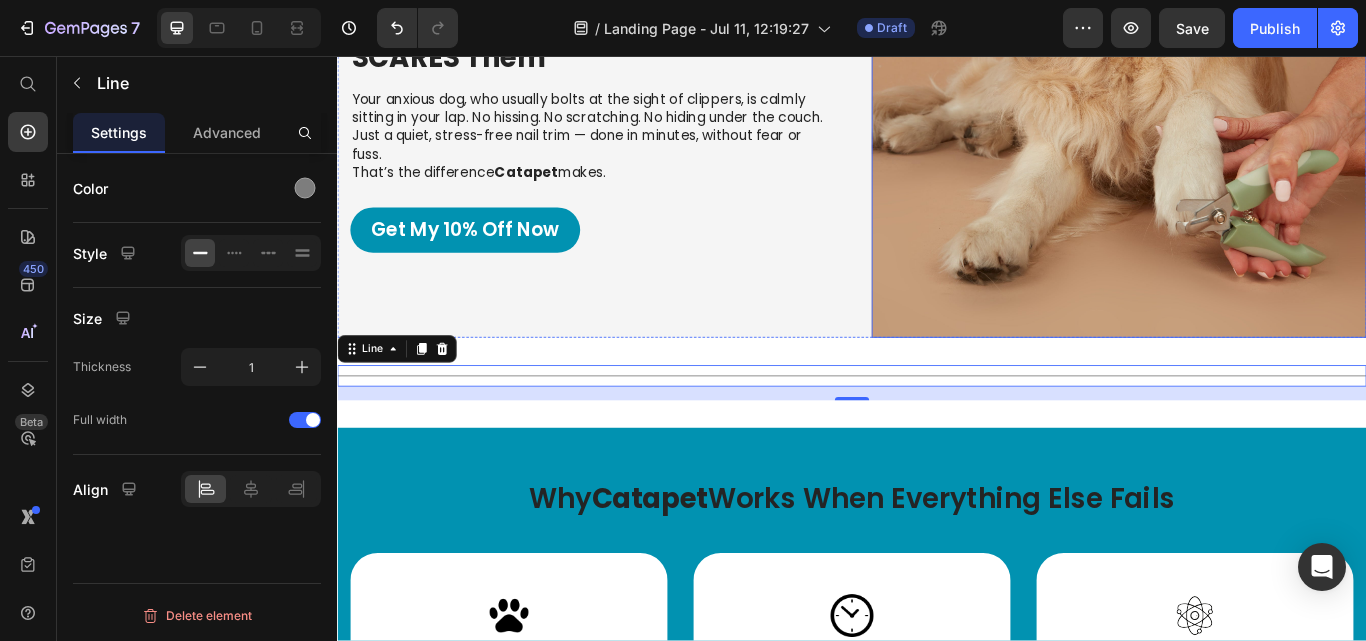 click at bounding box center (1249, 96) 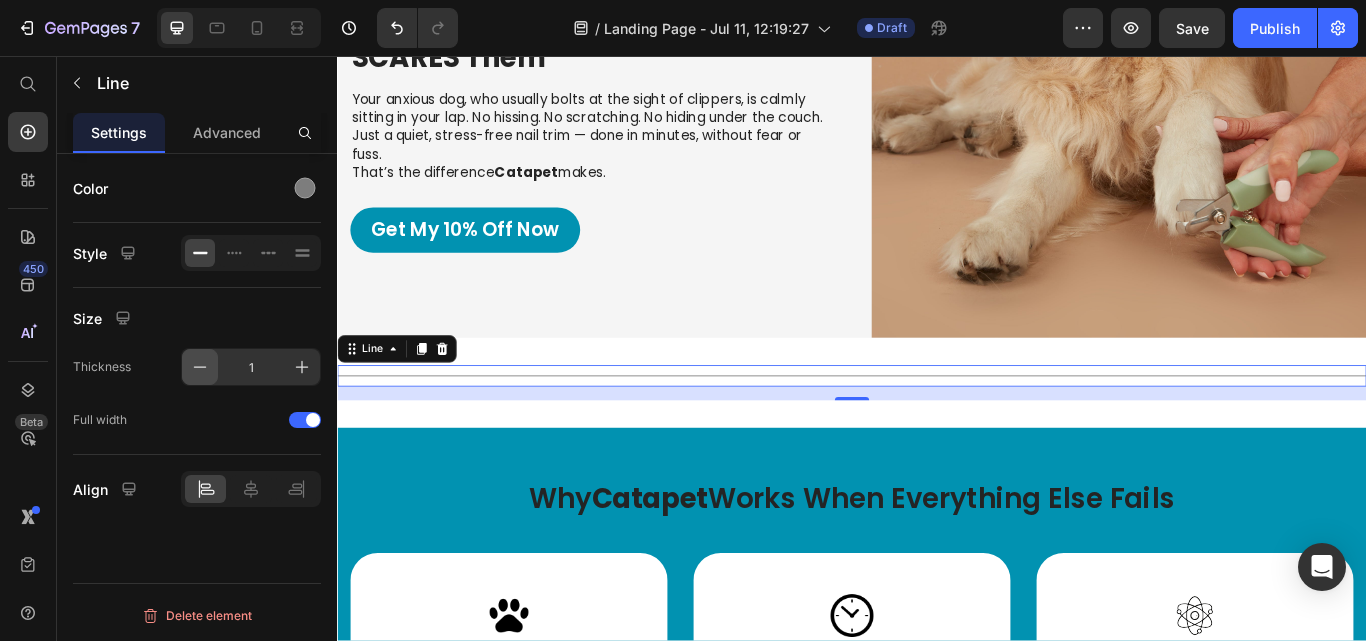 click 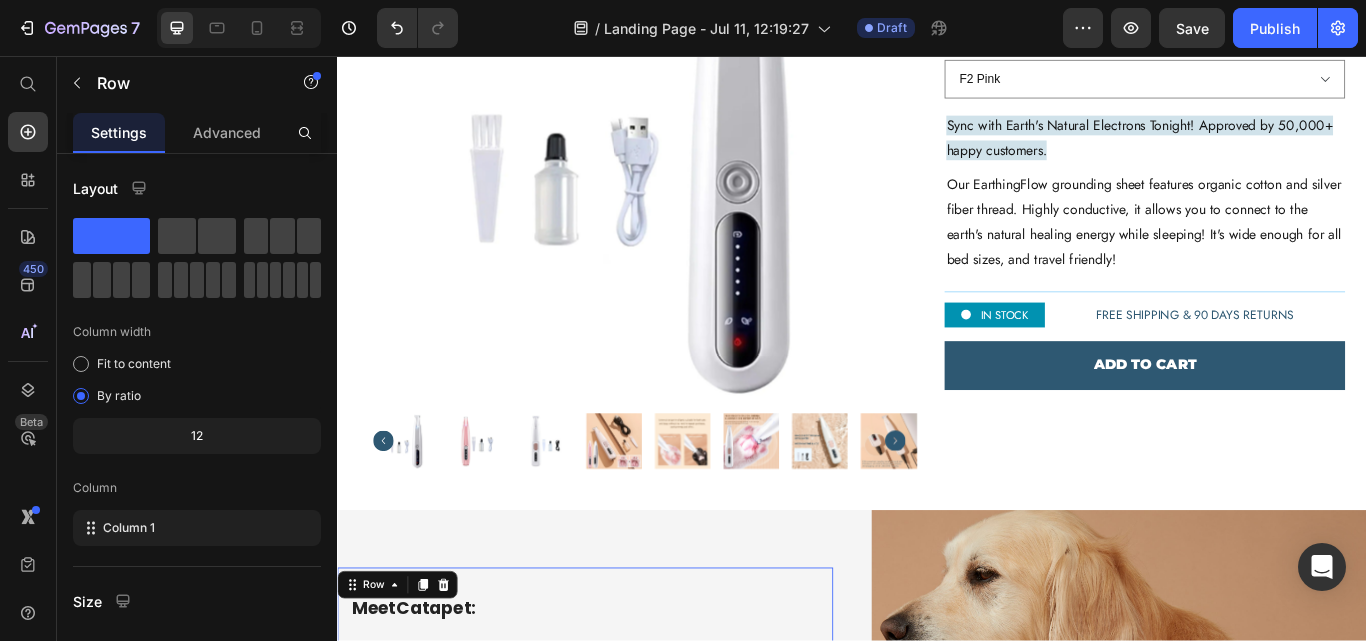 scroll, scrollTop: 5170, scrollLeft: 0, axis: vertical 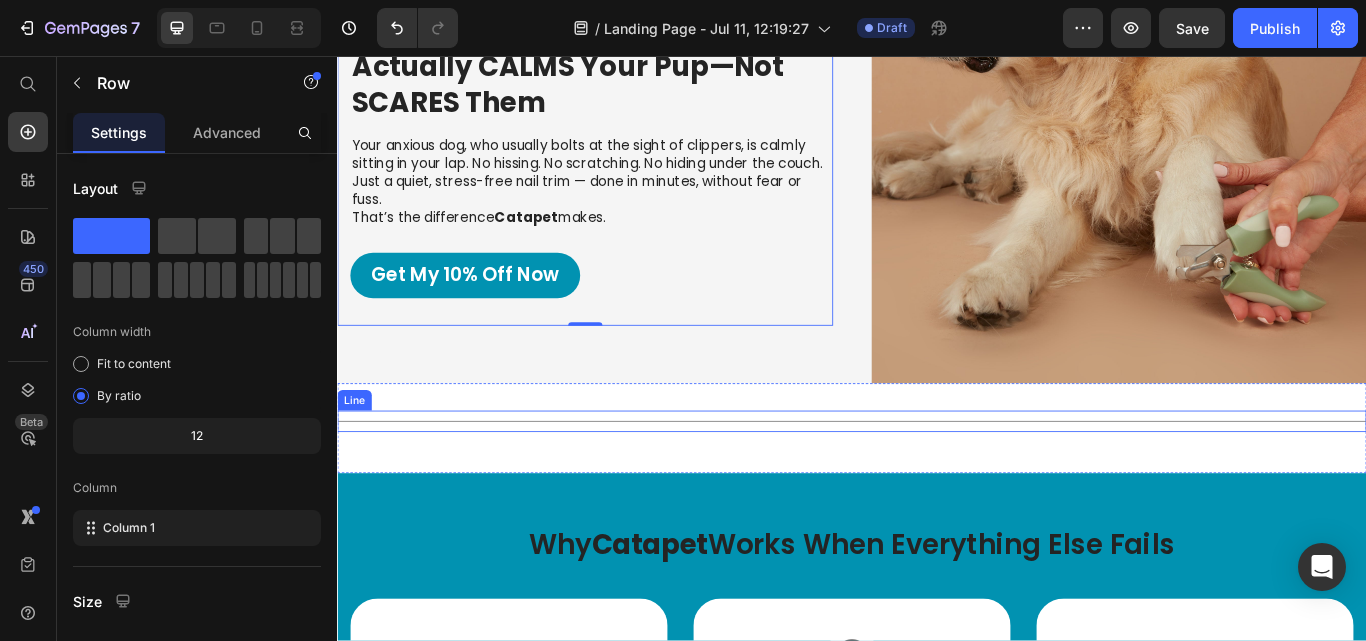 click on "Title Line" at bounding box center [937, 482] 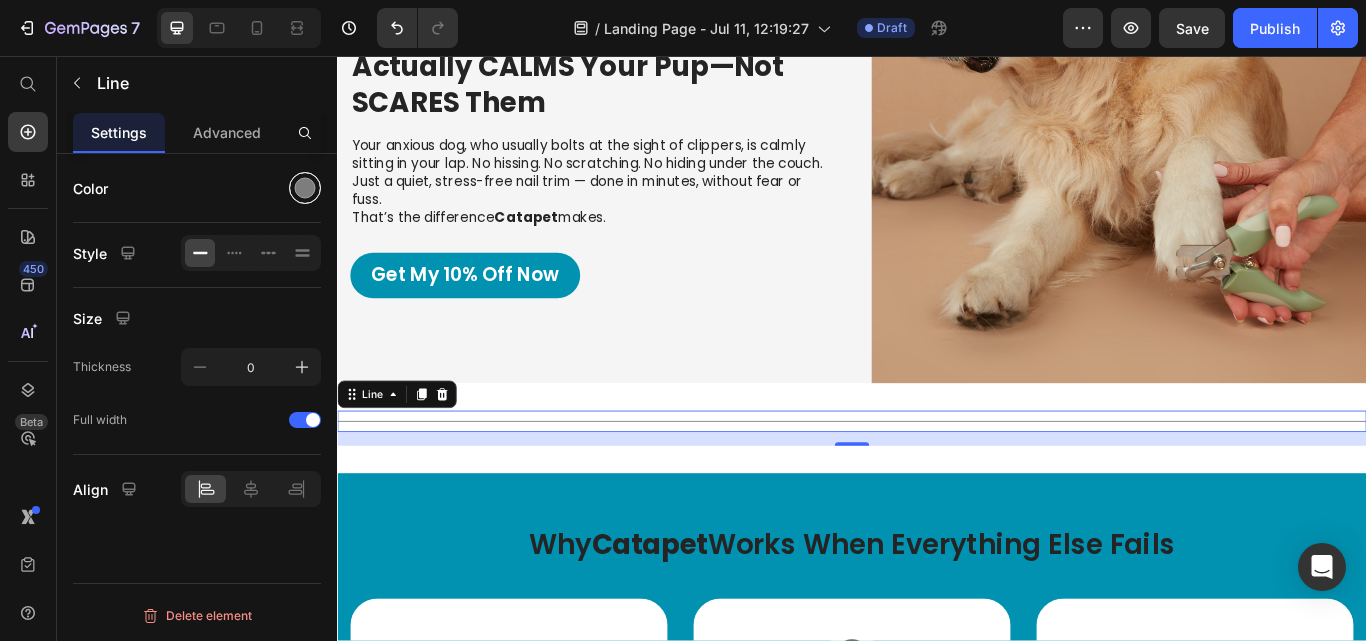 click at bounding box center (305, 188) 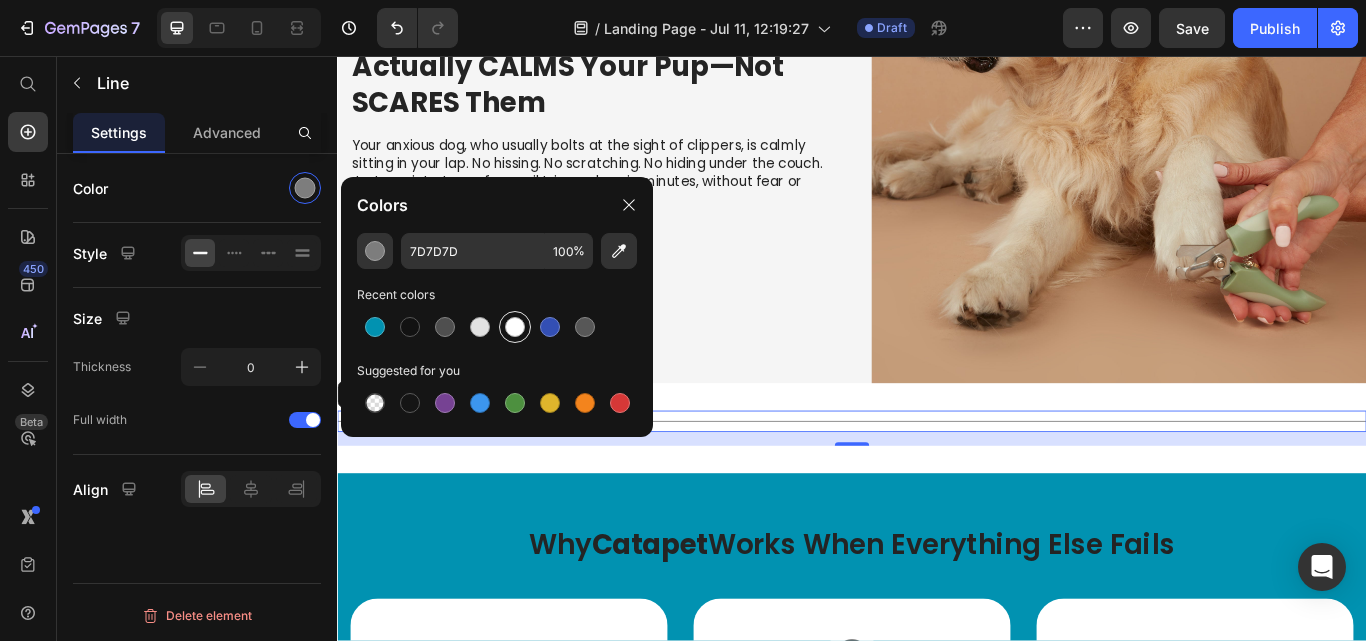 click at bounding box center (515, 327) 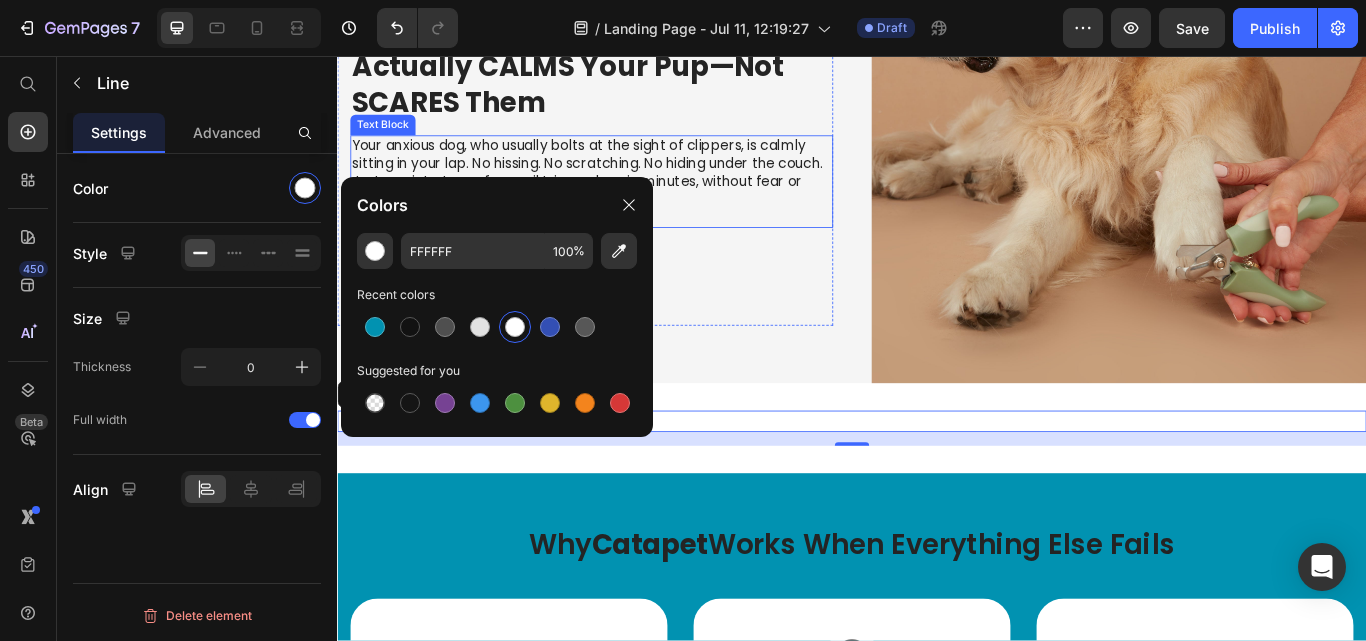 click on "That’s the difference  Catapet  makes." at bounding box center [633, 245] 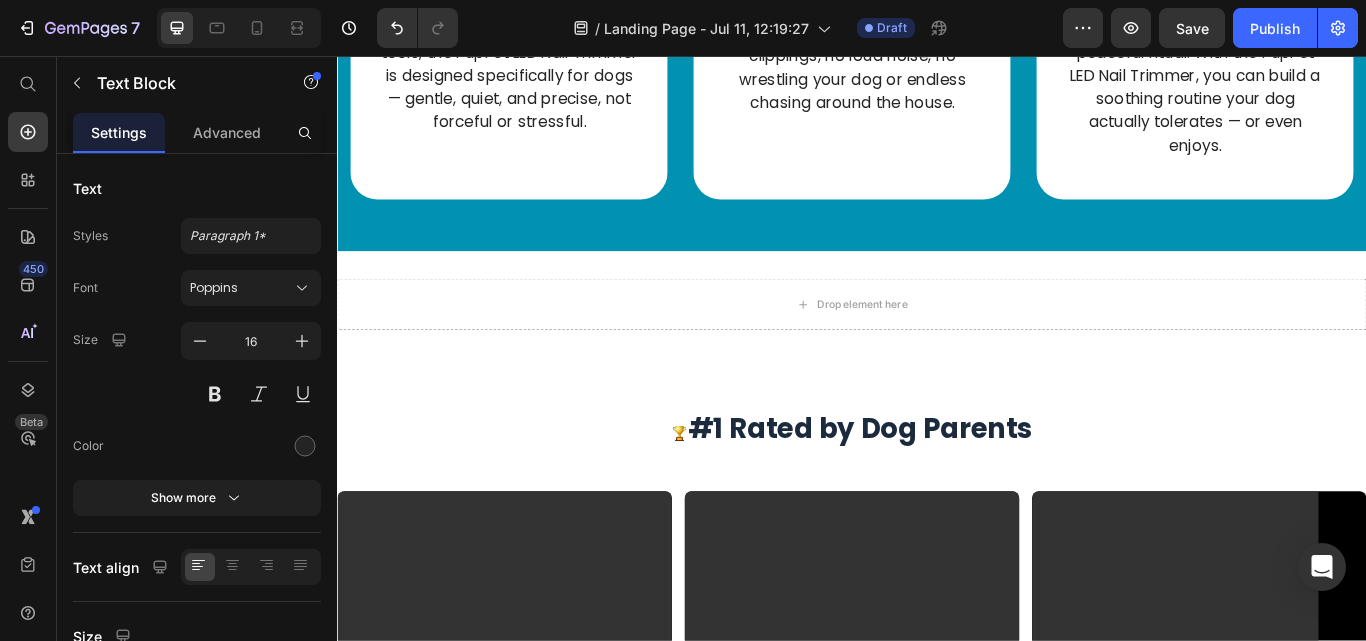 scroll, scrollTop: 6427, scrollLeft: 0, axis: vertical 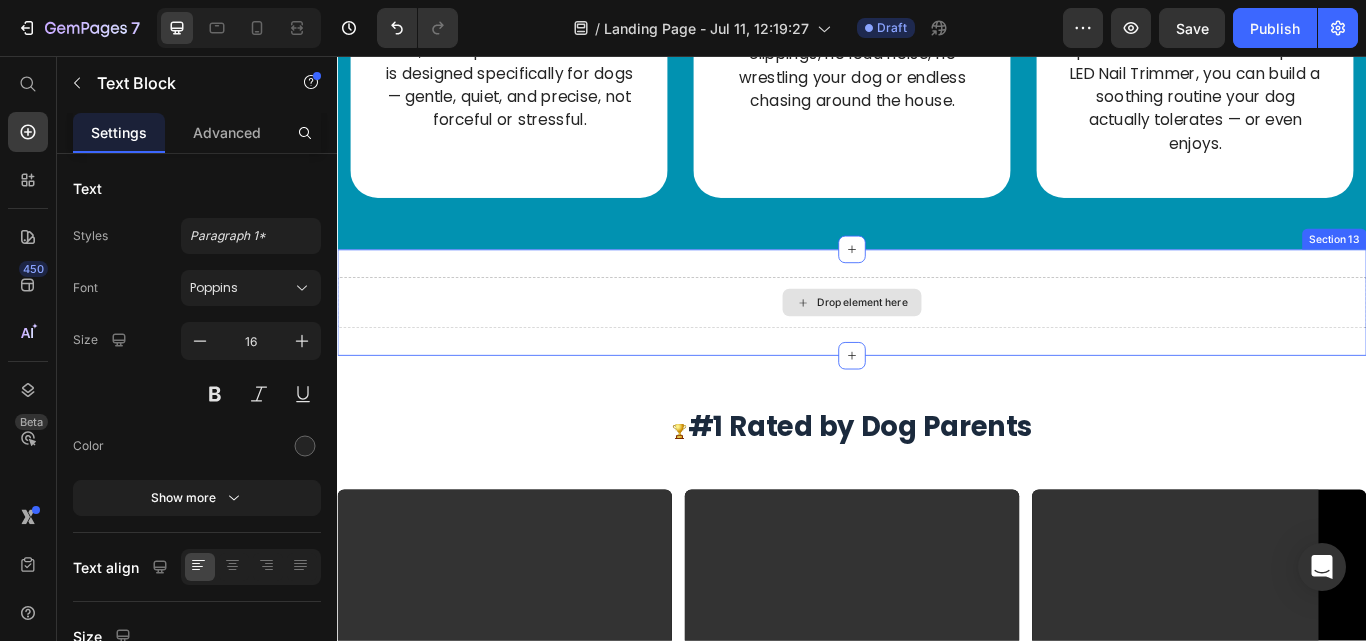 click on "Drop element here" at bounding box center [937, 344] 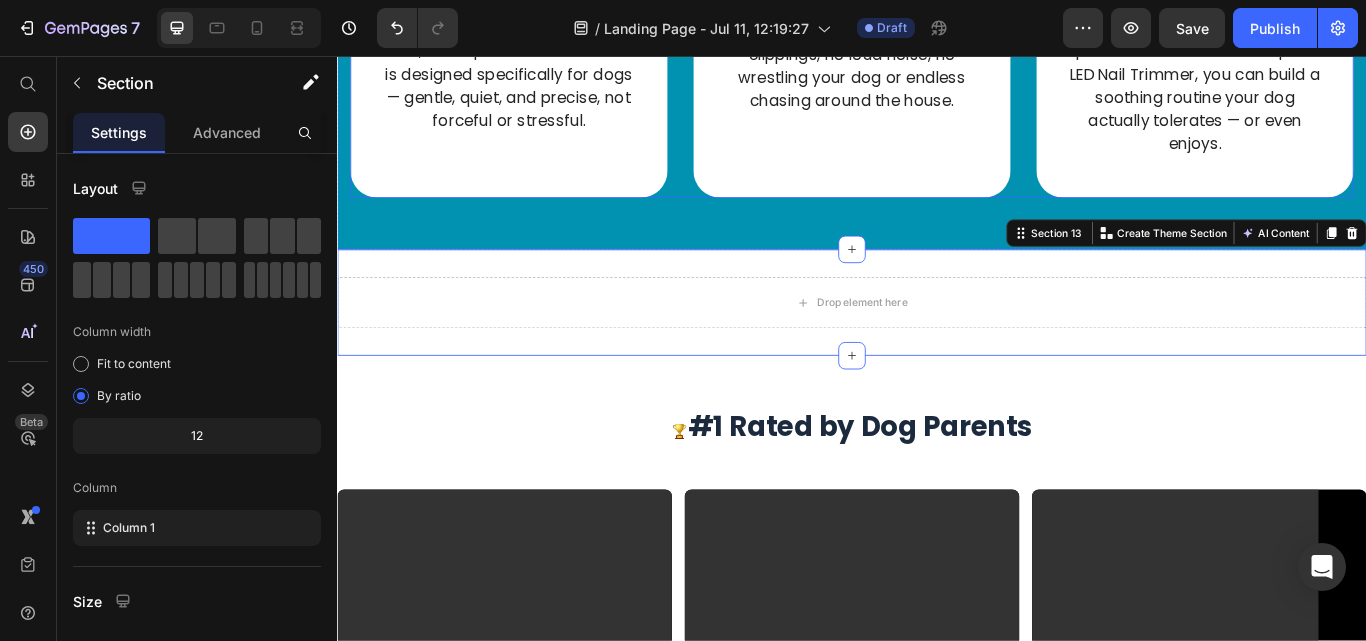 click on "Image Made for Delicate Paws, Not Power Cuts Text block Unlike loud grinders or bulky tools, the PupPet LED Nail Trimmer is designed specifically for dogs — gentle, quiet, and precise, not forceful or stressful. Text block Row Image No Mess. No Stress. Just Results. Text block With PupPet, nail trims are quick, clean, and stress-free — no flying clippings, no loud noise, no wrestling your dog or endless chasing around the house. Text block Row Image Create a Calming Nail Care Routing Text block Turn grooming time into a peaceful ritual. With the PupPet LED Nail Trimmer, you can build a soothing routine your dog actually tolerates — or even enjoys. Text block Row Row" at bounding box center [937, 16] 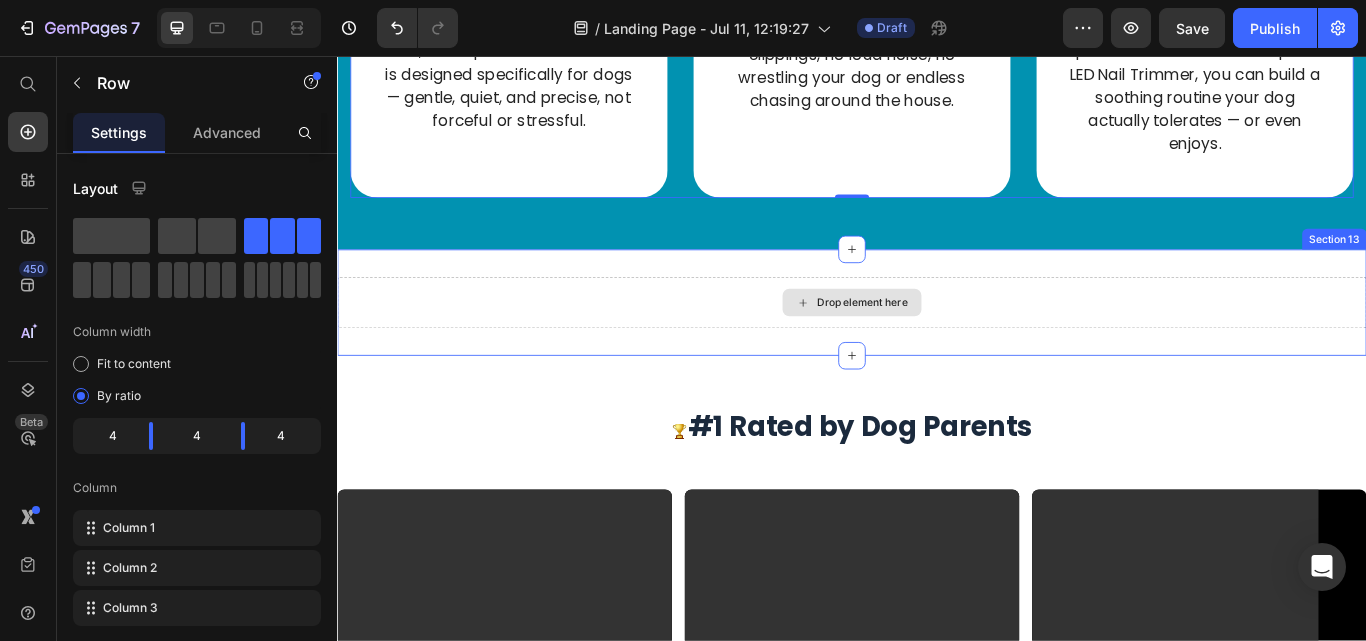 click on "Drop element here" at bounding box center [937, 344] 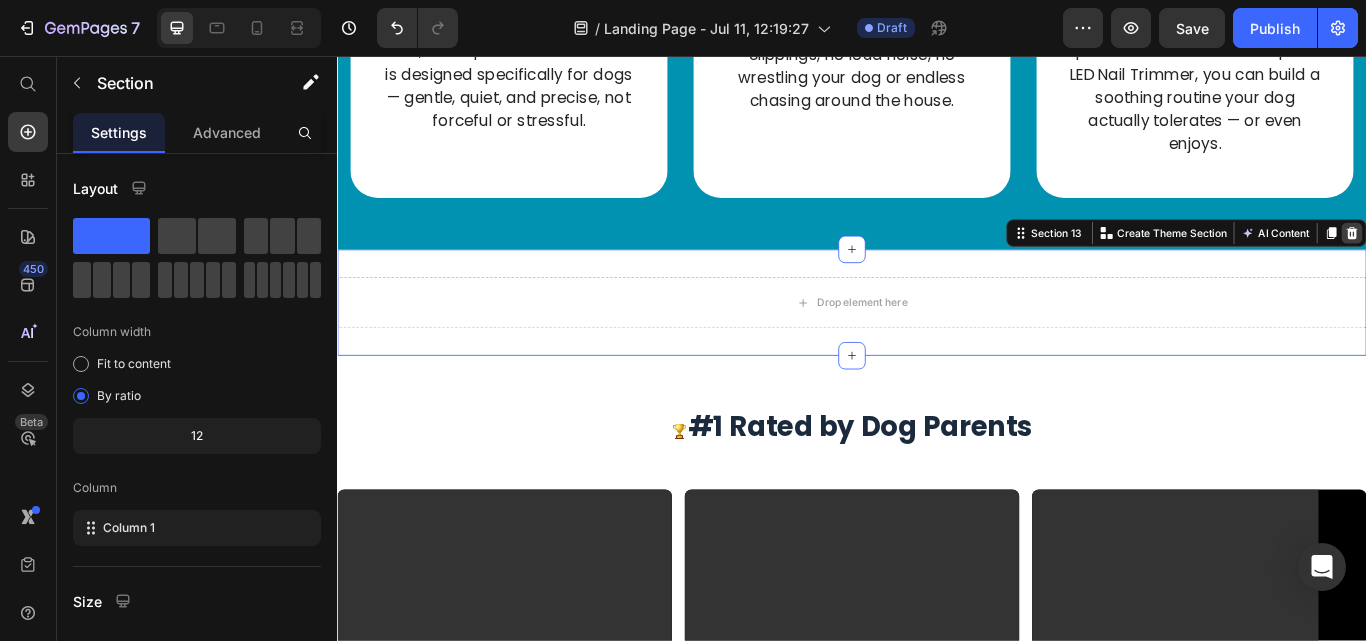 click at bounding box center (1520, 263) 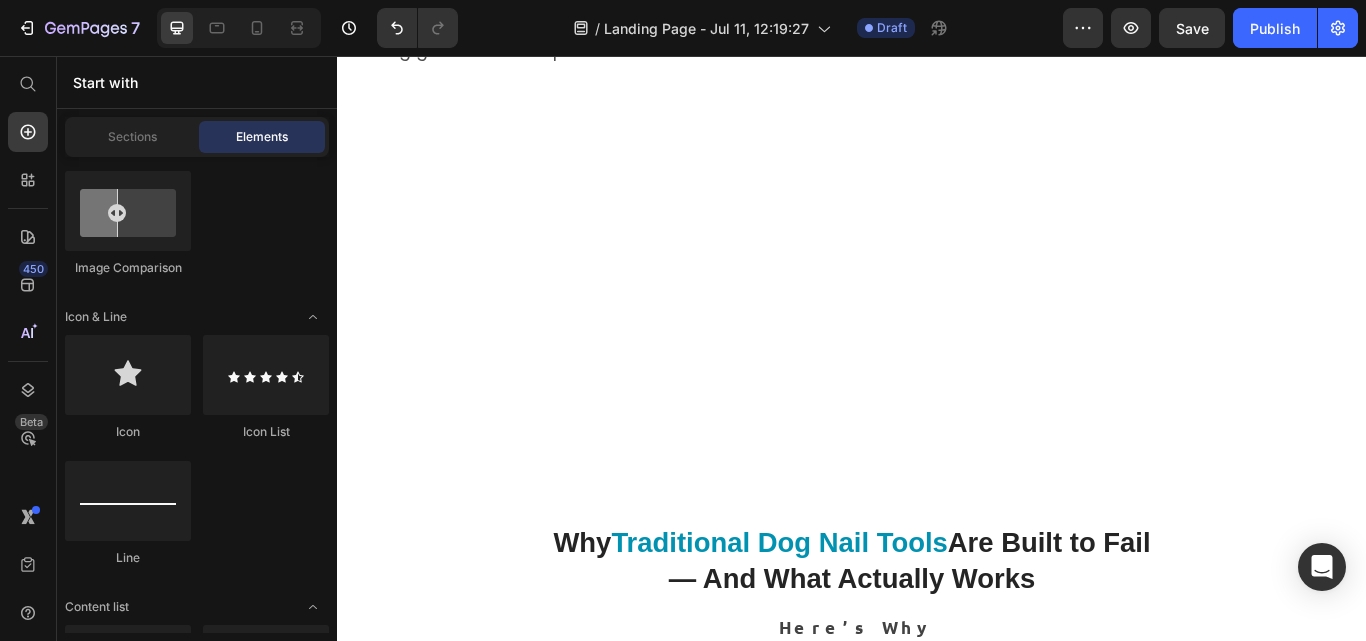 scroll, scrollTop: 2050, scrollLeft: 0, axis: vertical 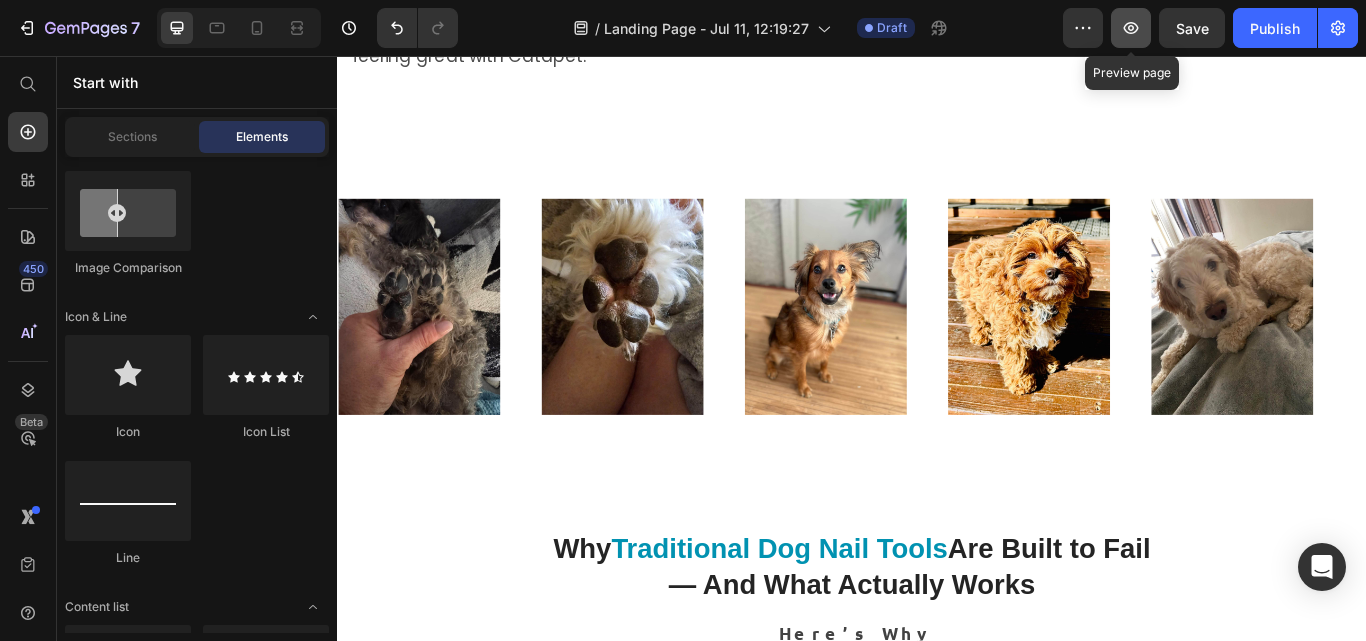 click 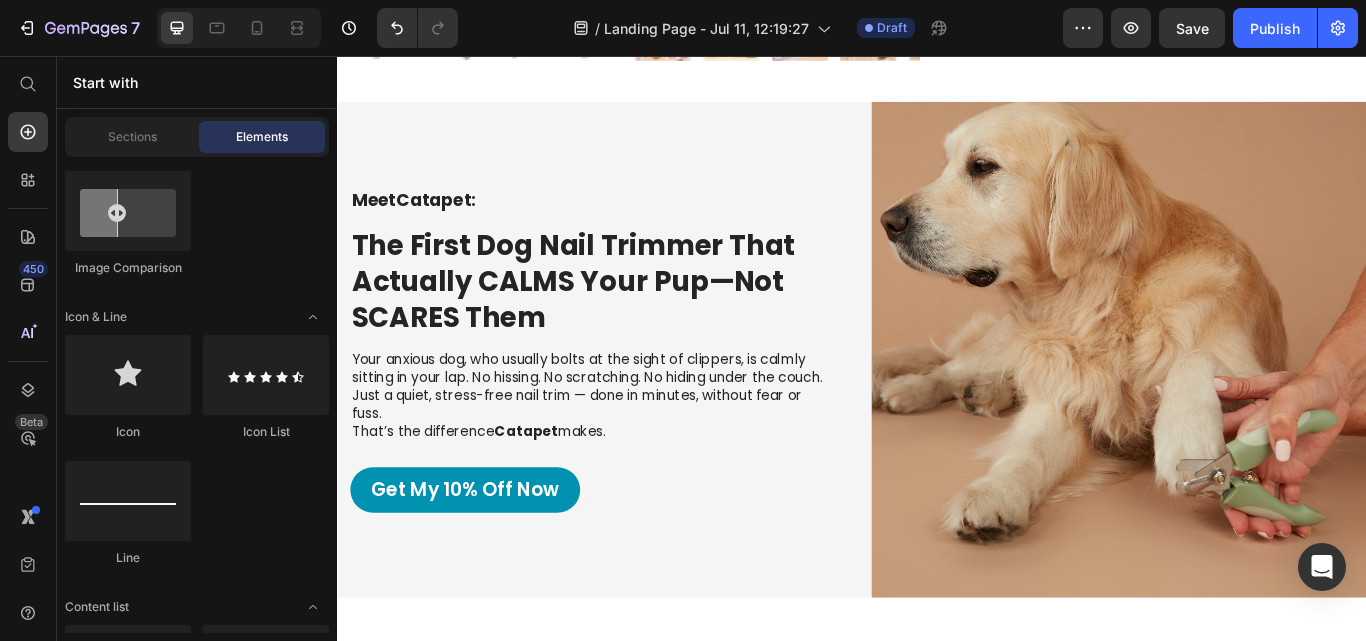 scroll, scrollTop: 5014, scrollLeft: 0, axis: vertical 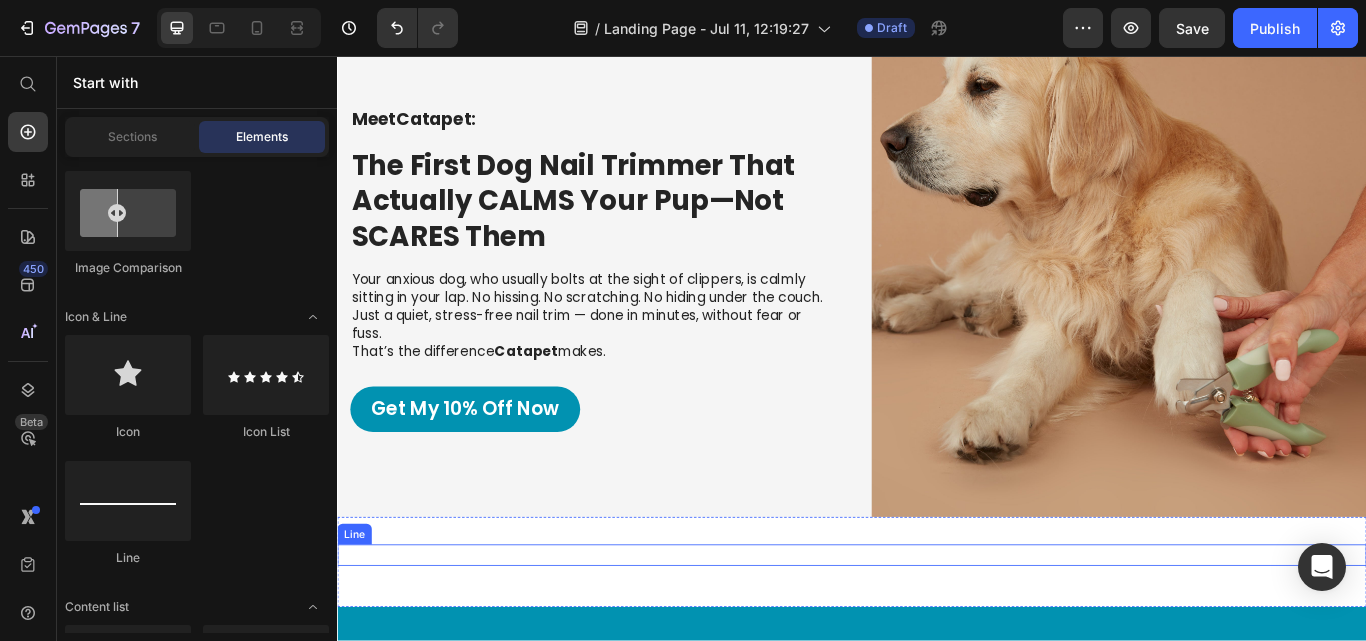 click on "Title Line" at bounding box center [937, 638] 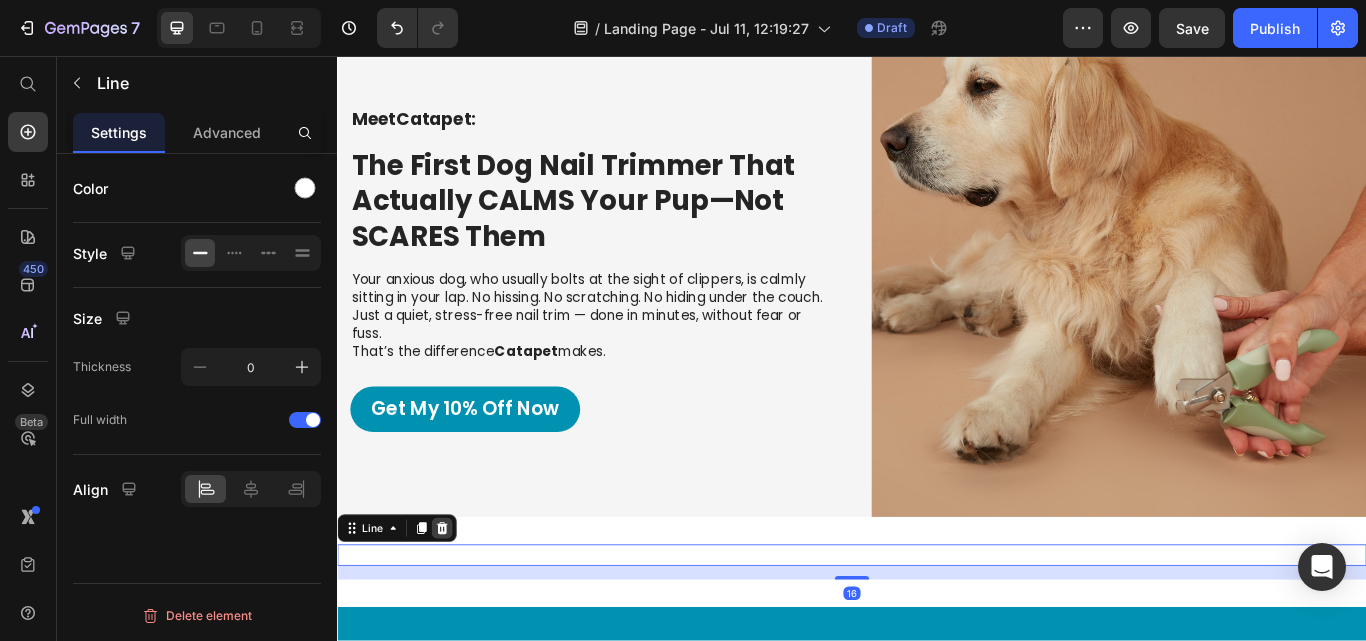 click 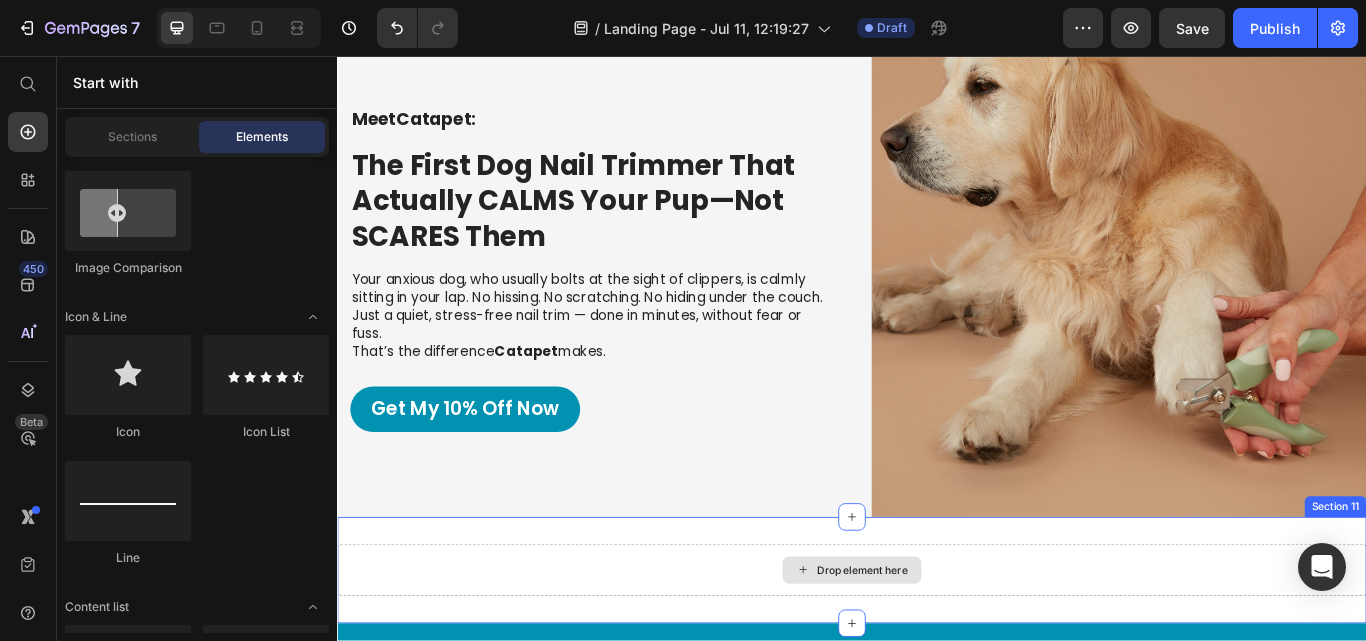 click on "Drop element here" at bounding box center [937, 656] 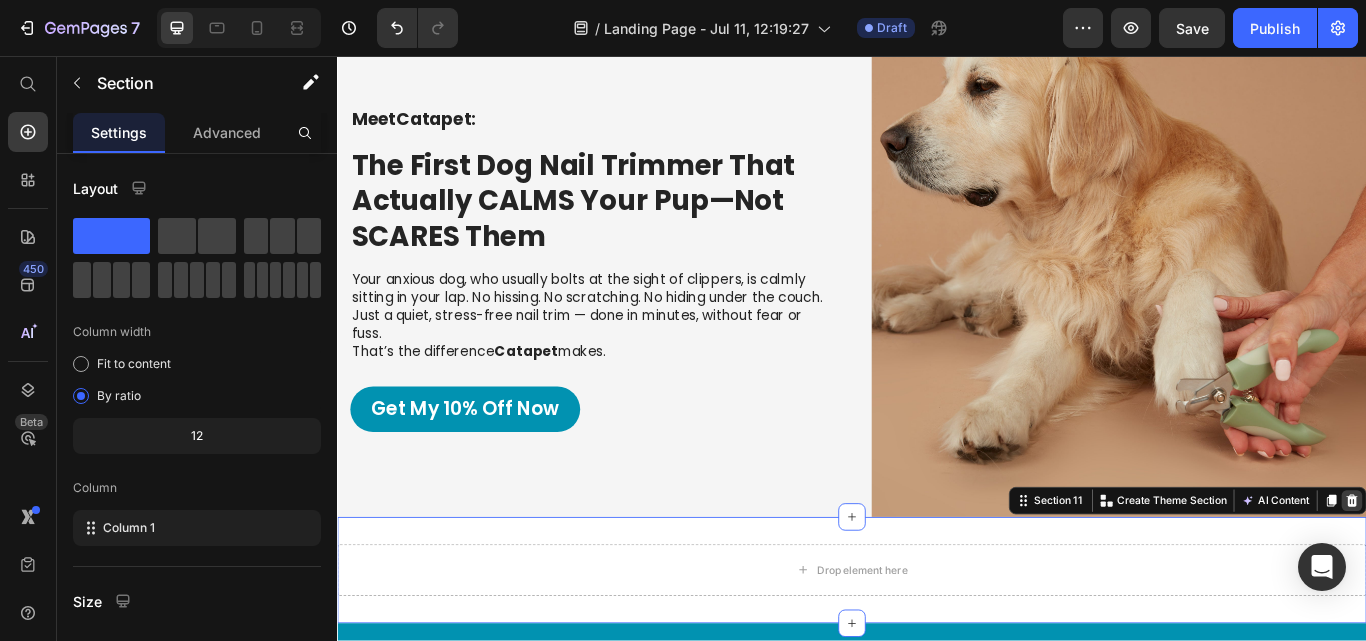 click 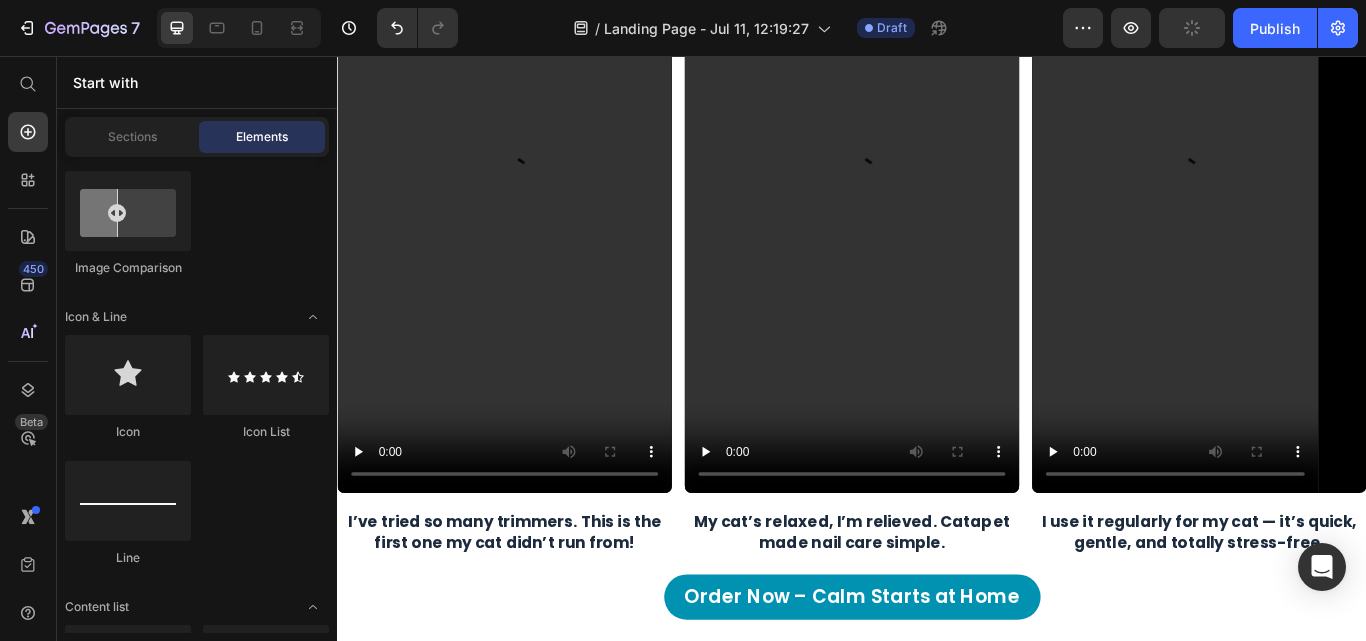 scroll, scrollTop: 6936, scrollLeft: 0, axis: vertical 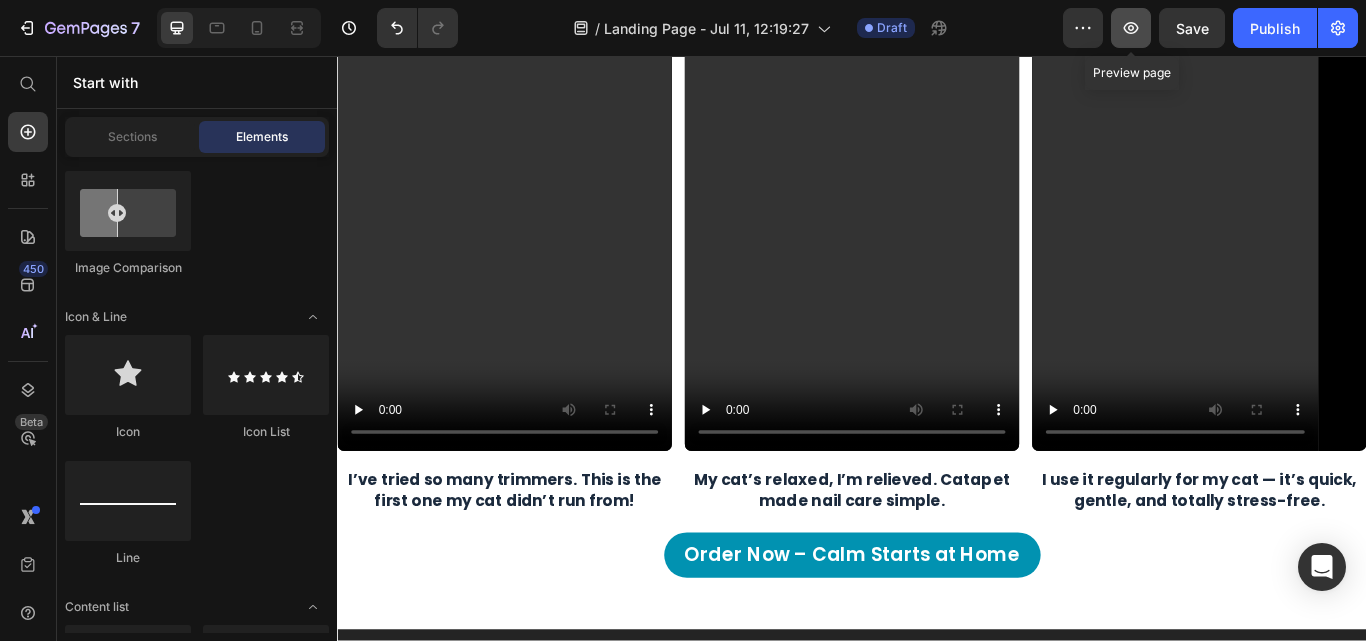 click 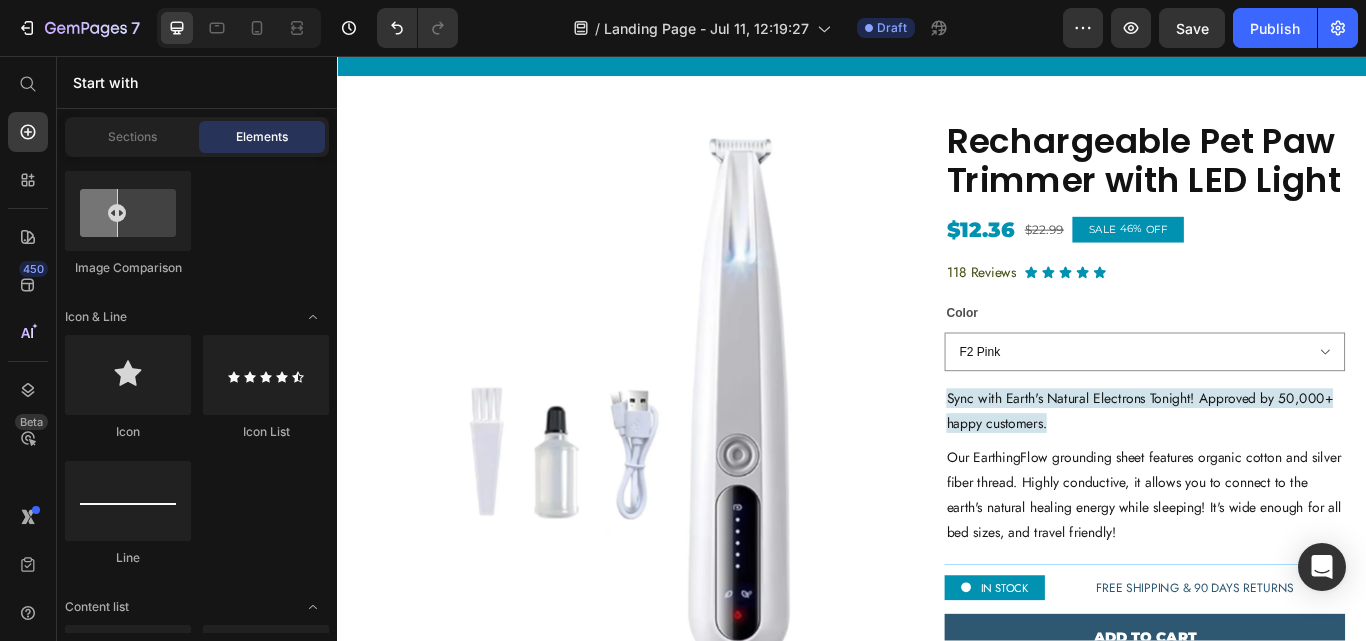 scroll, scrollTop: 4186, scrollLeft: 0, axis: vertical 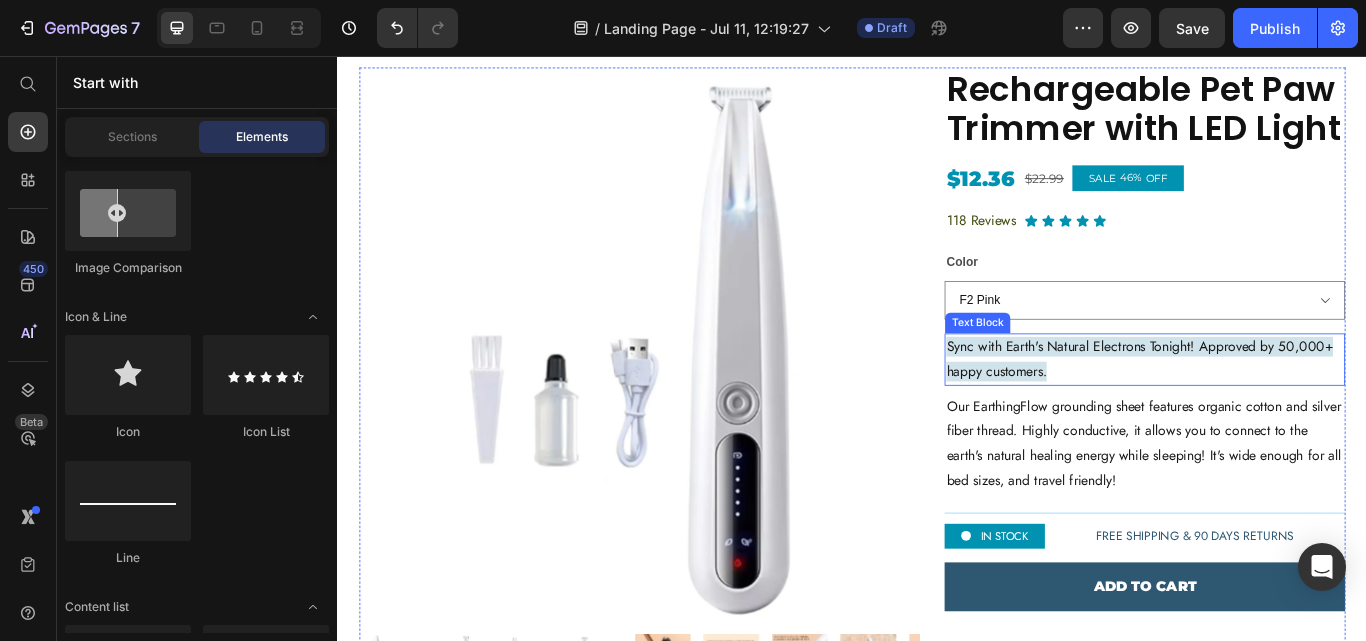 click on "Sync with Earth's Natural Electrons Tonight! Approved by 50,000+ happy customers." at bounding box center (1278, 411) 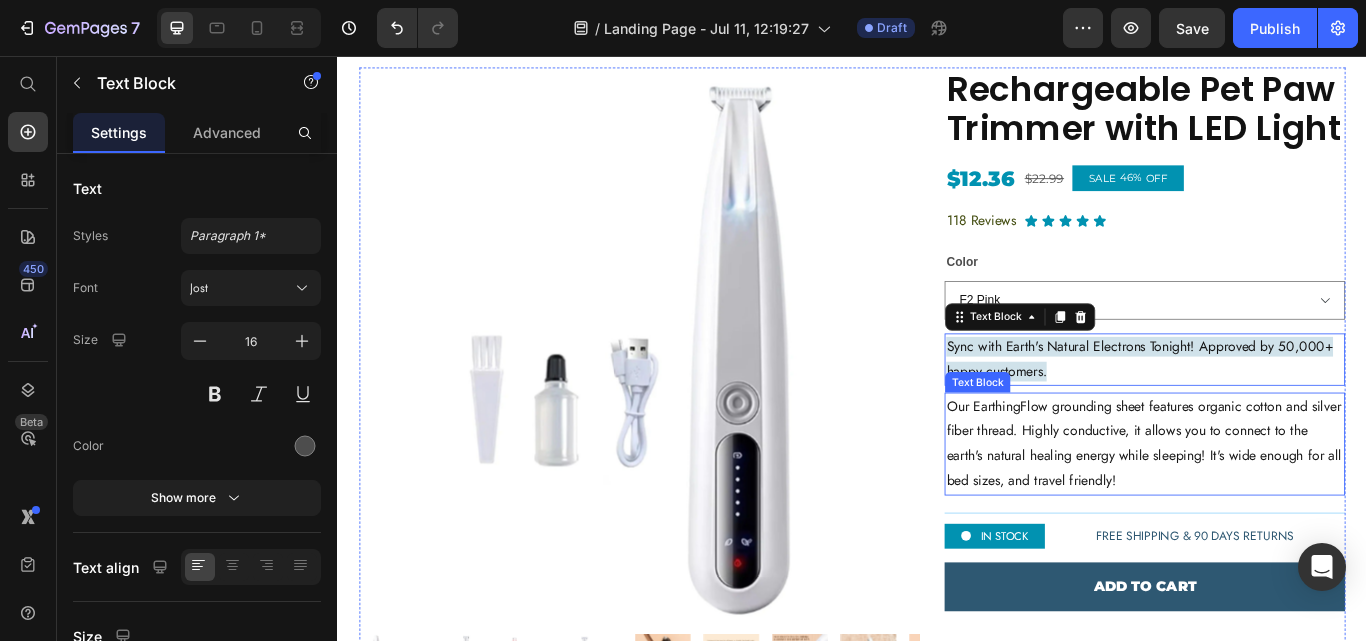 click on "Our EarthingFlow grounding sheet features organic cotton and silver fiber thread. Highly conductive, it allows you to connect to the earth's natural healing energy while sleeping! It's wide enough for all bed sizes, and travel friendly!" at bounding box center (1278, 508) 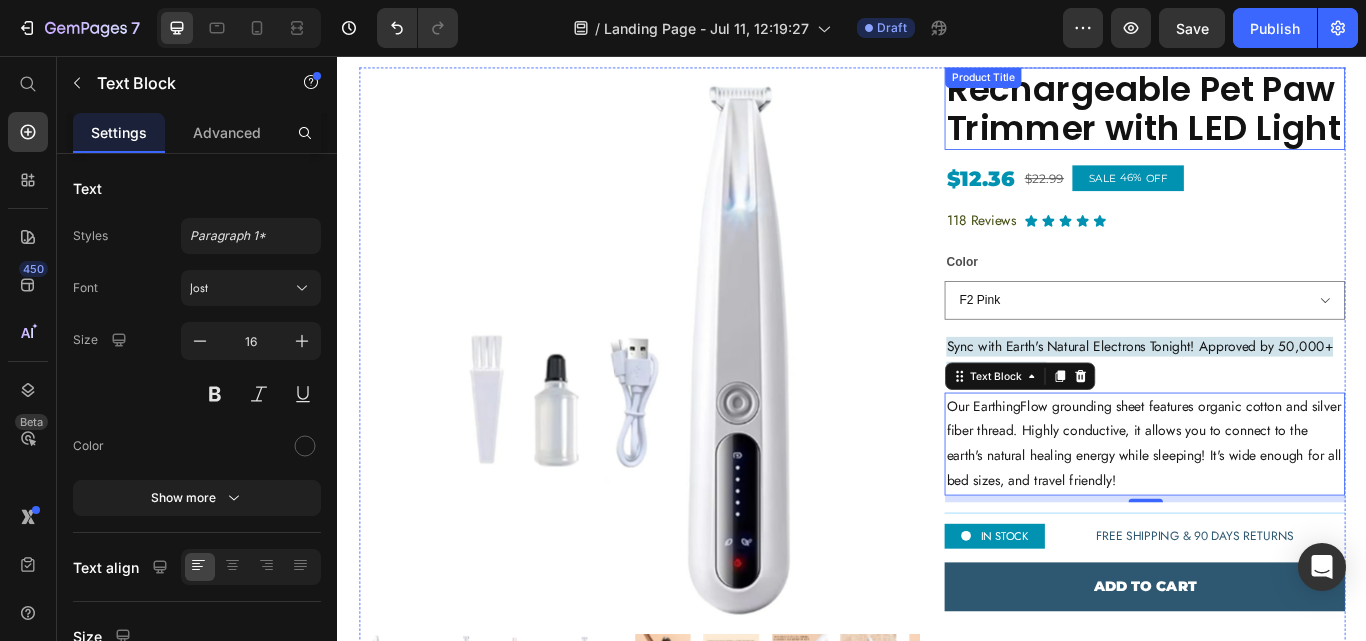 click on "Rechargeable Pet Paw Trimmer with LED Light" at bounding box center (1278, 118) 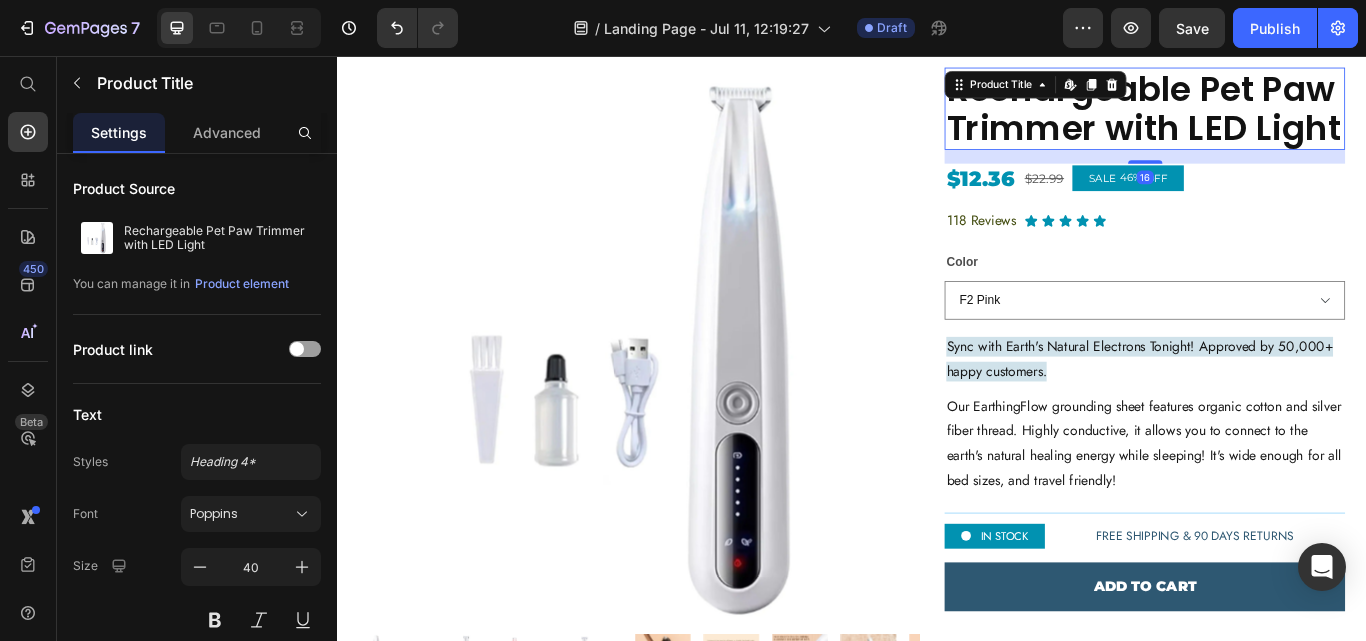 click on "Rechargeable Pet Paw Trimmer with LED Light" at bounding box center (1278, 118) 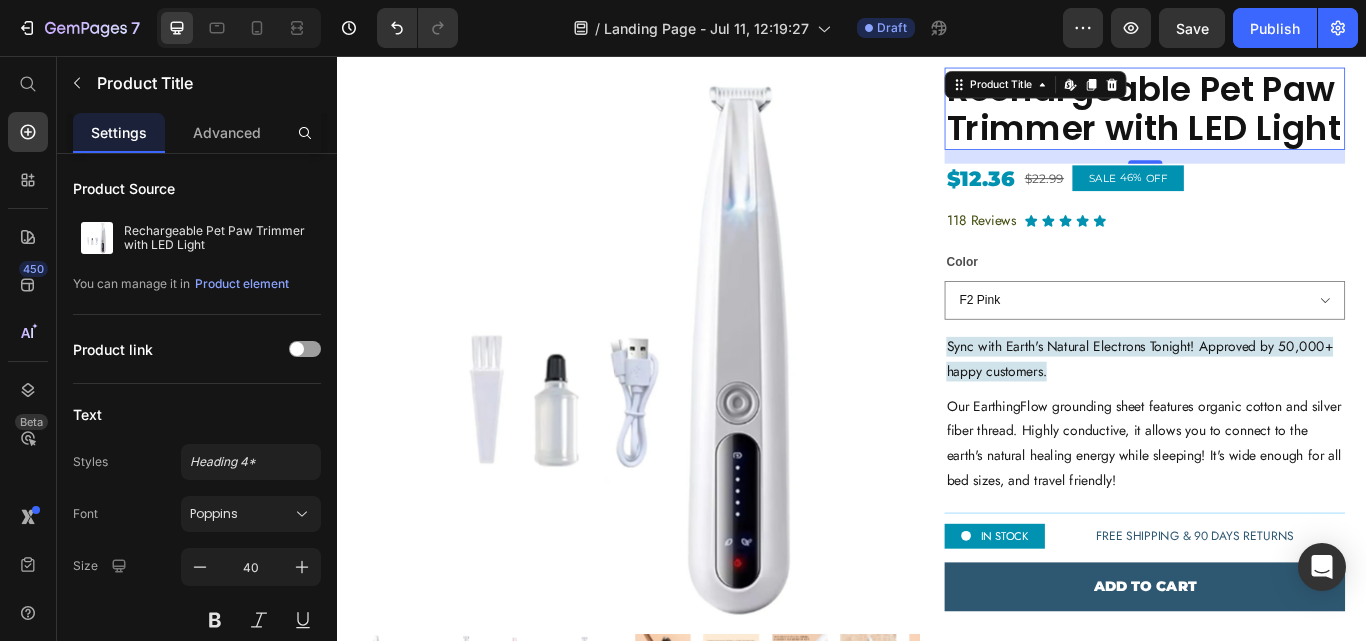 click on "Rechargeable Pet Paw Trimmer with LED Light" at bounding box center (1278, 118) 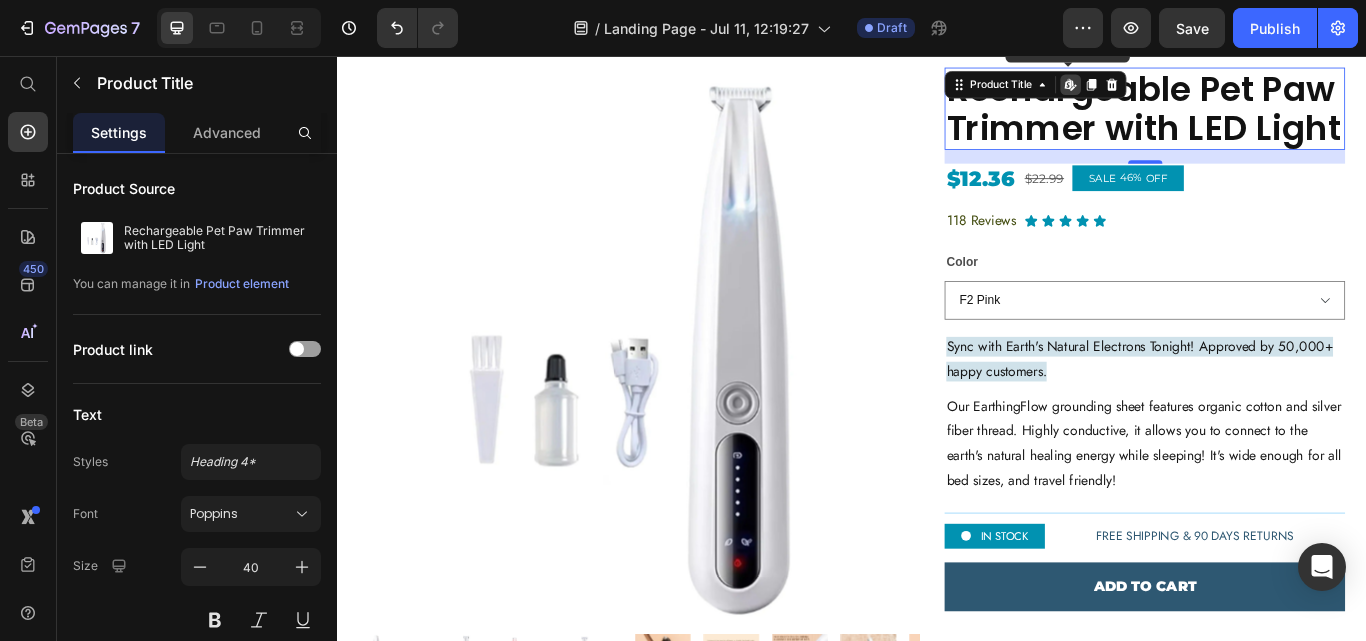 click on "Rechargeable Pet Paw Trimmer with LED Light" at bounding box center [1278, 118] 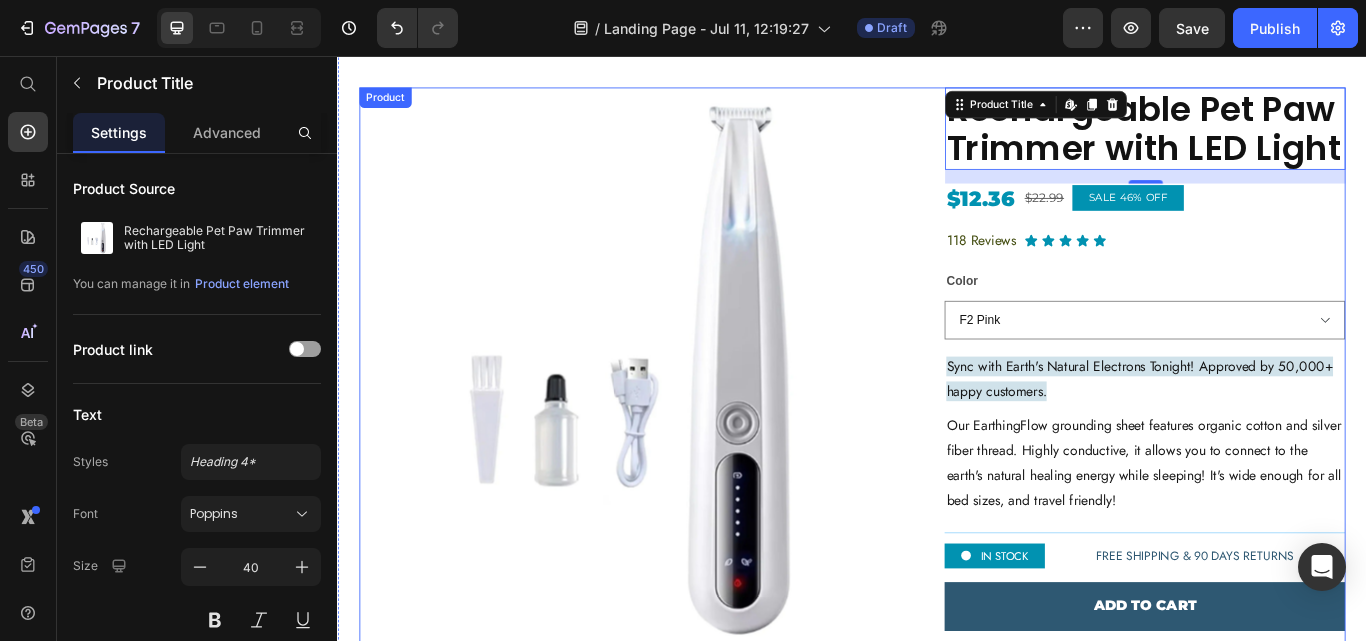 scroll, scrollTop: 4090, scrollLeft: 0, axis: vertical 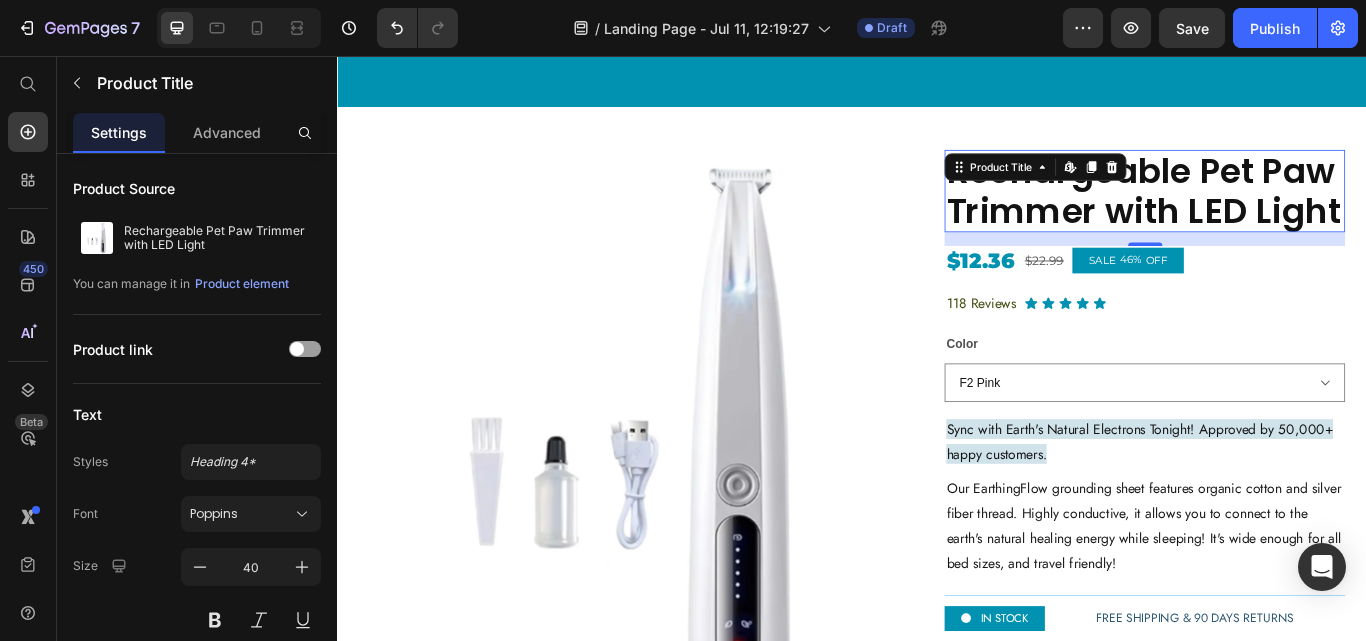 click on "Rechargeable Pet Paw Trimmer with LED Light" at bounding box center (1278, 214) 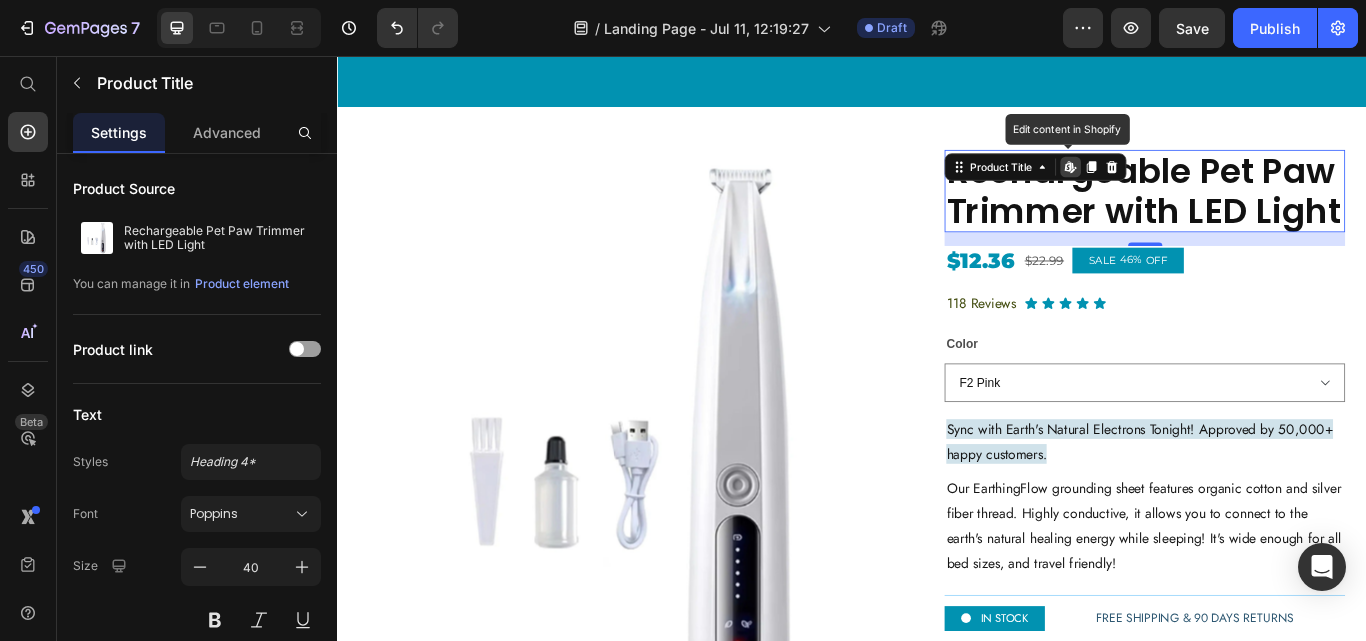 click on "Rechargeable Pet Paw Trimmer with LED Light" at bounding box center [1278, 214] 